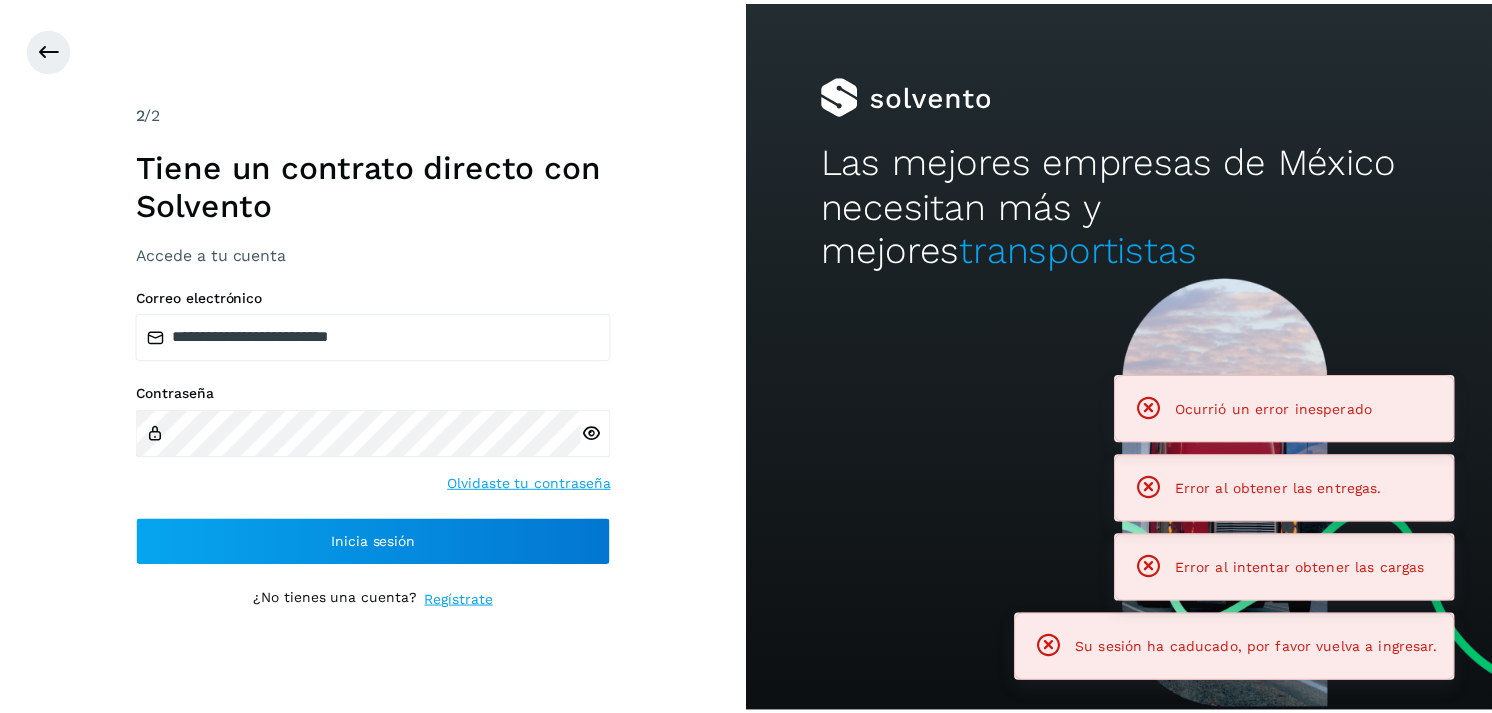 scroll, scrollTop: 0, scrollLeft: 0, axis: both 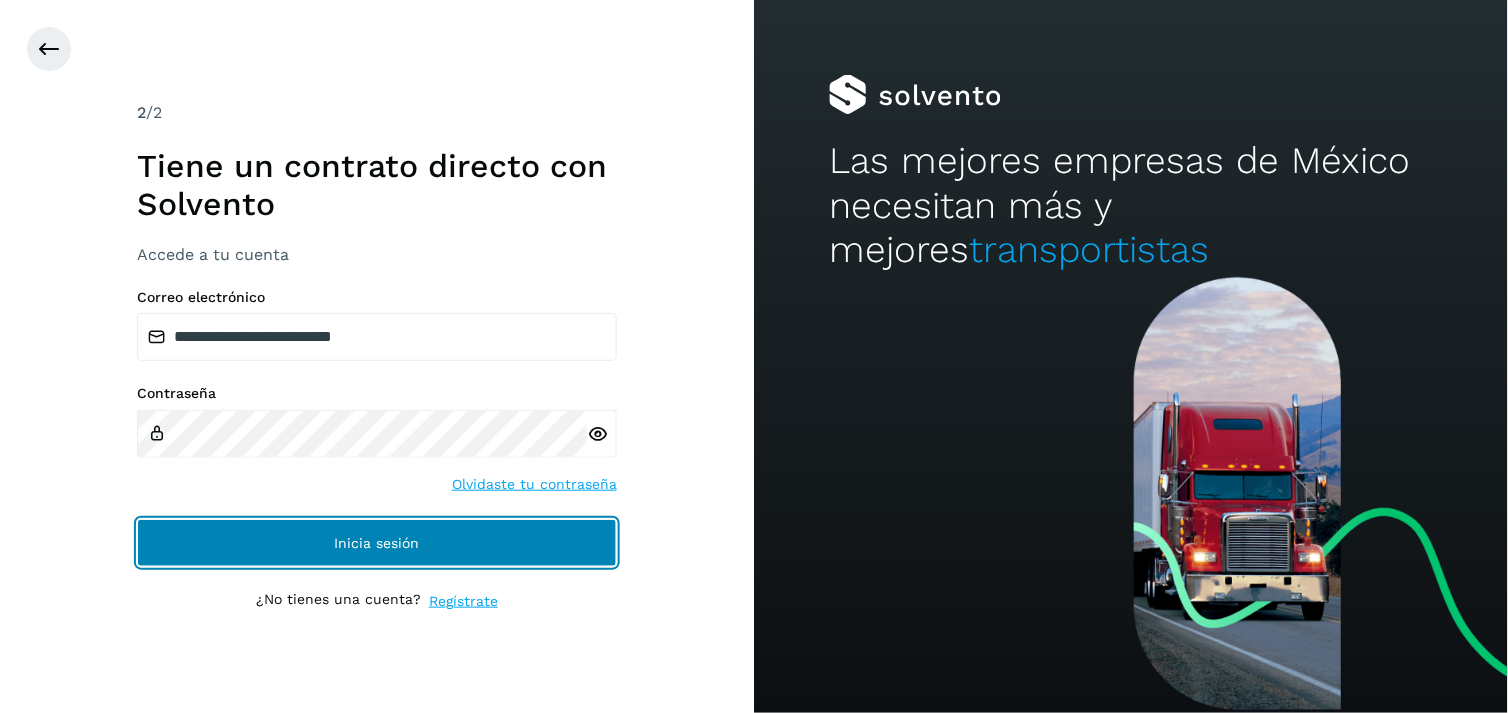 click on "Inicia sesión" 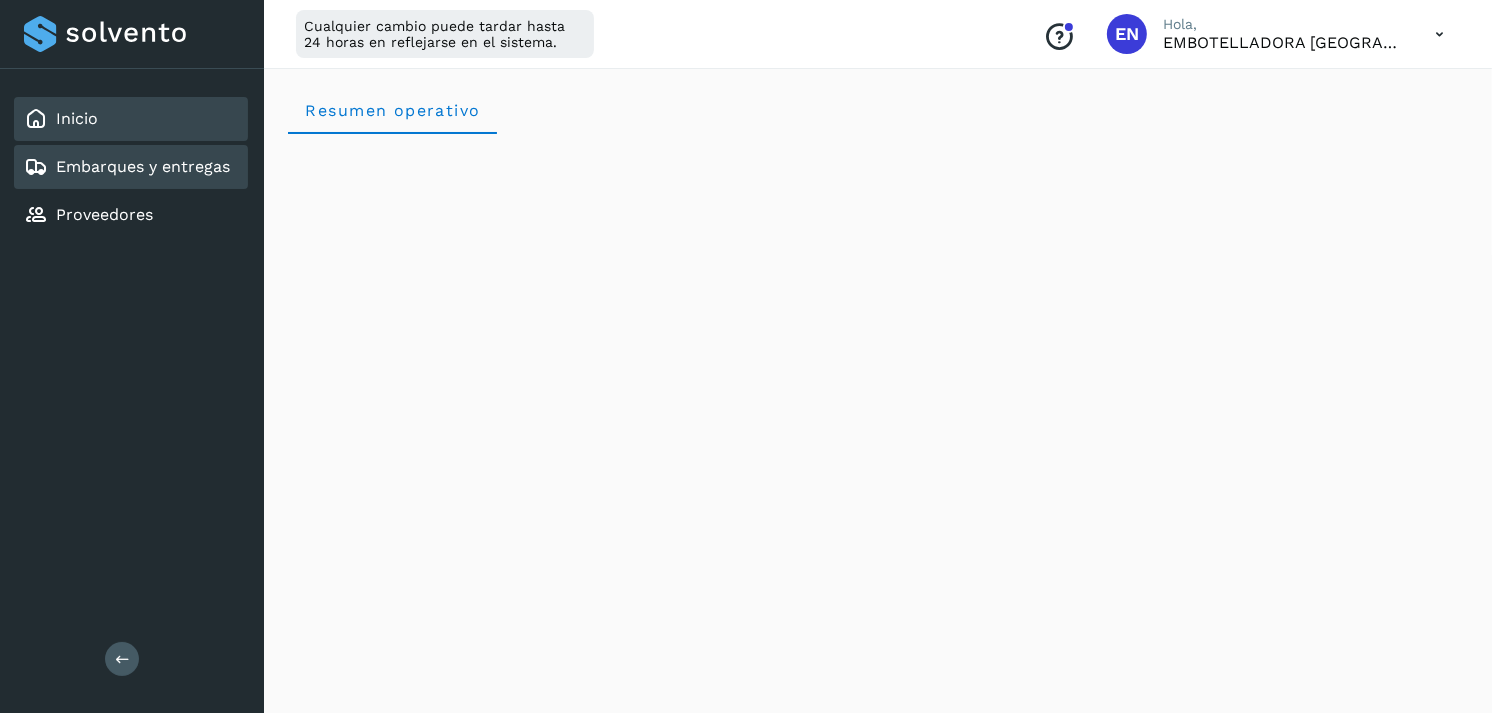 click on "Embarques y entregas" 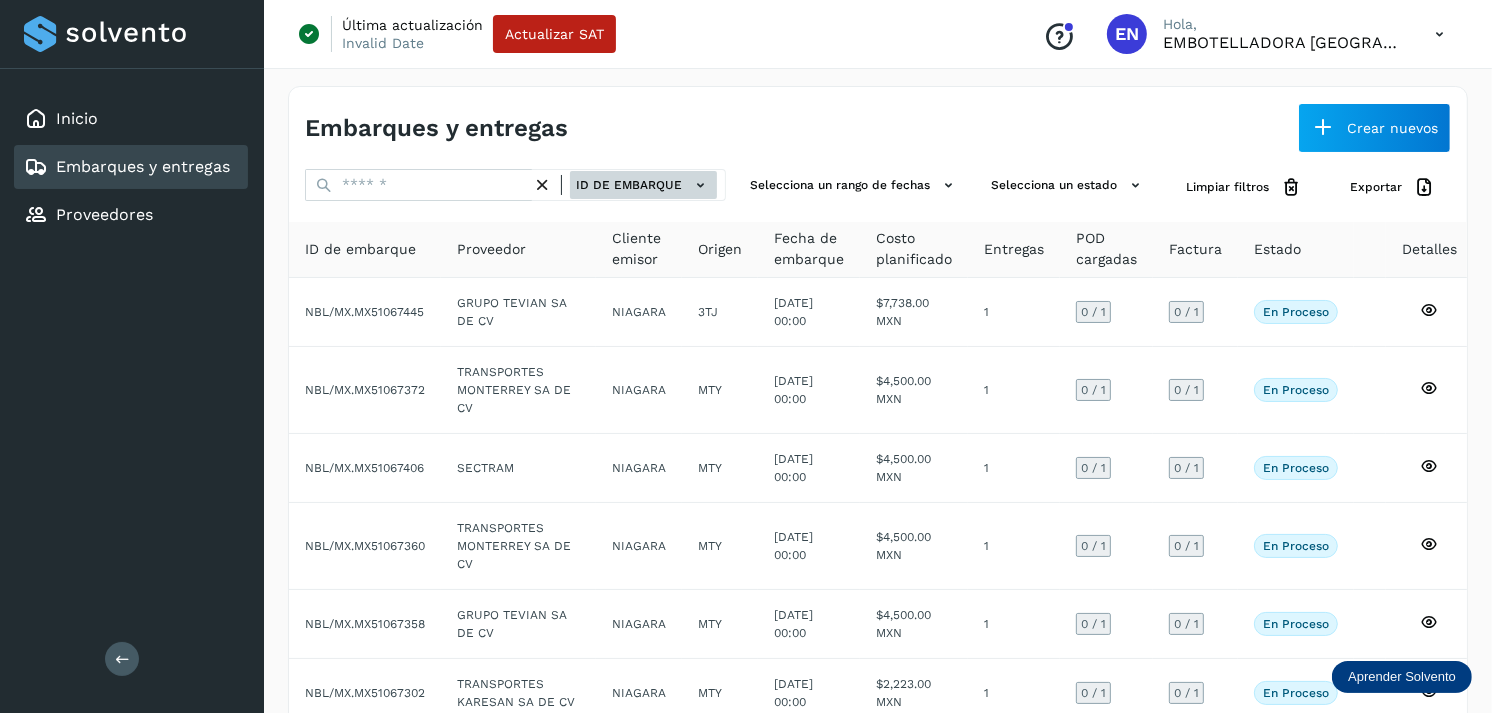 click 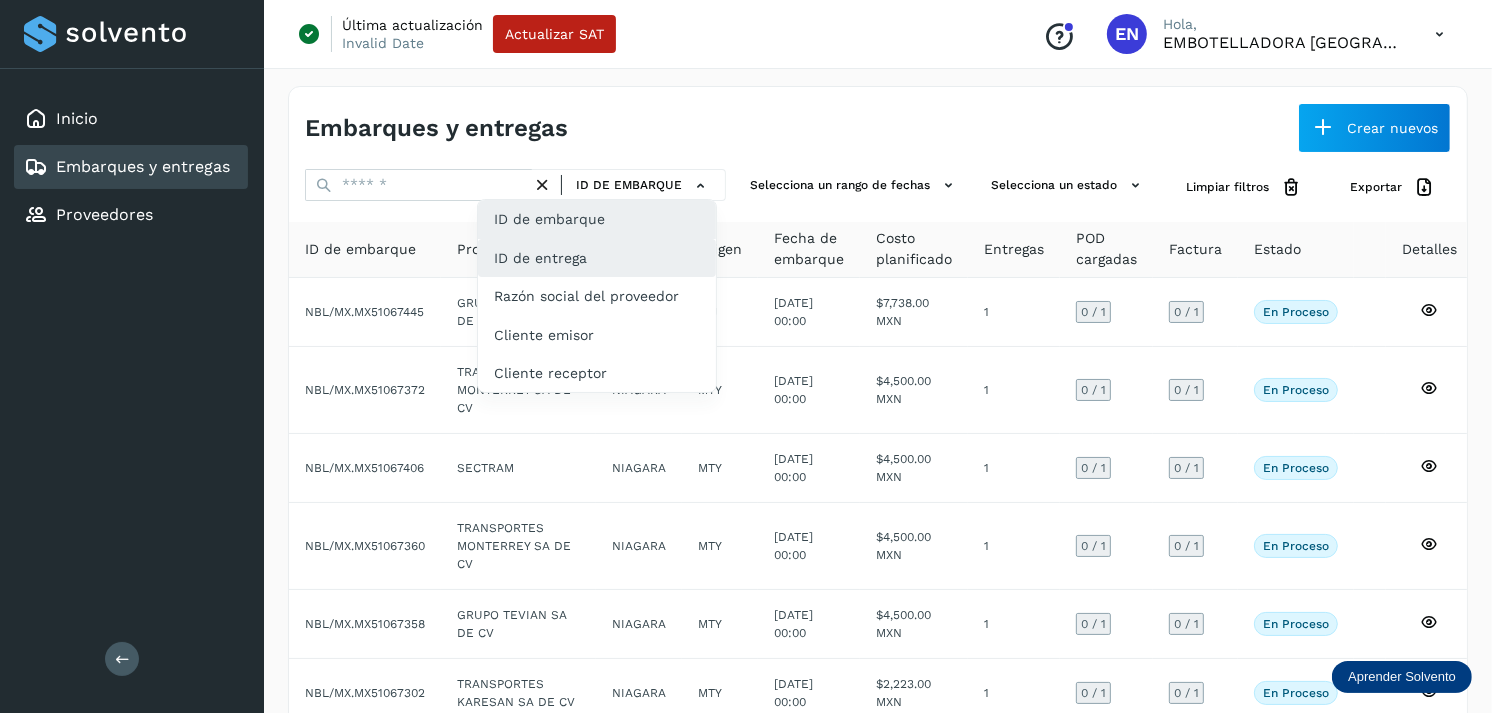 click on "ID de entrega" 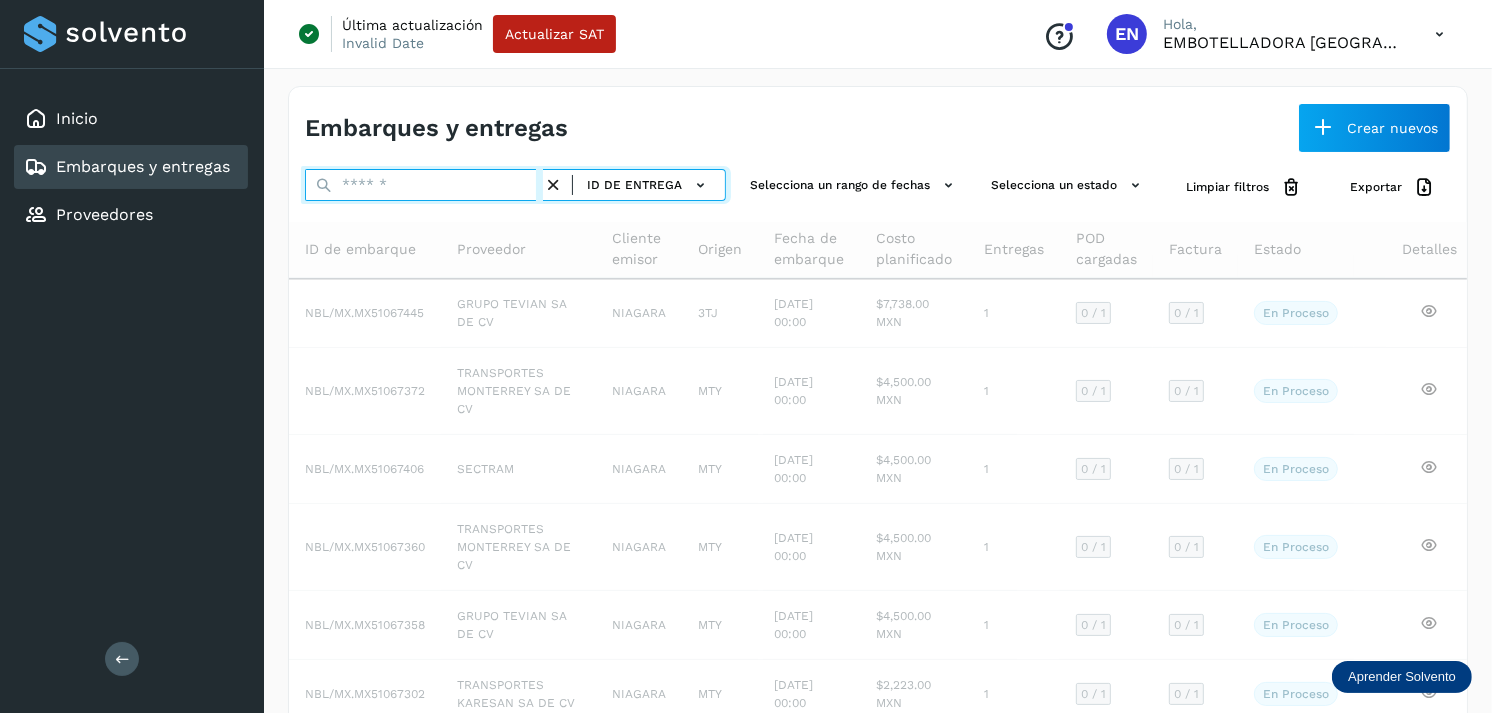 click at bounding box center [424, 185] 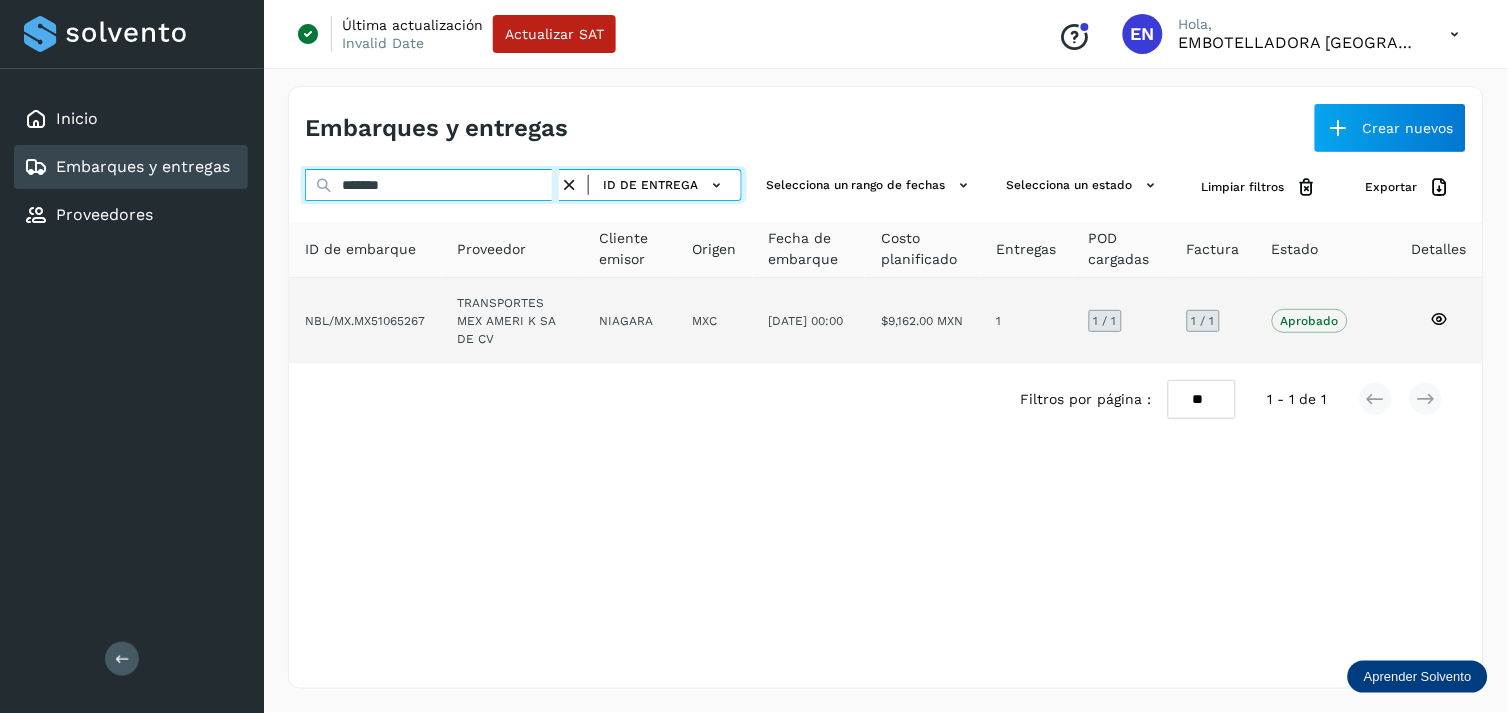 type on "*******" 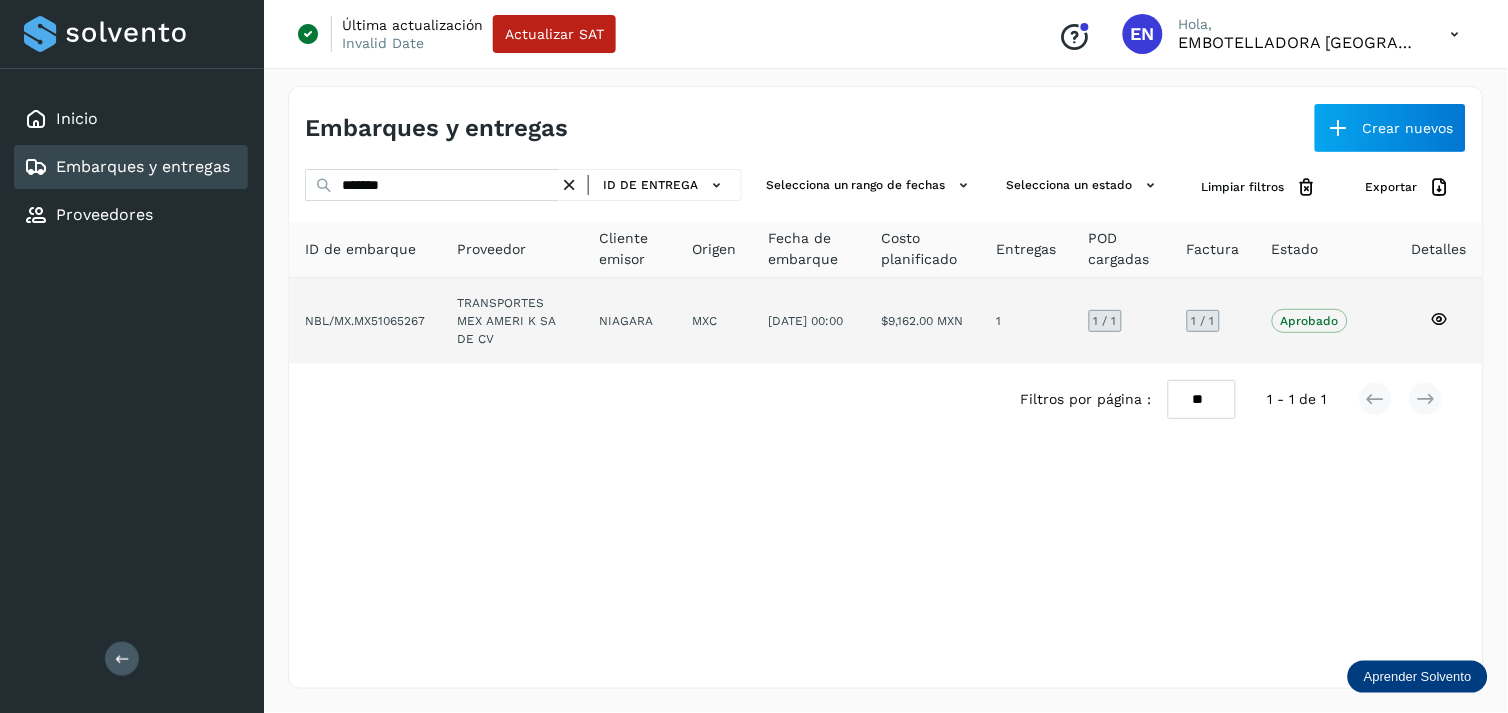 click on "NIAGARA" 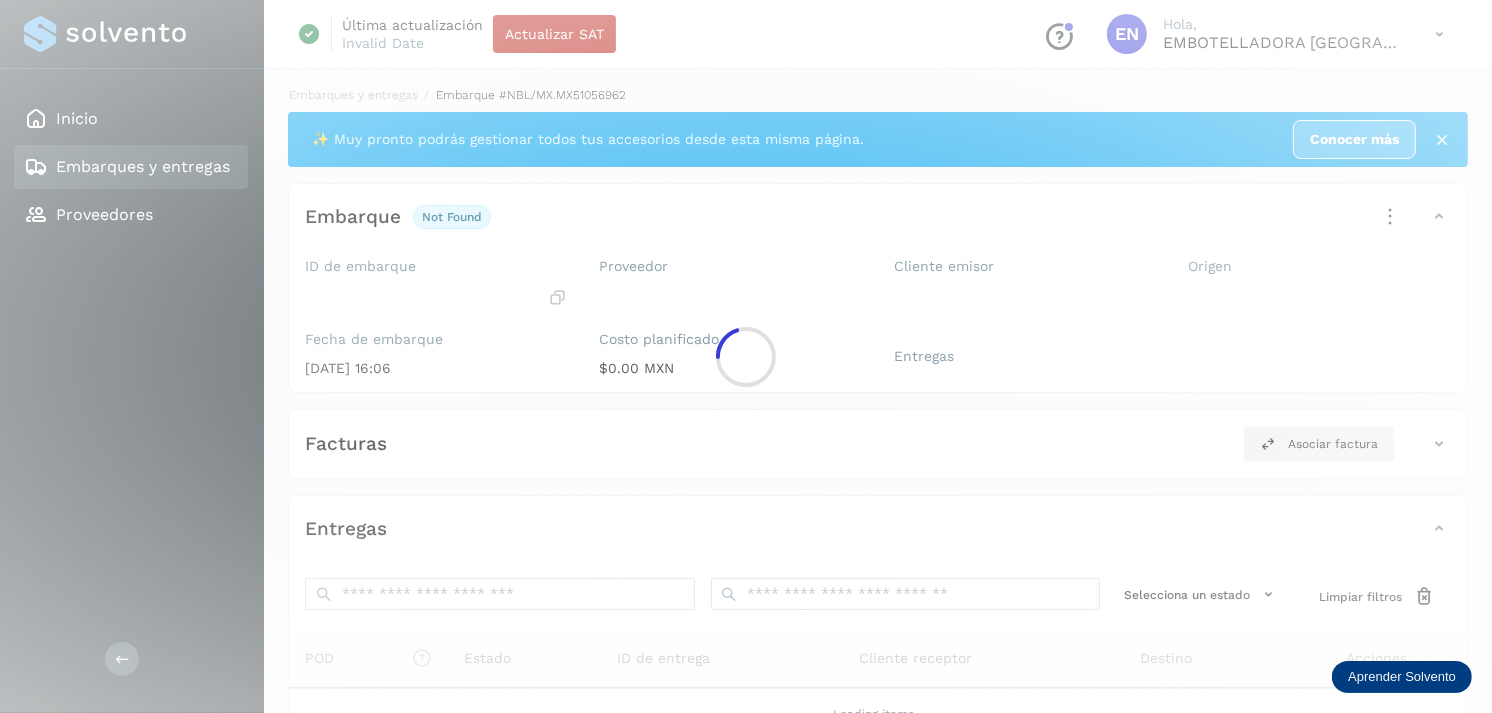 click 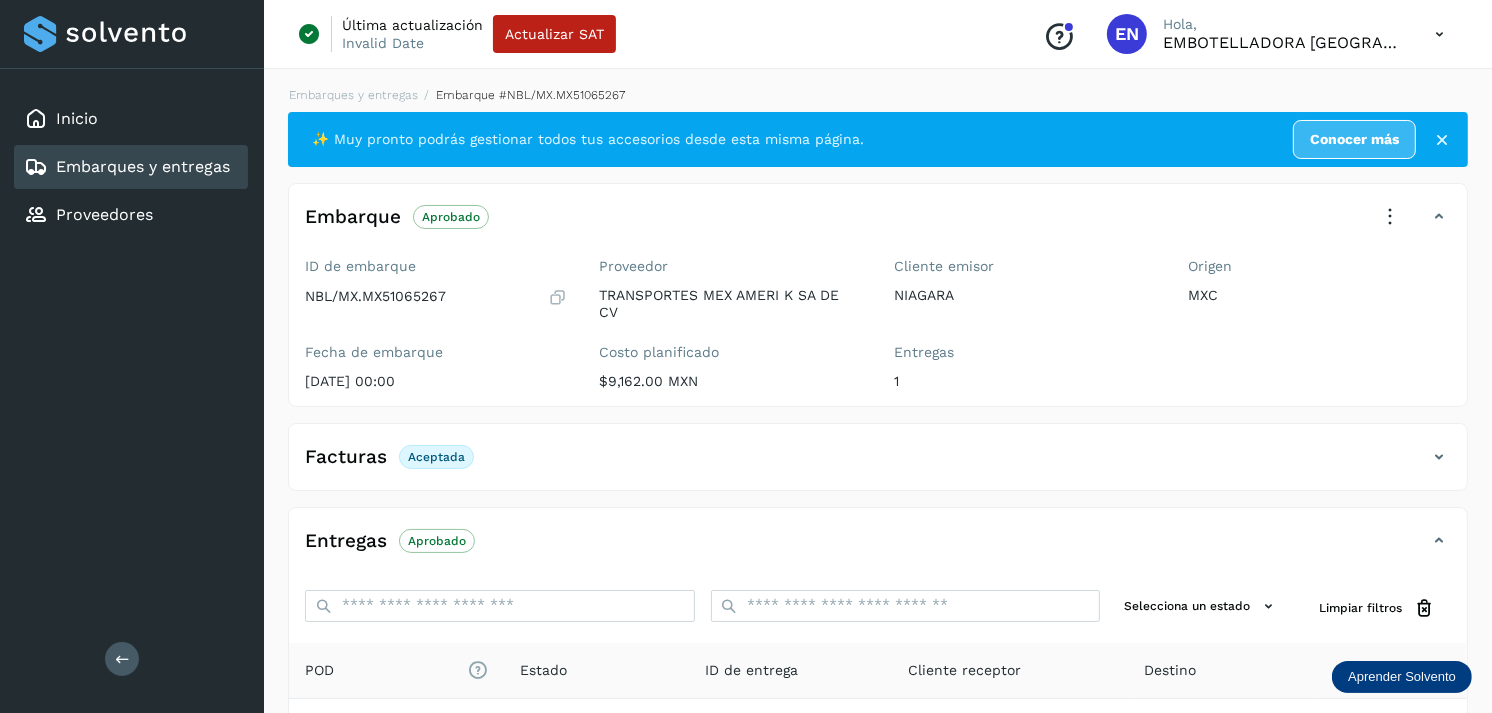 scroll, scrollTop: 254, scrollLeft: 0, axis: vertical 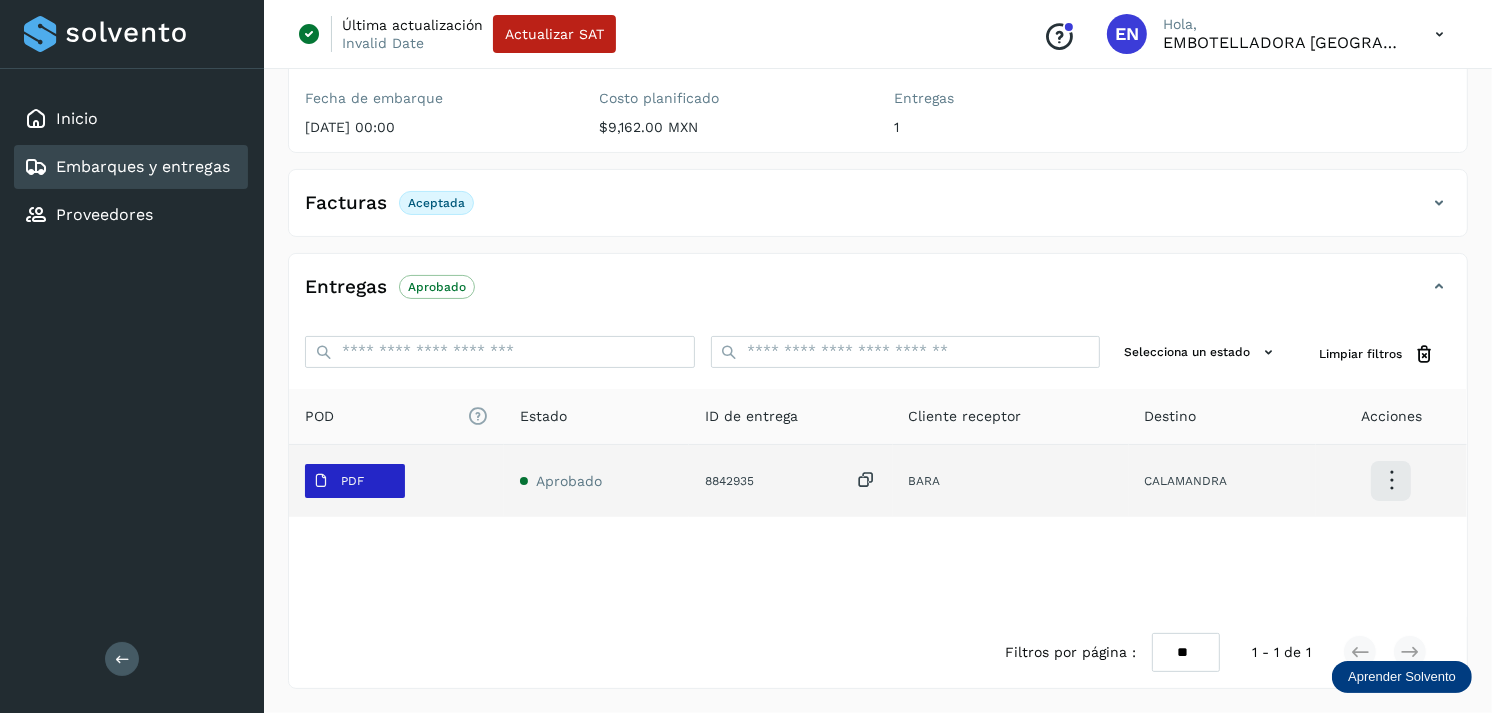 click on "PDF" at bounding box center [352, 481] 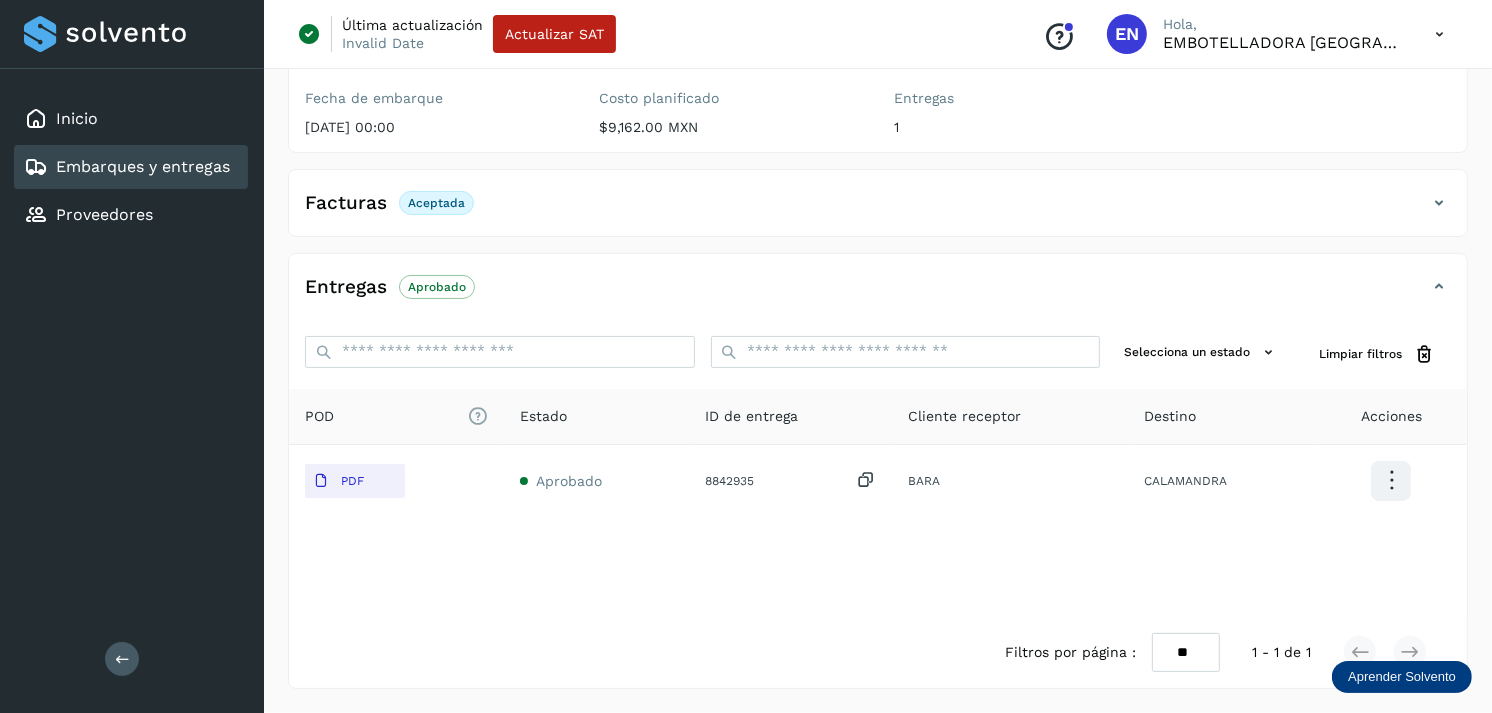 type 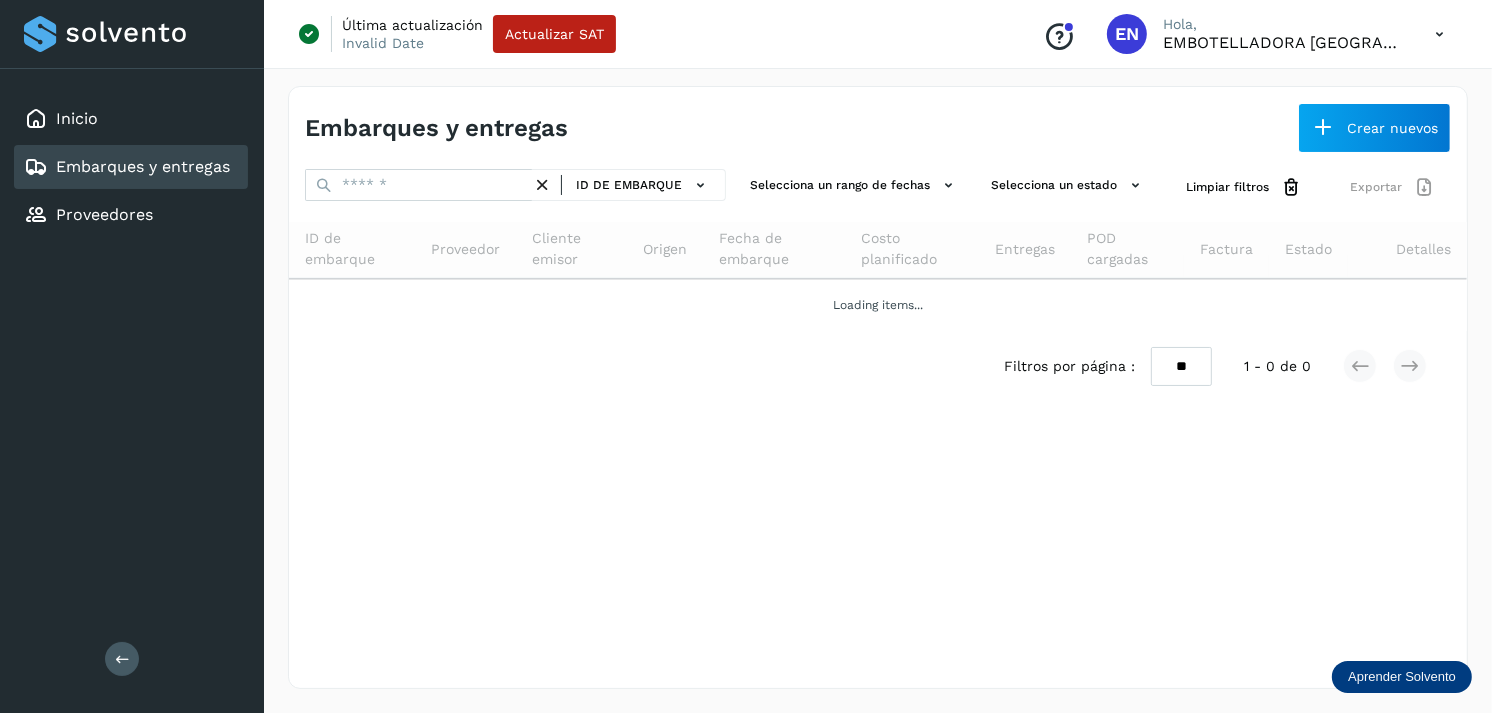 scroll, scrollTop: 0, scrollLeft: 0, axis: both 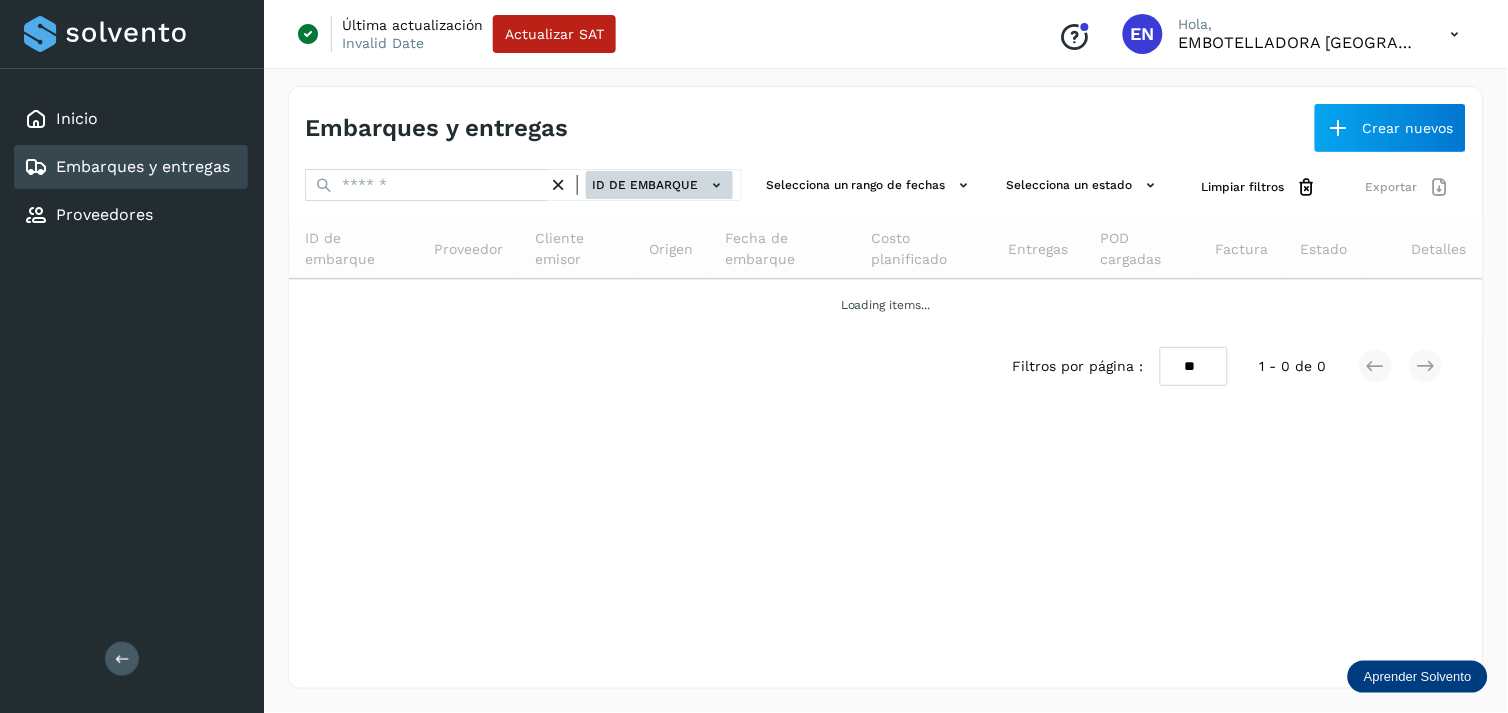 click on "ID de embarque" 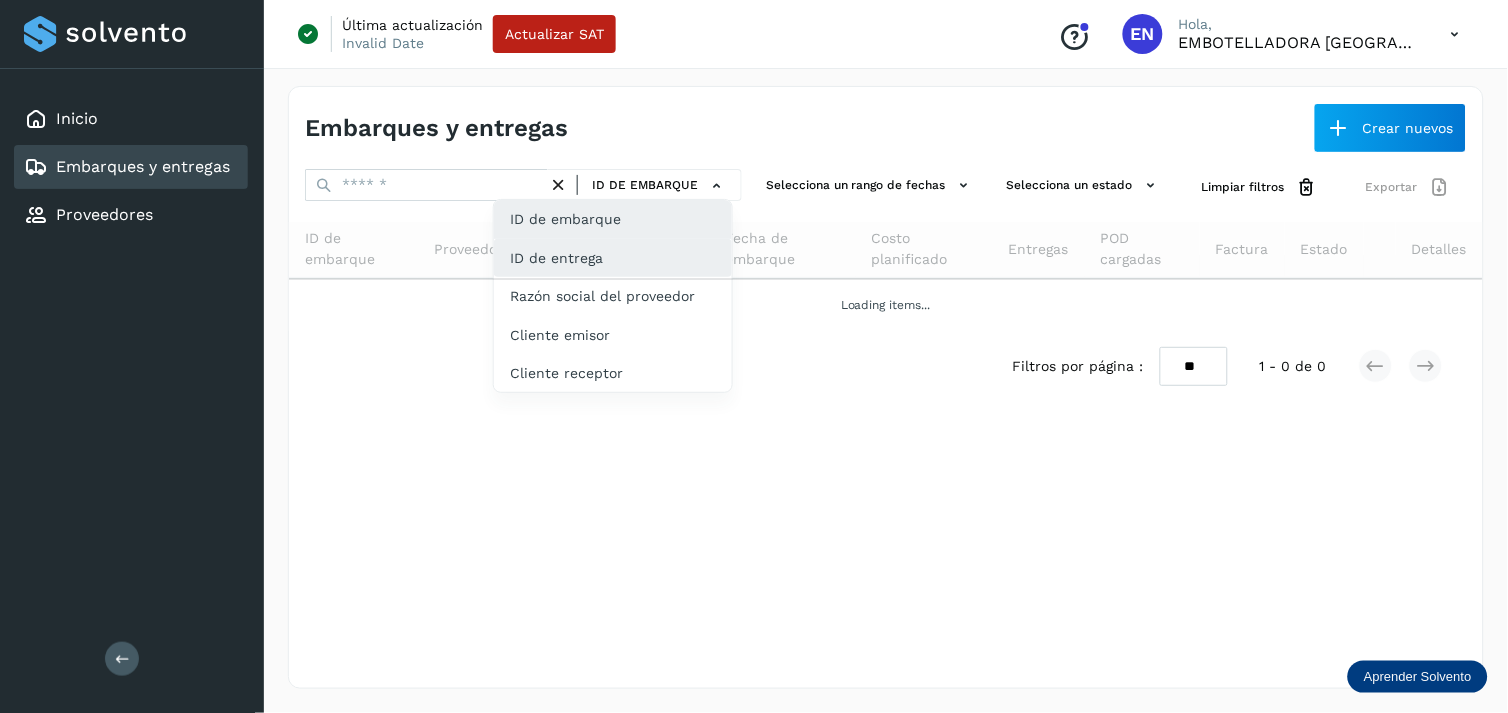 click on "ID de entrega" 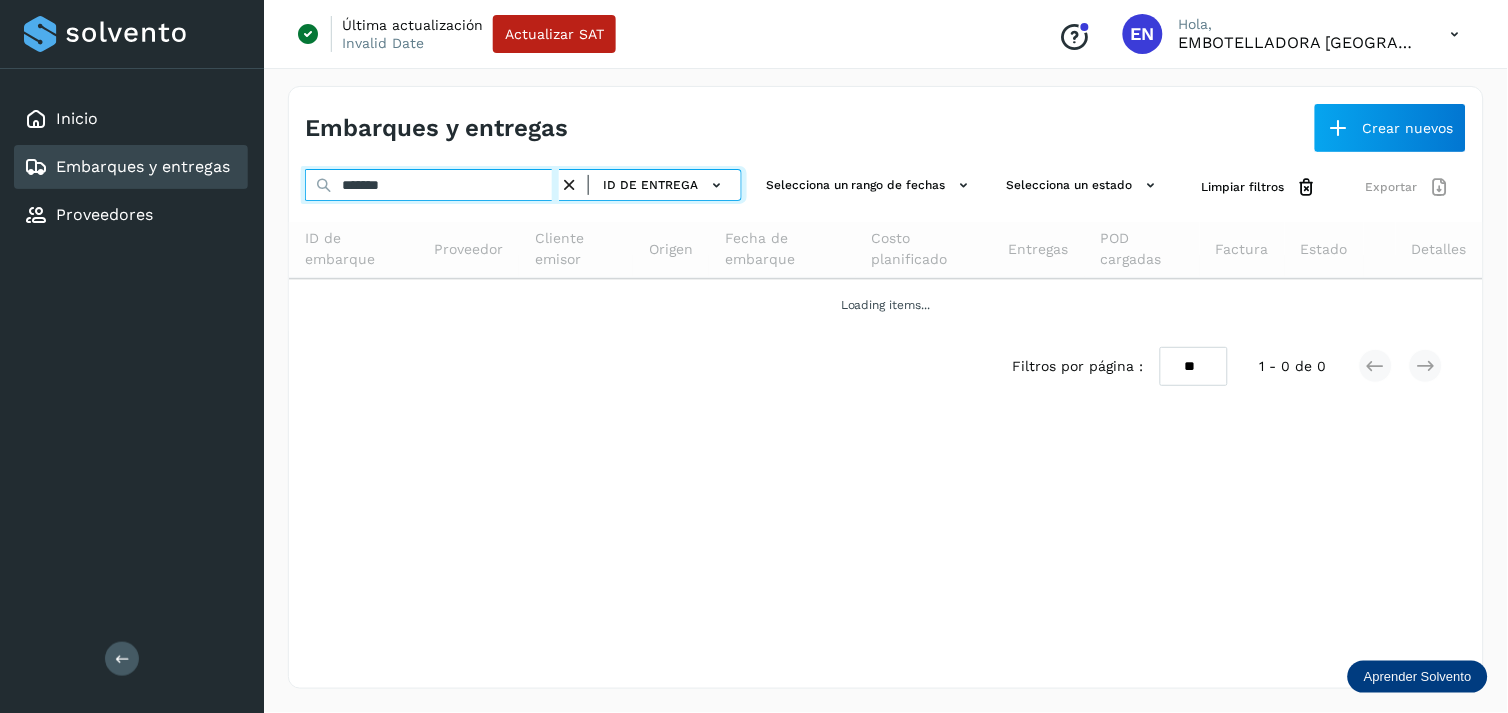 click on "*******" at bounding box center [432, 185] 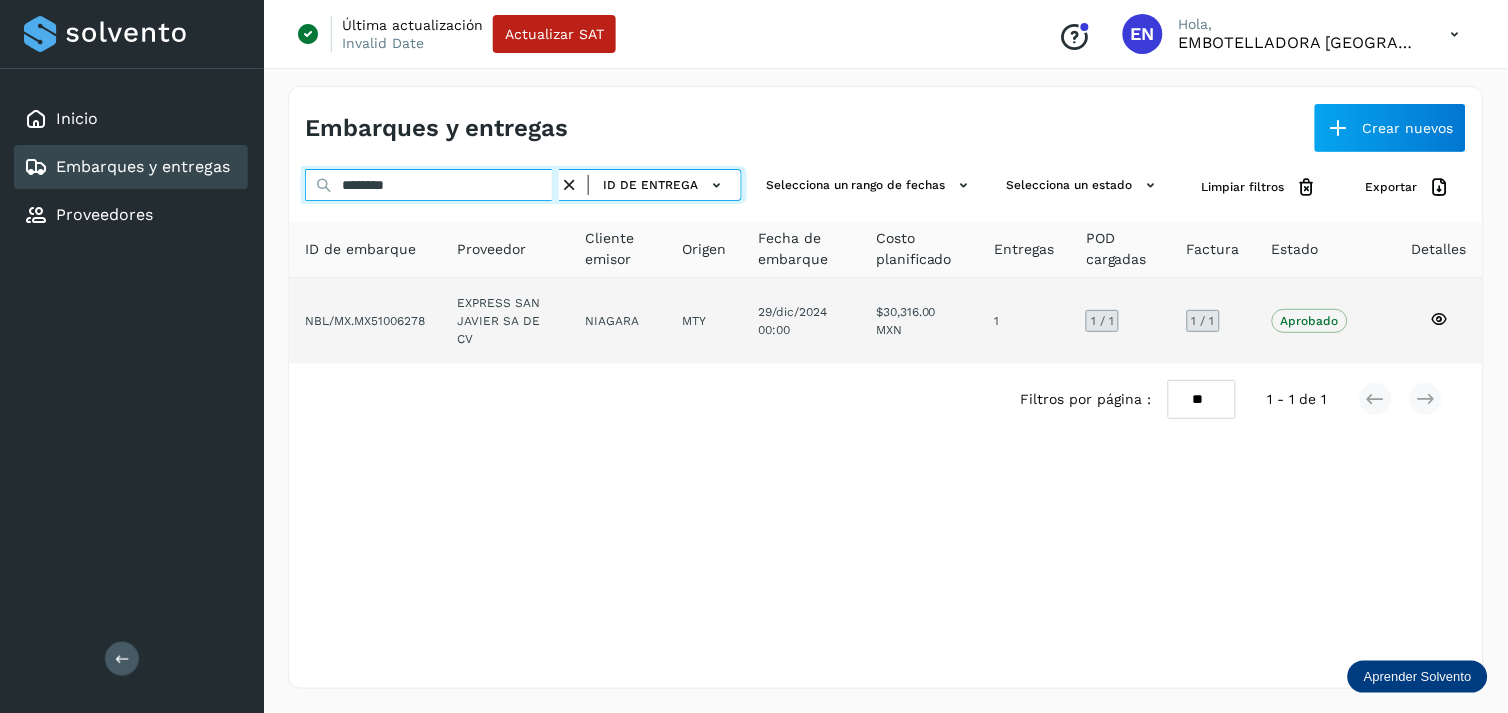 type on "********" 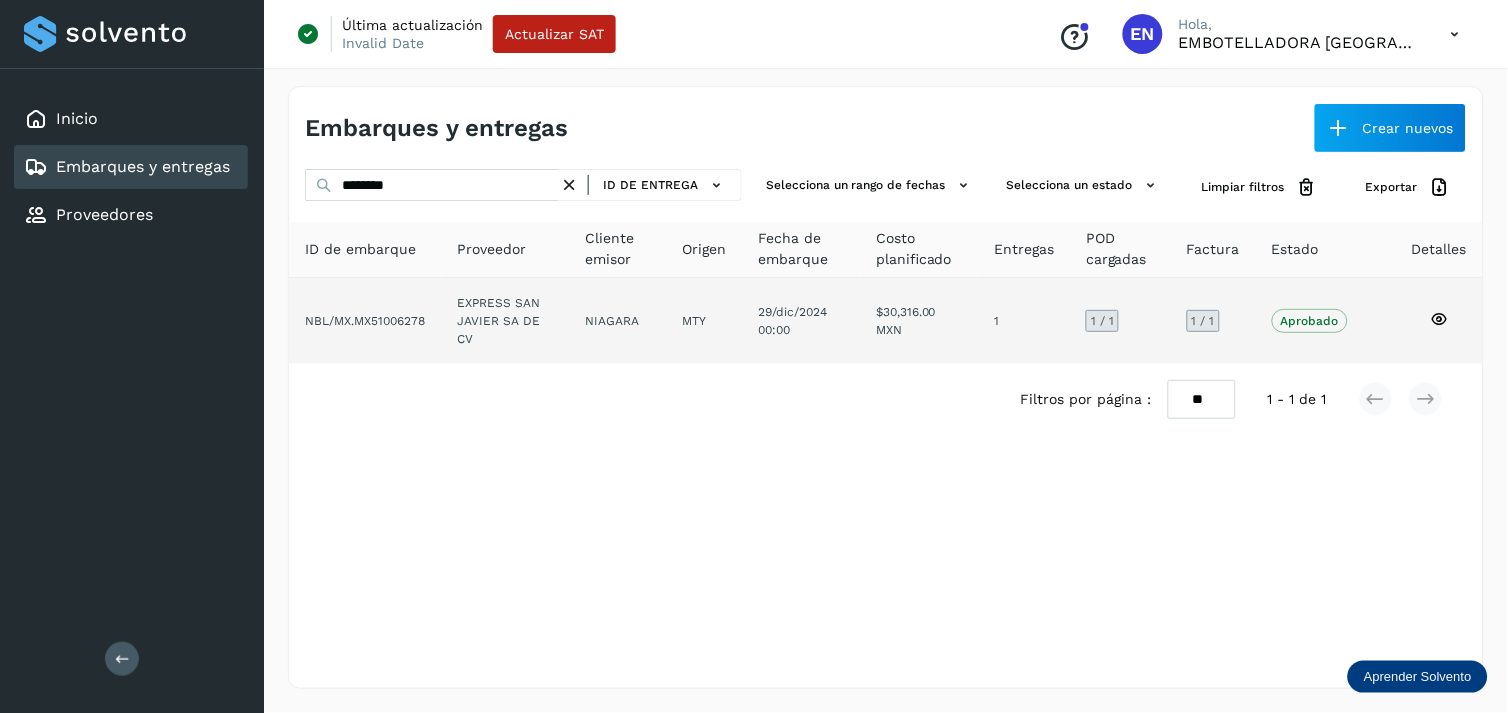 click on "EXPRESS SAN JAVIER SA DE CV" 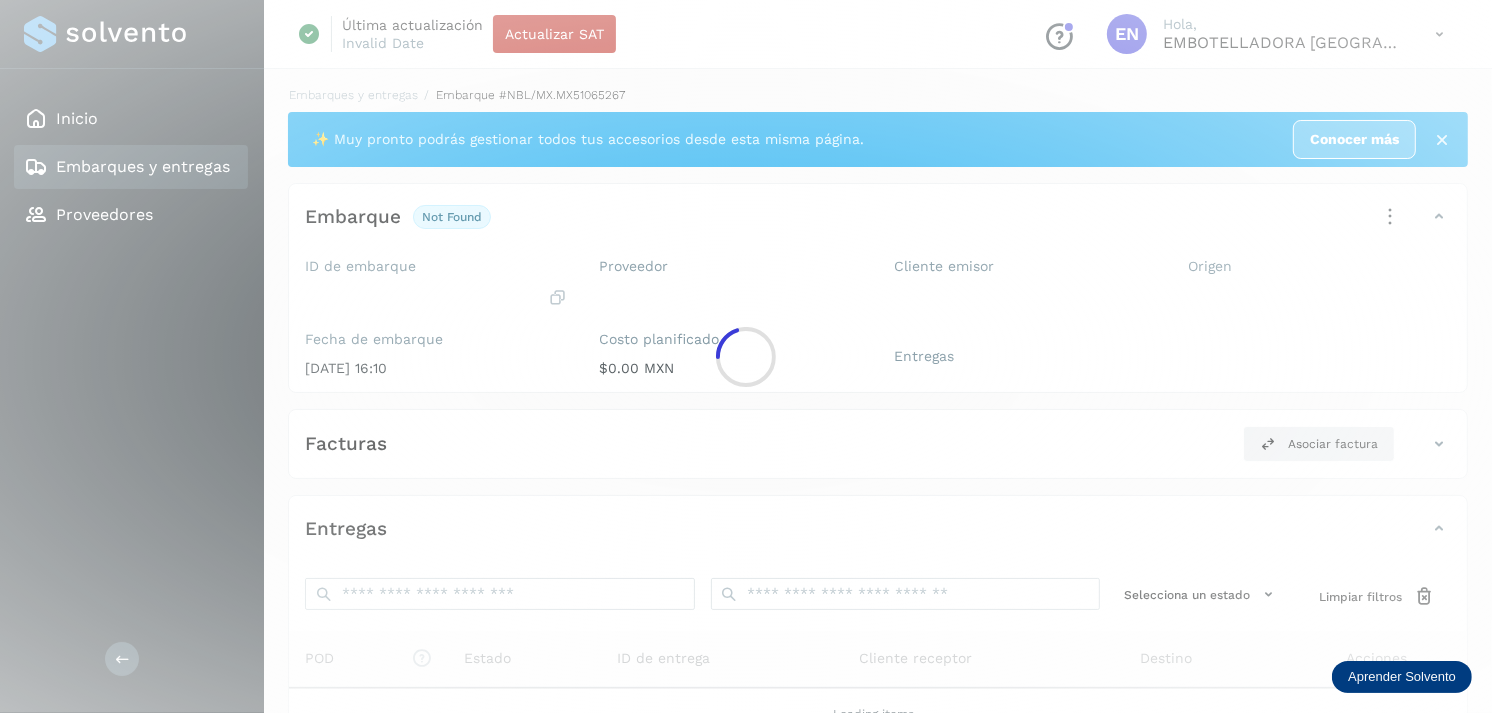 click 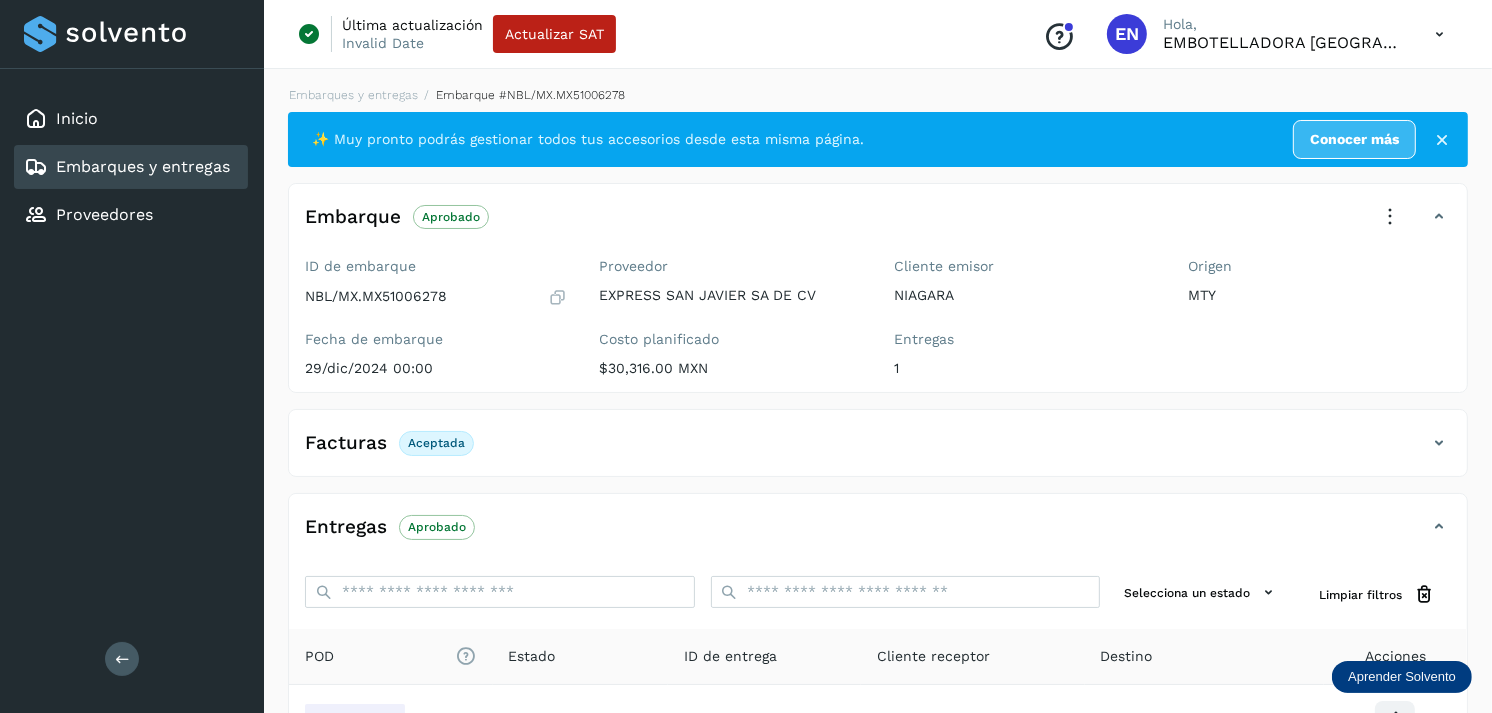 scroll, scrollTop: 241, scrollLeft: 0, axis: vertical 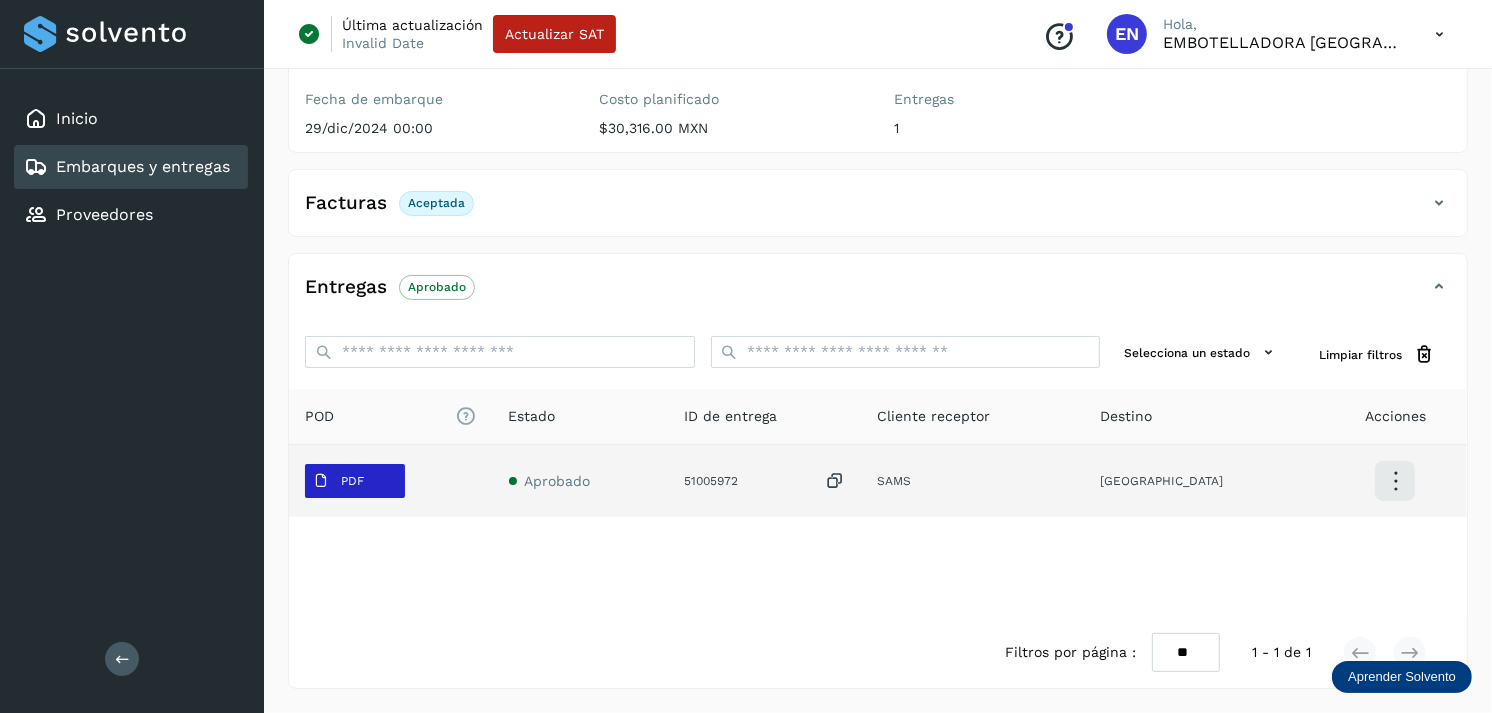 click at bounding box center (321, 481) 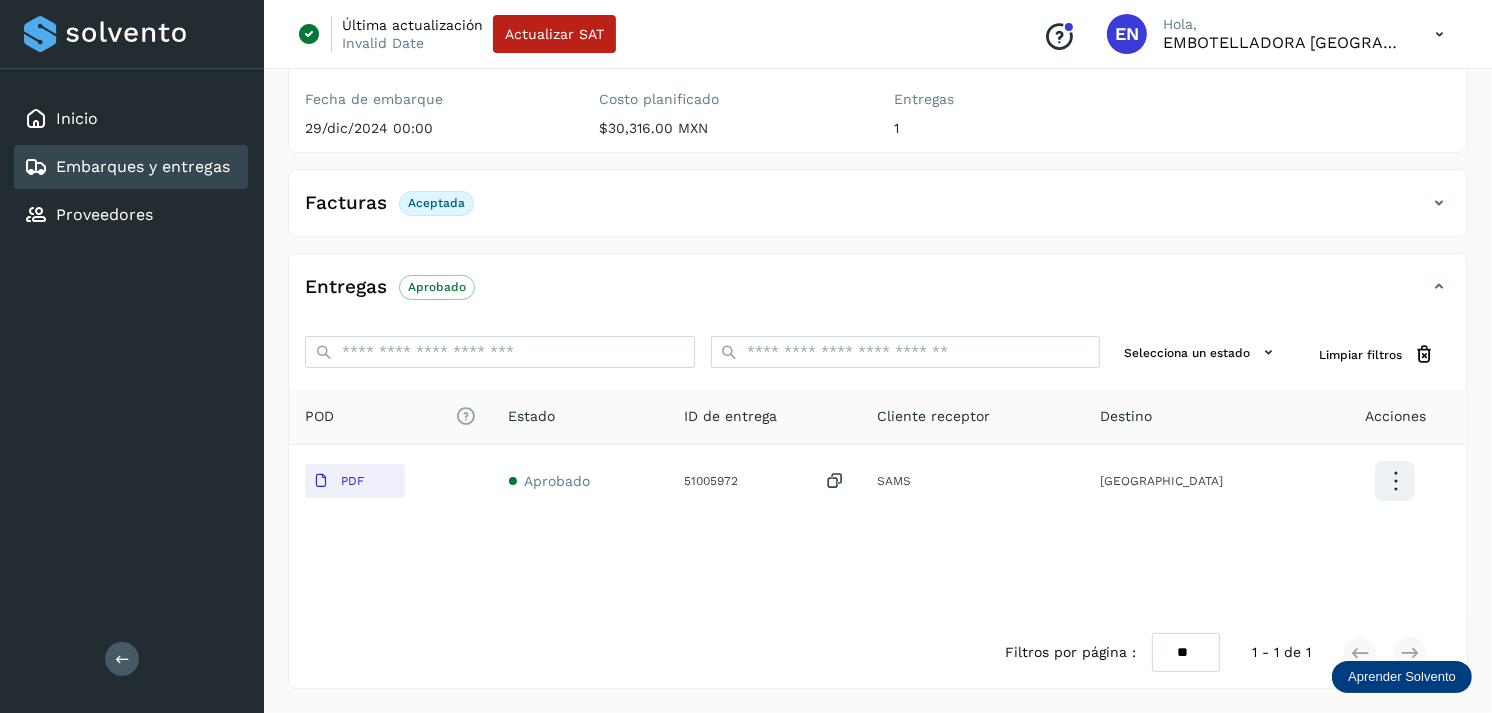 type 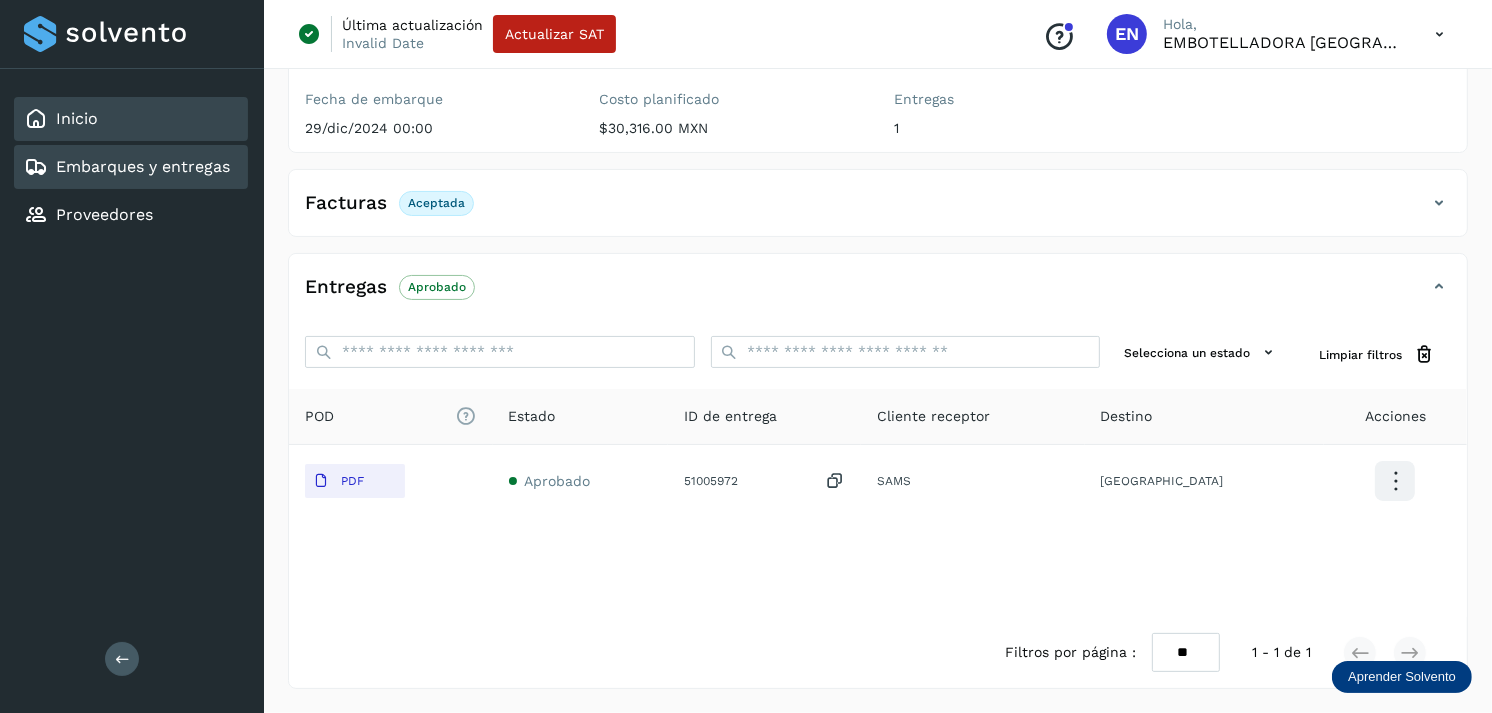 click on "Inicio" 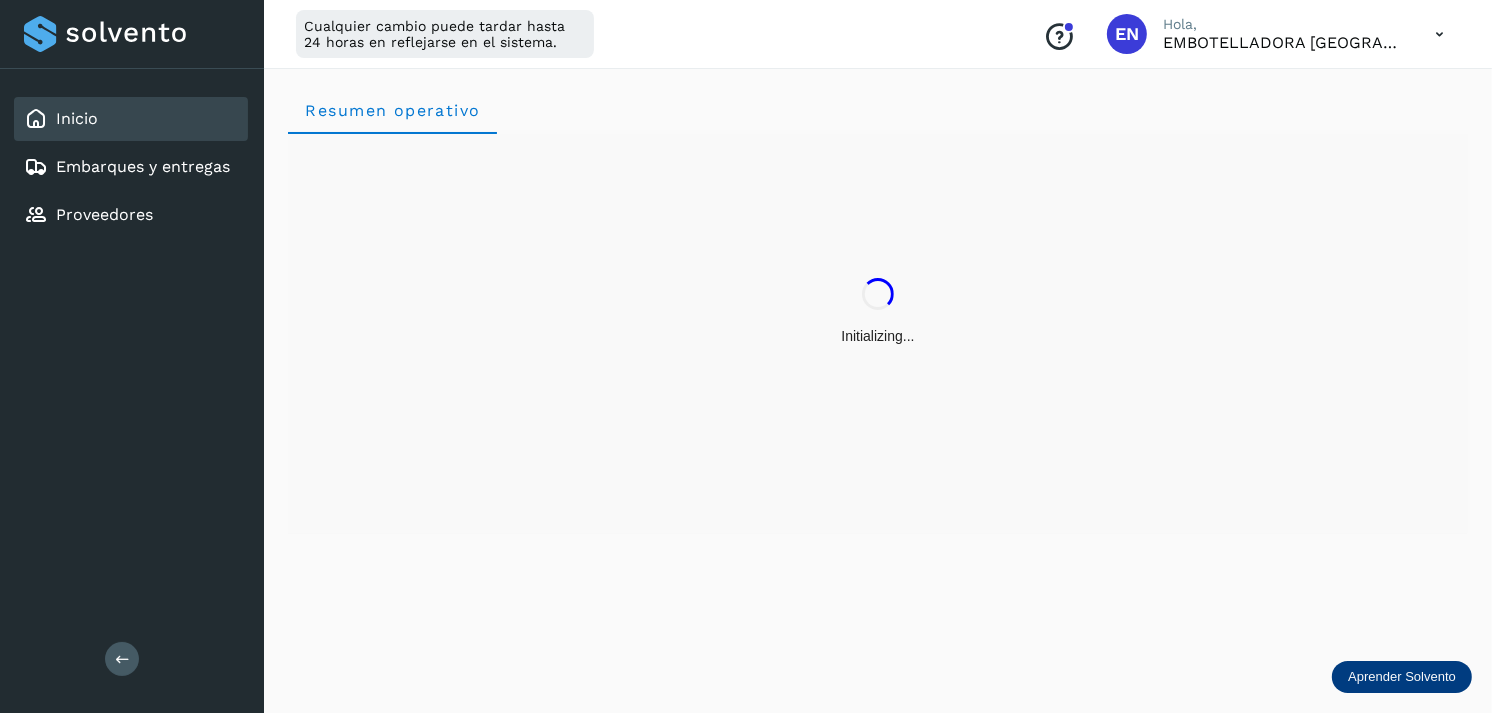 scroll, scrollTop: 0, scrollLeft: 0, axis: both 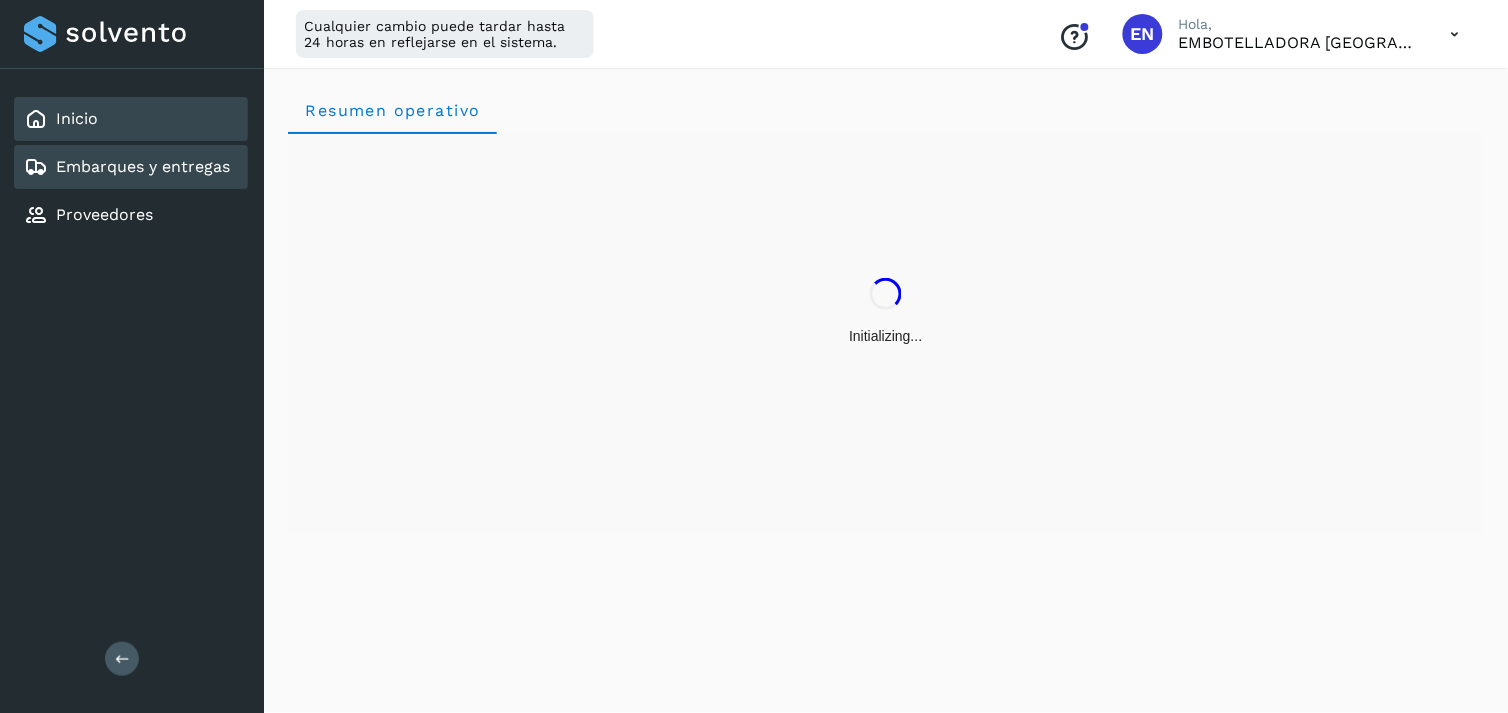 click on "Embarques y entregas" at bounding box center (143, 166) 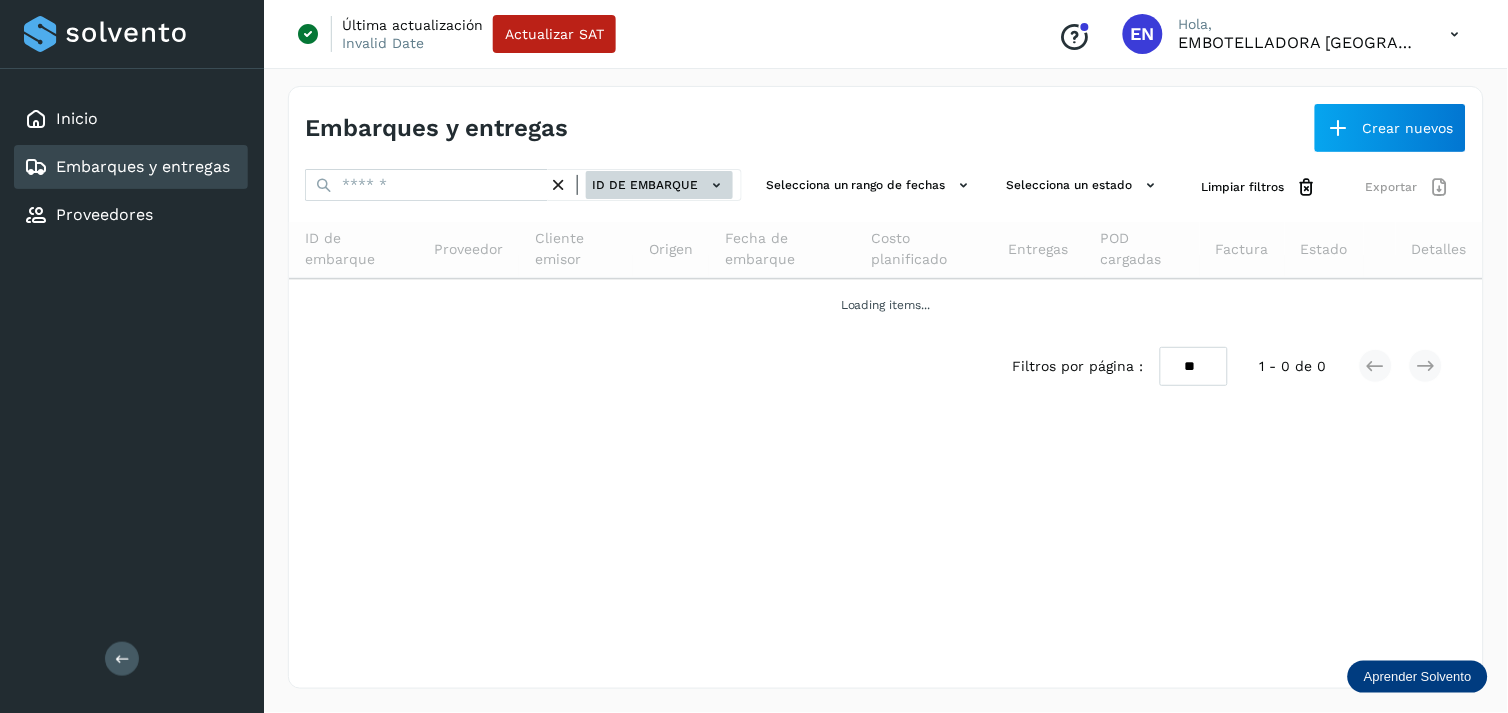 click on "ID de embarque" 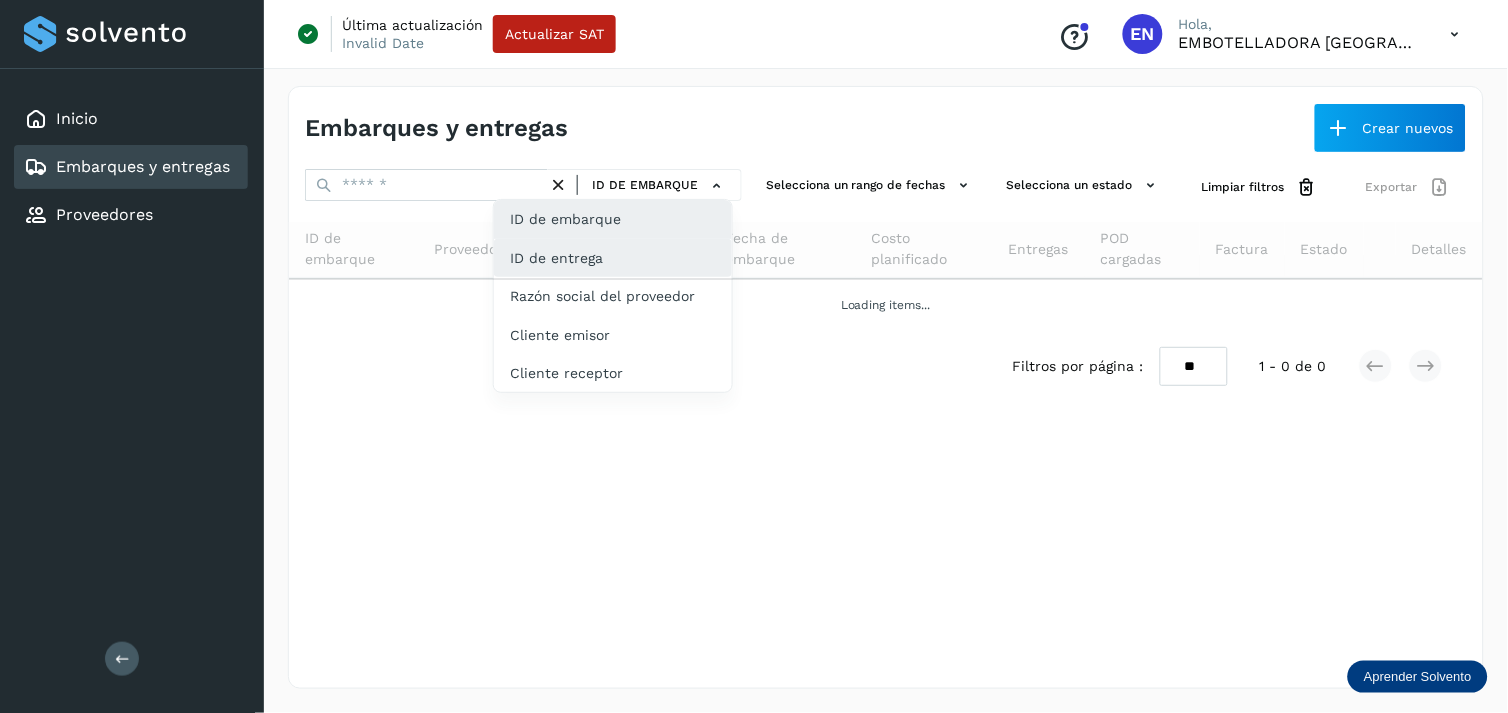 click on "ID de entrega" 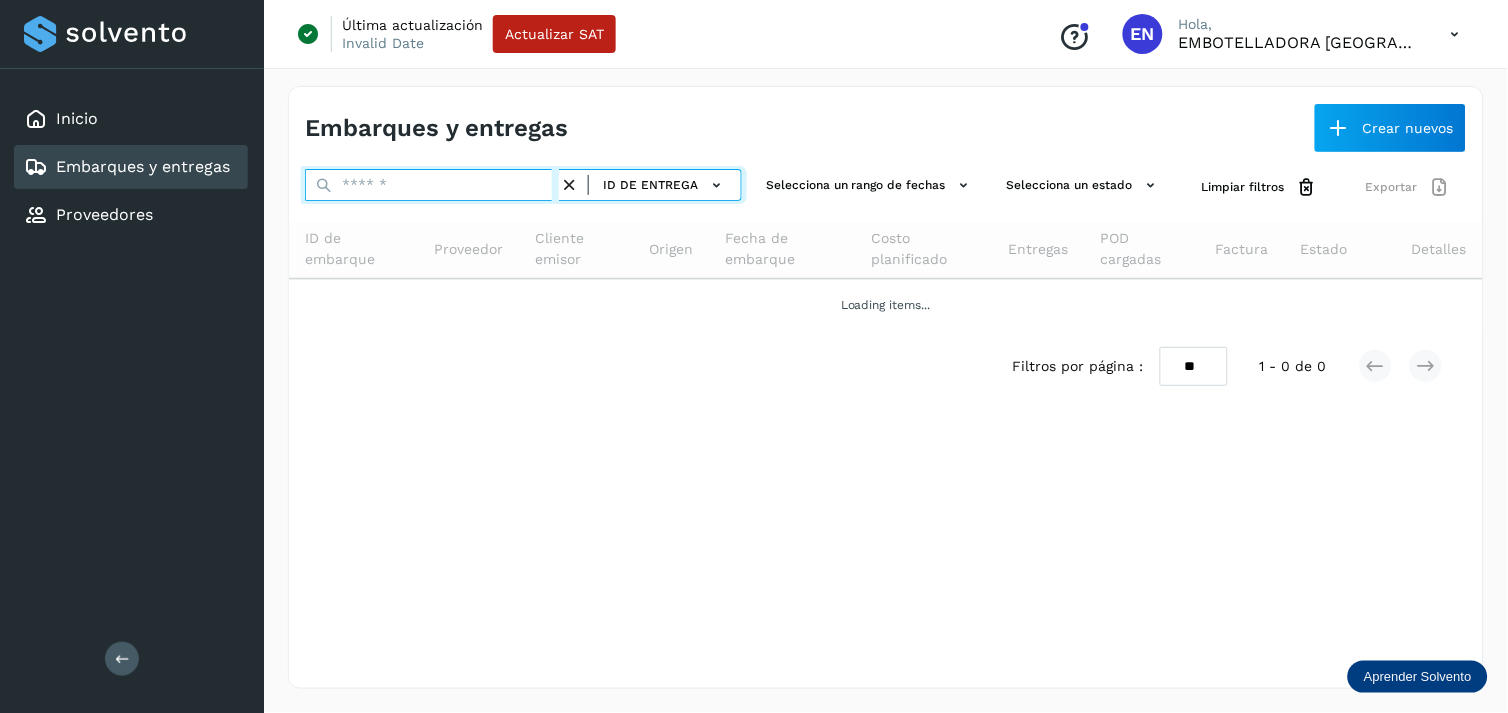 click at bounding box center [432, 185] 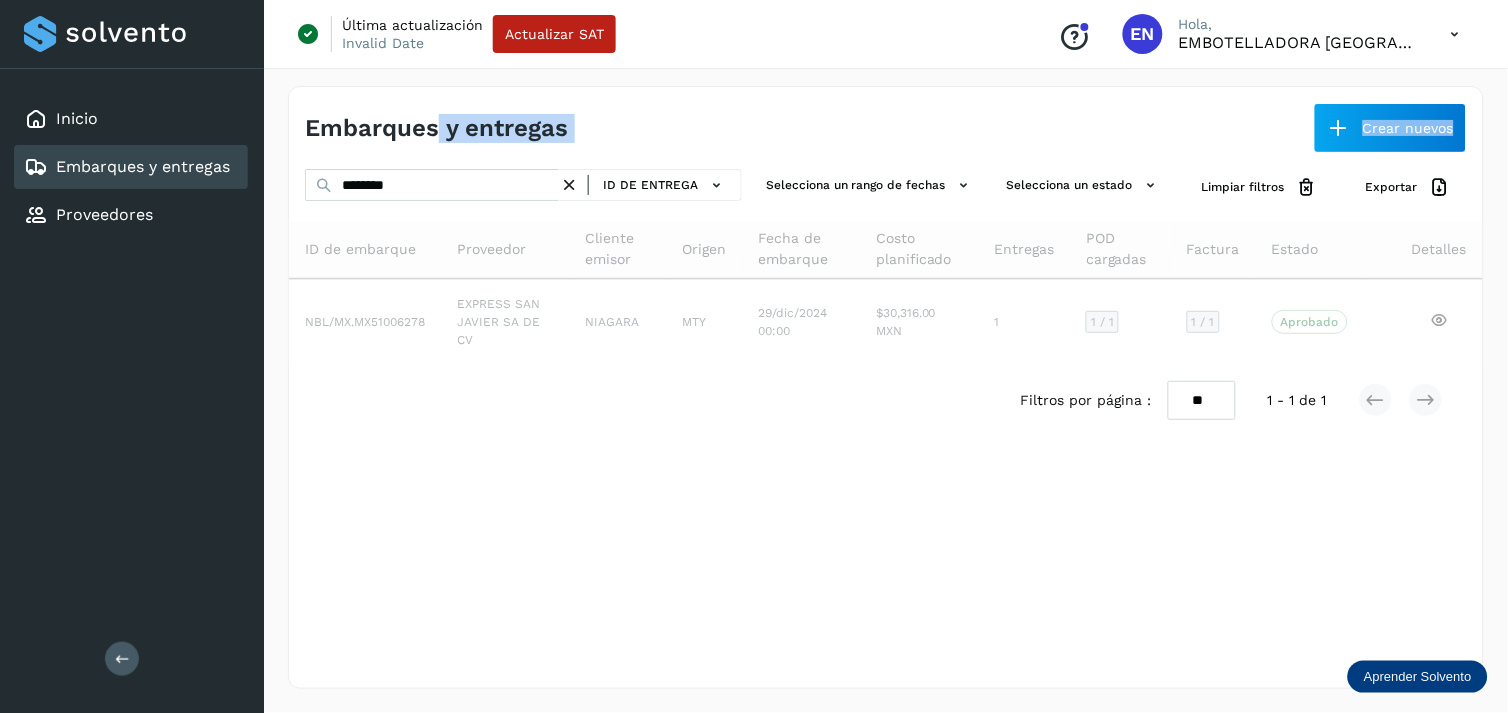 drag, startPoint x: 435, startPoint y: 152, endPoint x: 423, endPoint y: 171, distance: 22.472204 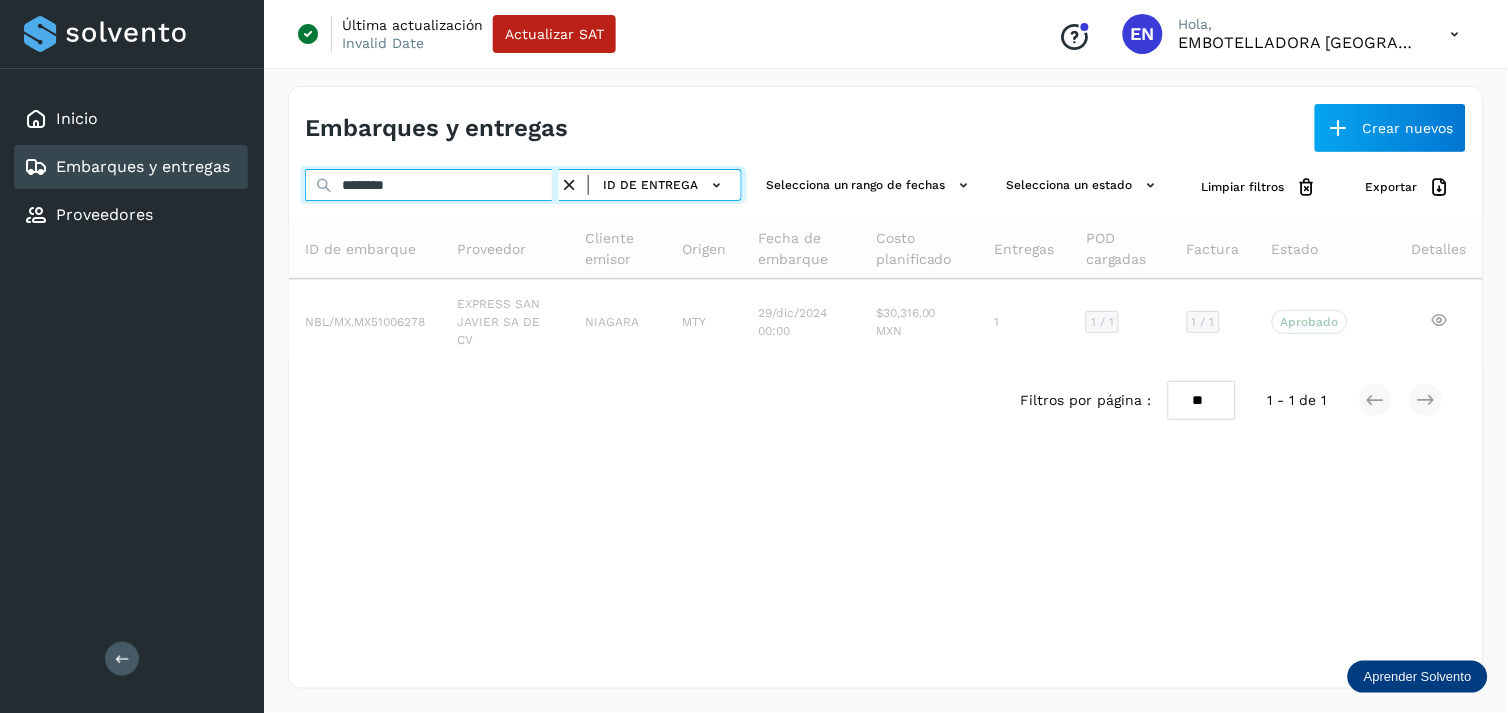 click on "********" at bounding box center (432, 185) 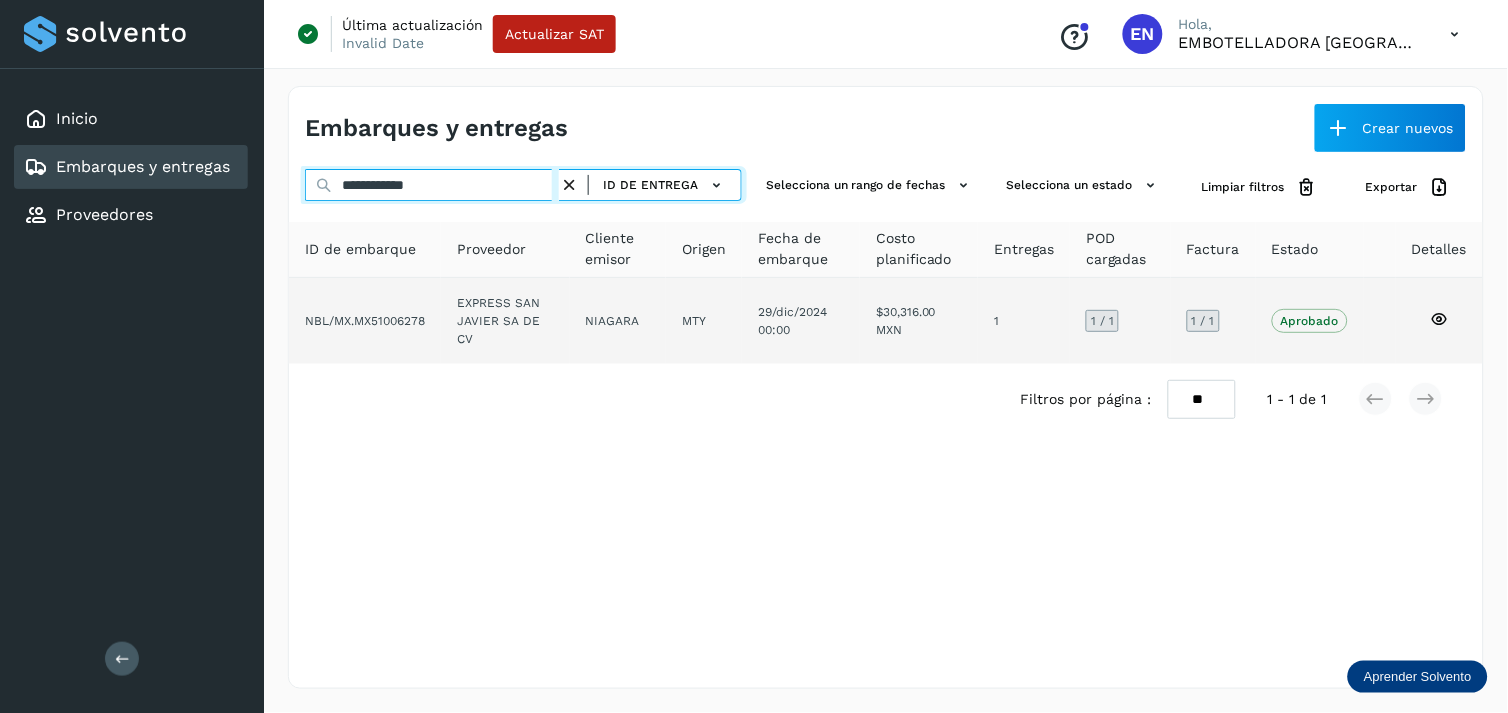 type on "**********" 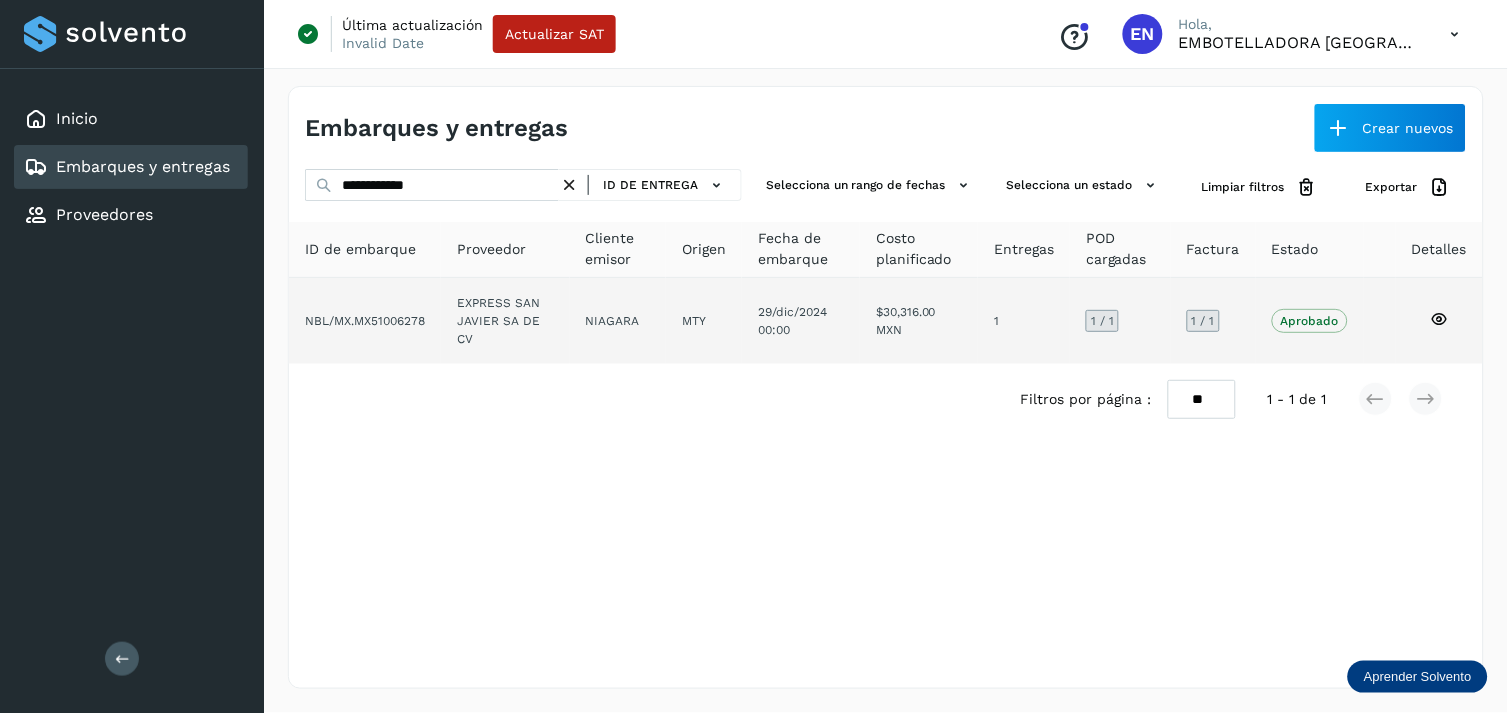 click on "EXPRESS SAN JAVIER SA DE CV" 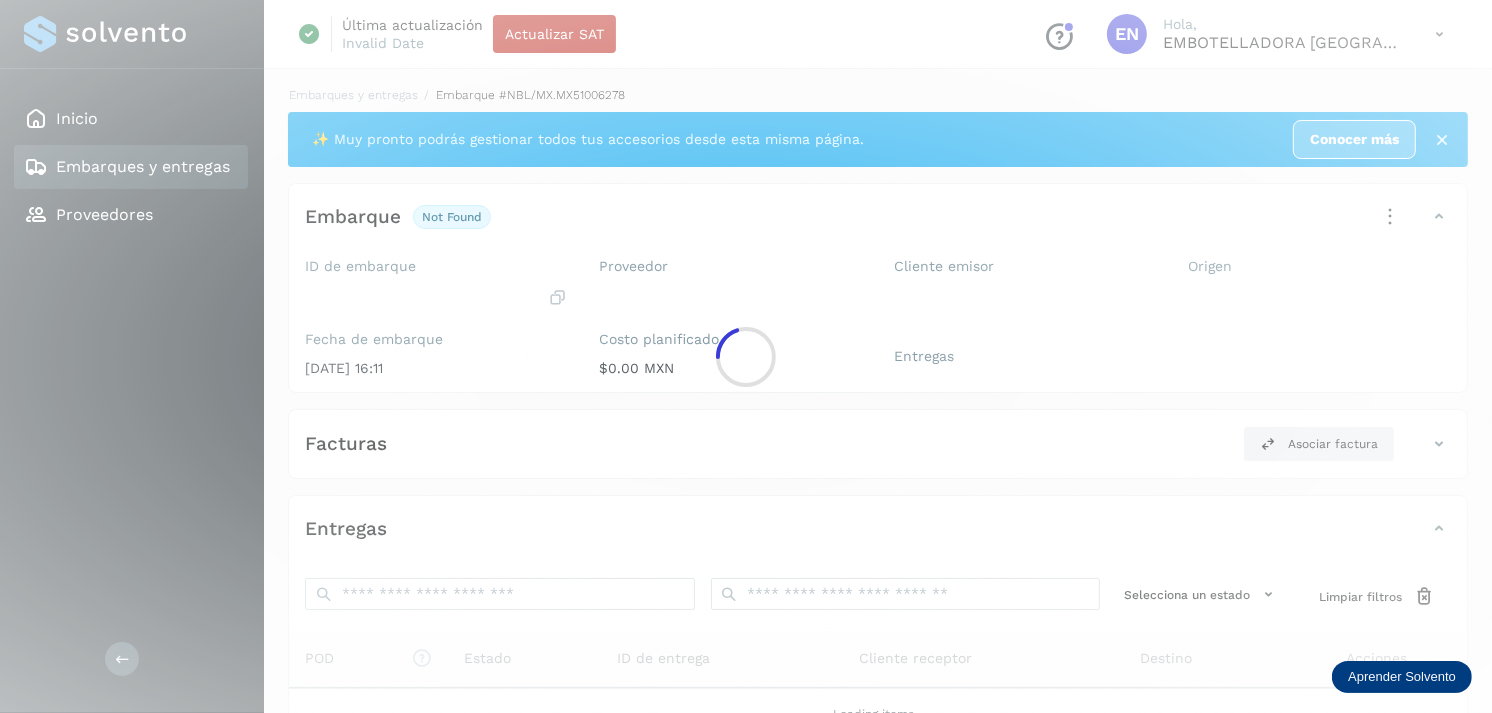 click 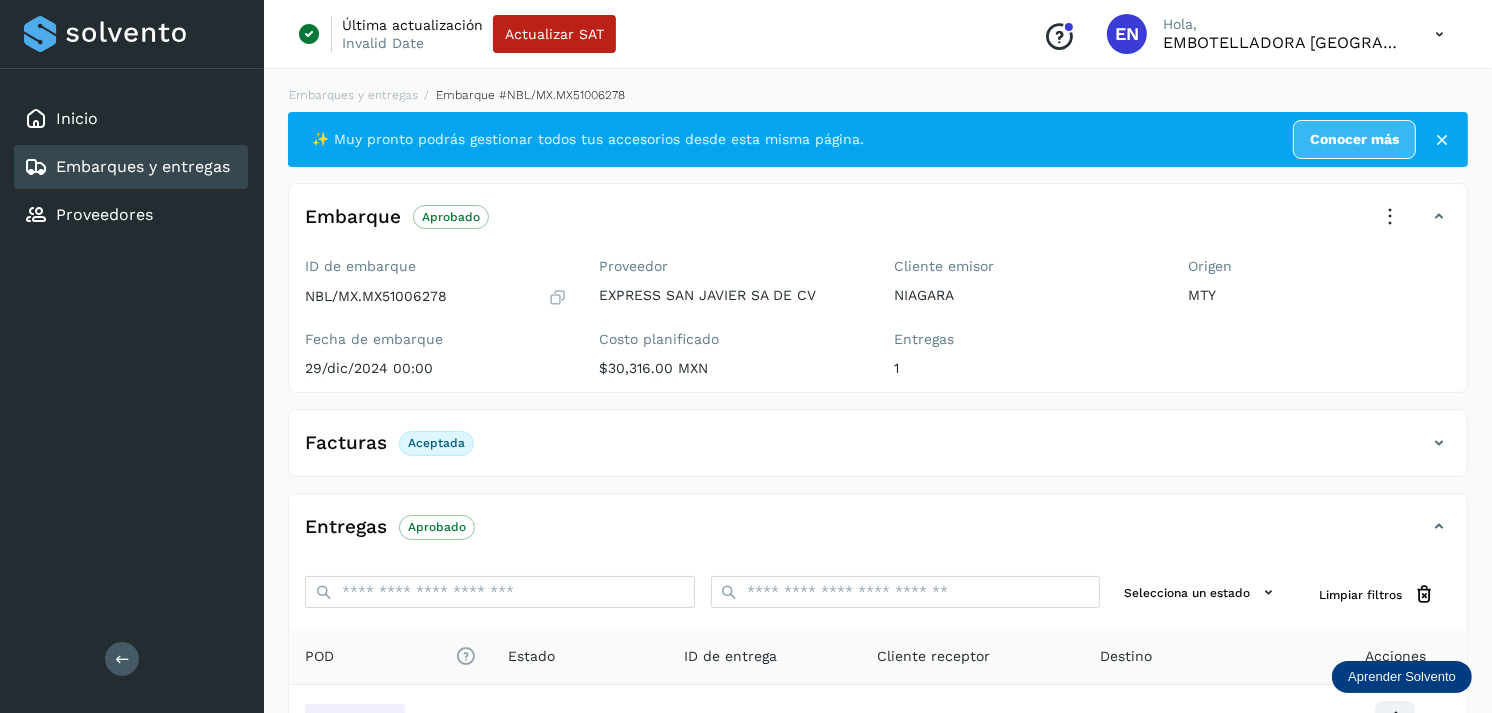 click on "Embarques y entregas" at bounding box center (143, 166) 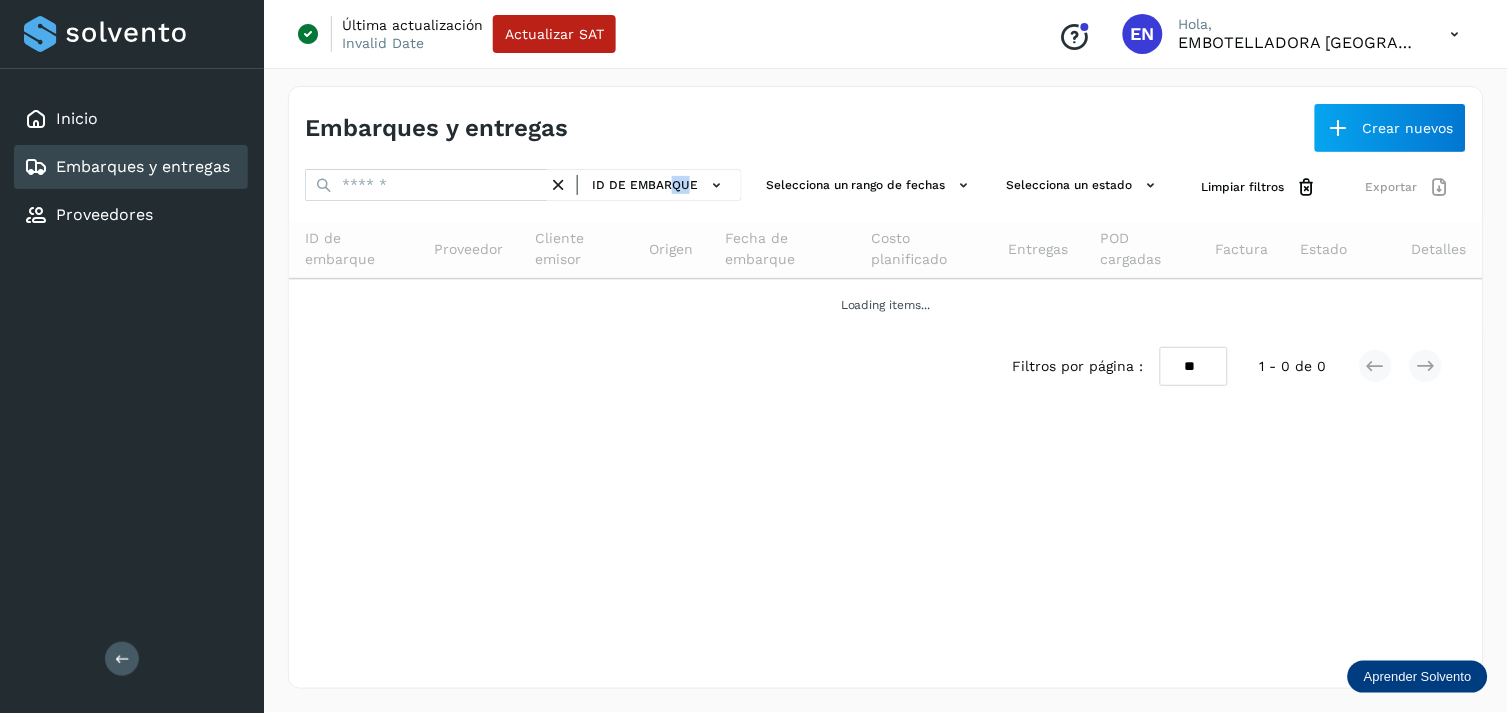 drag, startPoint x: 695, startPoint y: 165, endPoint x: 676, endPoint y: 200, distance: 39.824615 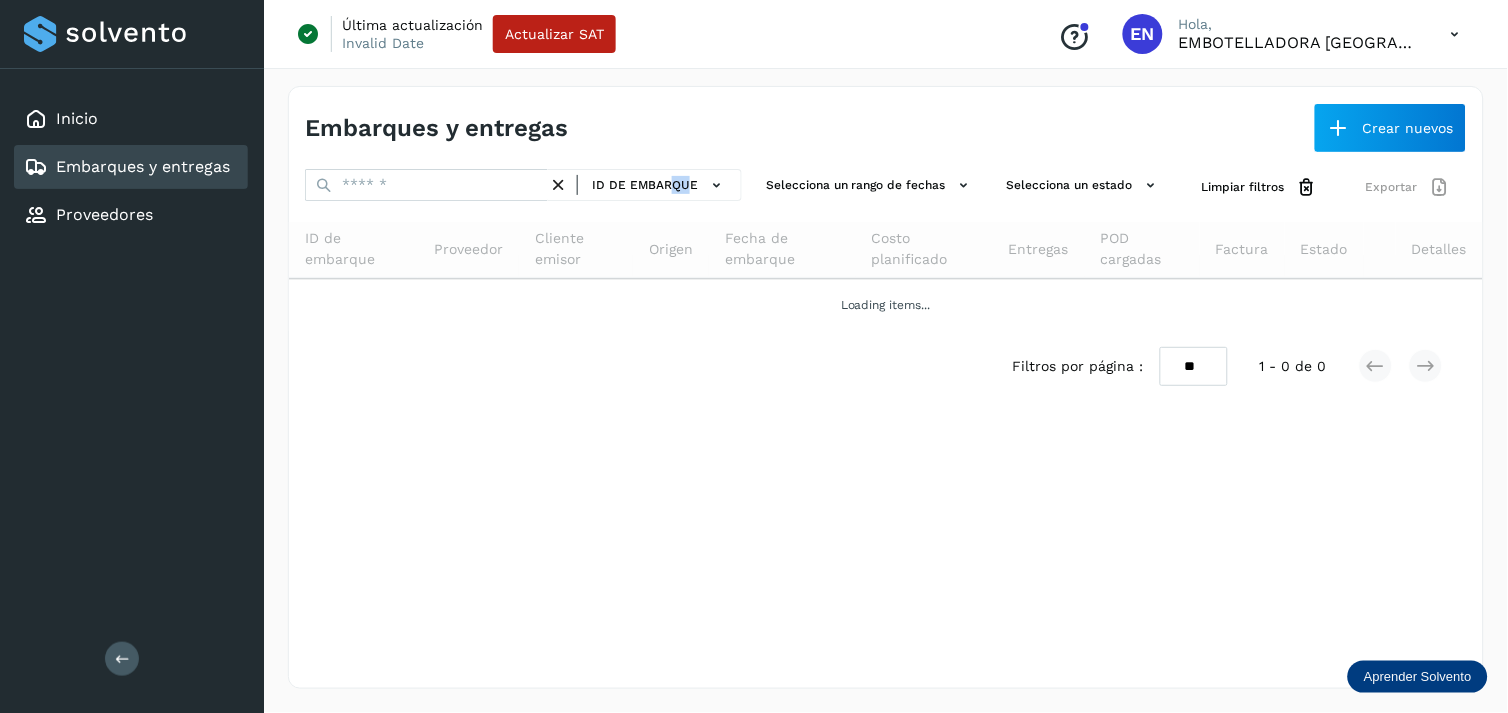 click on "Embarques y entregas Crear nuevos ID de embarque Selecciona un rango de fechas  Selecciona un estado Limpiar filtros Exportar ID de embarque Proveedor Cliente emisor Origen Fecha de embarque Costo planificado Entregas POD cargadas Factura Estado Detalles Loading items... Filtros por página : ** ** ** 1 - 0 de 0" at bounding box center (886, 387) 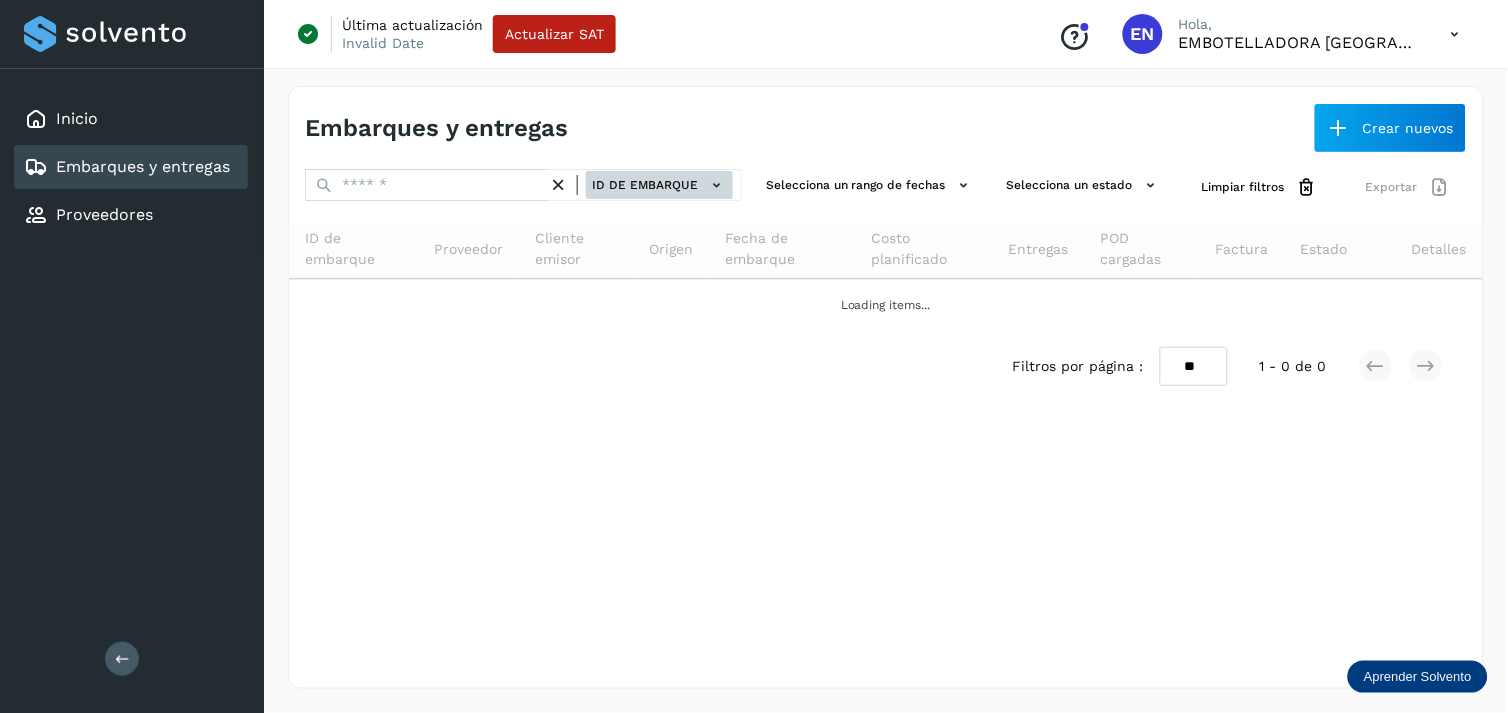 click on "ID de embarque" at bounding box center [659, 185] 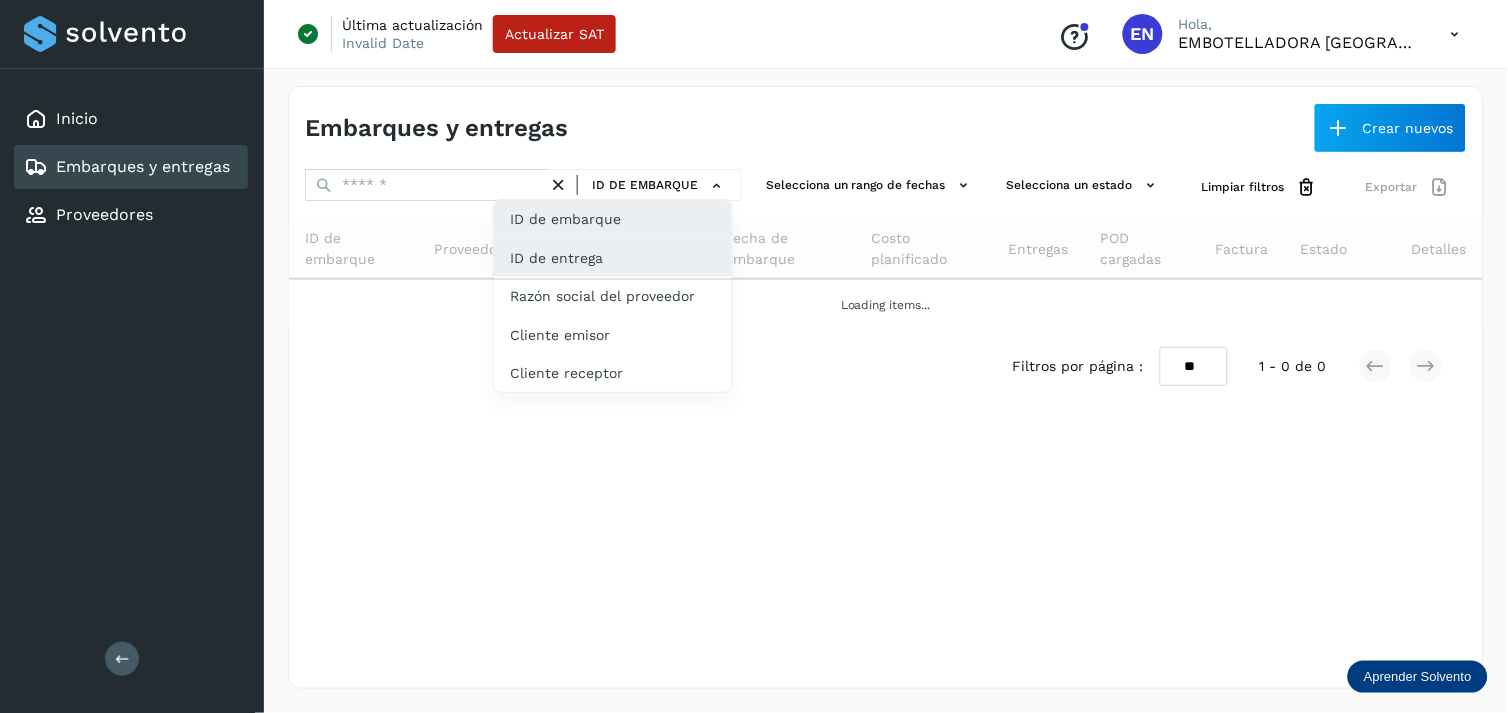 click on "ID de entrega" 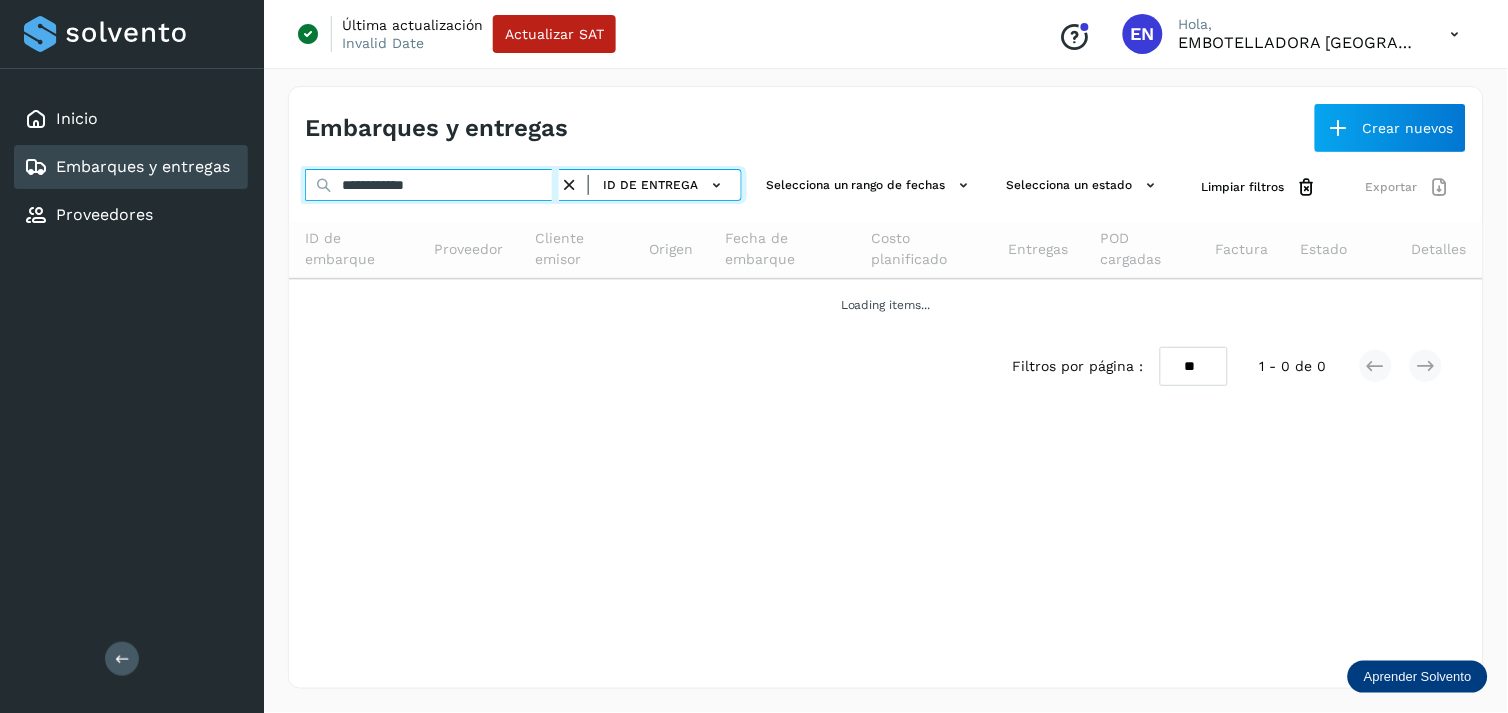 click on "**********" at bounding box center (432, 185) 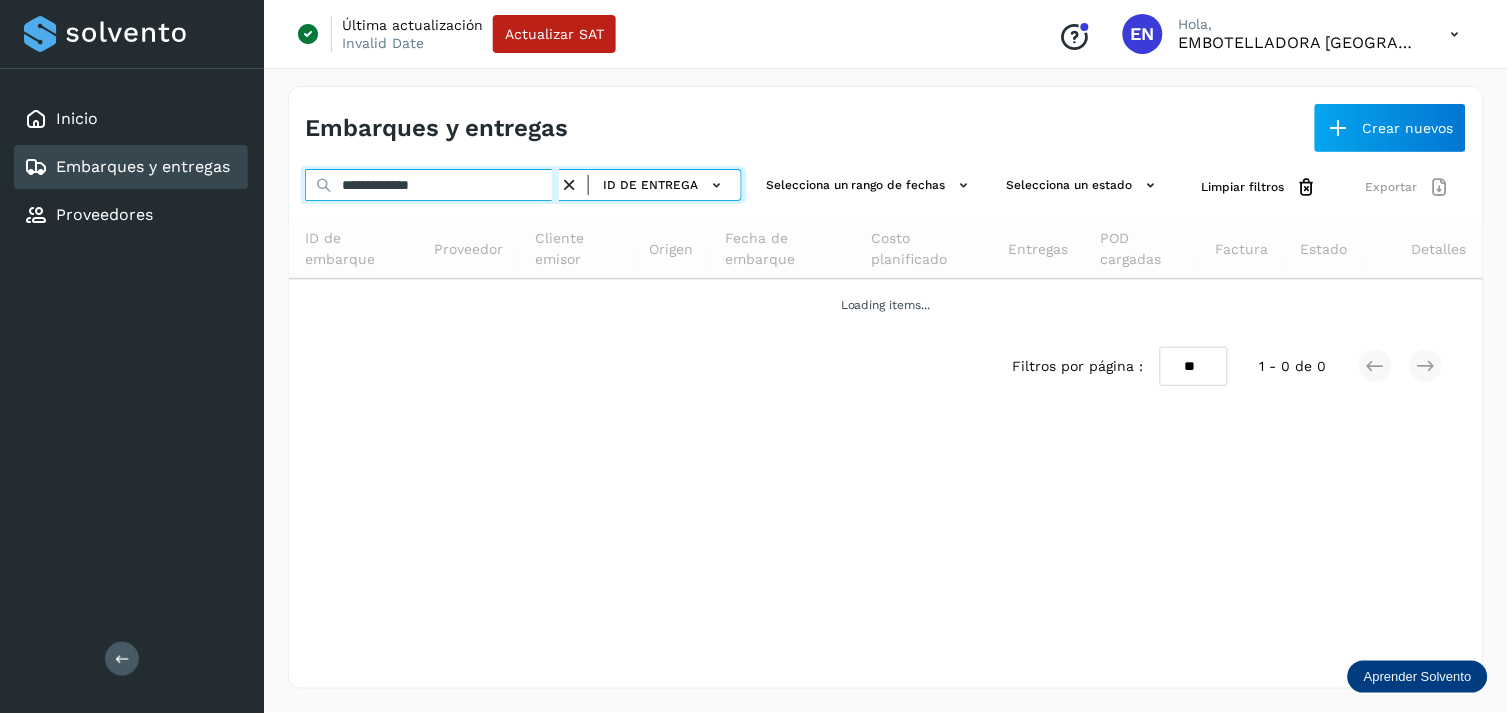 type on "**********" 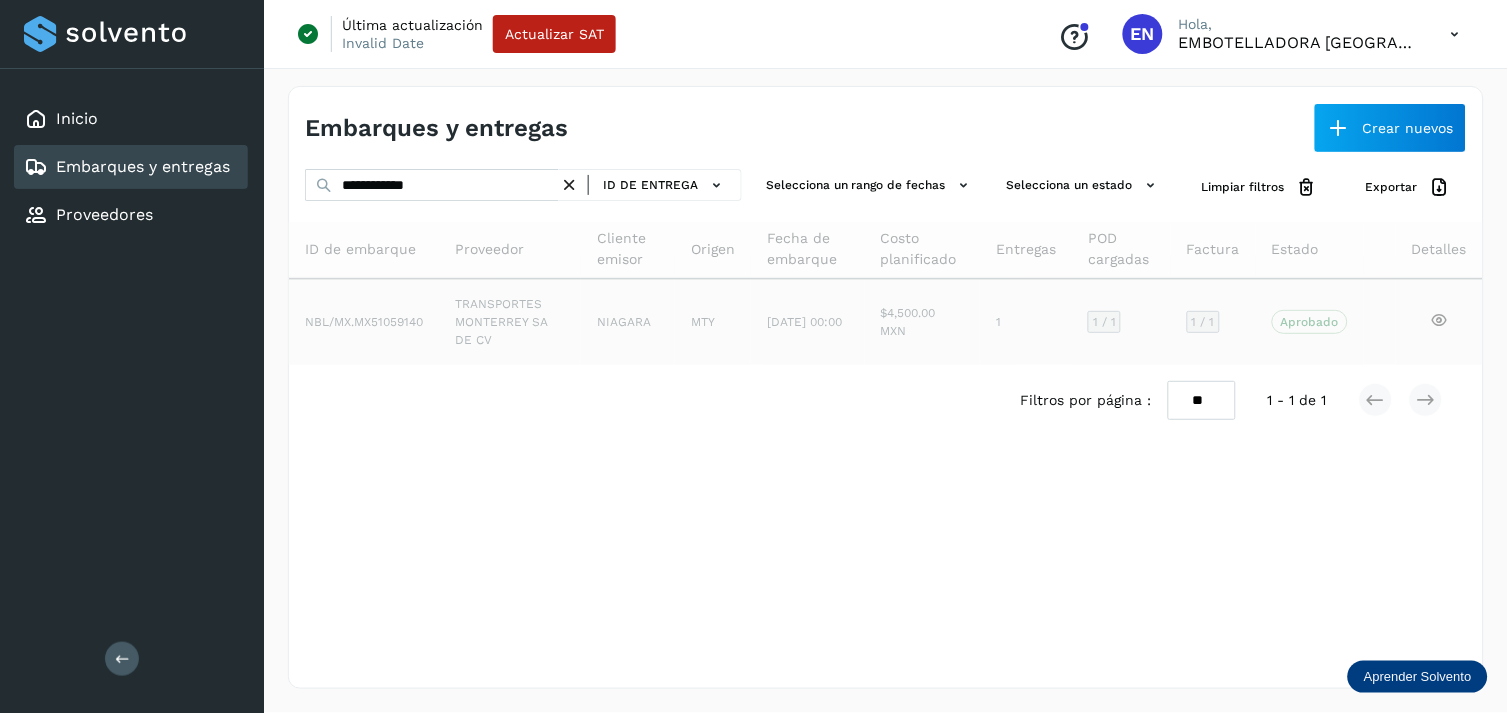 click on "TRANSPORTES MONTERREY SA DE CV" 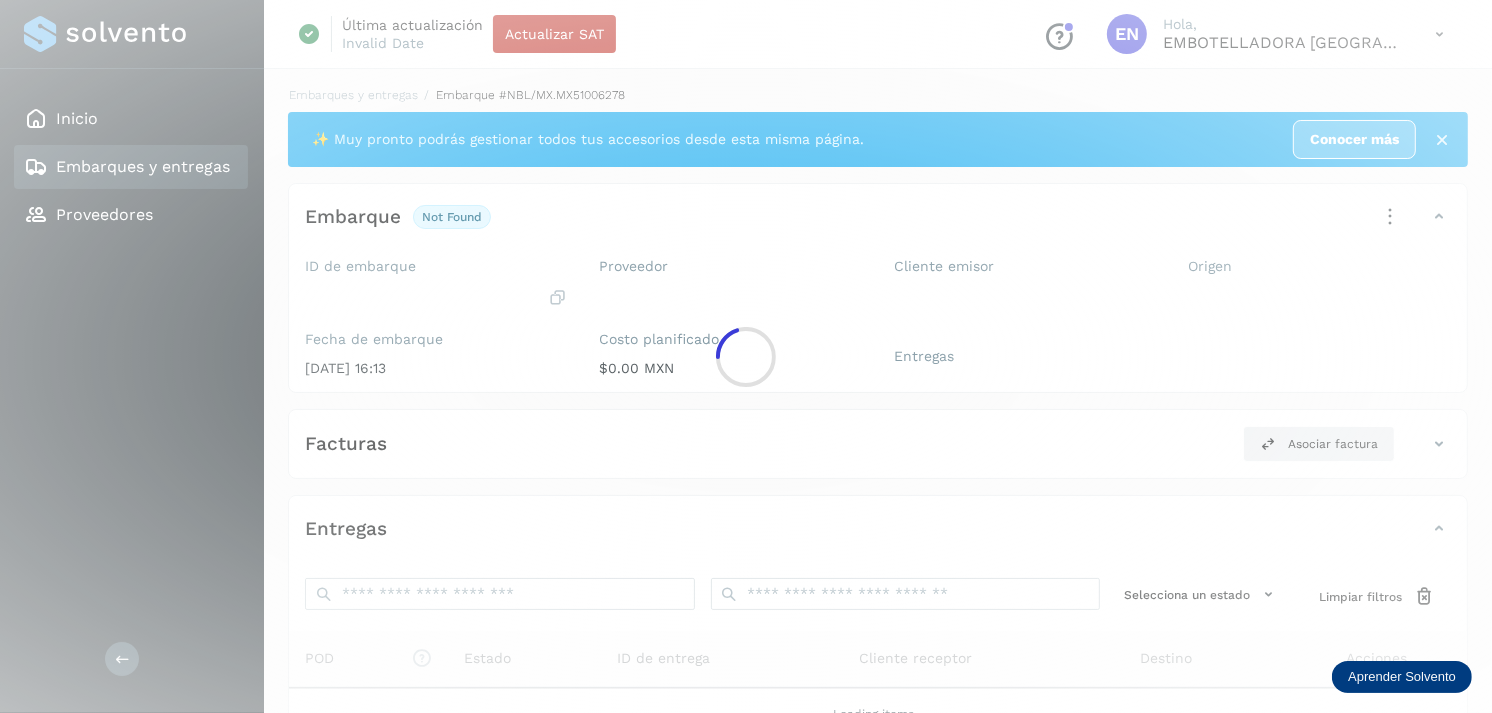 click 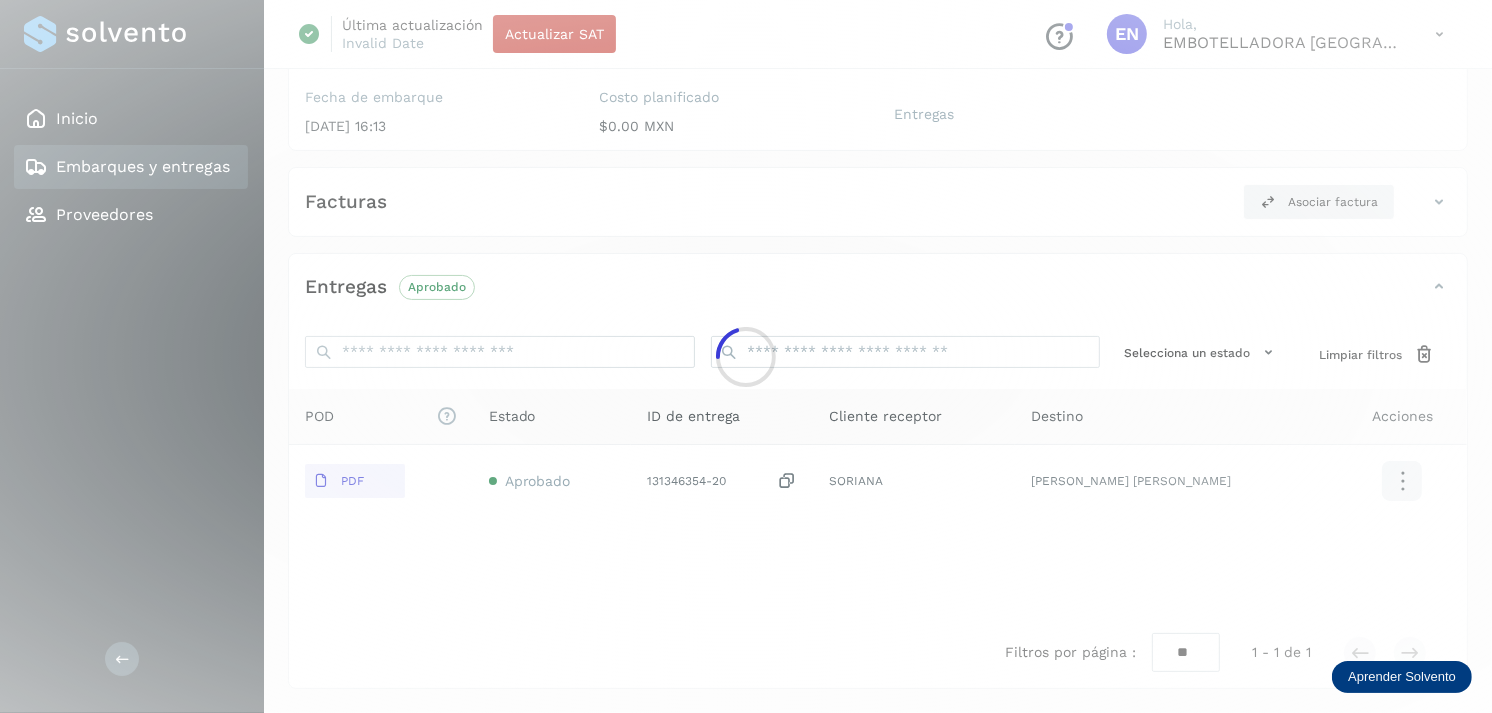 scroll, scrollTop: 241, scrollLeft: 0, axis: vertical 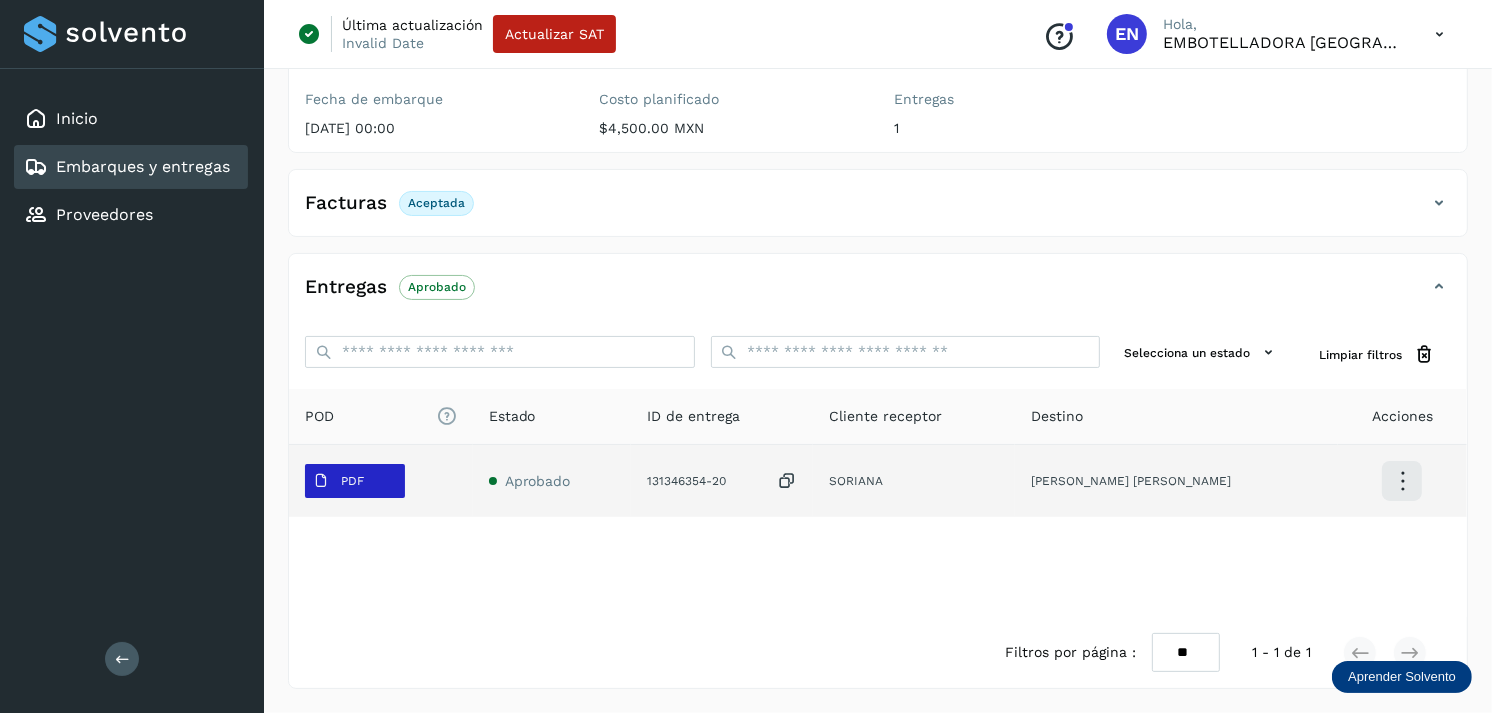 click on "PDF" at bounding box center [338, 481] 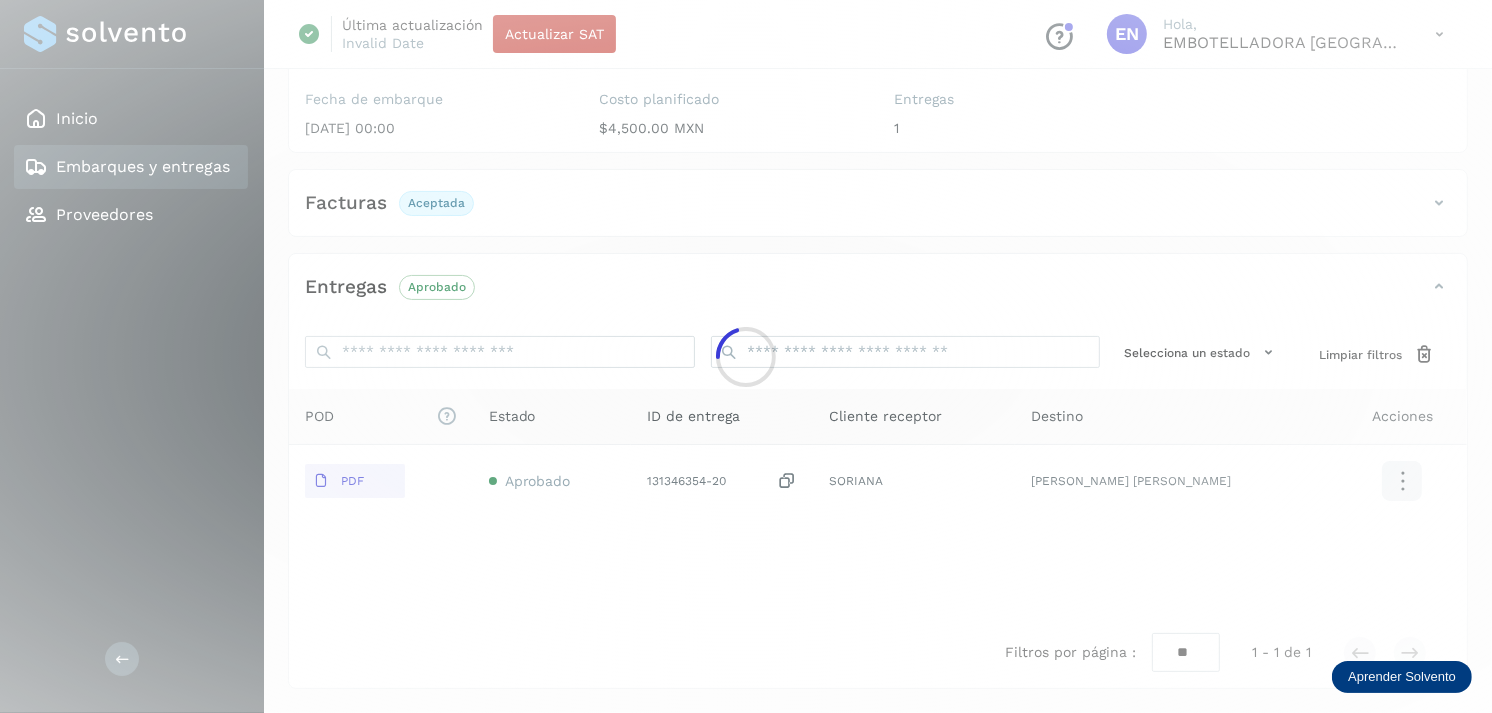 type 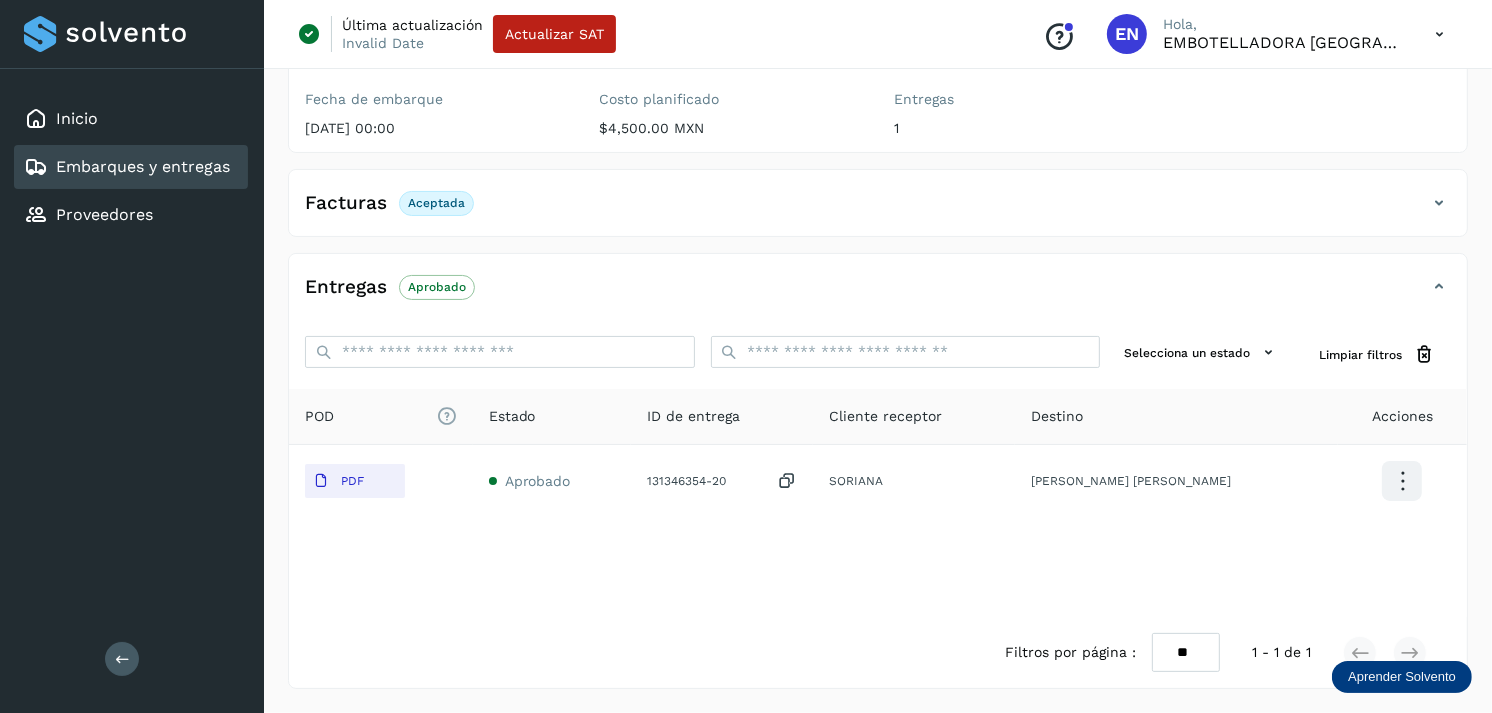 click on "Embarques y entregas" at bounding box center (143, 166) 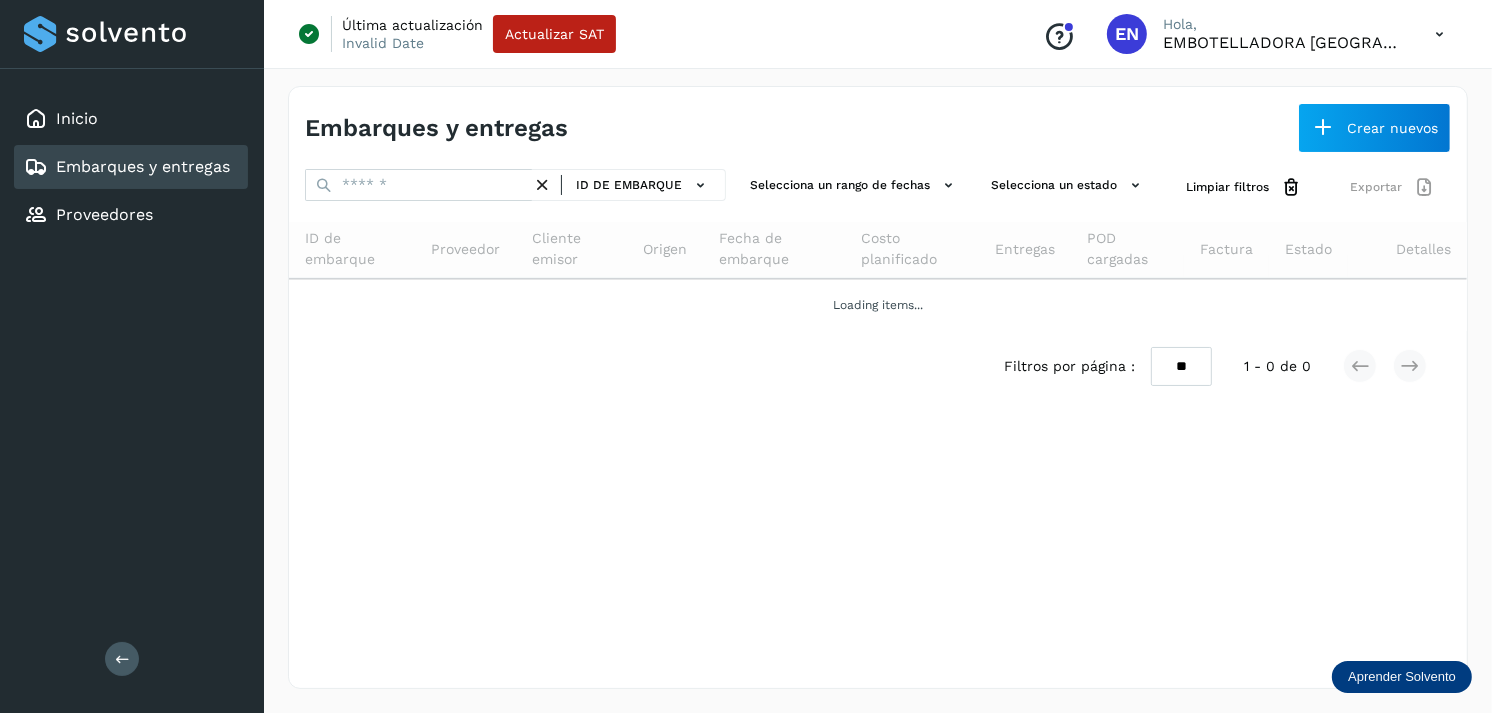 scroll, scrollTop: 0, scrollLeft: 0, axis: both 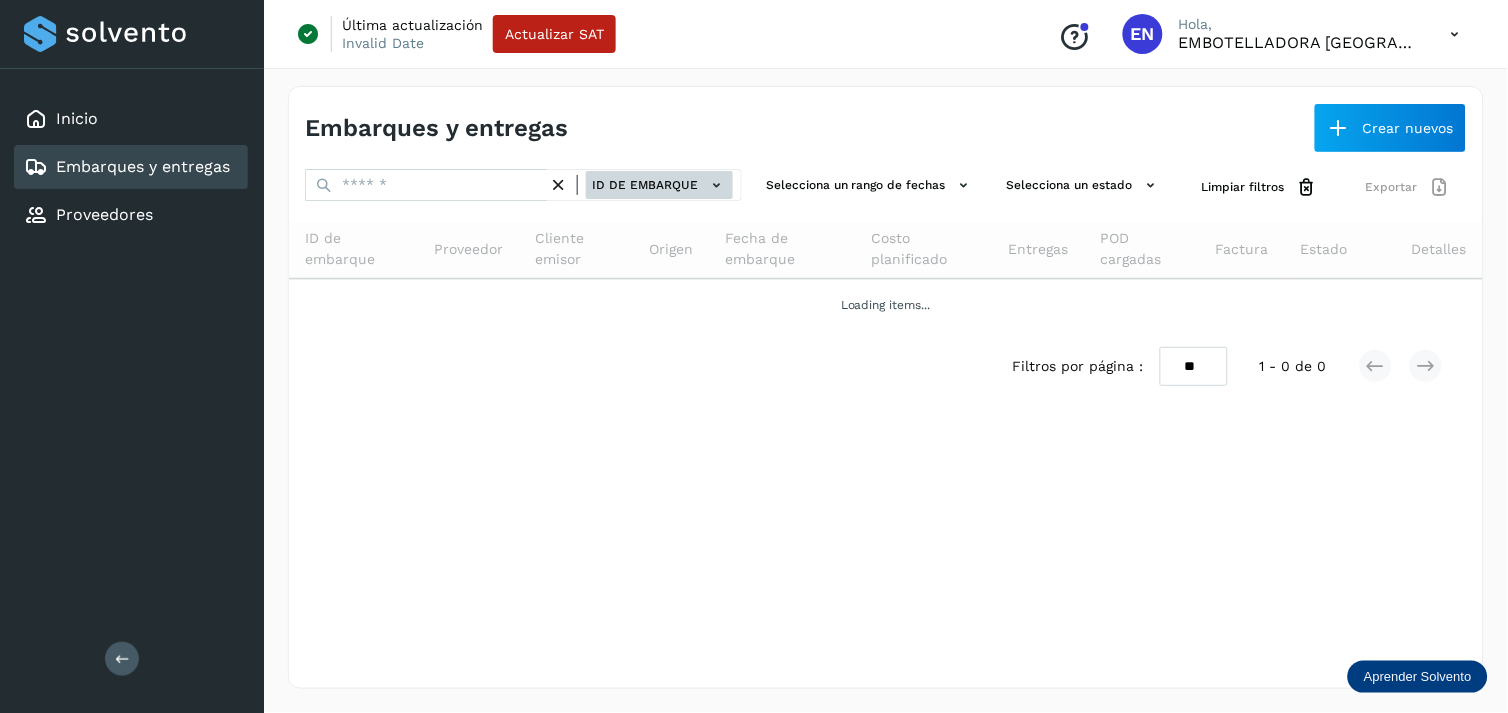 click on "ID de embarque" 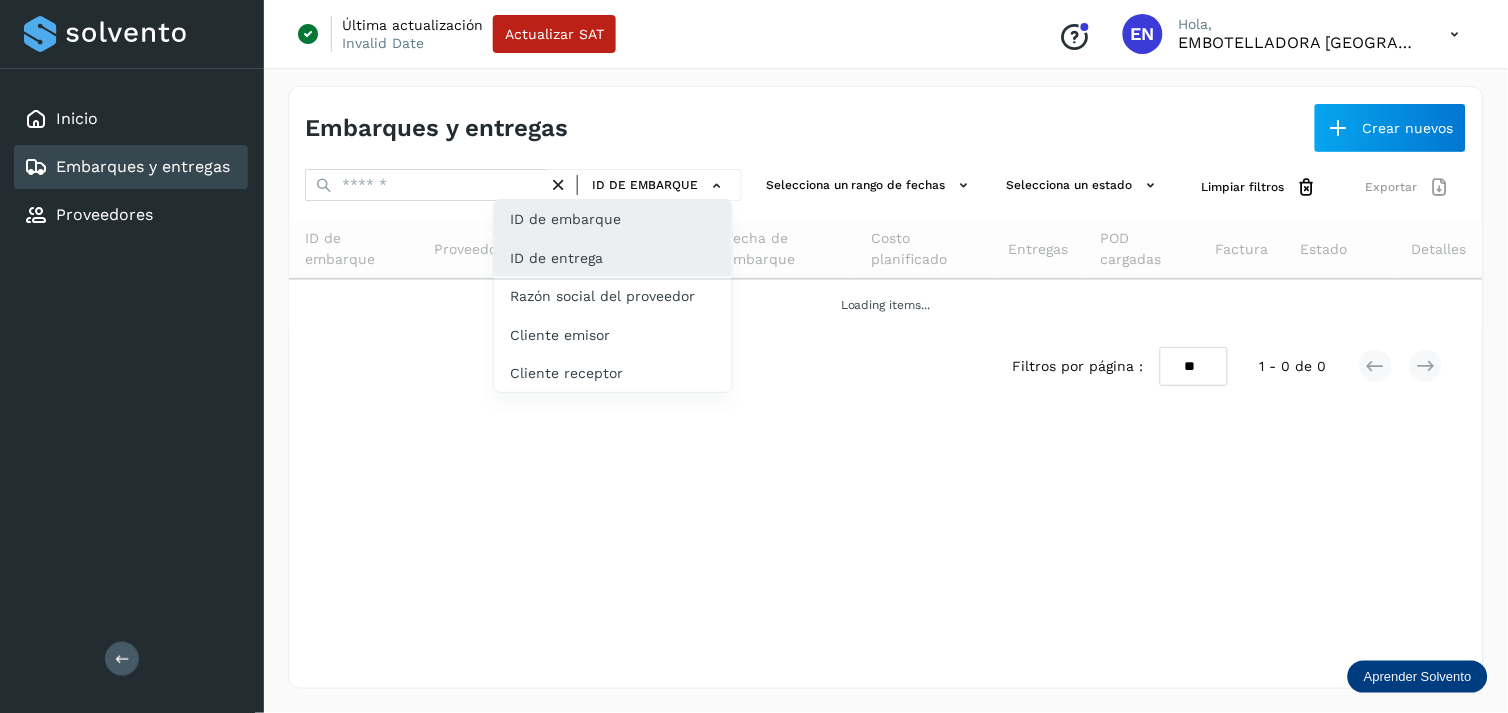 click on "ID de entrega" 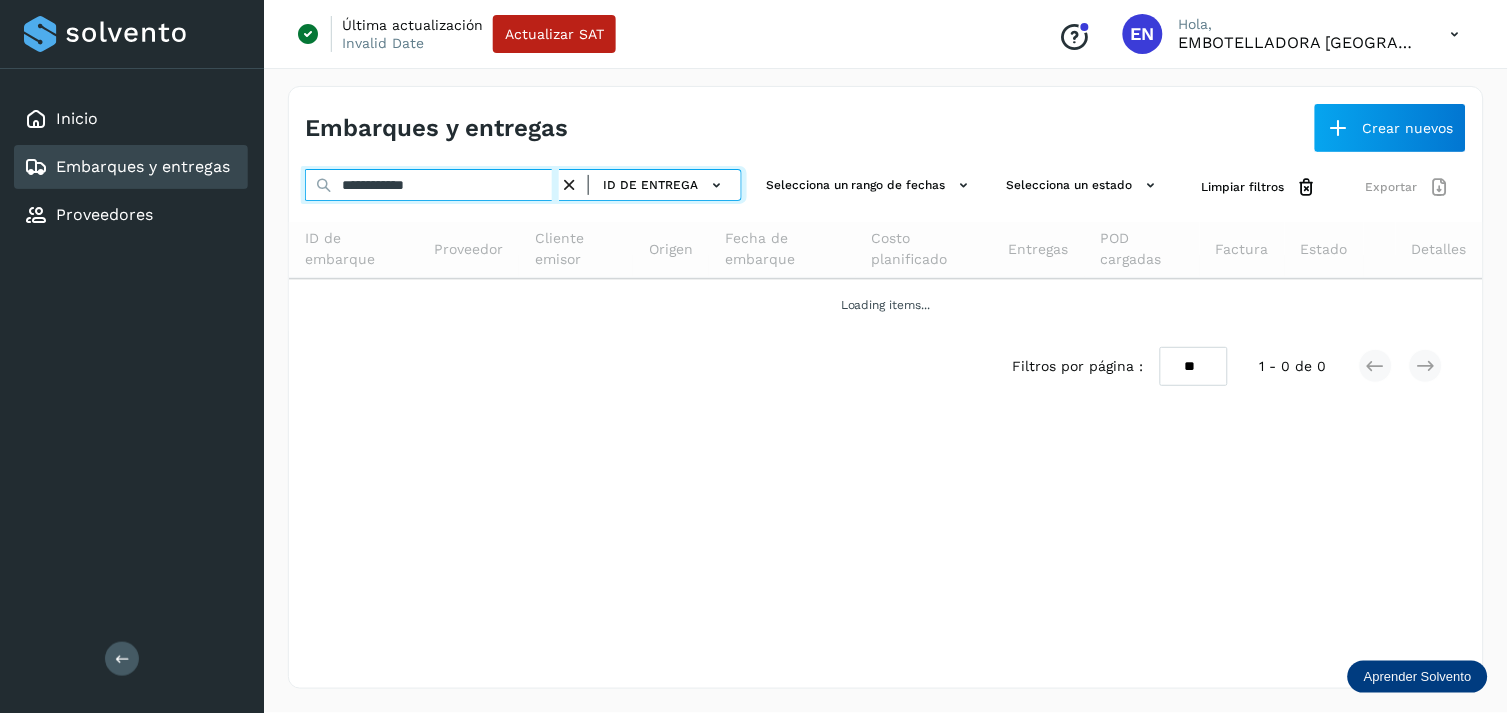 click on "**********" at bounding box center [432, 185] 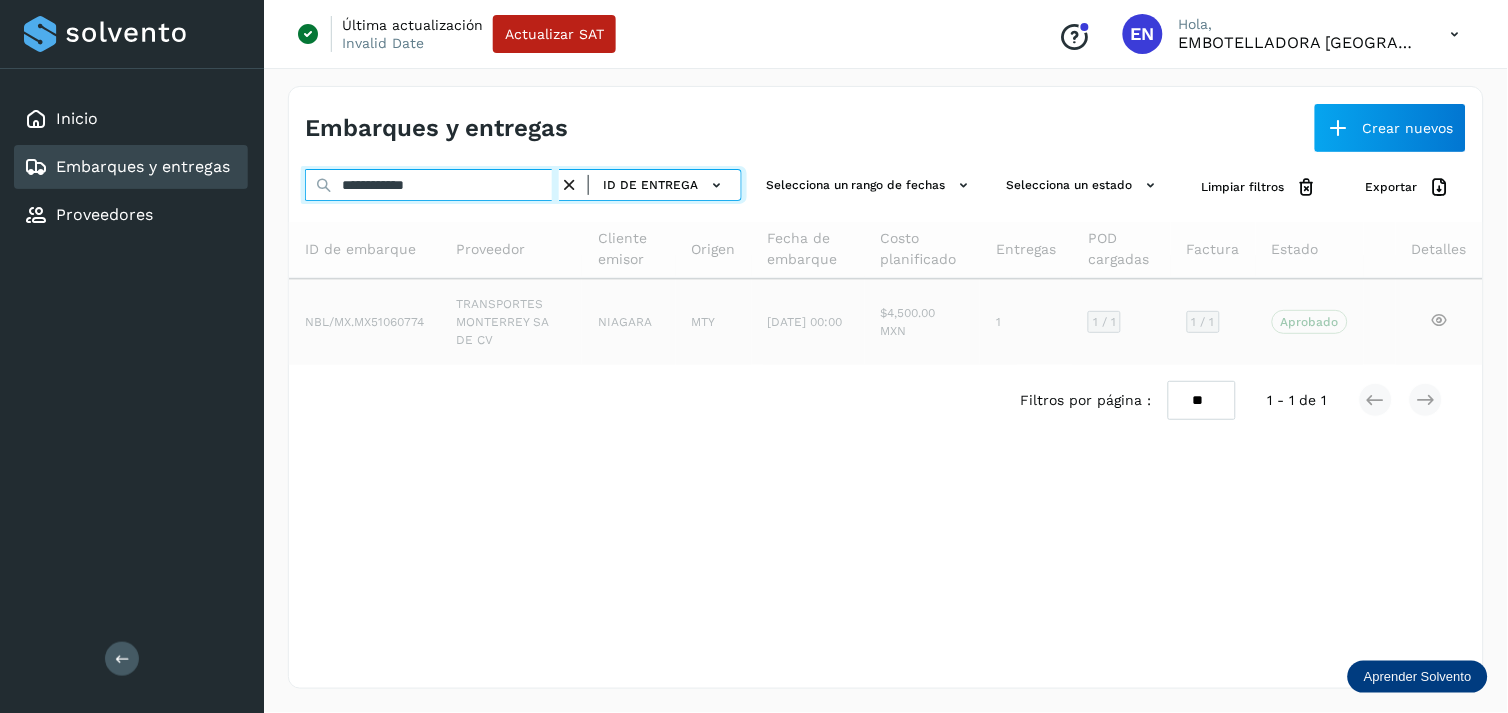 type on "**********" 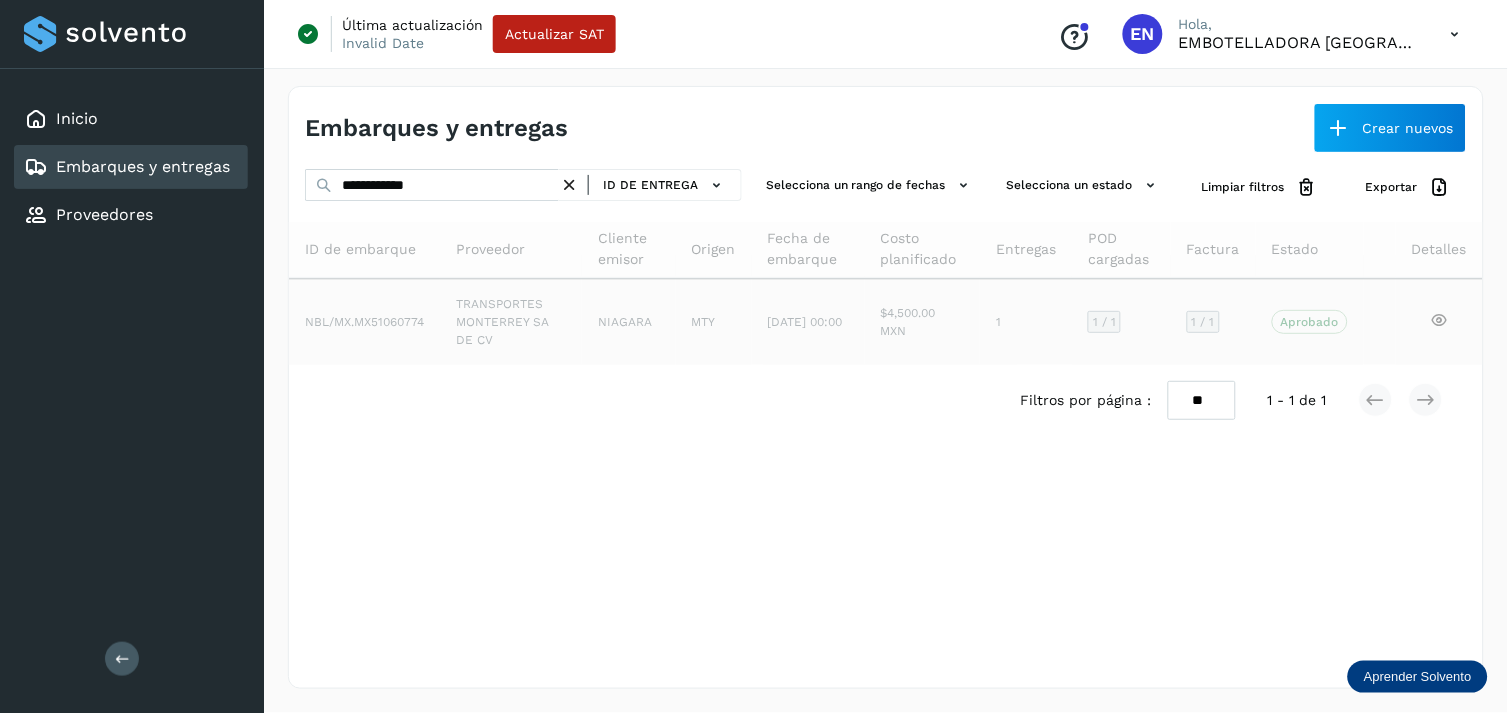 click on "TRANSPORTES MONTERREY SA DE CV" 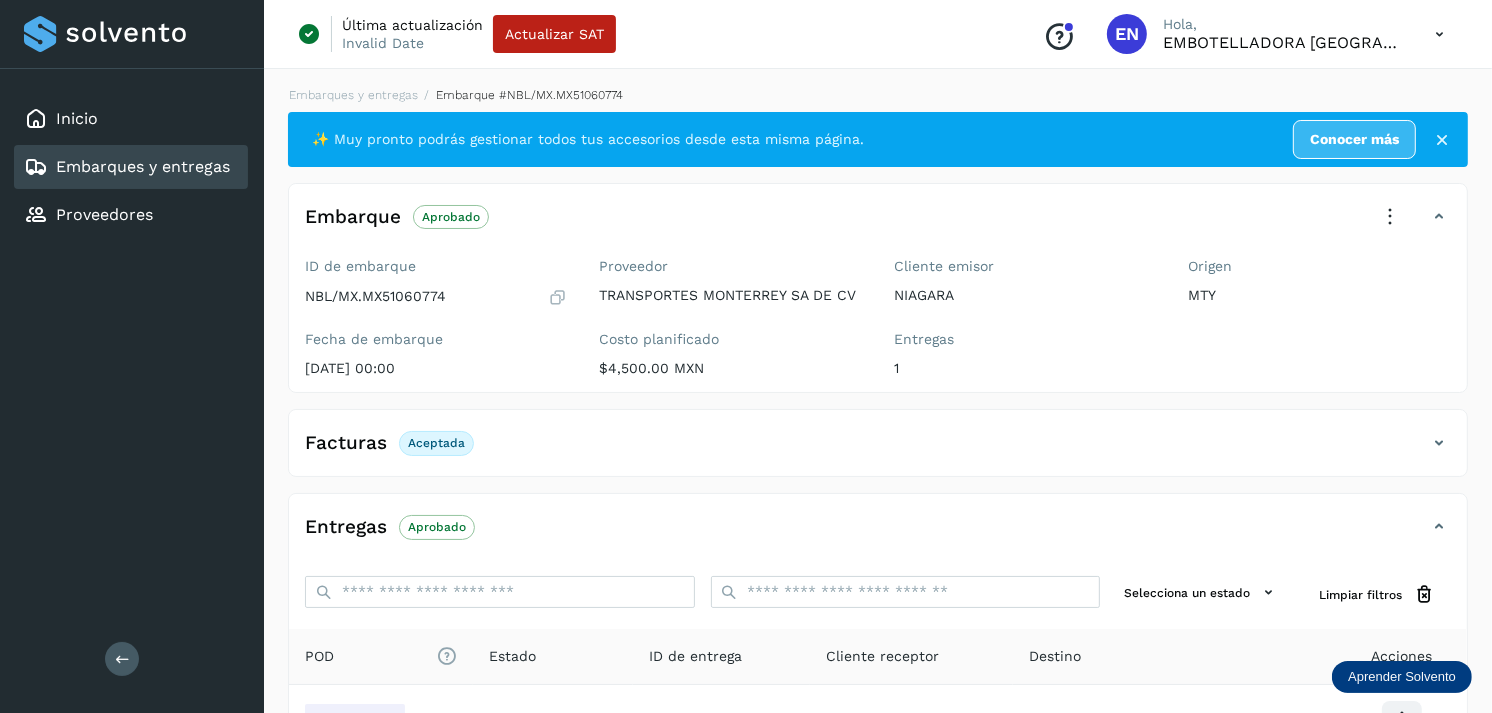 scroll, scrollTop: 241, scrollLeft: 0, axis: vertical 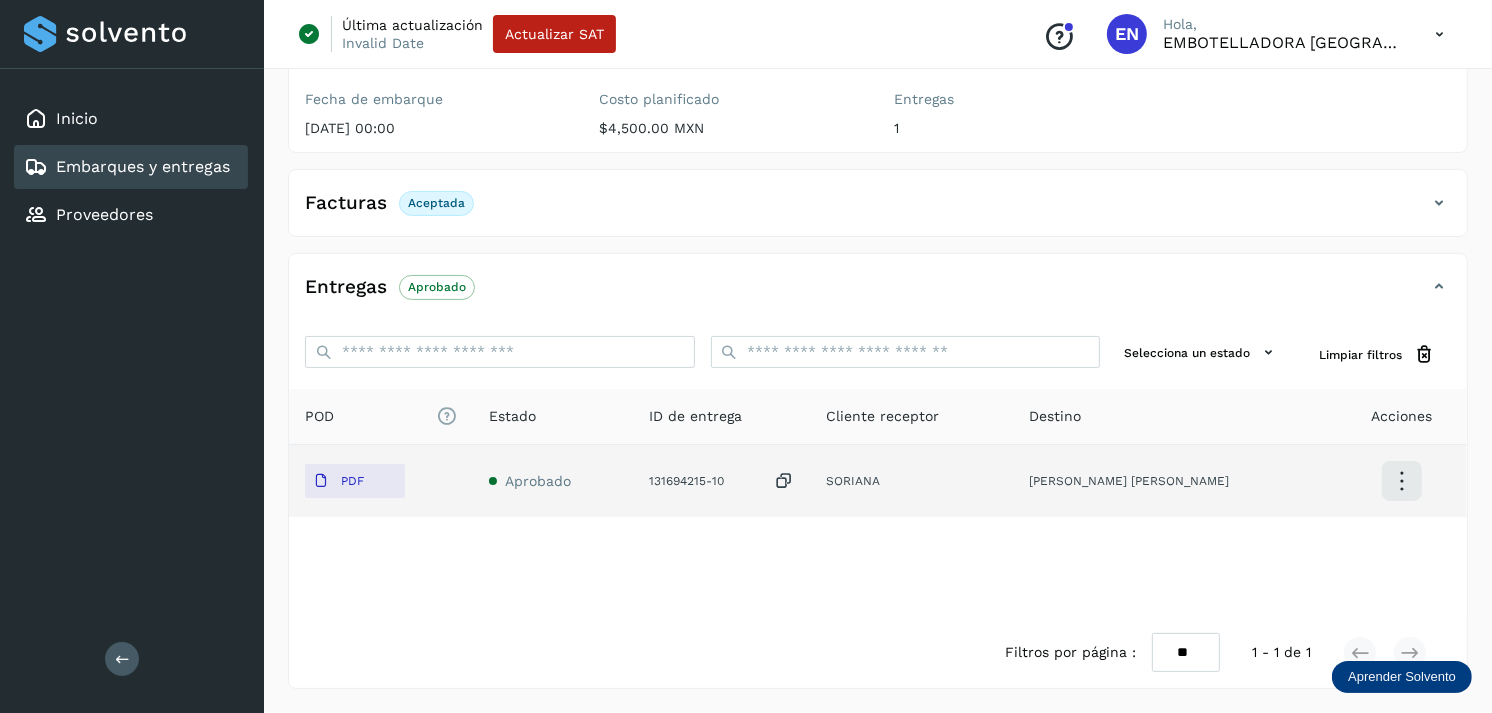click on "Aprobado" 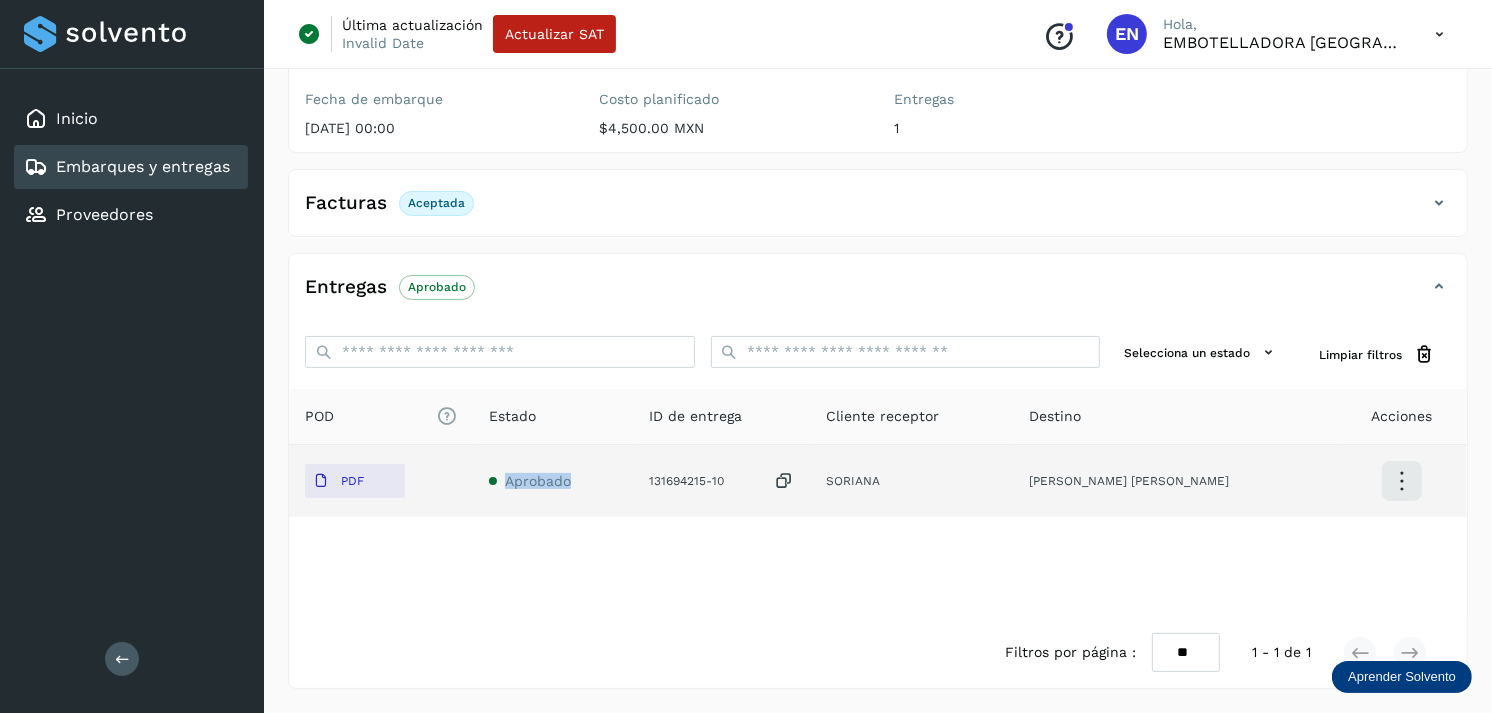 click on "Aprobado" 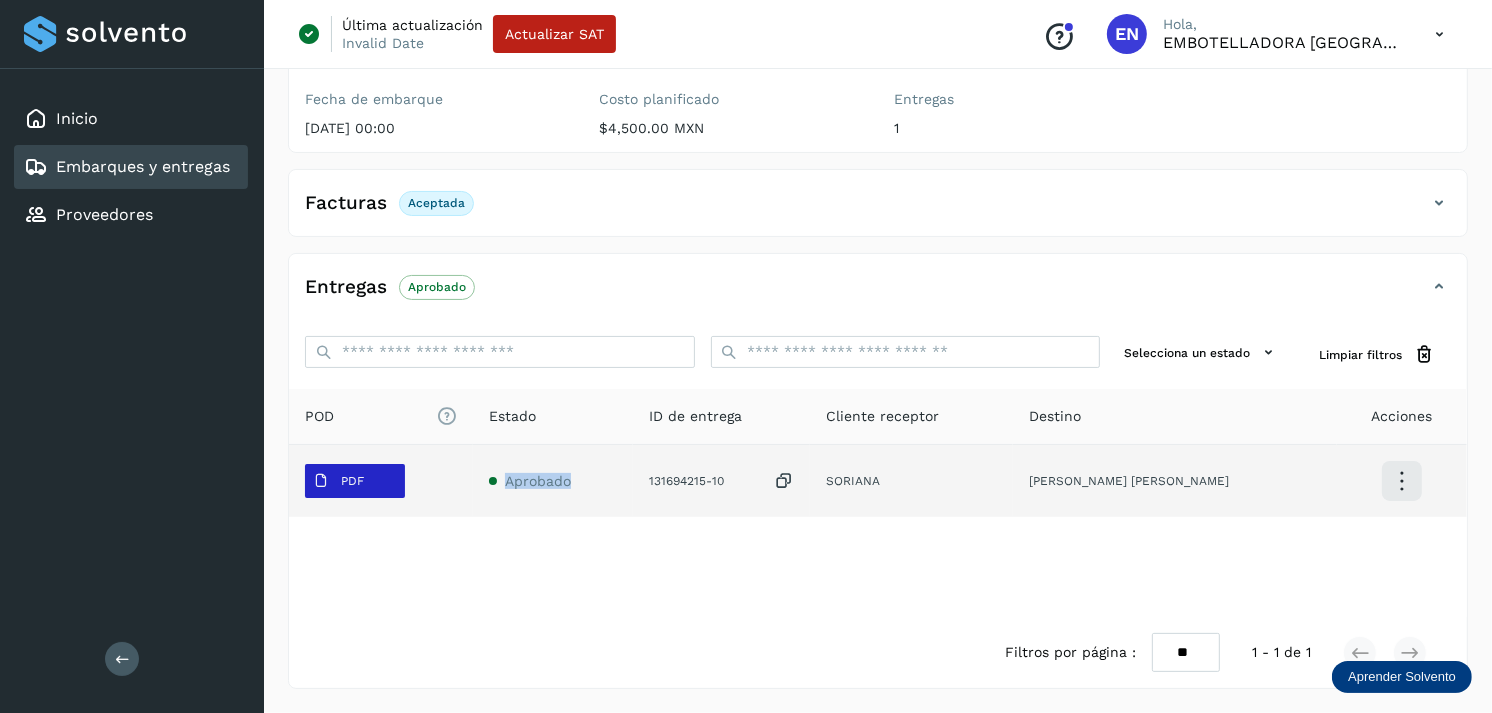 click on "PDF" at bounding box center (352, 481) 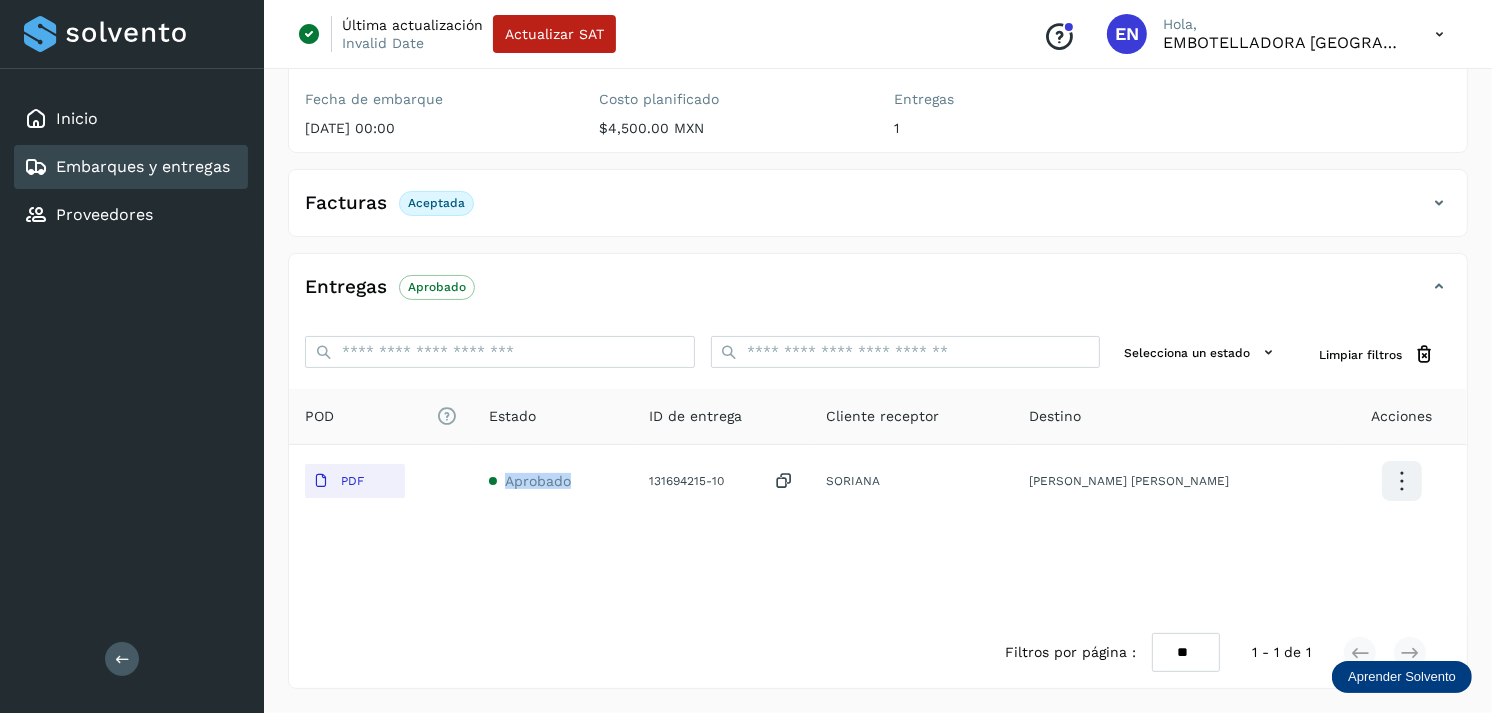 type 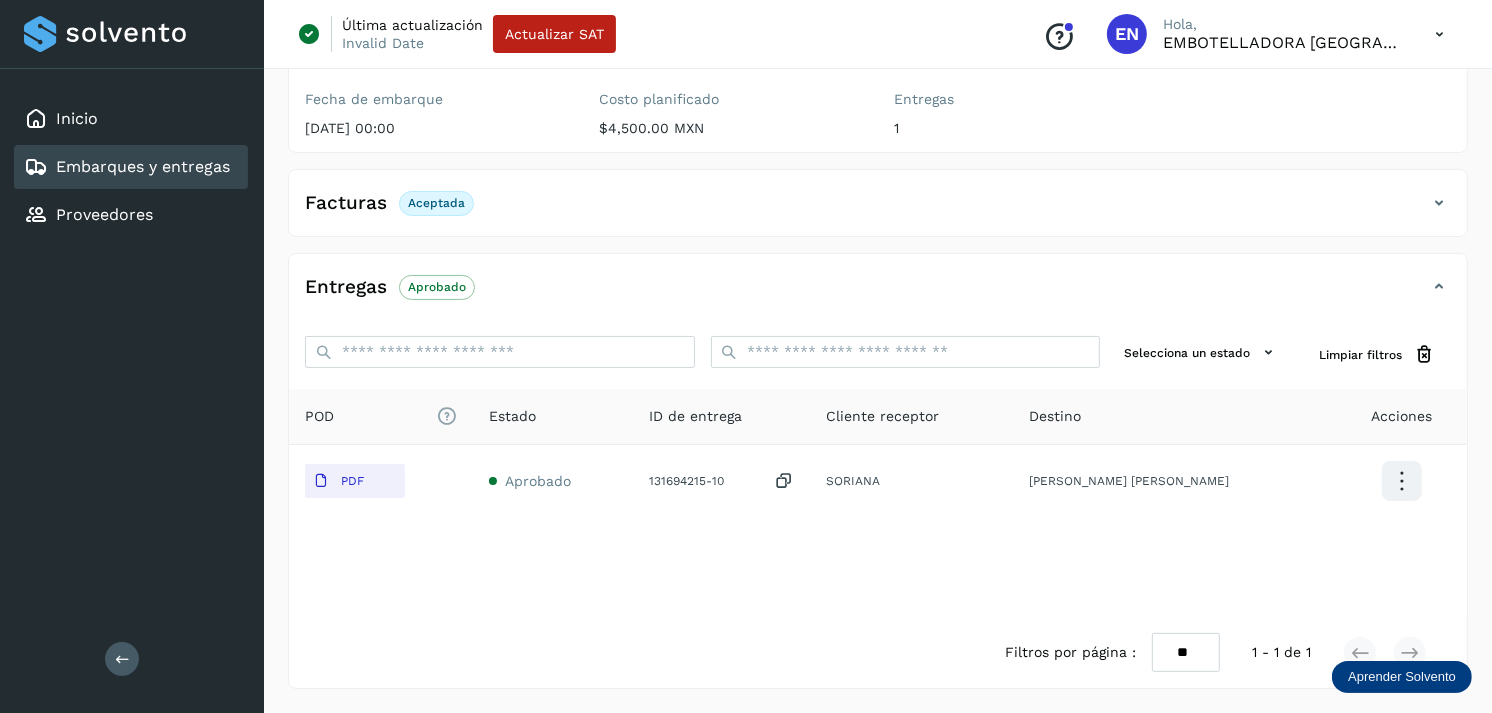 click on "Embarques y entregas" 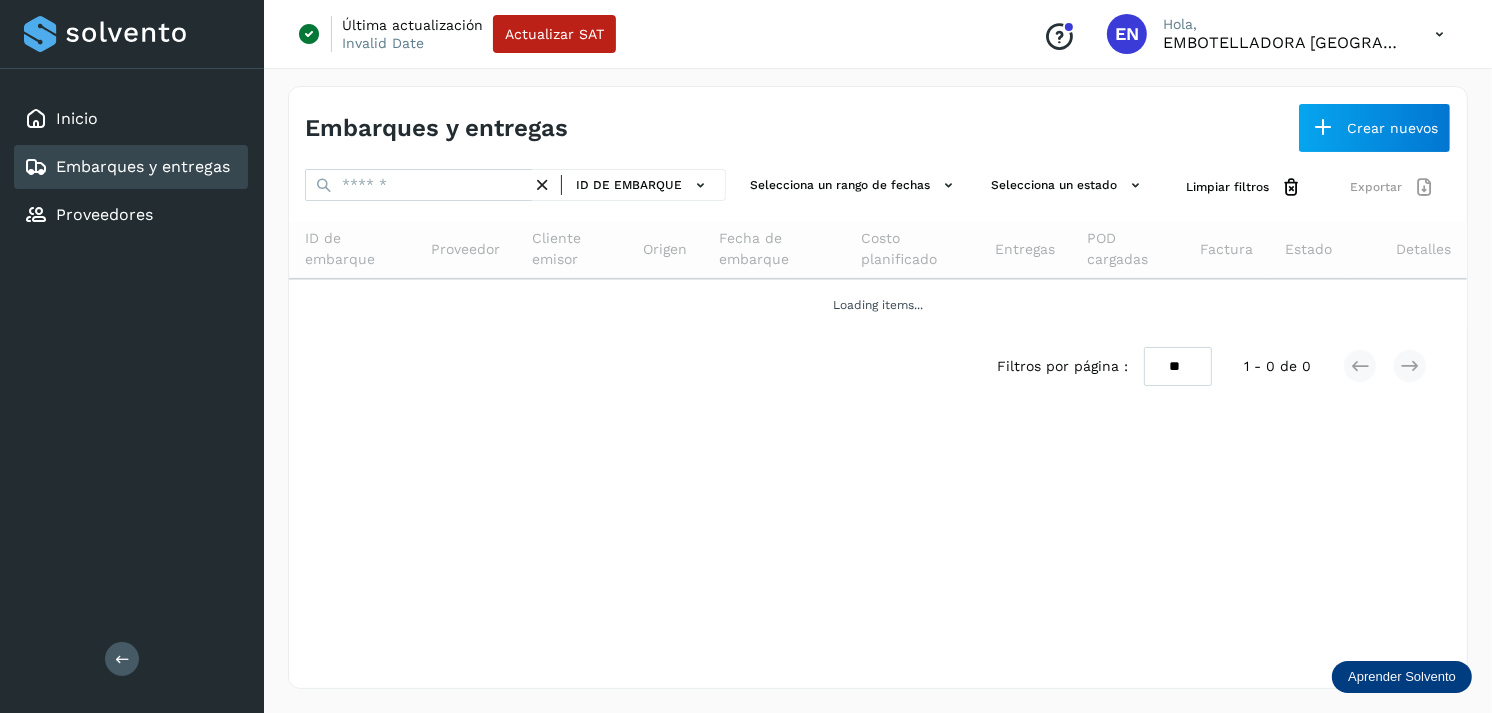 scroll, scrollTop: 0, scrollLeft: 0, axis: both 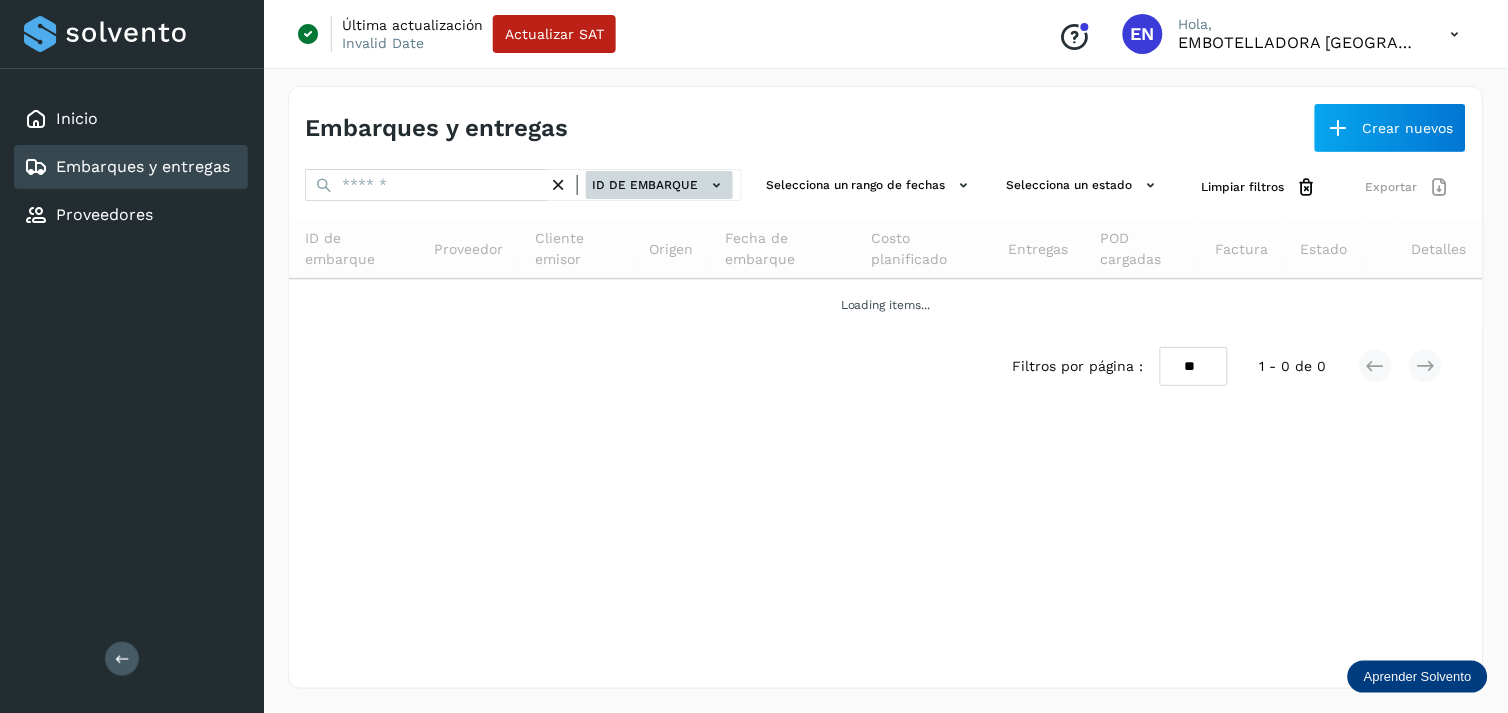 click 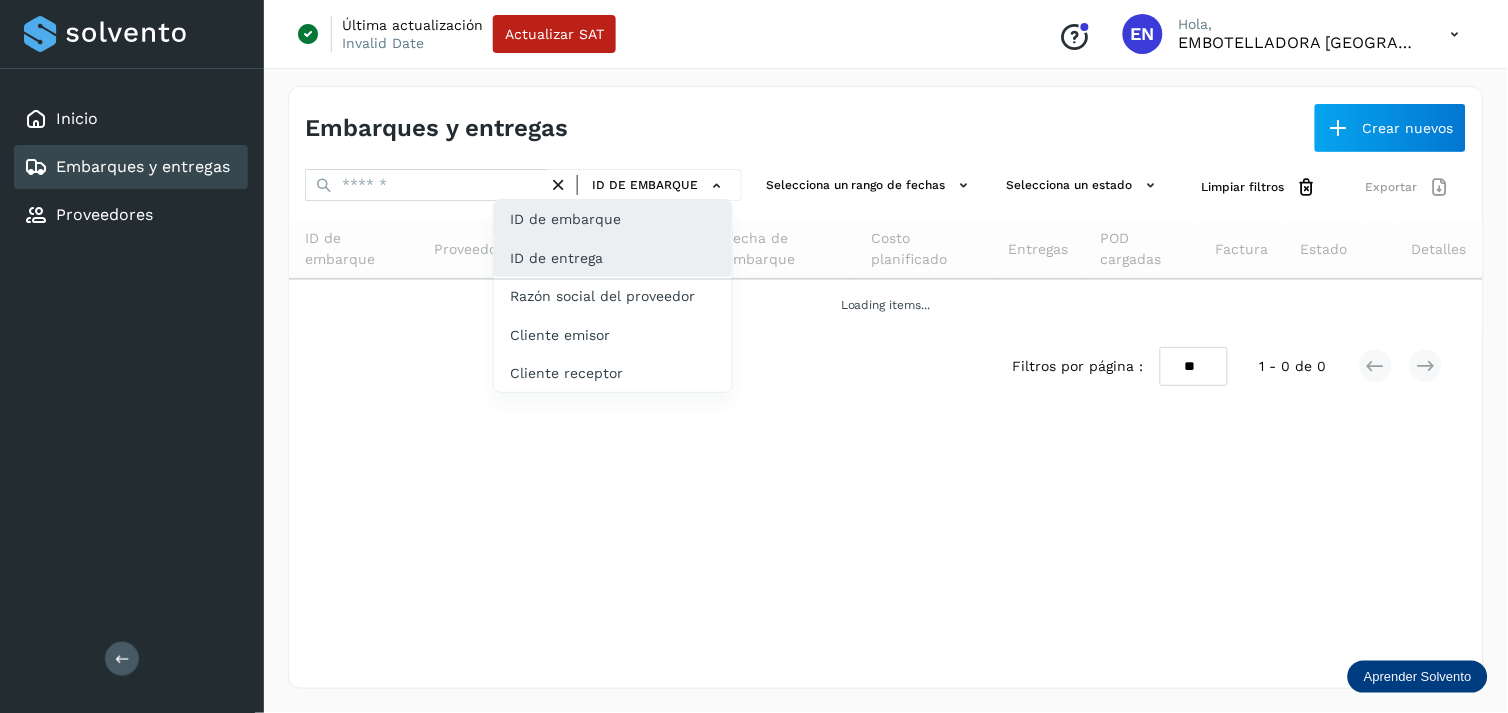 click on "ID de entrega" 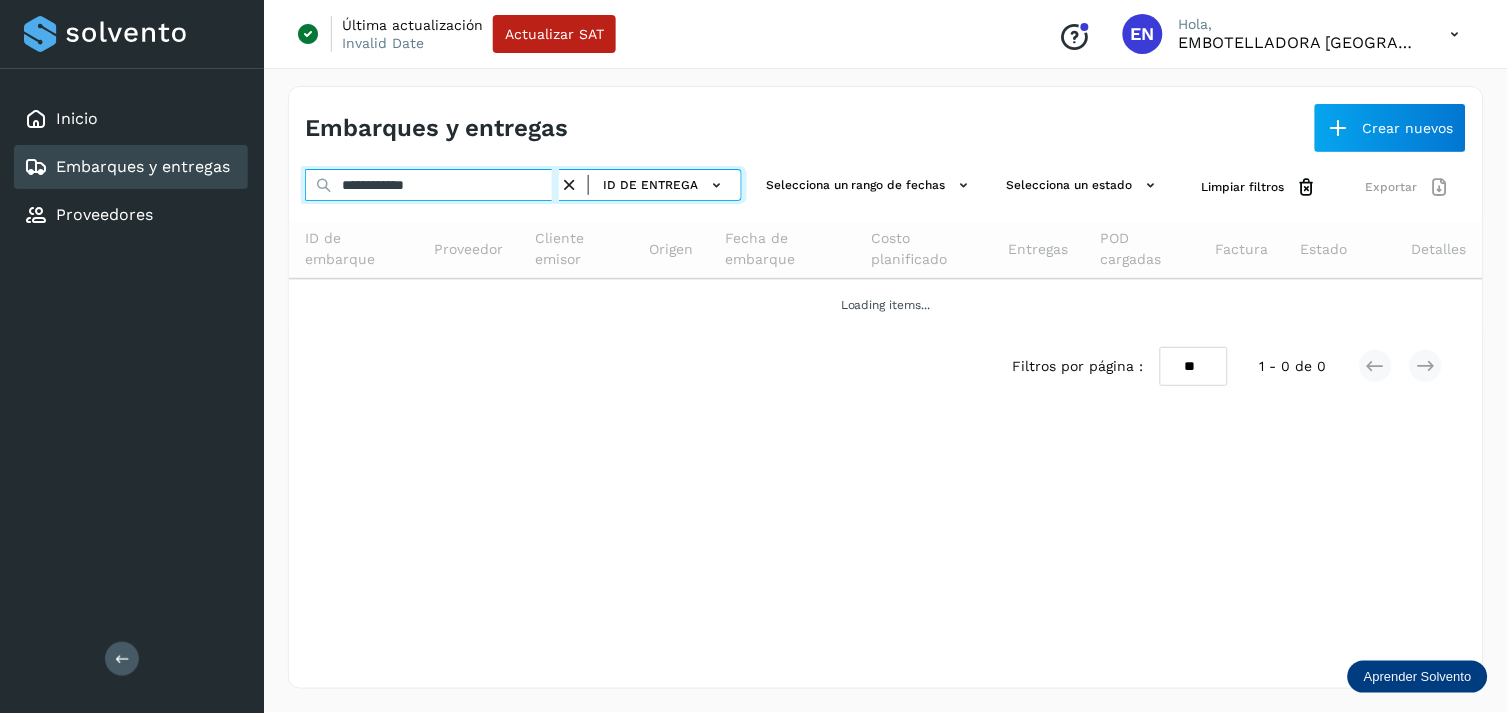 click on "**********" at bounding box center [432, 185] 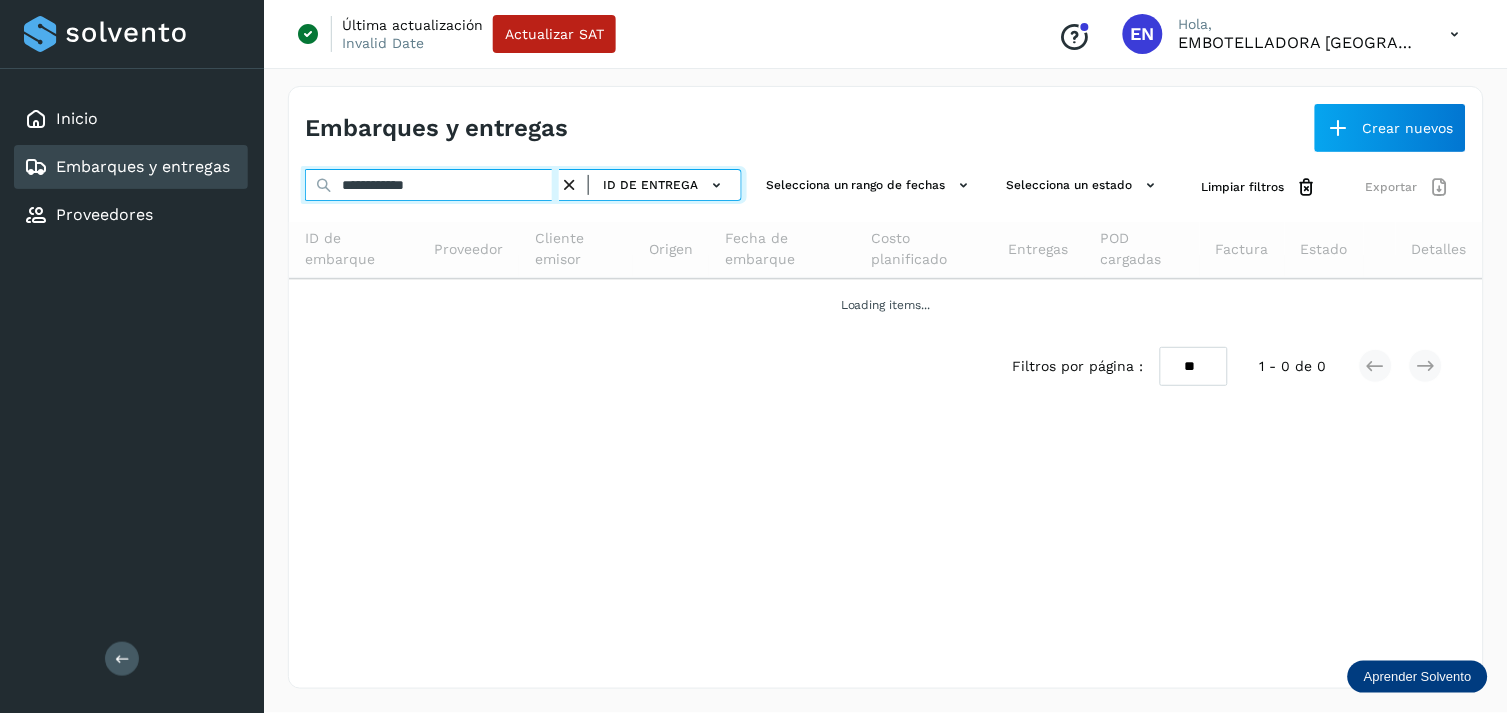 click on "**********" at bounding box center [432, 185] 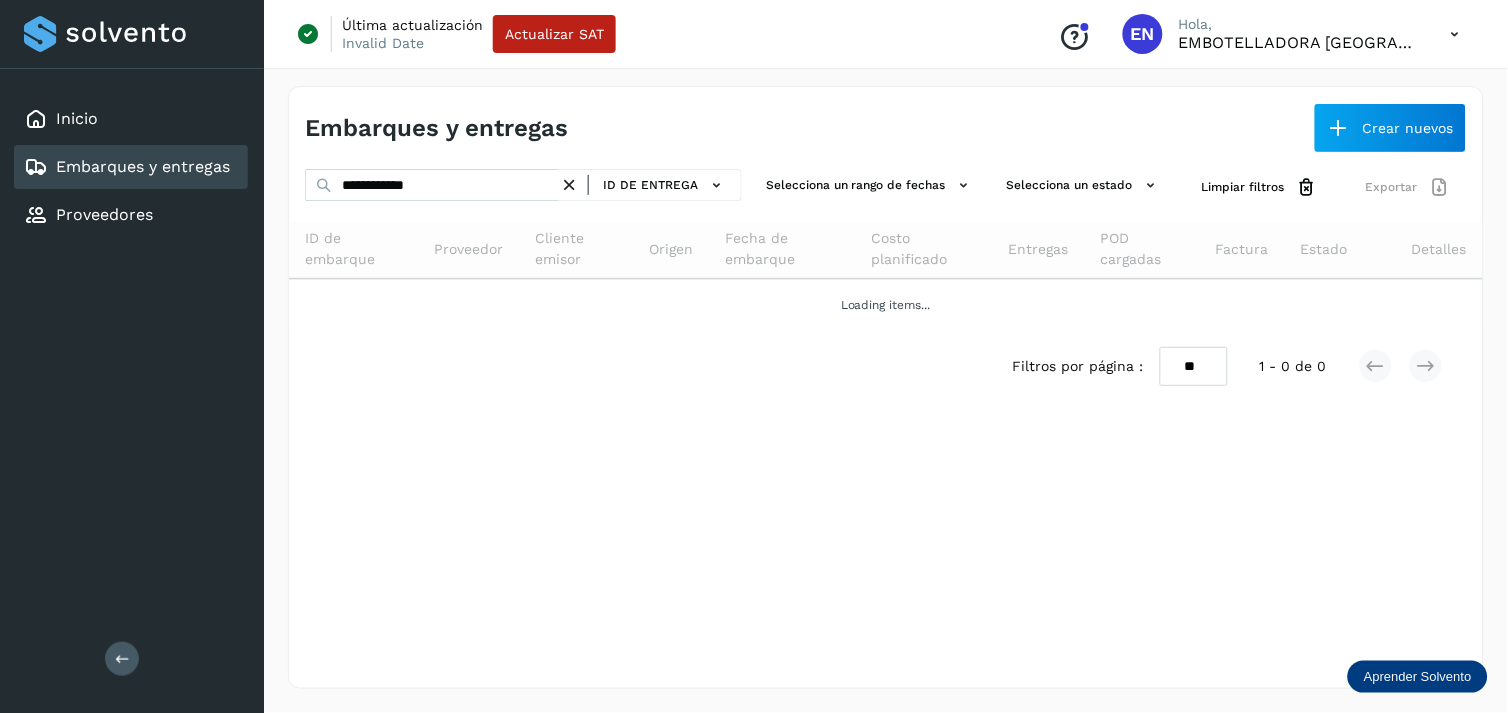 click at bounding box center (569, 185) 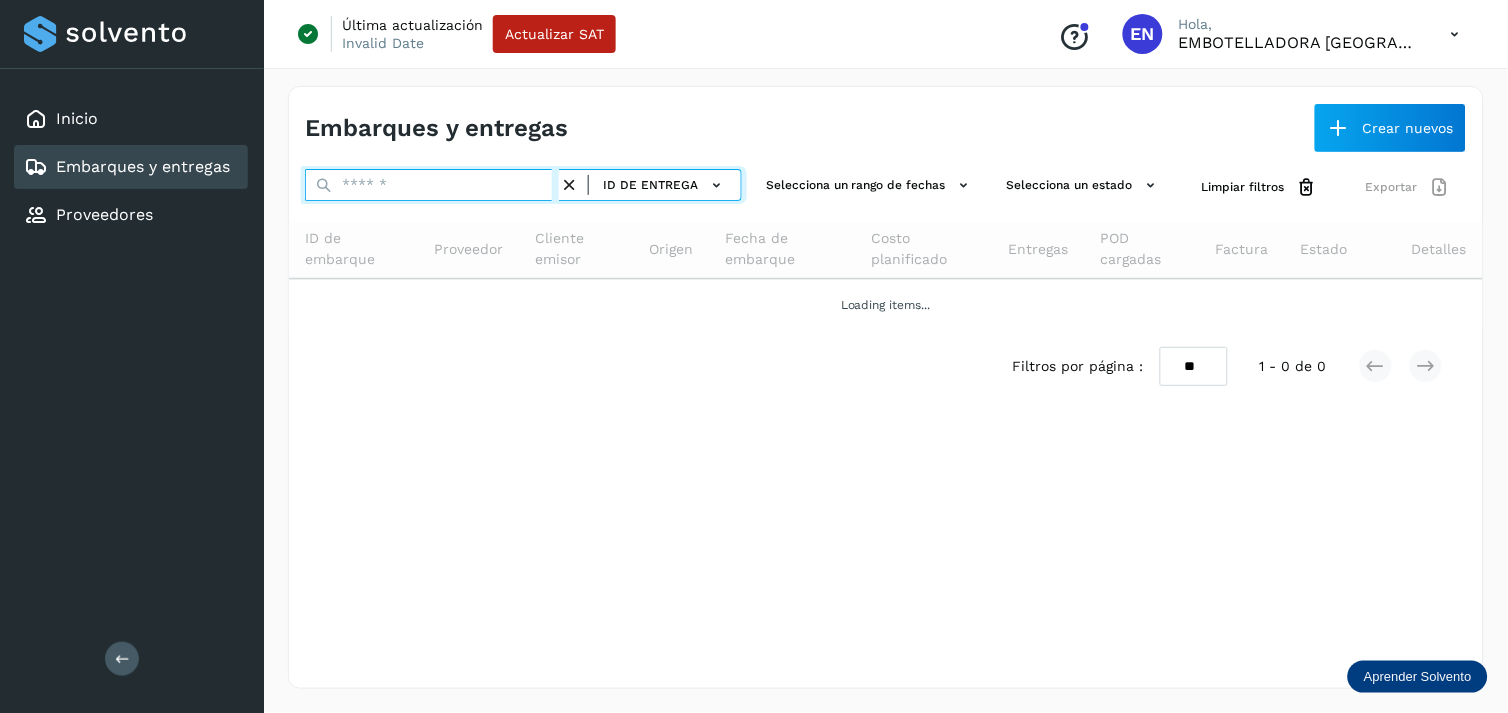 click at bounding box center (432, 185) 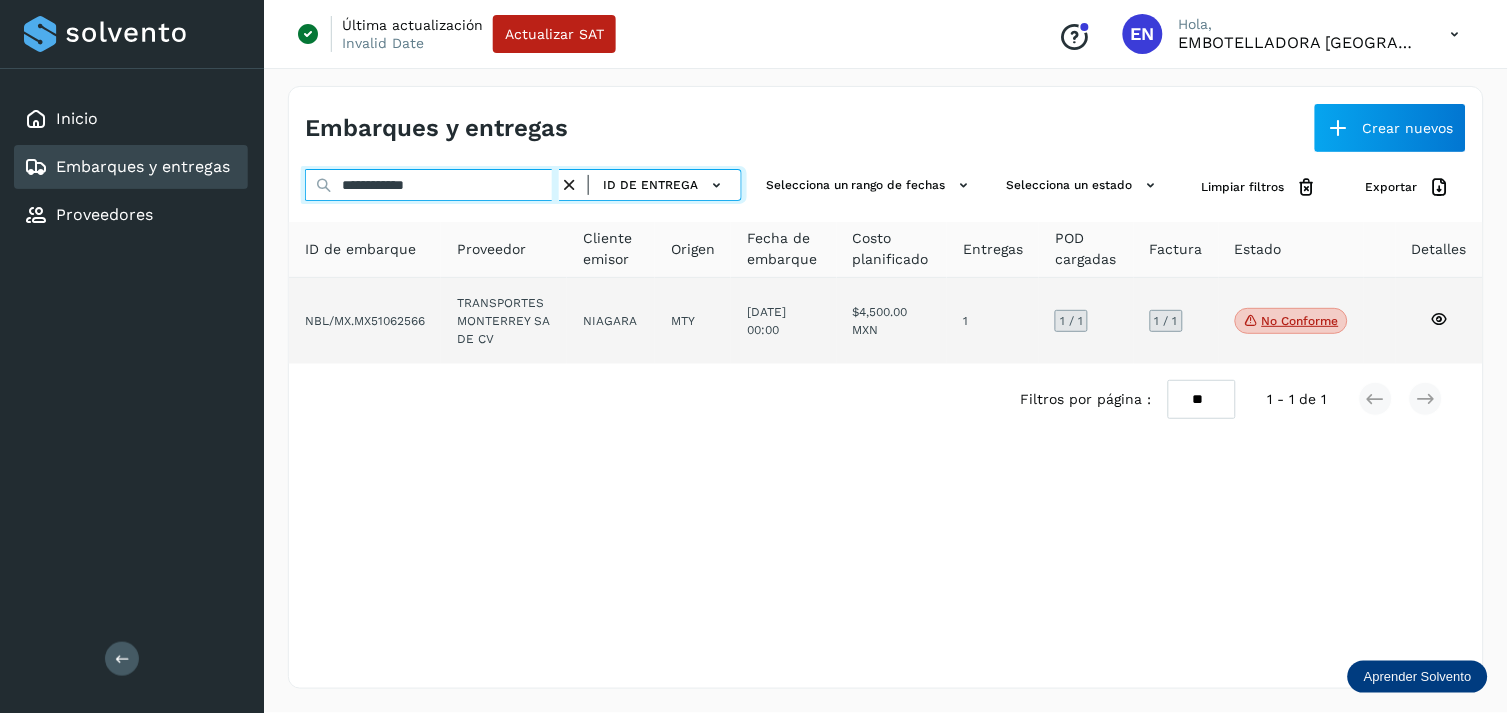 type on "**********" 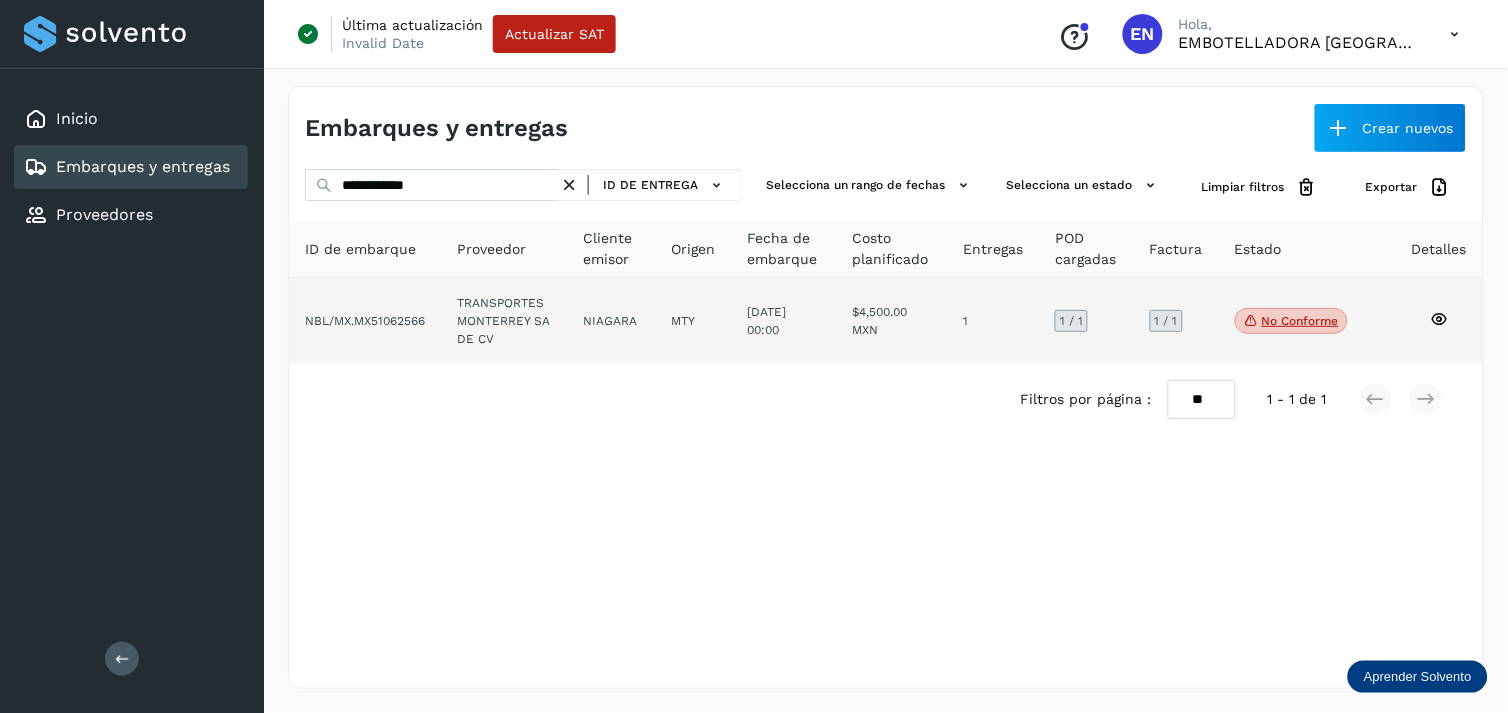 click on "TRANSPORTES MONTERREY SA DE CV" 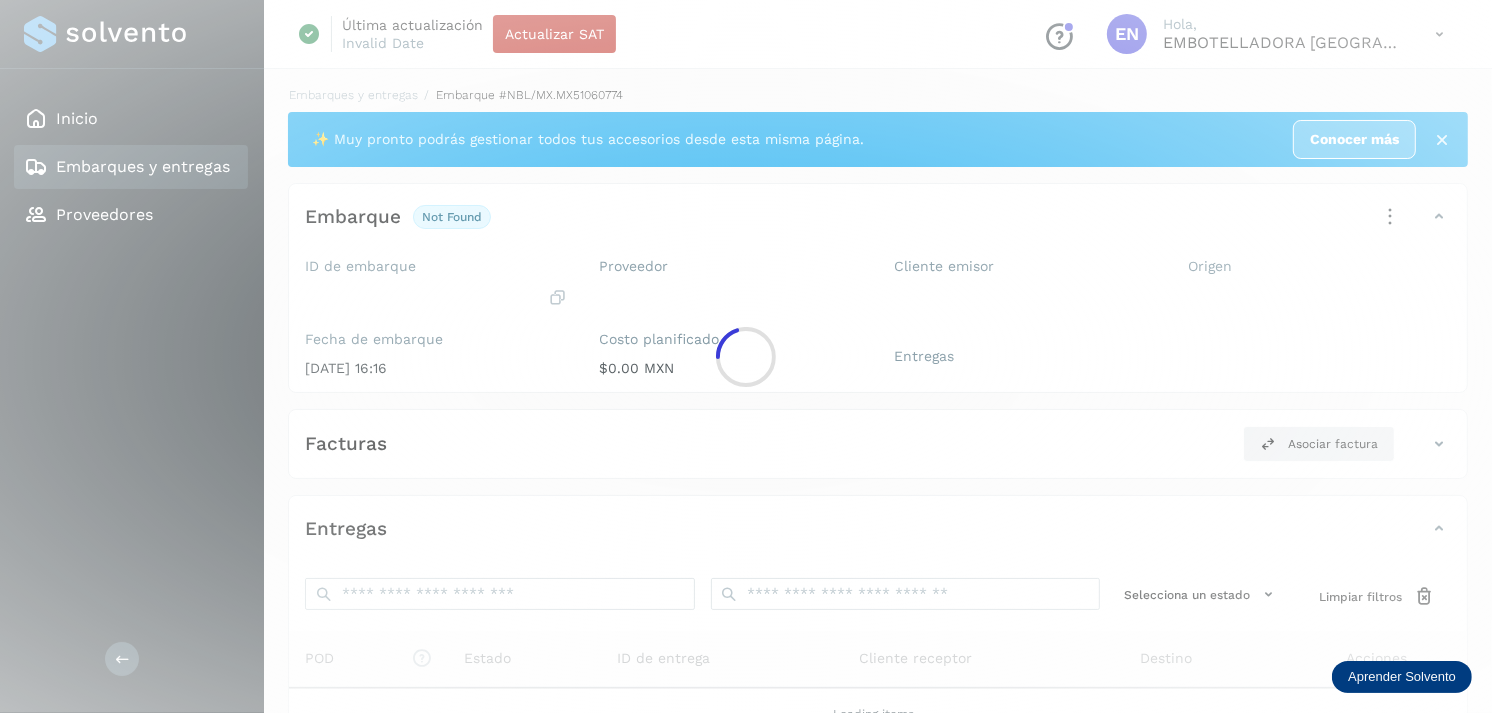 click 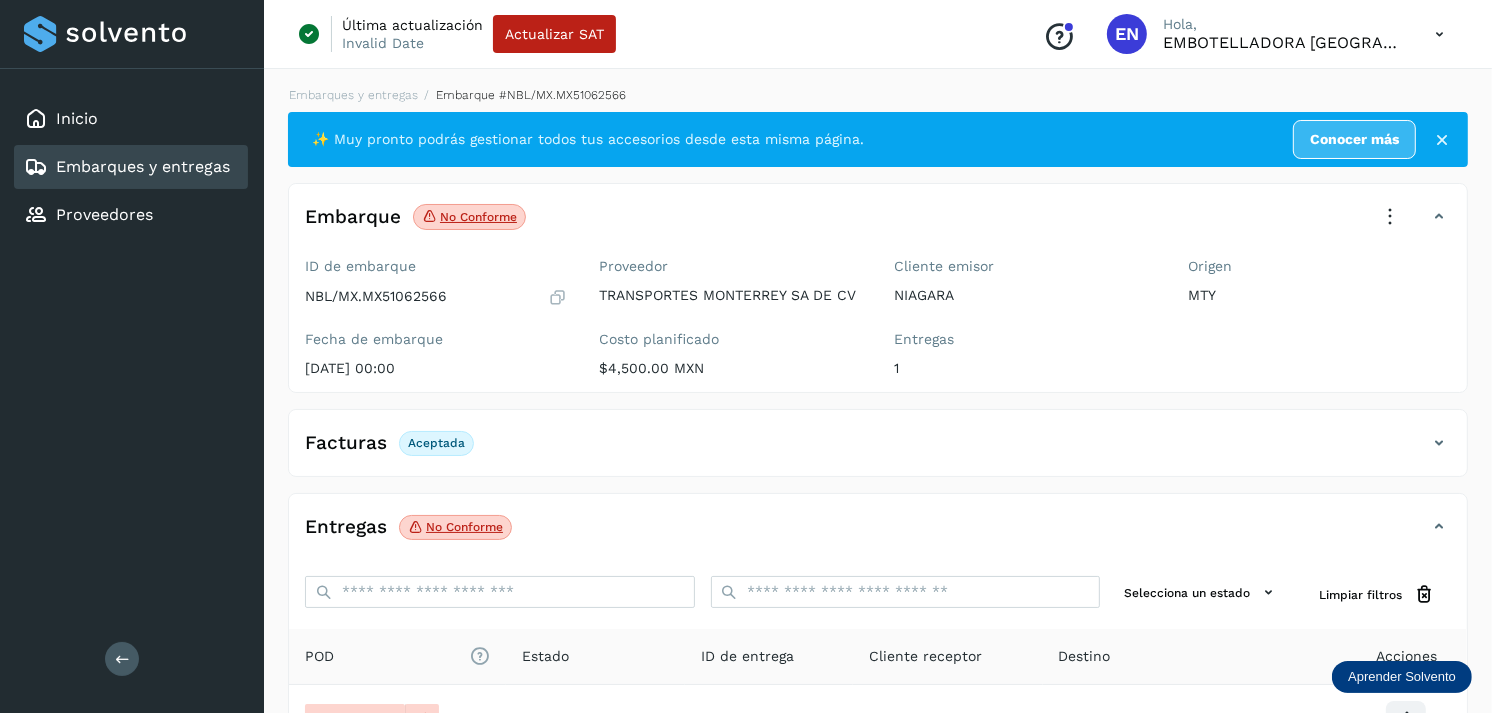 scroll, scrollTop: 241, scrollLeft: 0, axis: vertical 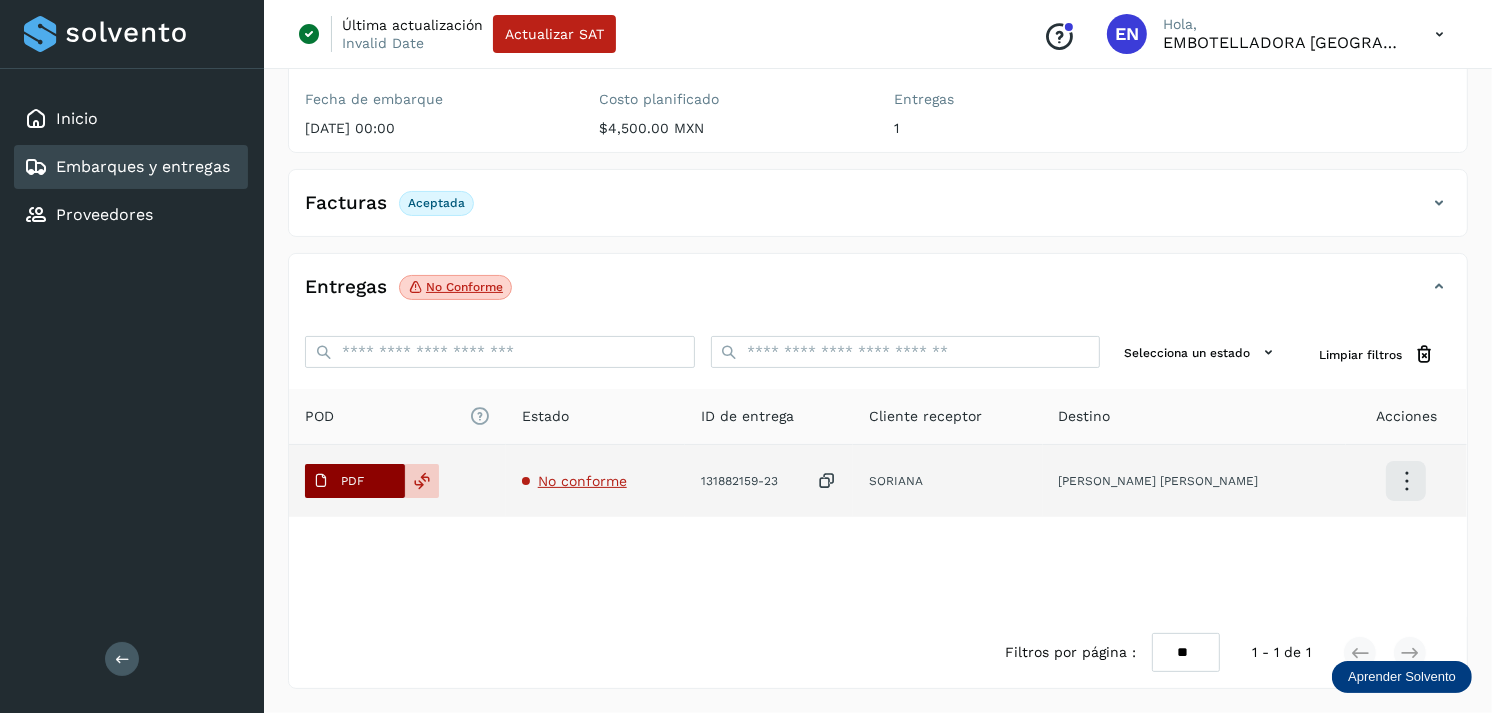 click on "PDF" at bounding box center (338, 481) 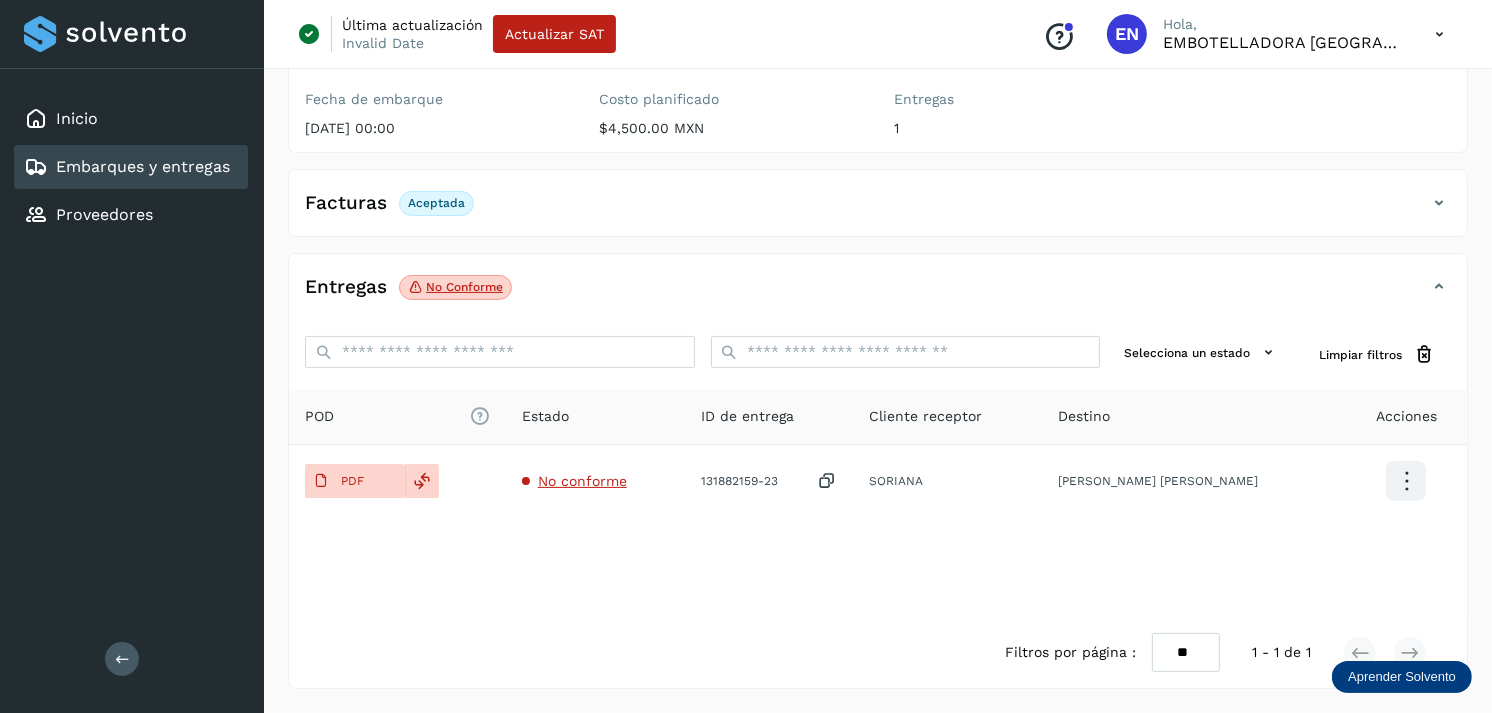 type 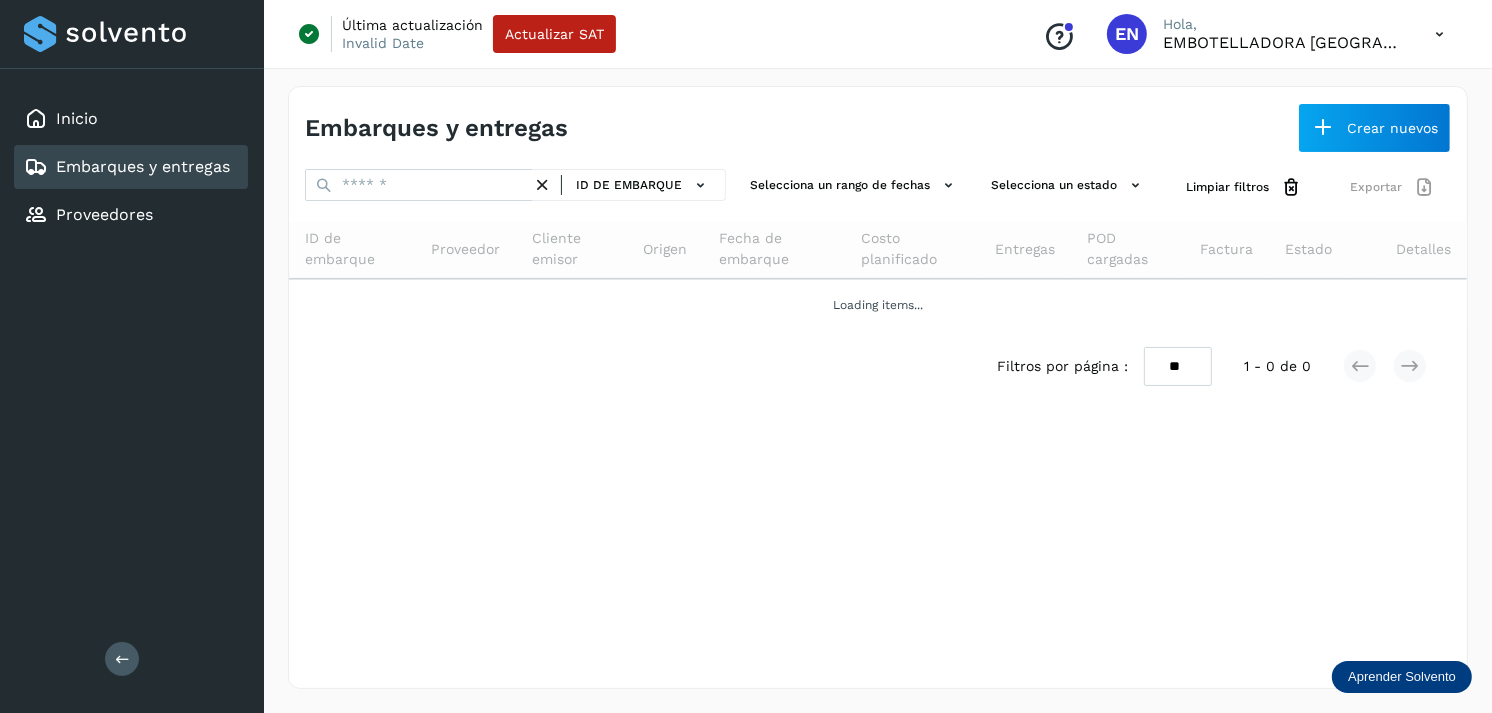 scroll, scrollTop: 0, scrollLeft: 0, axis: both 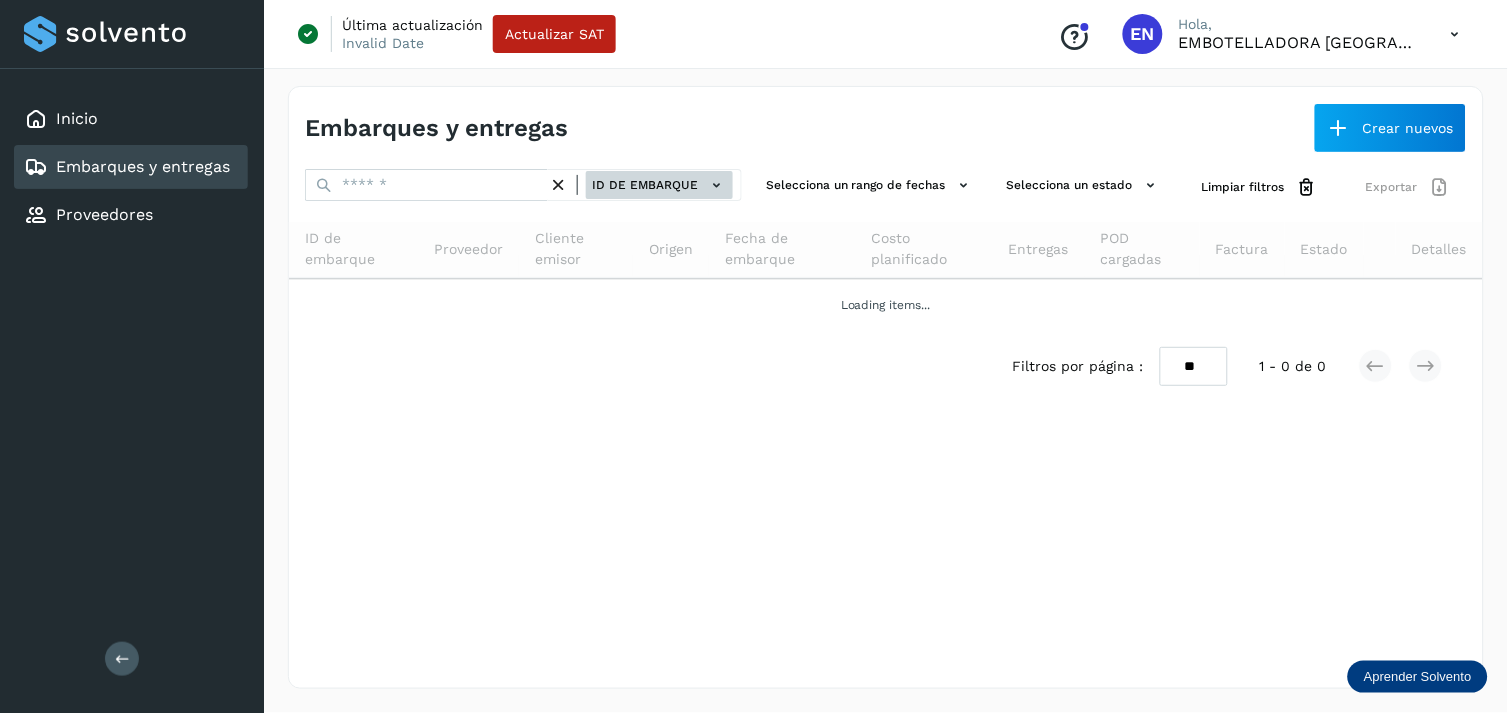 click on "ID de embarque" at bounding box center (659, 185) 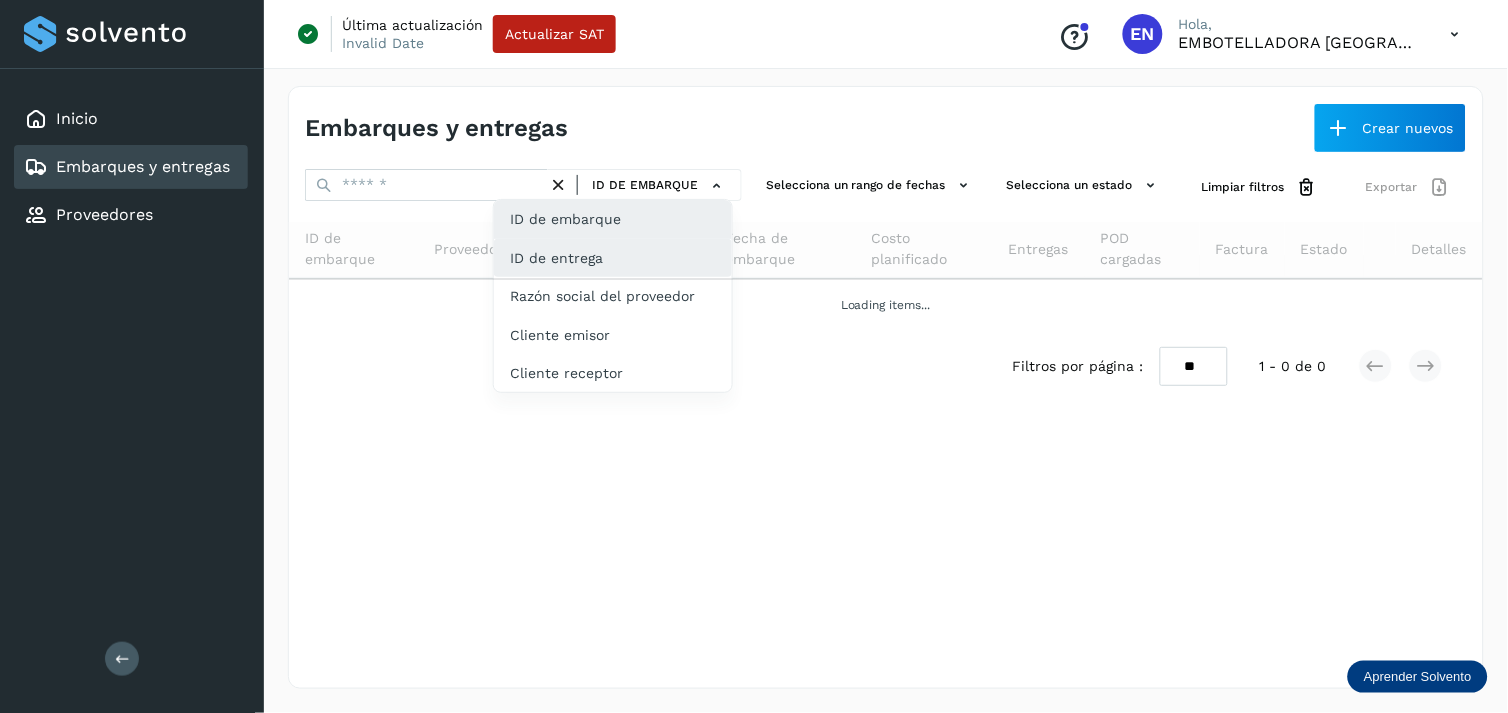 click on "ID de entrega" 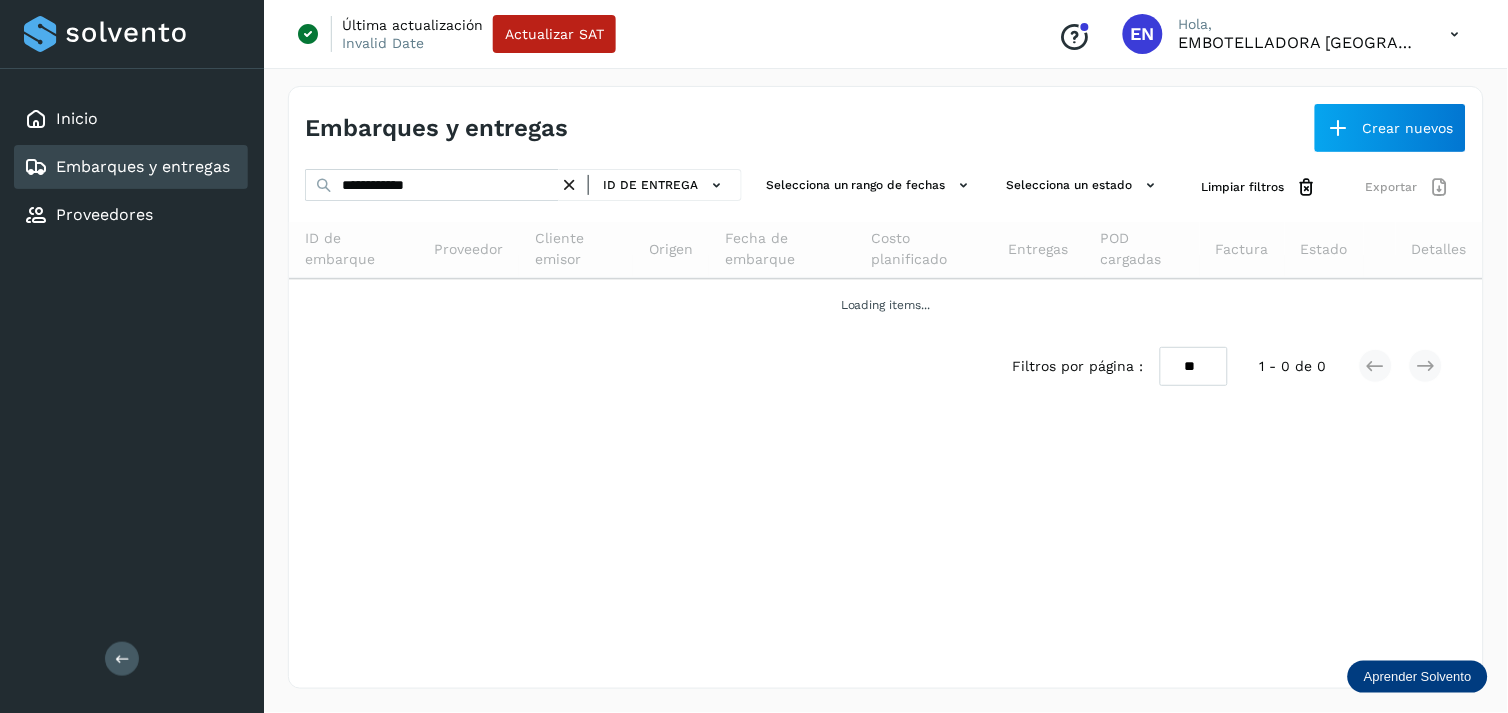 click at bounding box center (569, 185) 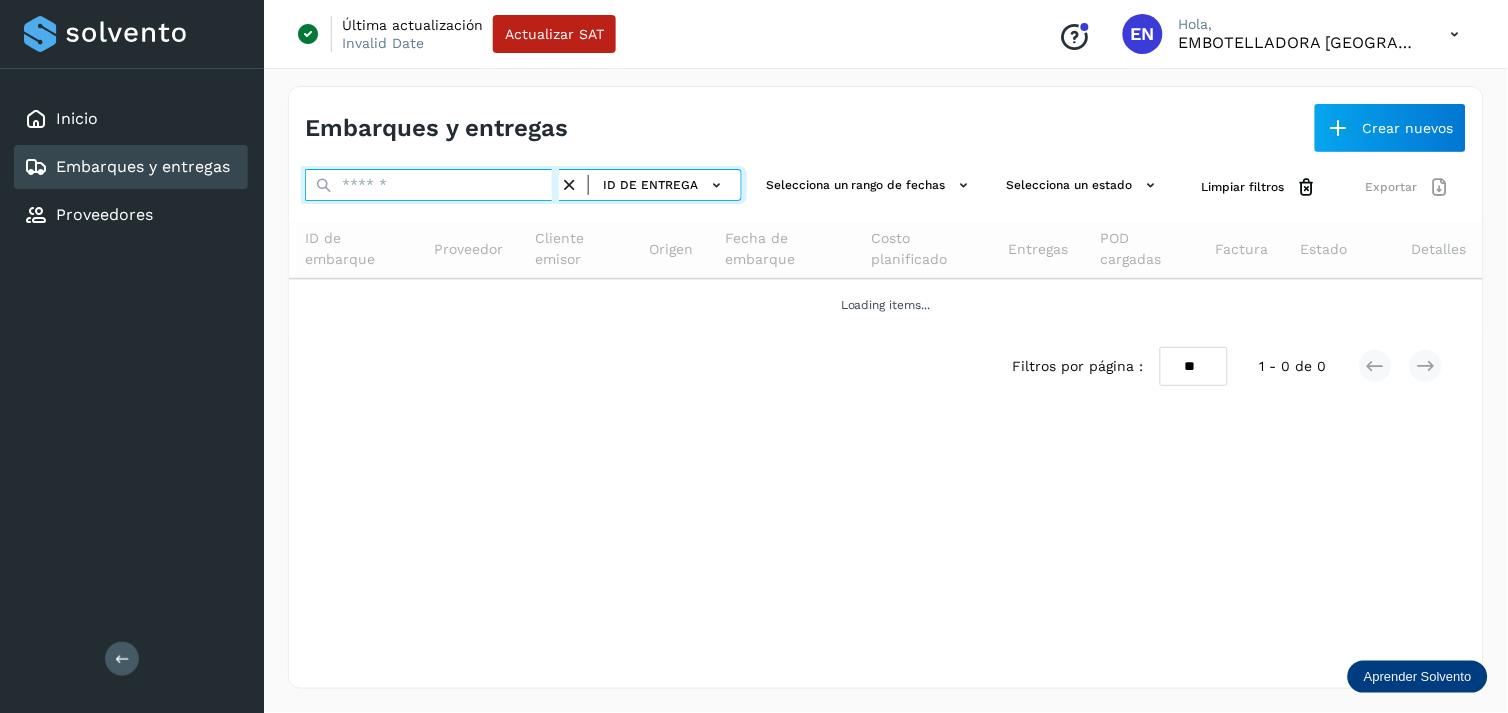 click at bounding box center (432, 185) 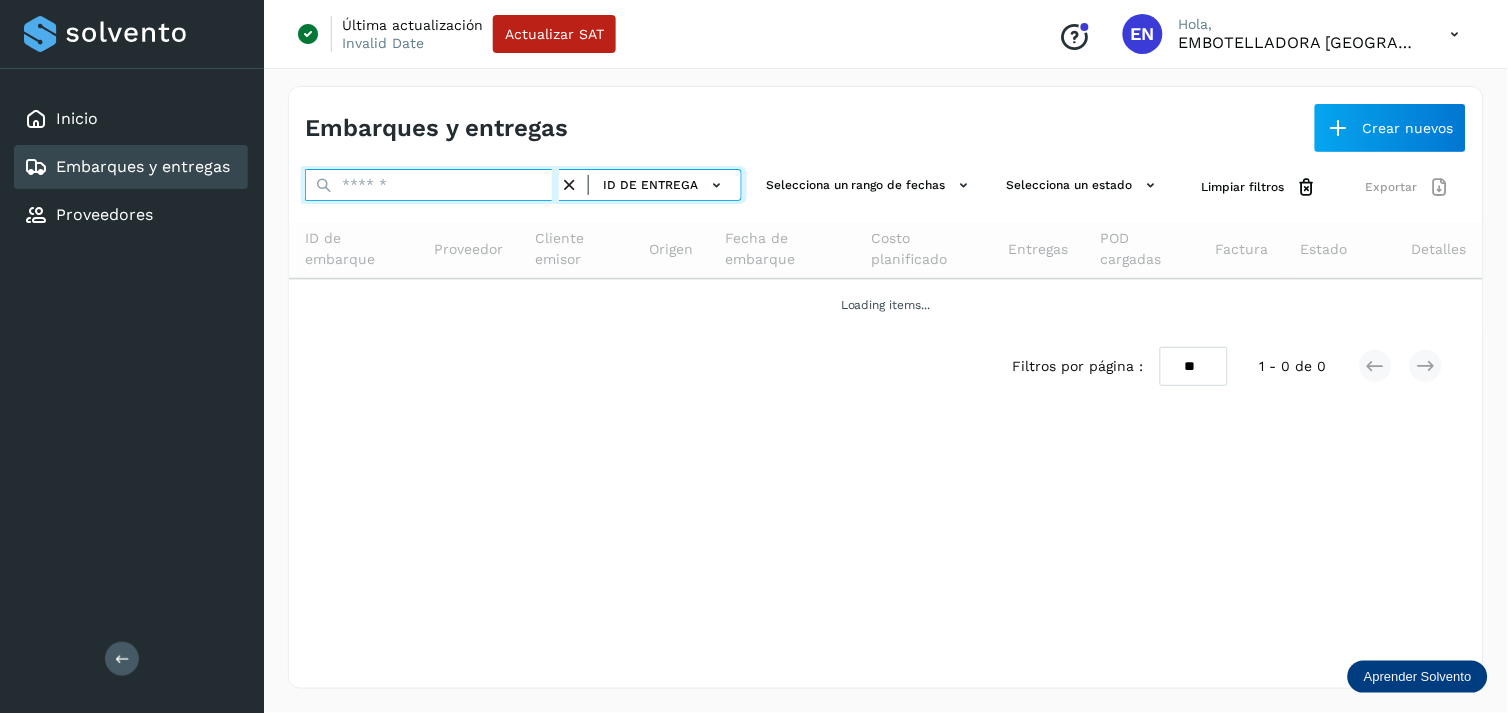 paste on "**********" 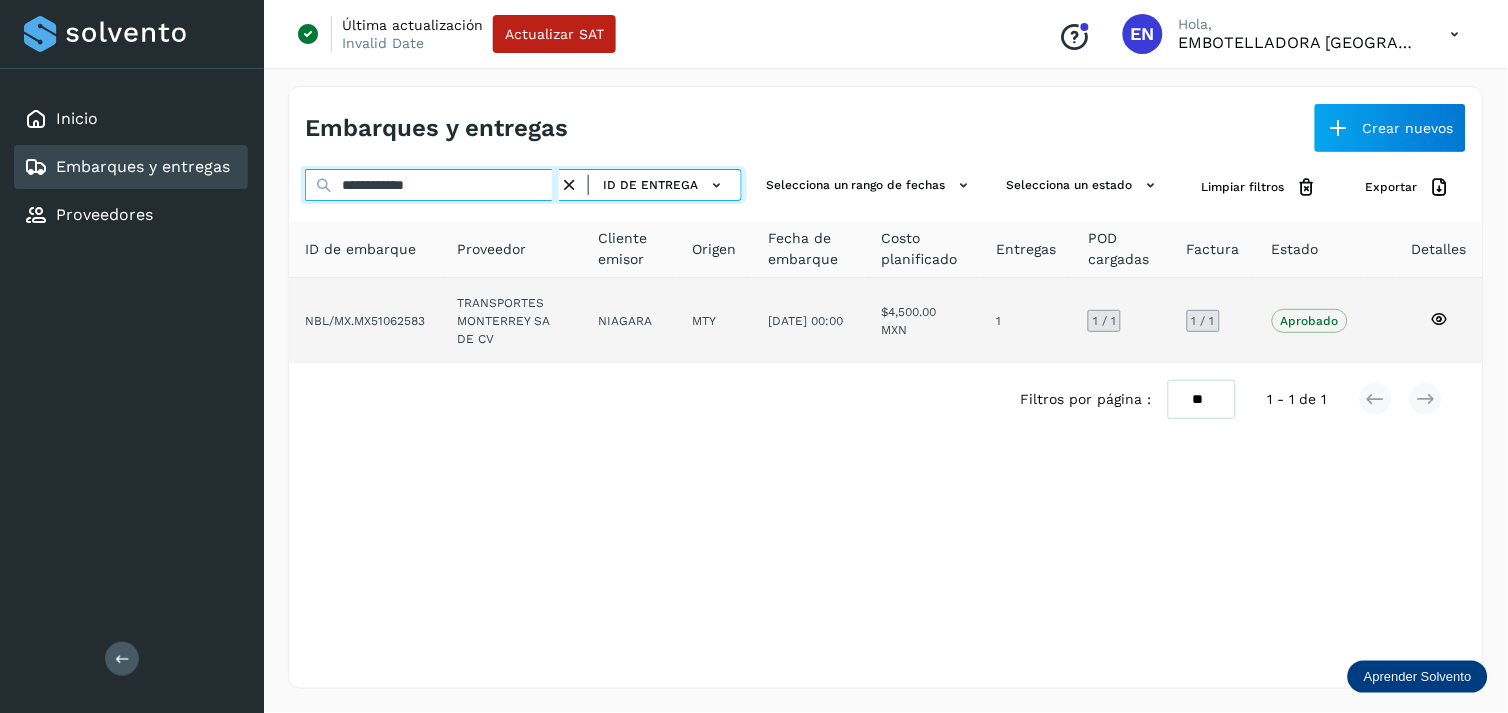 type on "**********" 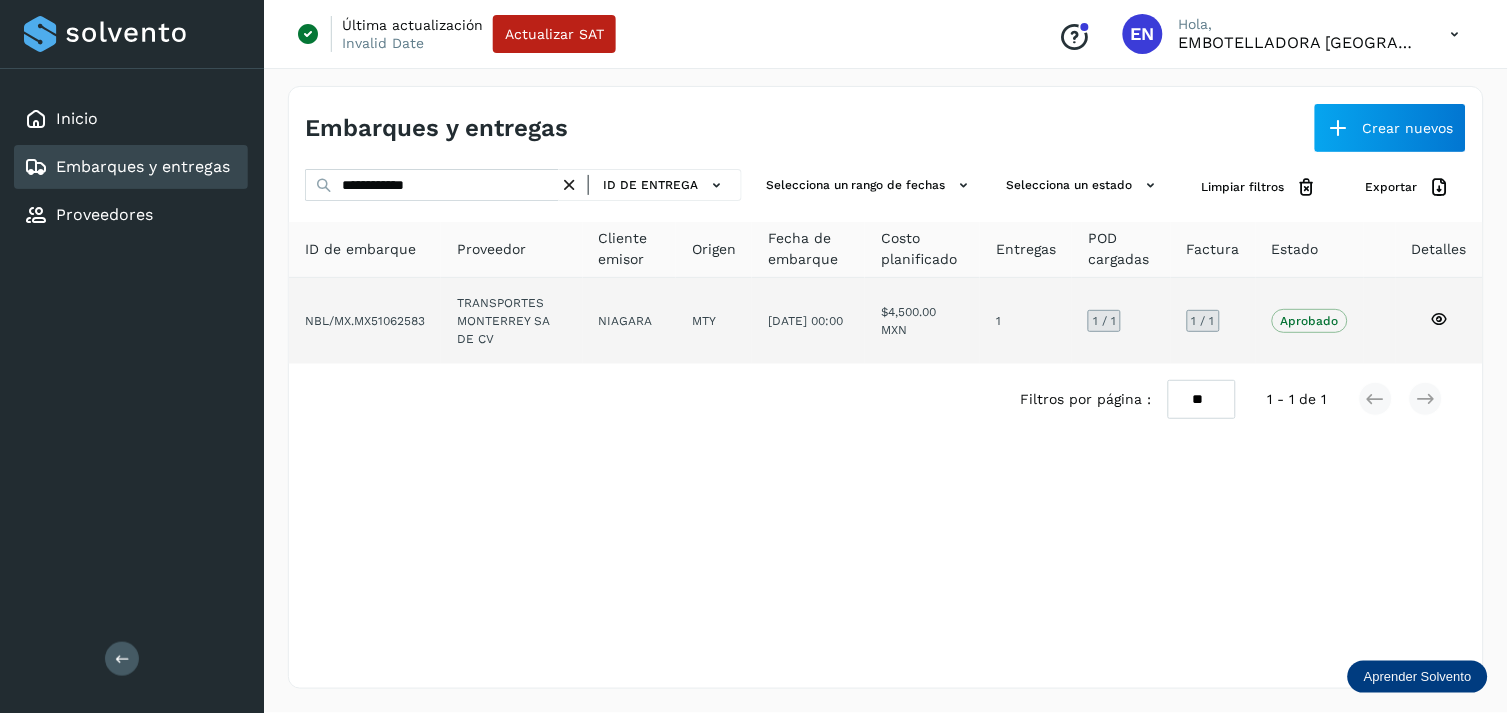 click on "TRANSPORTES MONTERREY SA DE CV" 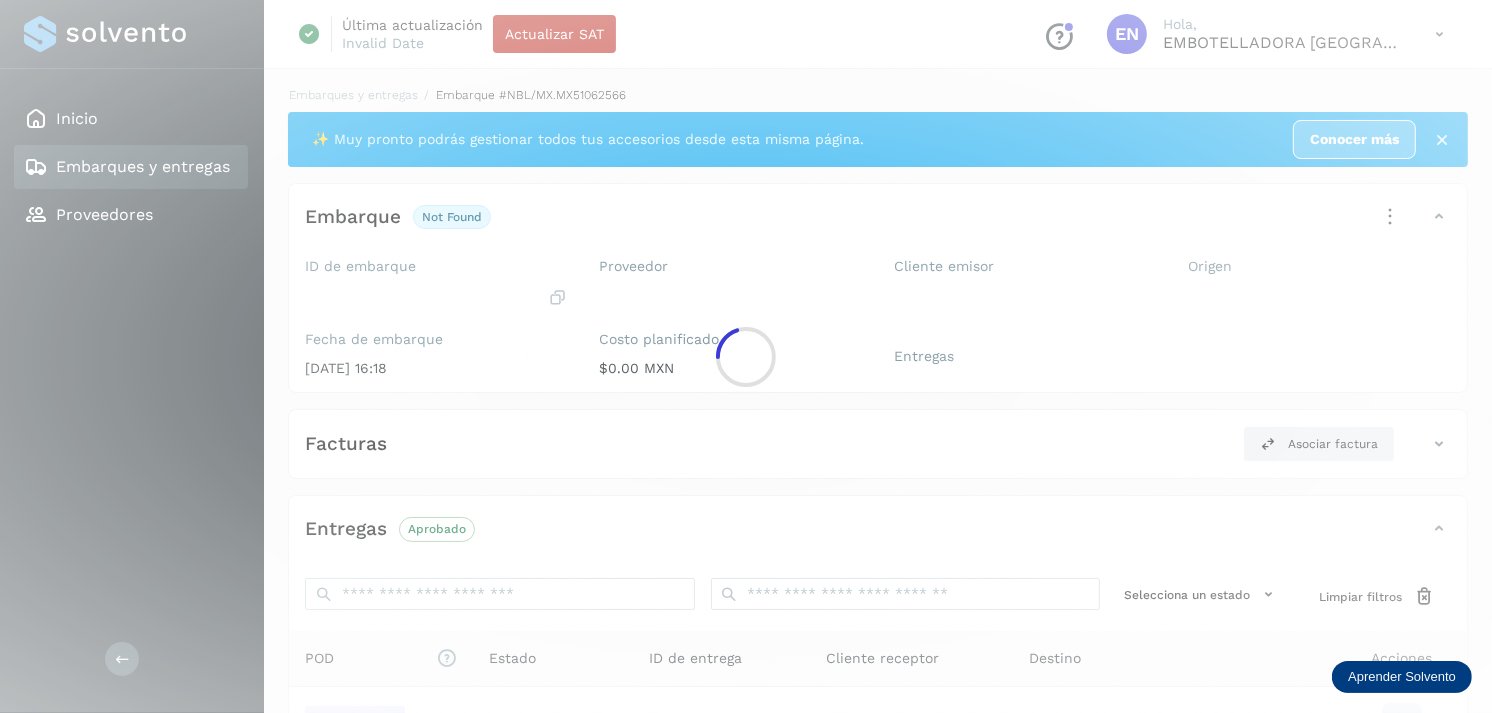 scroll, scrollTop: 241, scrollLeft: 0, axis: vertical 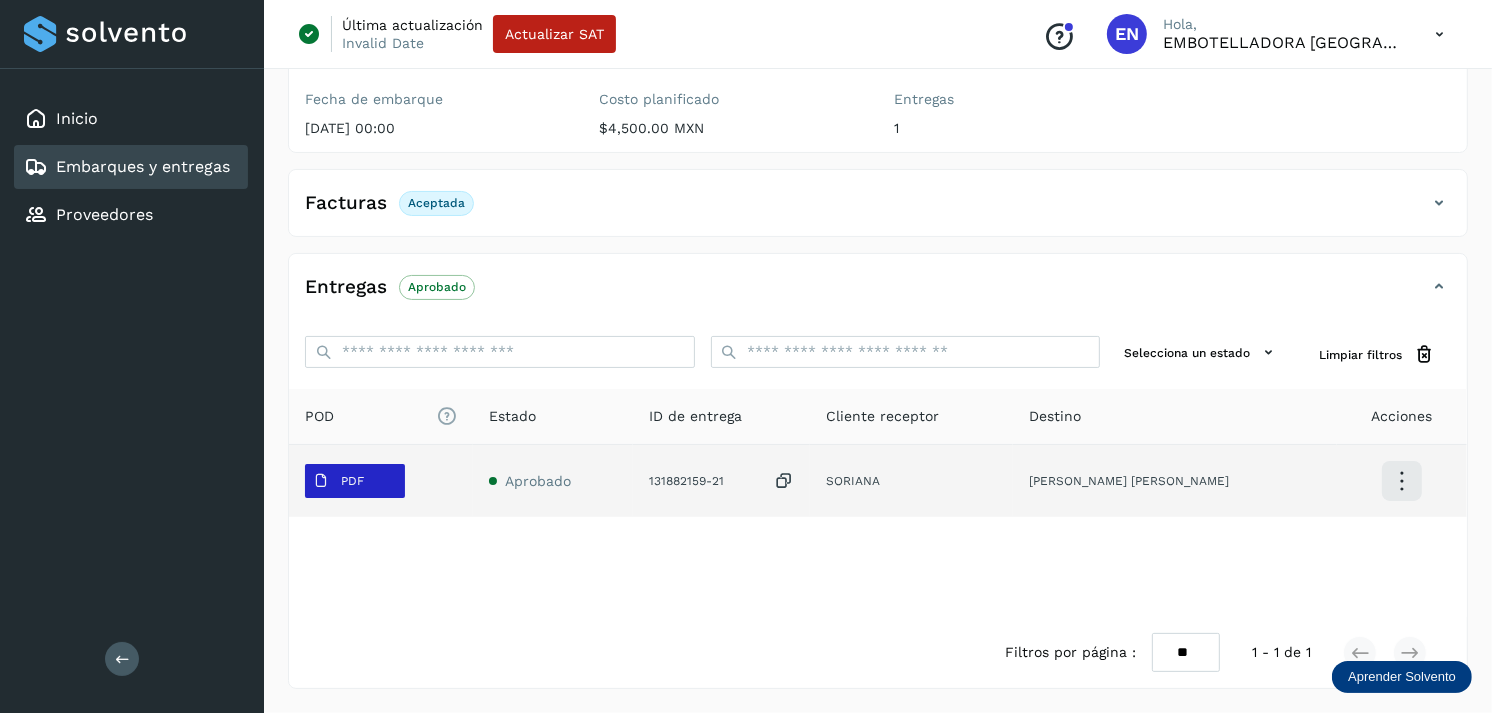 click on "PDF" at bounding box center [355, 481] 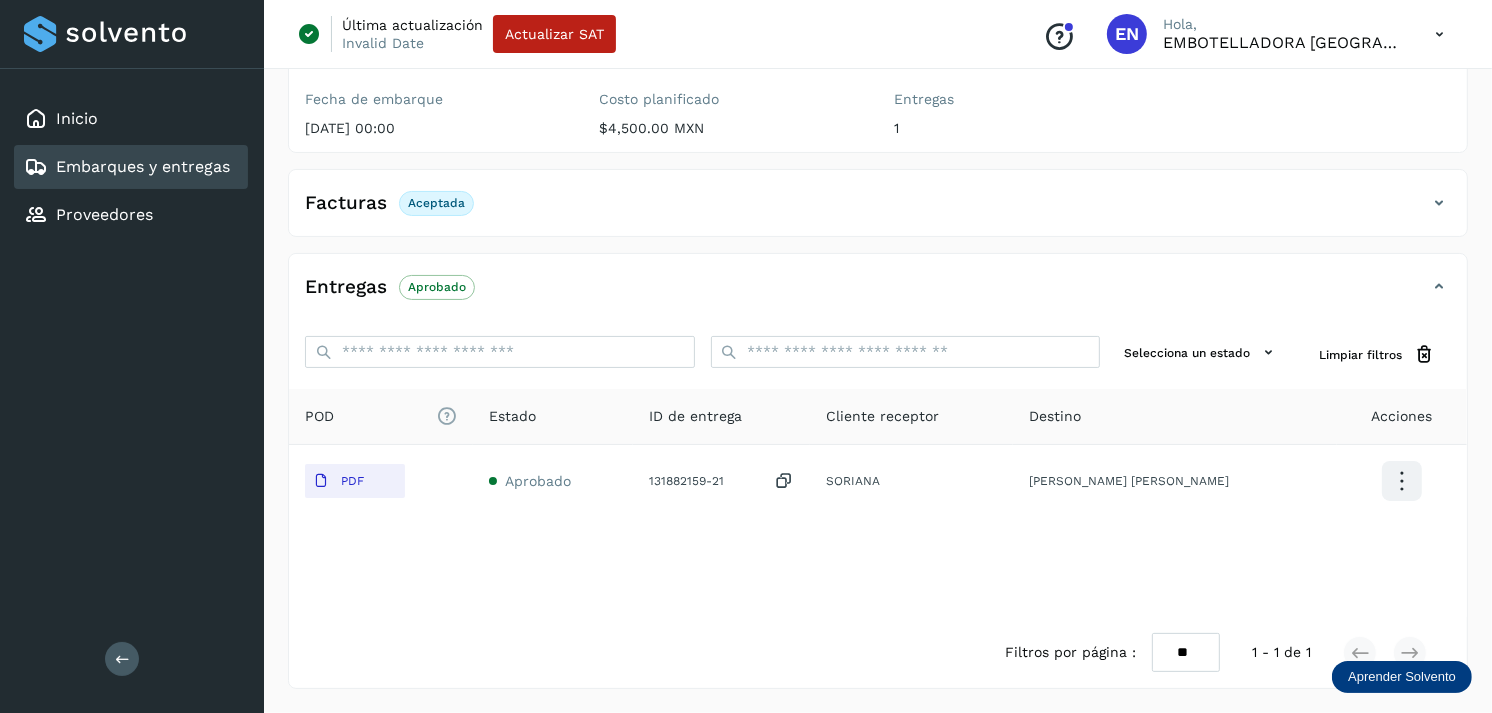 type 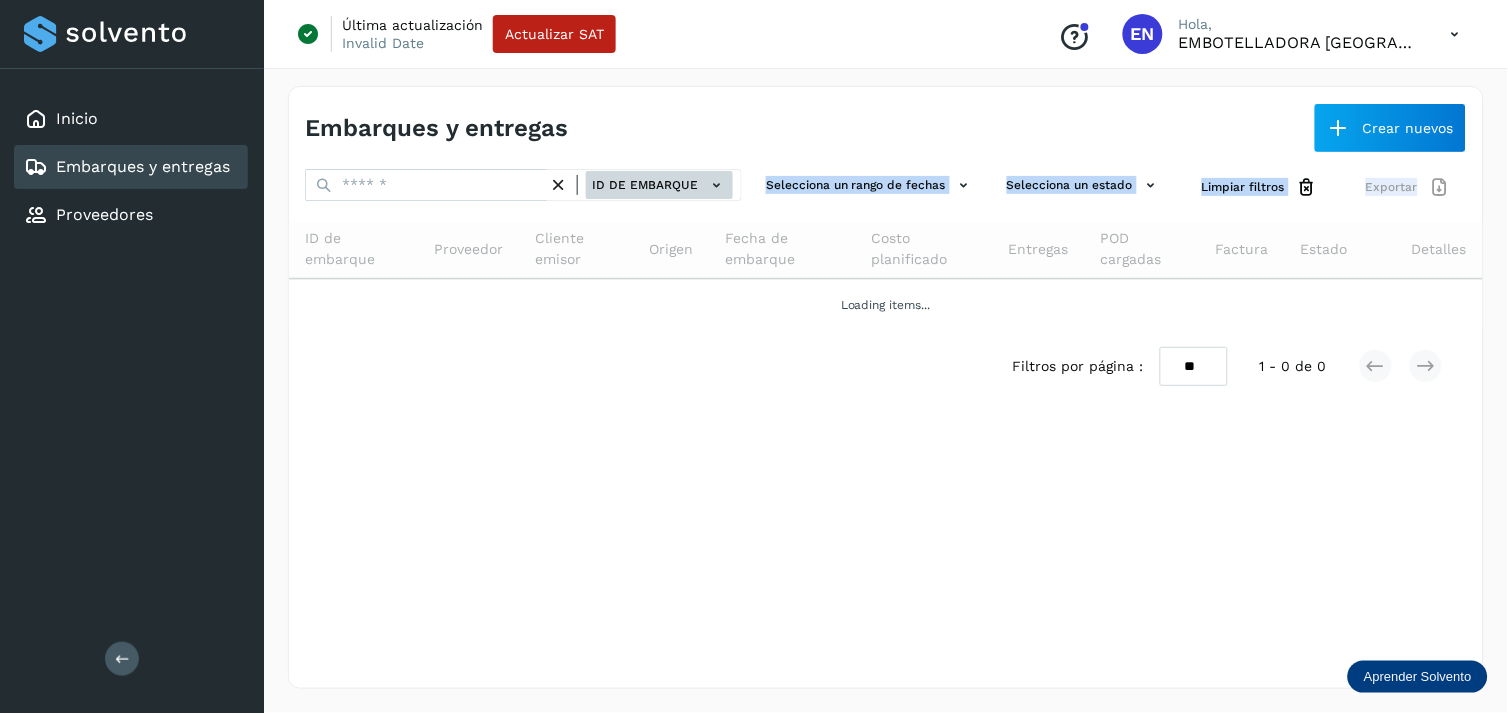 drag, startPoint x: 684, startPoint y: 210, endPoint x: 708, endPoint y: 195, distance: 28.301943 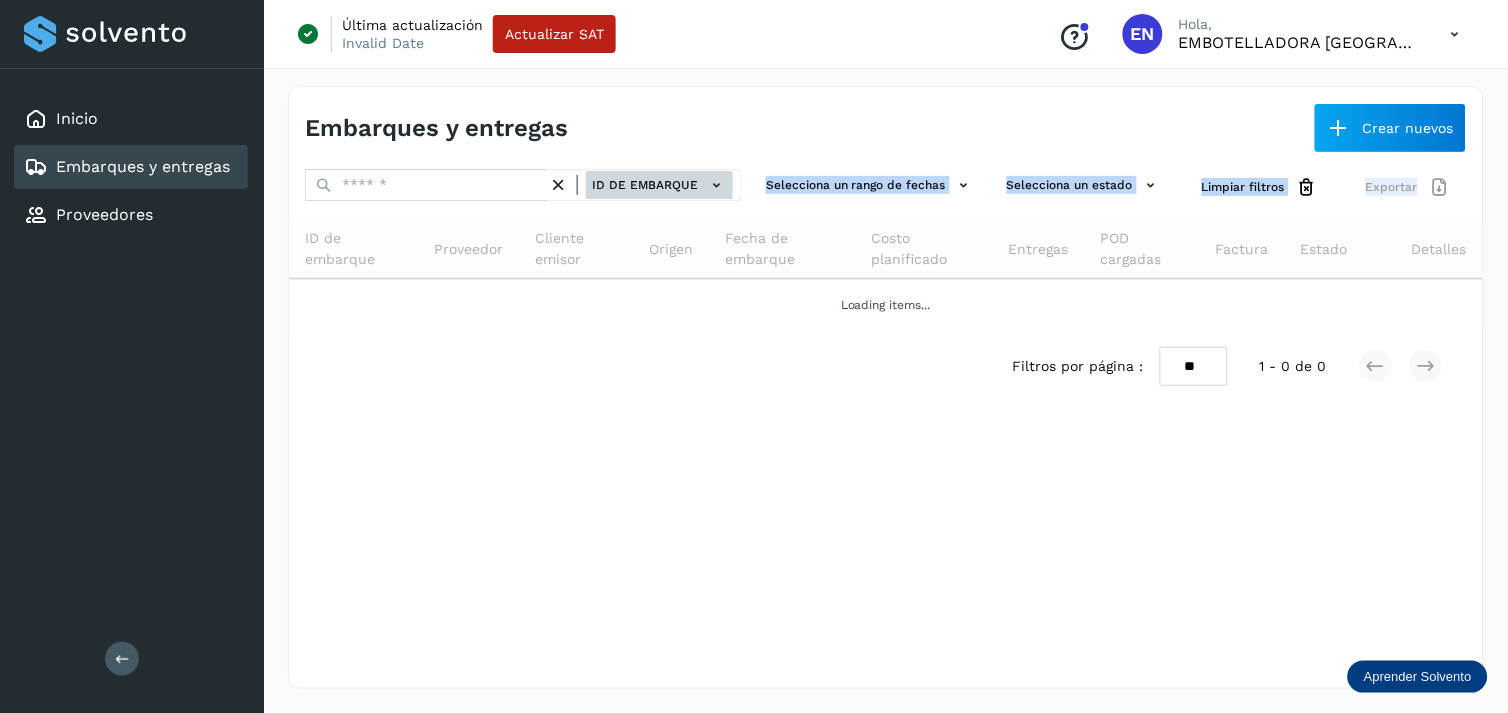 click 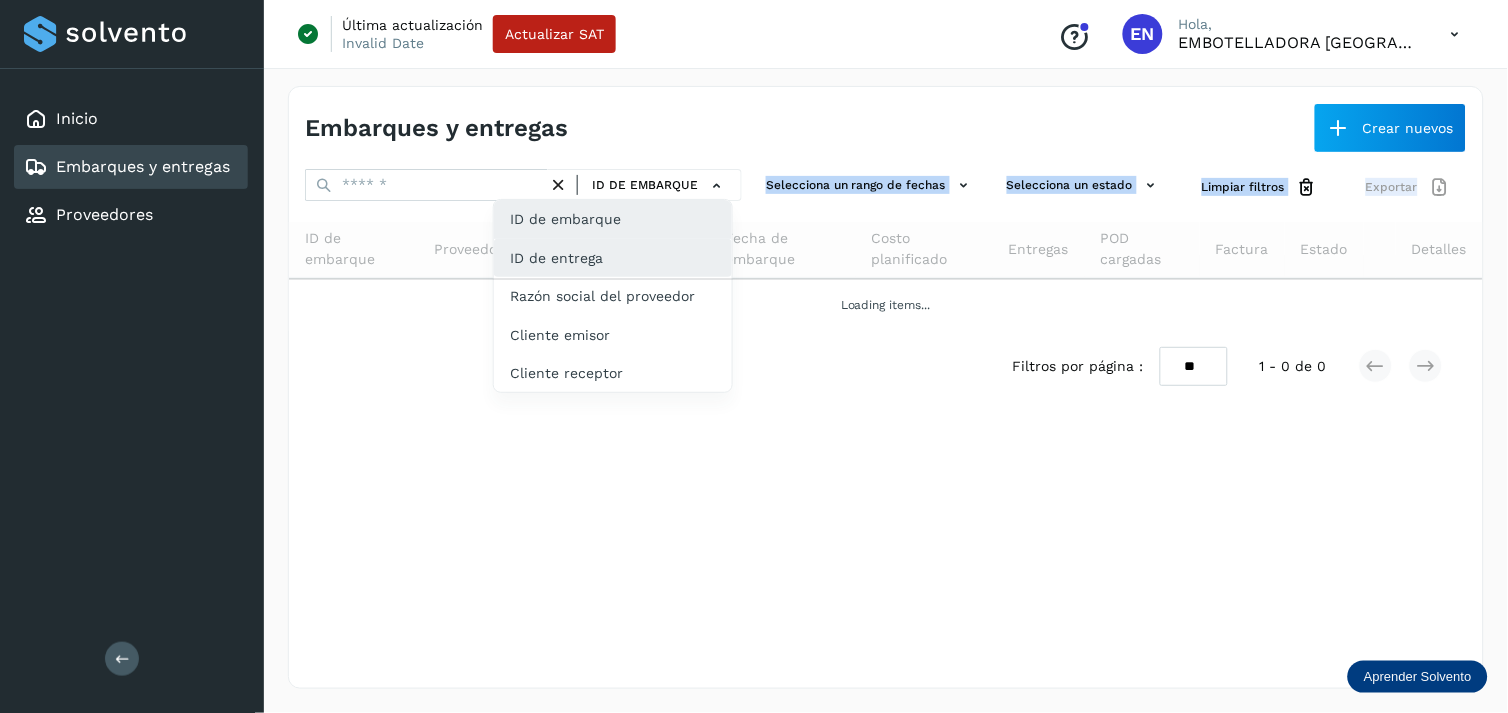 click on "ID de entrega" 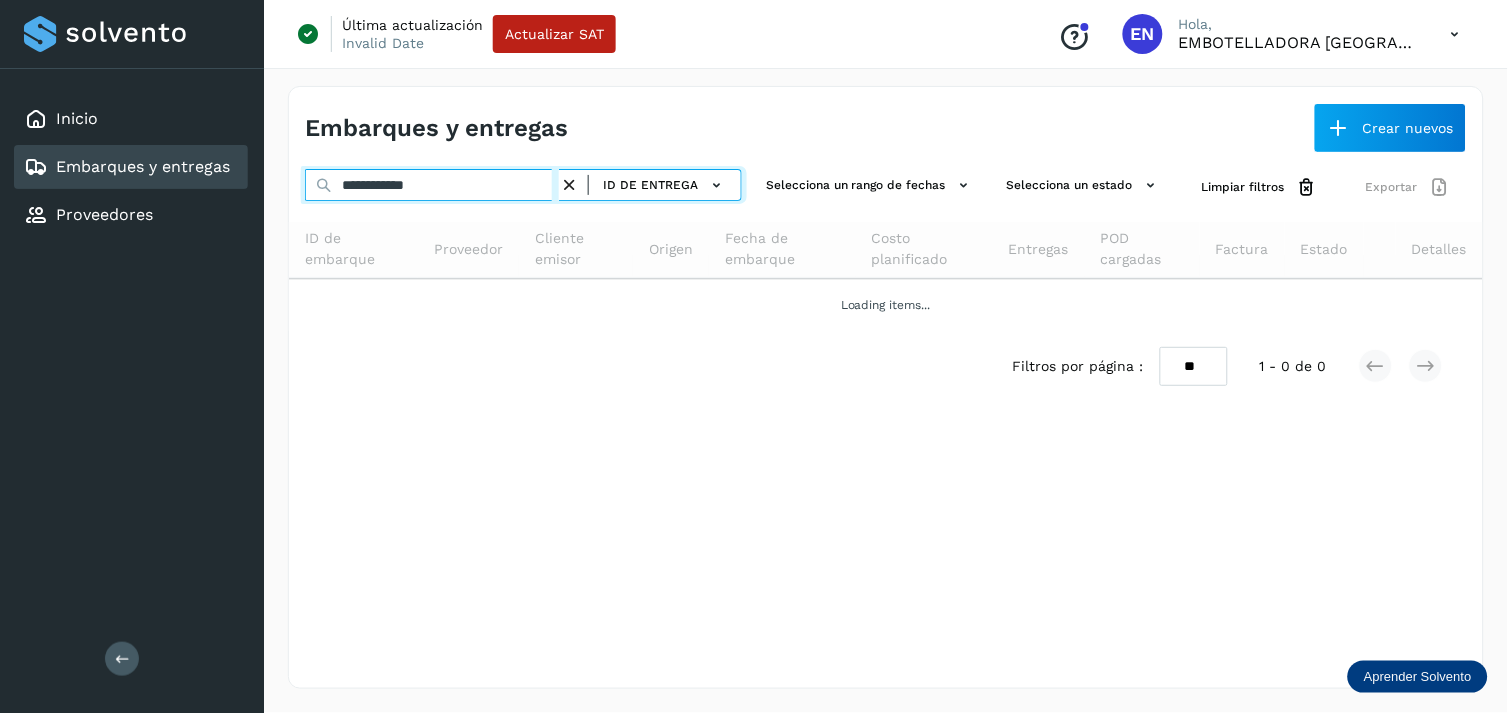 click on "**********" at bounding box center (432, 185) 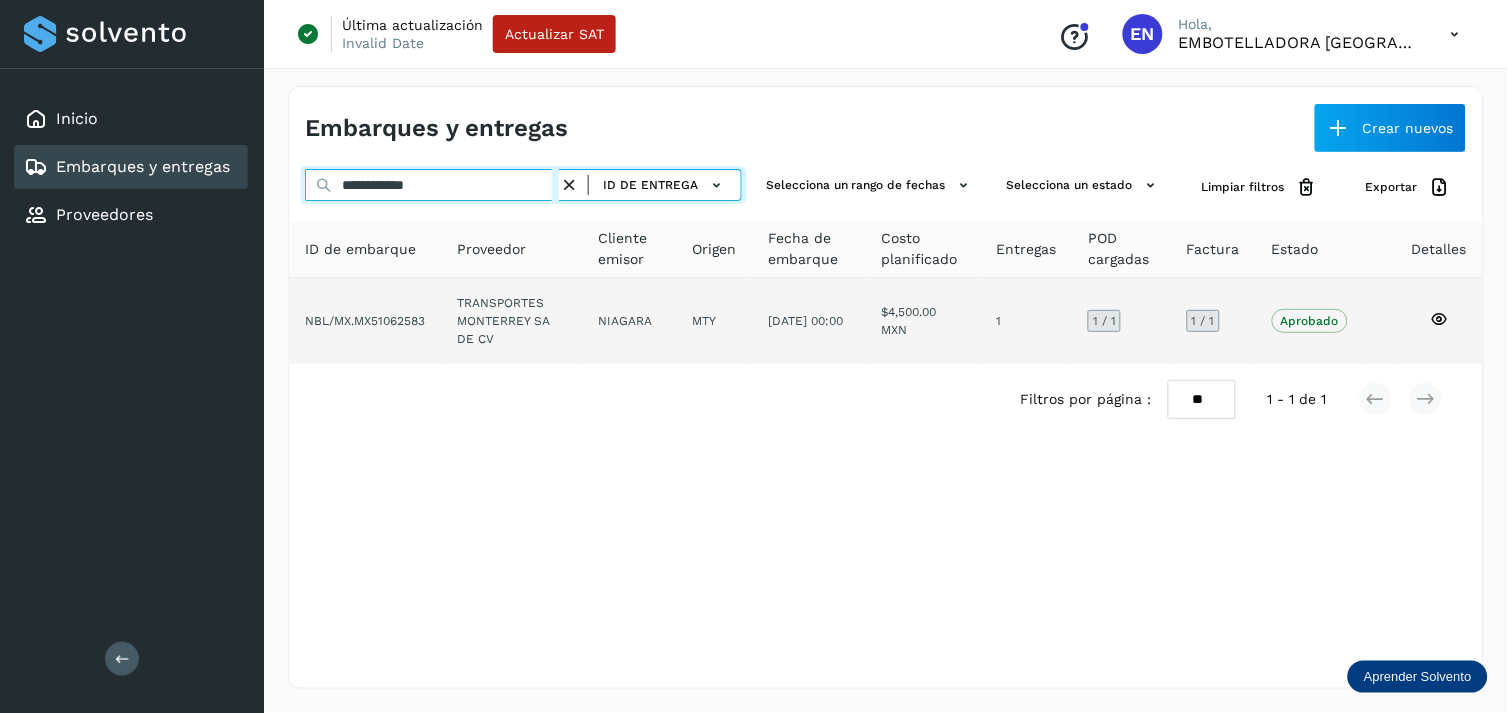 type on "**********" 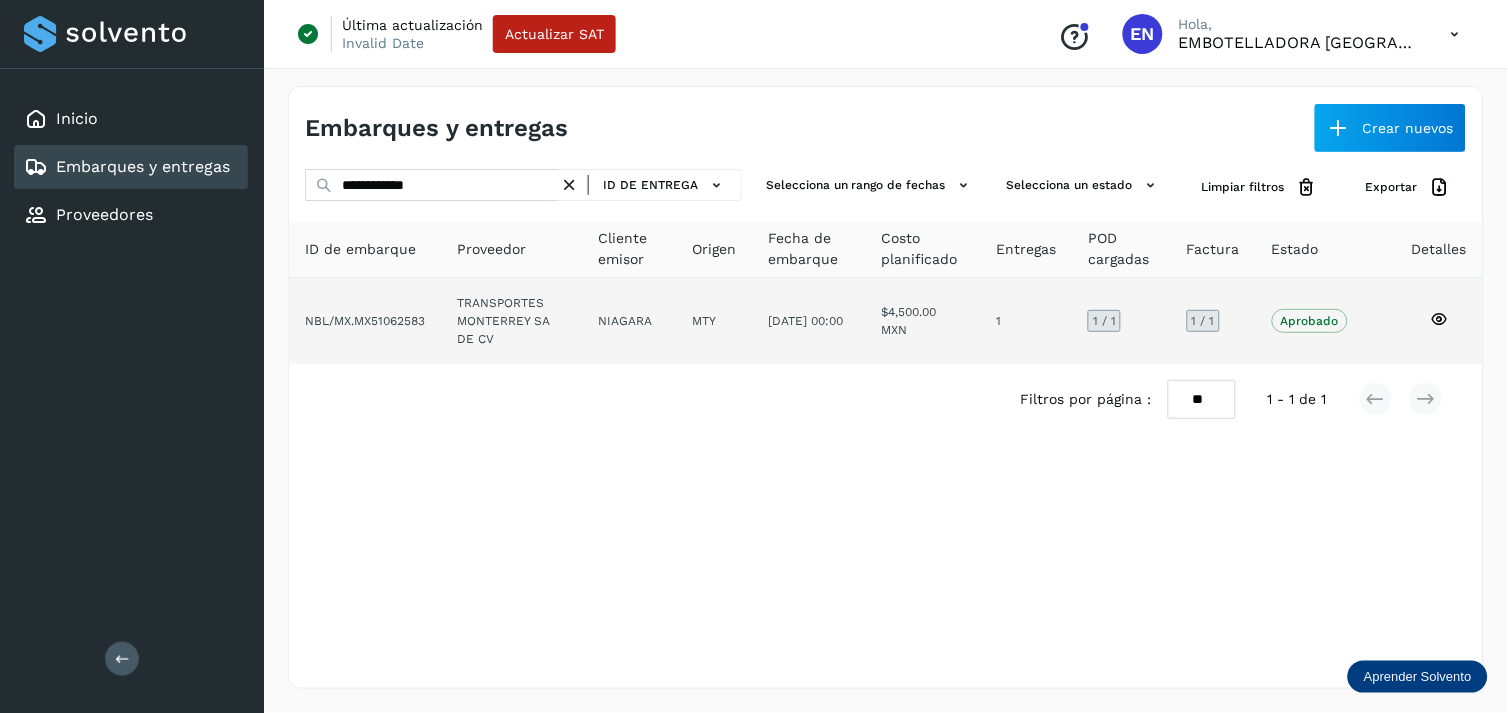 click on "TRANSPORTES MONTERREY SA DE CV" 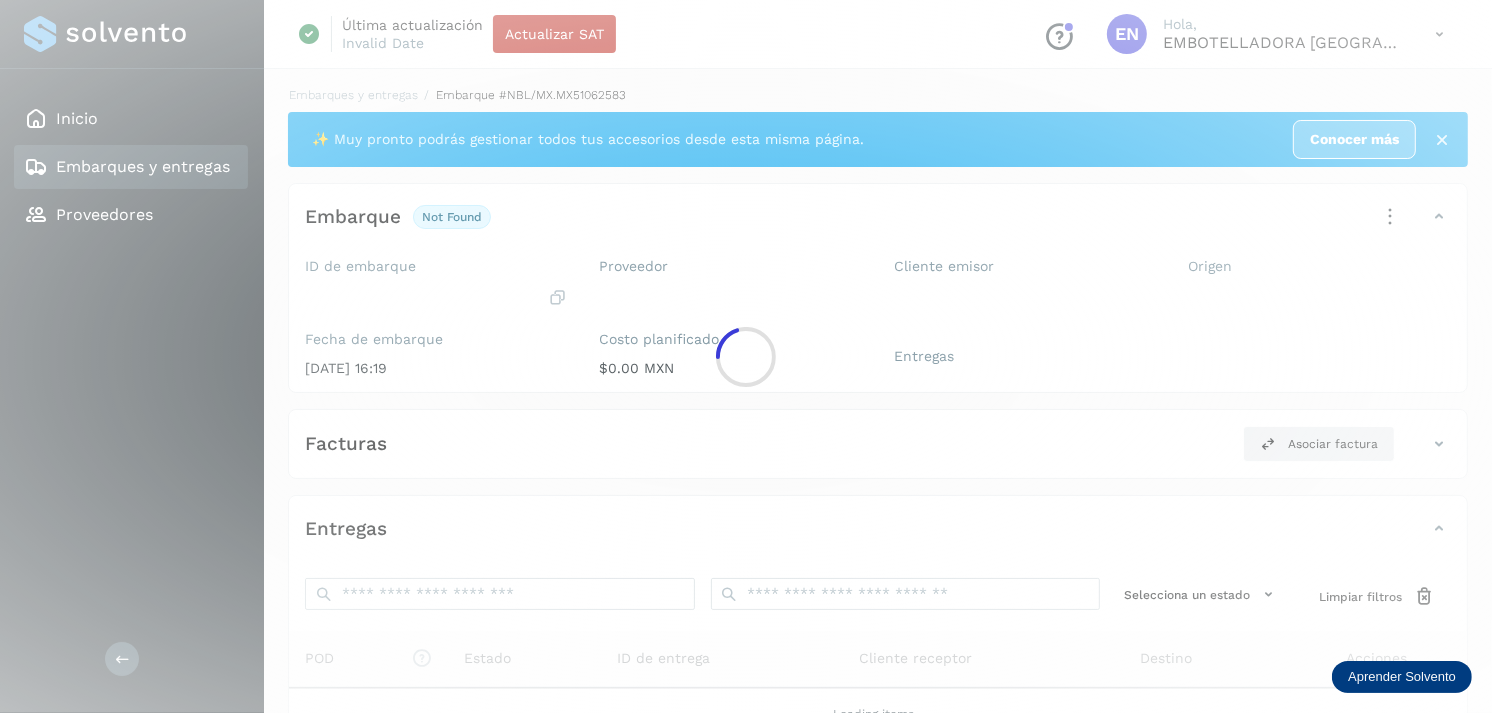 click 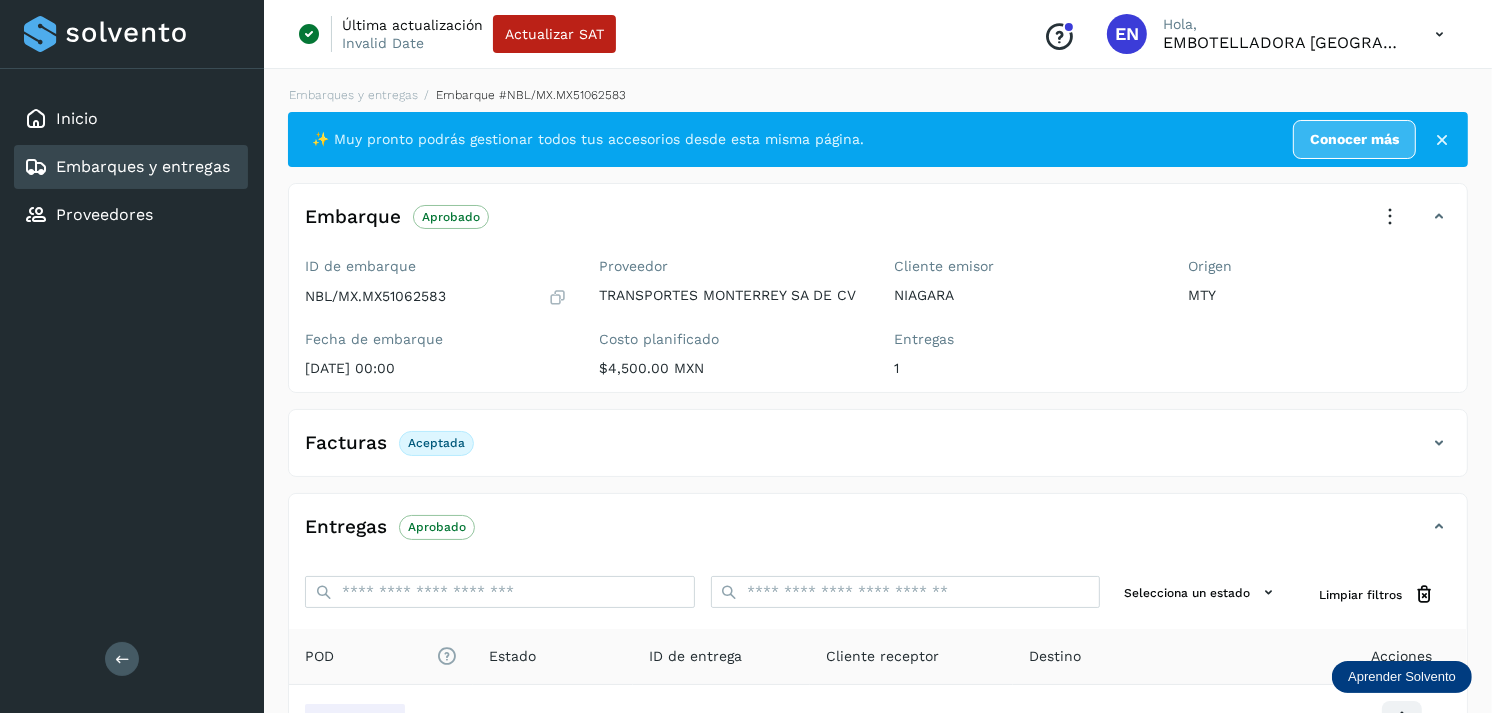 click on "Embarques y entregas" at bounding box center (143, 166) 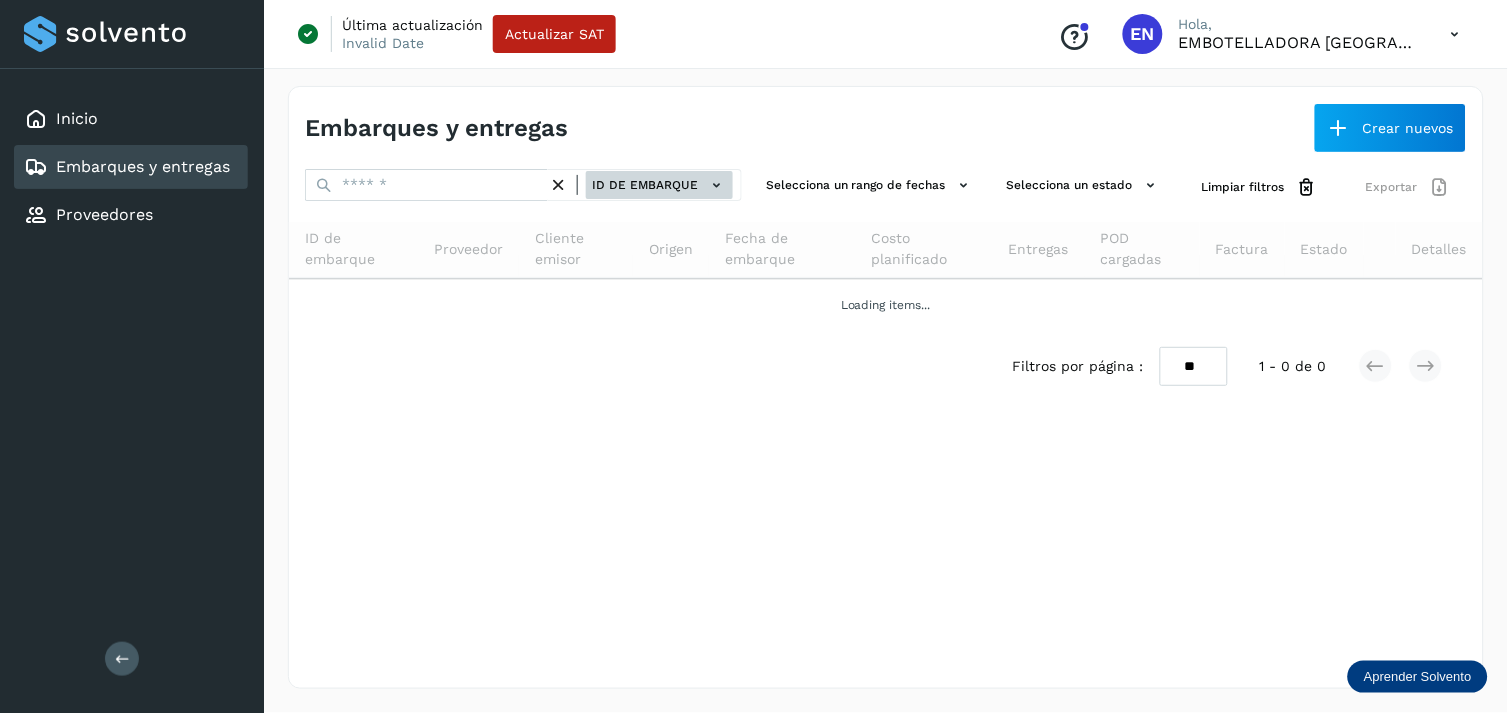 click on "ID de embarque" 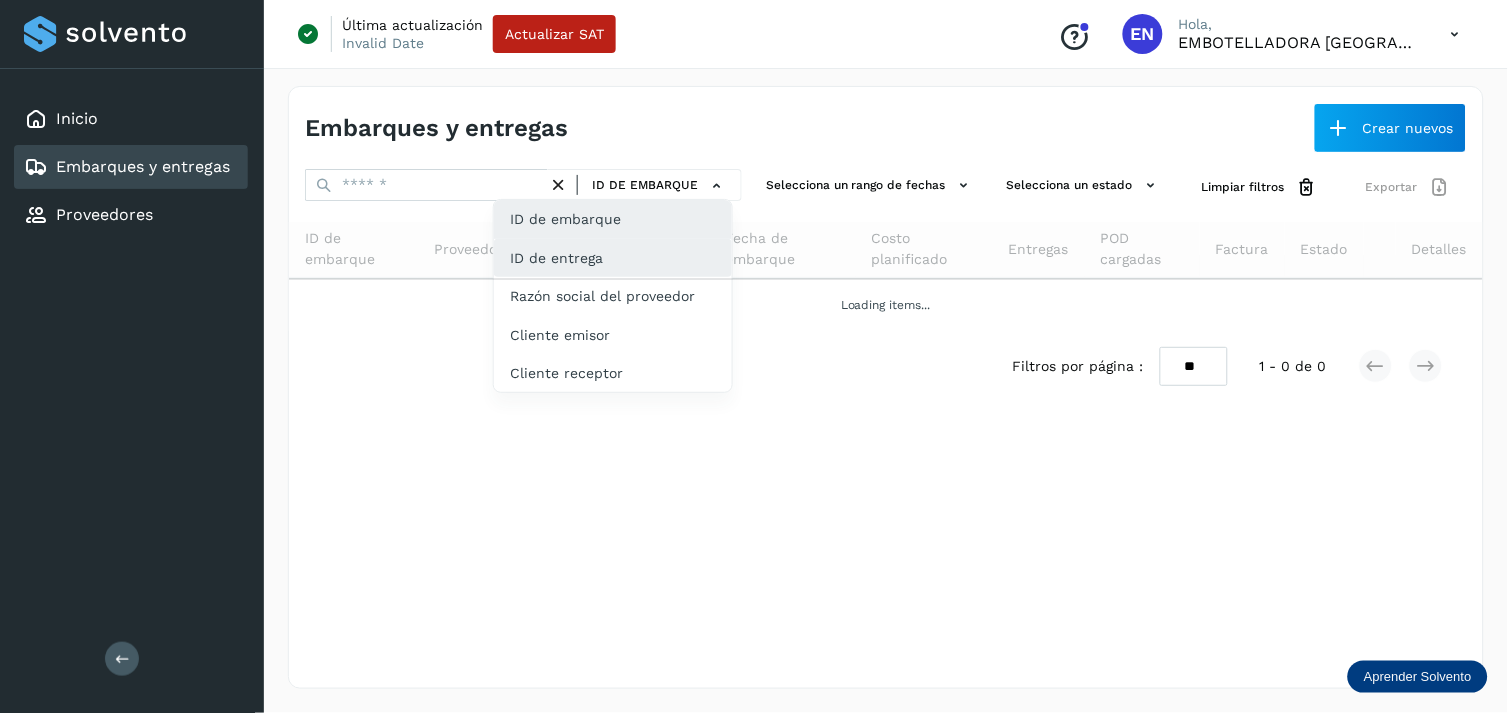 click on "ID de entrega" 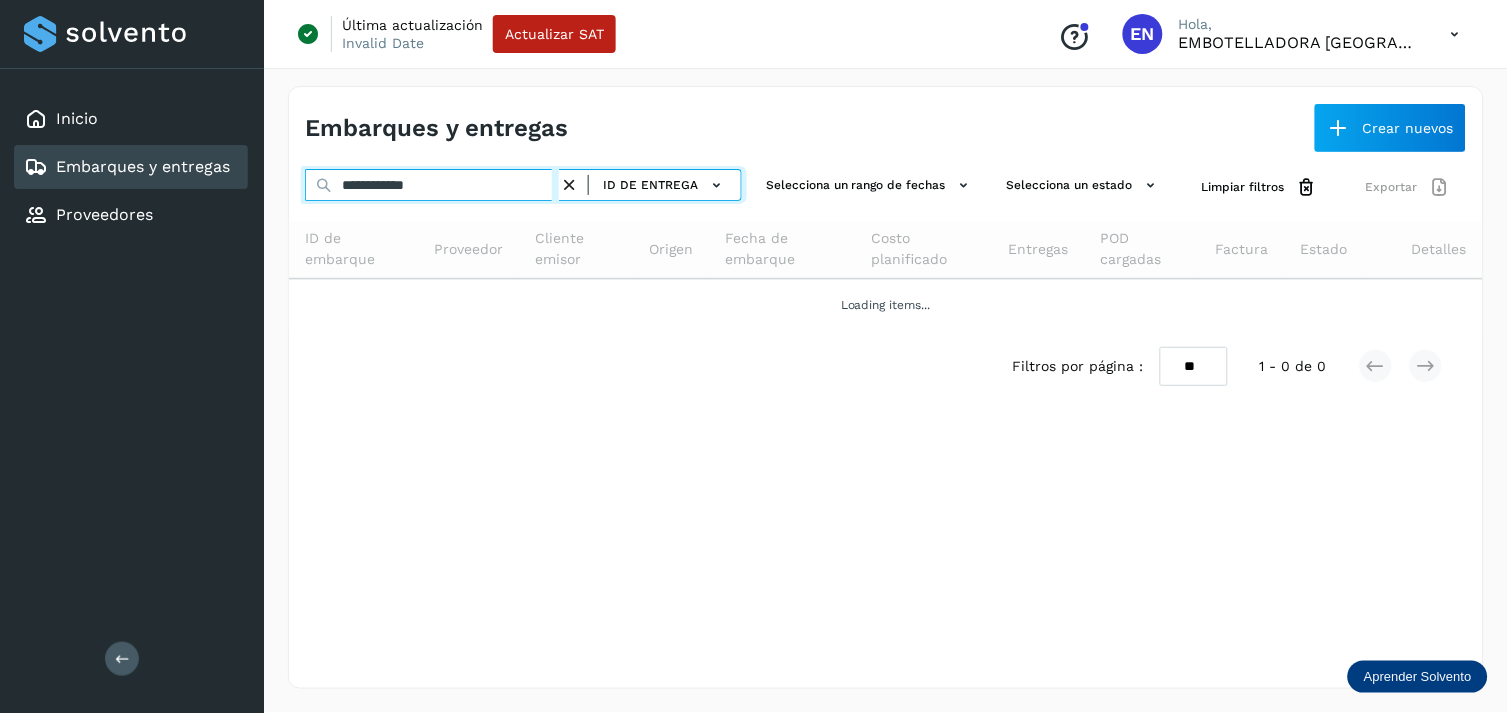 click on "**********" at bounding box center [432, 185] 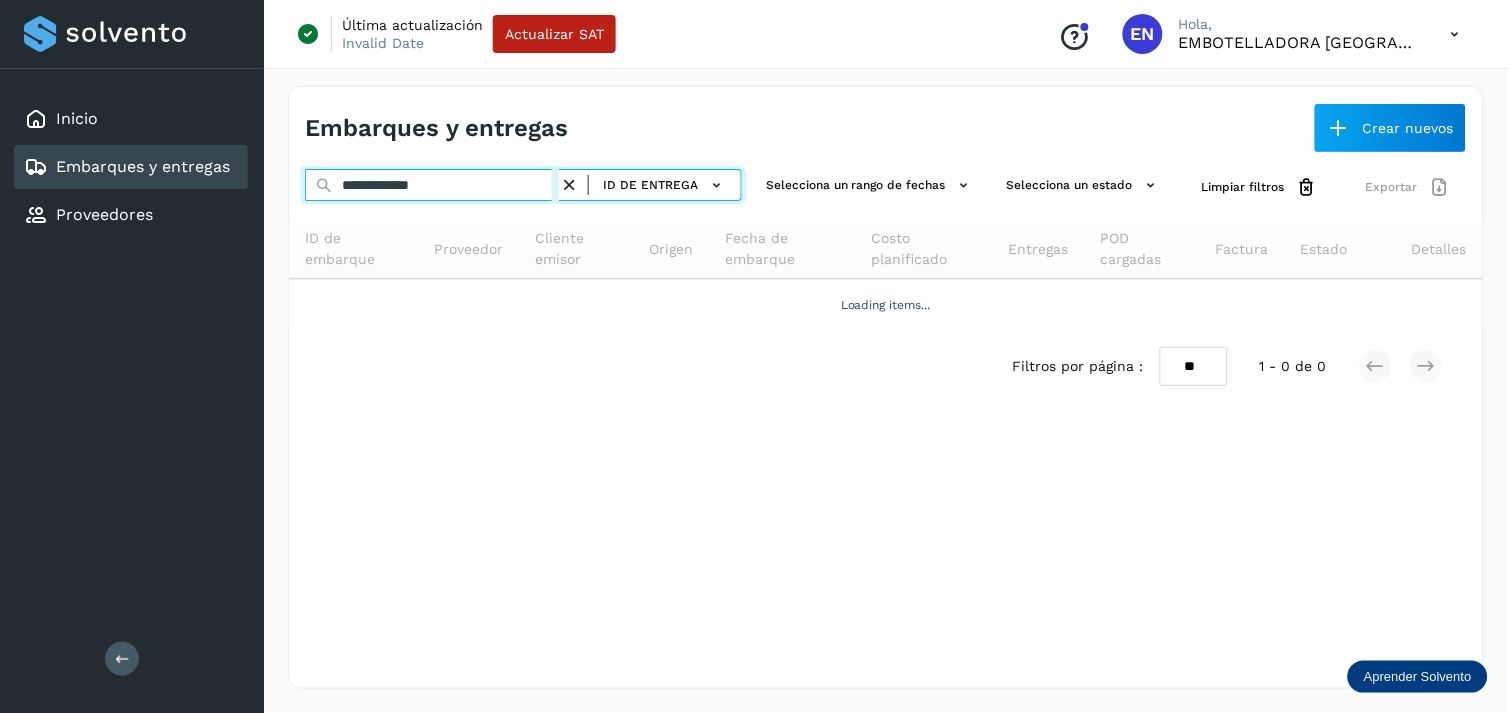 type on "**********" 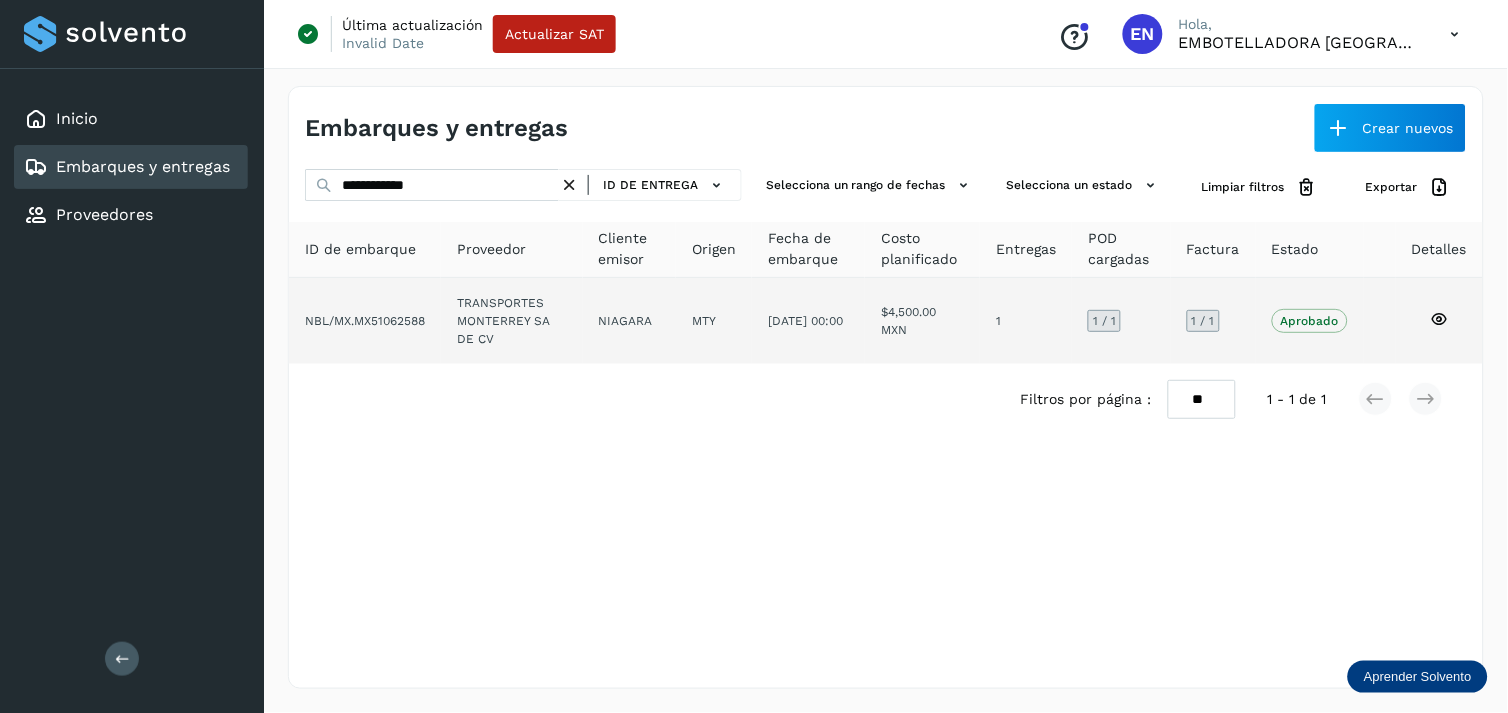 drag, startPoint x: 671, startPoint y: 275, endPoint x: 694, endPoint y: 318, distance: 48.76474 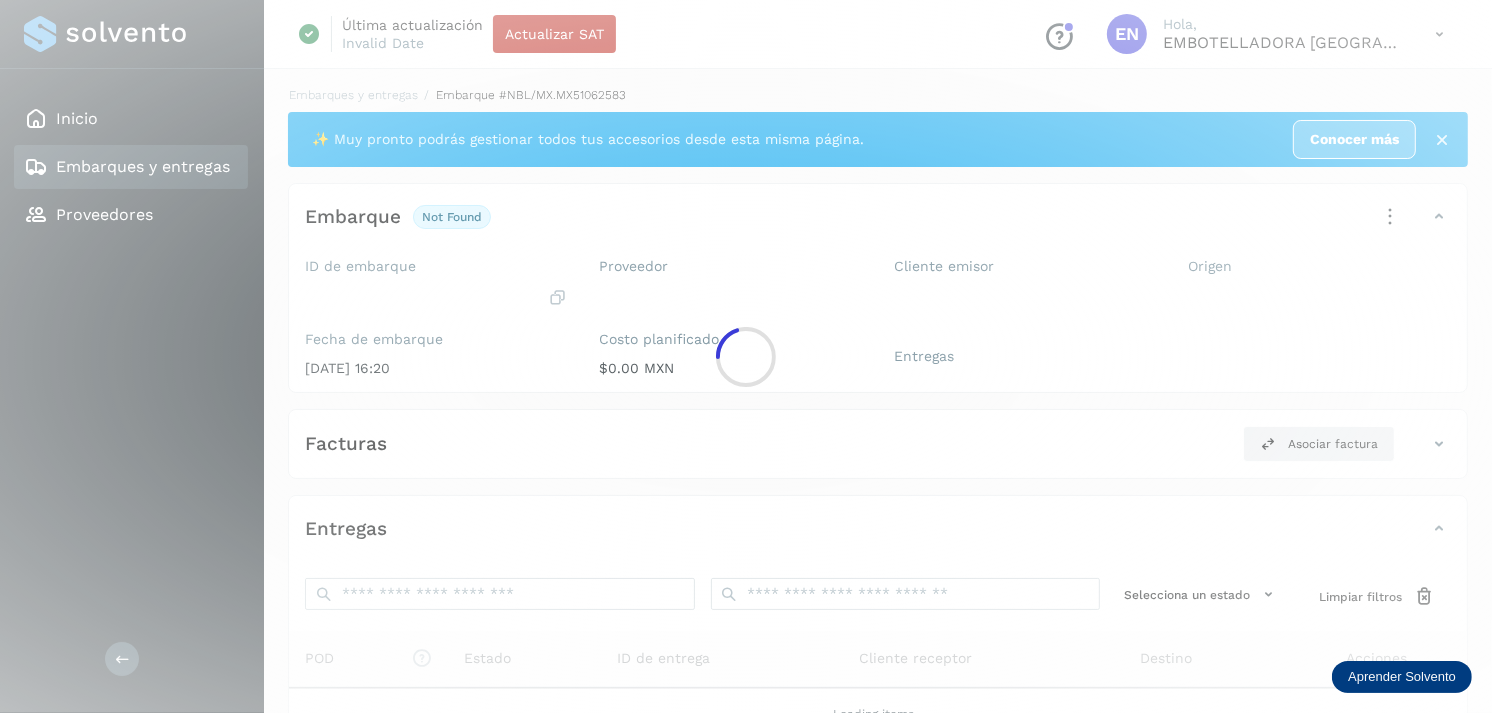 click 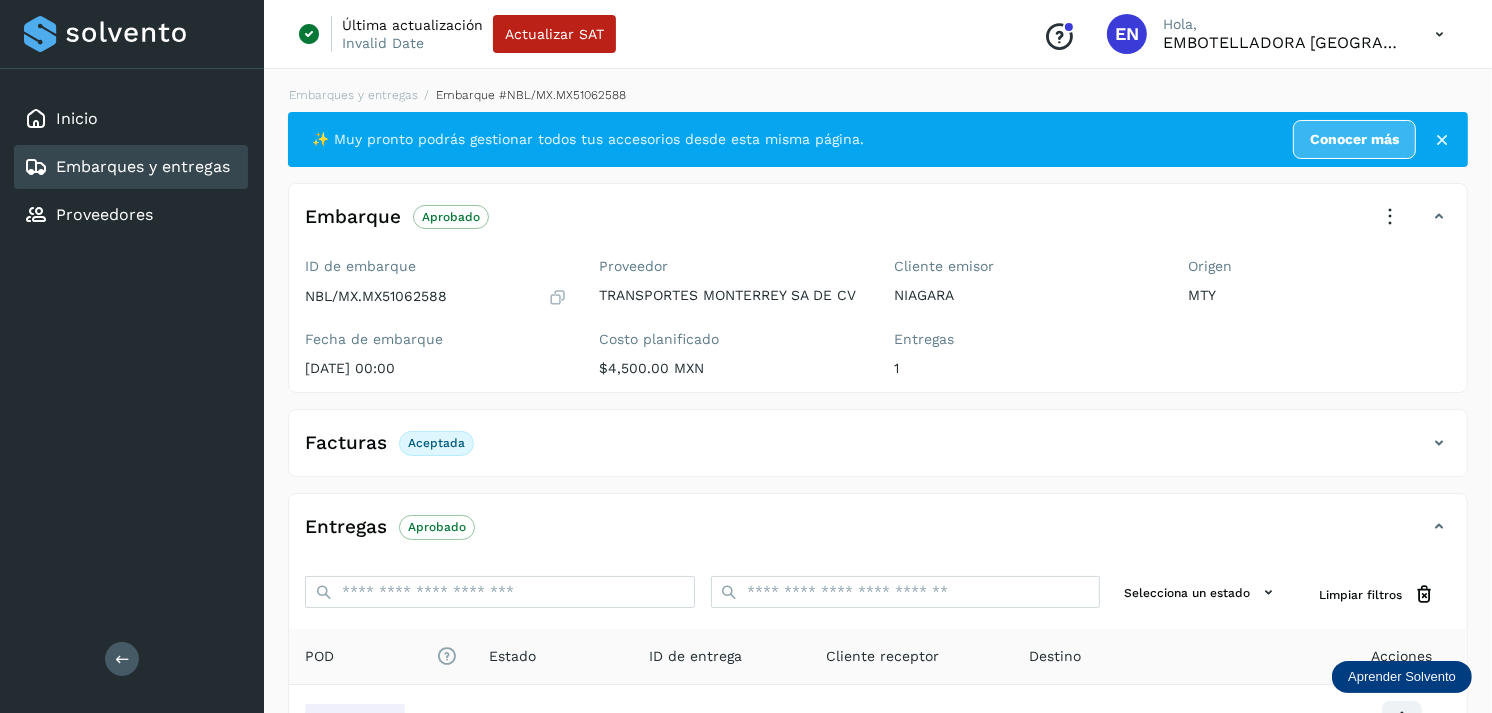 scroll, scrollTop: 241, scrollLeft: 0, axis: vertical 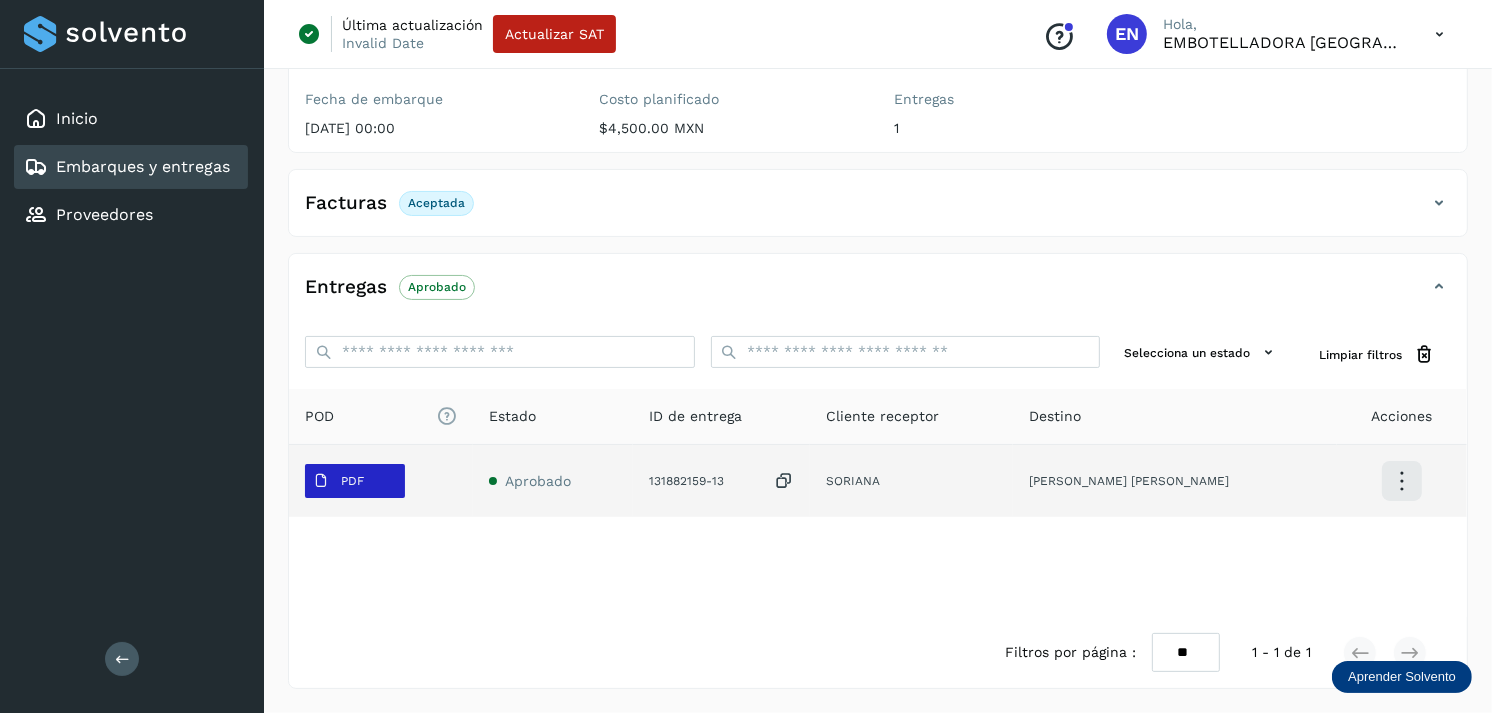 click on "PDF" at bounding box center (338, 481) 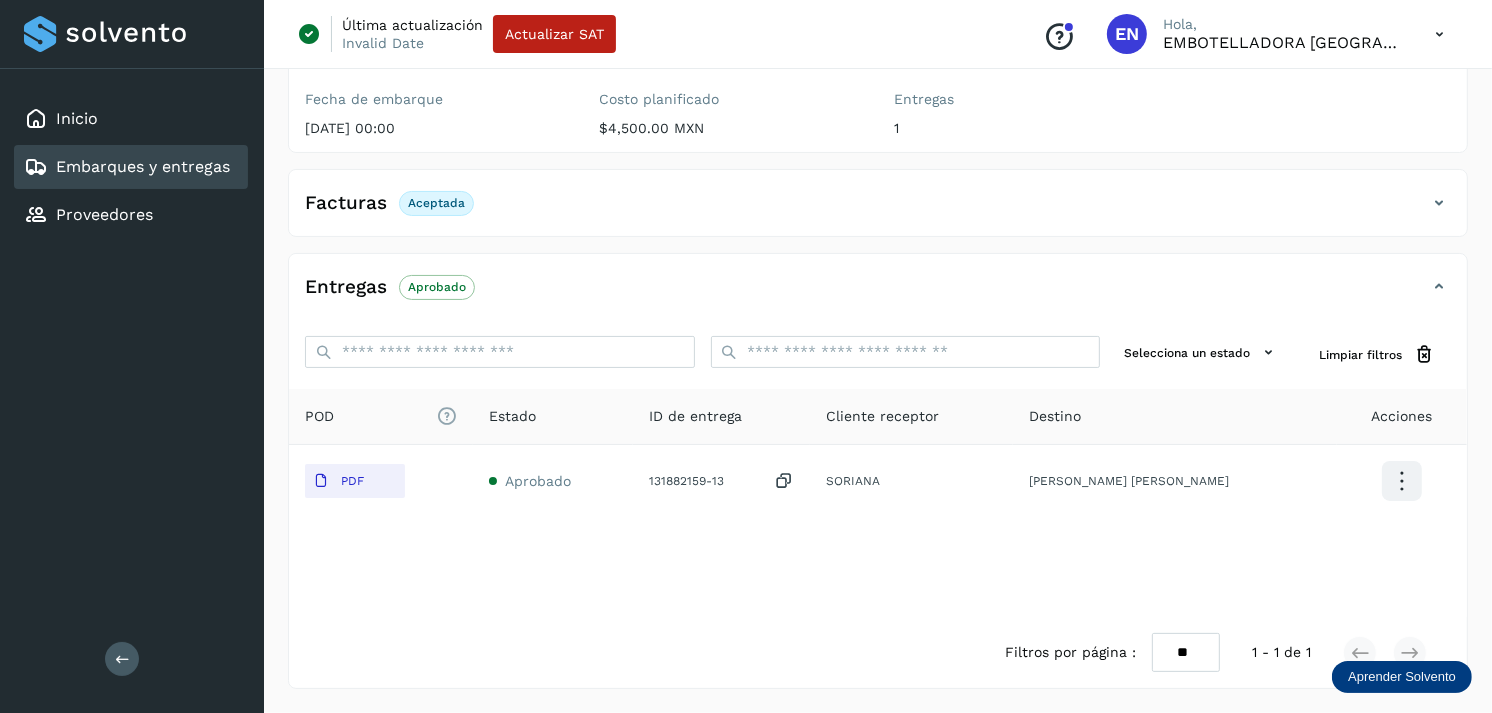 type 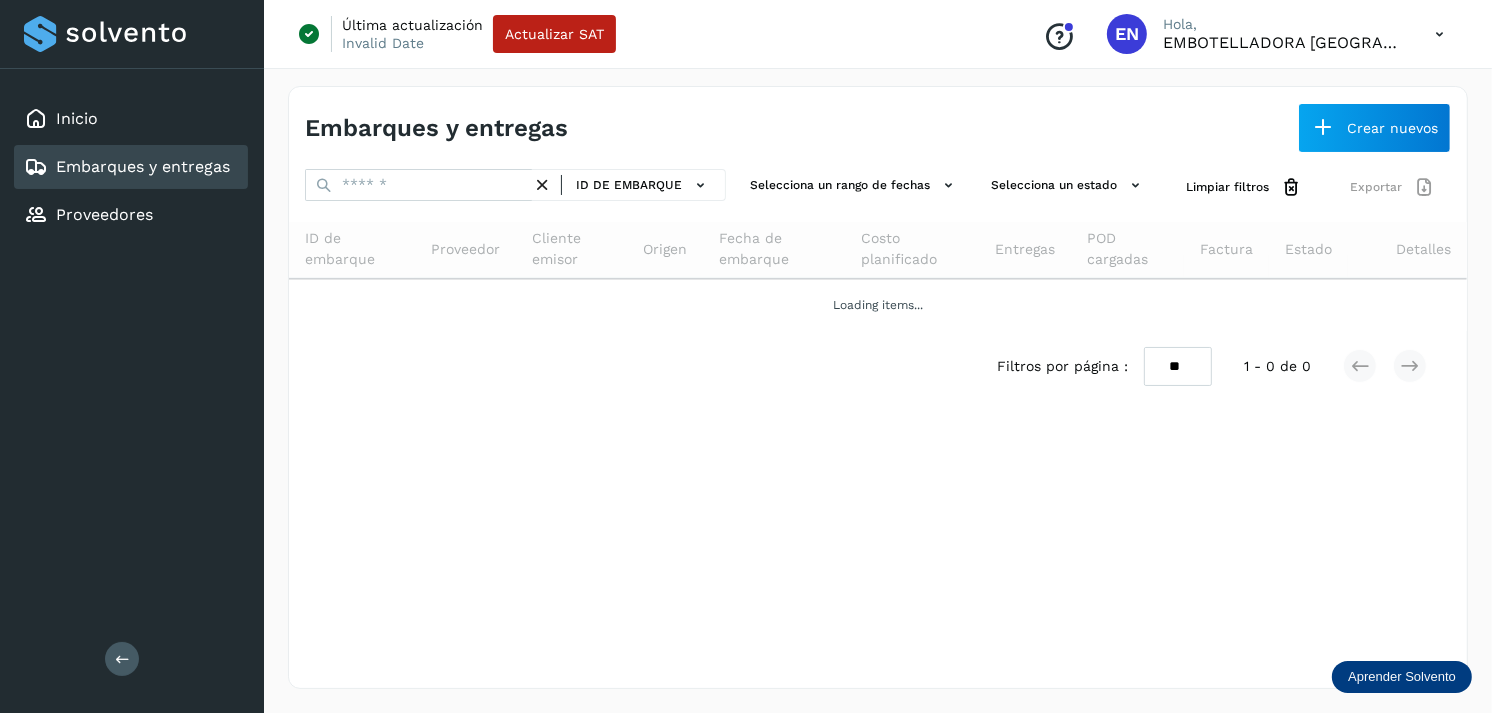 scroll, scrollTop: 0, scrollLeft: 0, axis: both 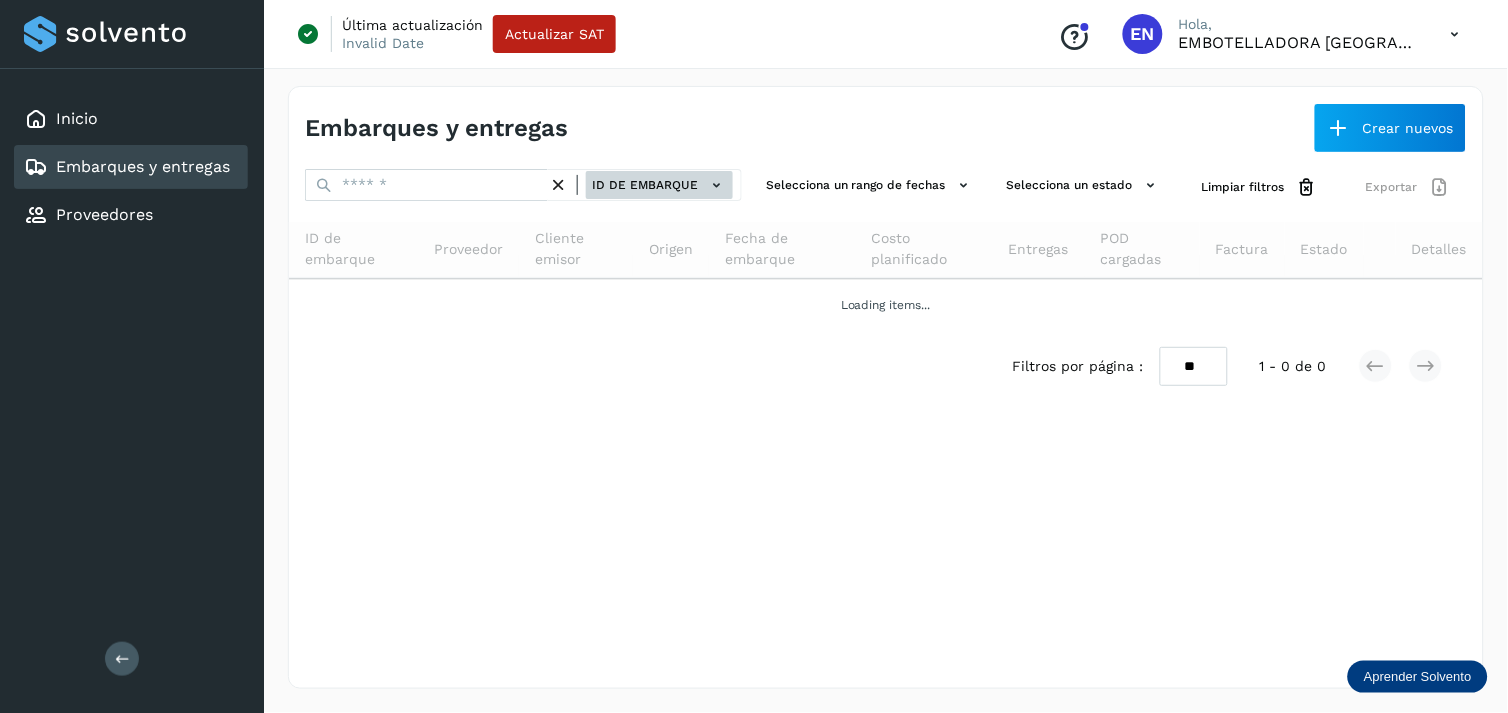 click on "ID de embarque" 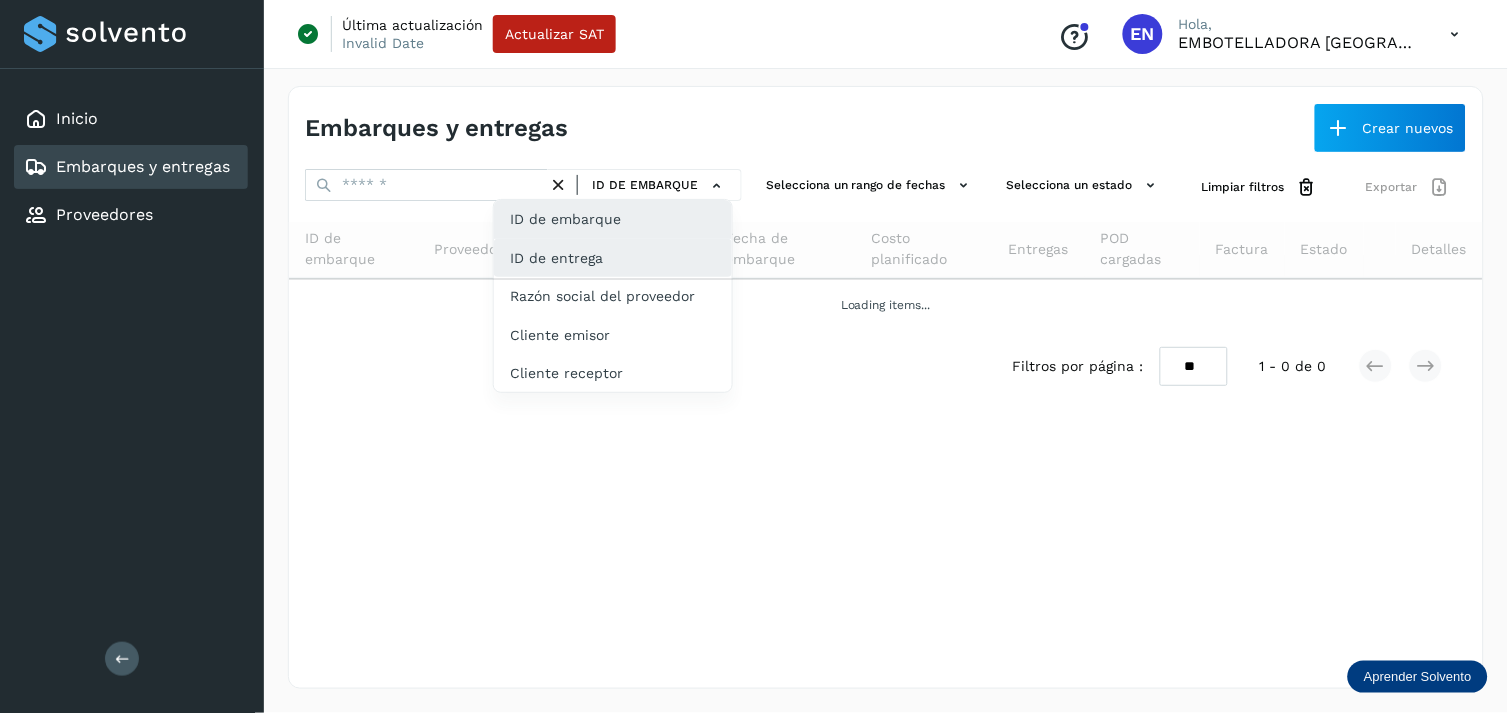 click on "ID de entrega" 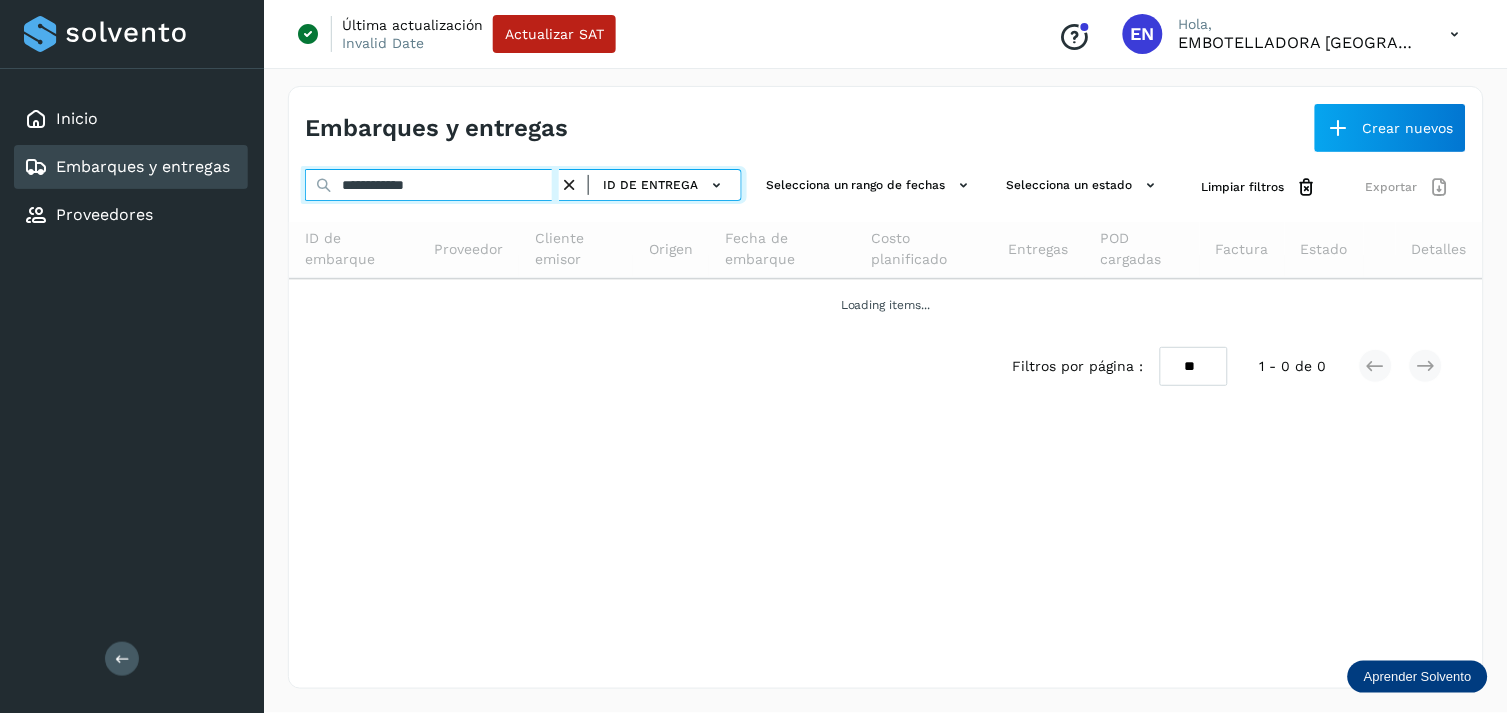 click on "**********" at bounding box center [432, 185] 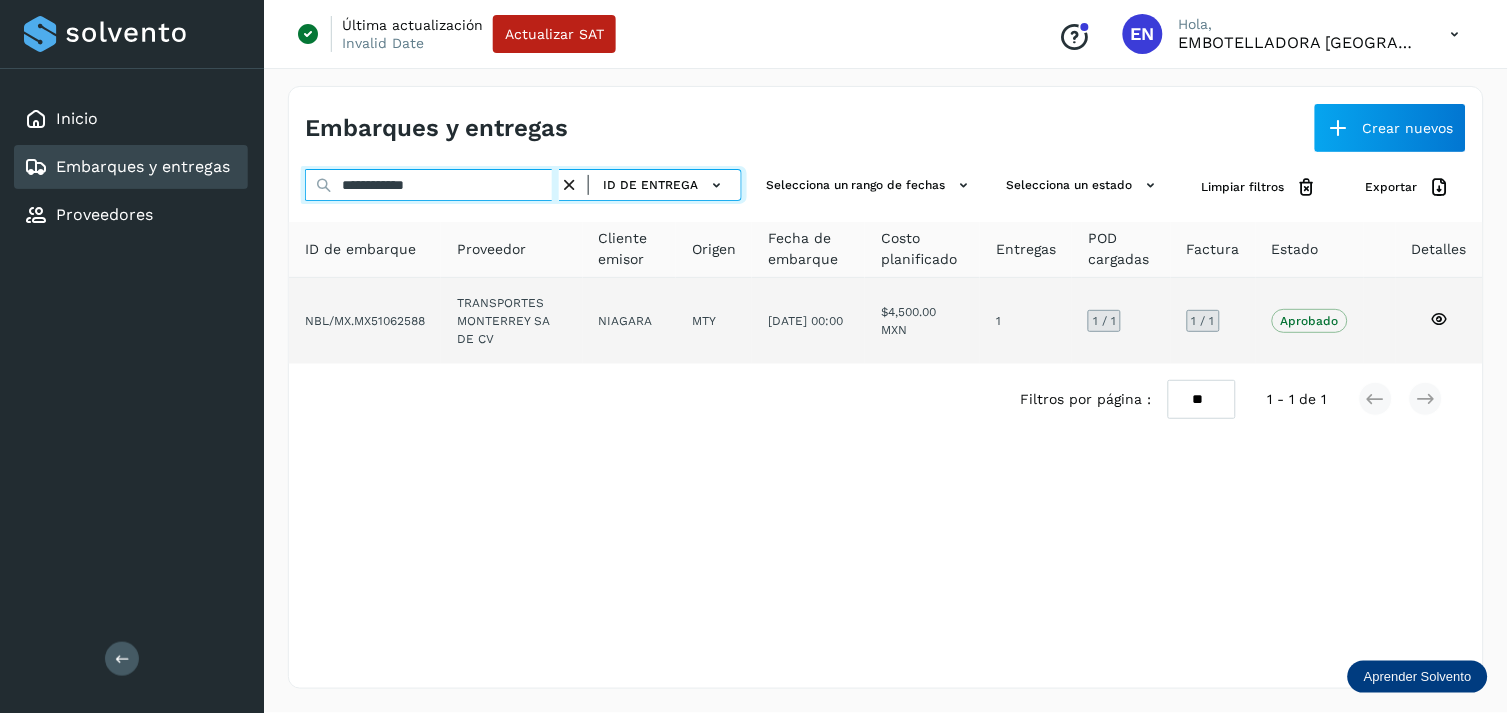 type on "**********" 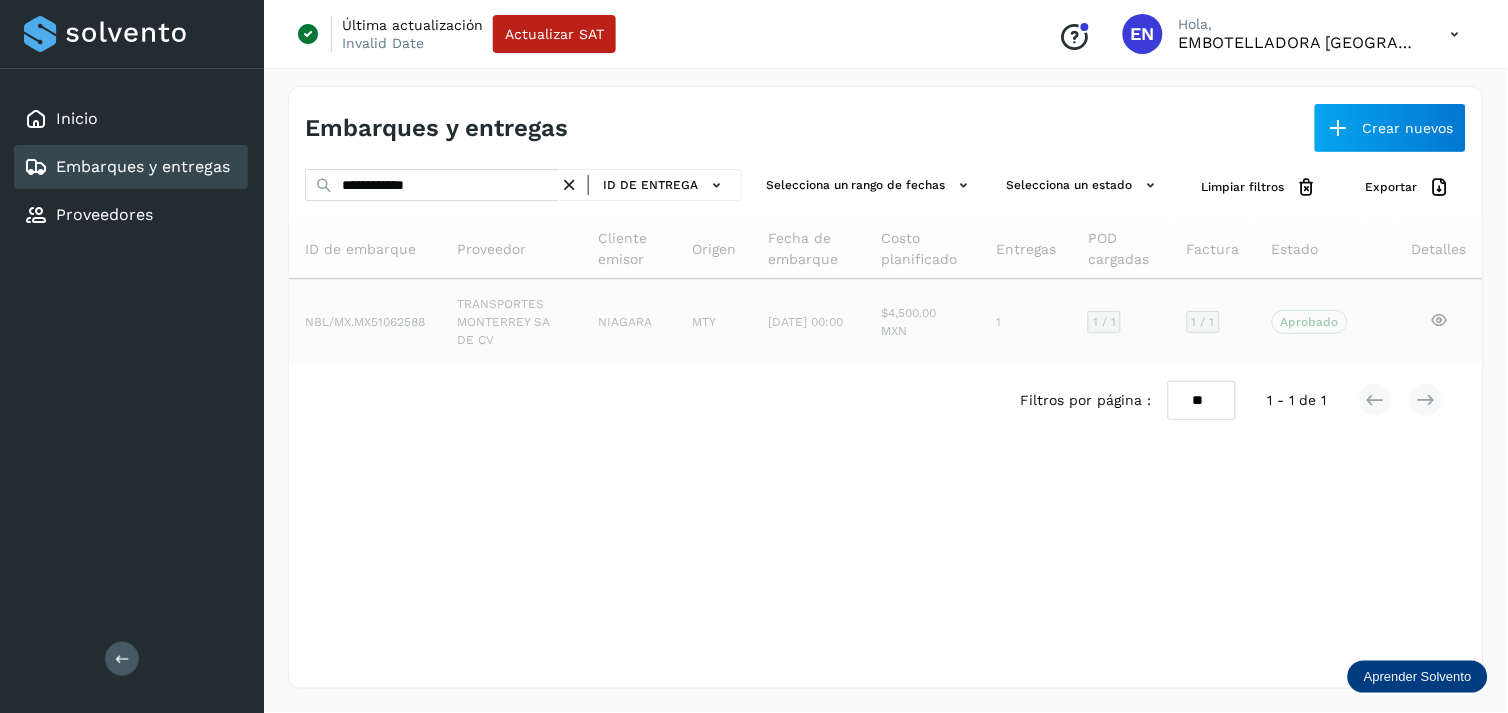 click on "NIAGARA" 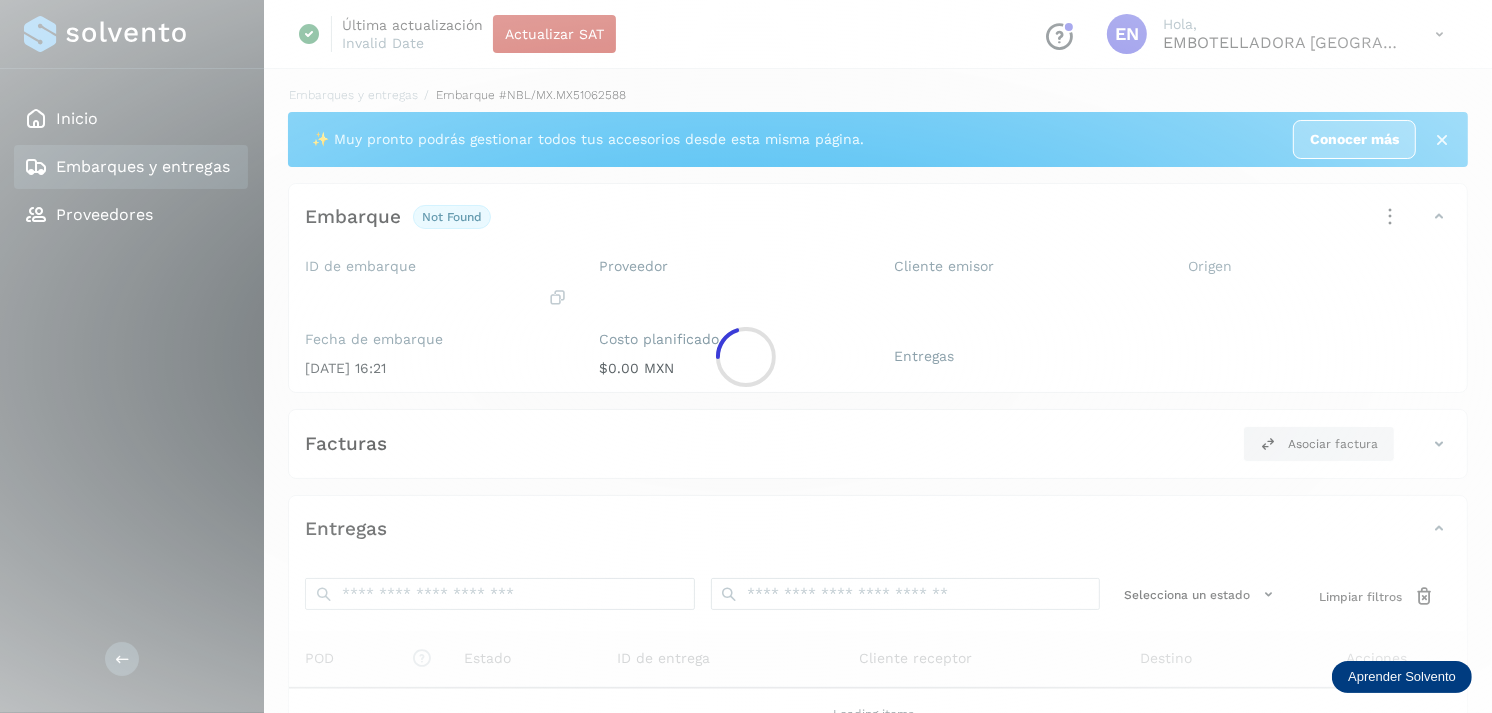 click 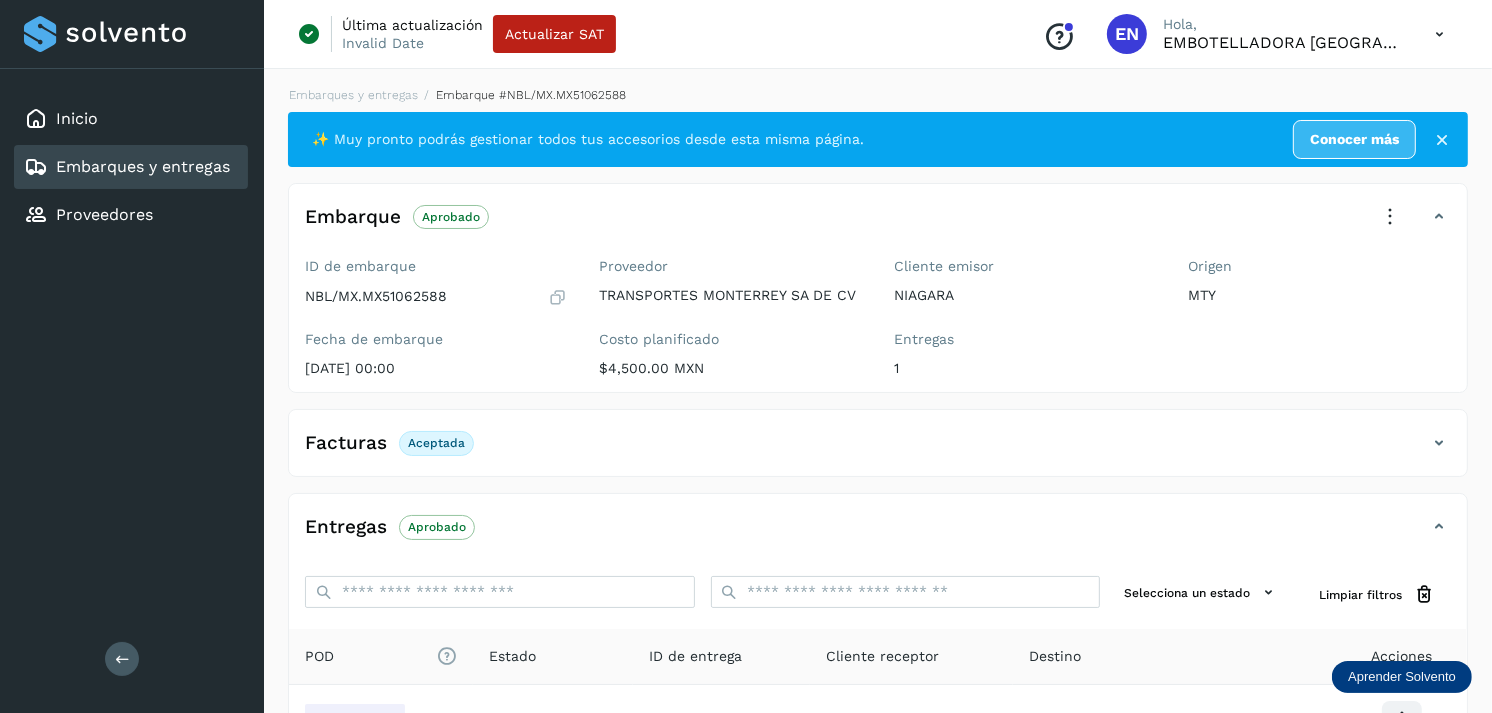 scroll, scrollTop: 241, scrollLeft: 0, axis: vertical 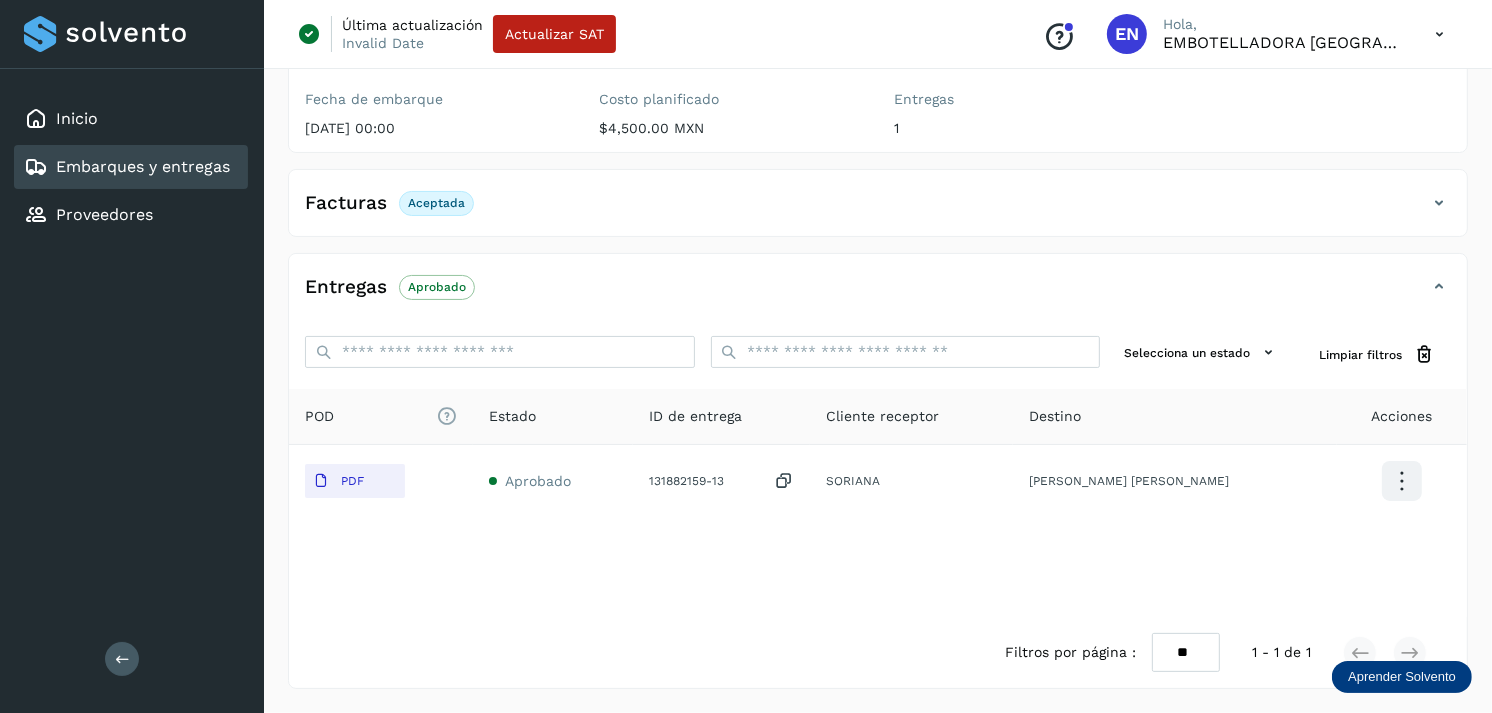 click on "Embarques y entregas" at bounding box center [143, 166] 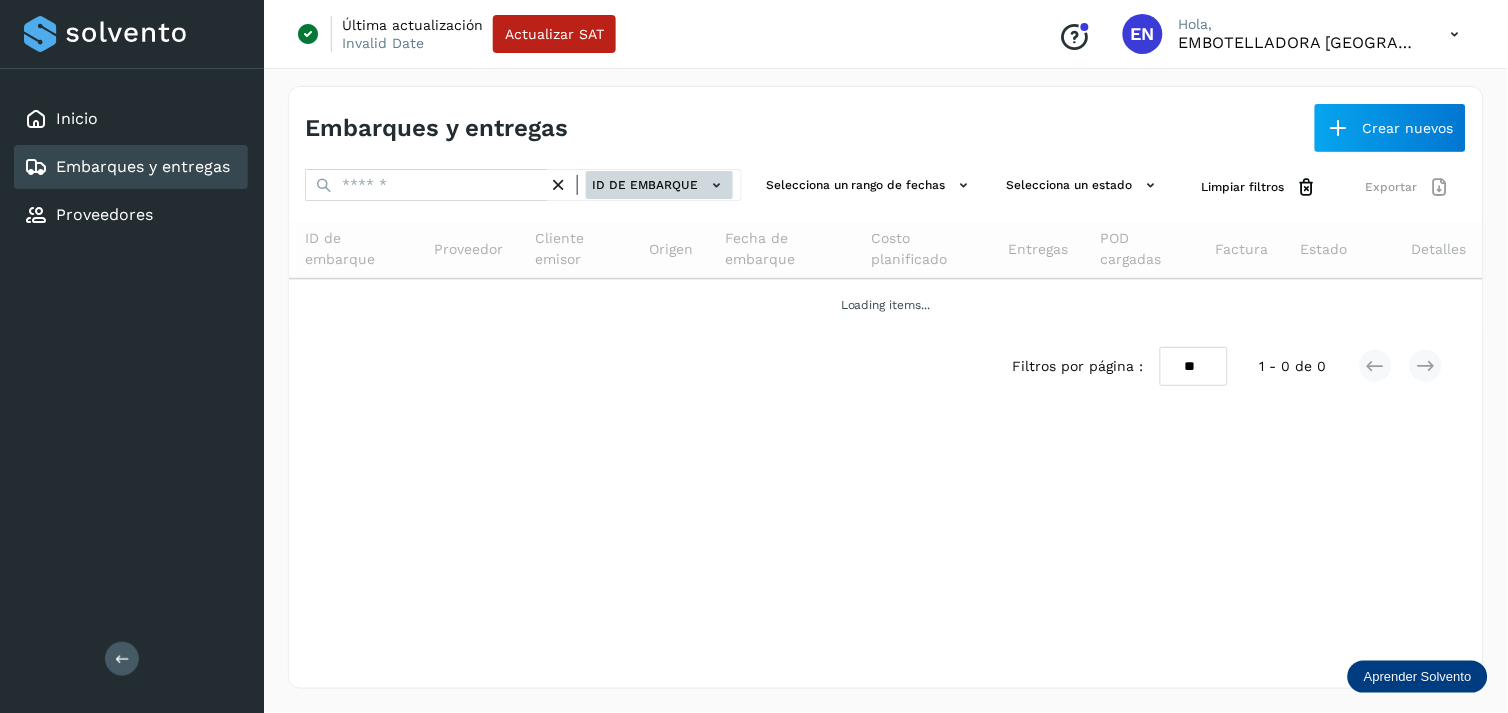 click on "ID de embarque" 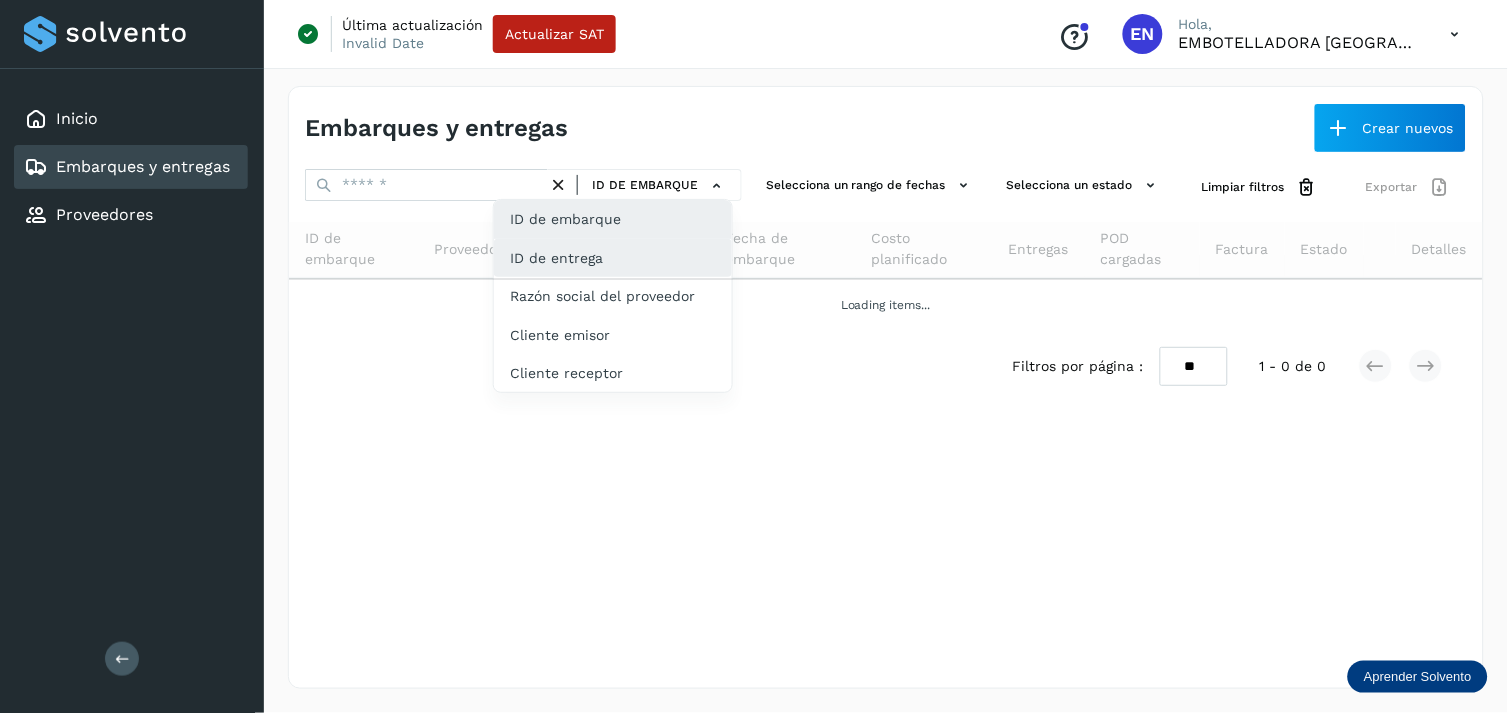 click on "ID de entrega" 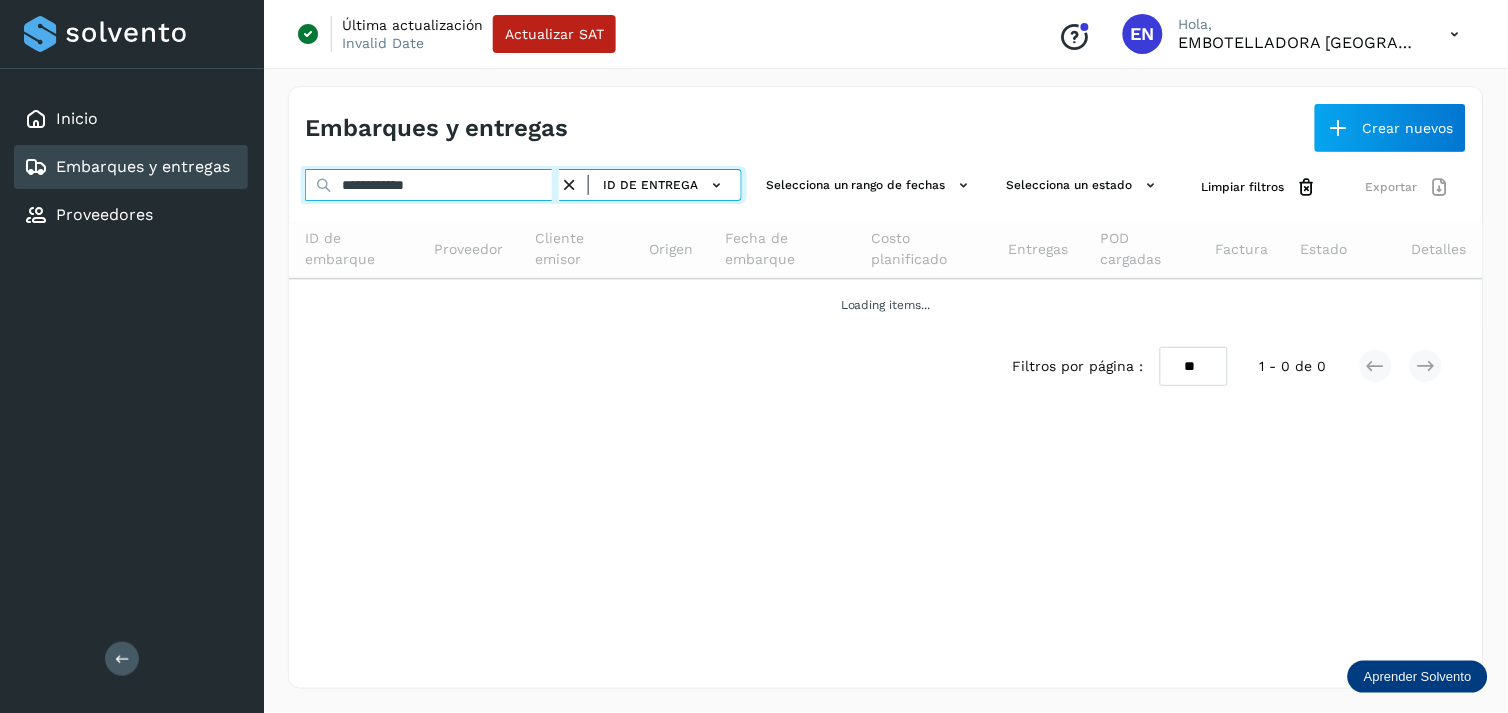 click on "**********" at bounding box center [432, 185] 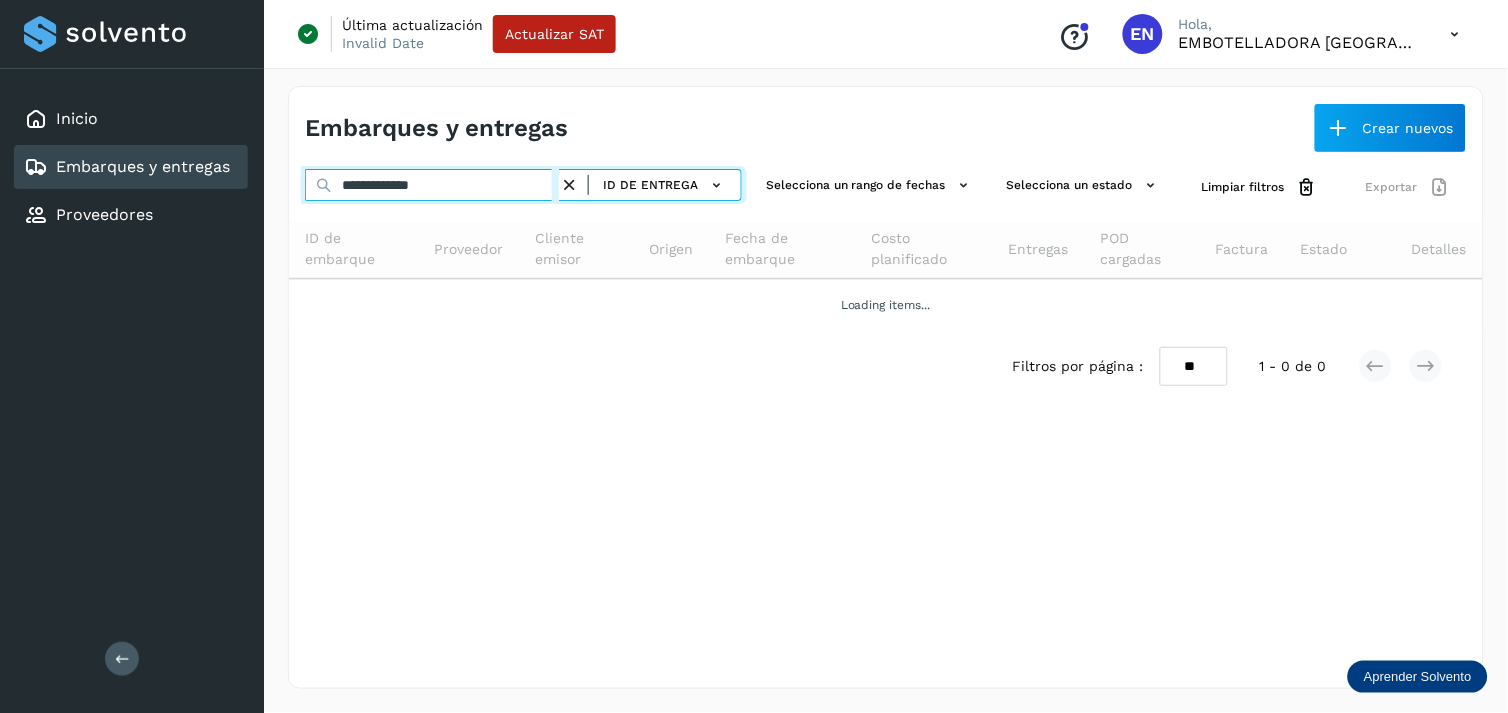 type on "**********" 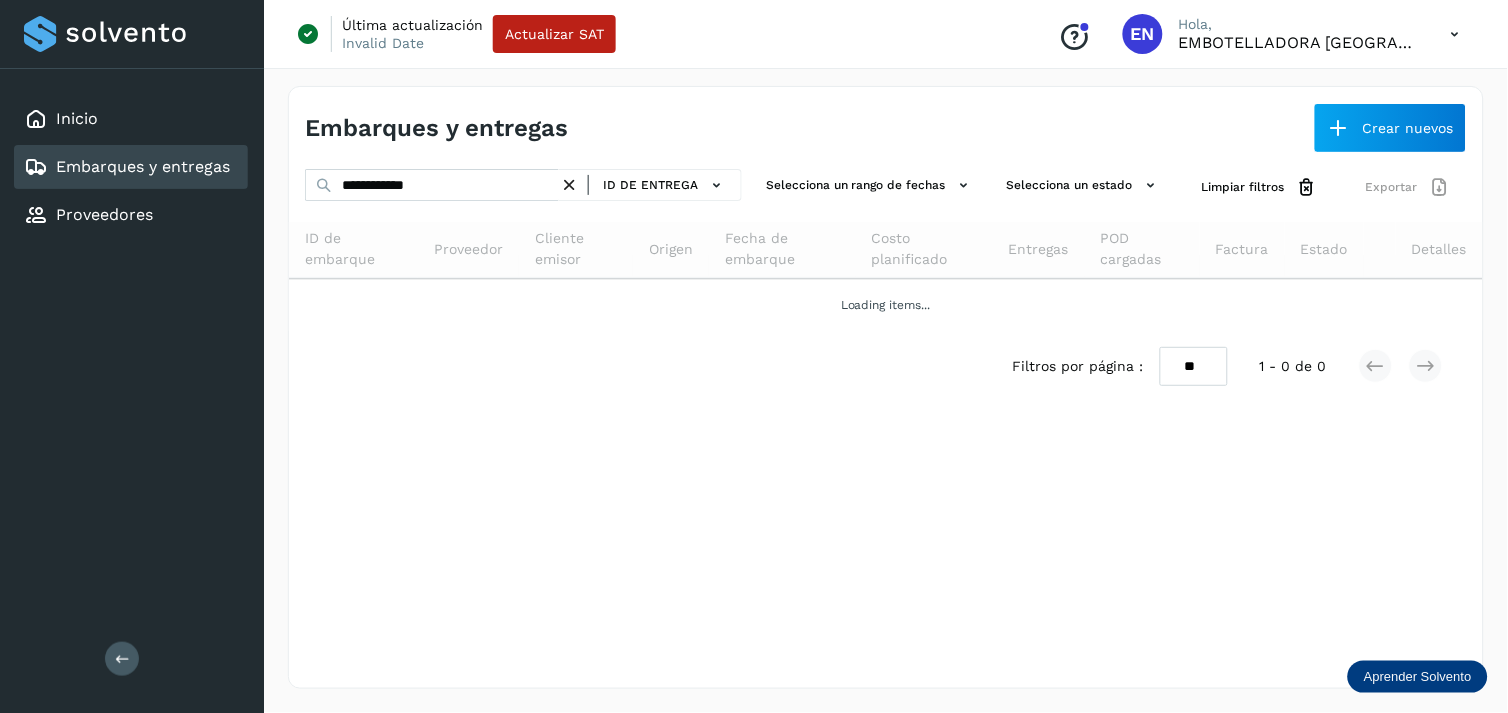 click at bounding box center (569, 185) 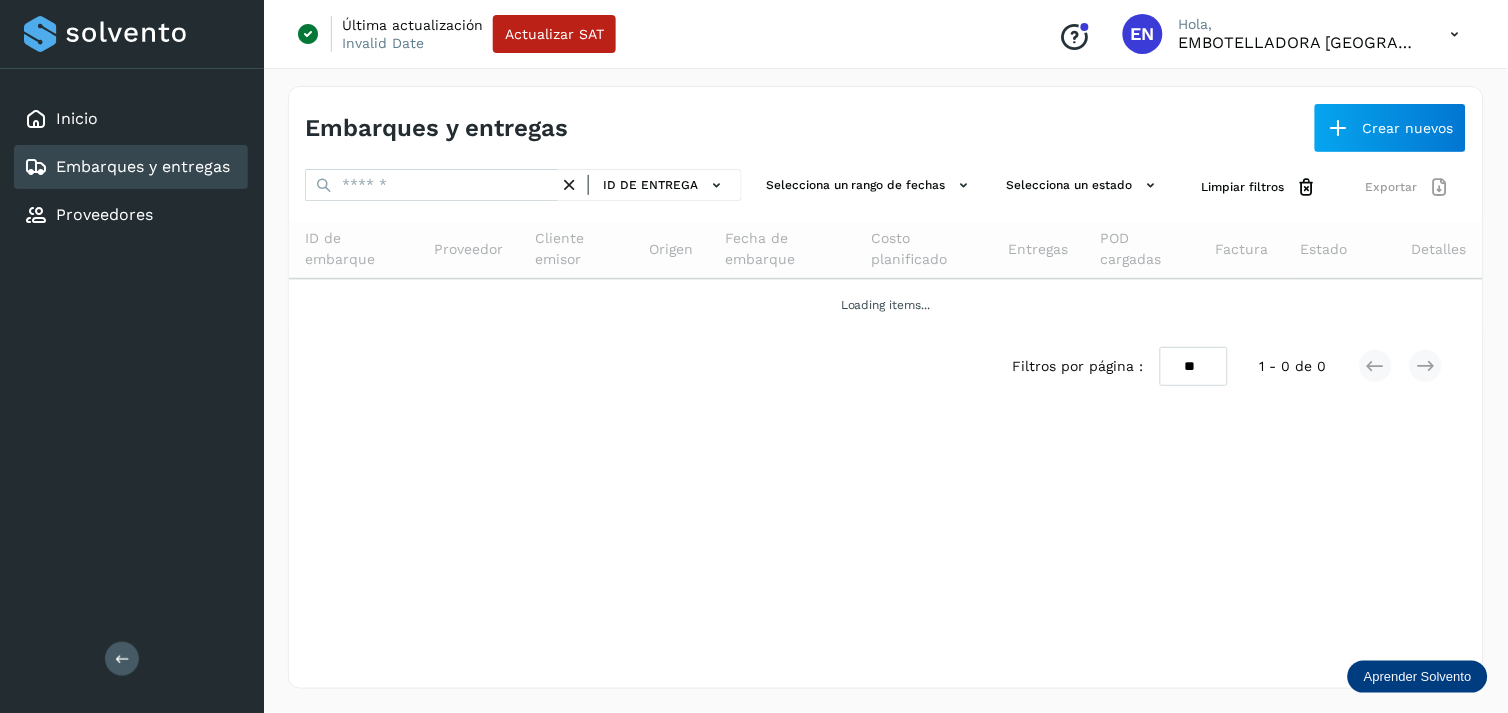 click on "Embarques y entregas" at bounding box center [143, 166] 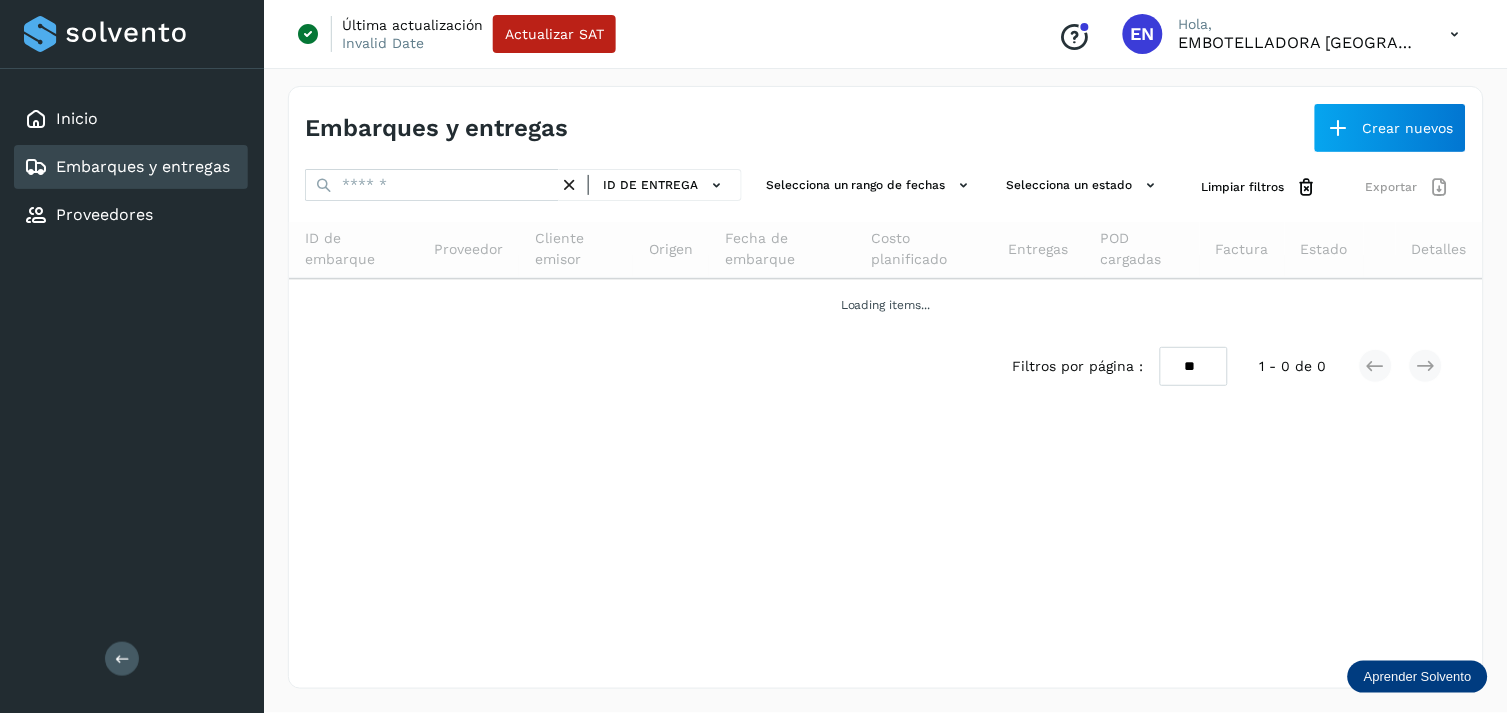 click on "Embarques y entregas" at bounding box center [143, 166] 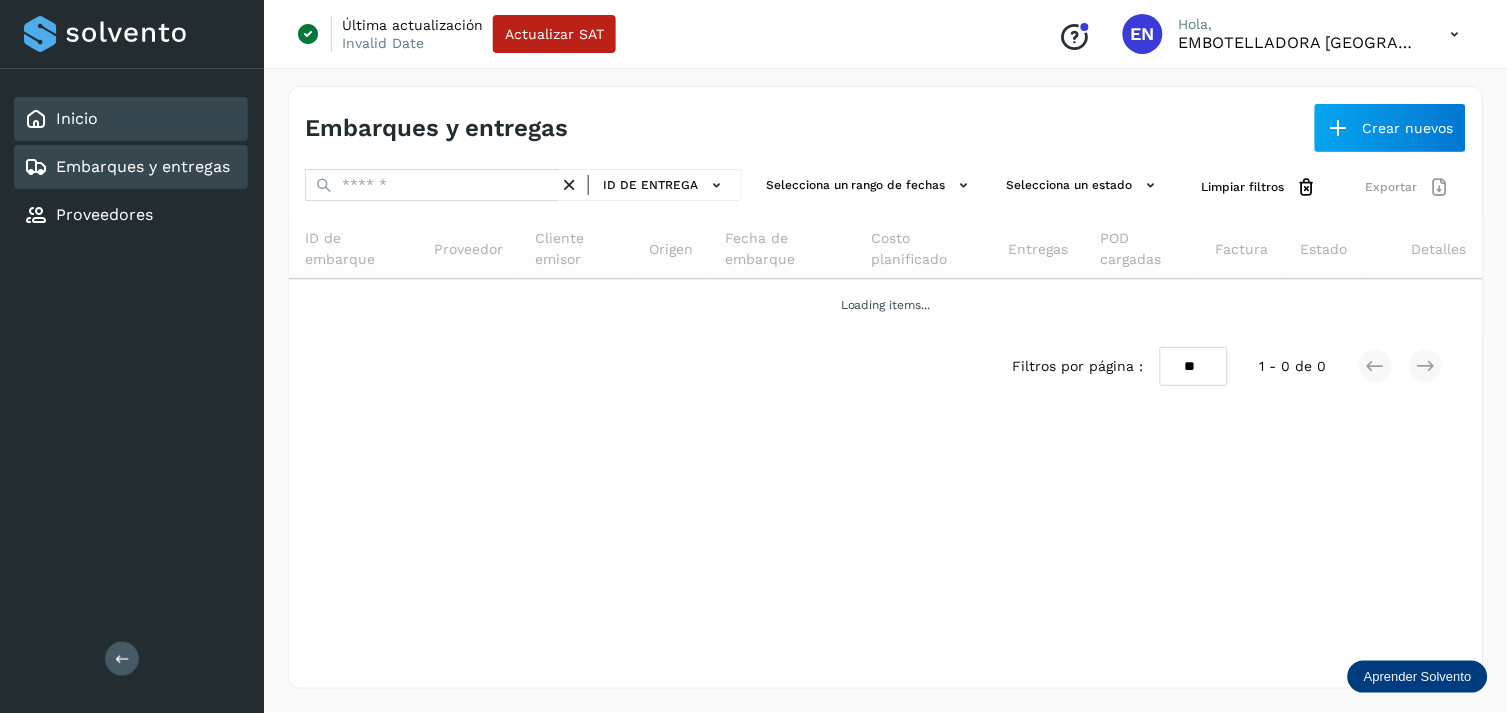 drag, startPoint x: 224, startPoint y: 163, endPoint x: 178, endPoint y: 104, distance: 74.8131 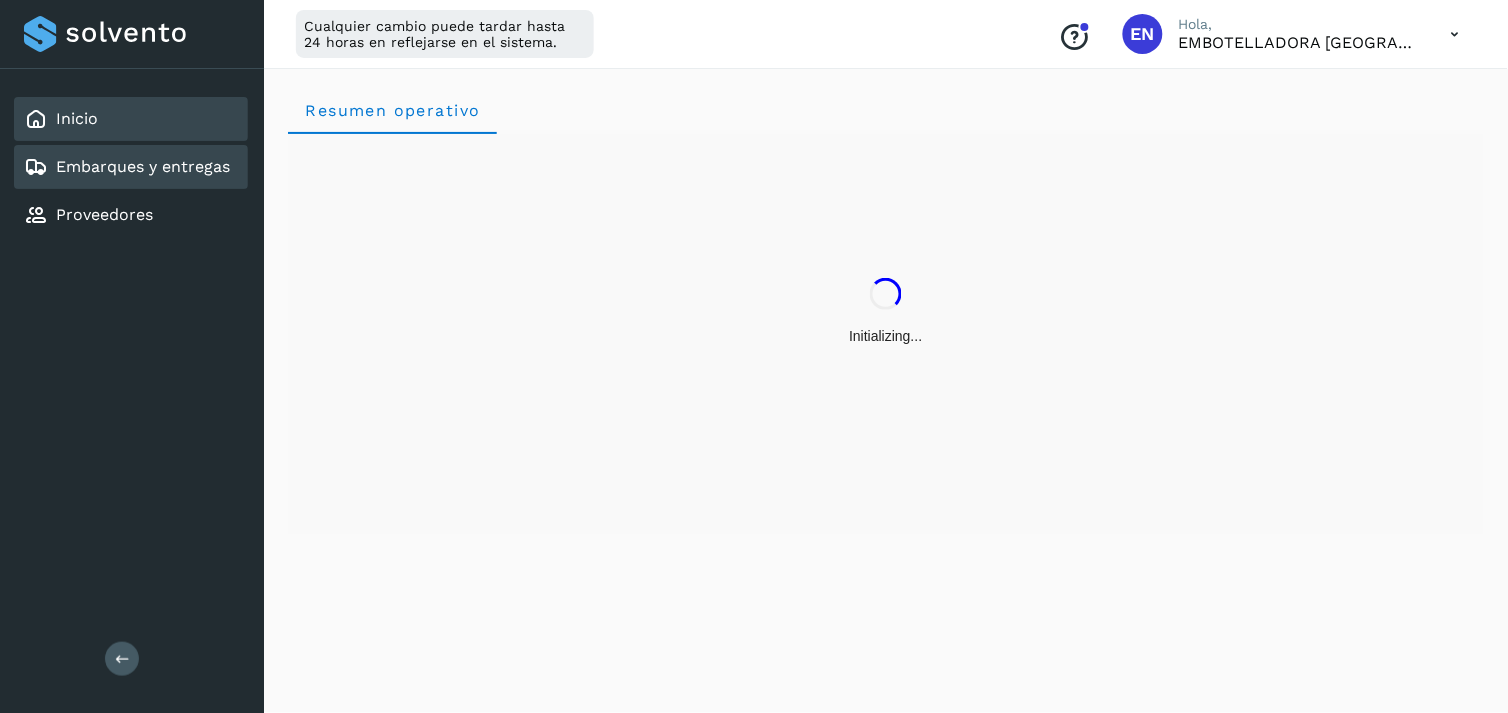 click on "Embarques y entregas" 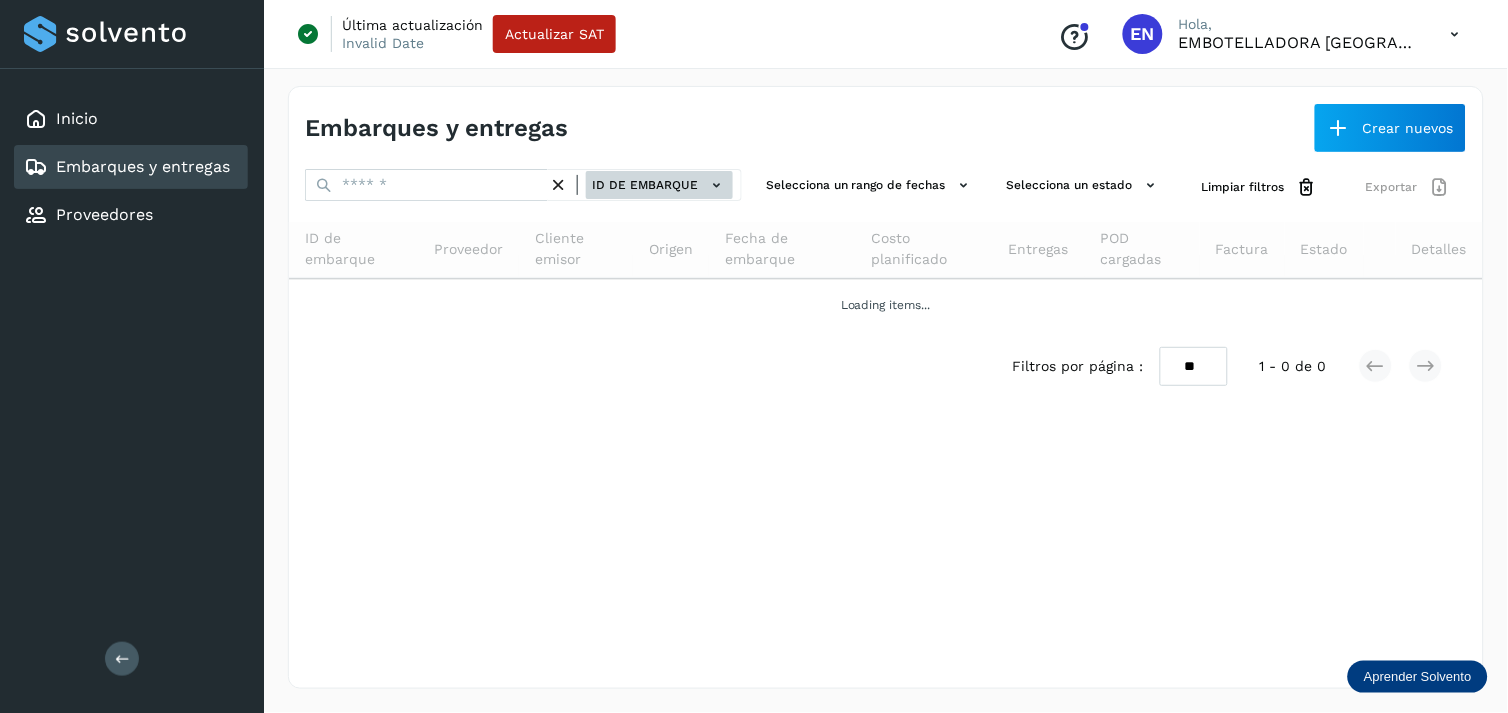 click on "ID de embarque" 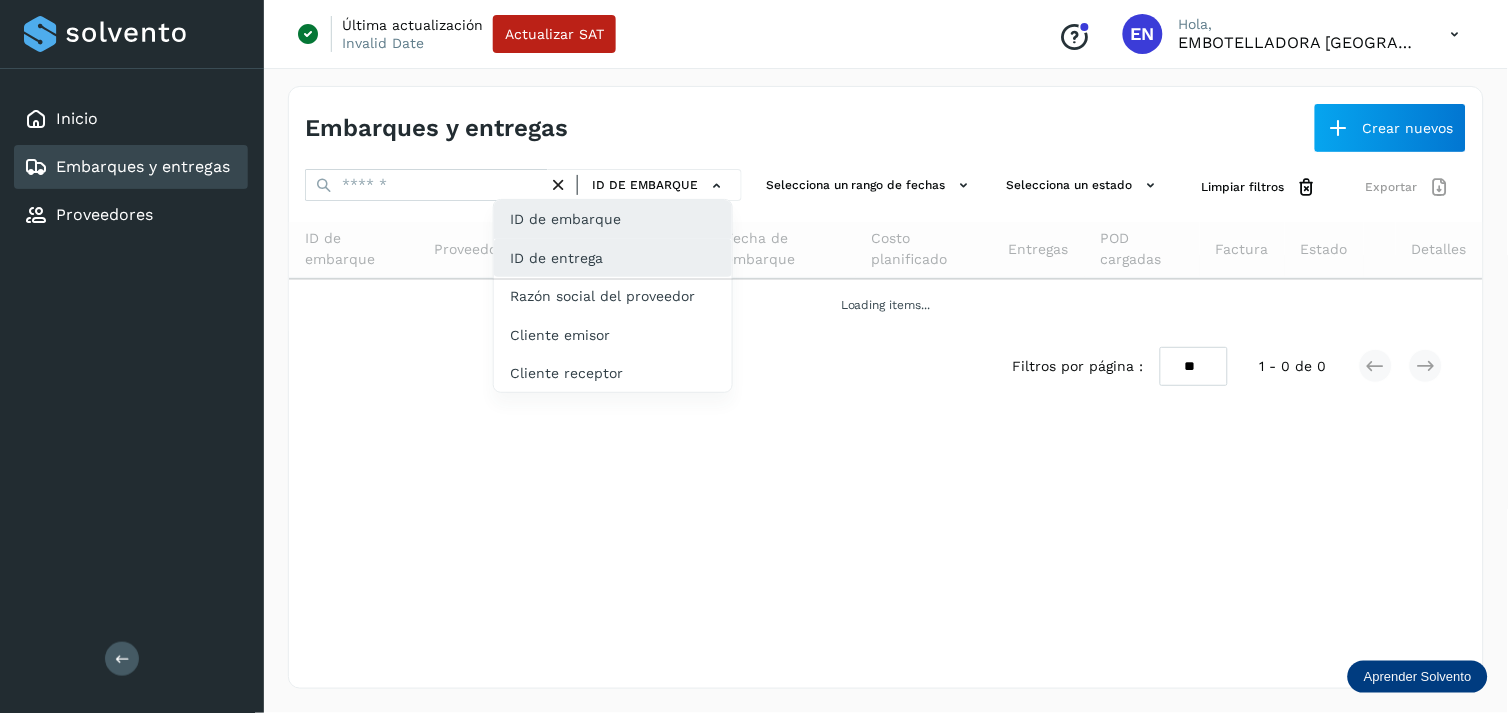 click on "ID de entrega" 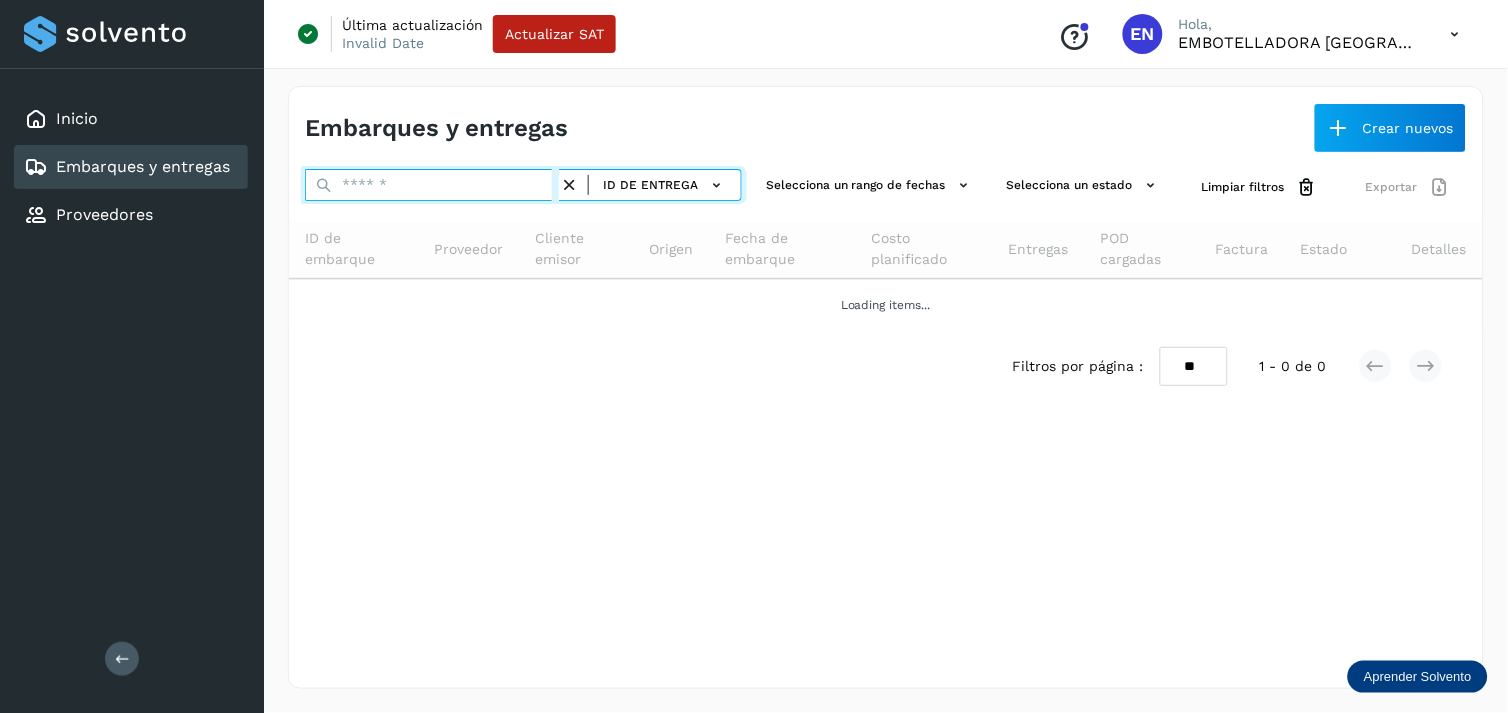 click at bounding box center (432, 185) 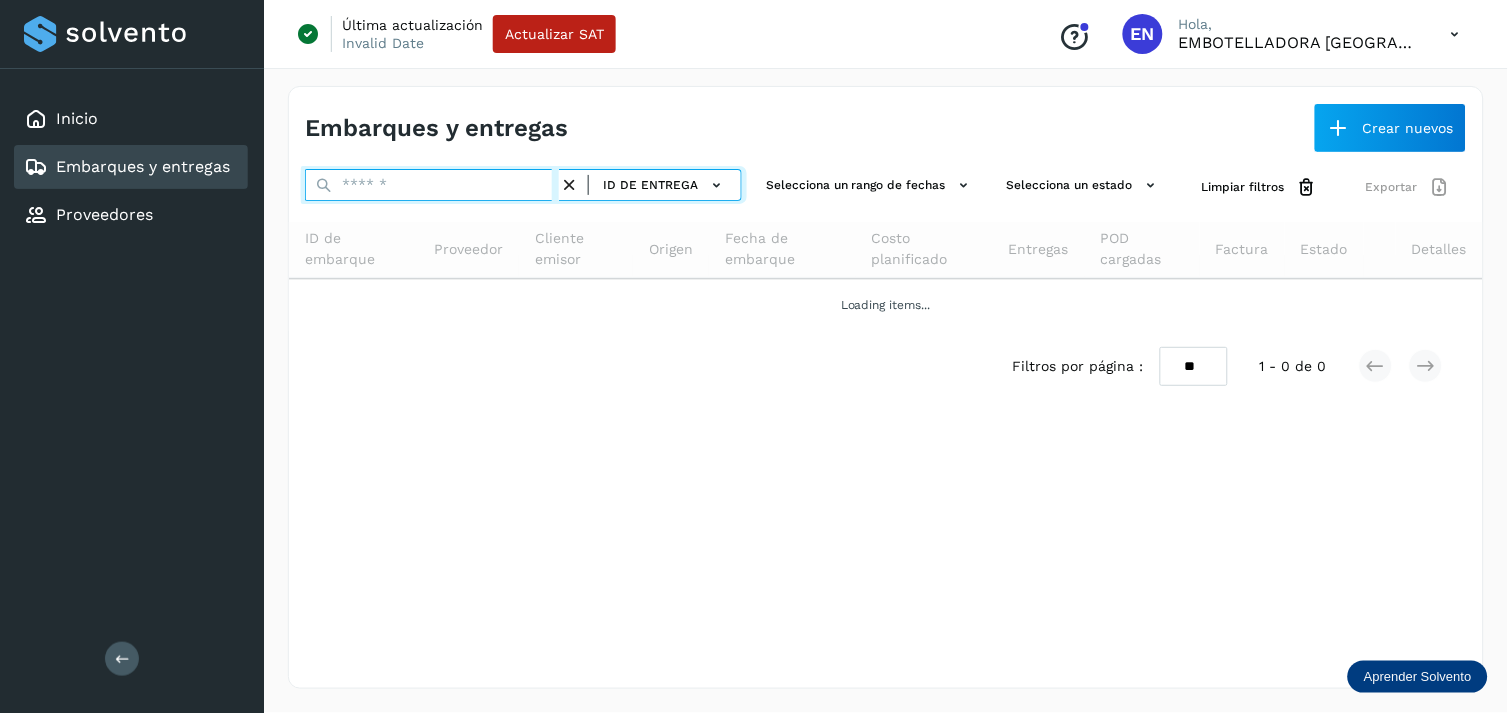 paste on "**********" 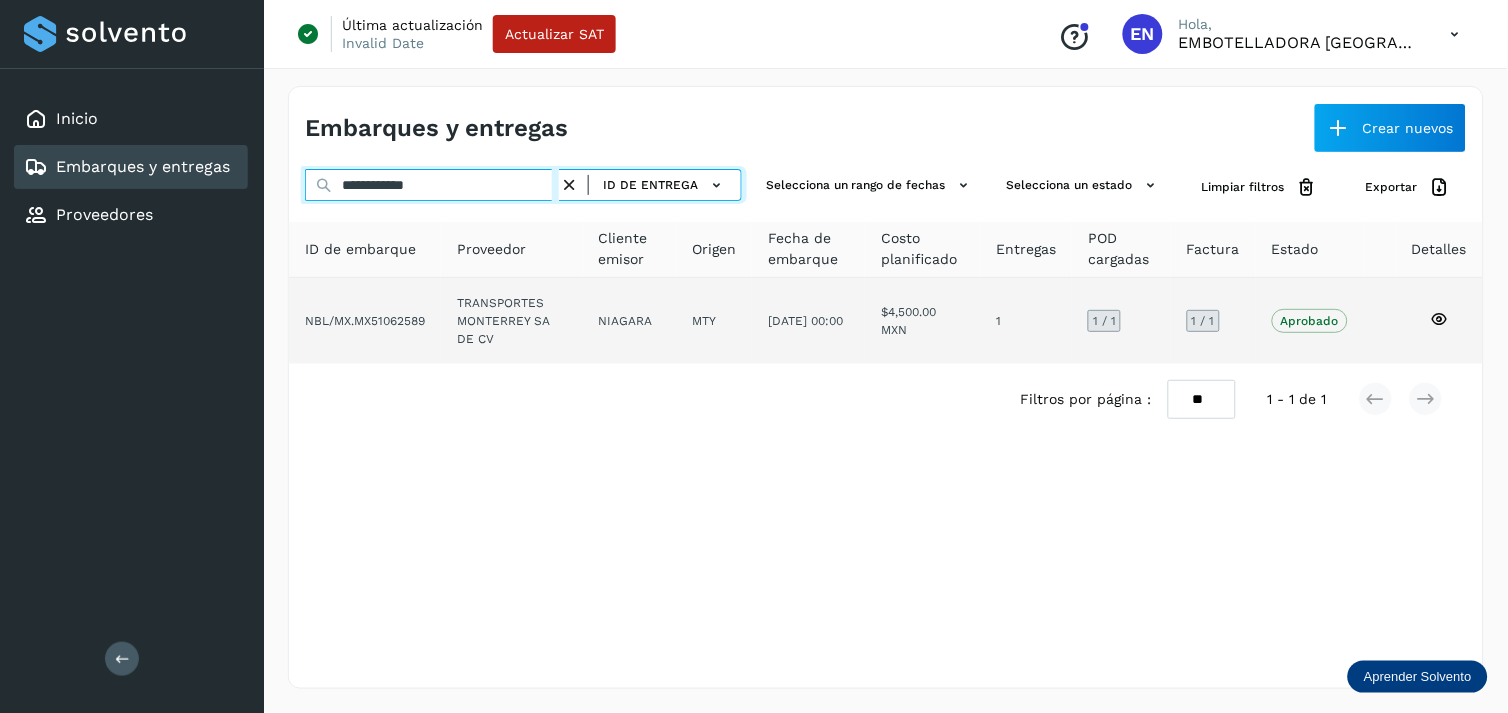 type on "**********" 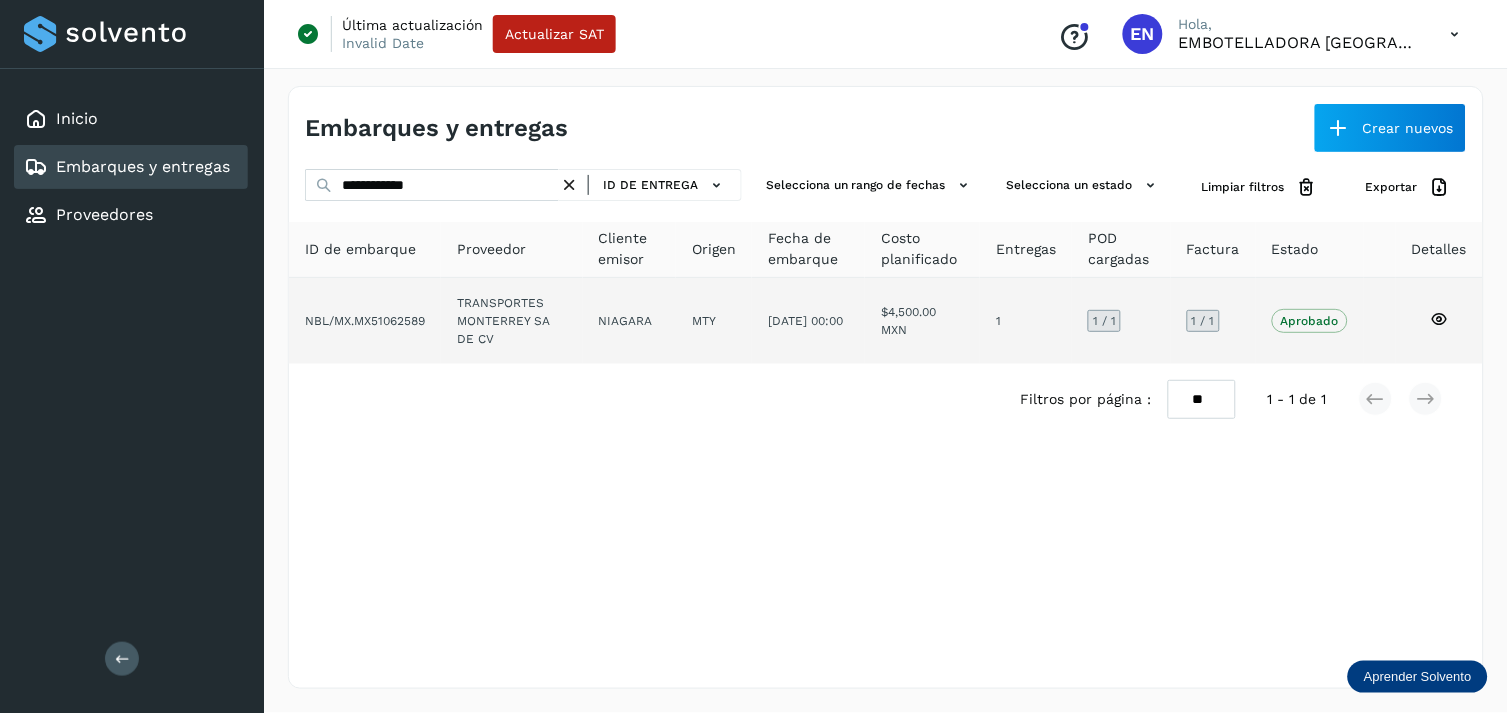 click on "NIAGARA" 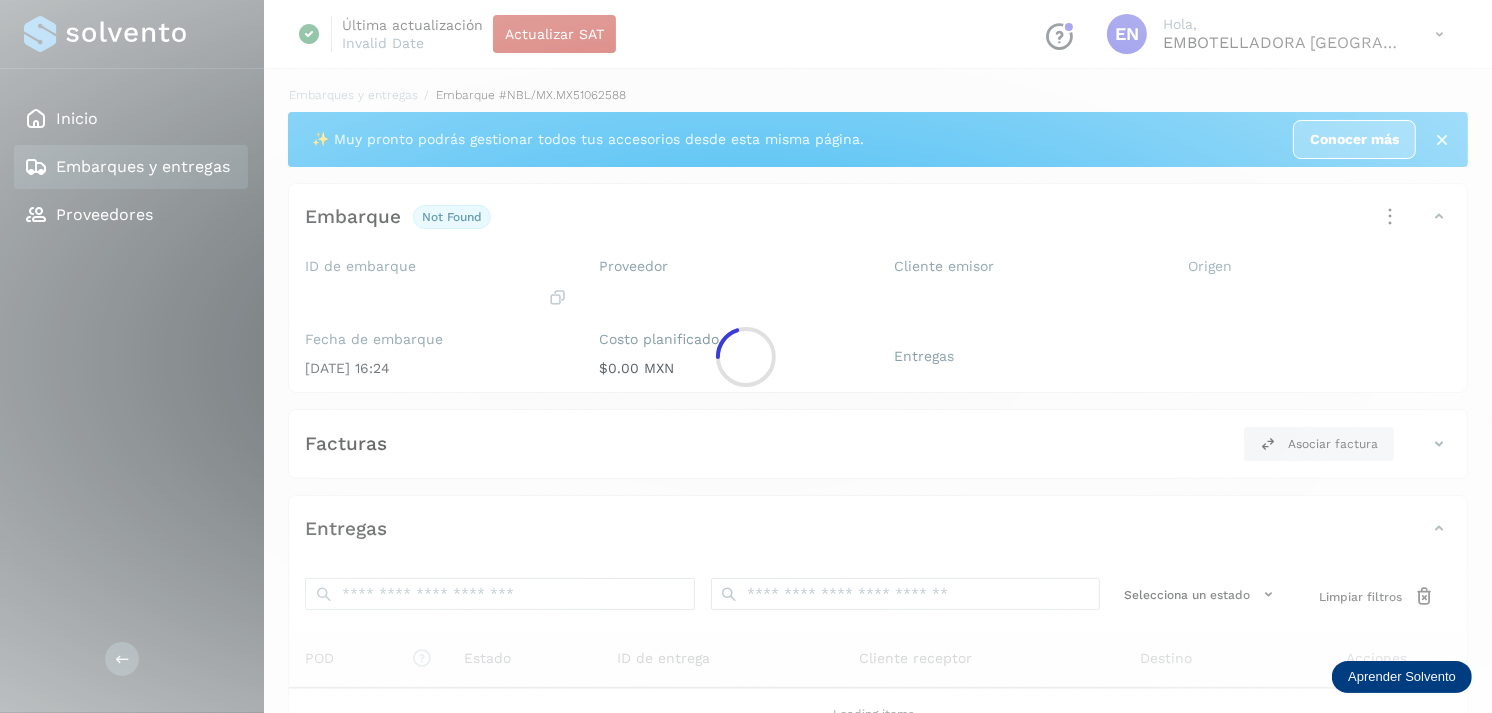 click 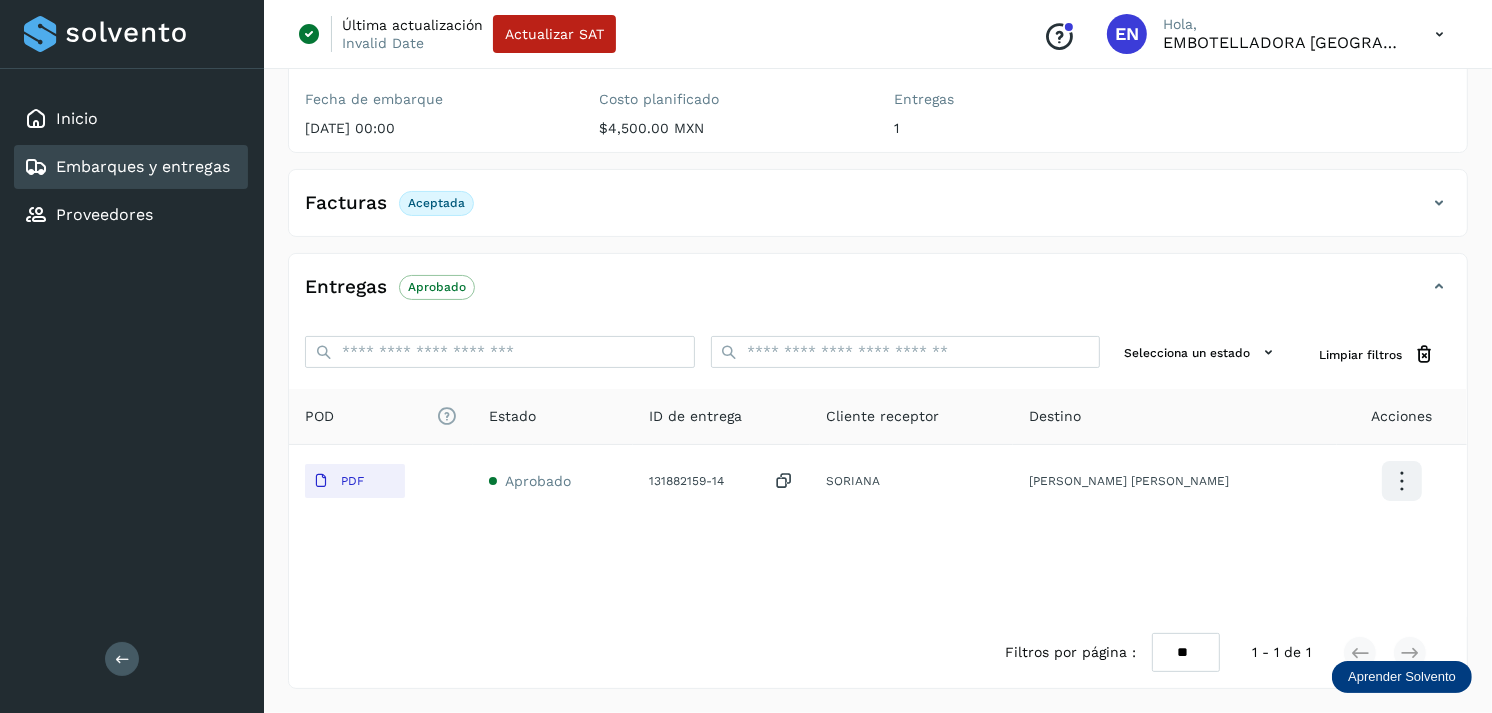 scroll, scrollTop: 241, scrollLeft: 0, axis: vertical 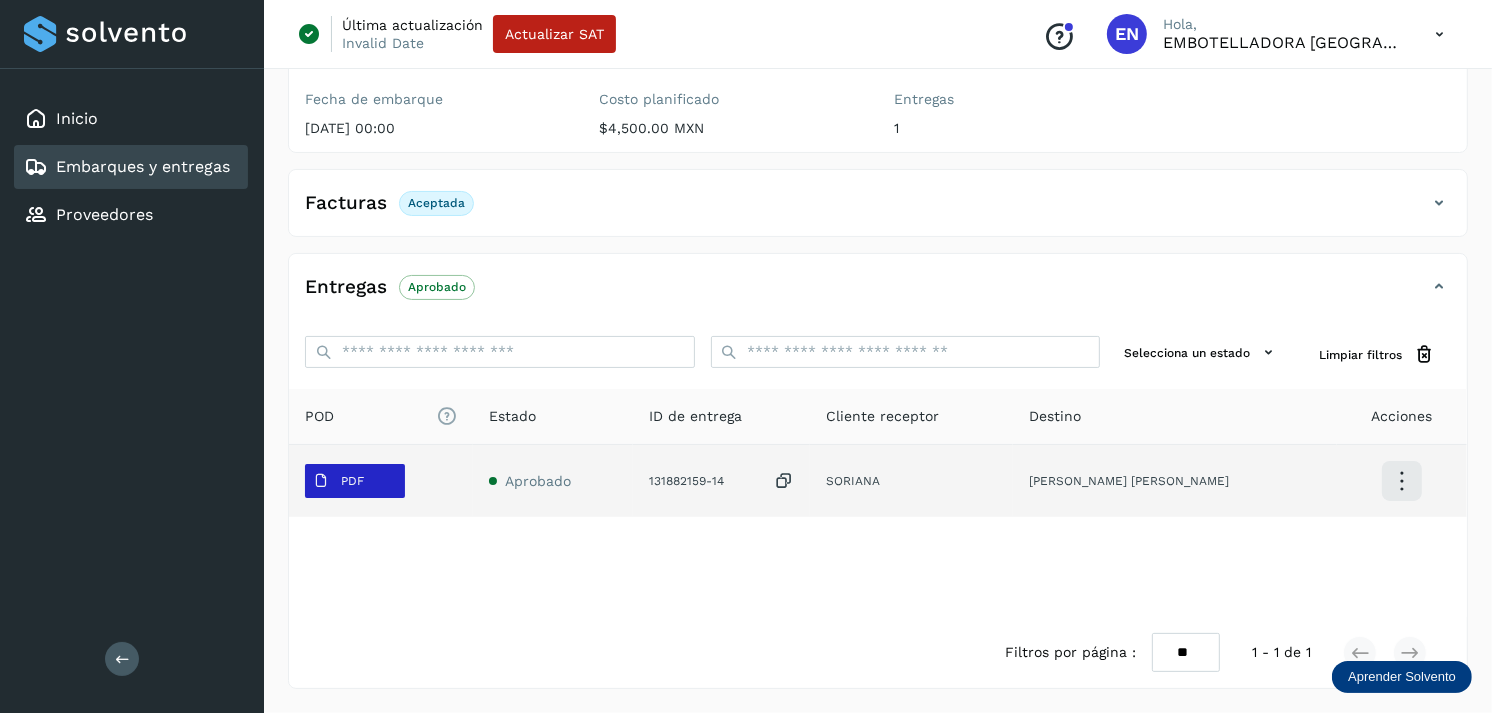 click on "PDF" at bounding box center (352, 481) 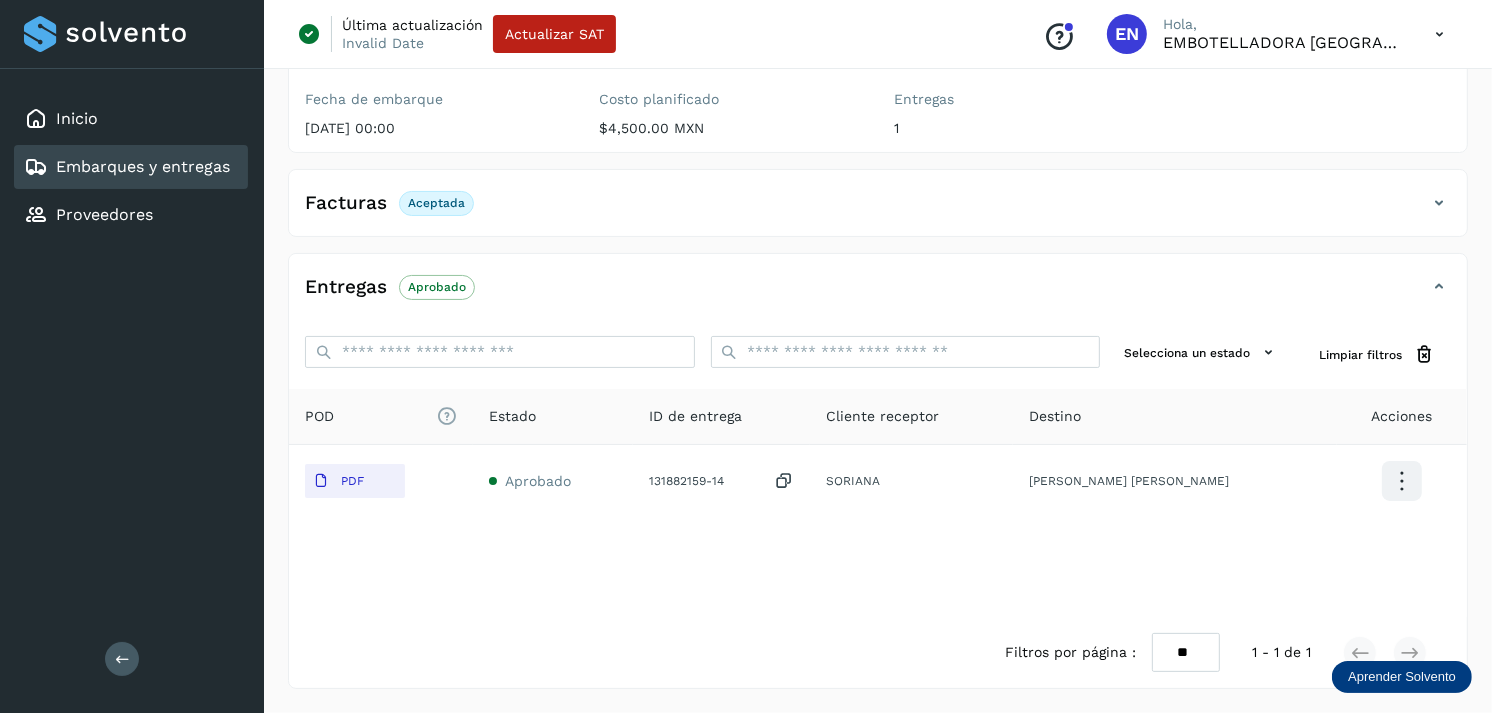type 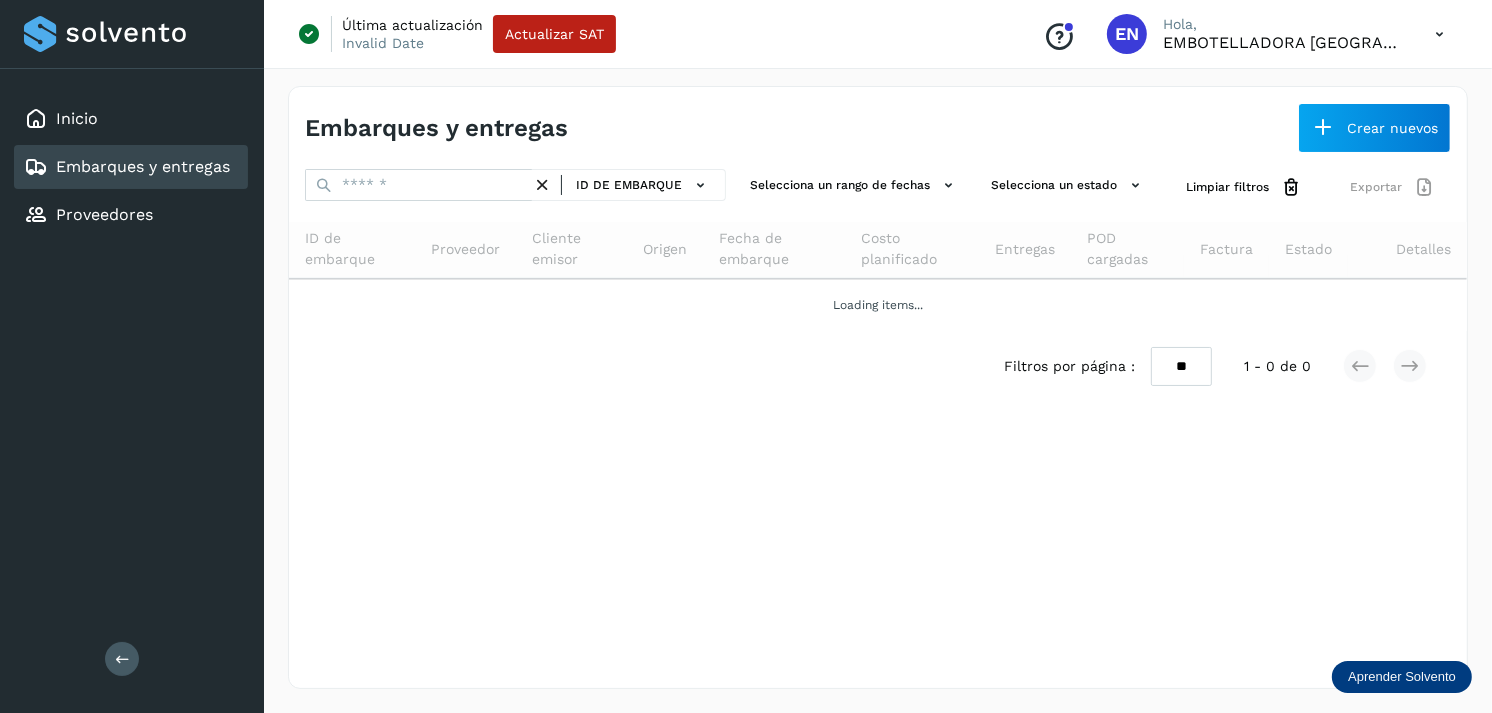 scroll, scrollTop: 0, scrollLeft: 0, axis: both 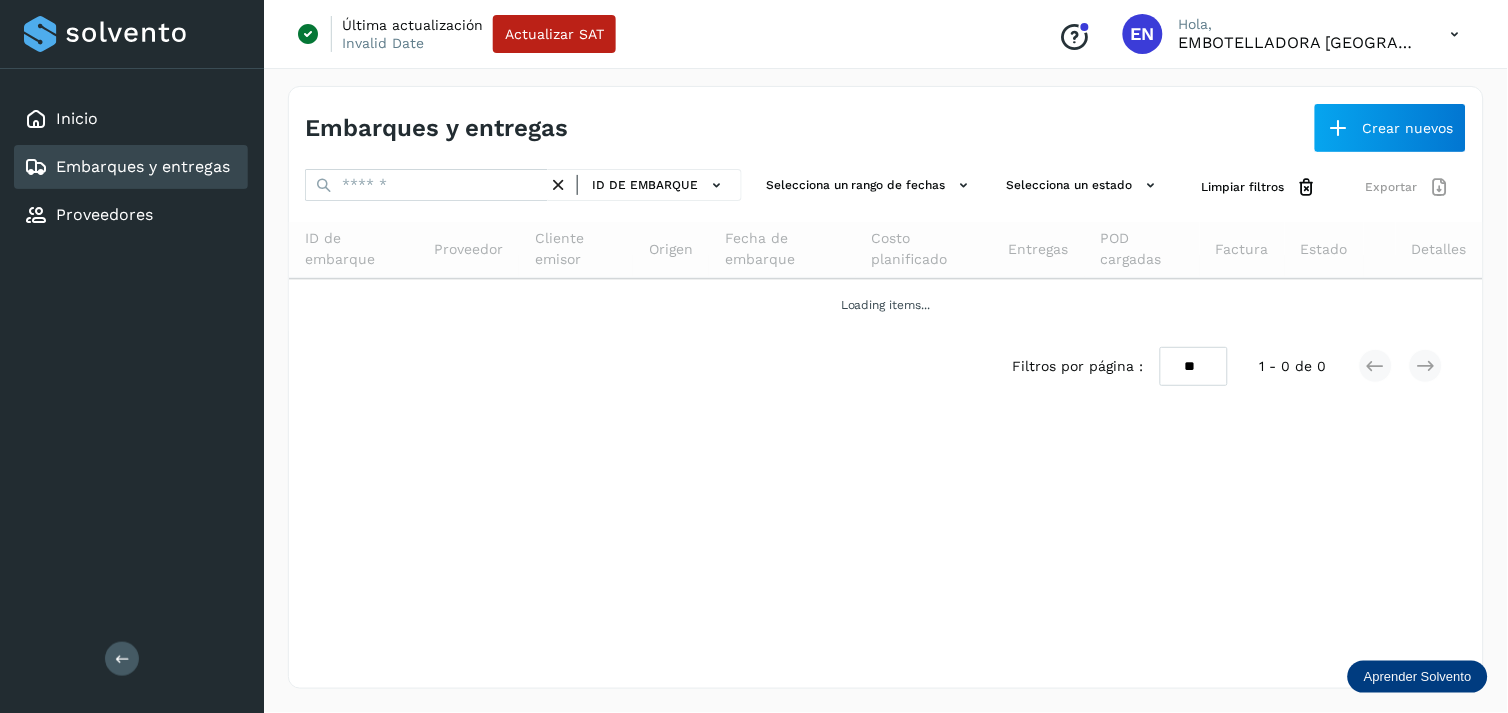 click on "ID de embarque Selecciona un rango de fechas  Selecciona un estado Limpiar filtros Exportar" at bounding box center (886, 187) 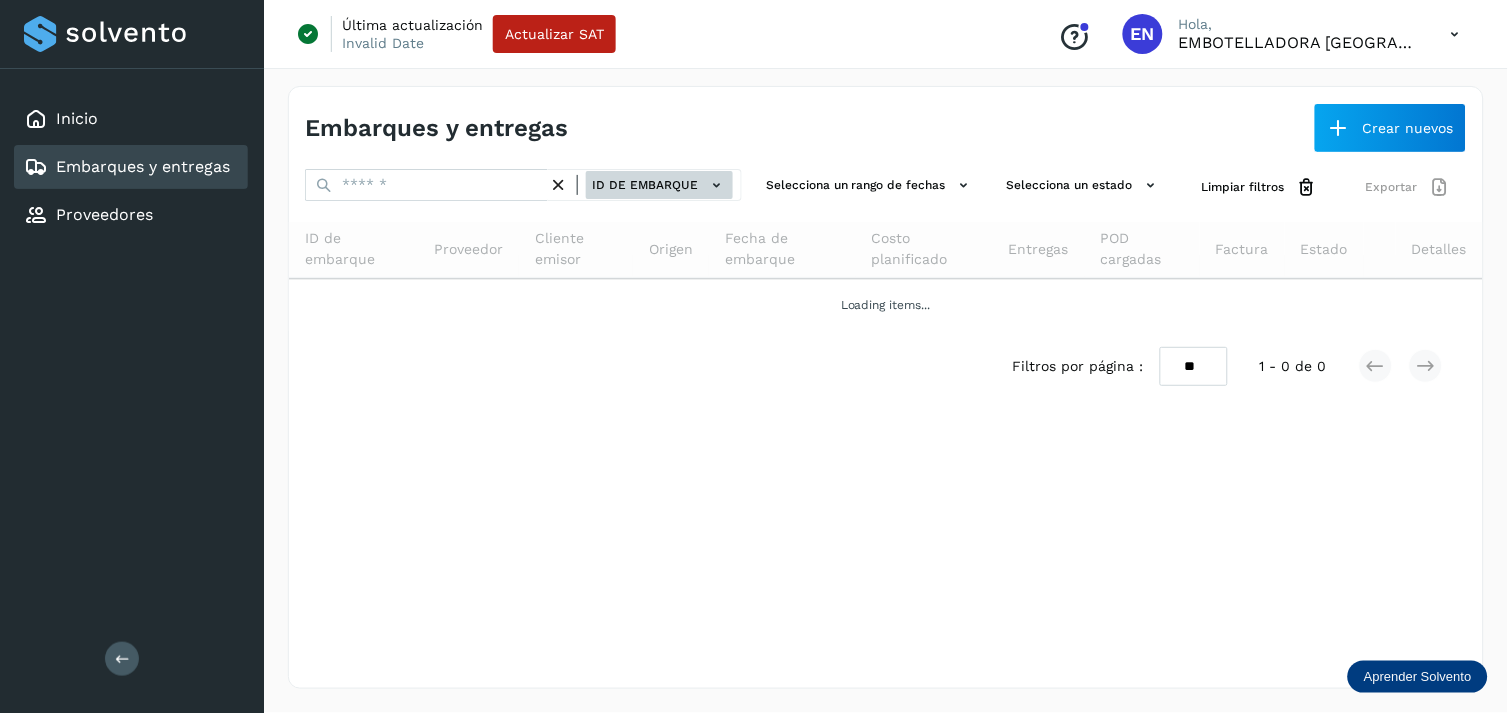 click 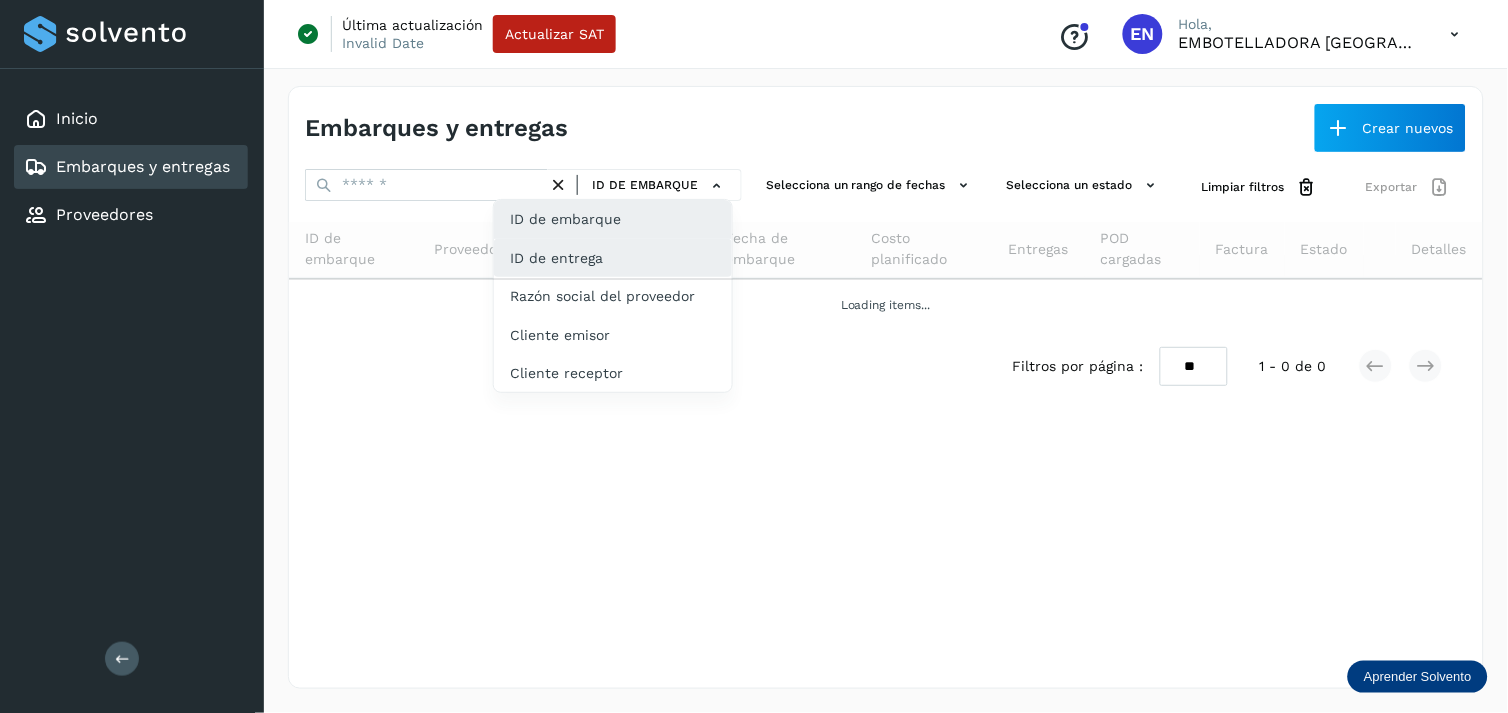 click on "ID de entrega" 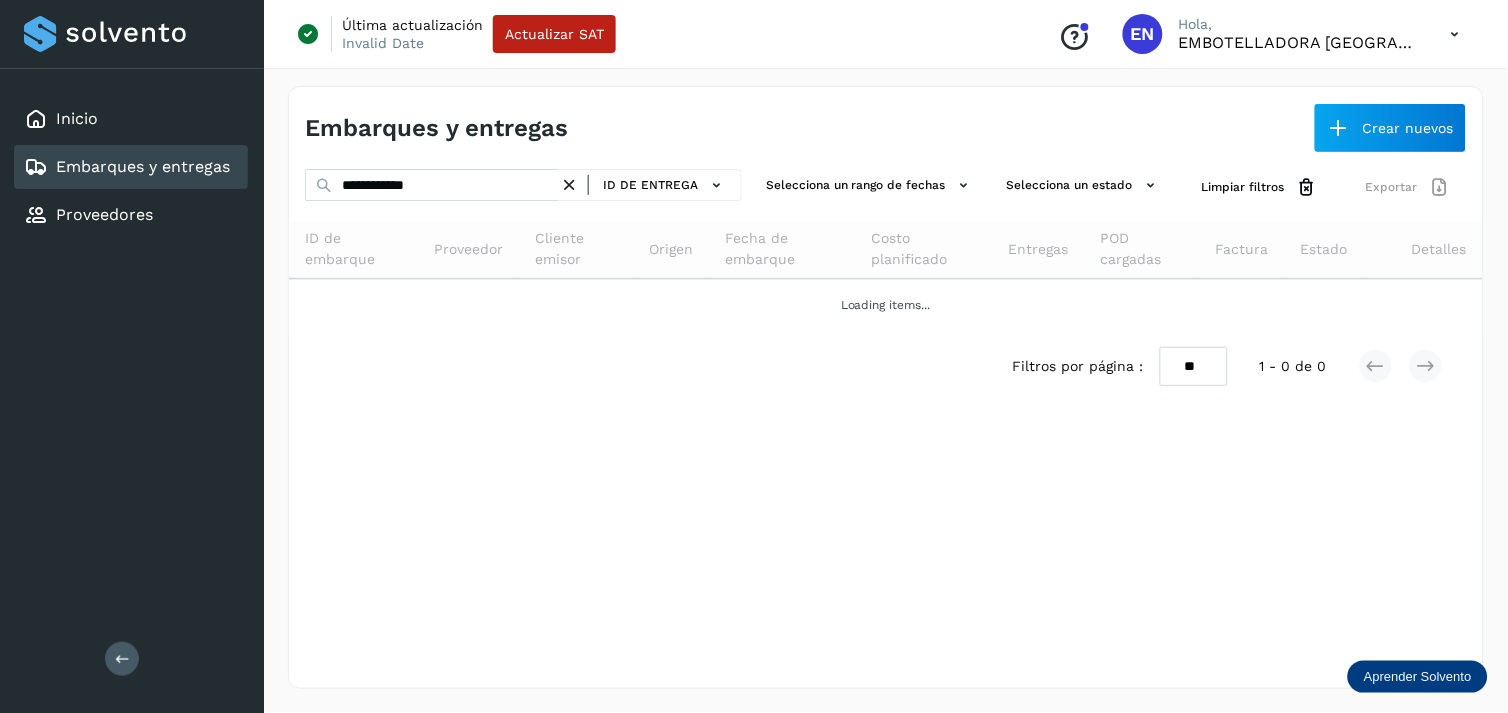 click at bounding box center [569, 185] 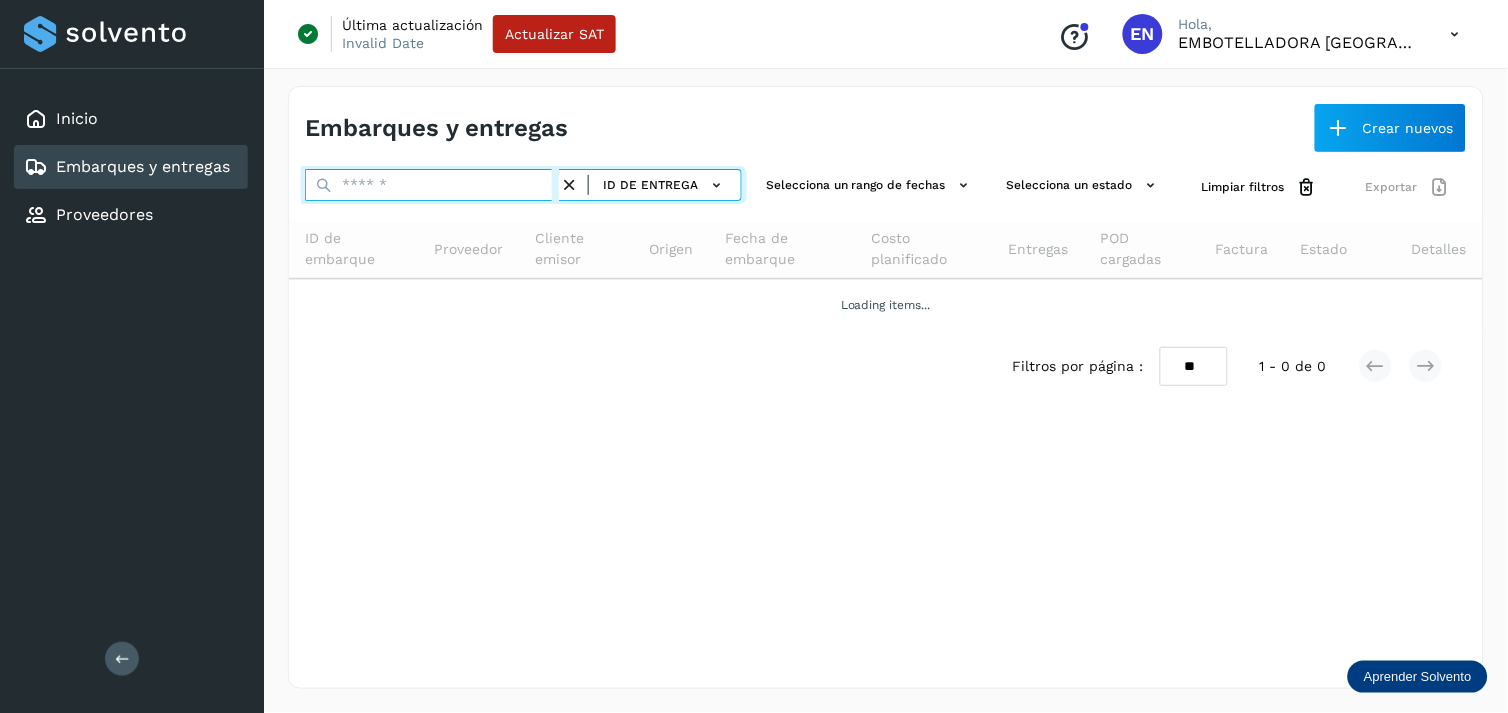 paste on "**********" 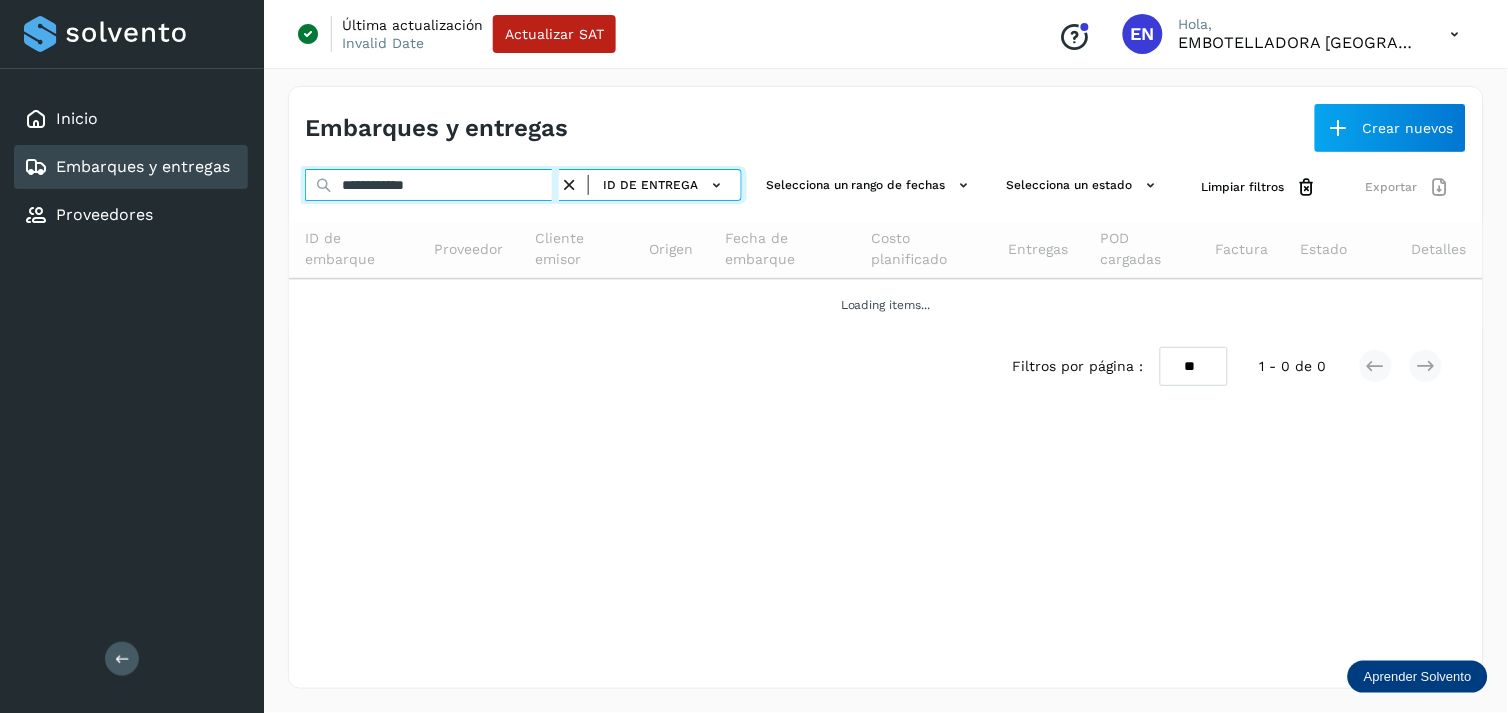 click on "**********" at bounding box center [432, 185] 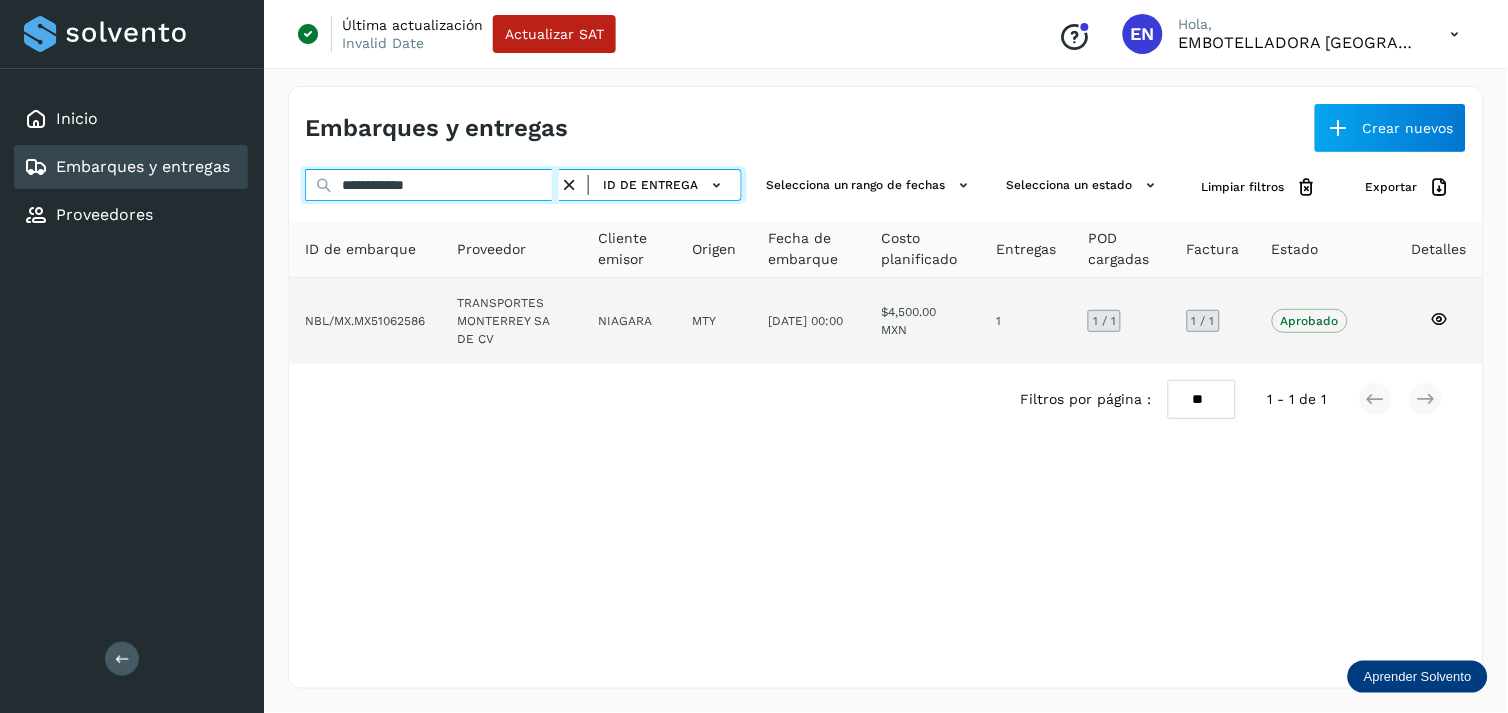 type on "**********" 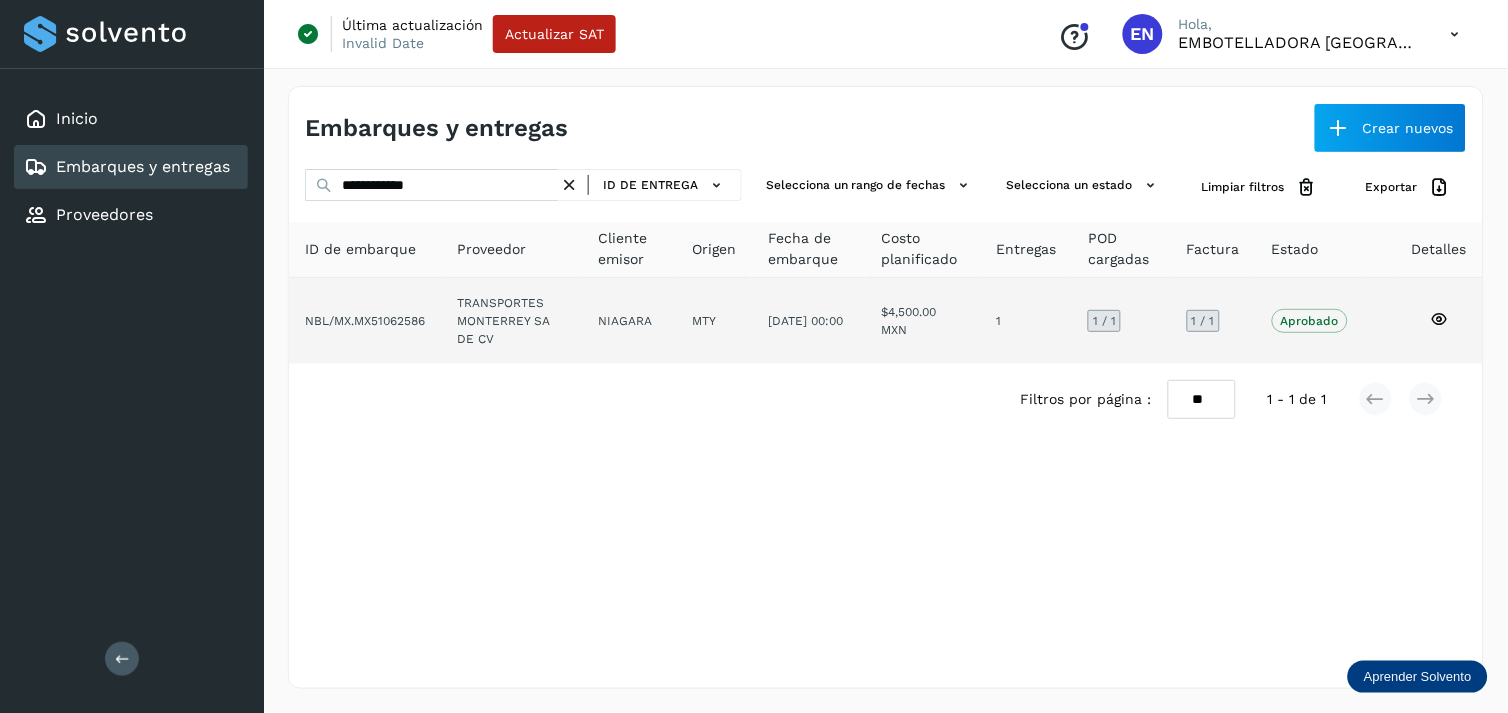click on "TRANSPORTES MONTERREY SA DE CV" 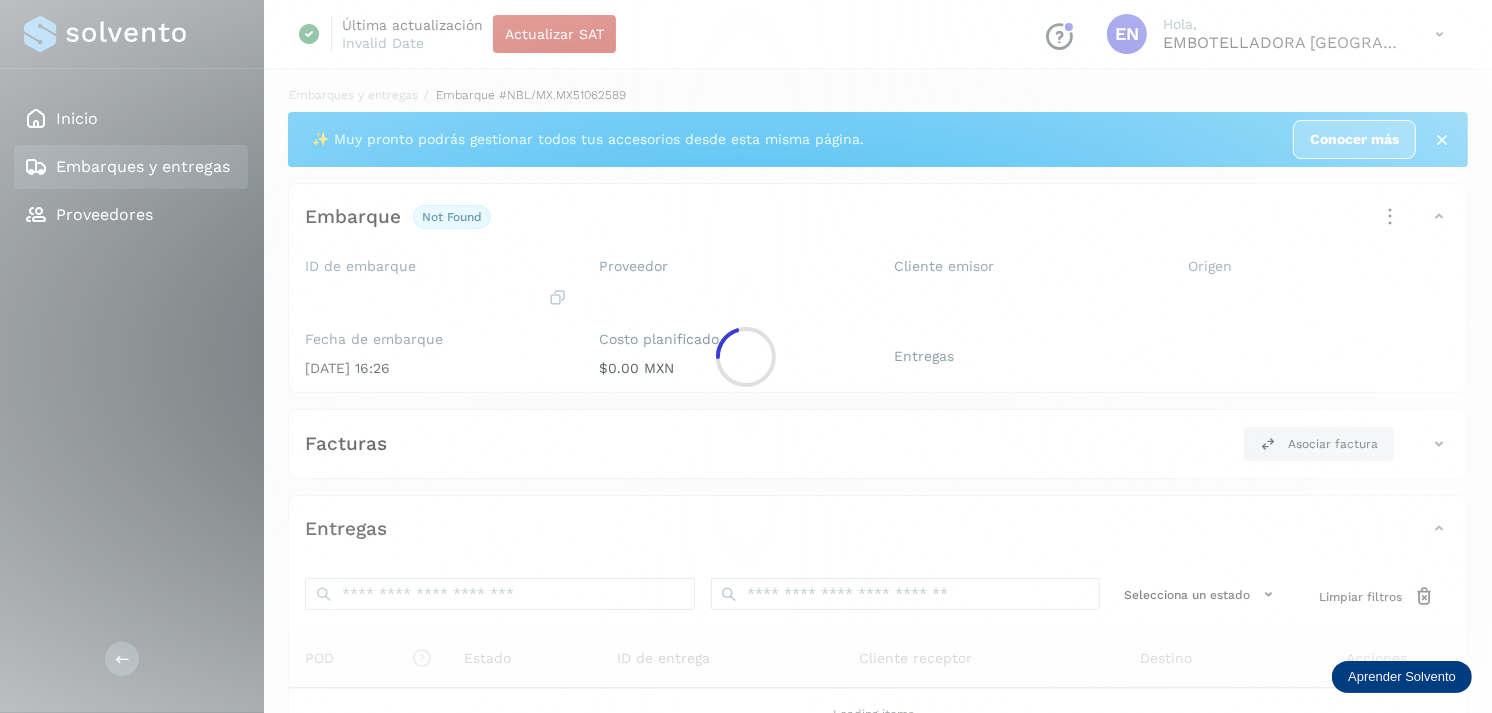 click 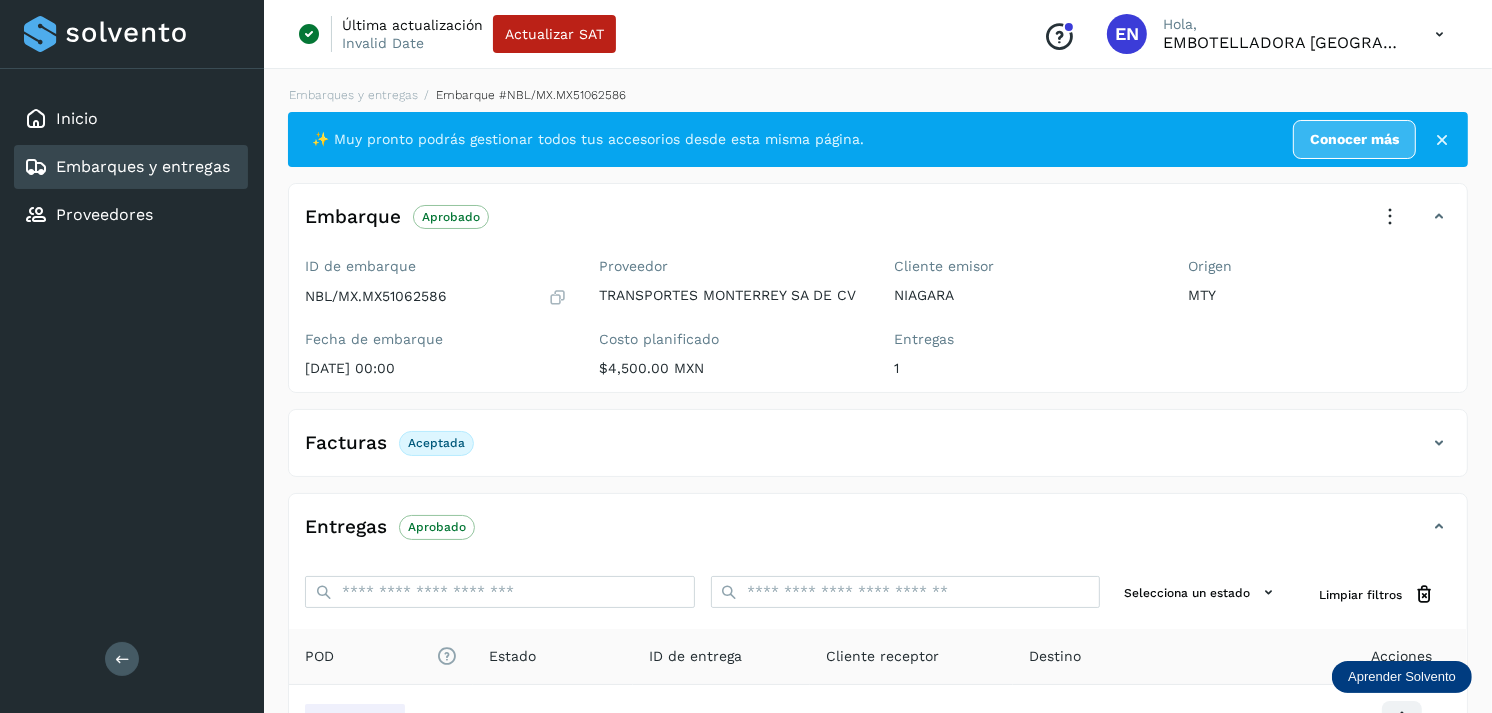scroll, scrollTop: 241, scrollLeft: 0, axis: vertical 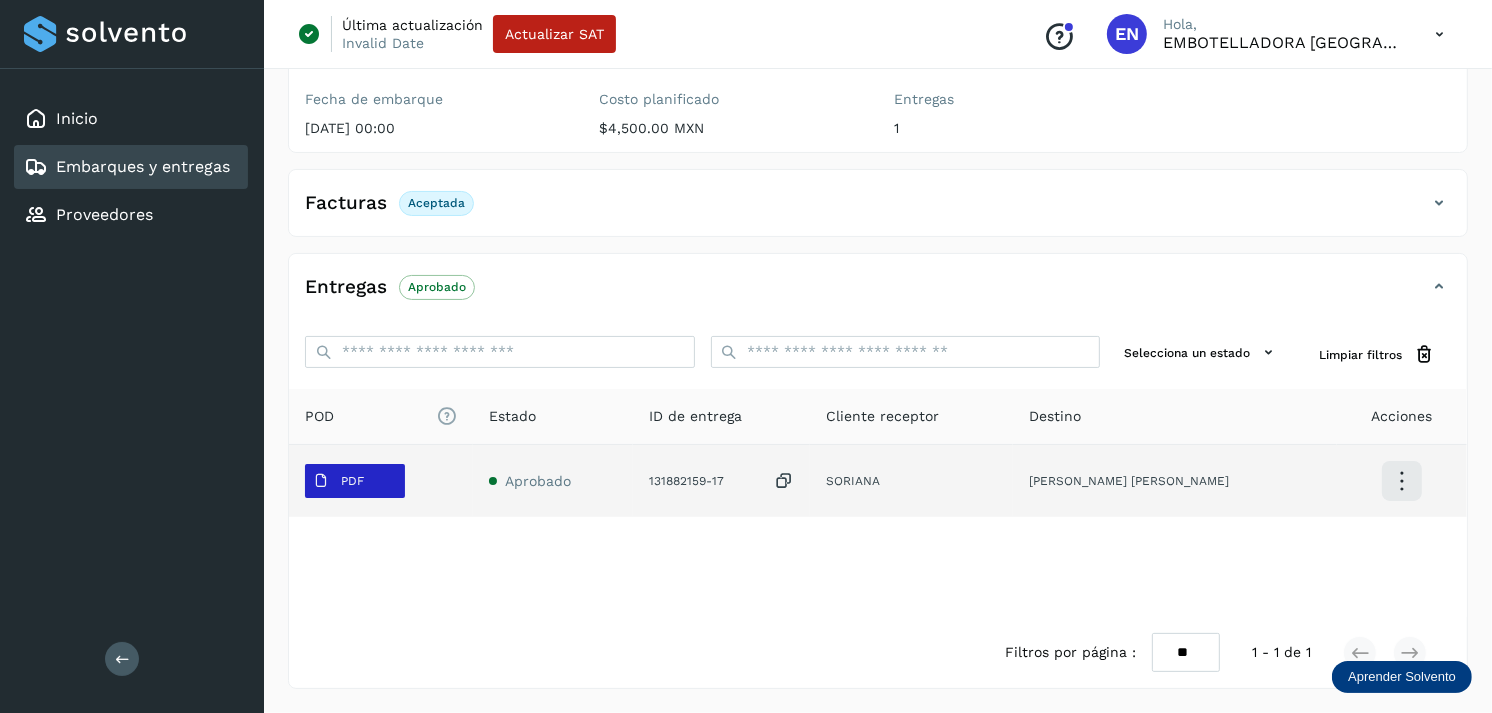 click on "PDF" at bounding box center [352, 481] 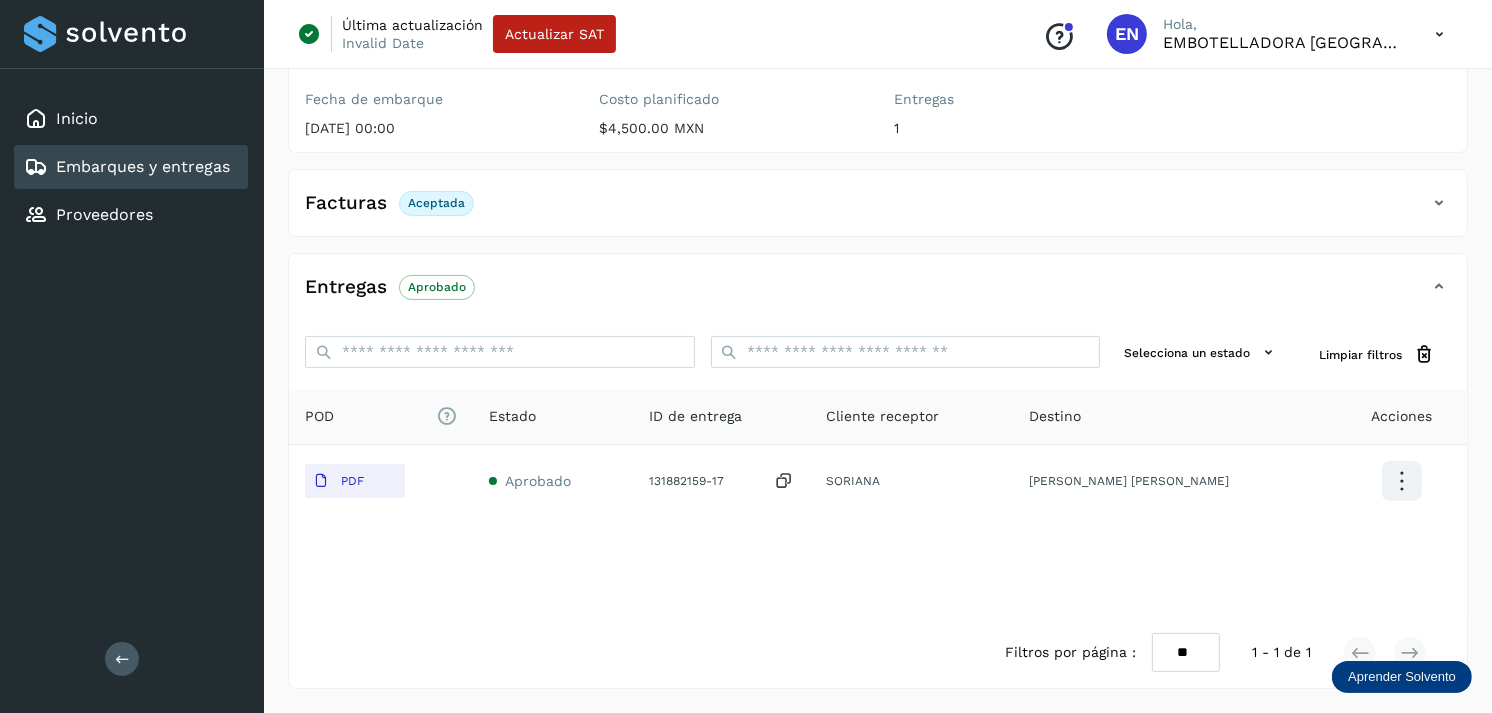 type 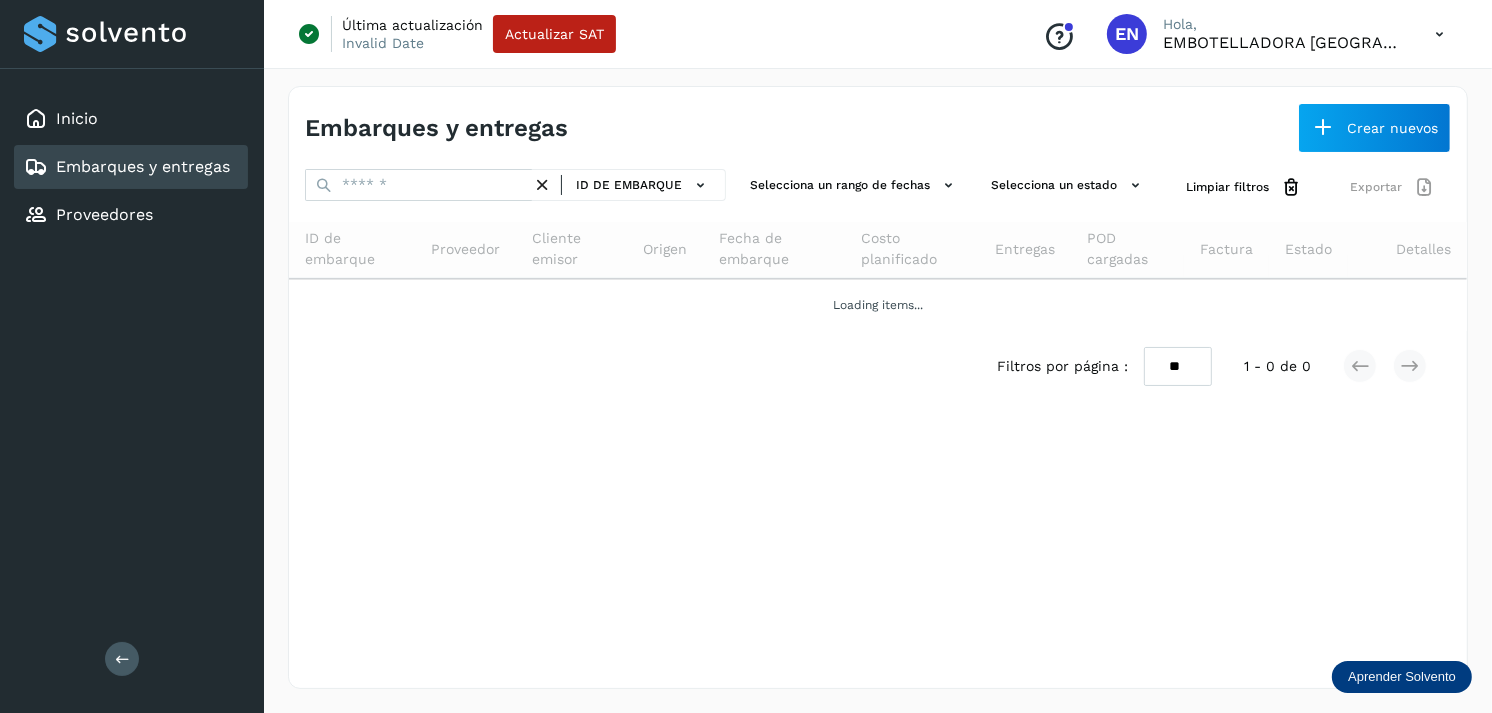 scroll, scrollTop: 0, scrollLeft: 0, axis: both 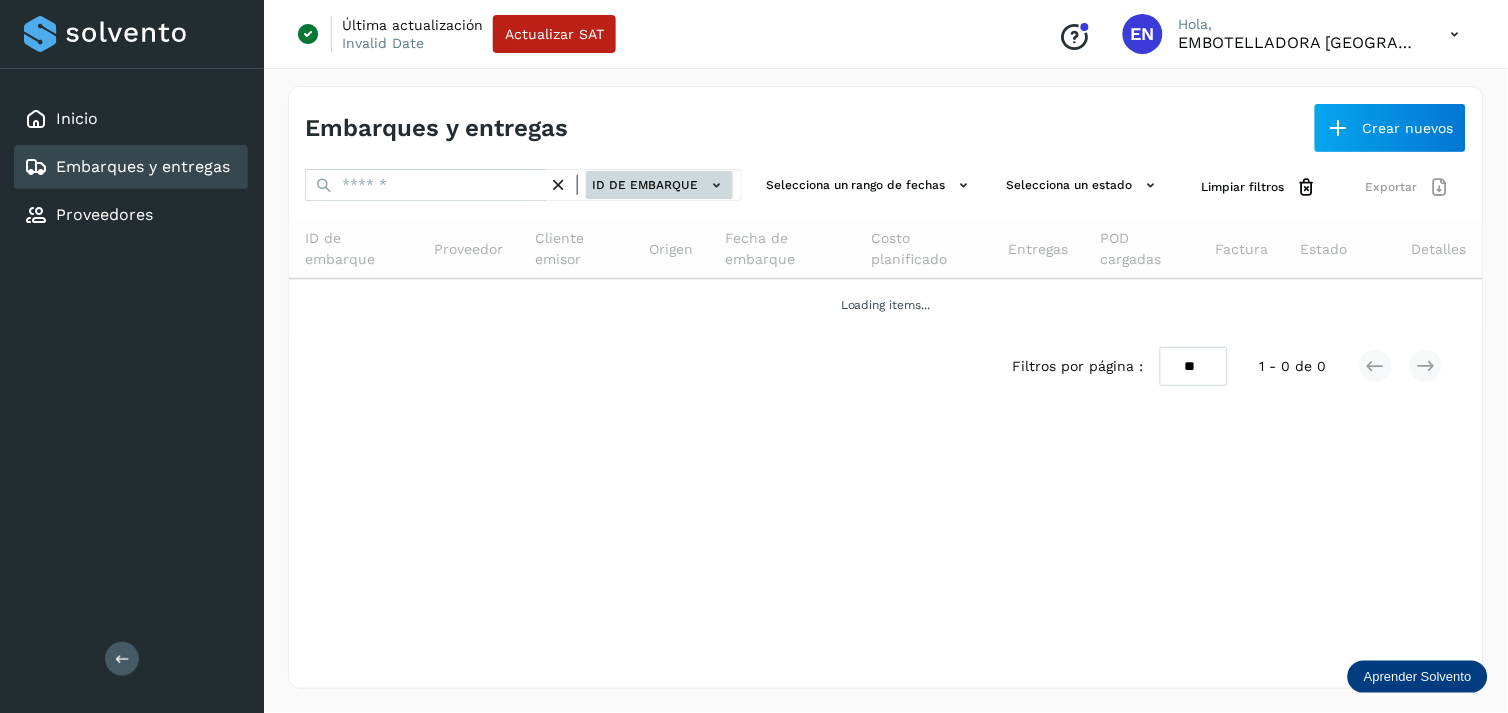 click on "ID de embarque" 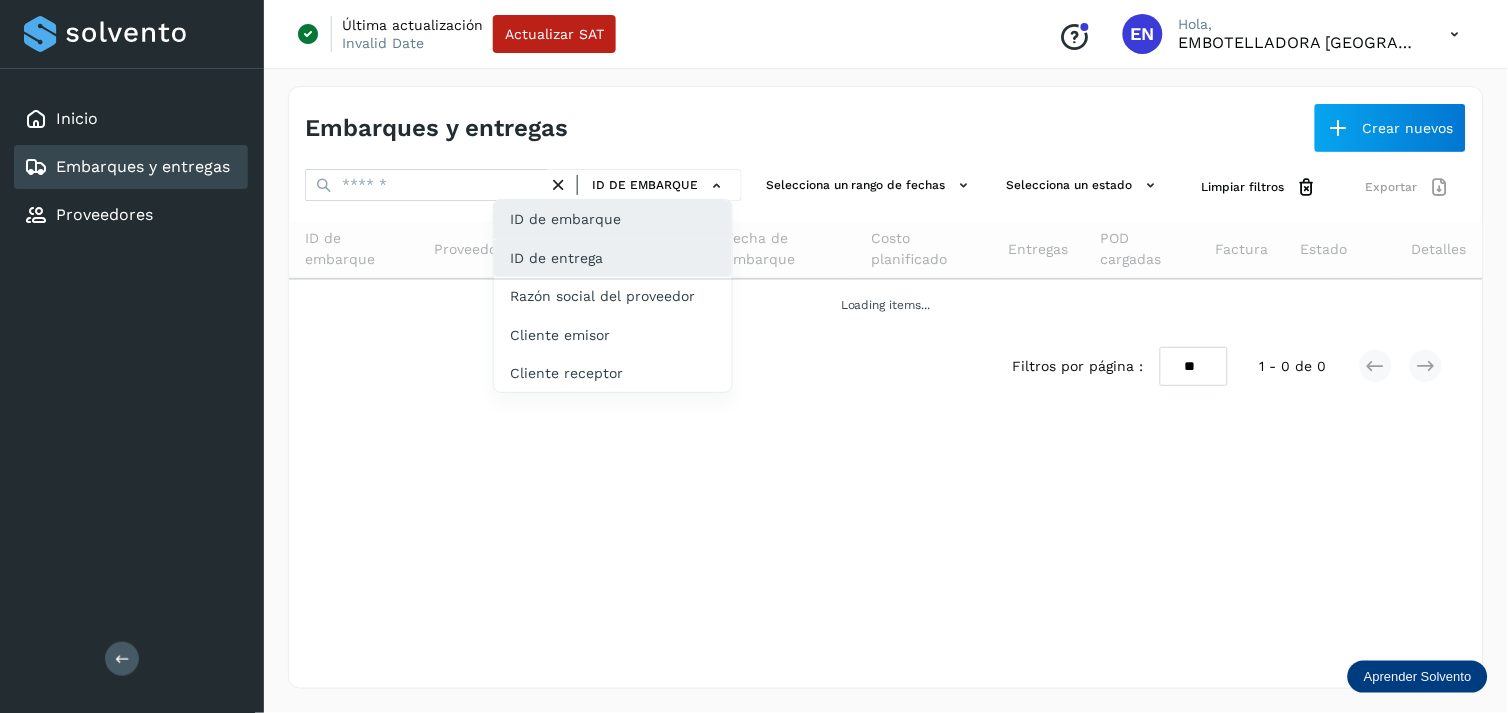 click on "ID de entrega" 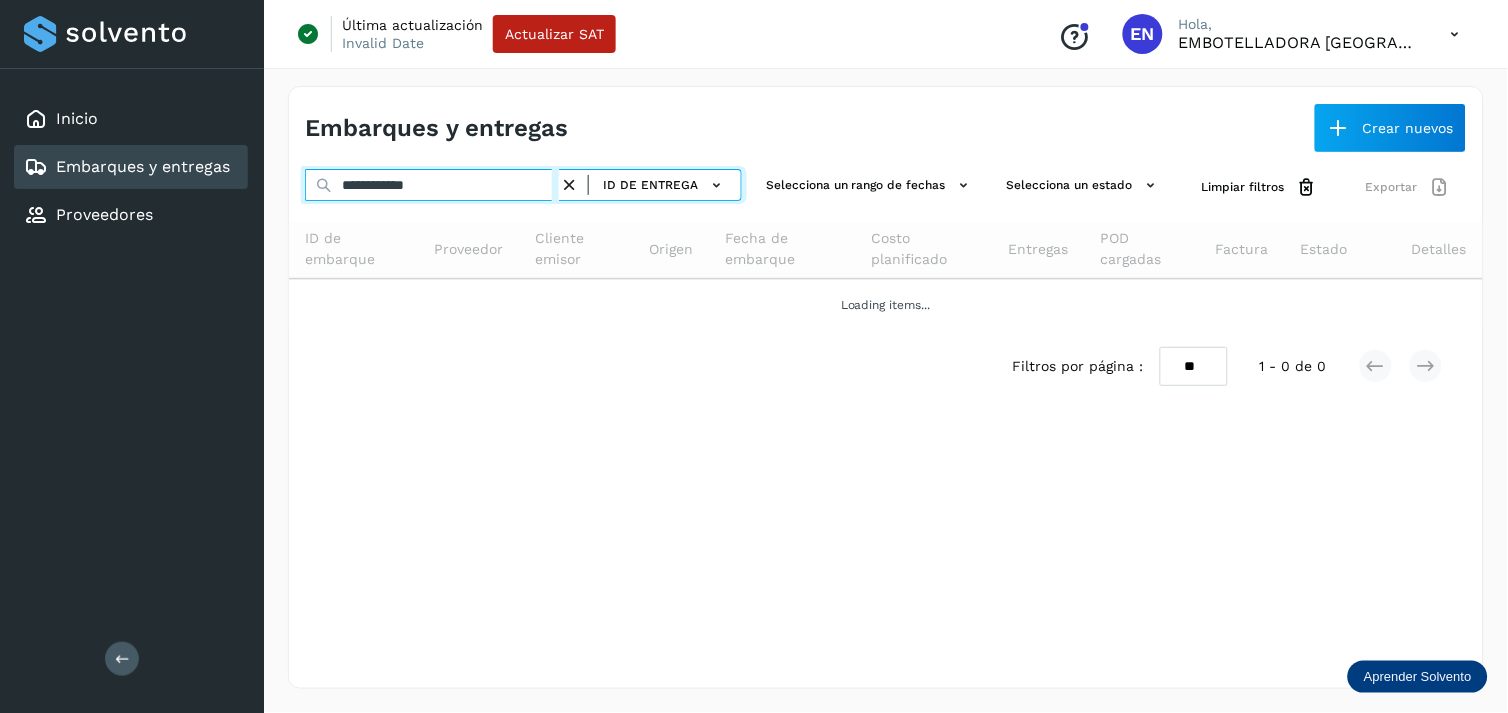 click on "**********" at bounding box center (432, 185) 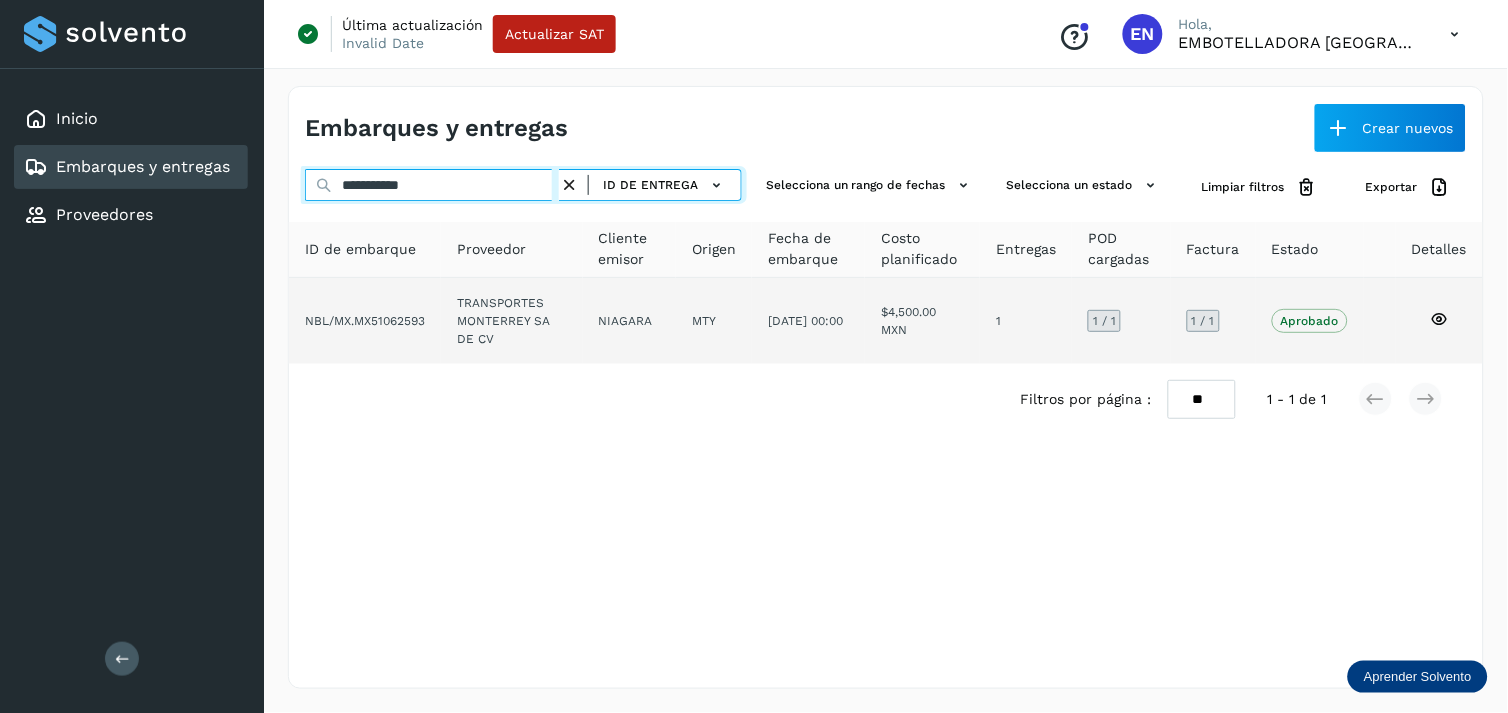 type on "**********" 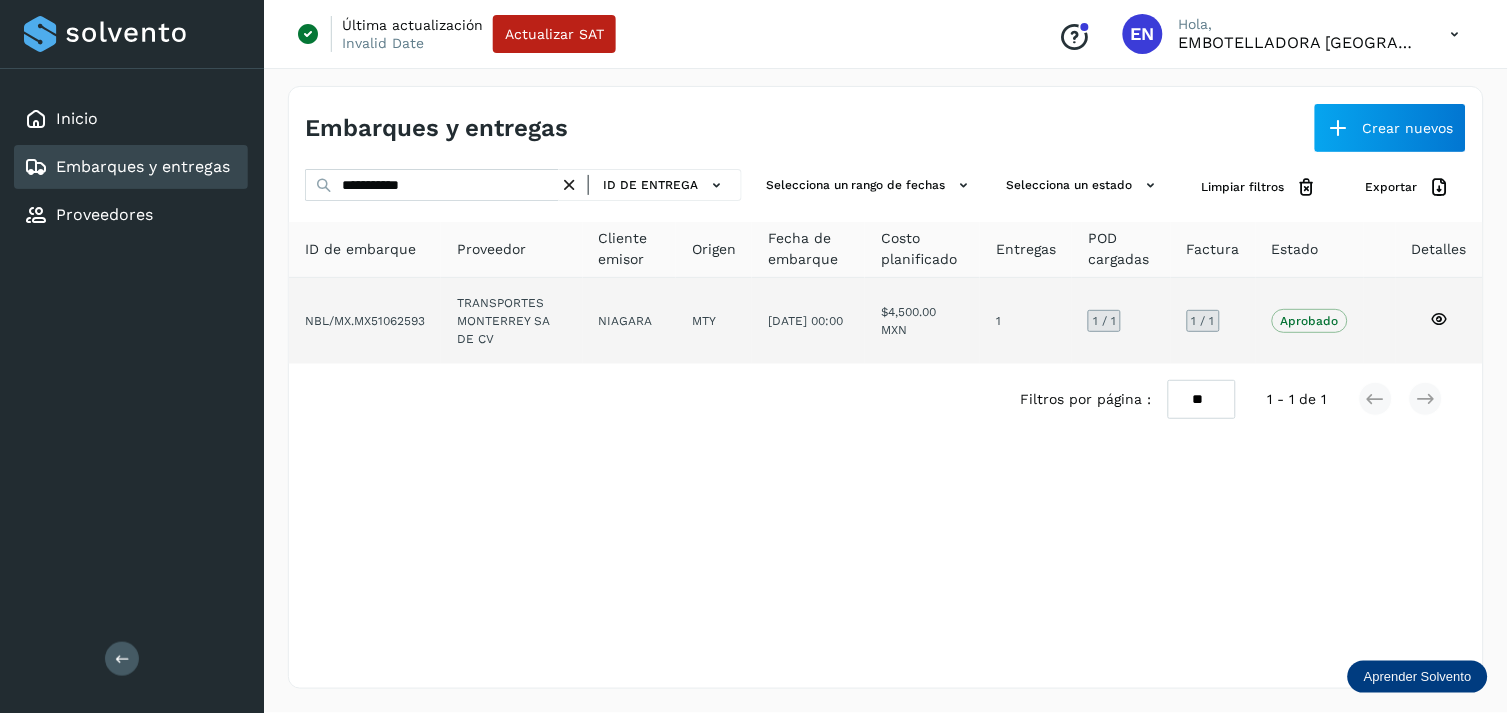 click on "TRANSPORTES MONTERREY SA DE CV" 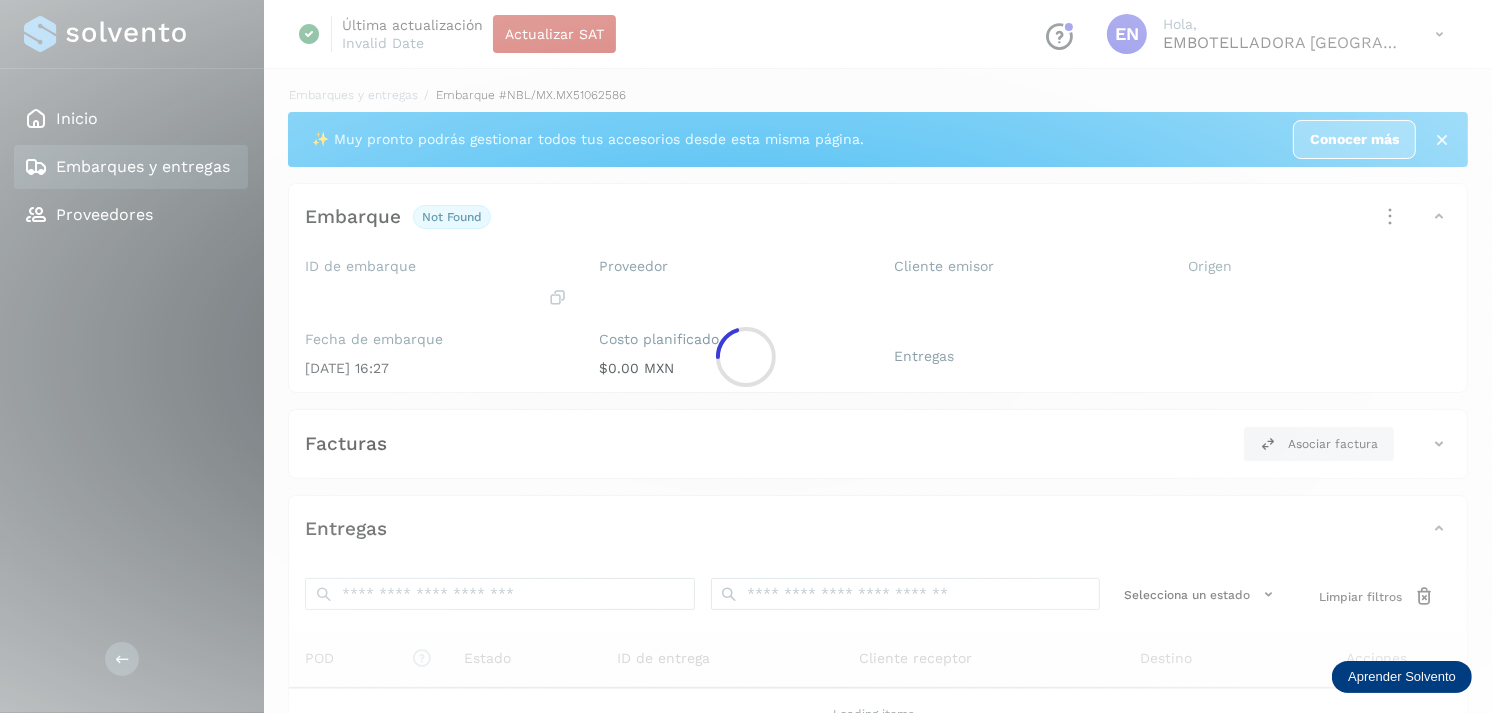 click 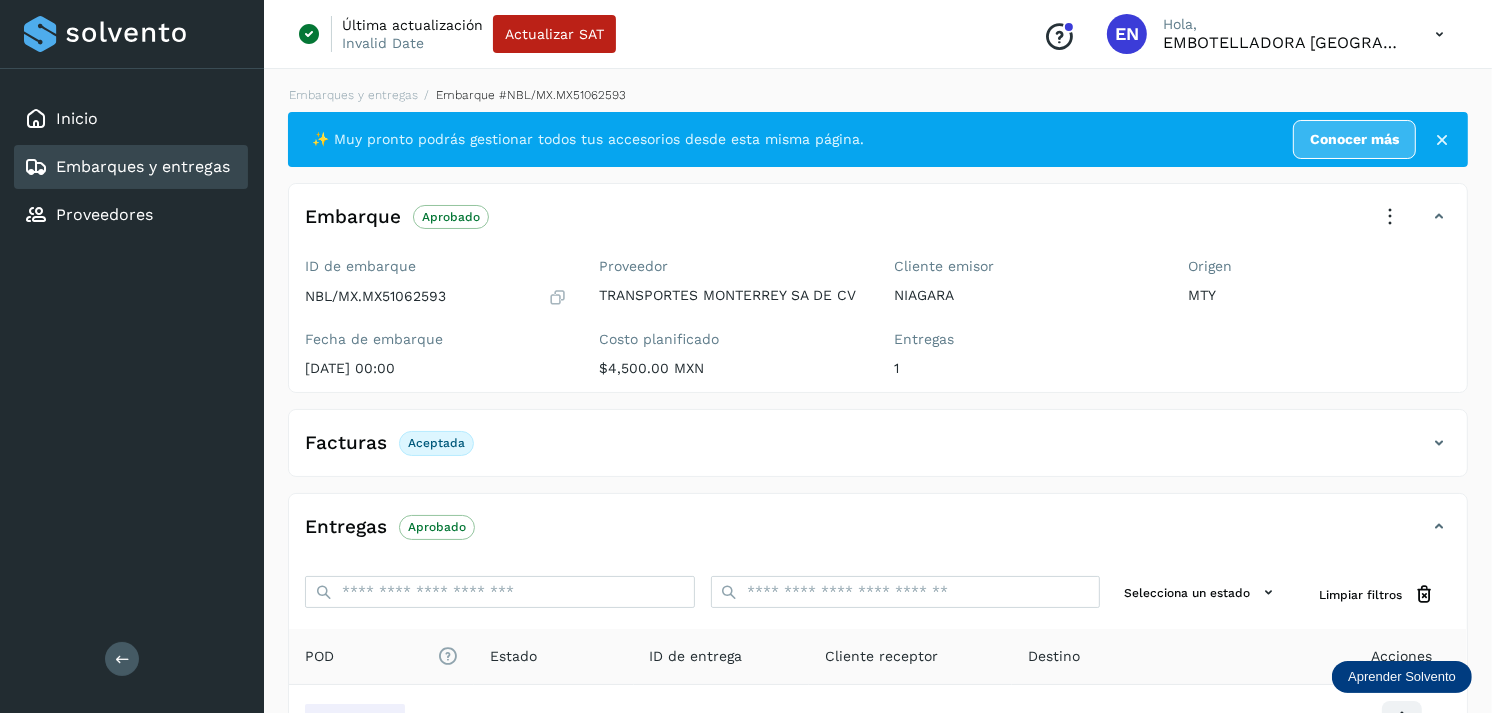 scroll, scrollTop: 241, scrollLeft: 0, axis: vertical 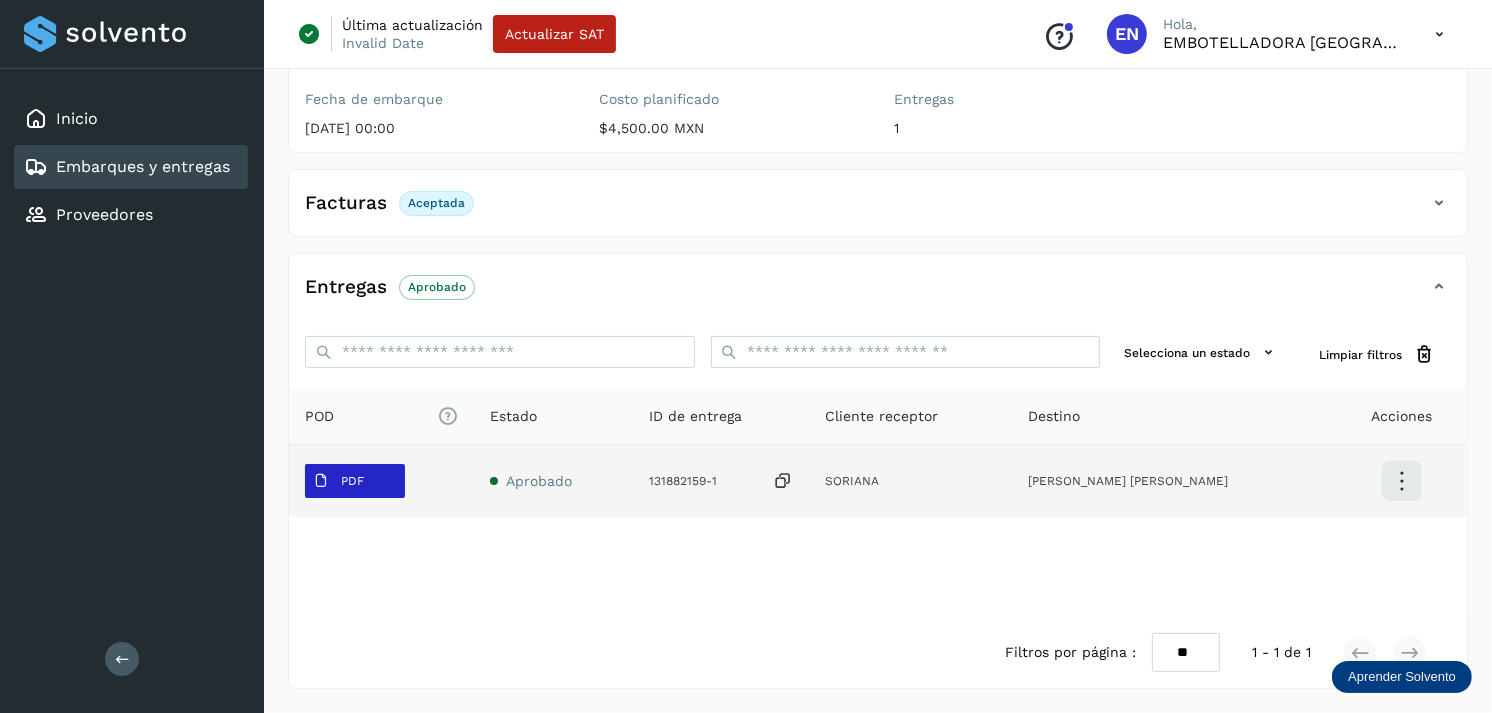 click on "PDF" at bounding box center (338, 481) 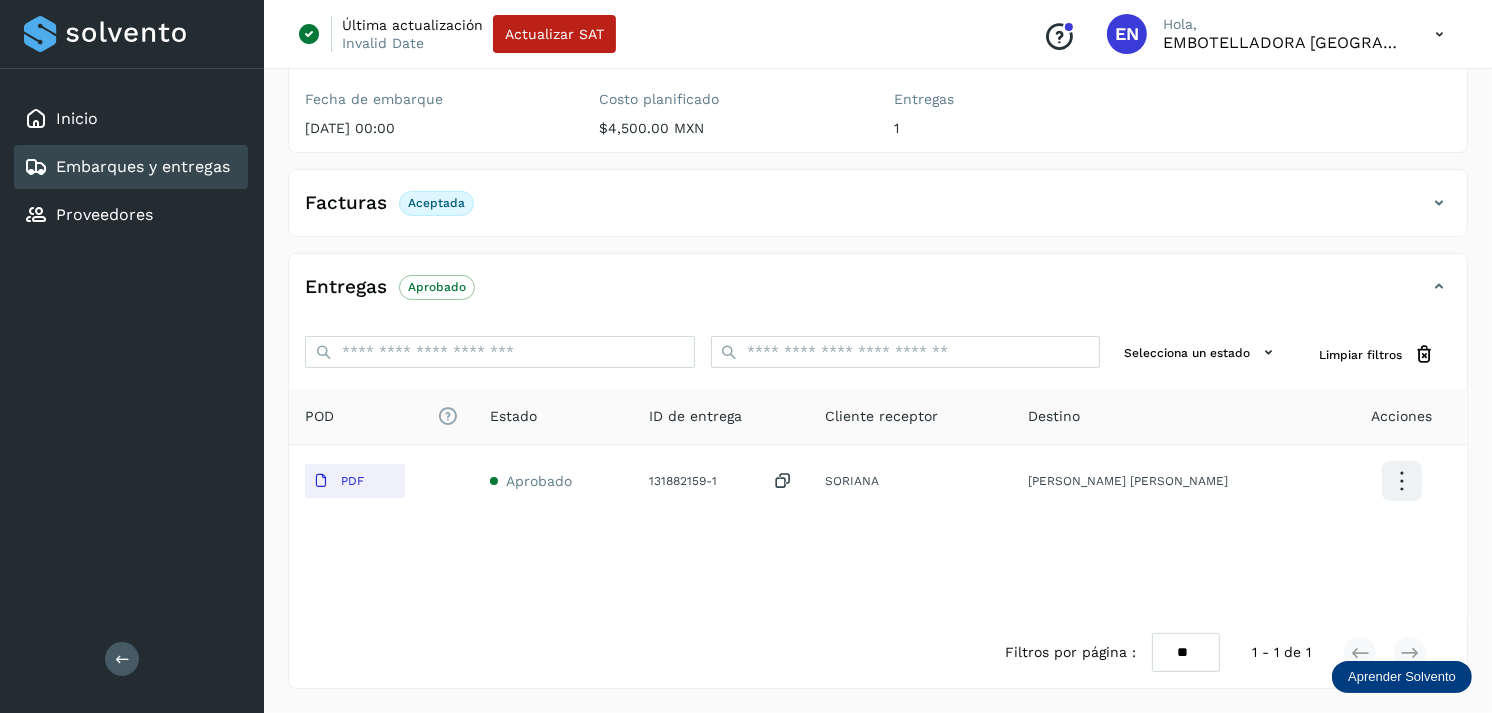 type 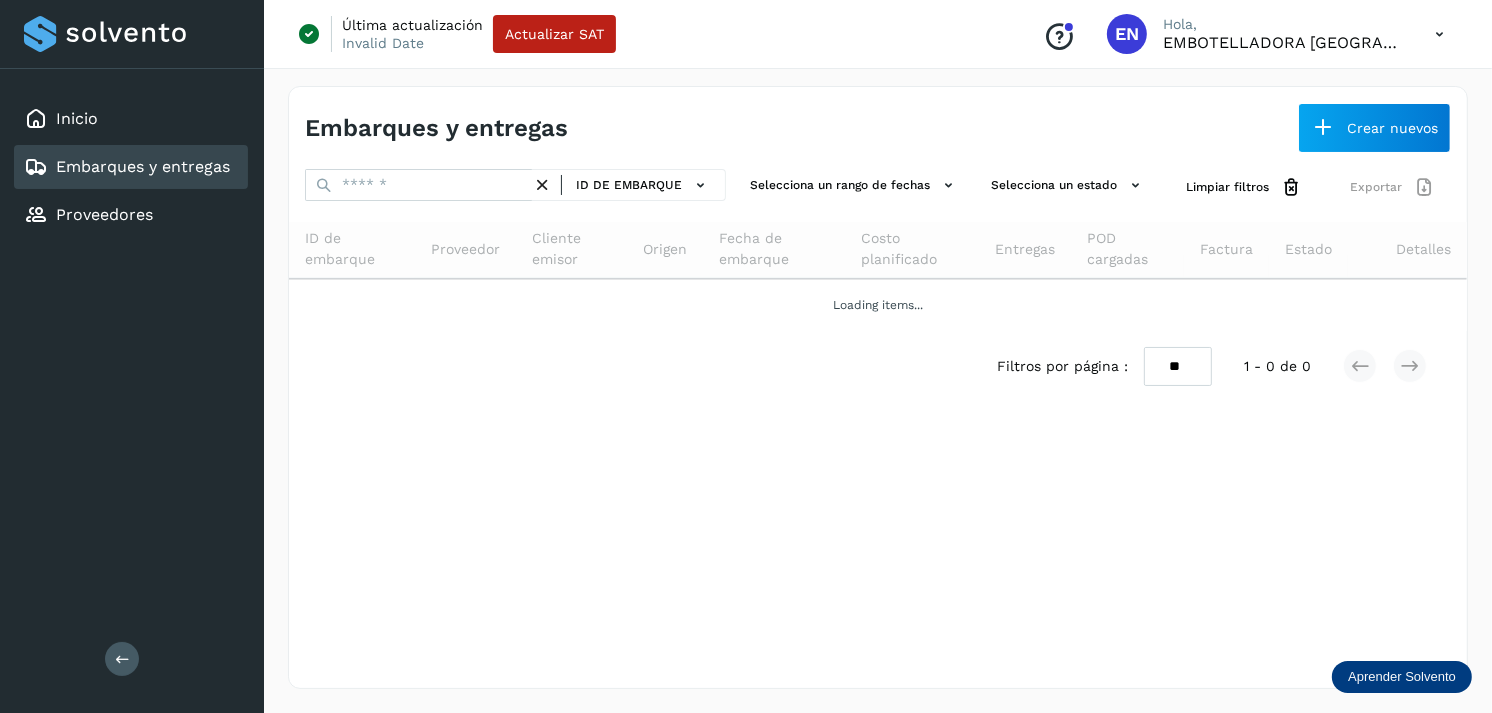 scroll, scrollTop: 0, scrollLeft: 0, axis: both 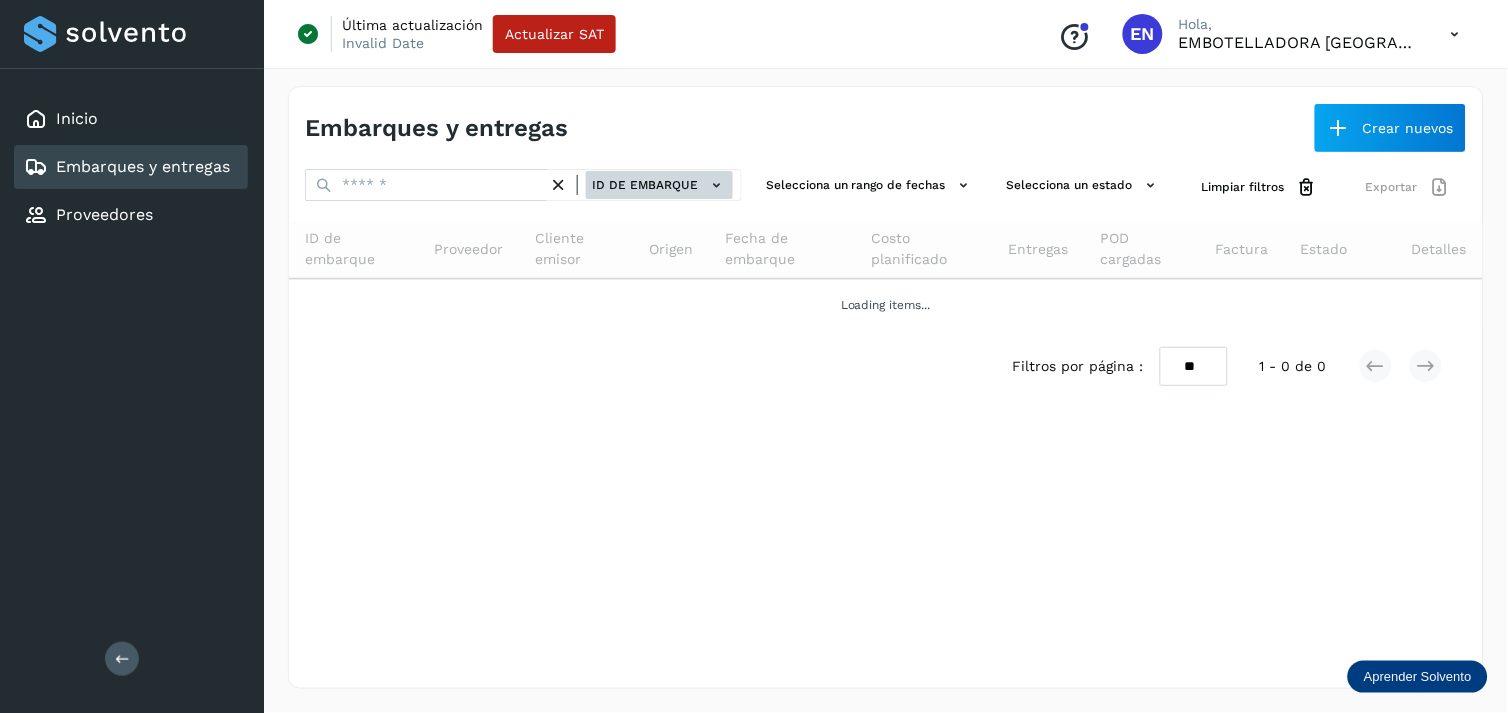 click on "ID de embarque" at bounding box center (659, 185) 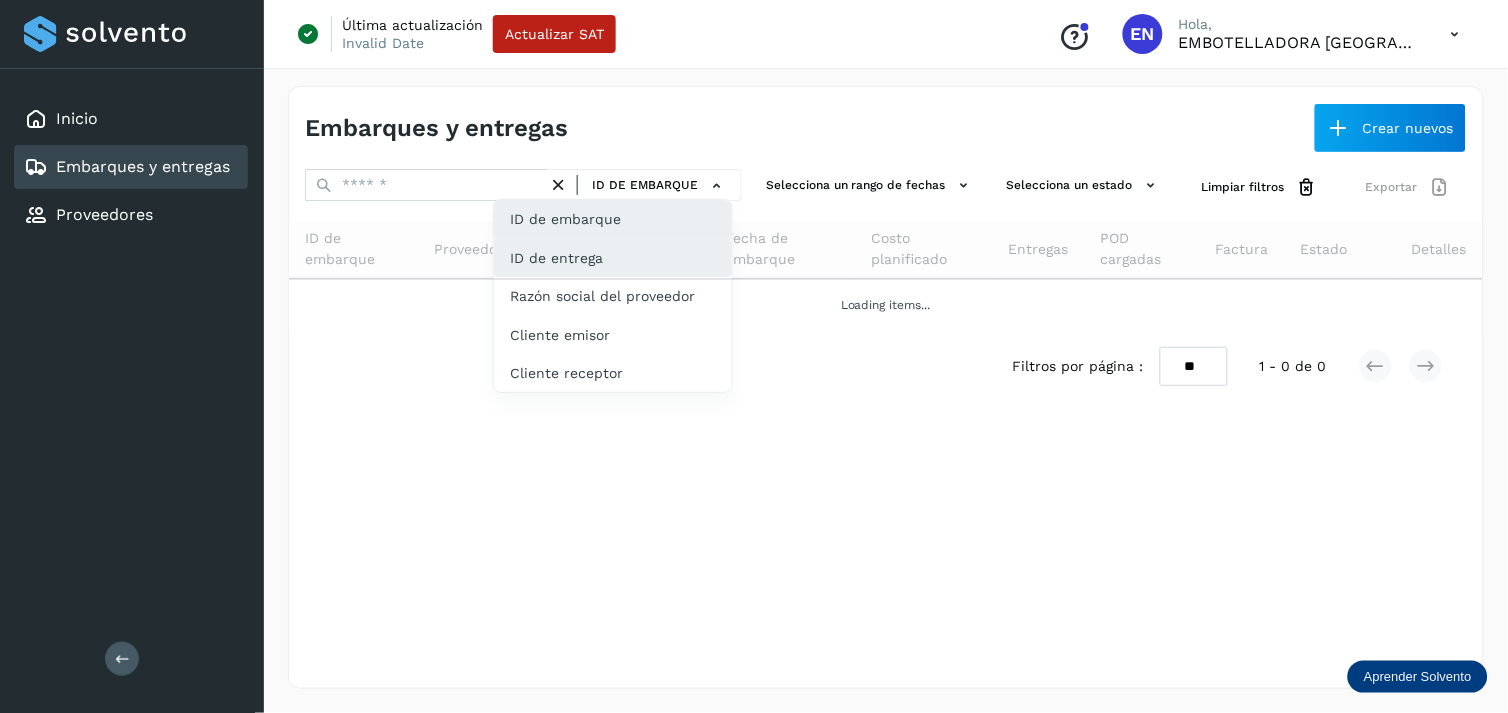 click on "ID de entrega" 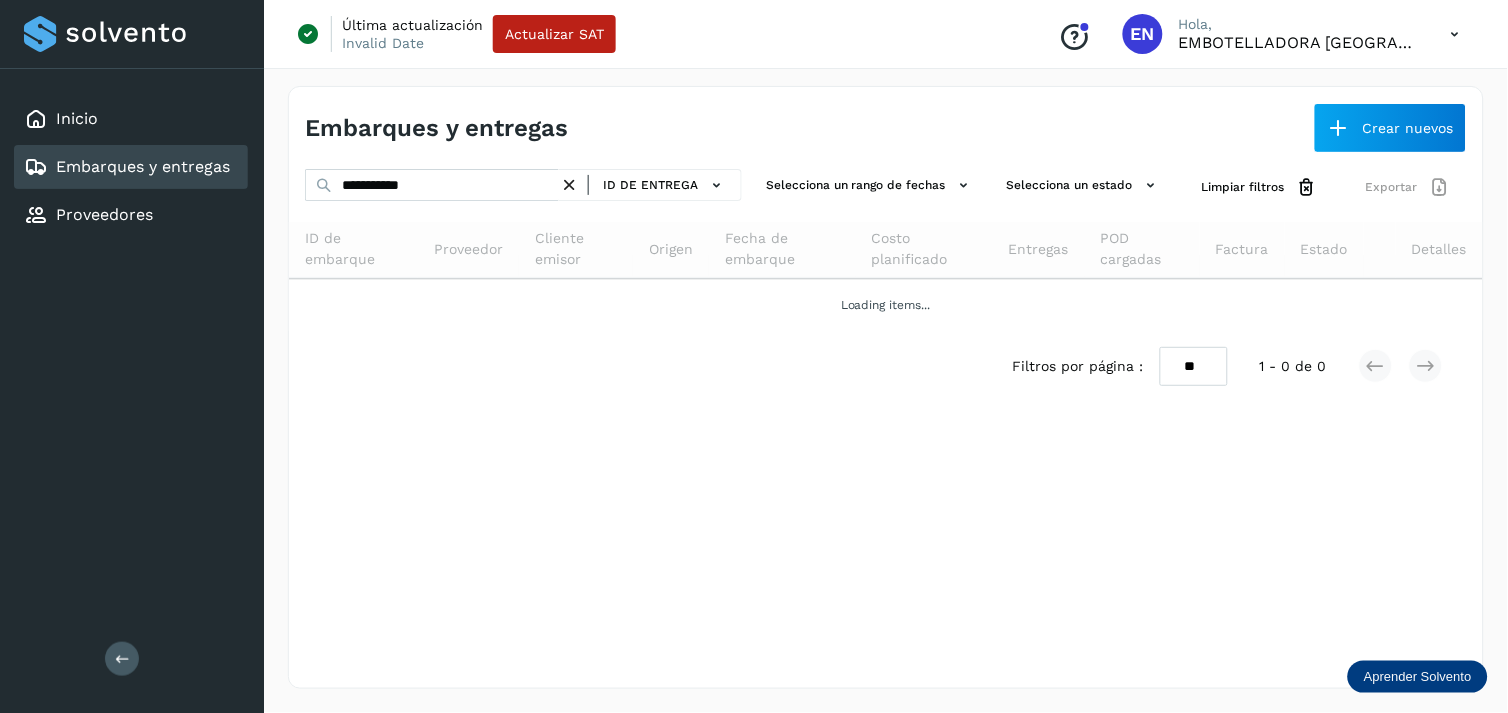 click at bounding box center (569, 185) 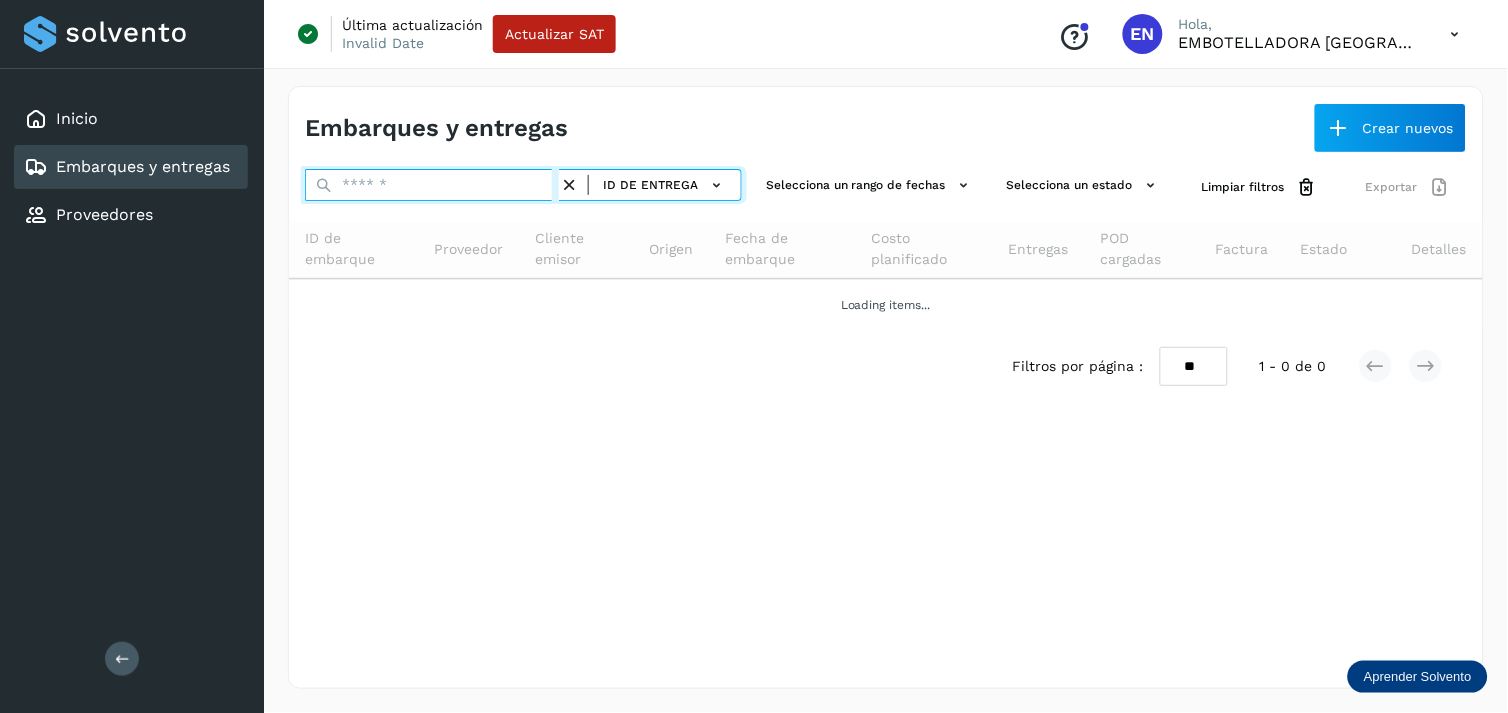 click at bounding box center (432, 185) 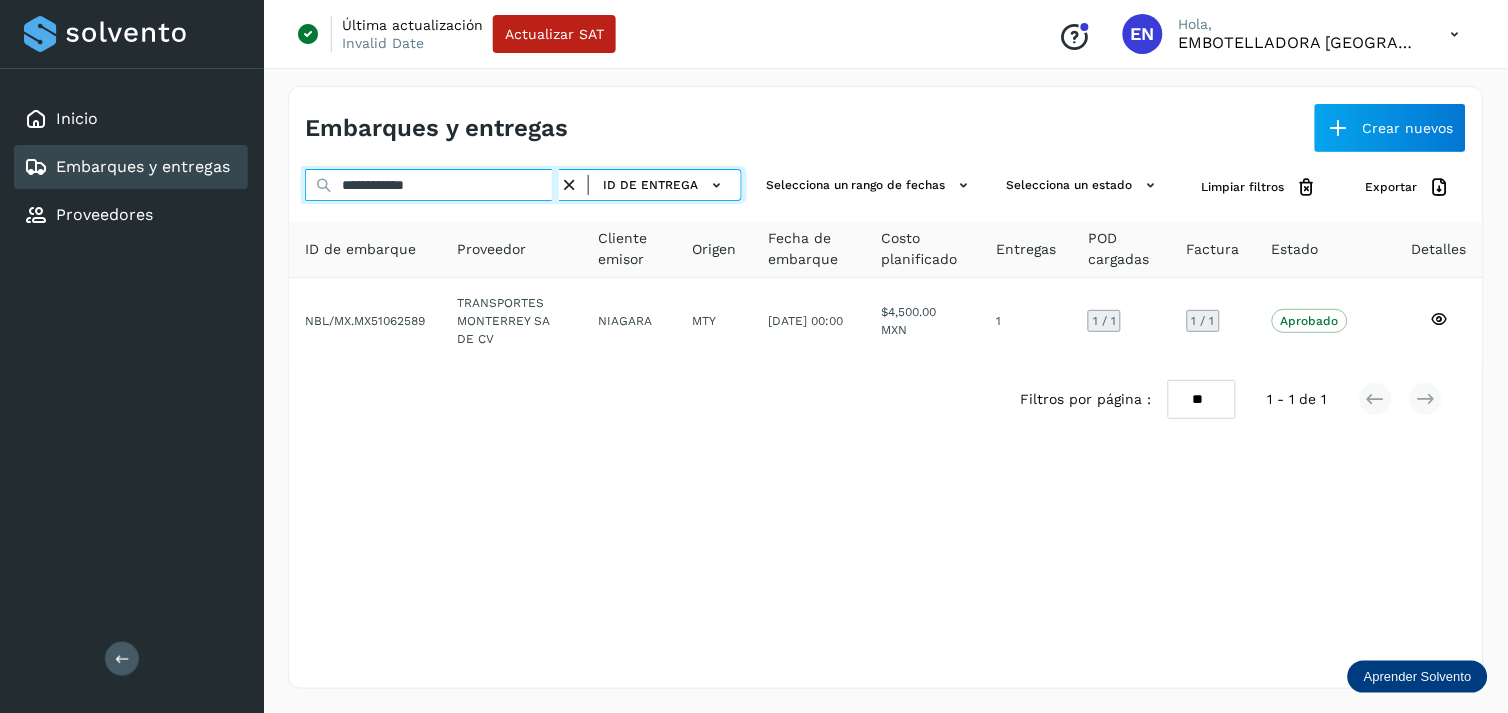 type on "**********" 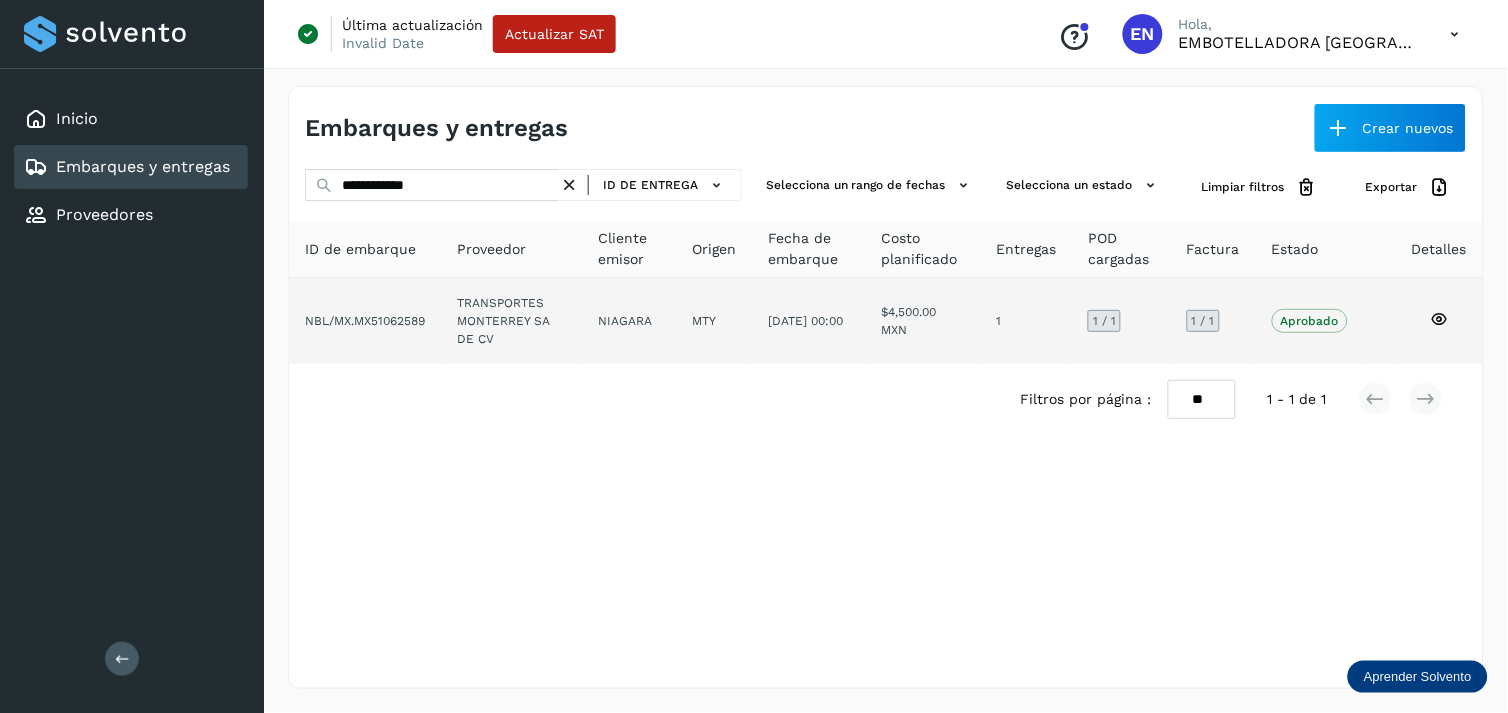 drag, startPoint x: 562, startPoint y: 247, endPoint x: 573, endPoint y: 297, distance: 51.1957 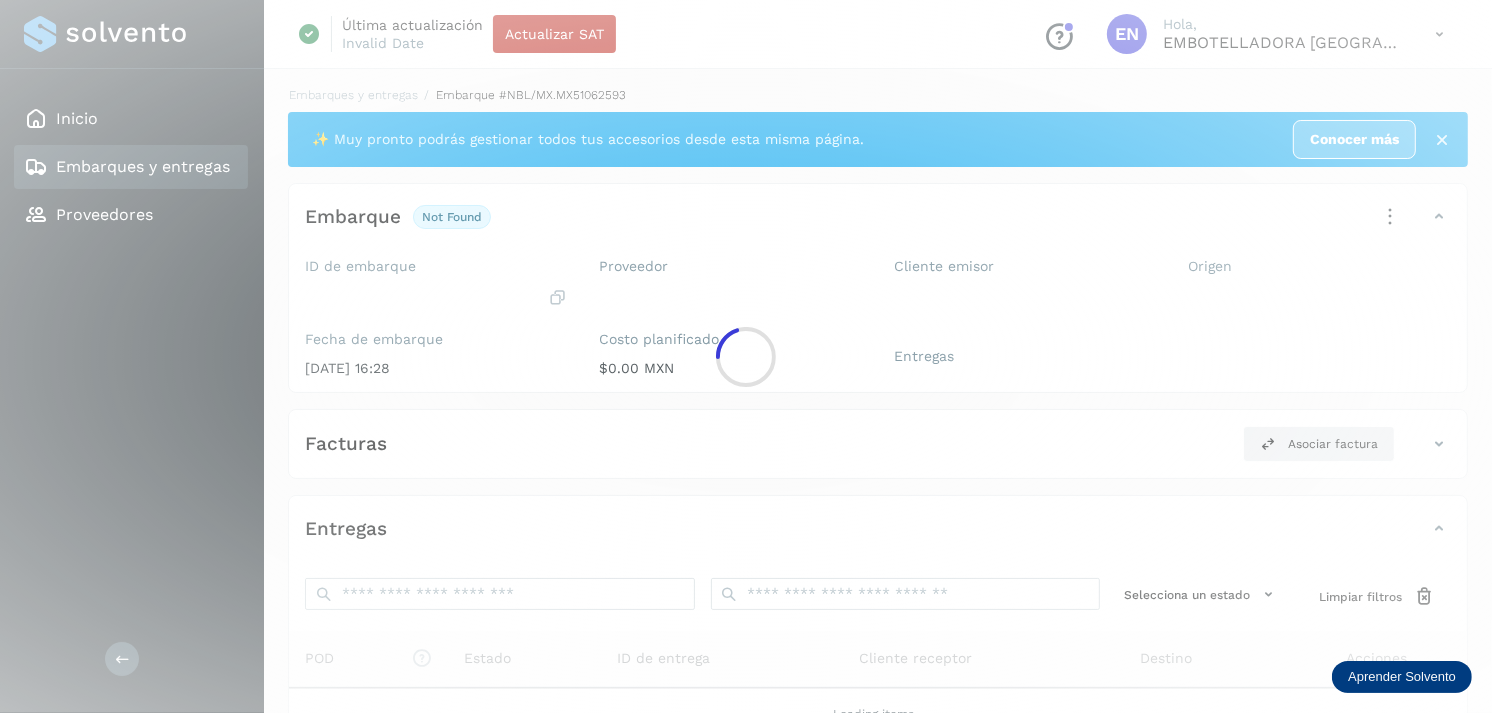 click 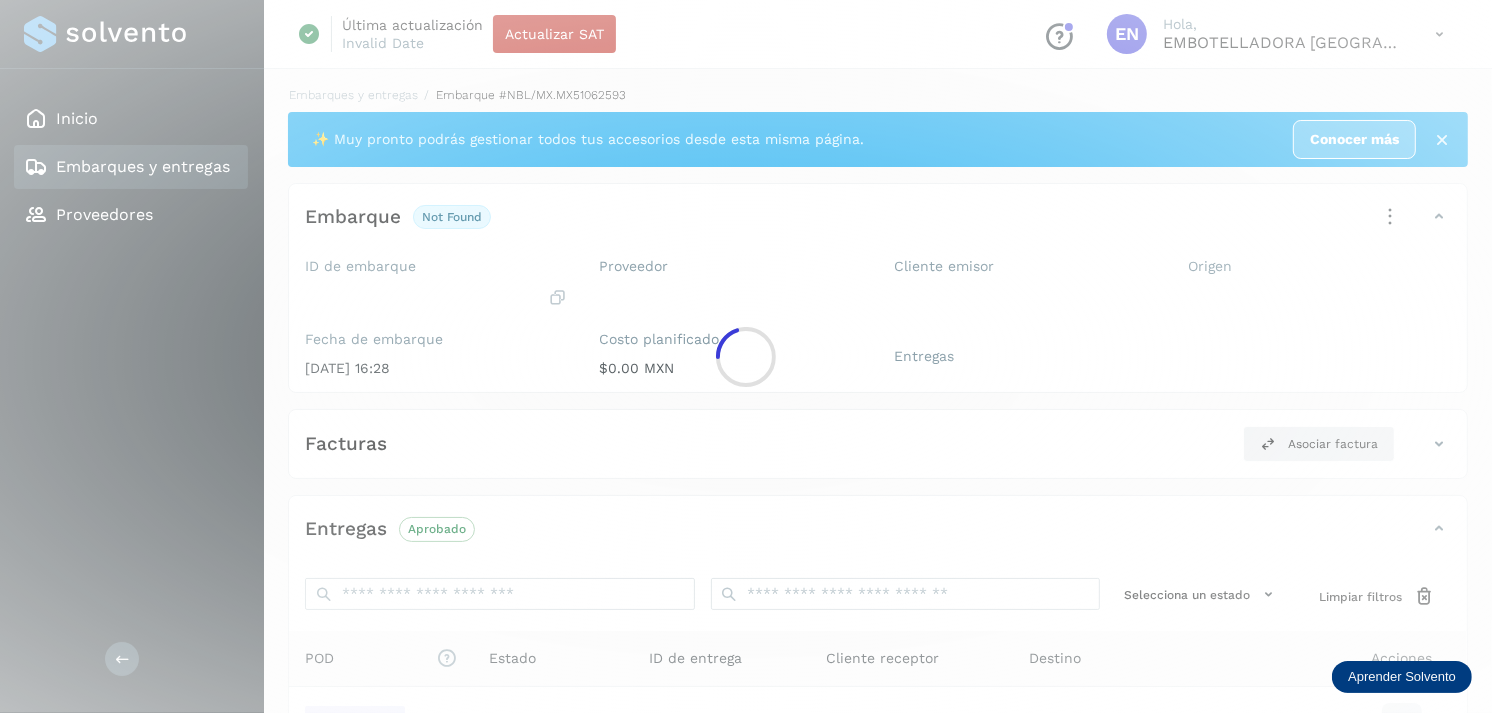 scroll, scrollTop: 241, scrollLeft: 0, axis: vertical 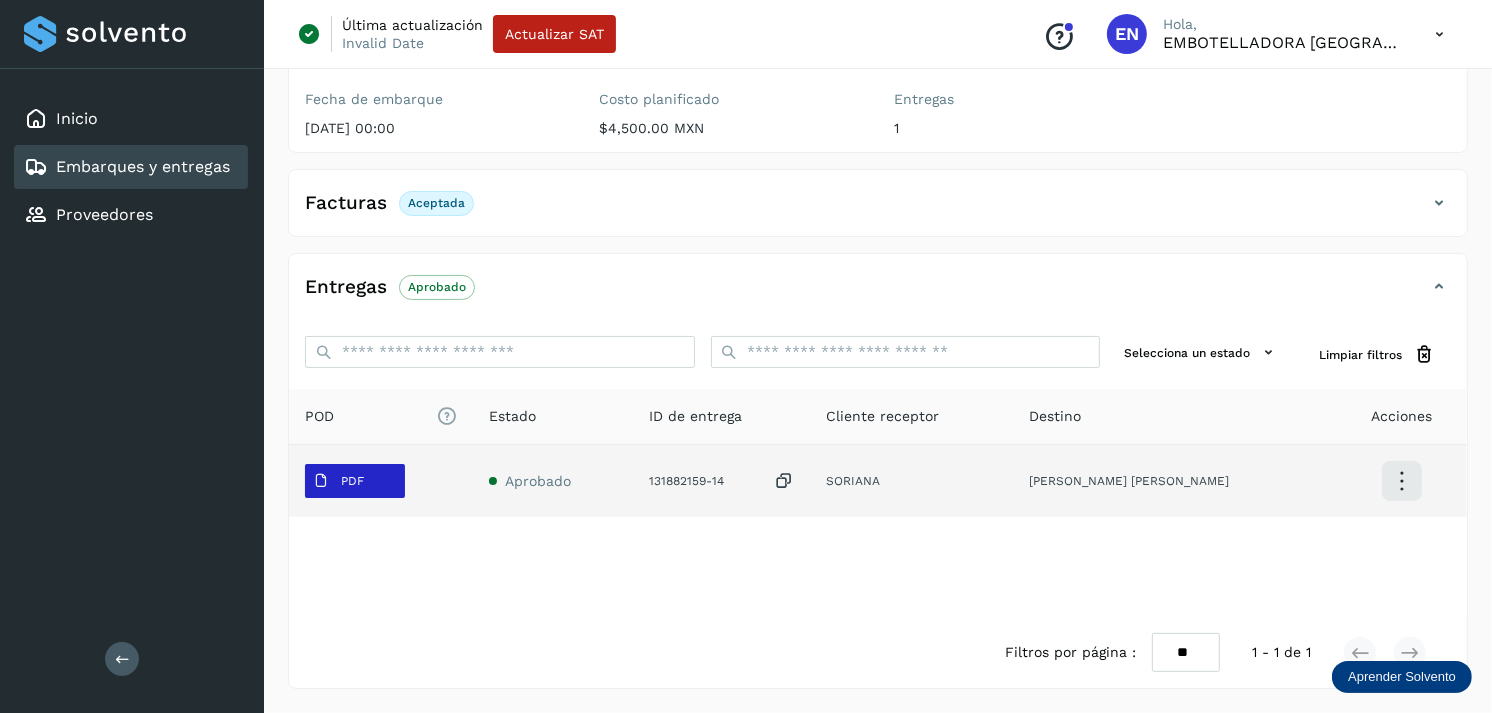 drag, startPoint x: 378, startPoint y: 498, endPoint x: 343, endPoint y: 491, distance: 35.69314 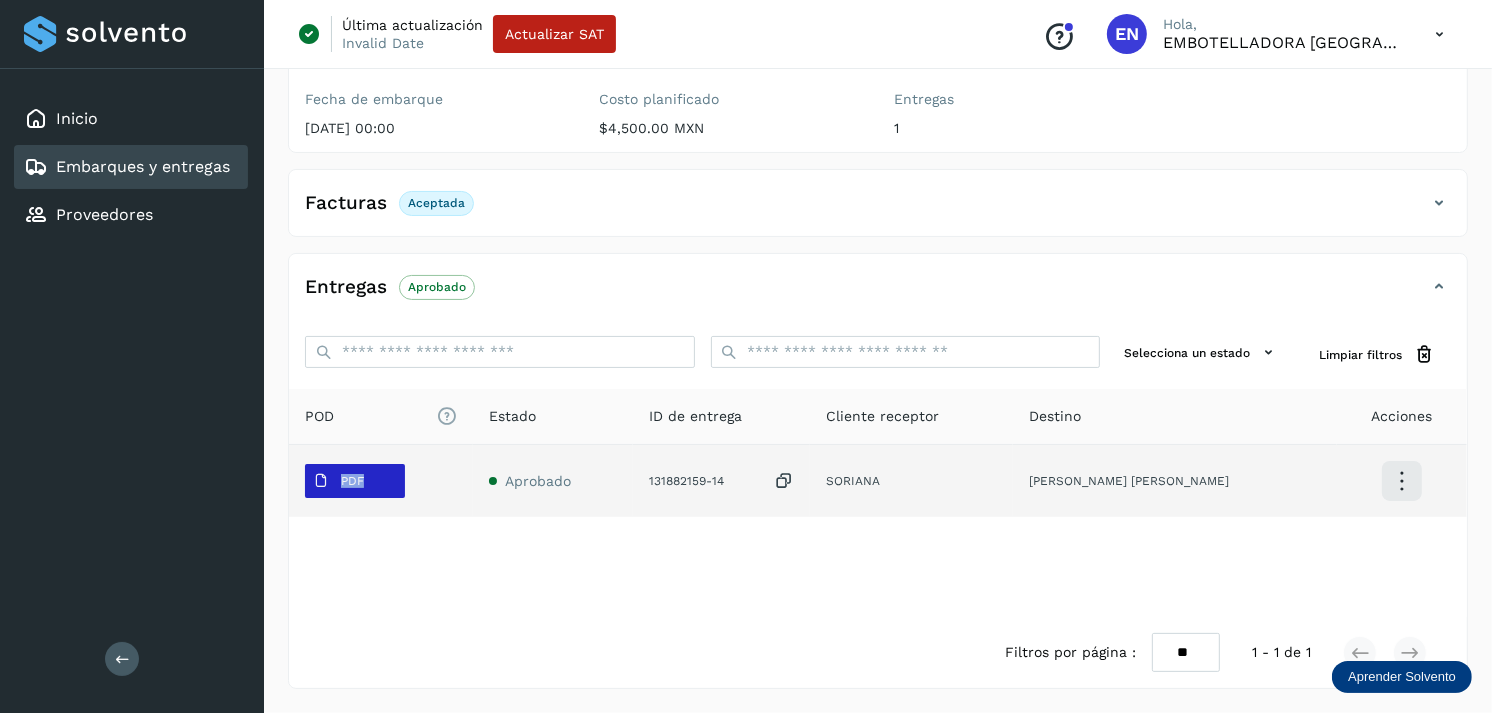 click on "PDF" at bounding box center (338, 481) 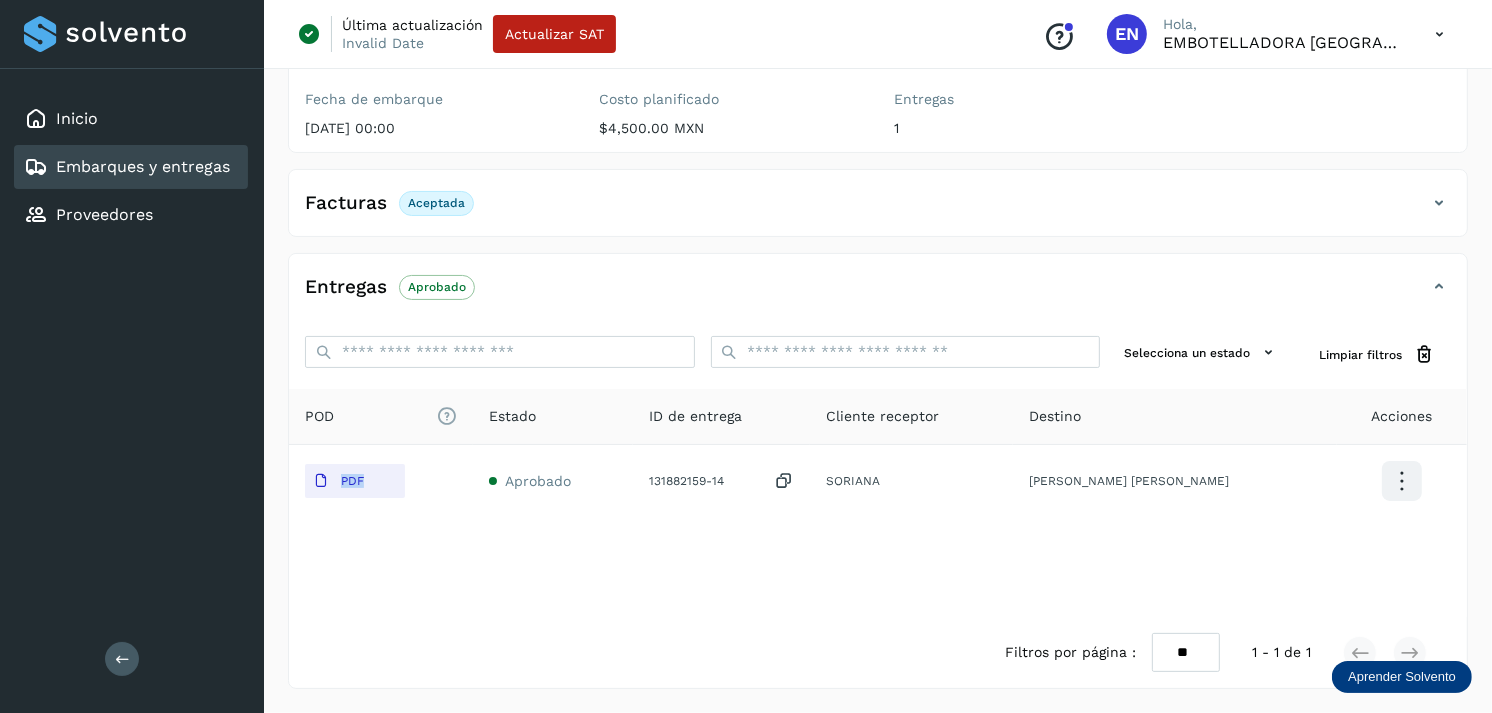 type 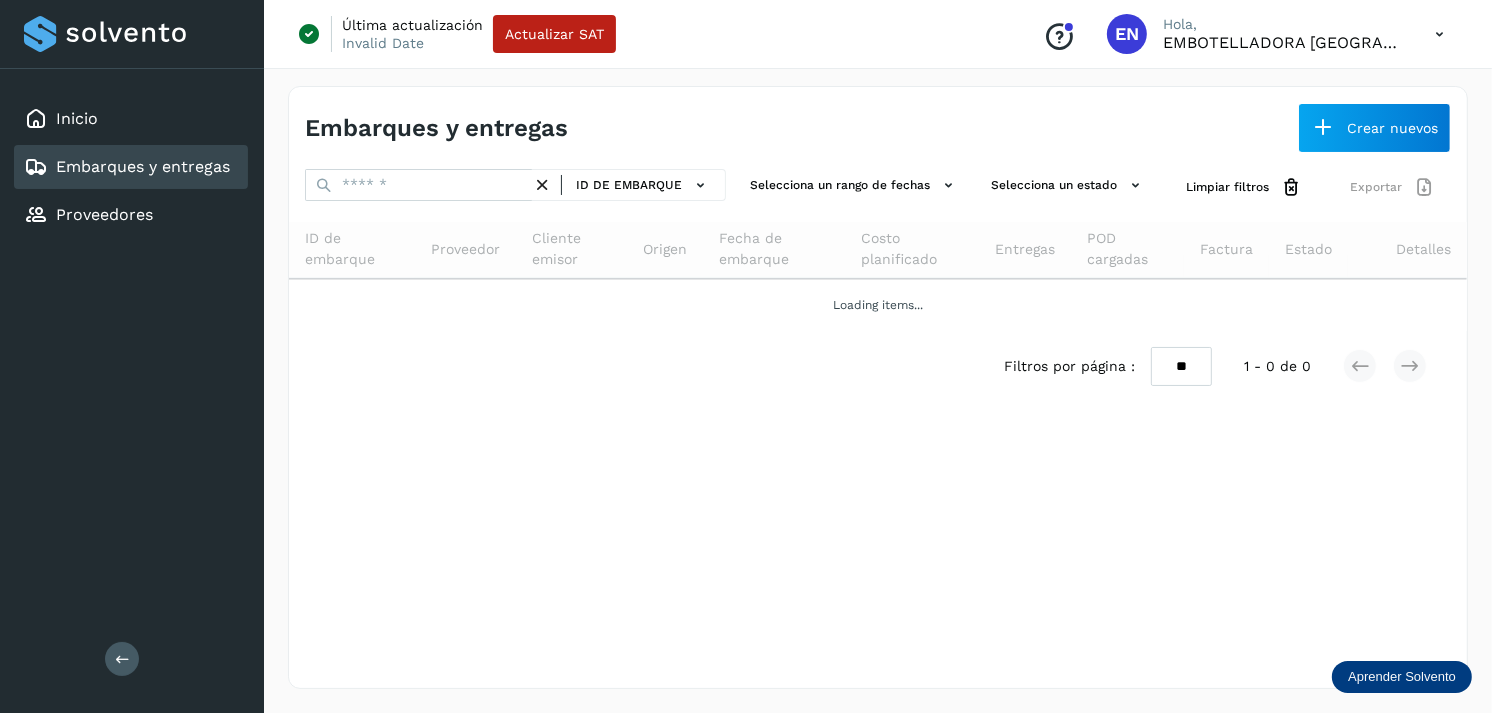 scroll, scrollTop: 0, scrollLeft: 0, axis: both 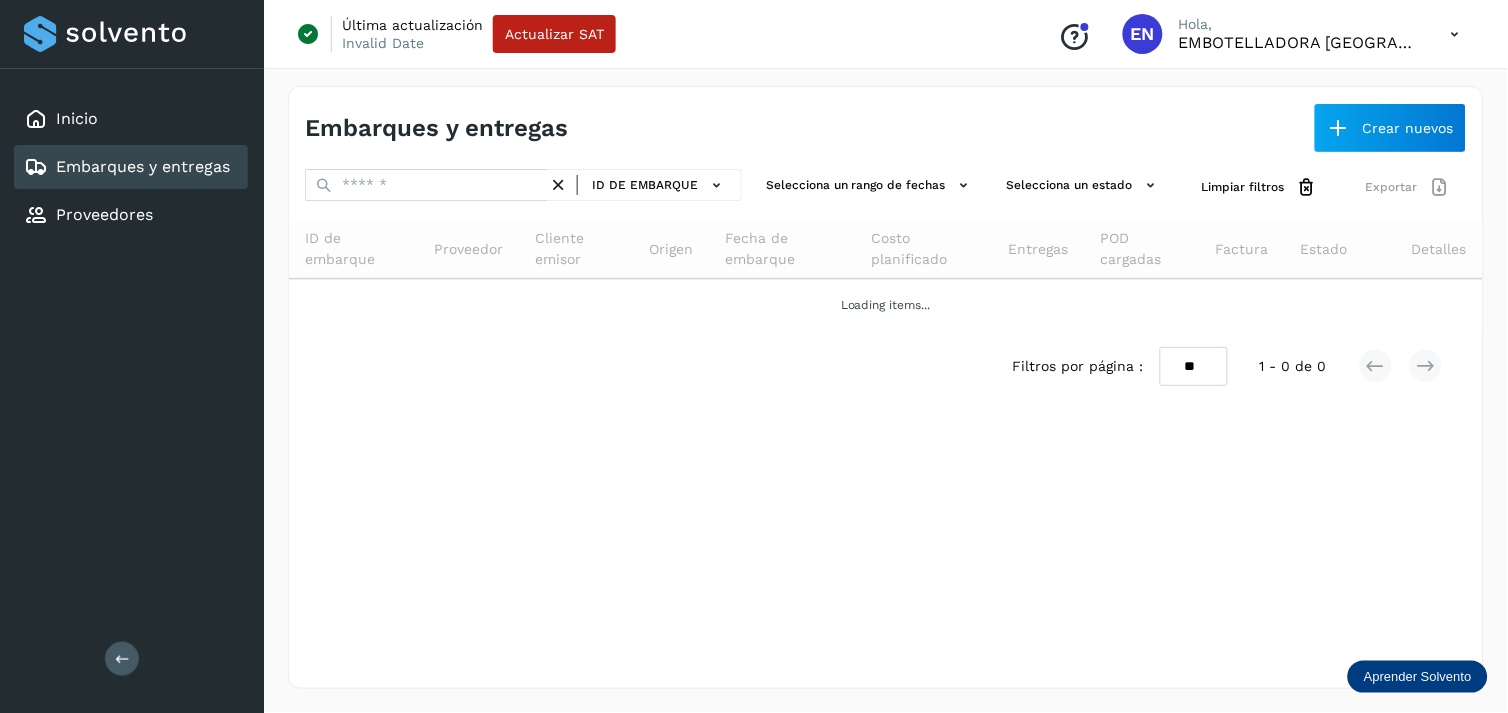 click on "Origen" 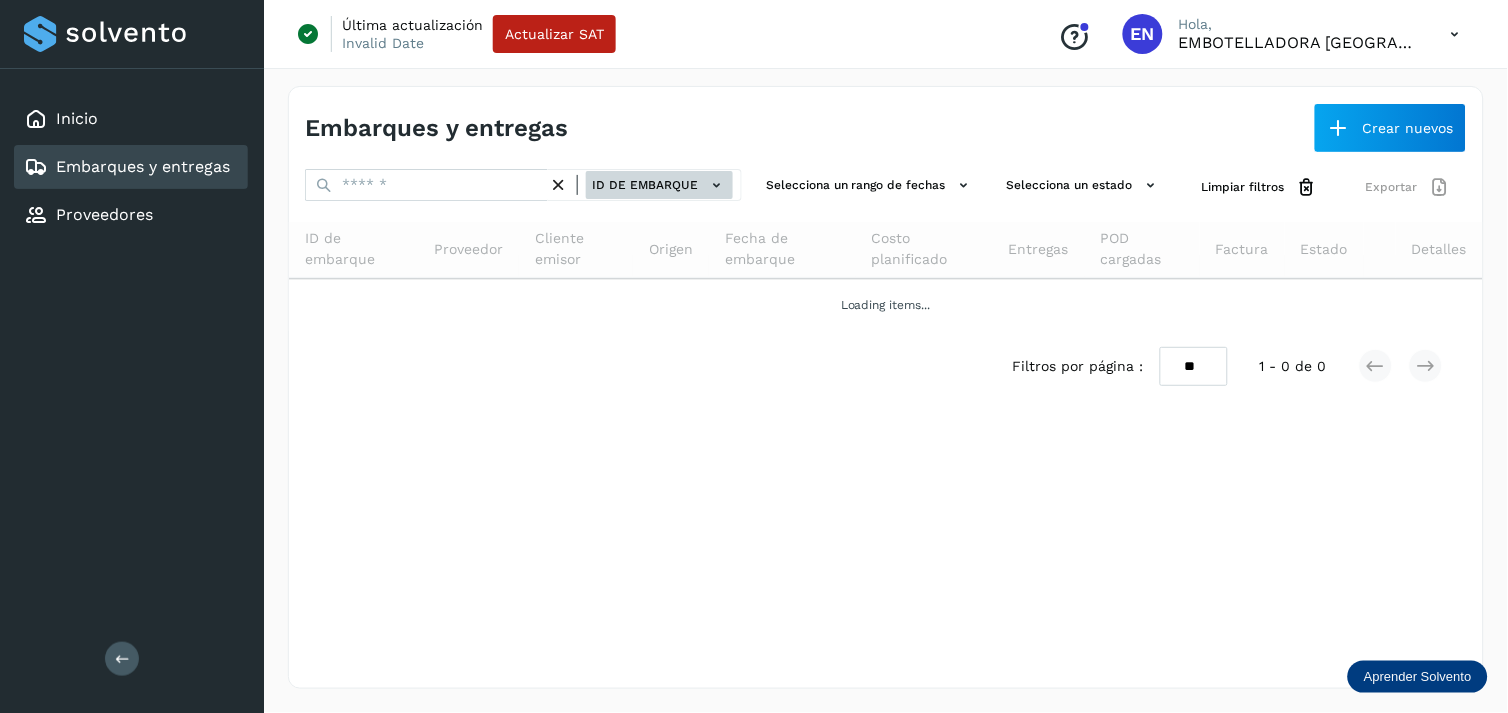 drag, startPoint x: 730, startPoint y: 203, endPoint x: 714, endPoint y: 188, distance: 21.931713 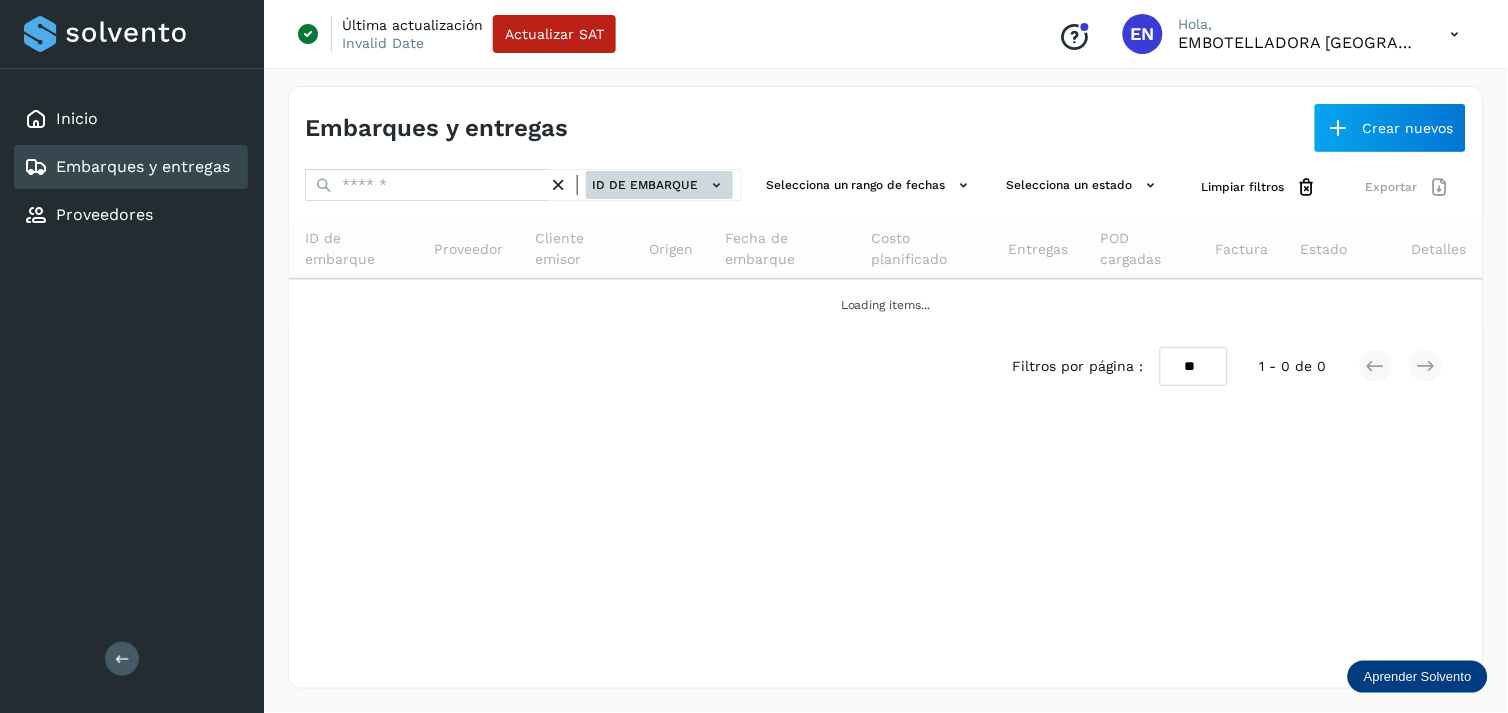 click on "ID de embarque" at bounding box center (523, 187) 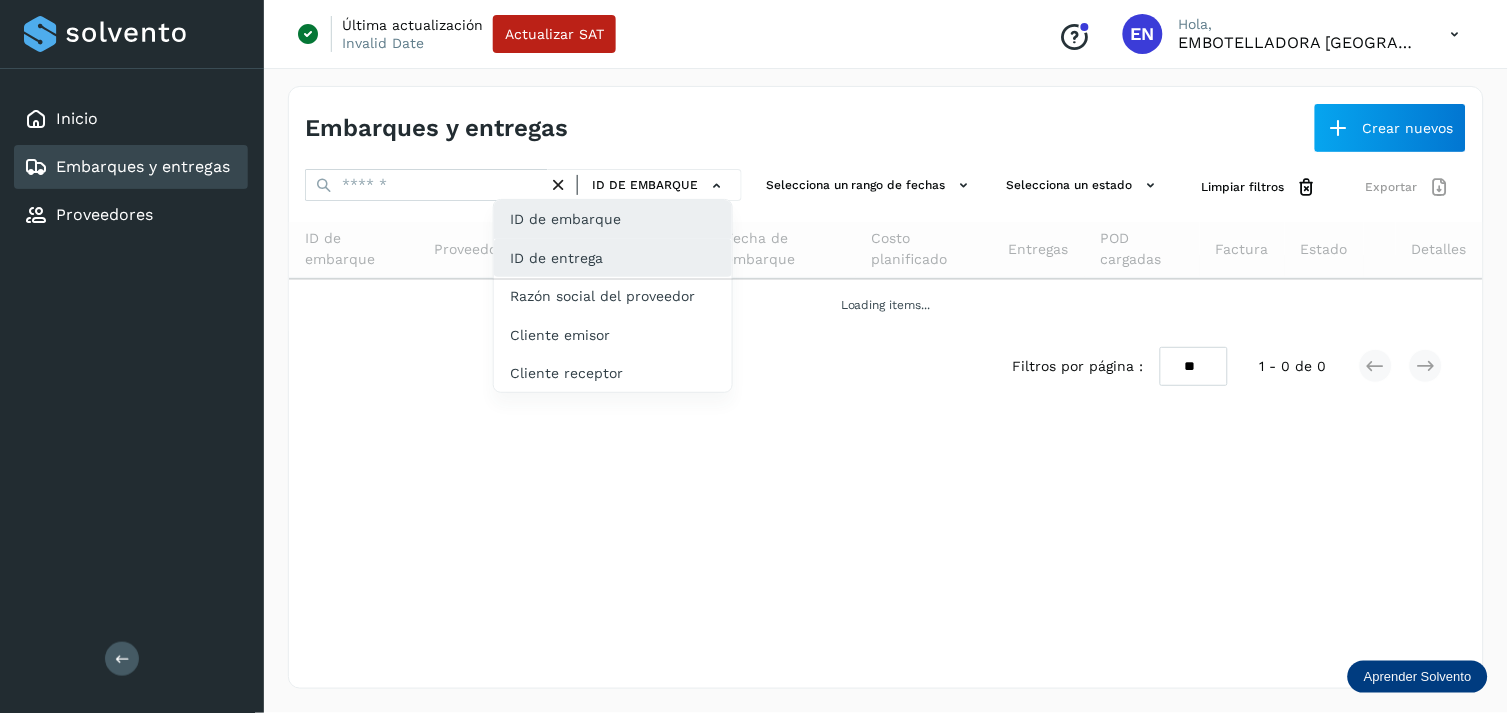 click on "ID de entrega" 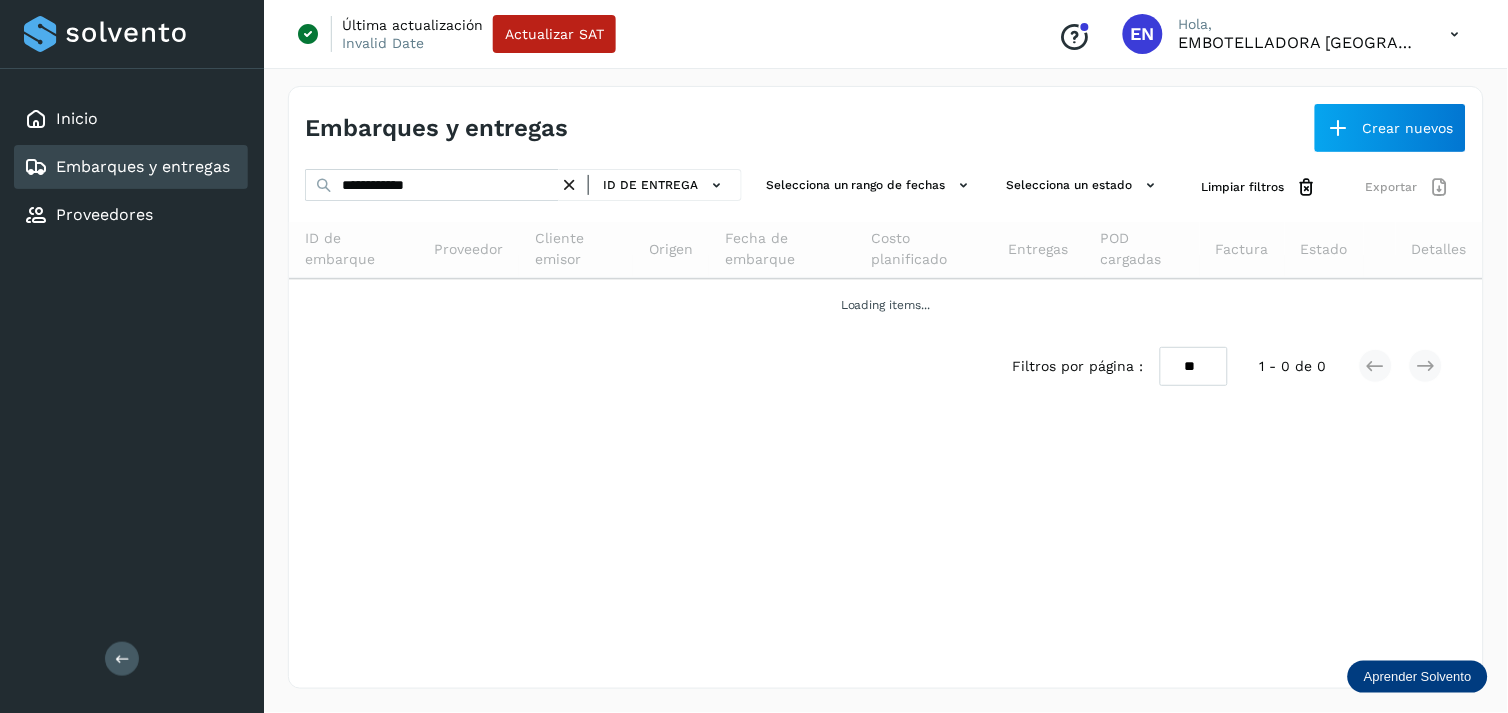 click at bounding box center (569, 185) 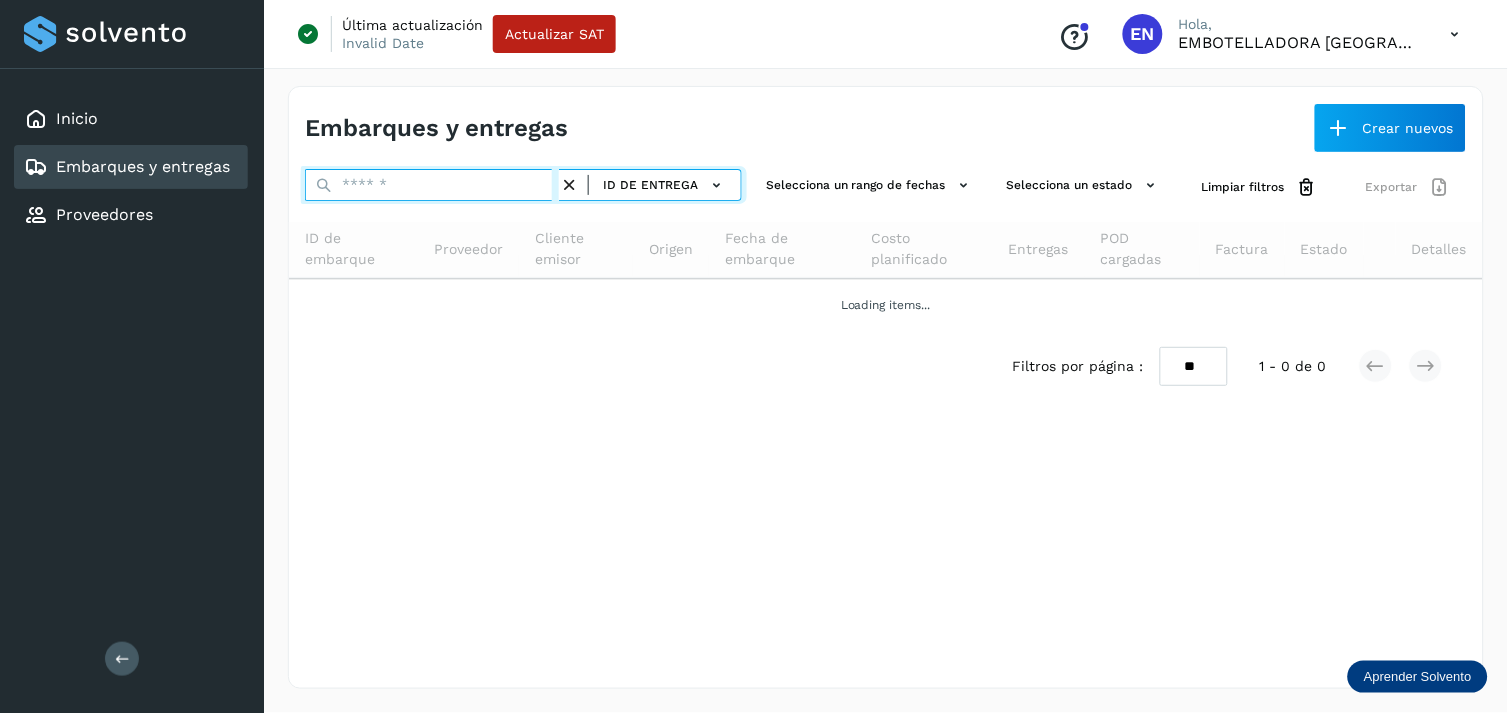 click at bounding box center [432, 185] 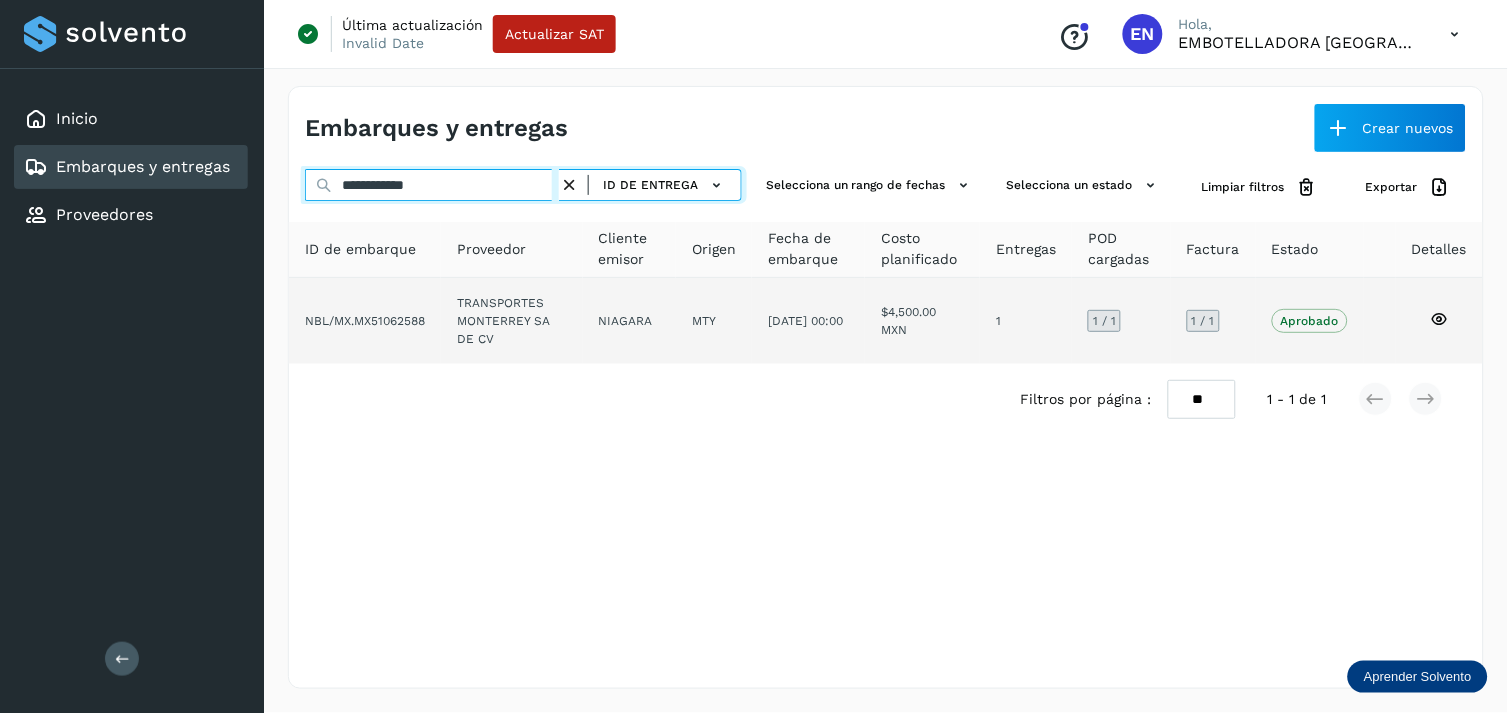 type on "**********" 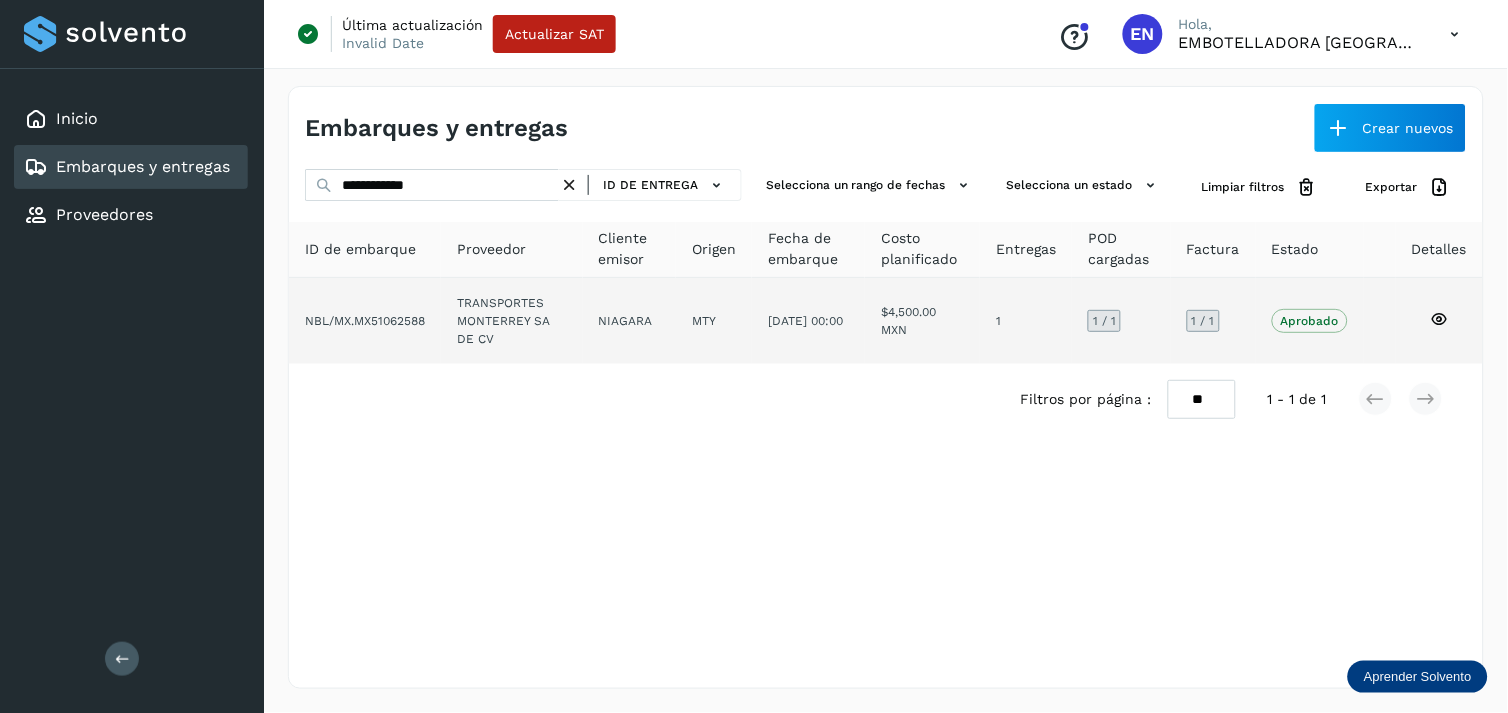 click on "TRANSPORTES MONTERREY SA DE CV" 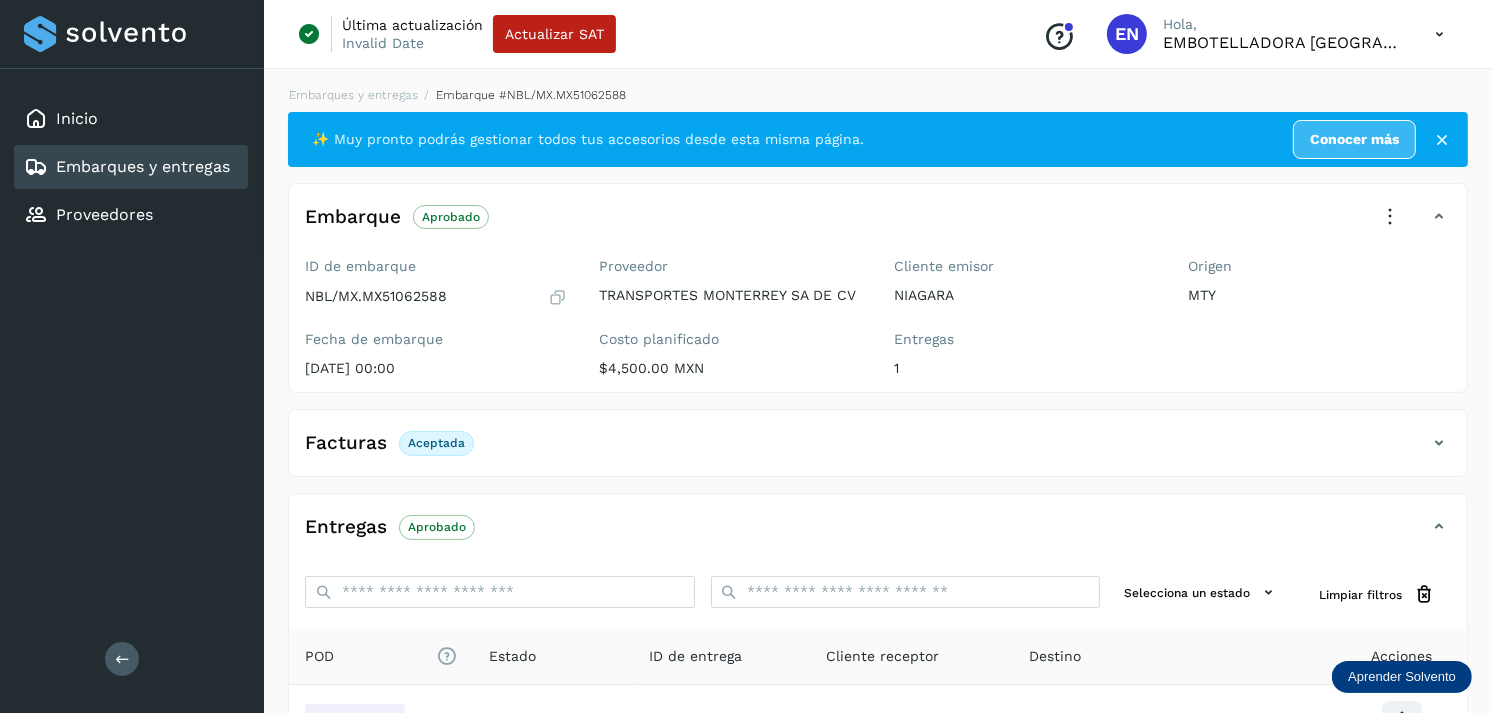 scroll, scrollTop: 241, scrollLeft: 0, axis: vertical 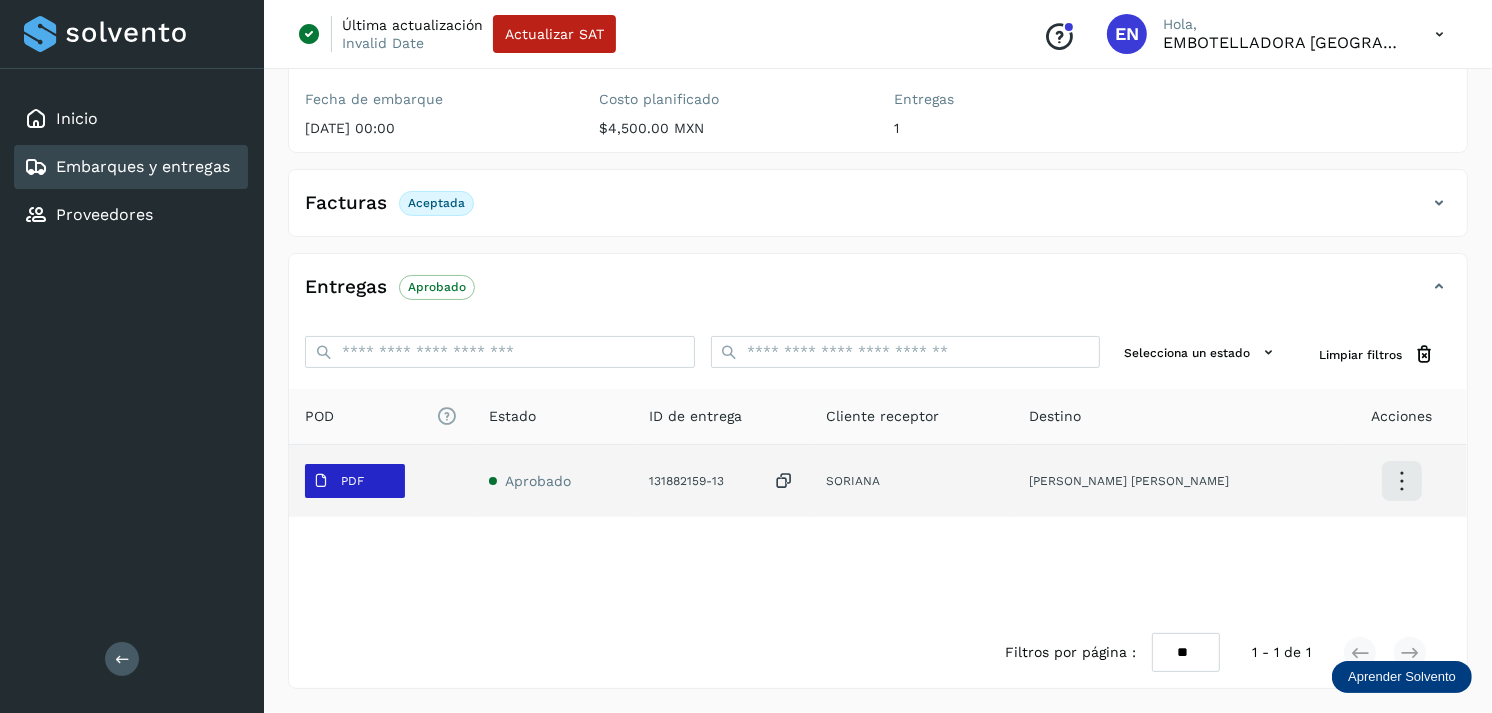 click on "PDF" at bounding box center (352, 481) 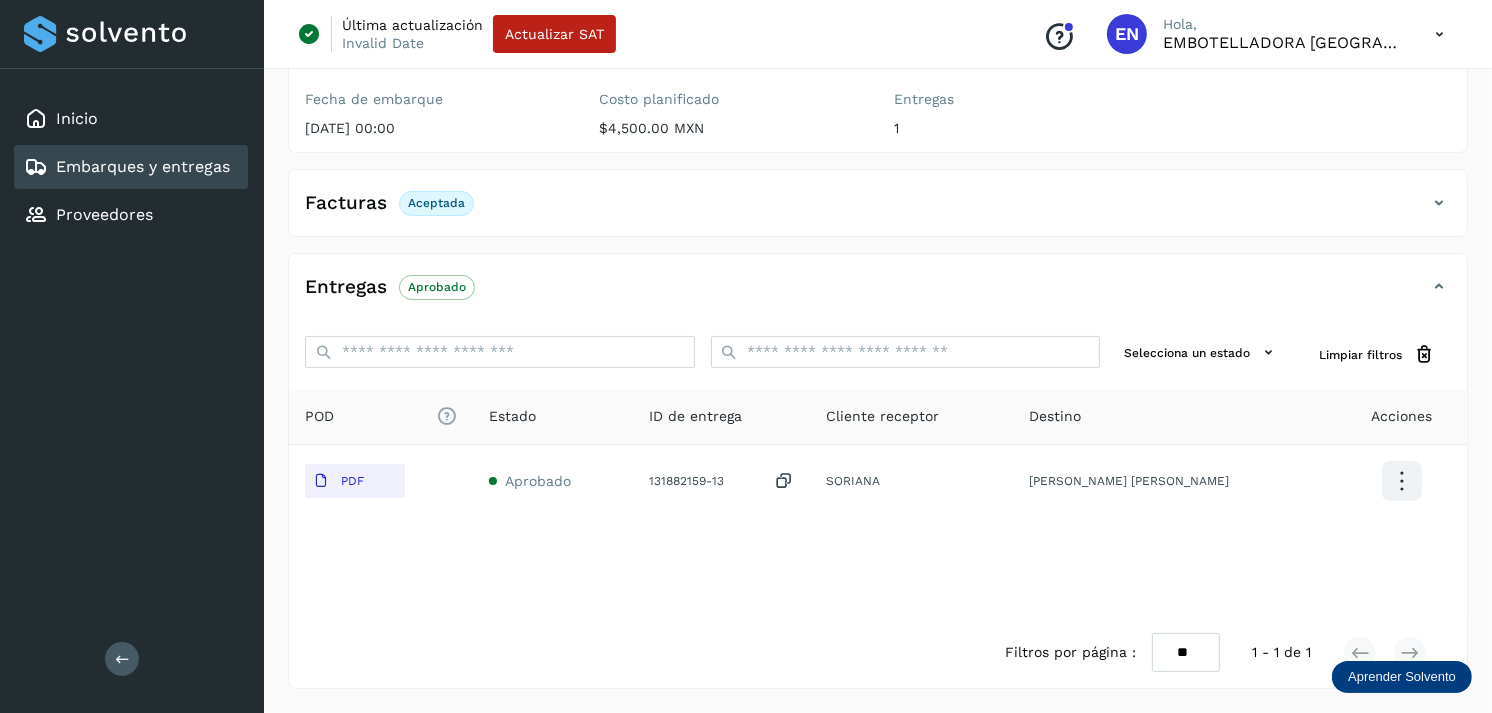 type 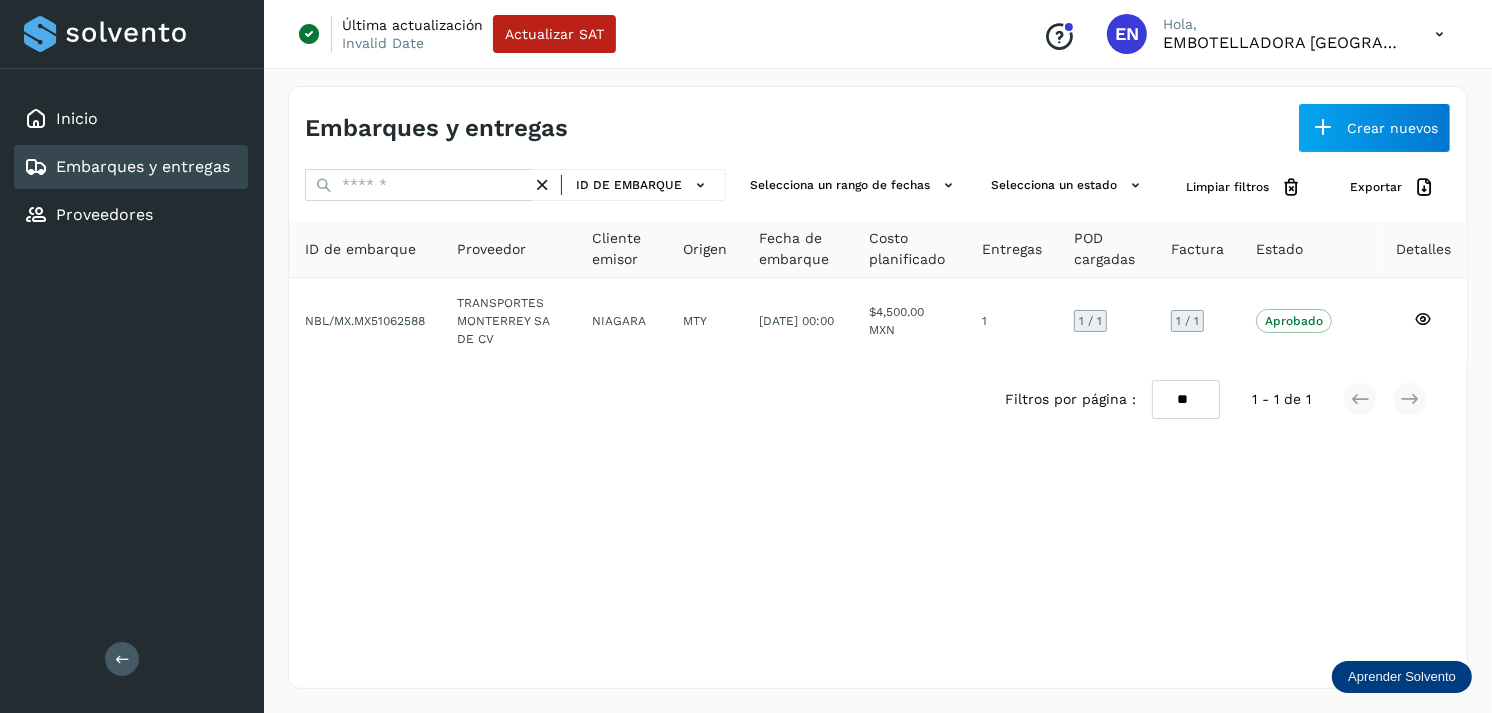 scroll, scrollTop: 0, scrollLeft: 0, axis: both 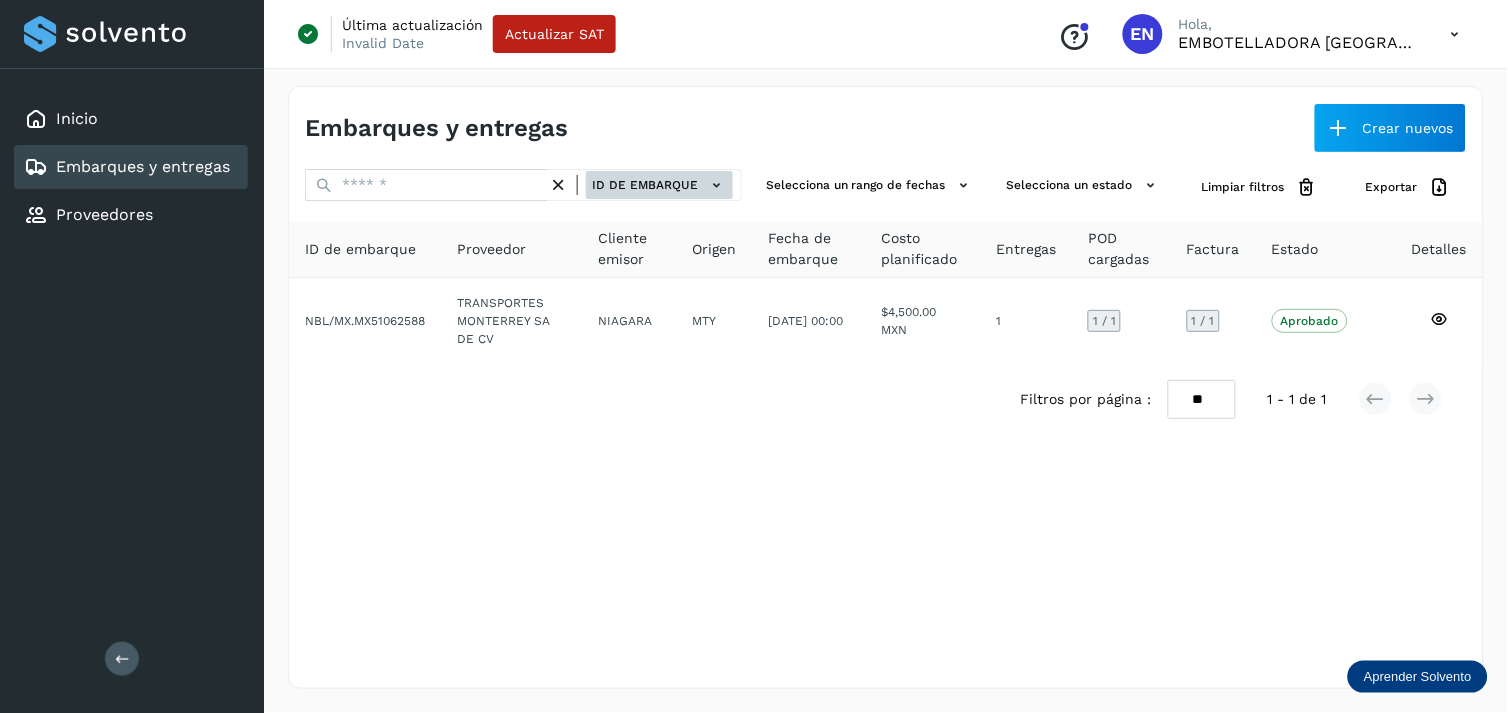 click on "ID de embarque" at bounding box center (659, 185) 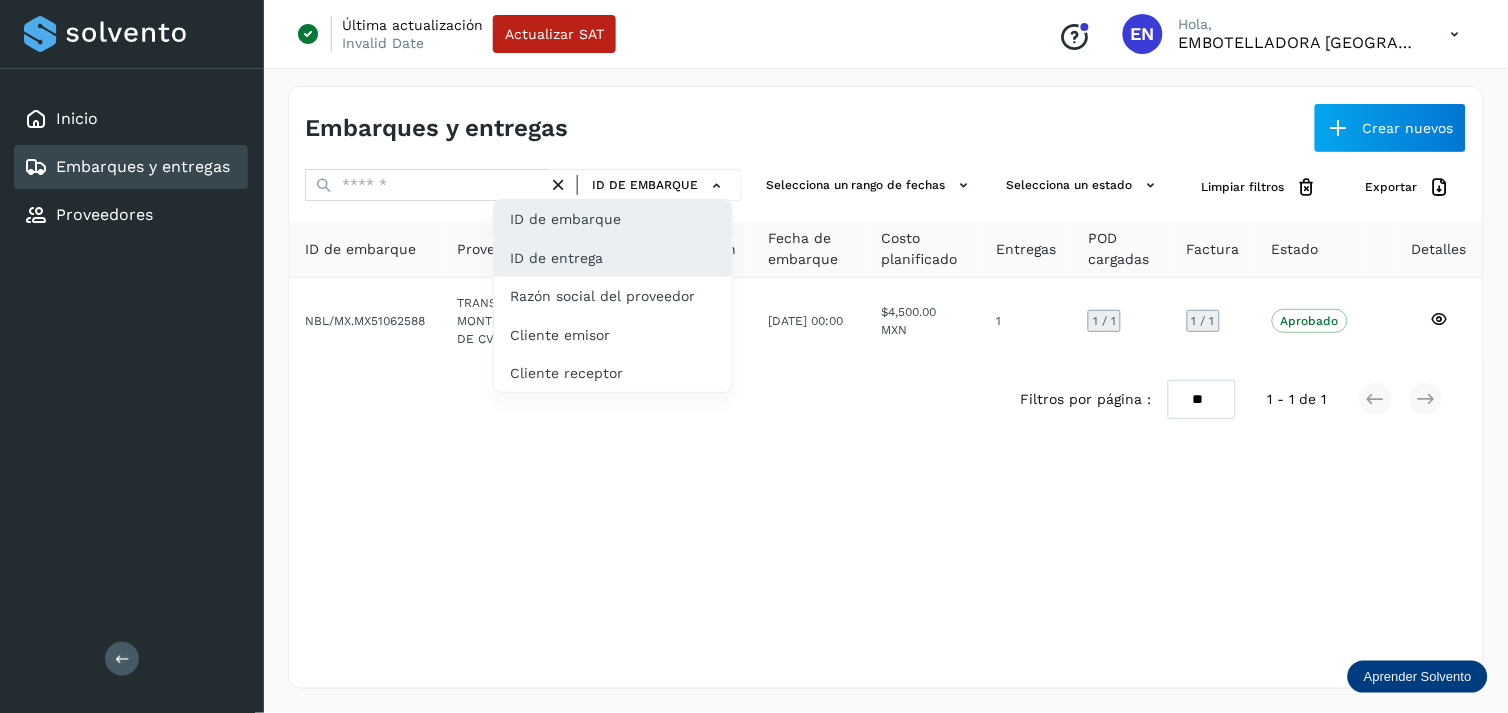 click on "ID de entrega" 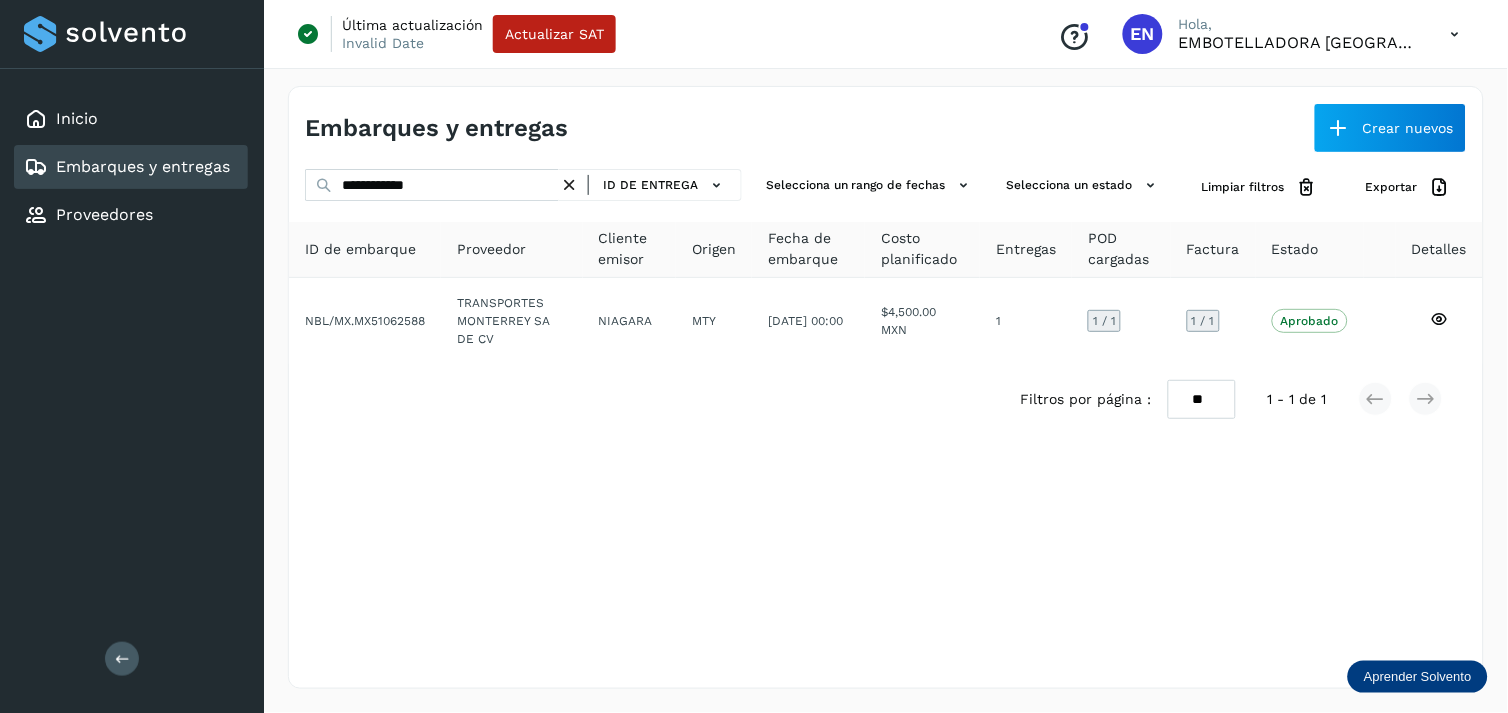 click on "**********" at bounding box center [523, 187] 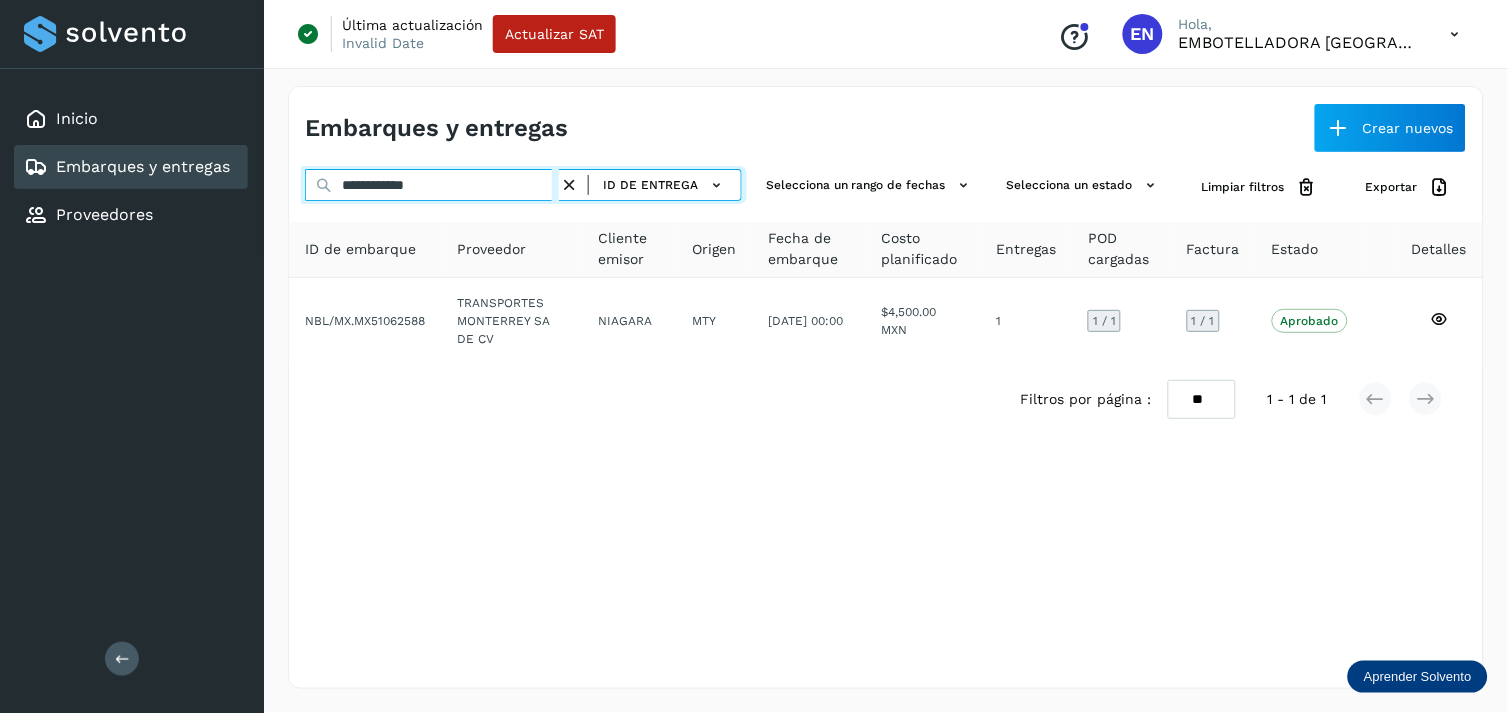 click on "**********" at bounding box center (432, 185) 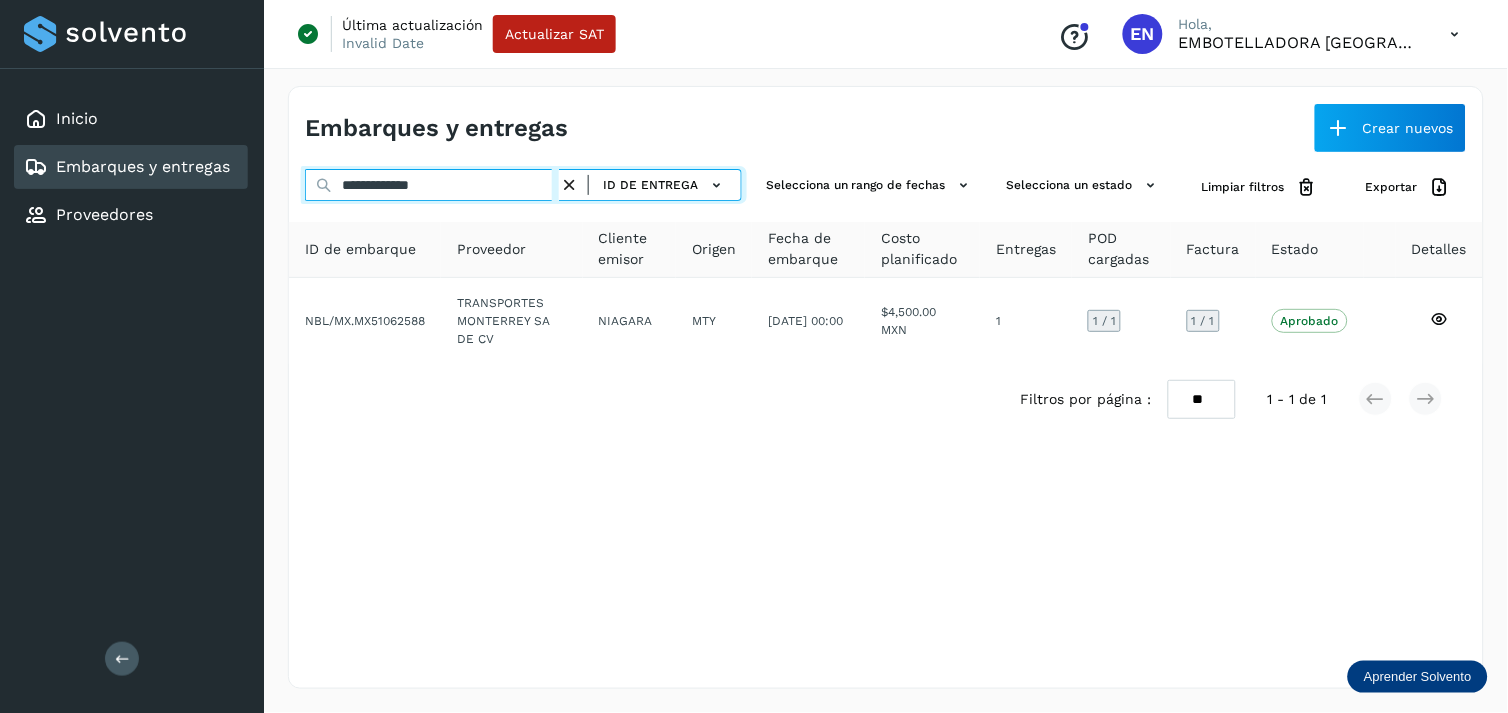 type on "**********" 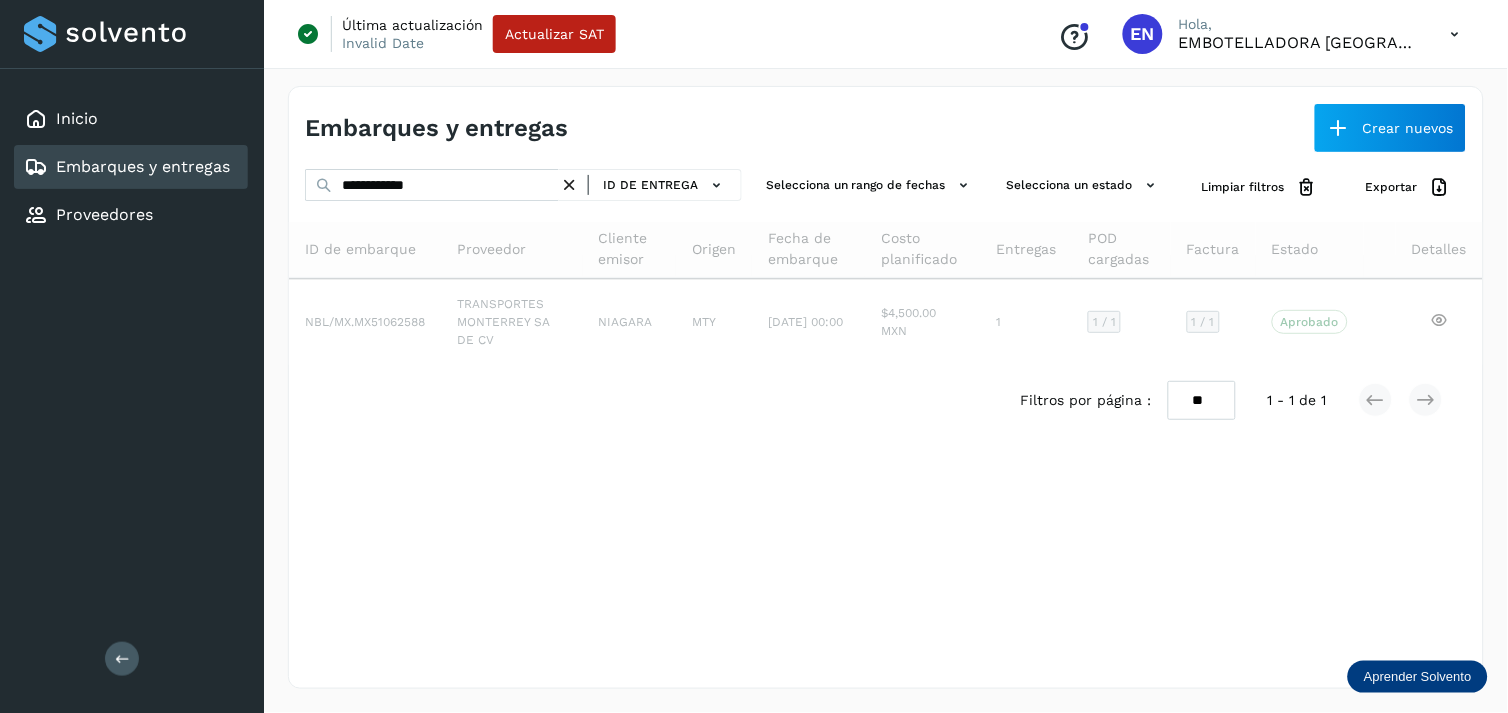 click at bounding box center [569, 185] 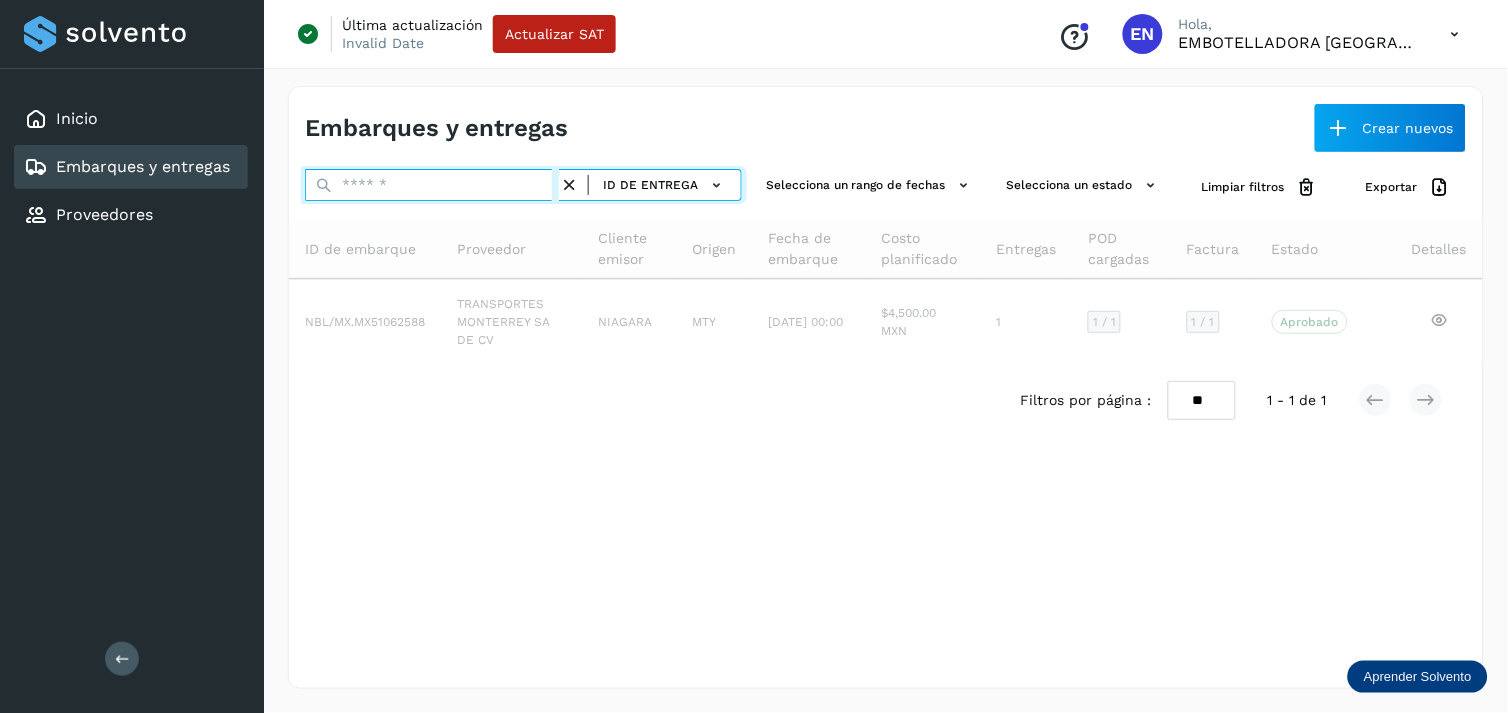 paste on "**********" 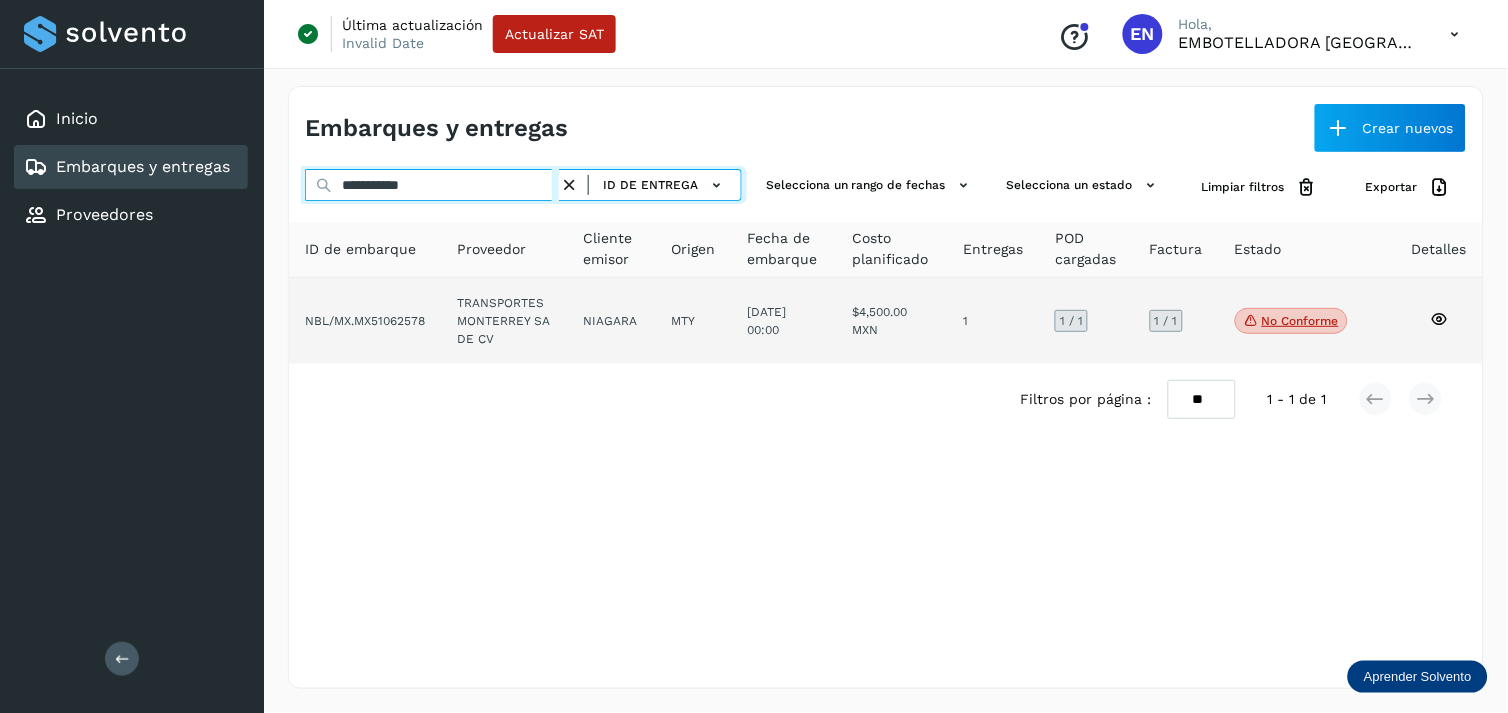 type on "**********" 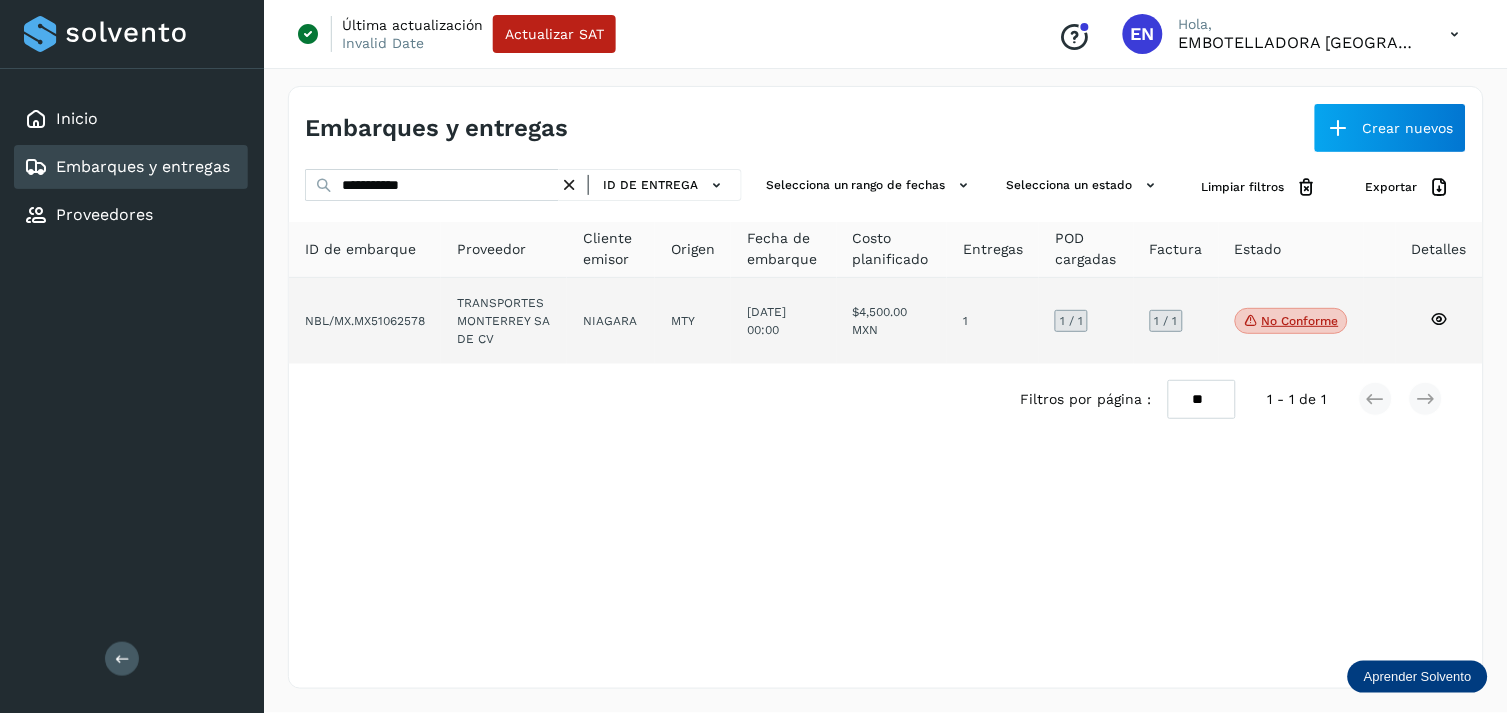 click on "TRANSPORTES MONTERREY SA DE CV" 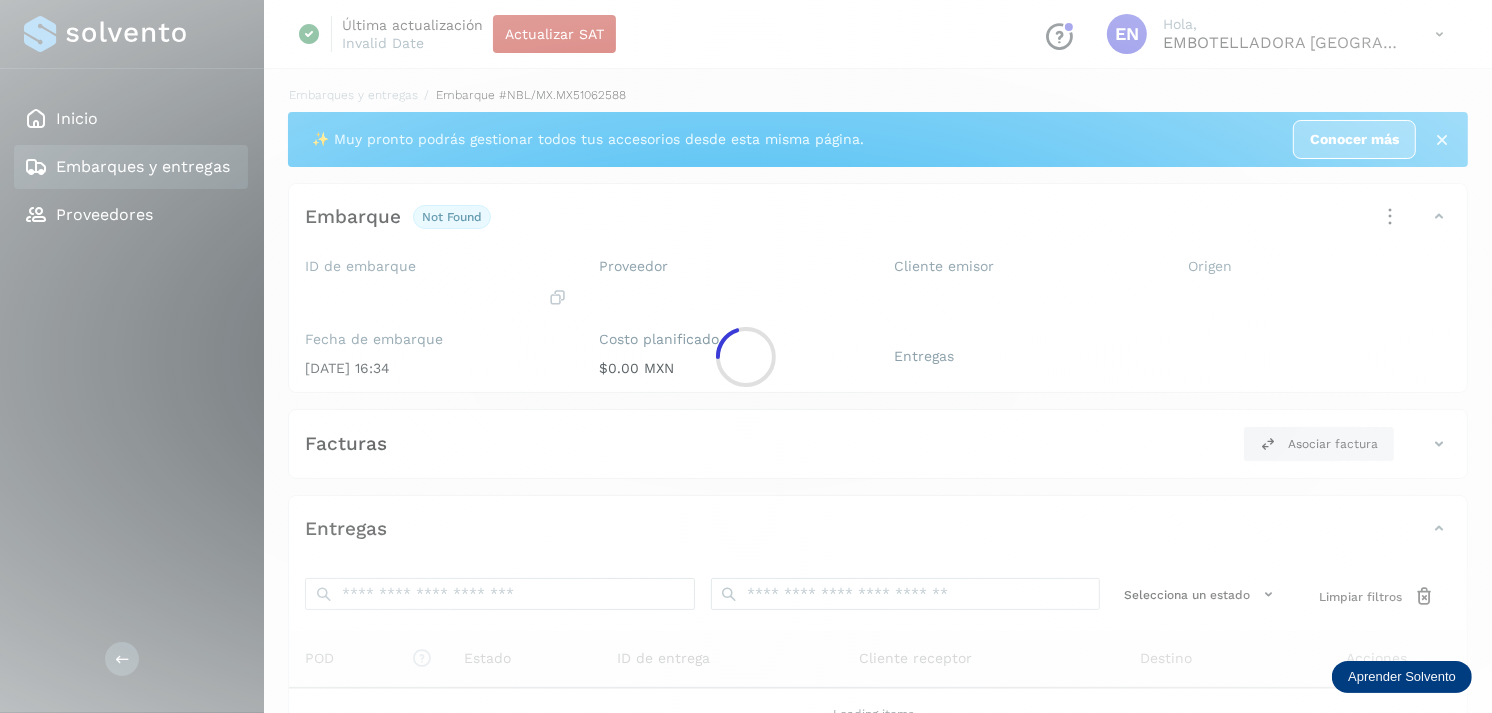 click 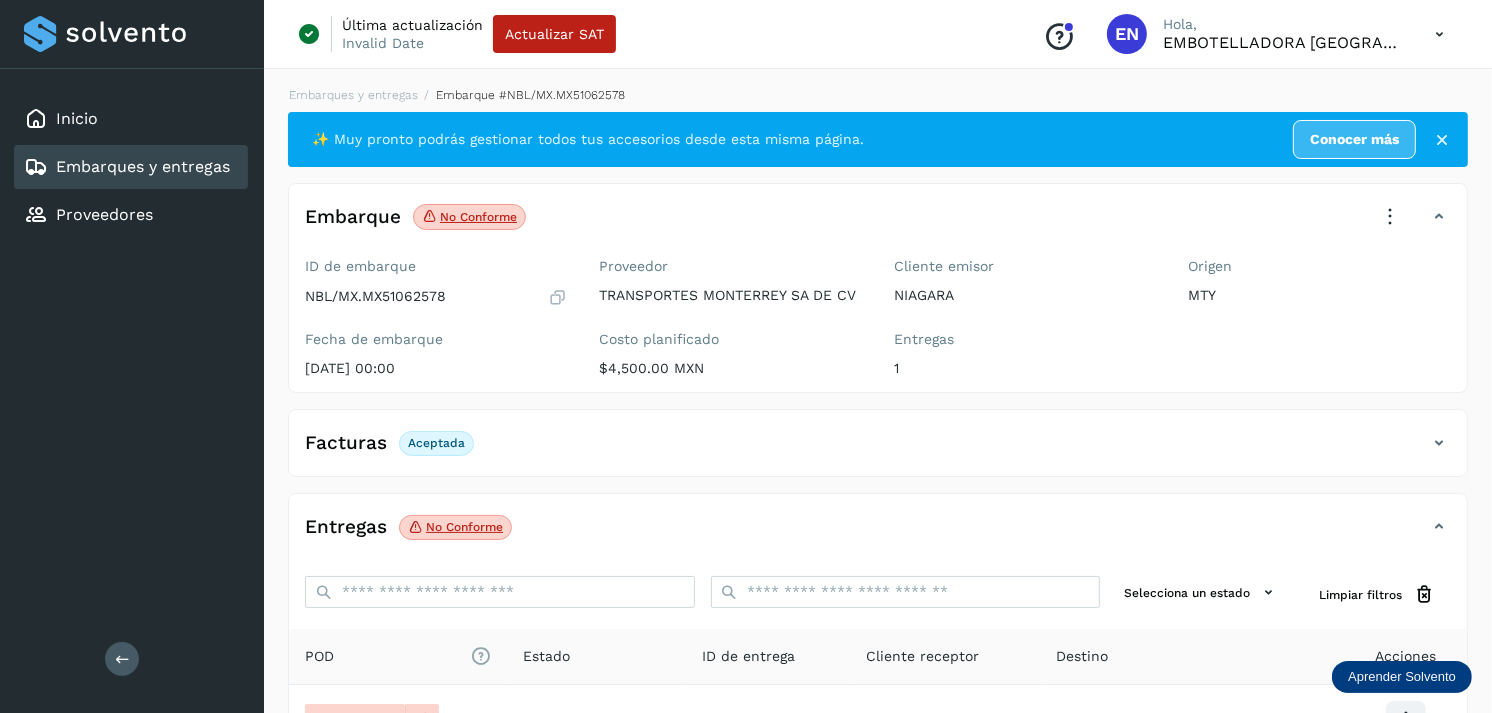 scroll, scrollTop: 241, scrollLeft: 0, axis: vertical 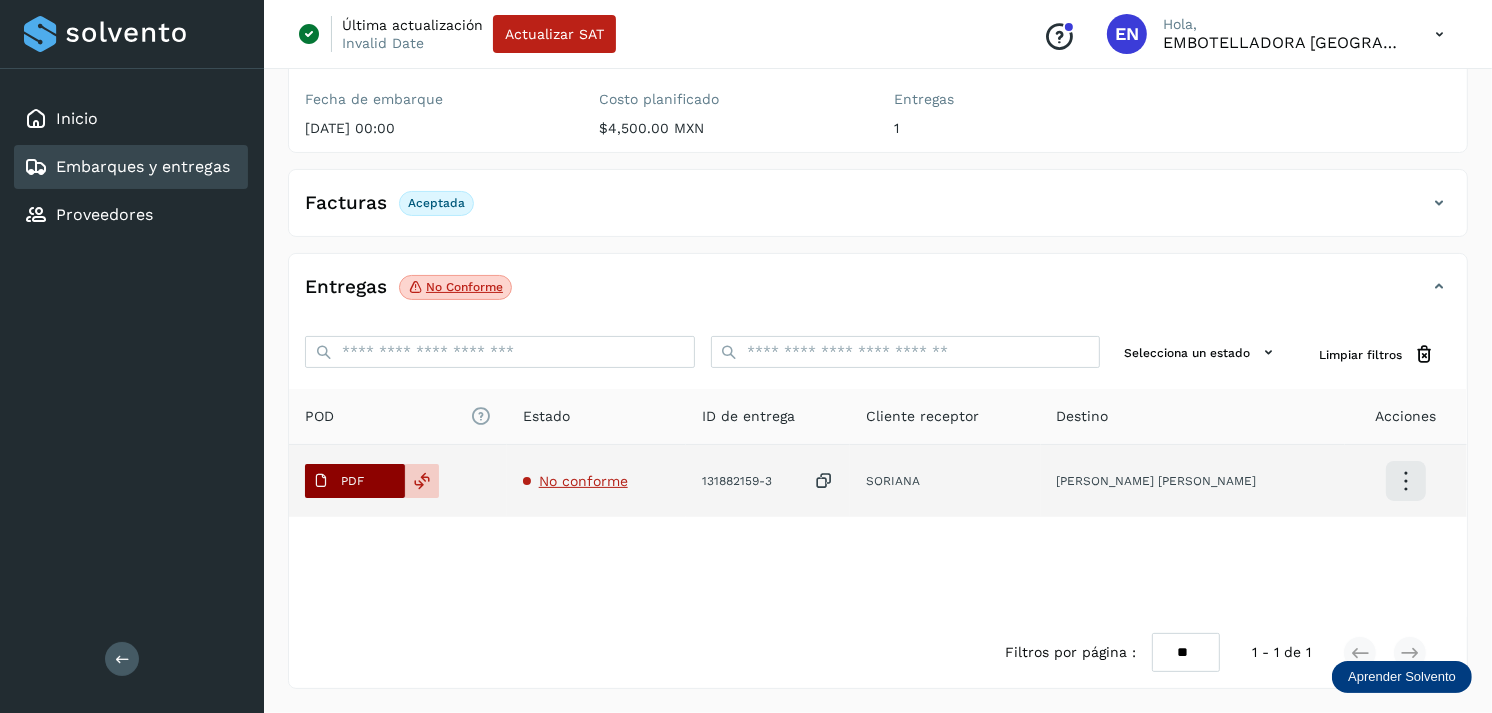 click on "PDF" at bounding box center [355, 481] 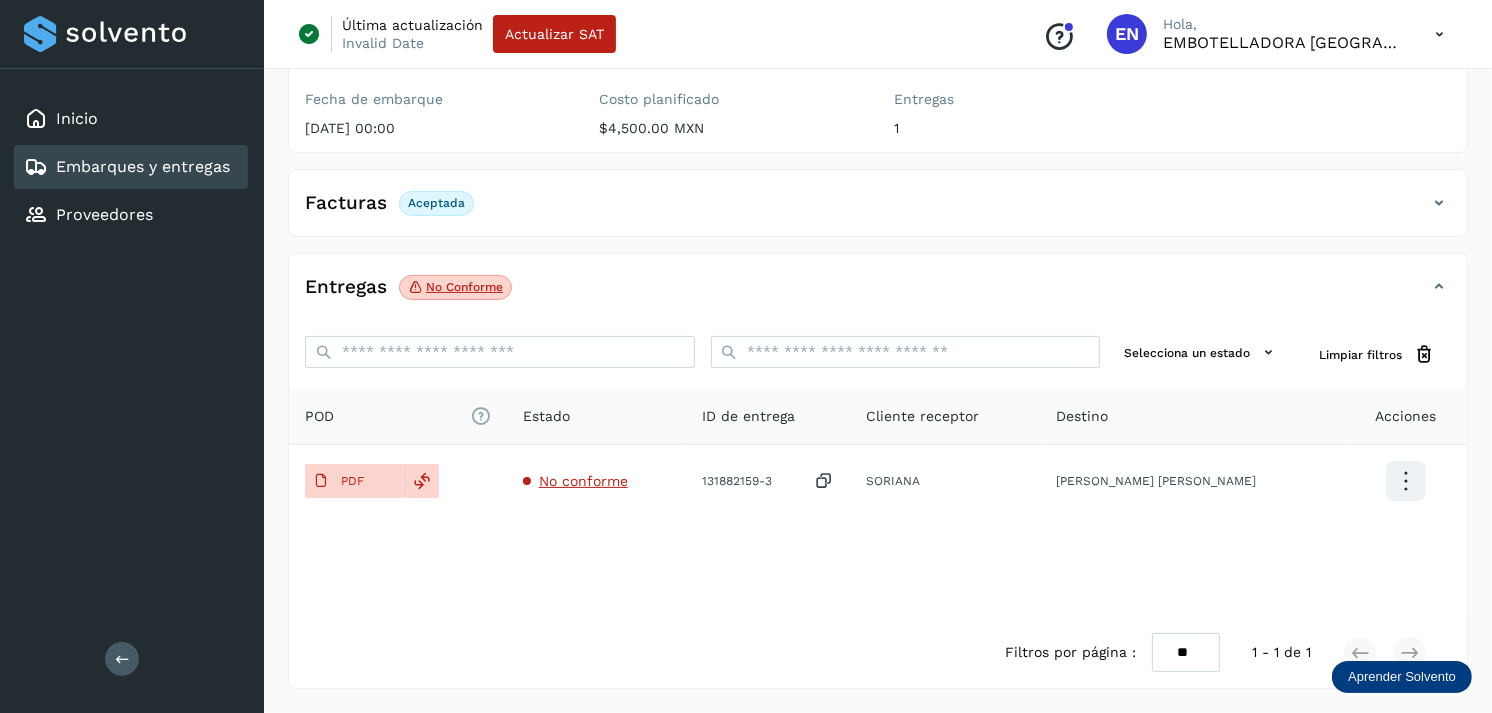 type 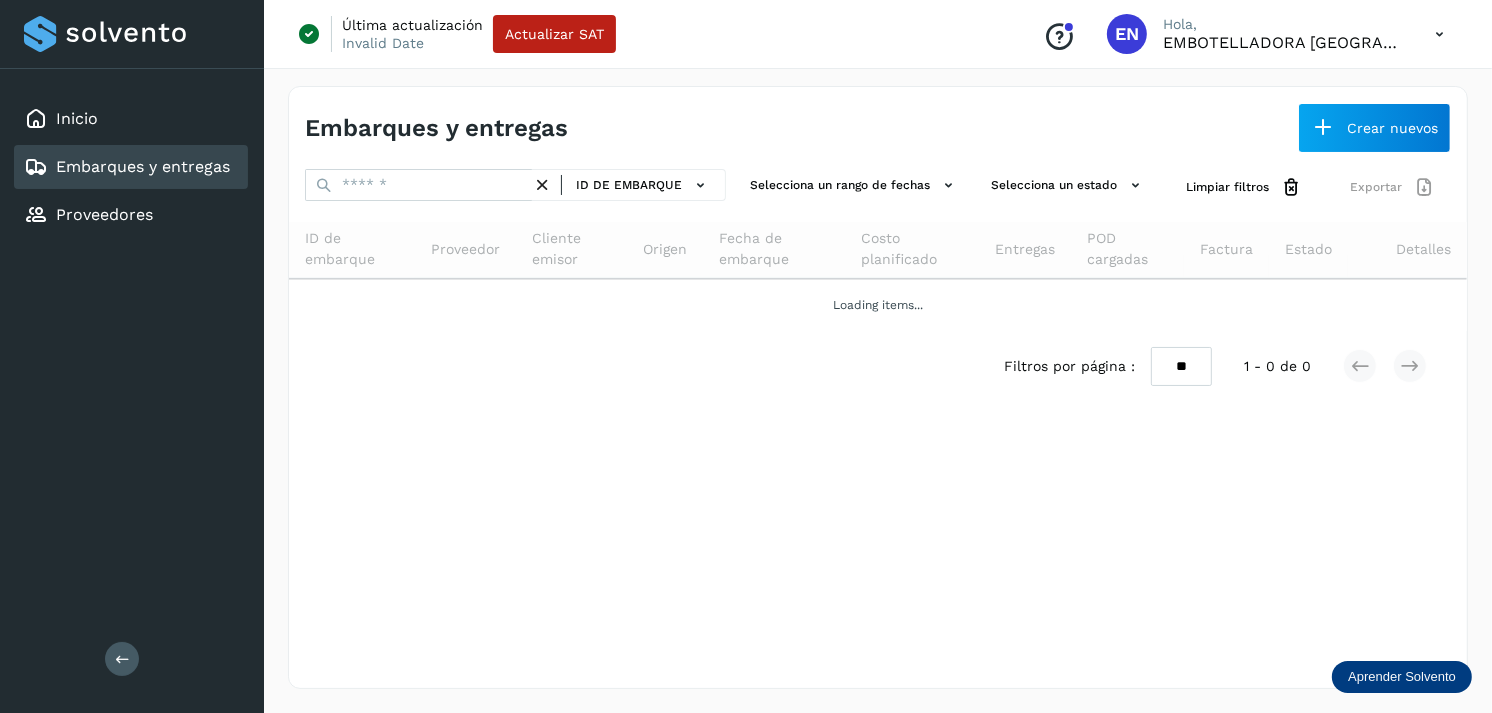 scroll, scrollTop: 0, scrollLeft: 0, axis: both 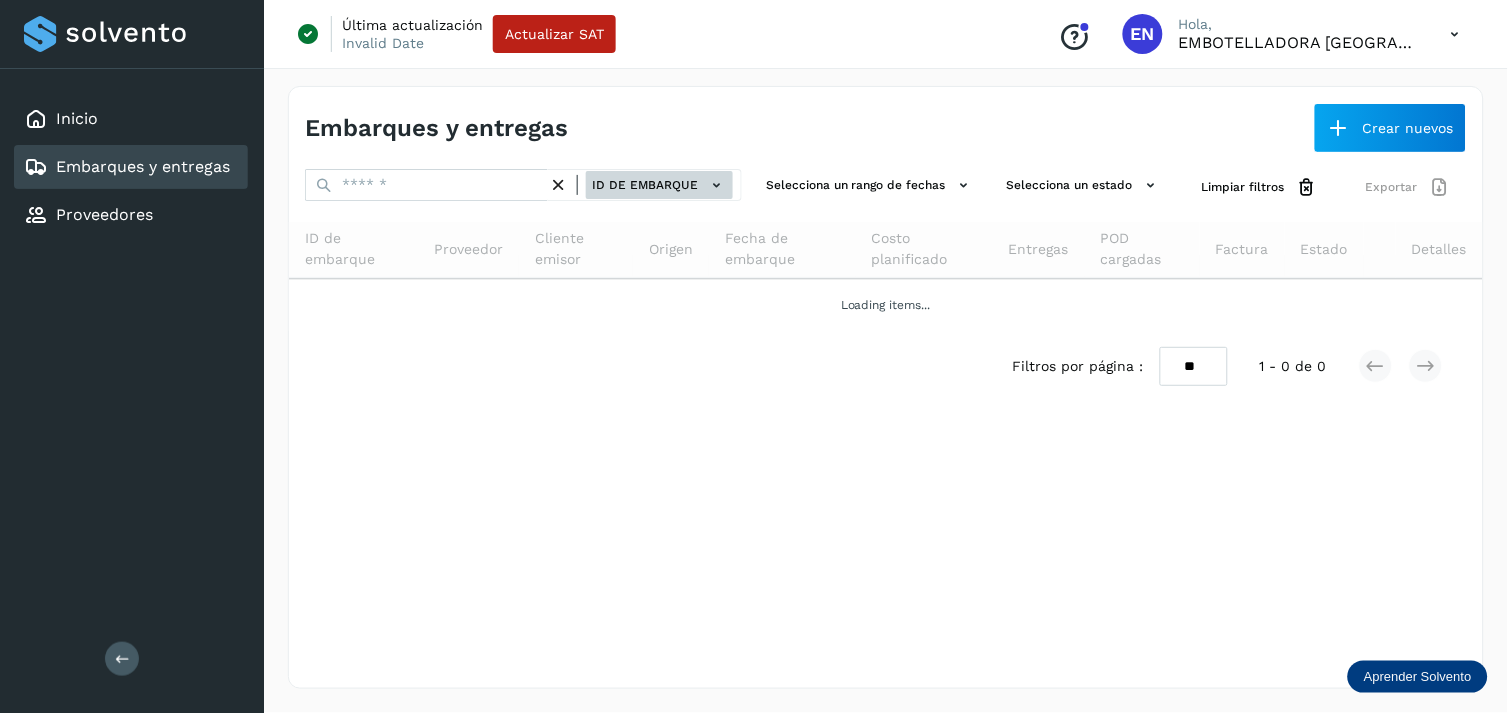 click on "ID de embarque" at bounding box center [659, 185] 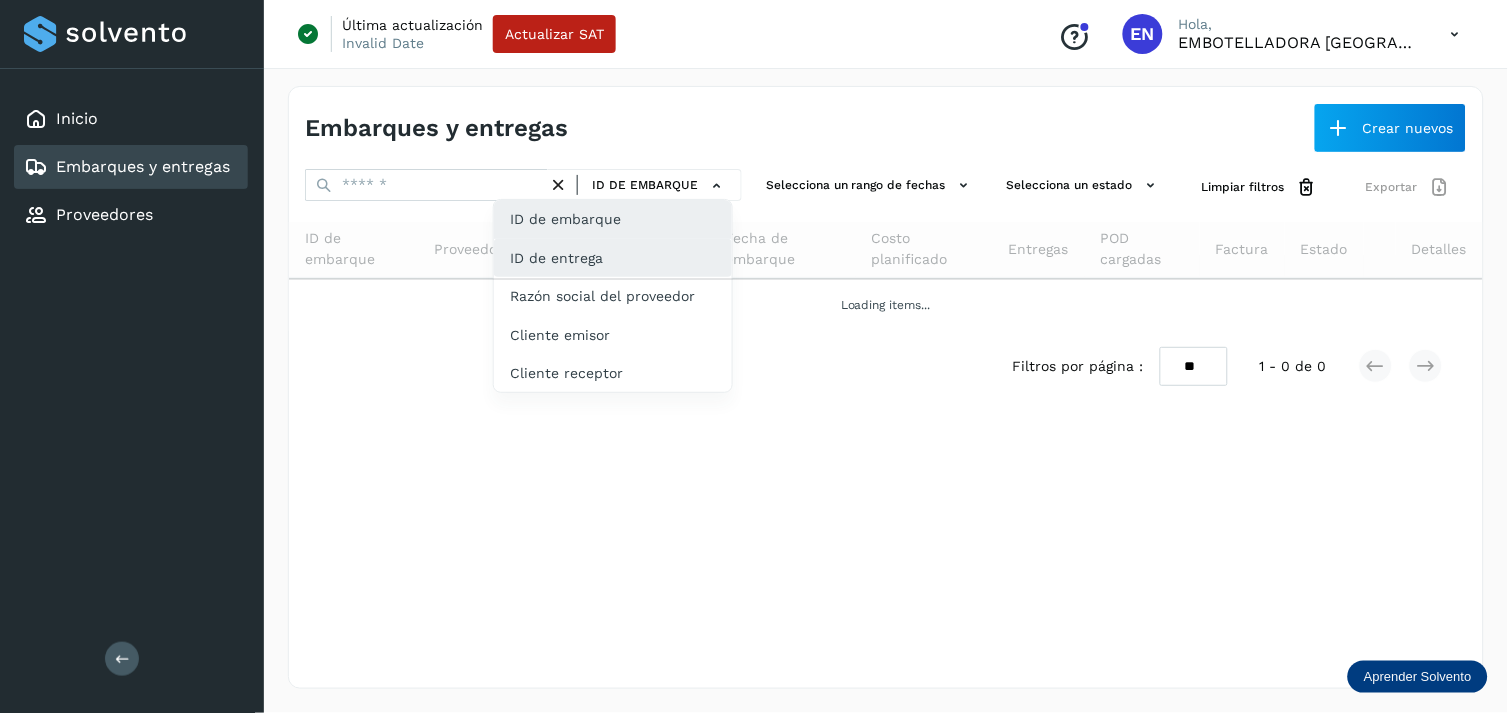click on "ID de entrega" 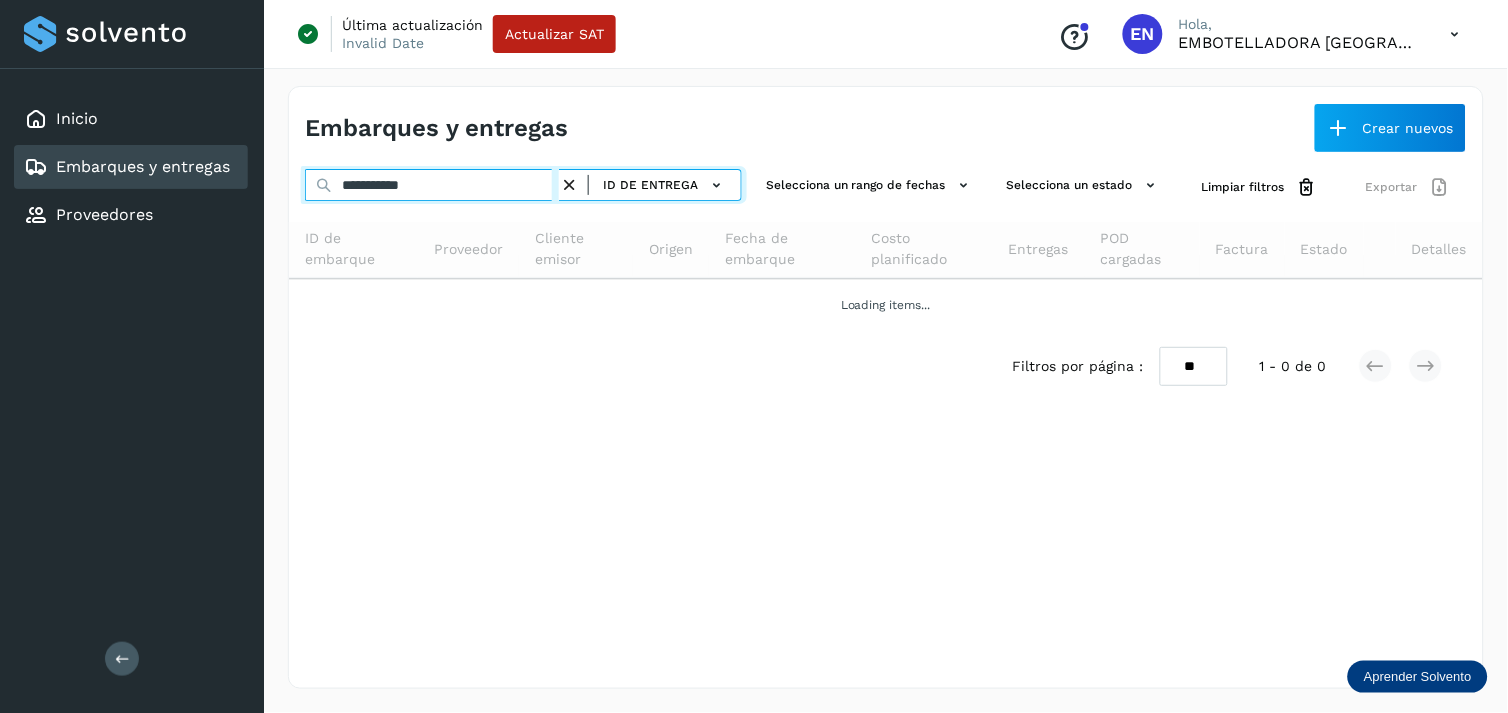 click on "**********" at bounding box center (432, 185) 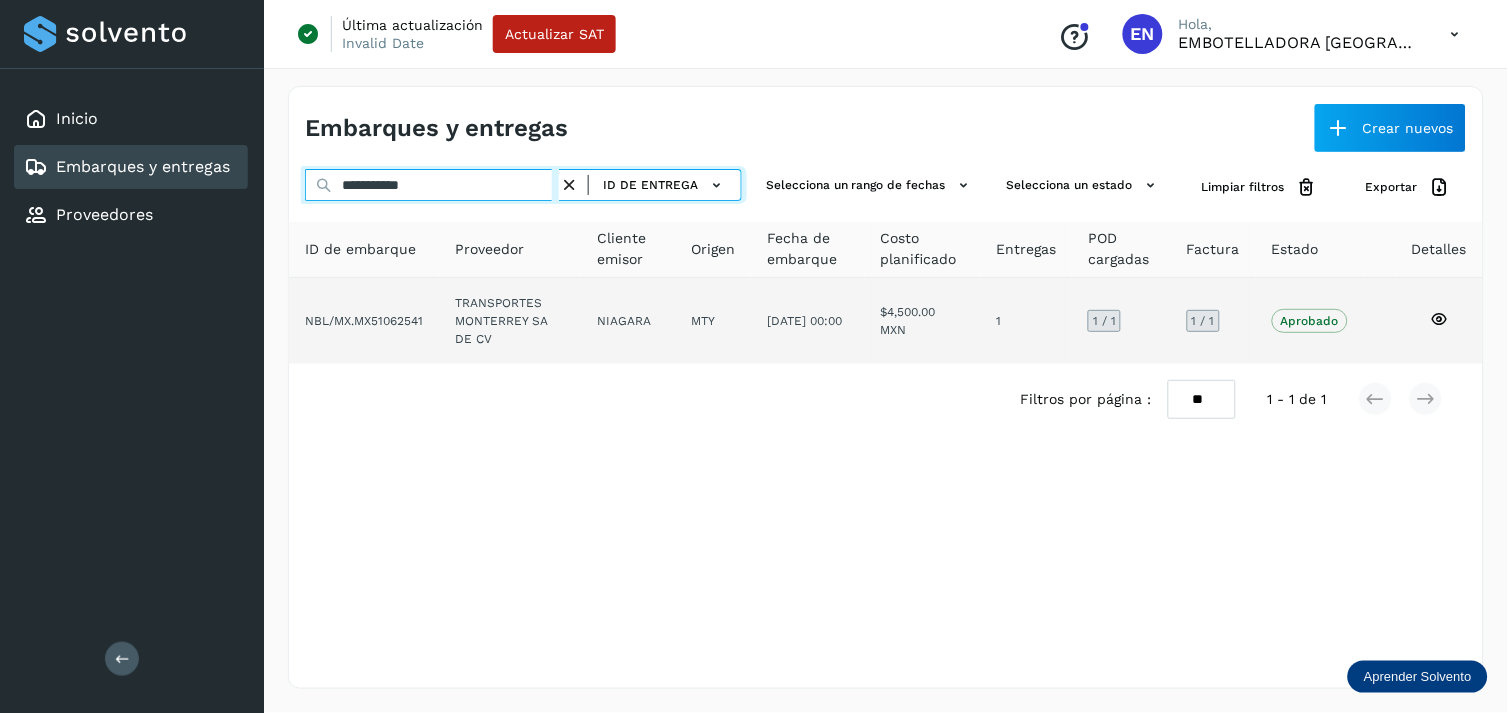 type on "**********" 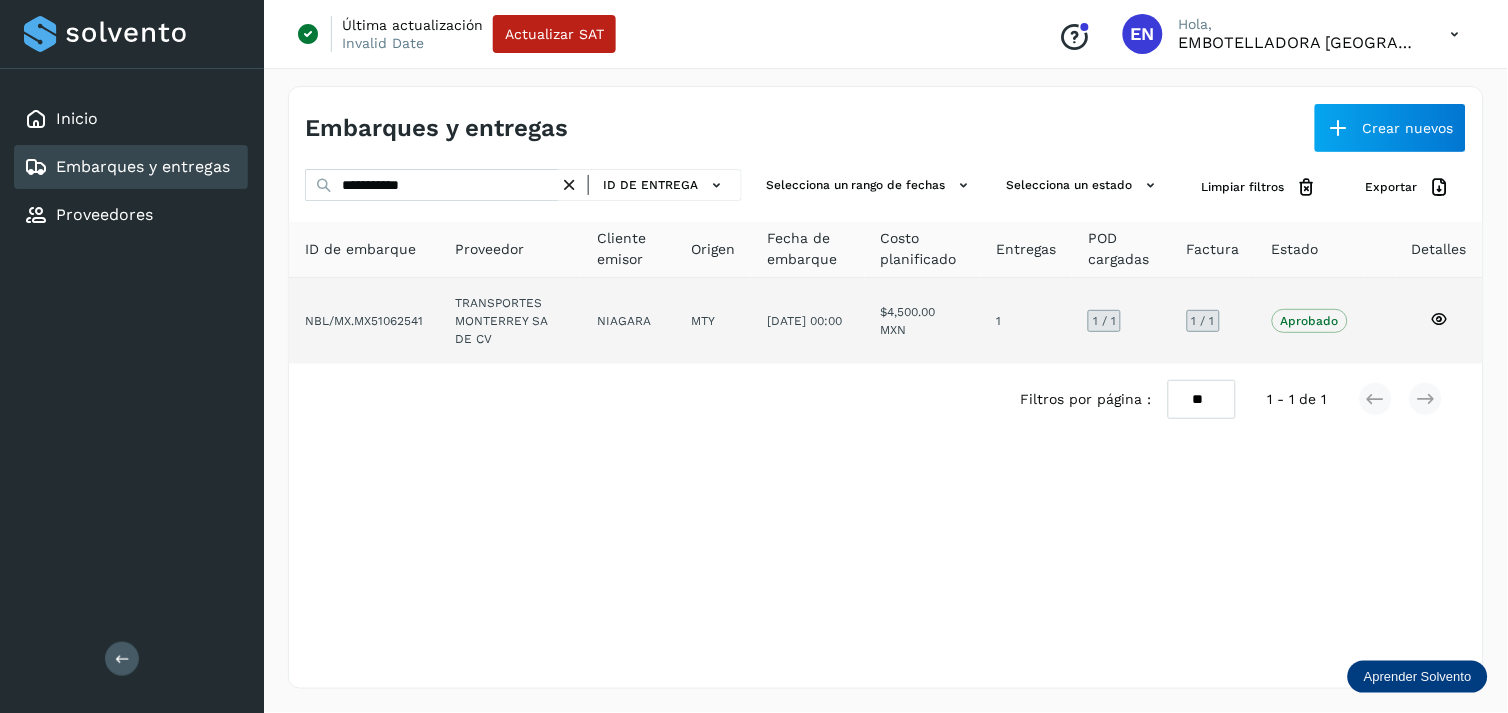 click on "MTY" 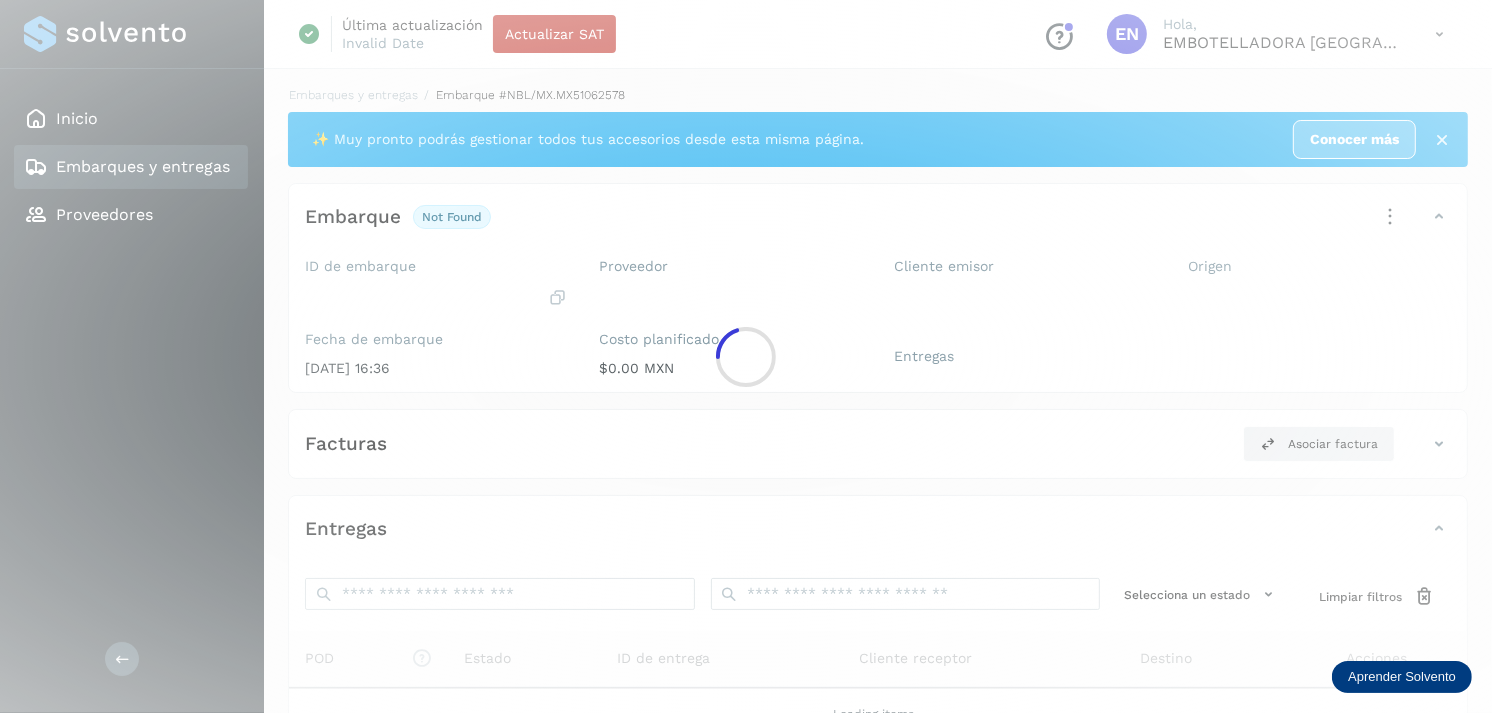 click 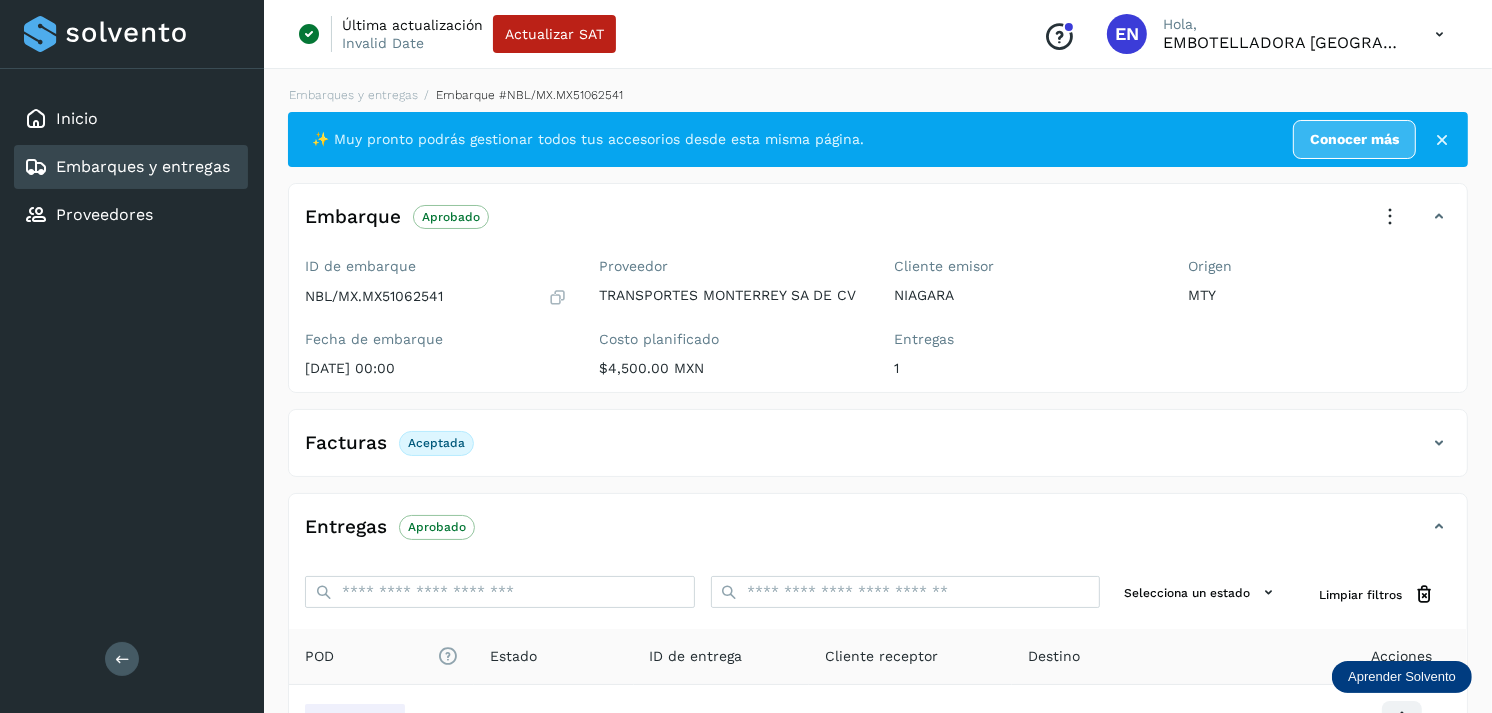 scroll, scrollTop: 241, scrollLeft: 0, axis: vertical 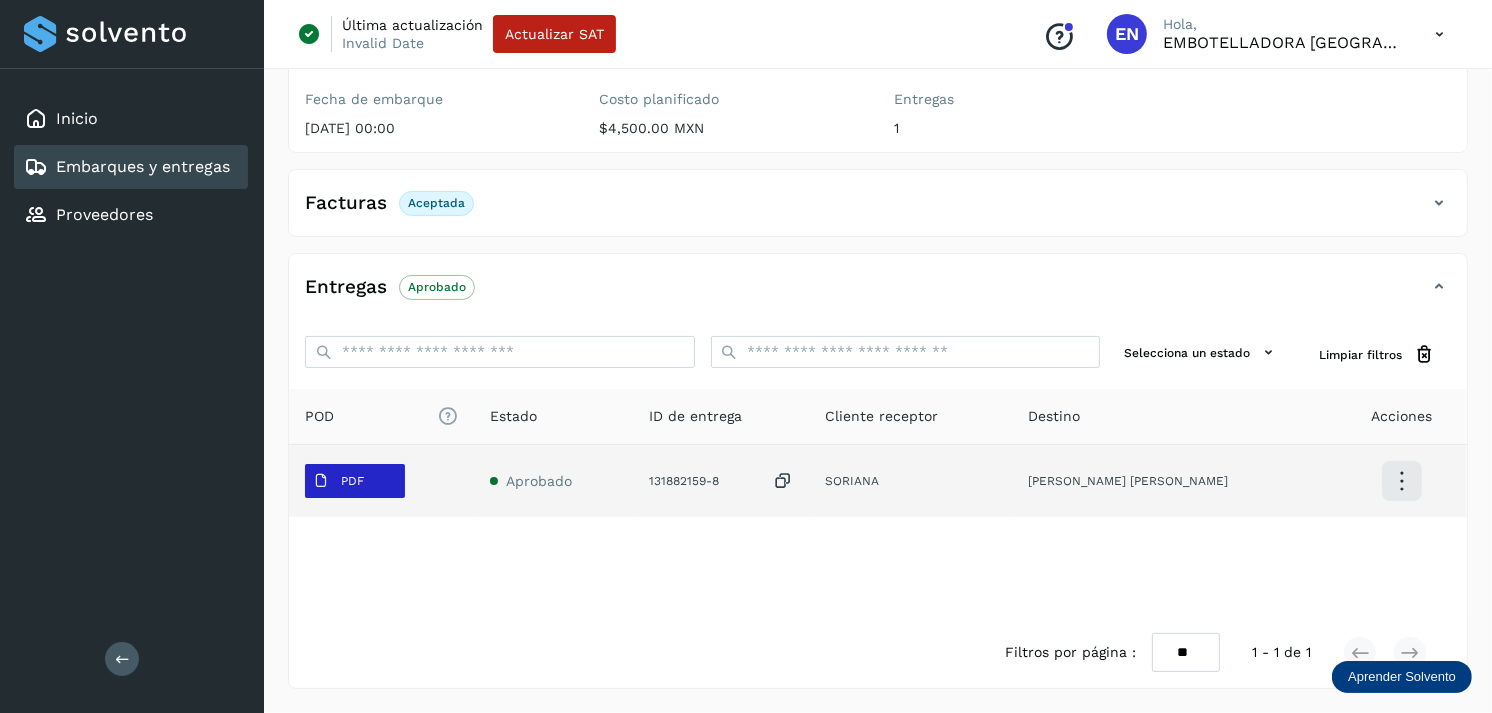 click on "PDF" at bounding box center (338, 481) 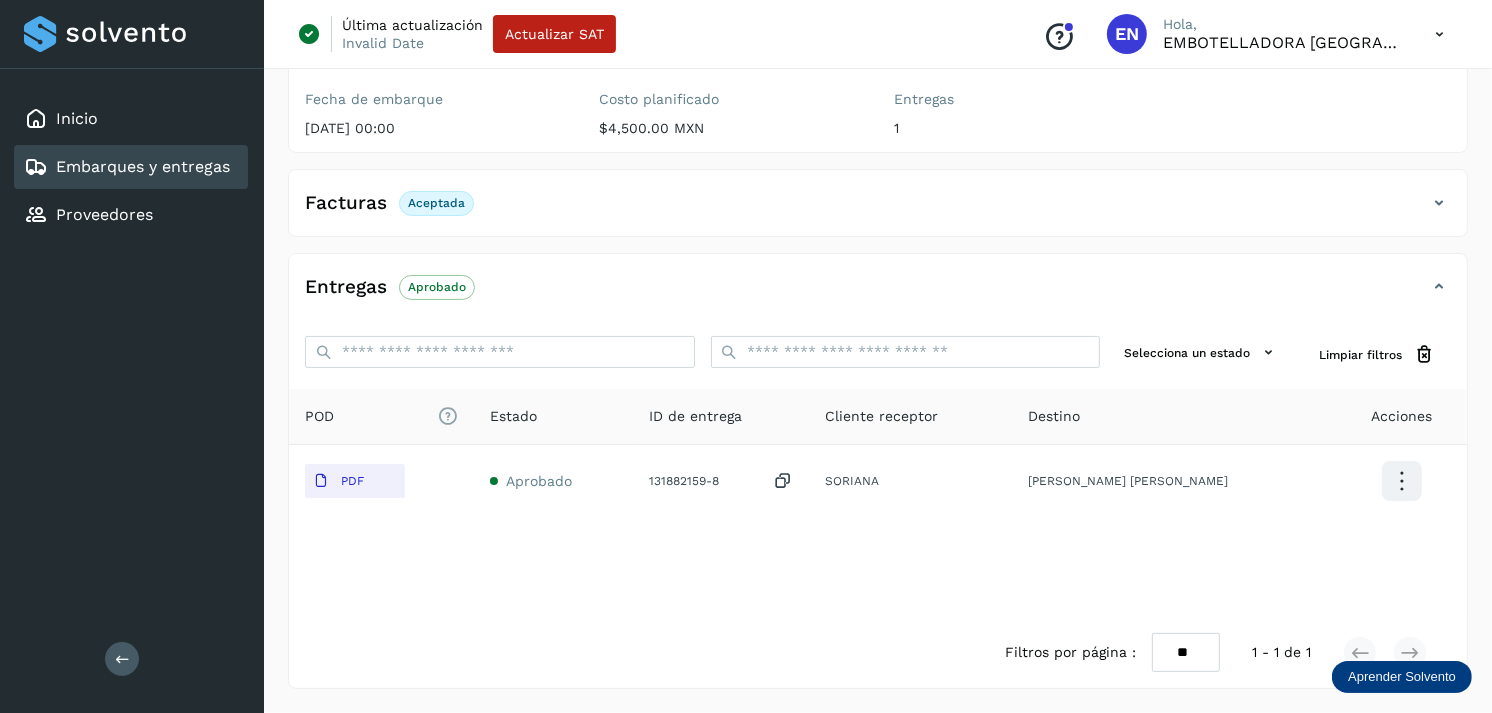 type 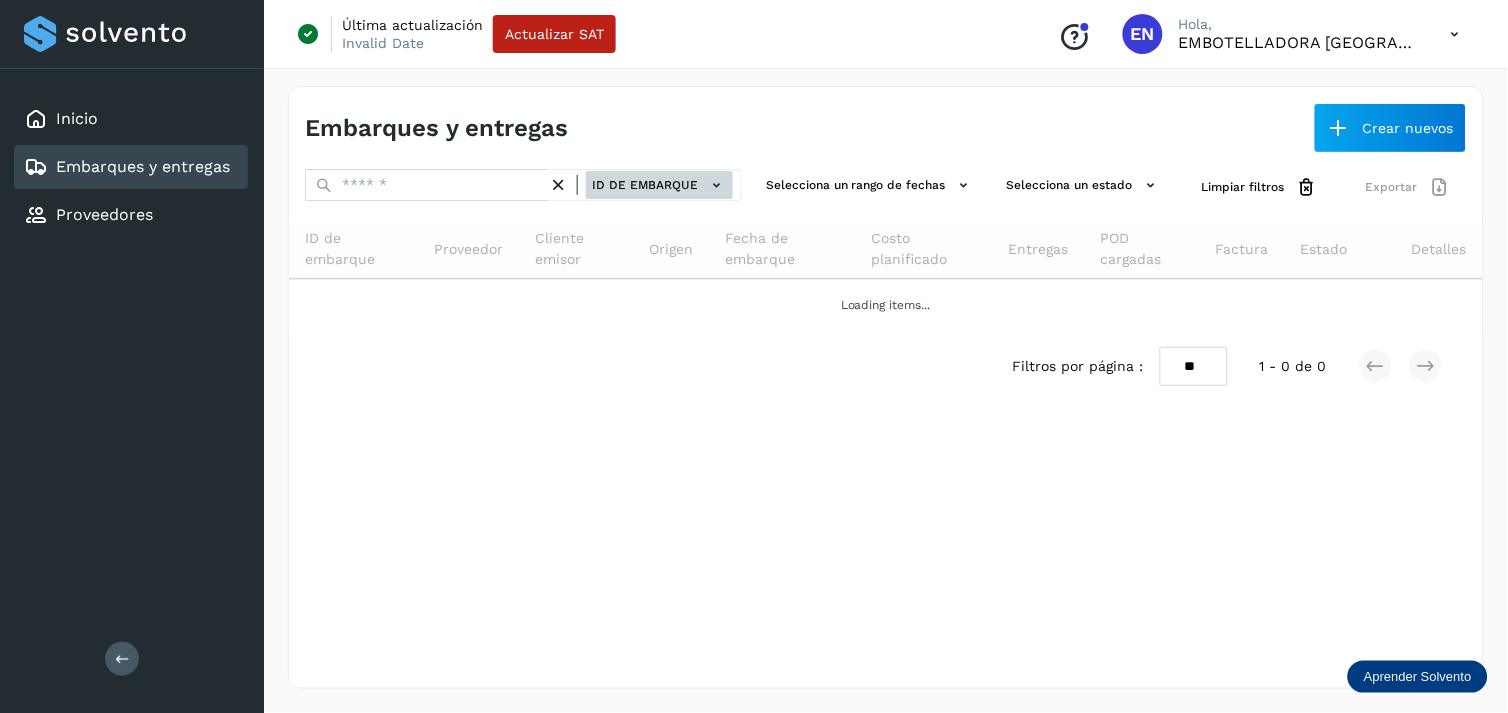 click on "ID de embarque" at bounding box center [659, 185] 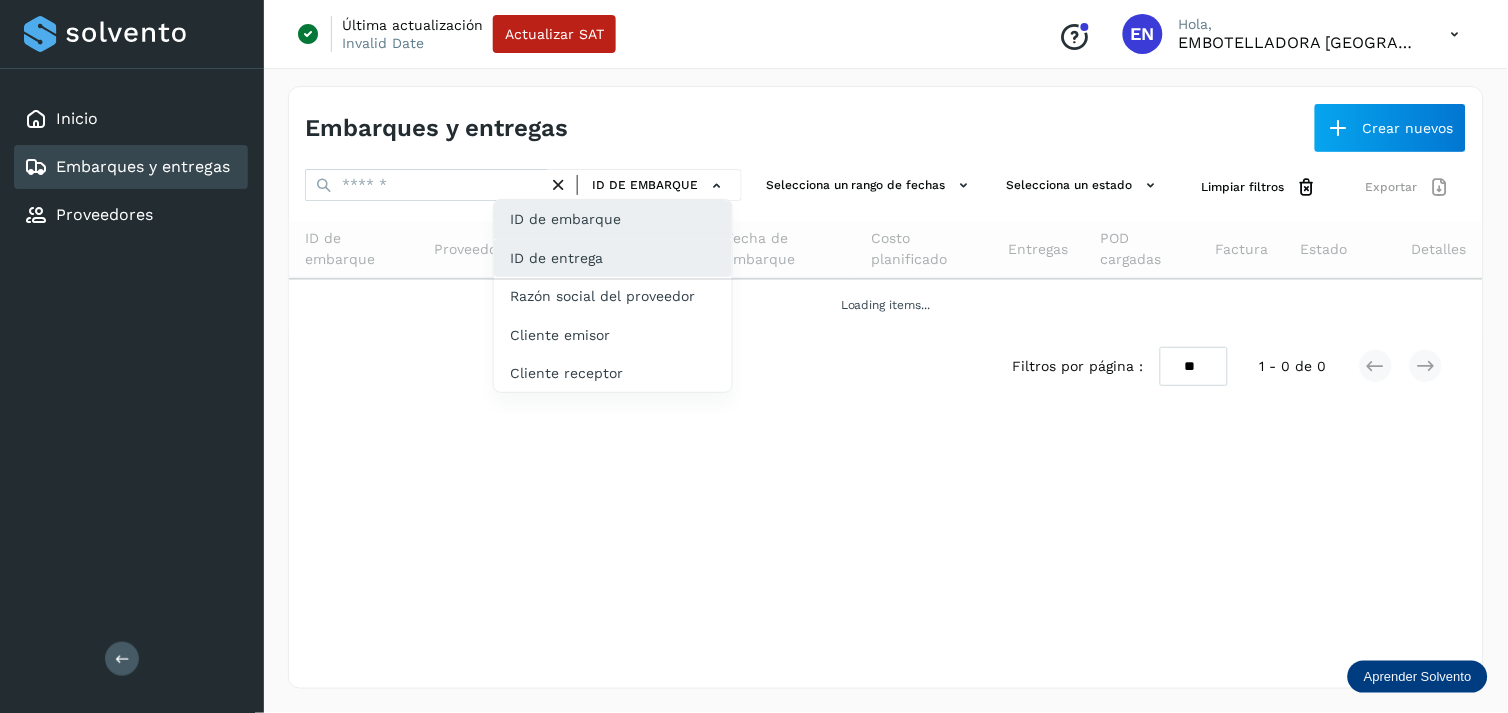 click on "ID de entrega" 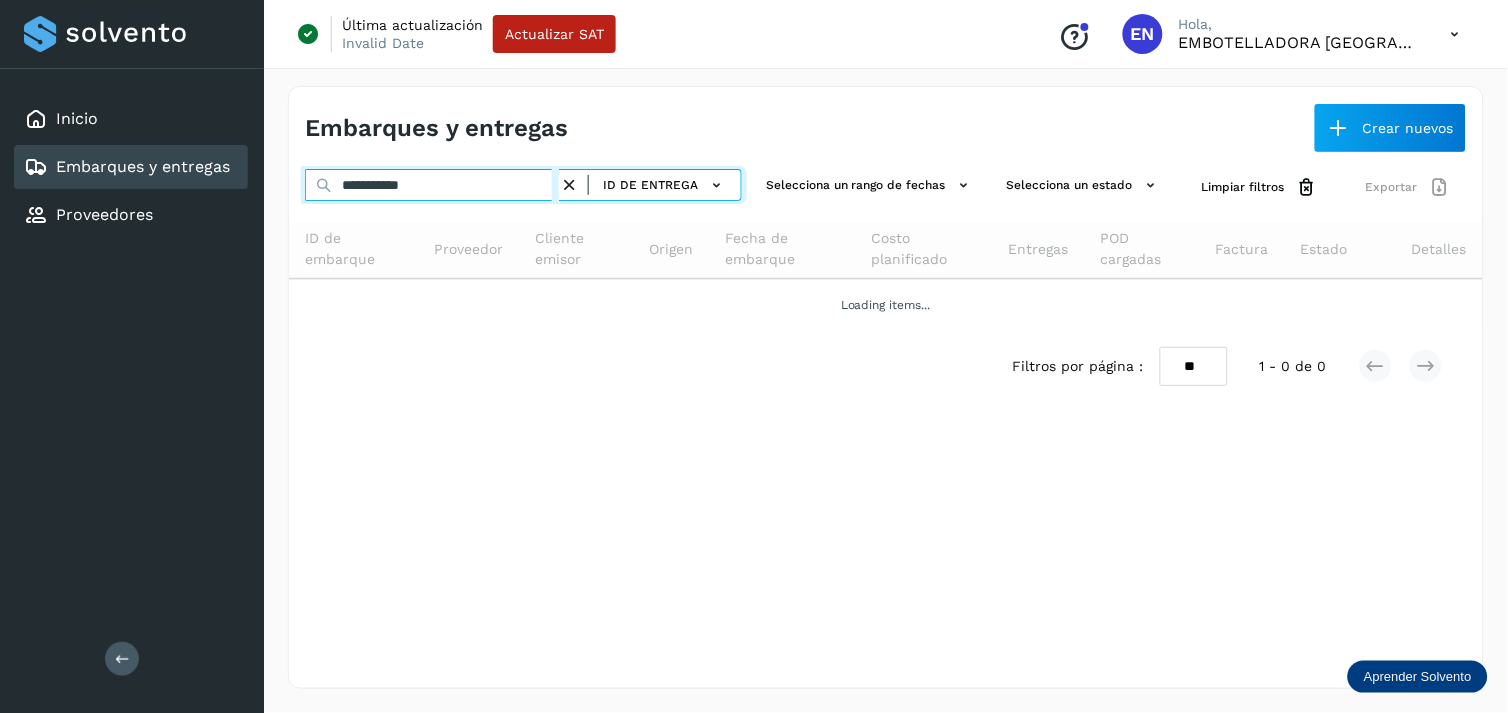 click on "**********" at bounding box center [432, 185] 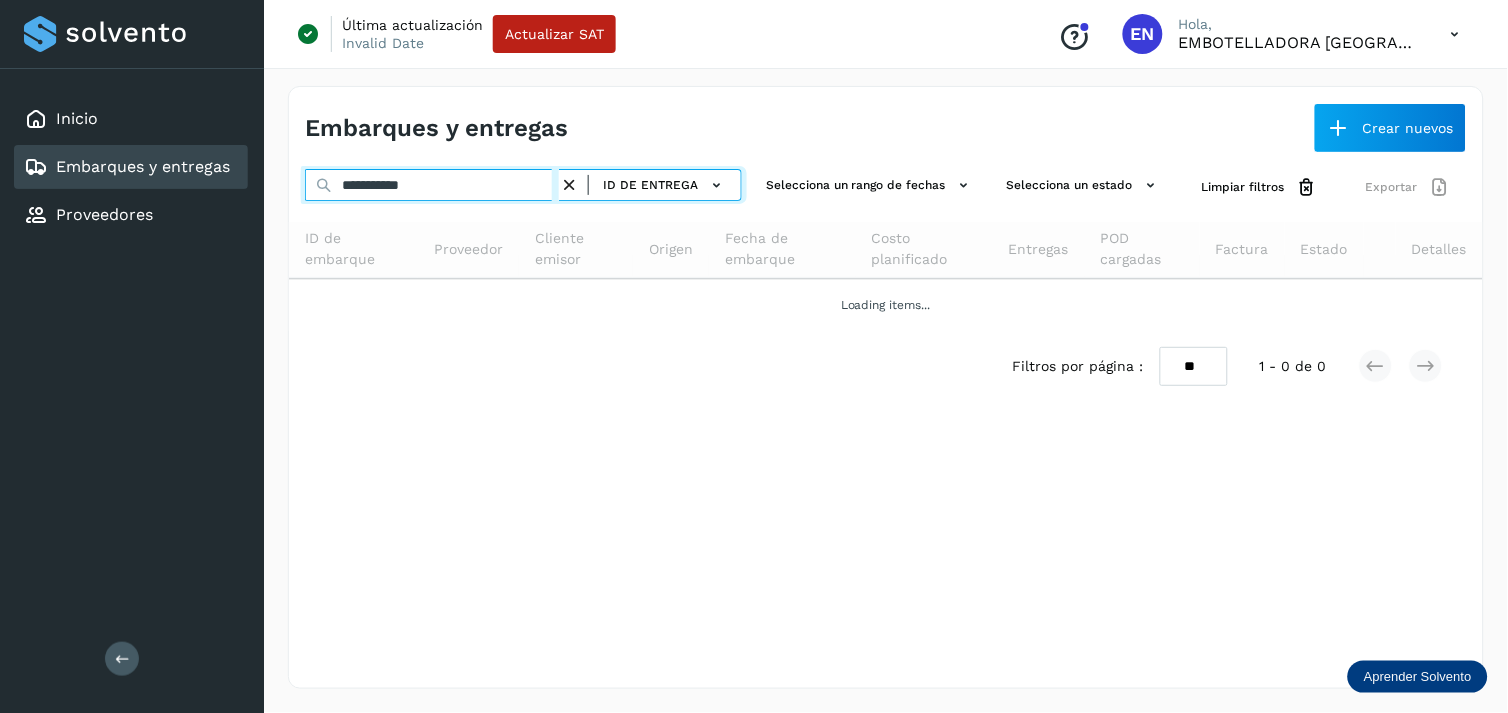 click on "**********" at bounding box center (432, 185) 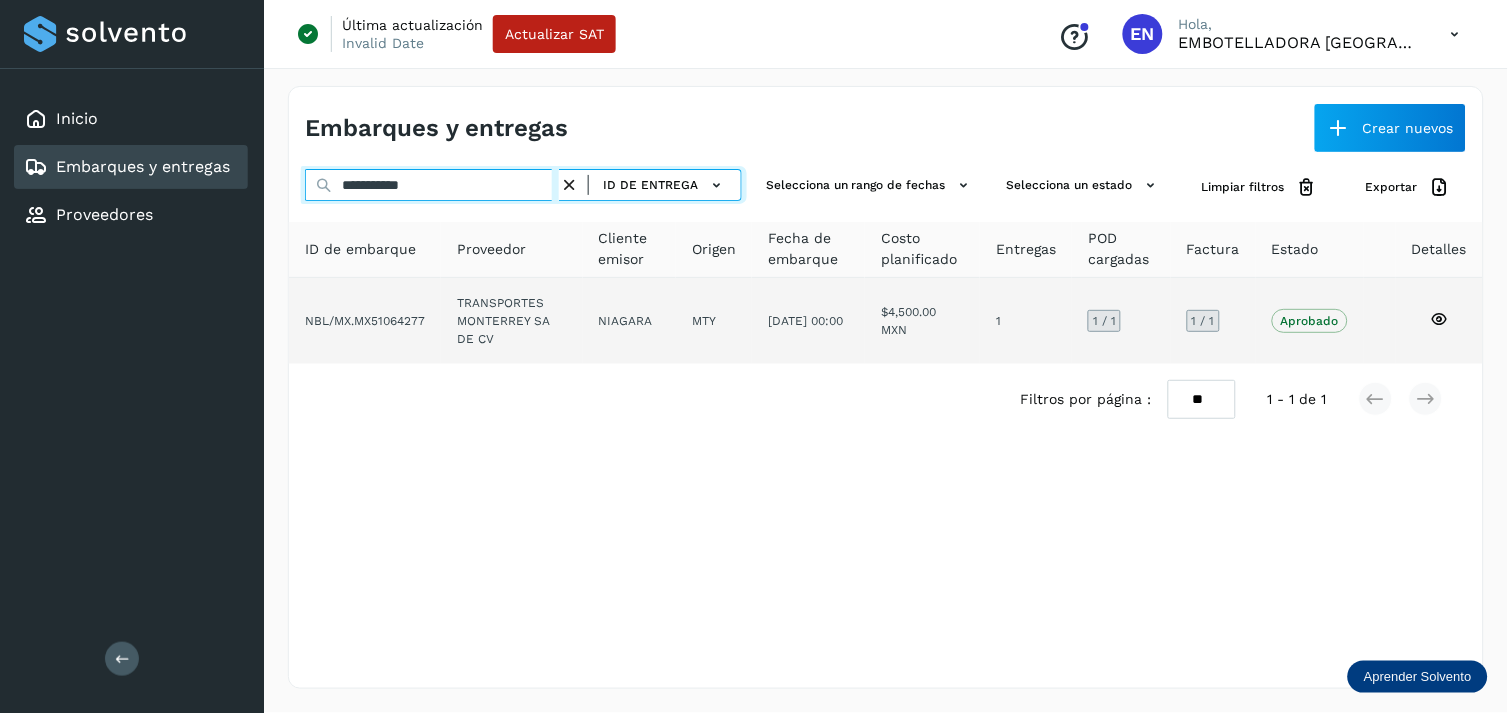 type on "**********" 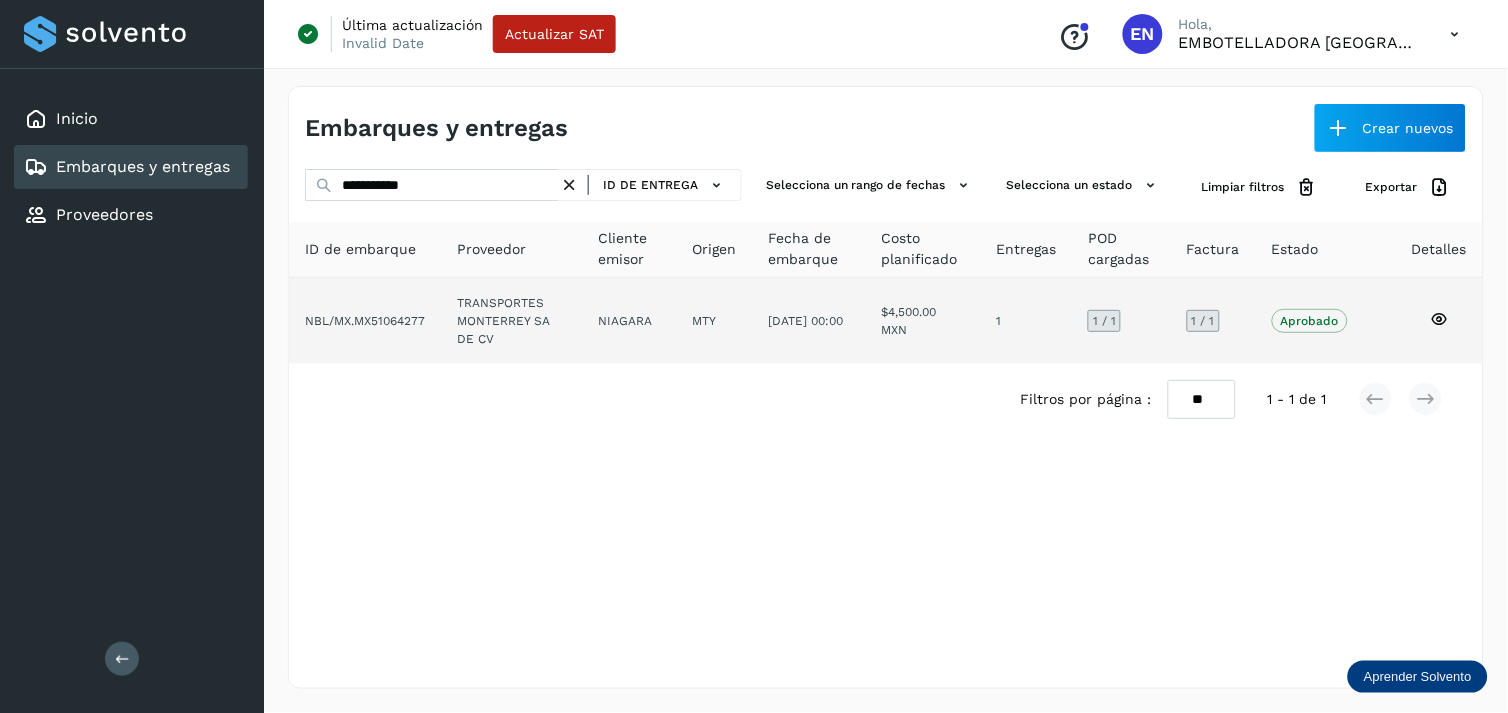 click on "TRANSPORTES MONTERREY SA DE CV" 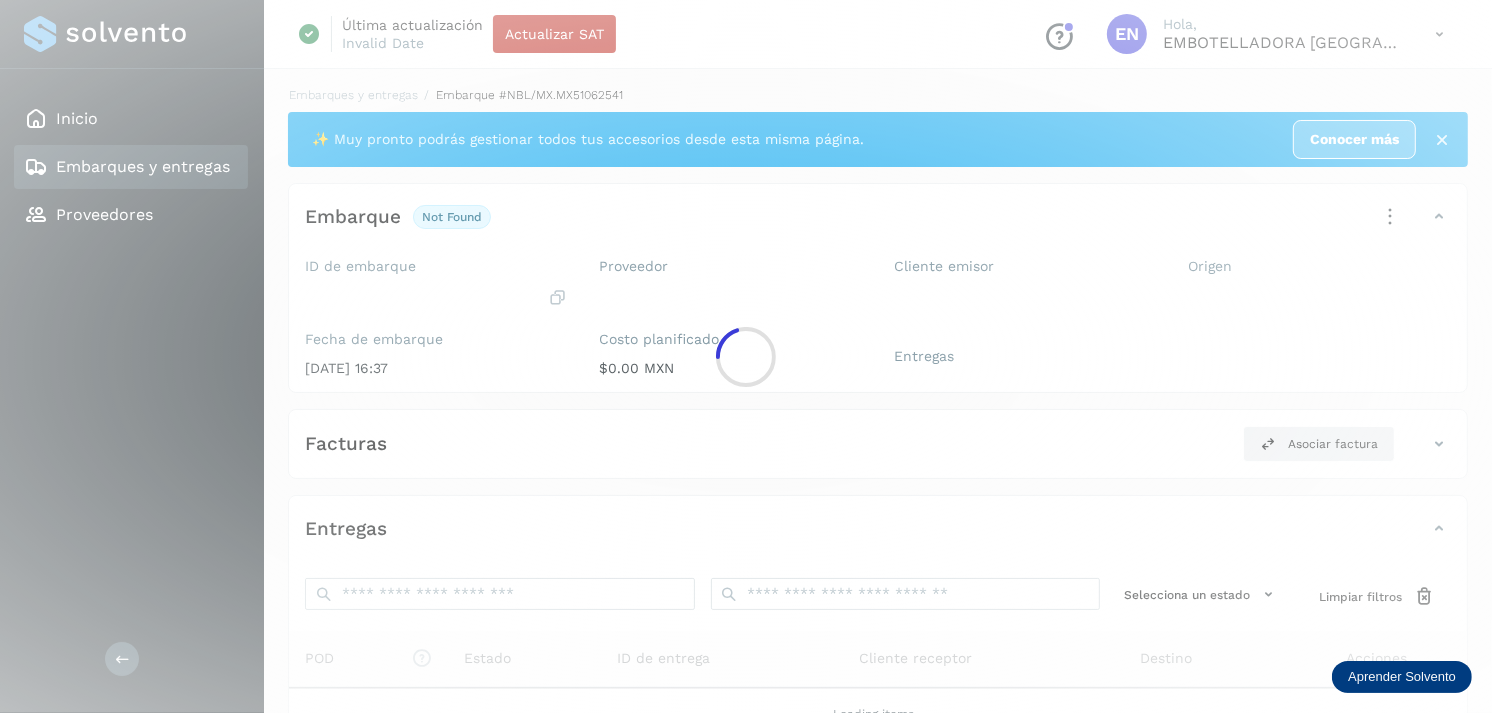 click 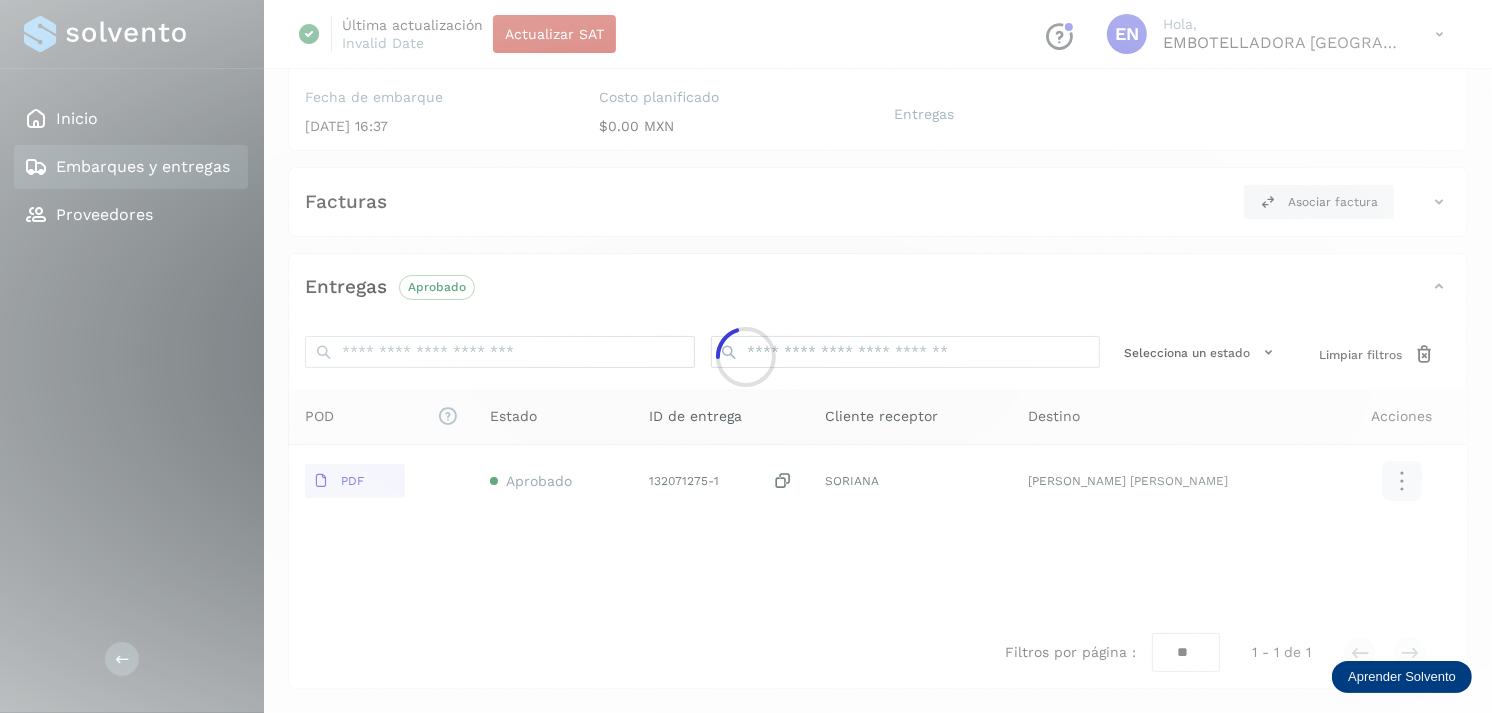 scroll, scrollTop: 241, scrollLeft: 0, axis: vertical 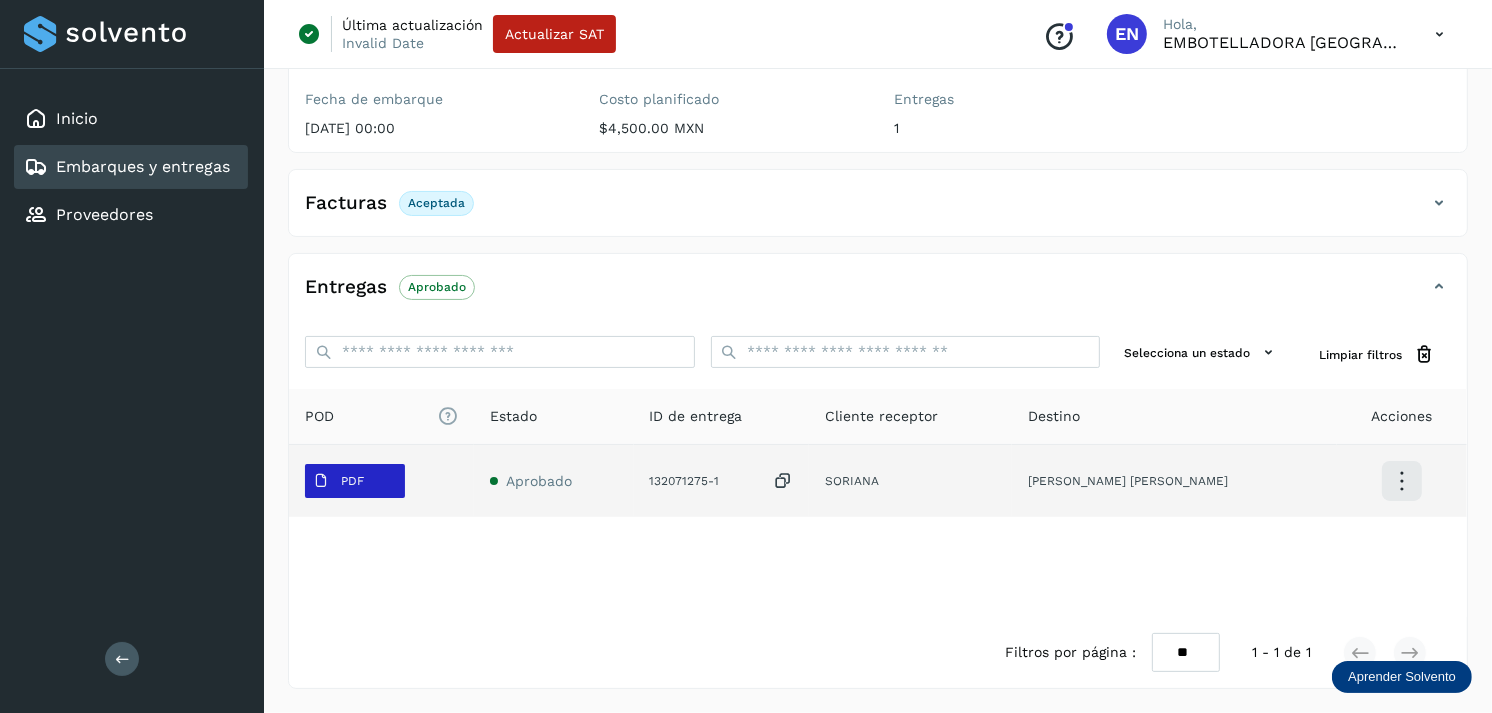 click on "PDF" at bounding box center (355, 481) 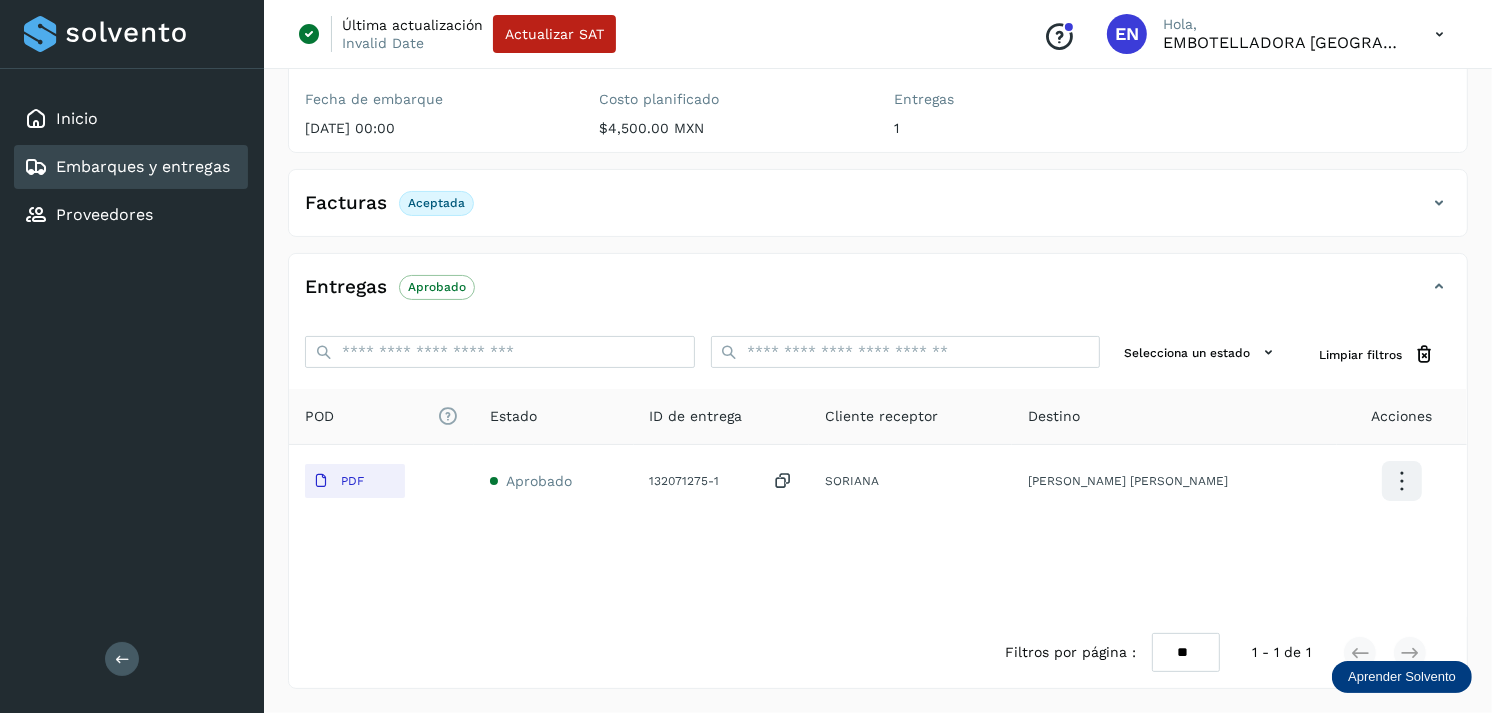 type 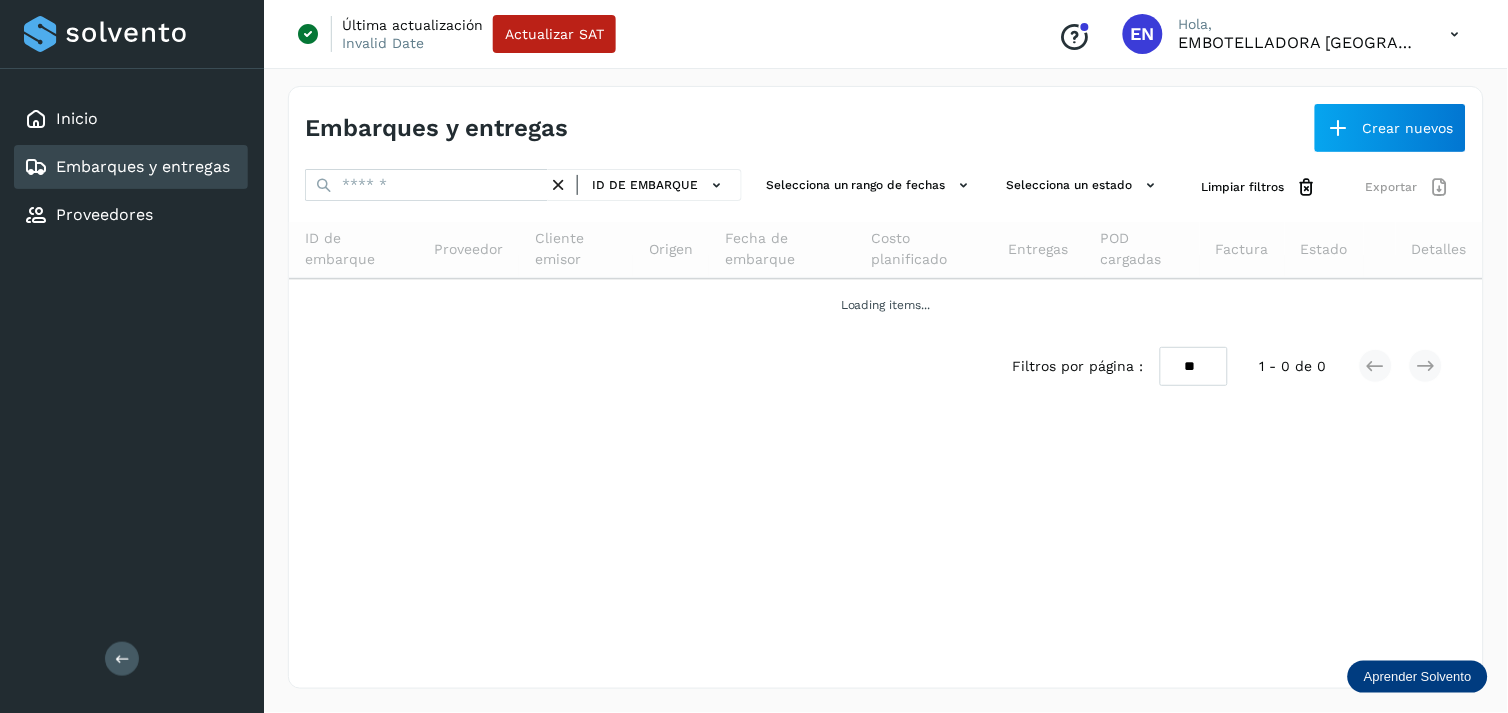click on "ID de embarque" 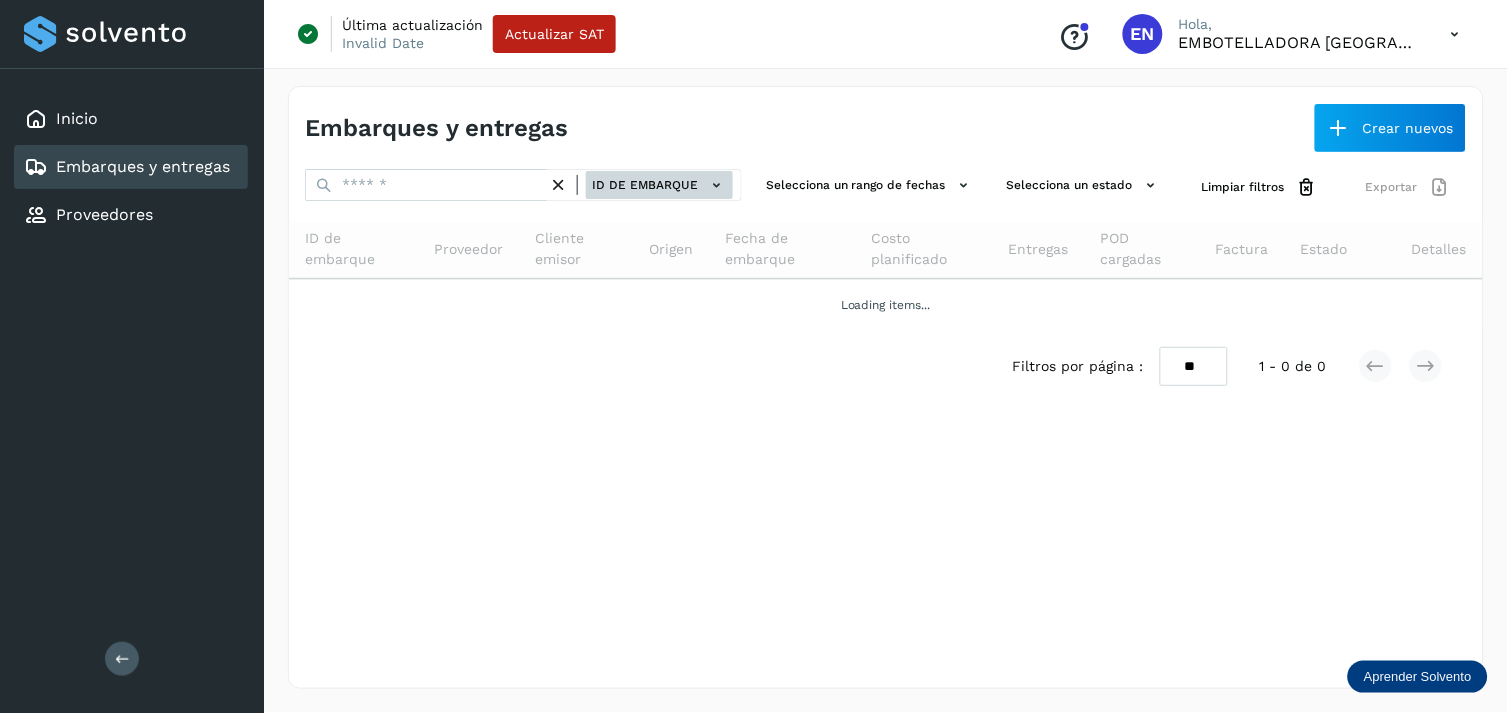 click on "ID de embarque" 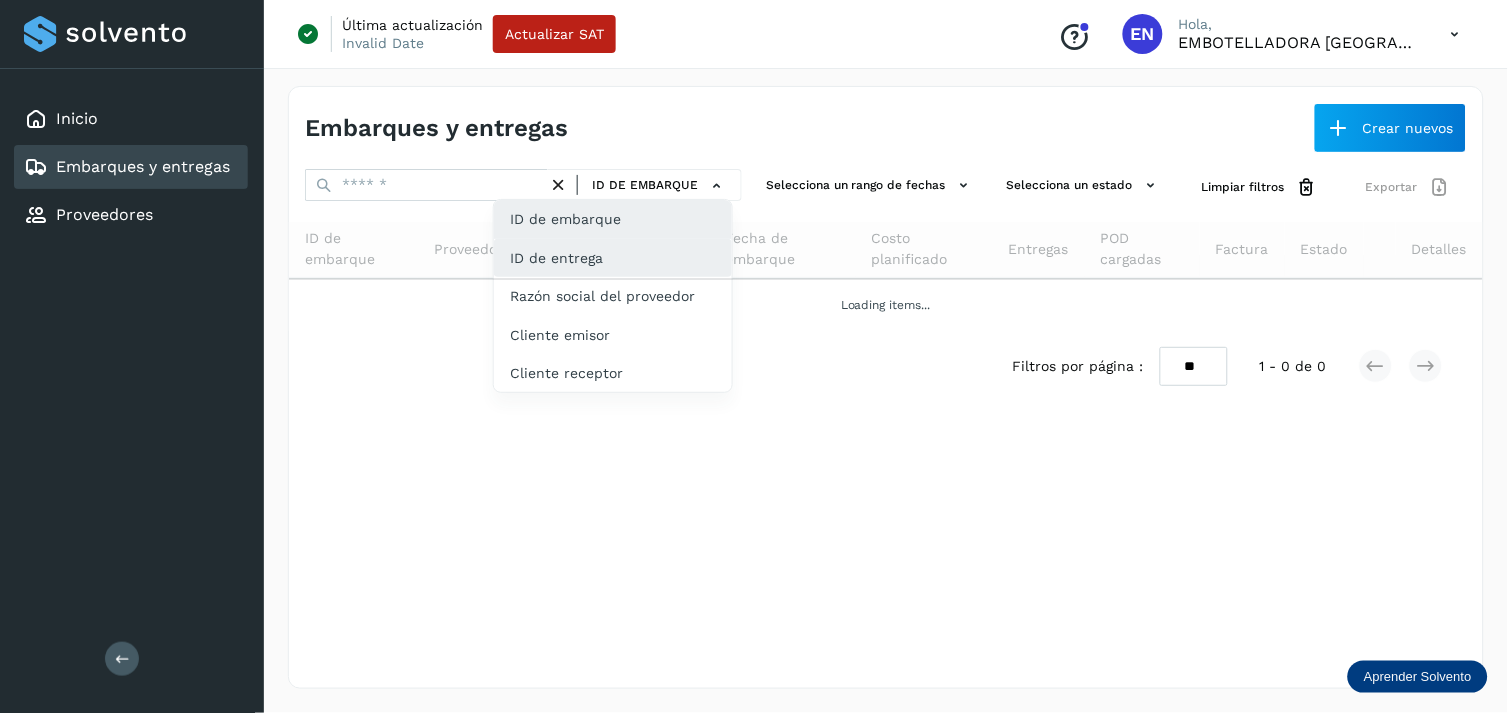 drag, startPoint x: 611, startPoint y: 184, endPoint x: 583, endPoint y: 241, distance: 63.505905 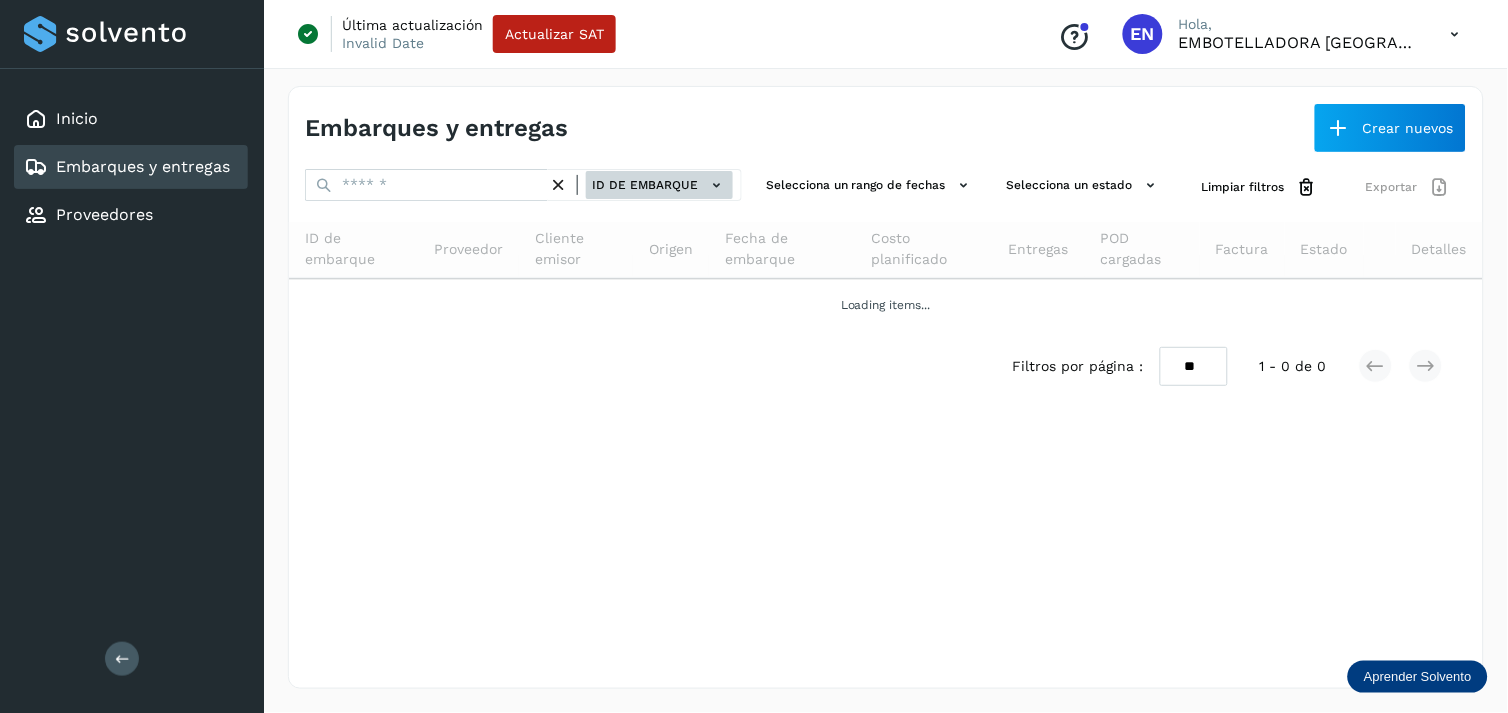 click on "ID de embarque" at bounding box center (659, 185) 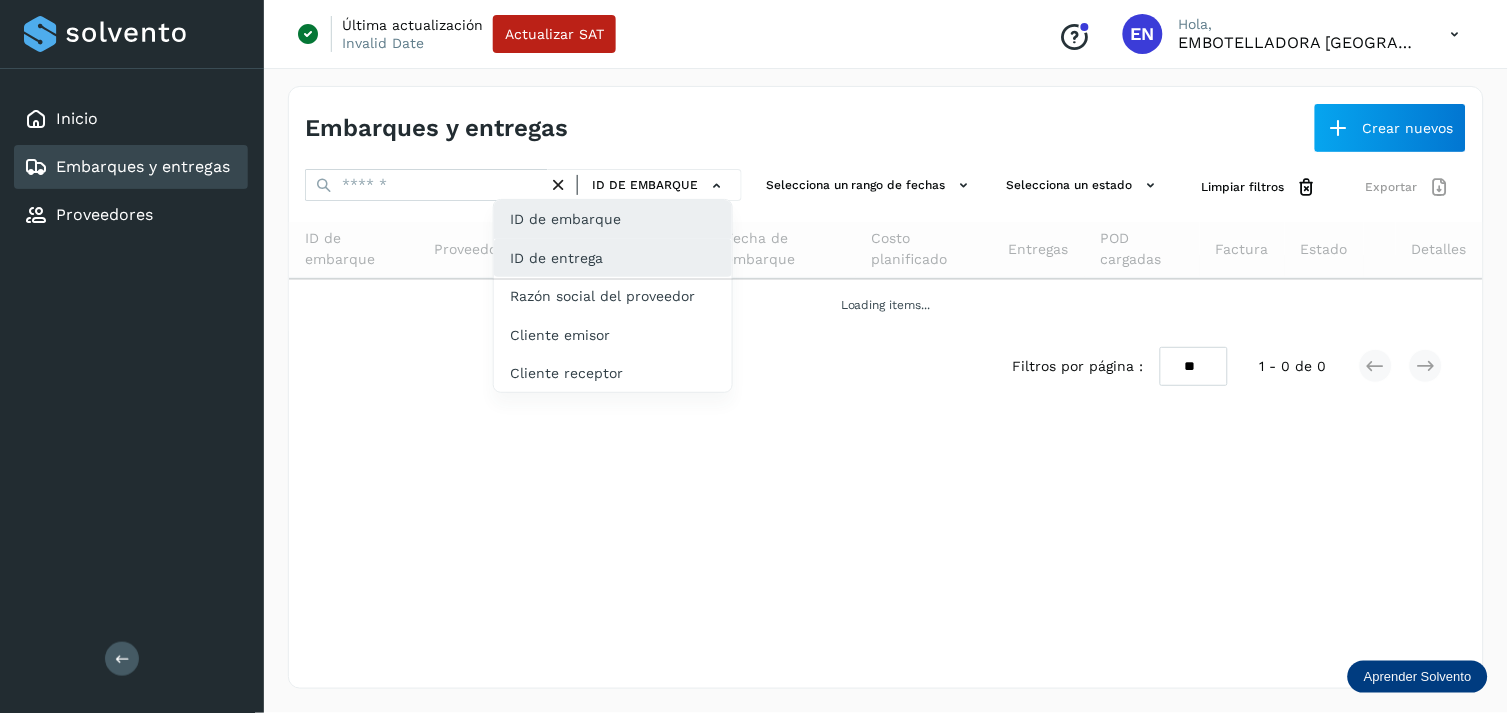 click on "ID de entrega" 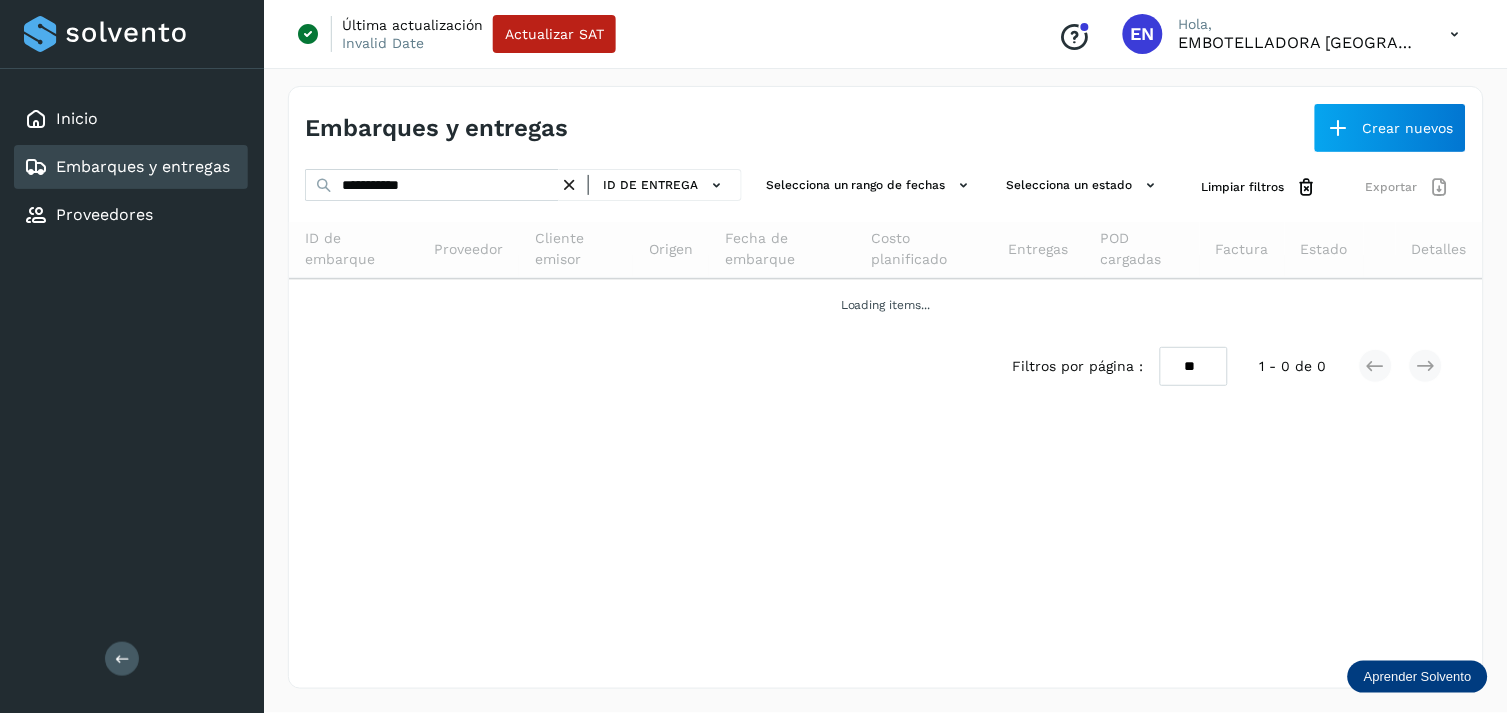 click at bounding box center (569, 185) 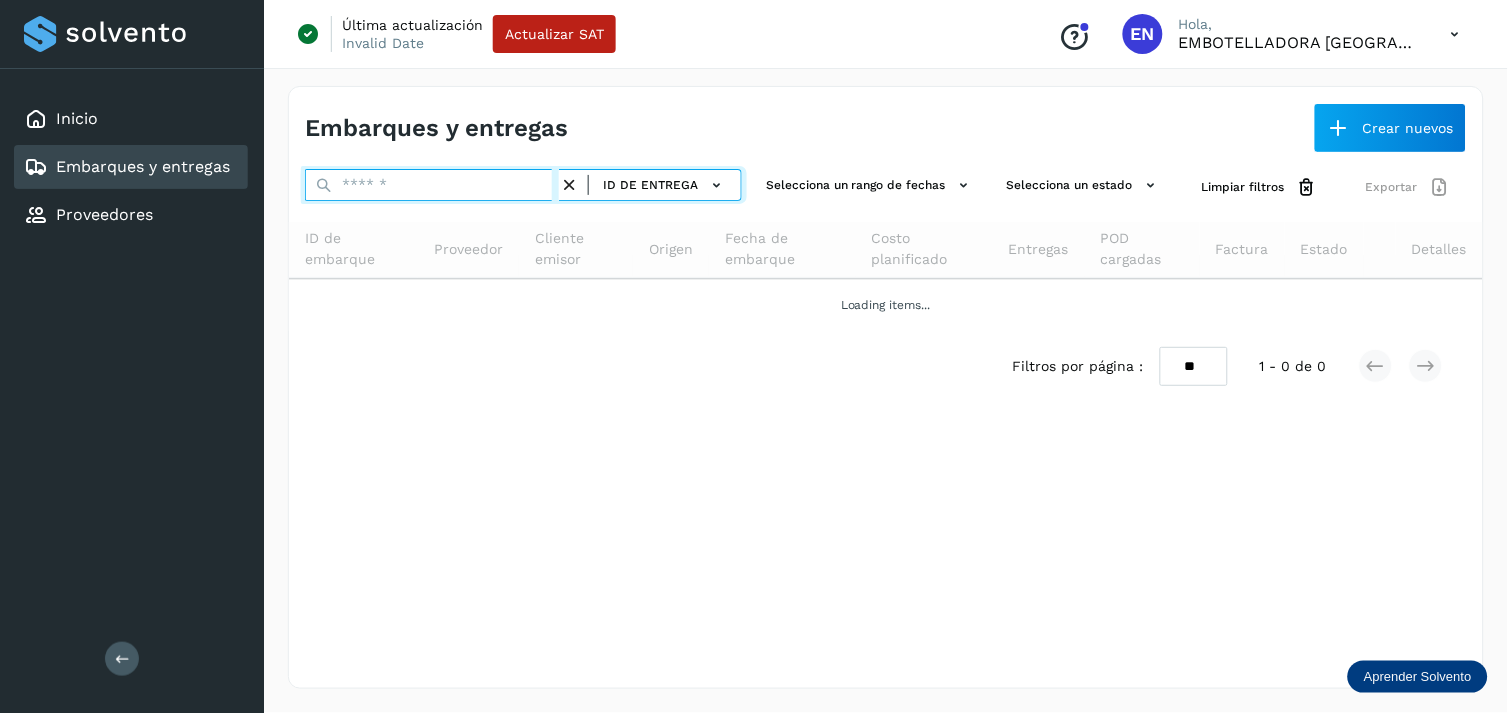 click at bounding box center [432, 185] 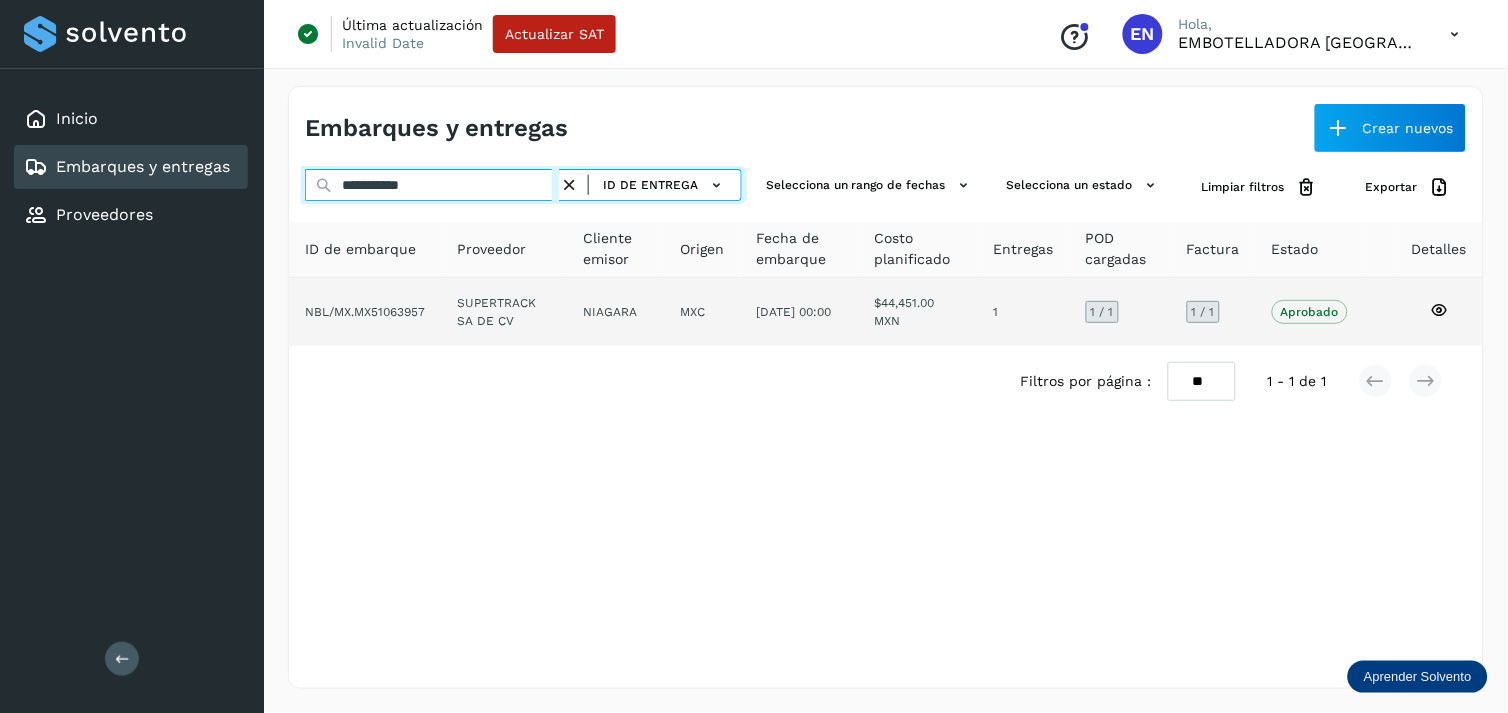 type on "**********" 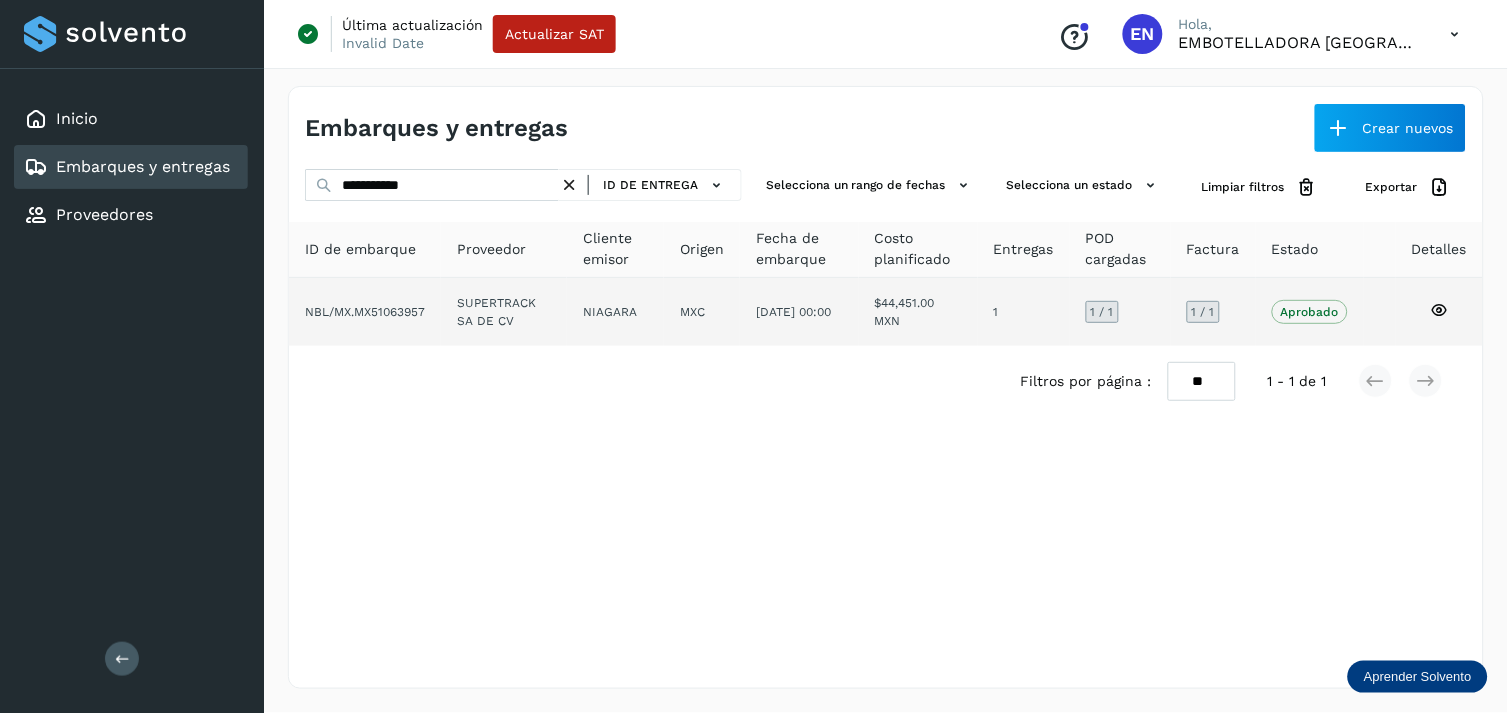 click on "SUPERTRACK SA DE CV" 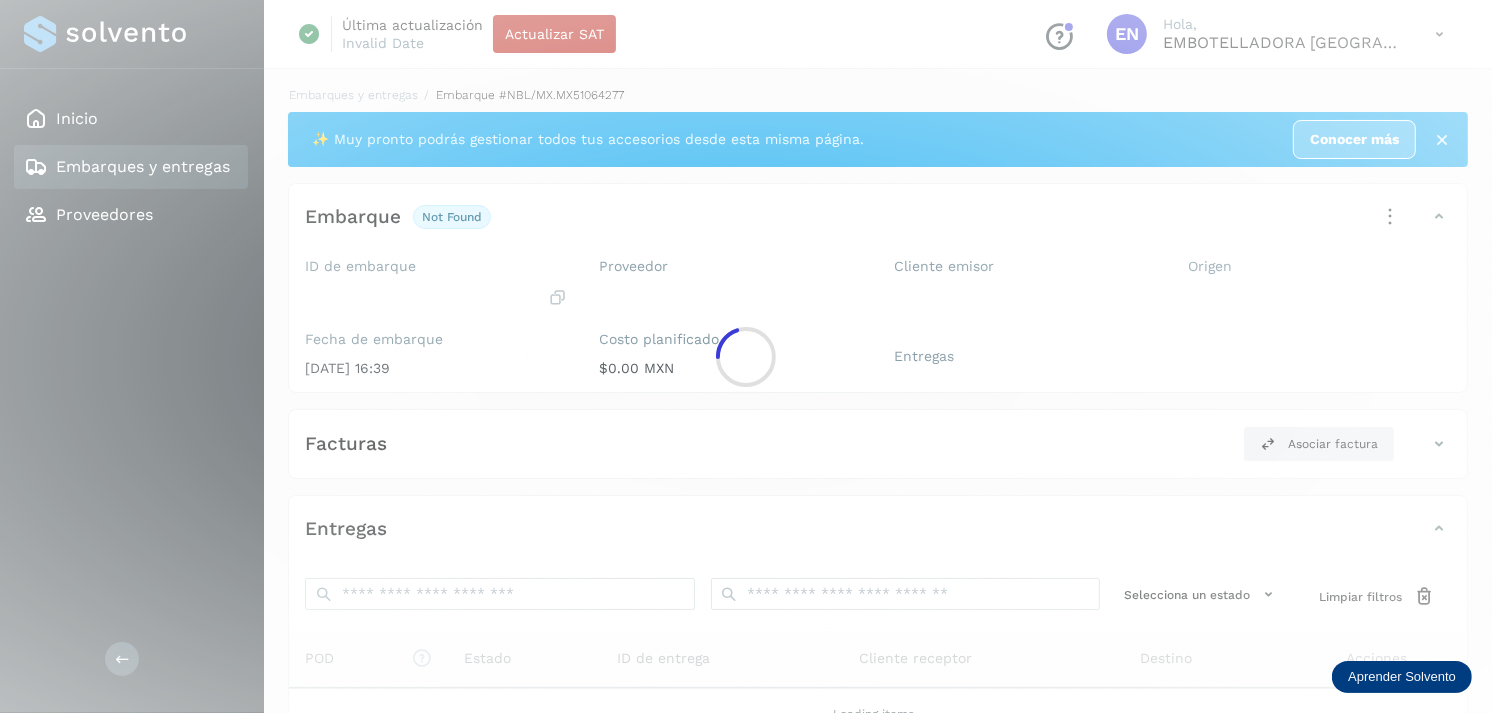 click 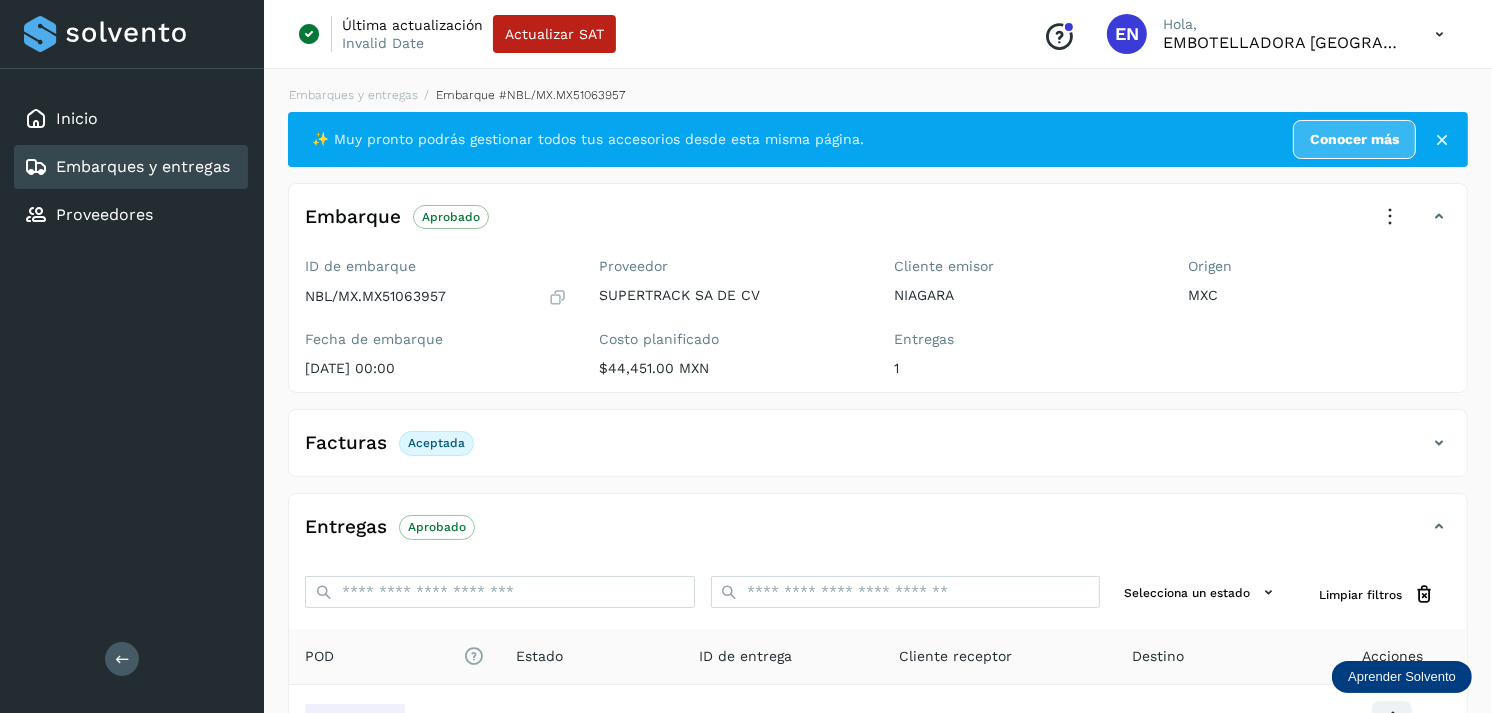 scroll, scrollTop: 241, scrollLeft: 0, axis: vertical 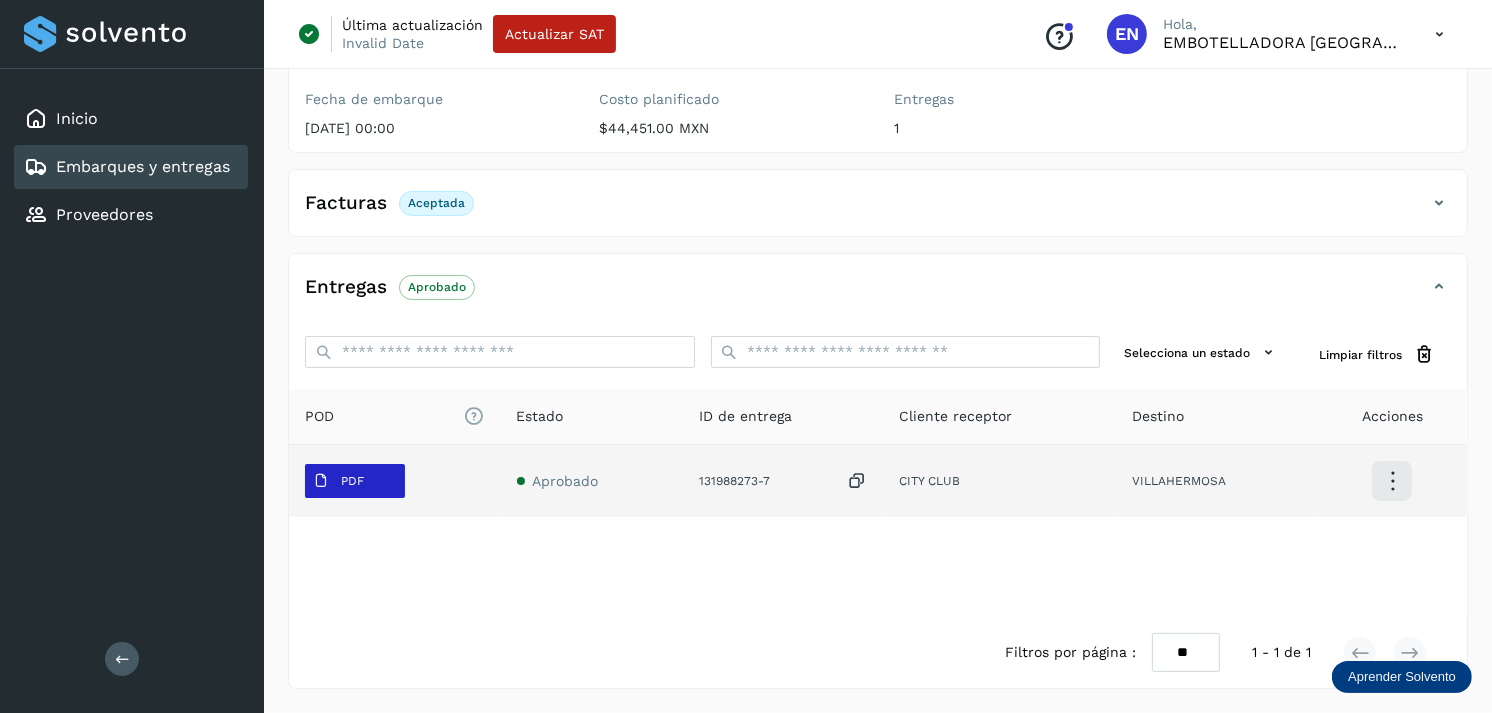 click on "PDF" at bounding box center (355, 481) 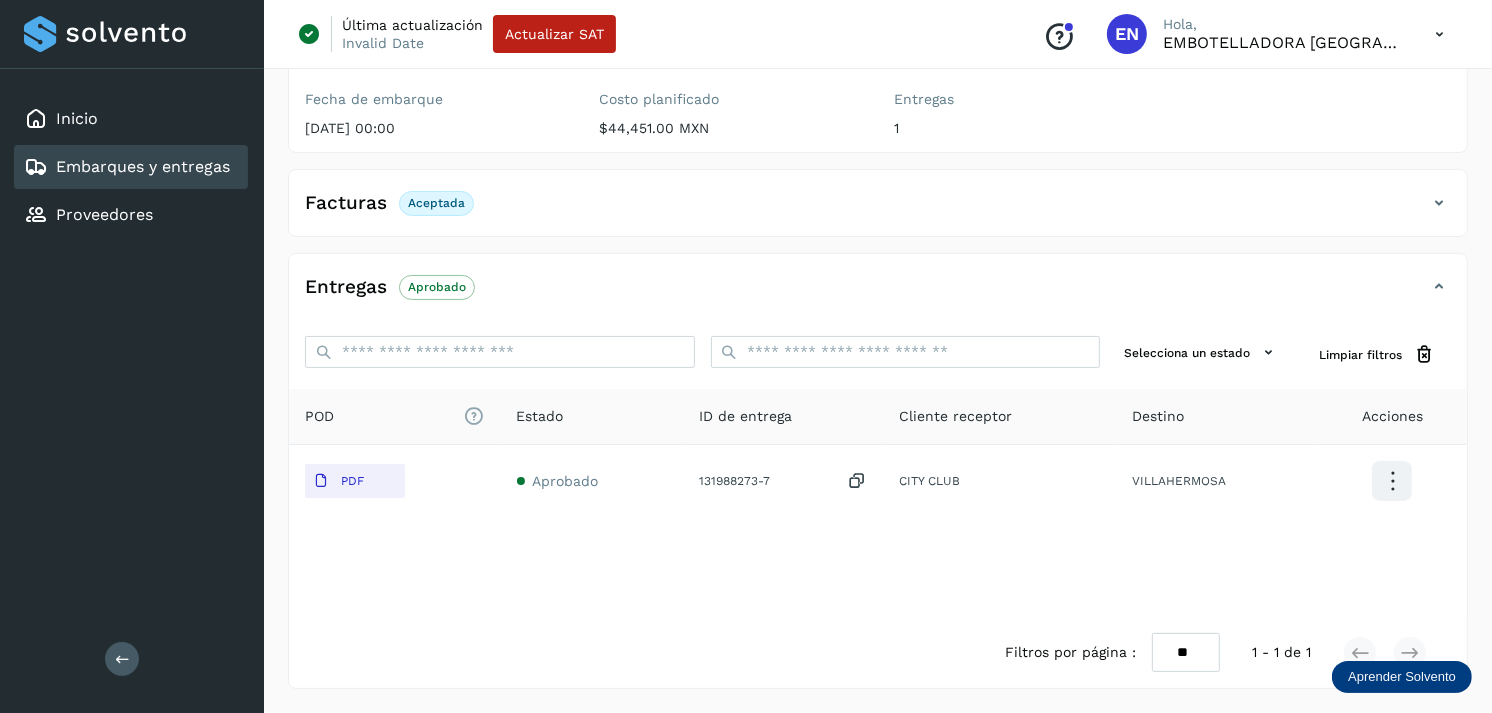 type 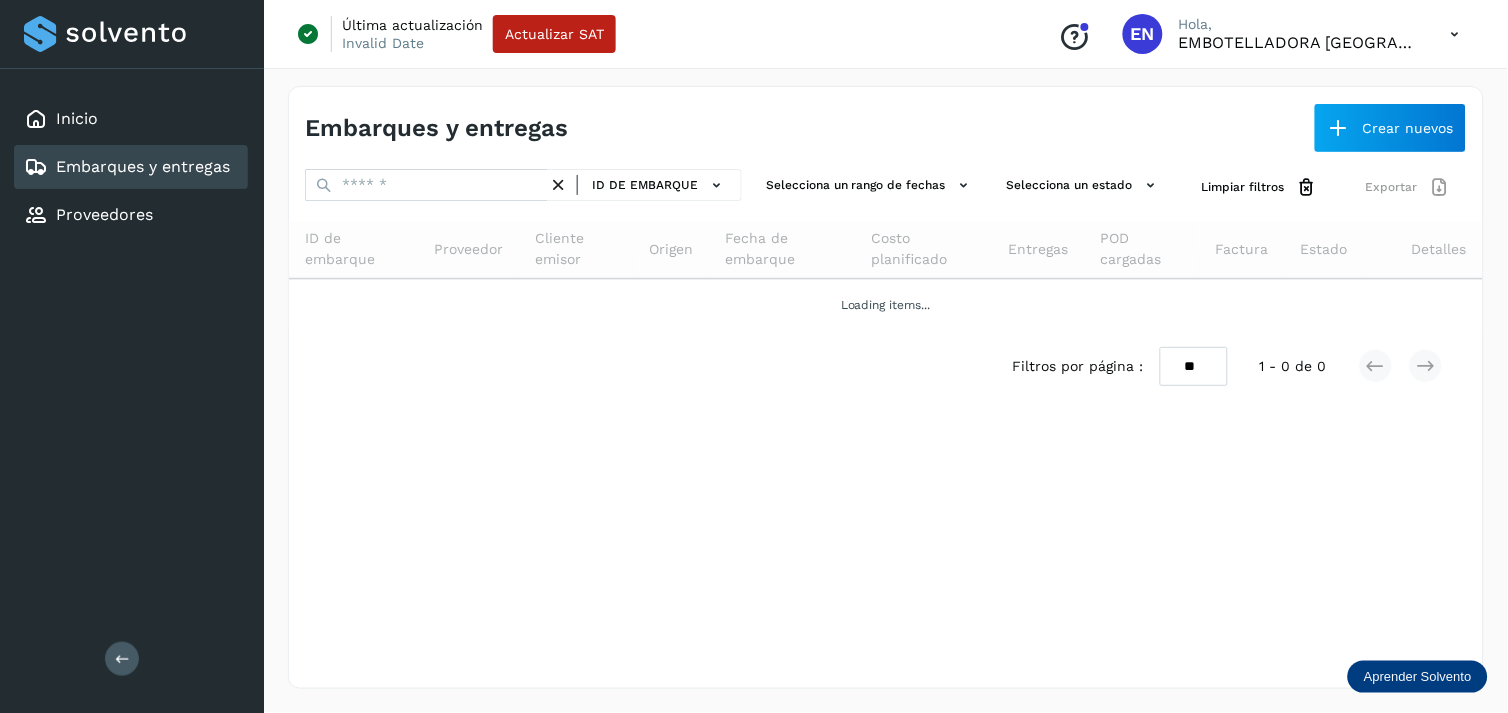 click on "ID de embarque Selecciona un rango de fechas  Selecciona un estado Limpiar filtros Exportar ID de embarque Proveedor Cliente emisor Origen Fecha de embarque Costo planificado Entregas POD cargadas Factura Estado Detalles Loading items... Filtros por página : ** ** ** 1 - 0 de 0" at bounding box center (886, 285) 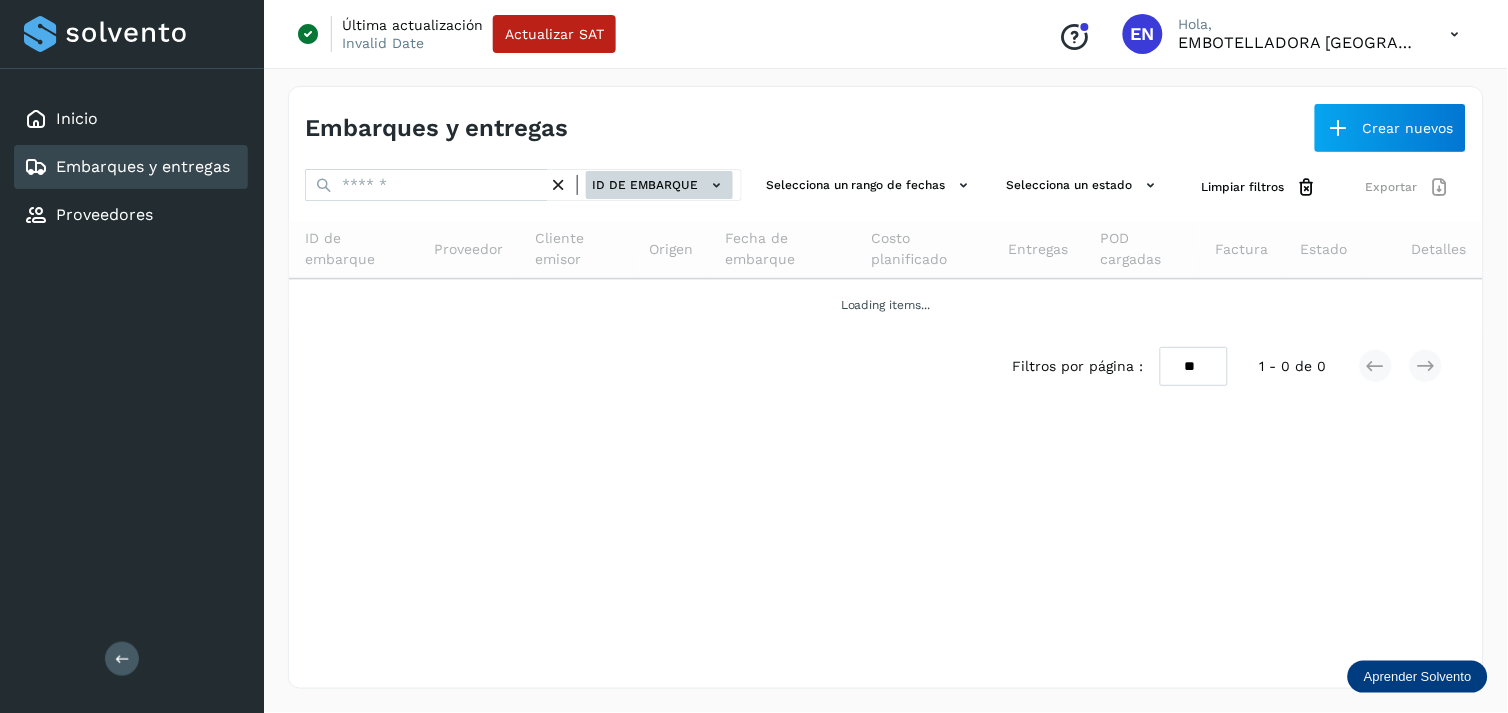 click on "ID de embarque" 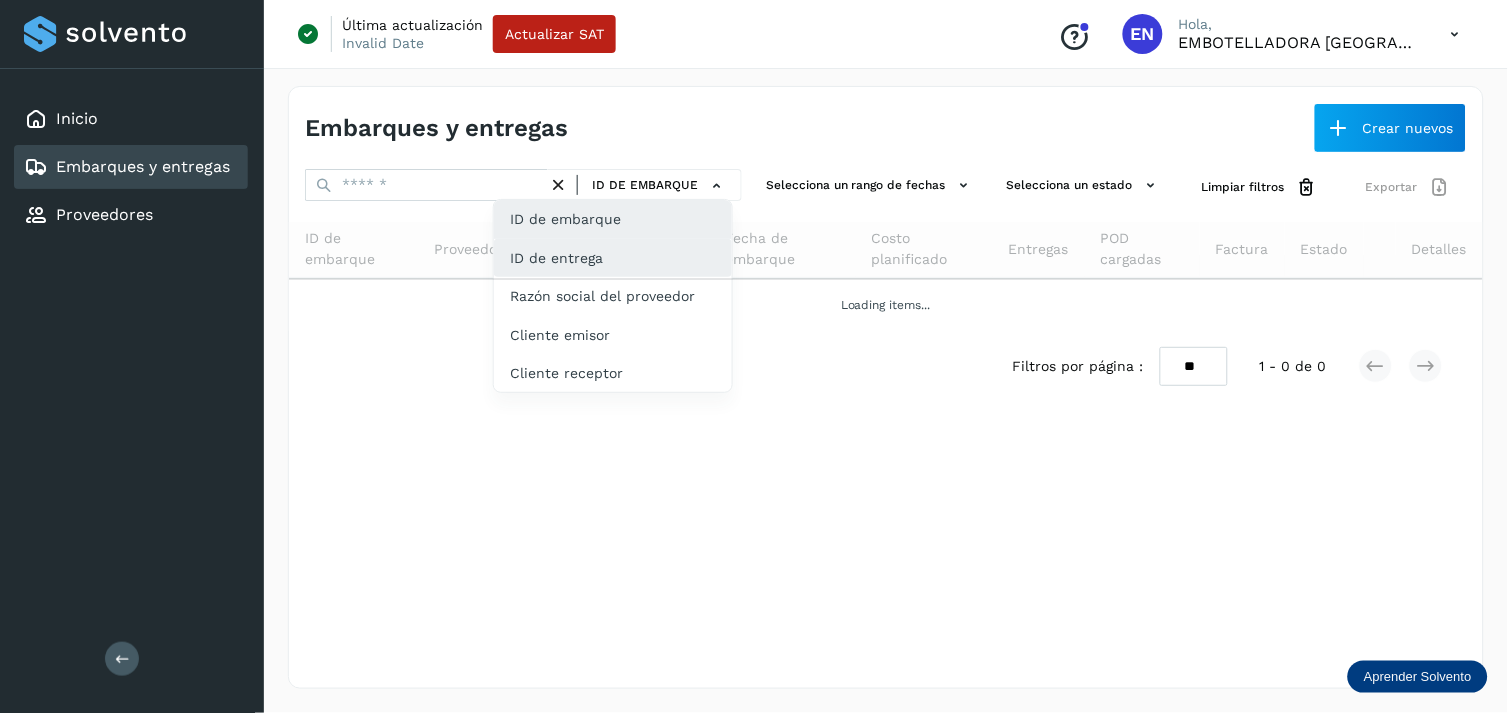 click on "ID de entrega" 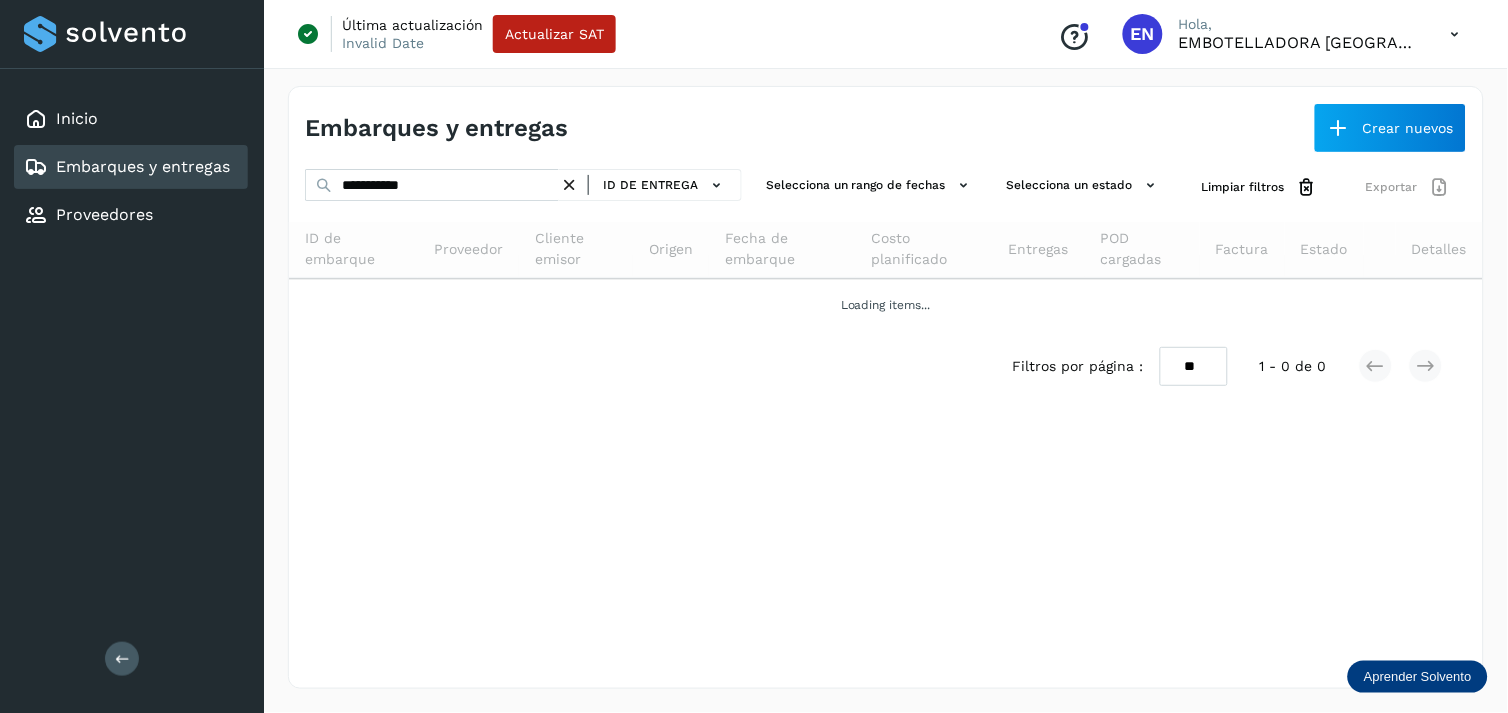 drag, startPoint x: 464, startPoint y: 164, endPoint x: 461, endPoint y: 191, distance: 27.166155 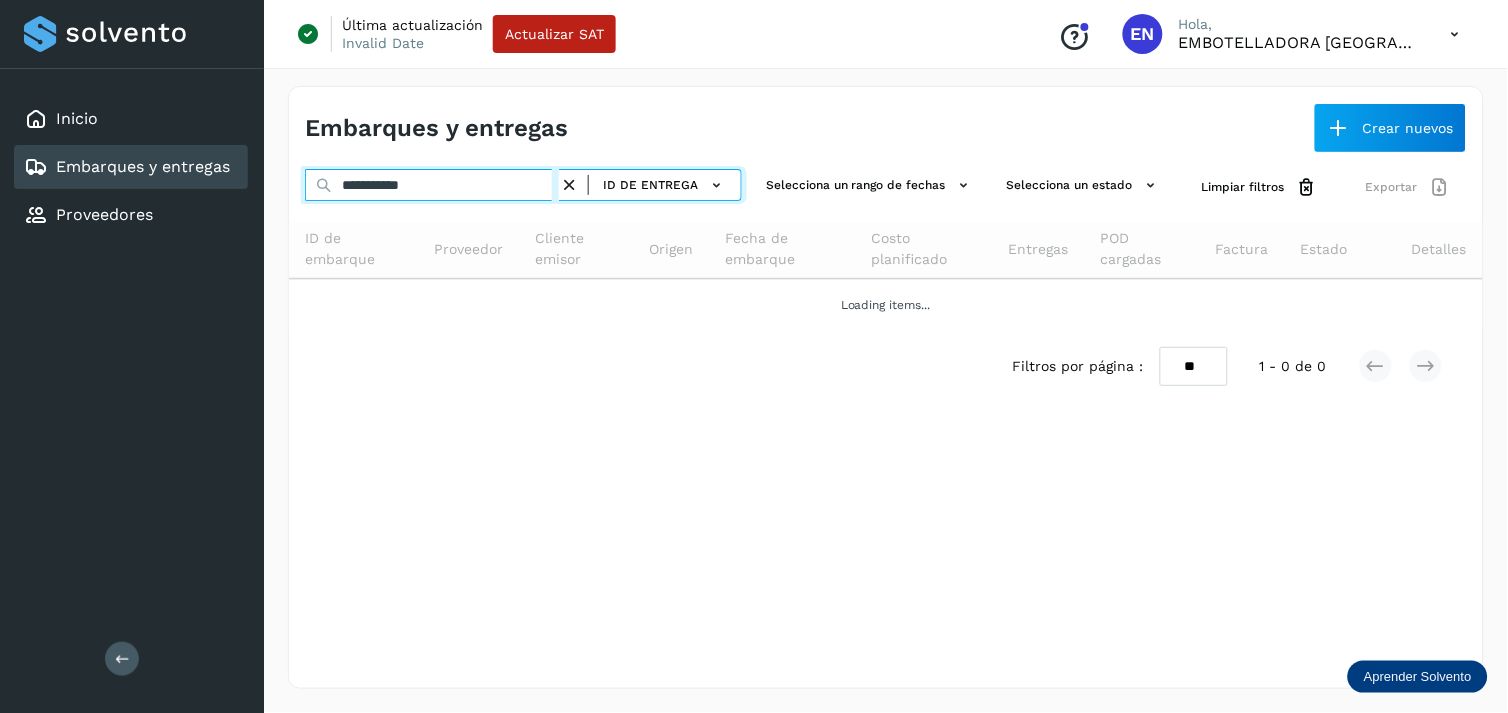click on "**********" at bounding box center (432, 185) 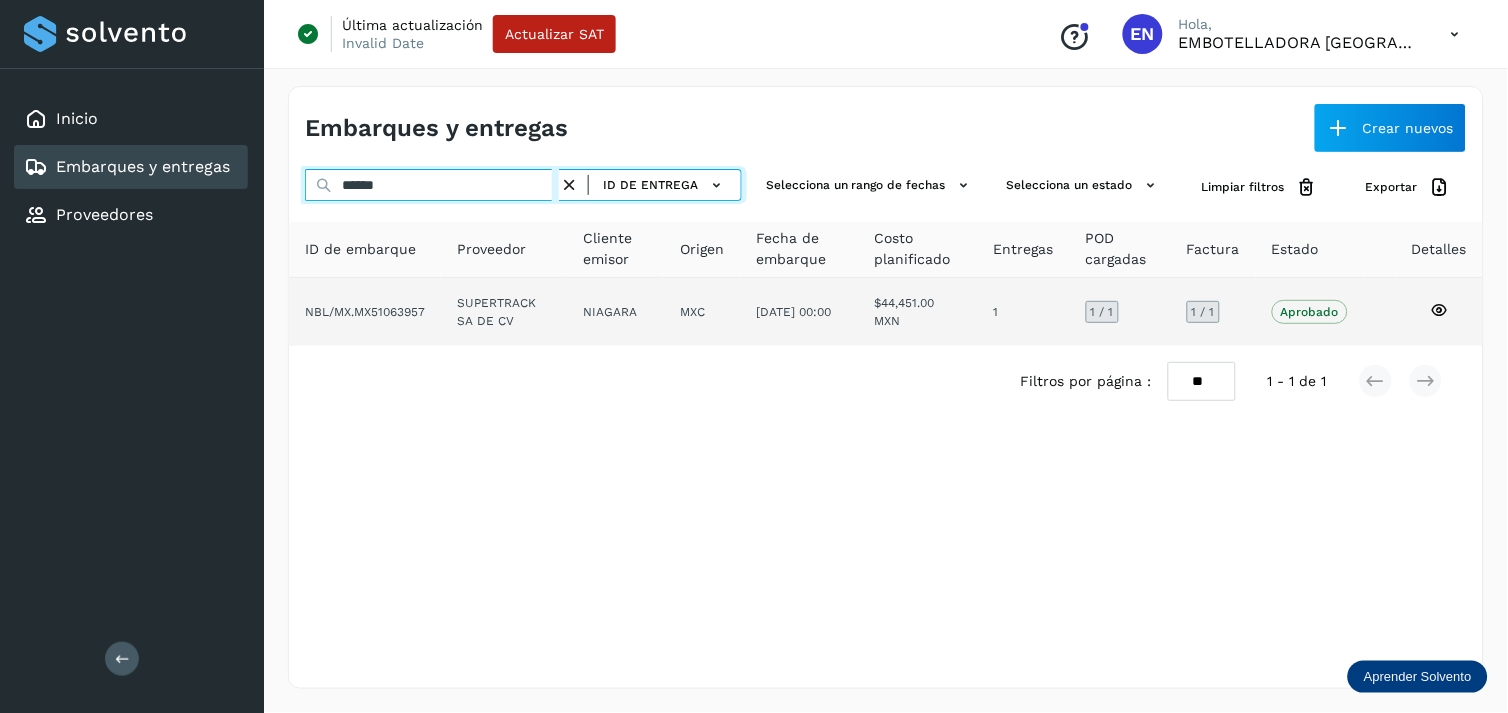 type on "******" 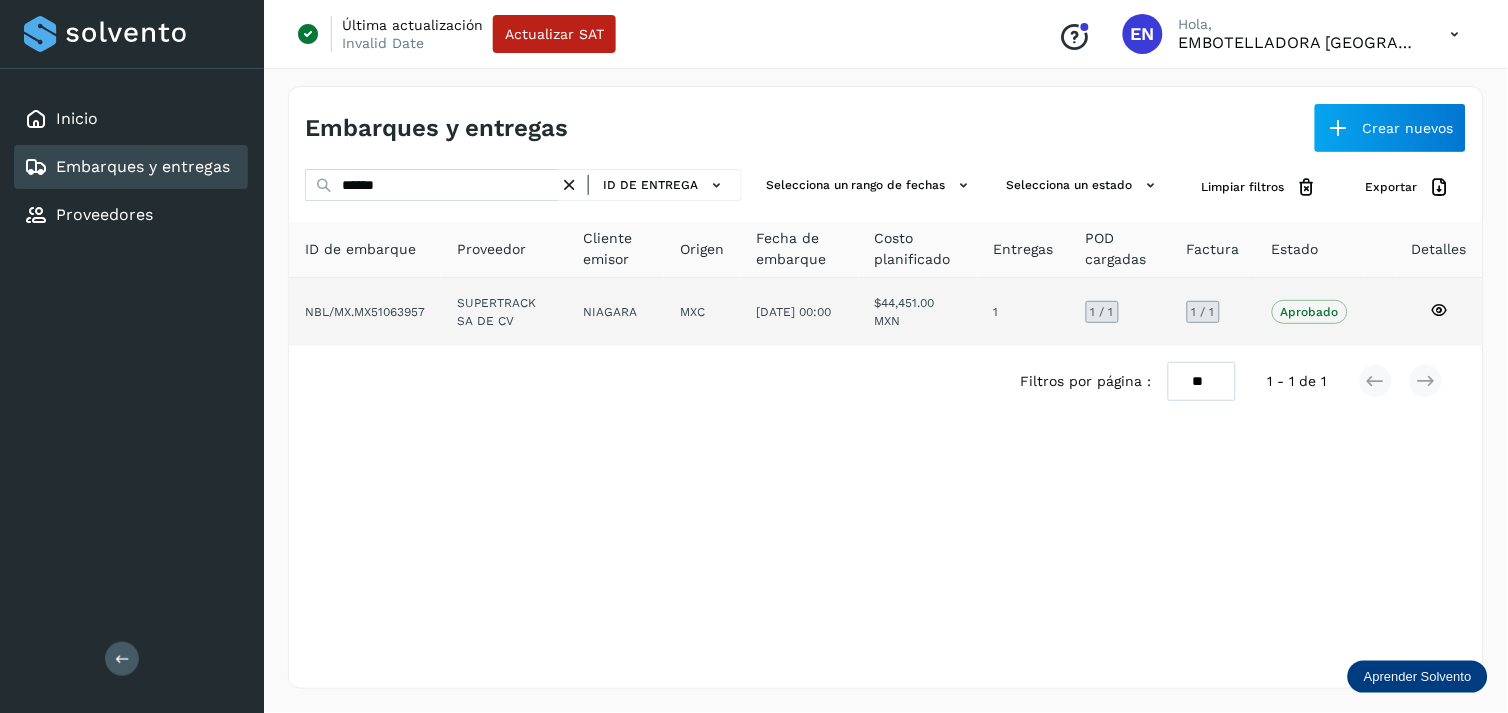 click on "NIAGARA" 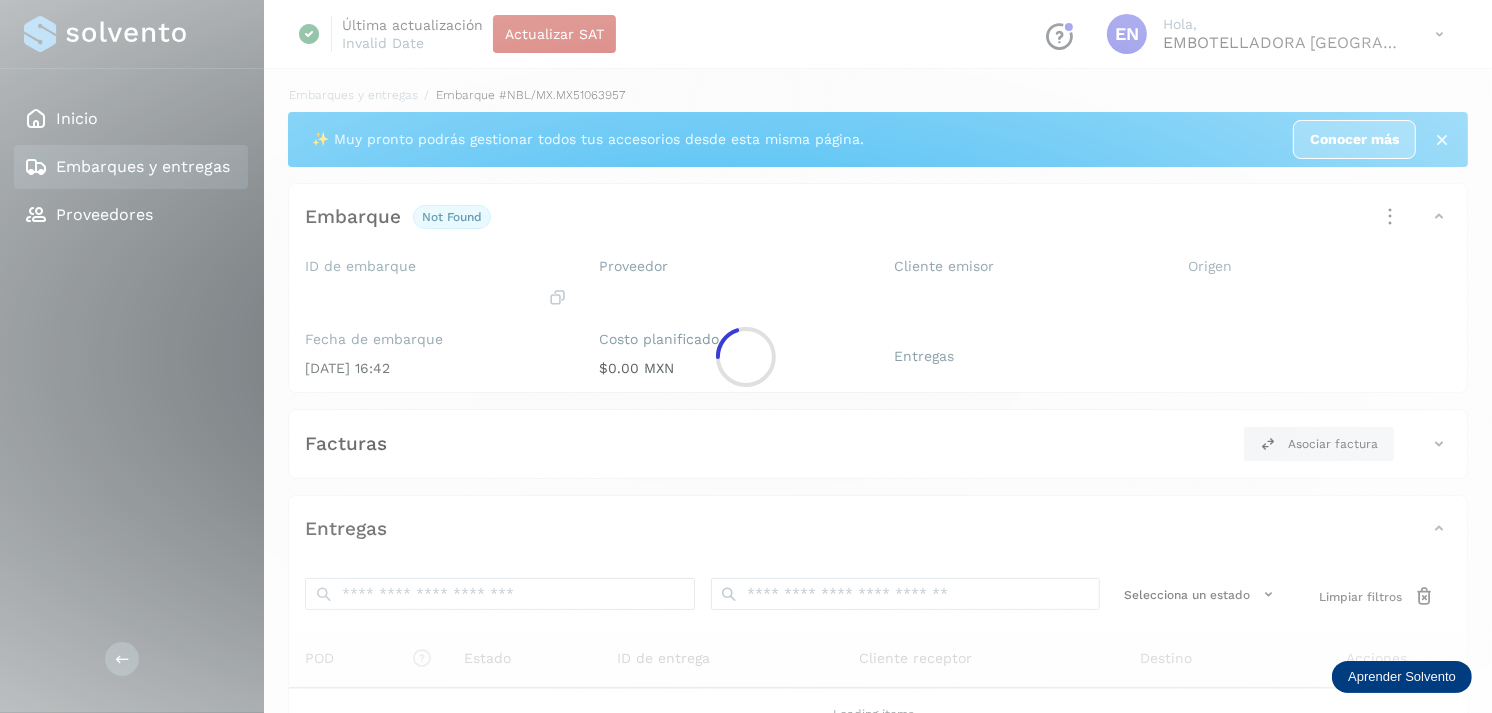 click 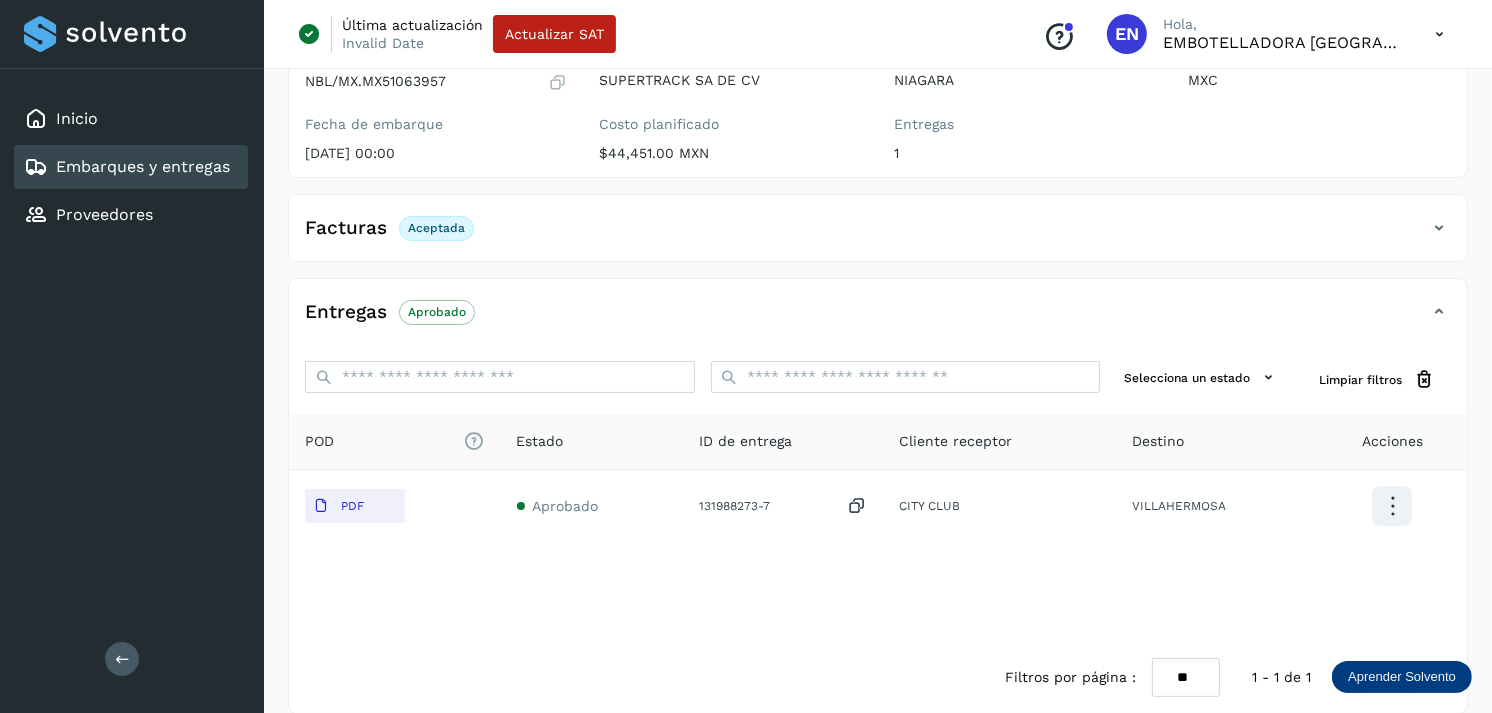 scroll, scrollTop: 241, scrollLeft: 0, axis: vertical 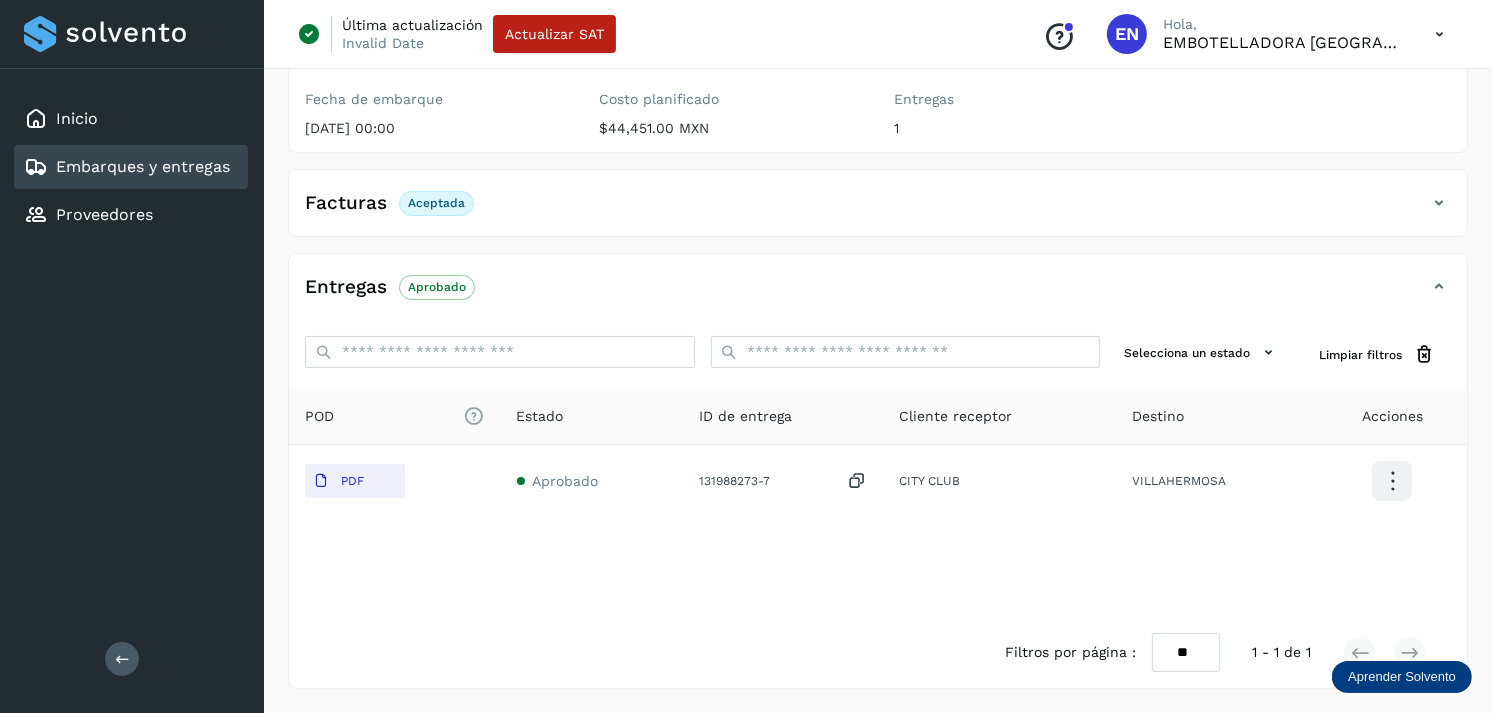 click on "Embarques y entregas" 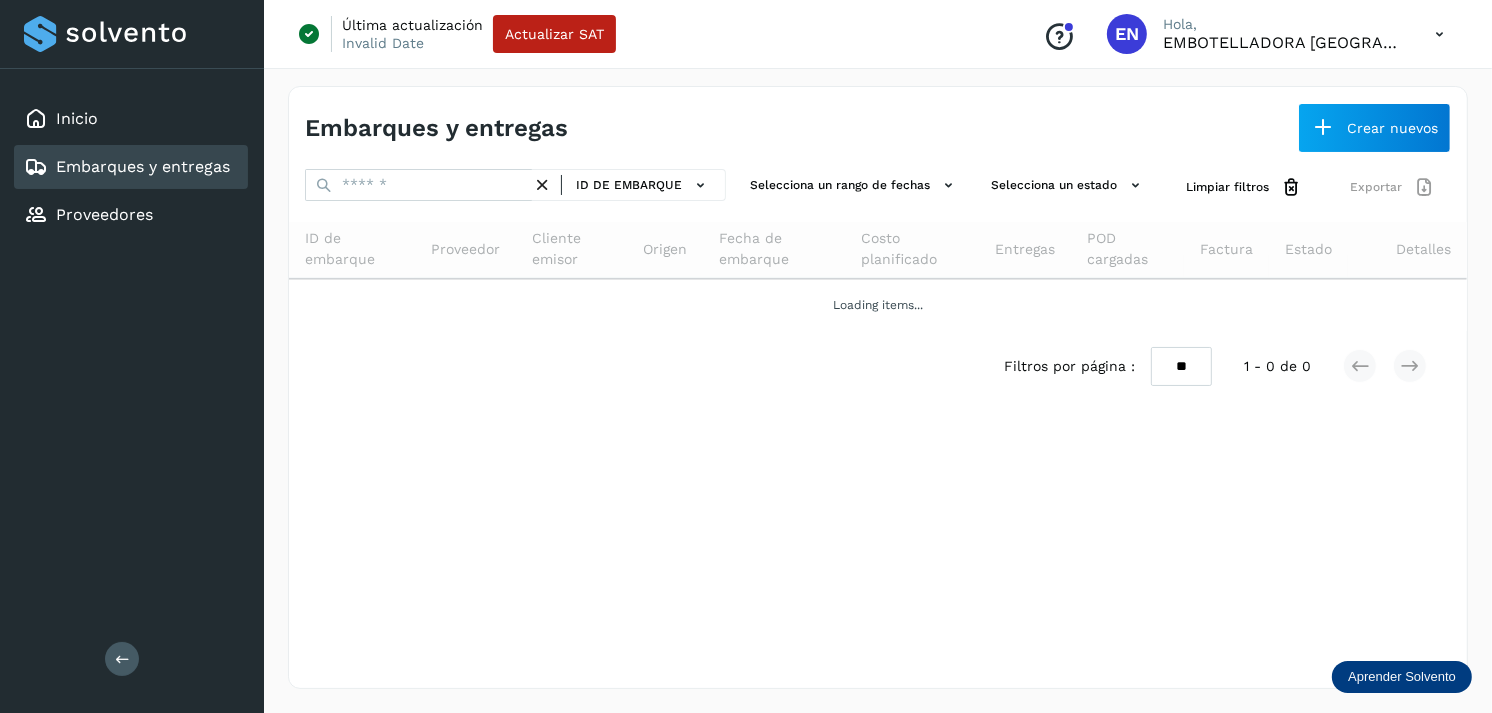 scroll, scrollTop: 0, scrollLeft: 0, axis: both 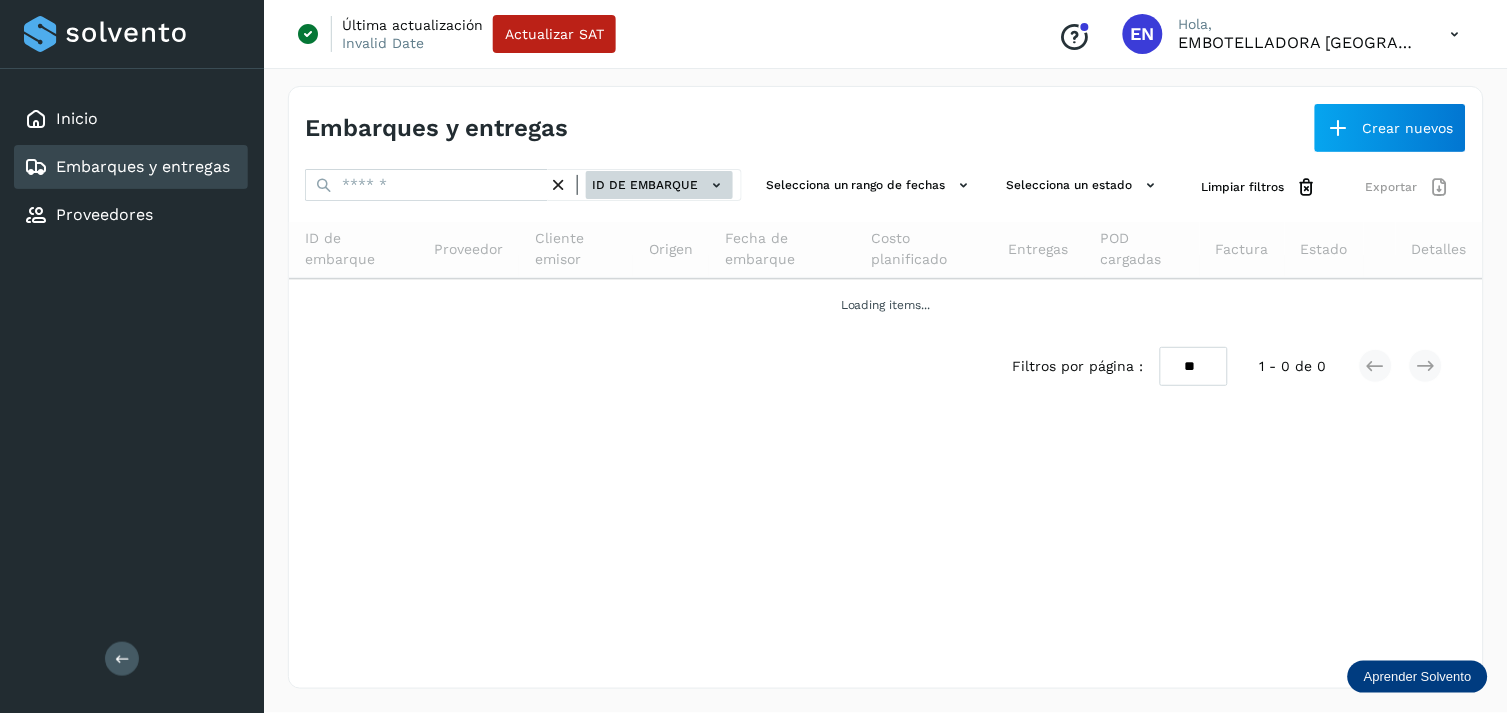click on "ID de embarque" 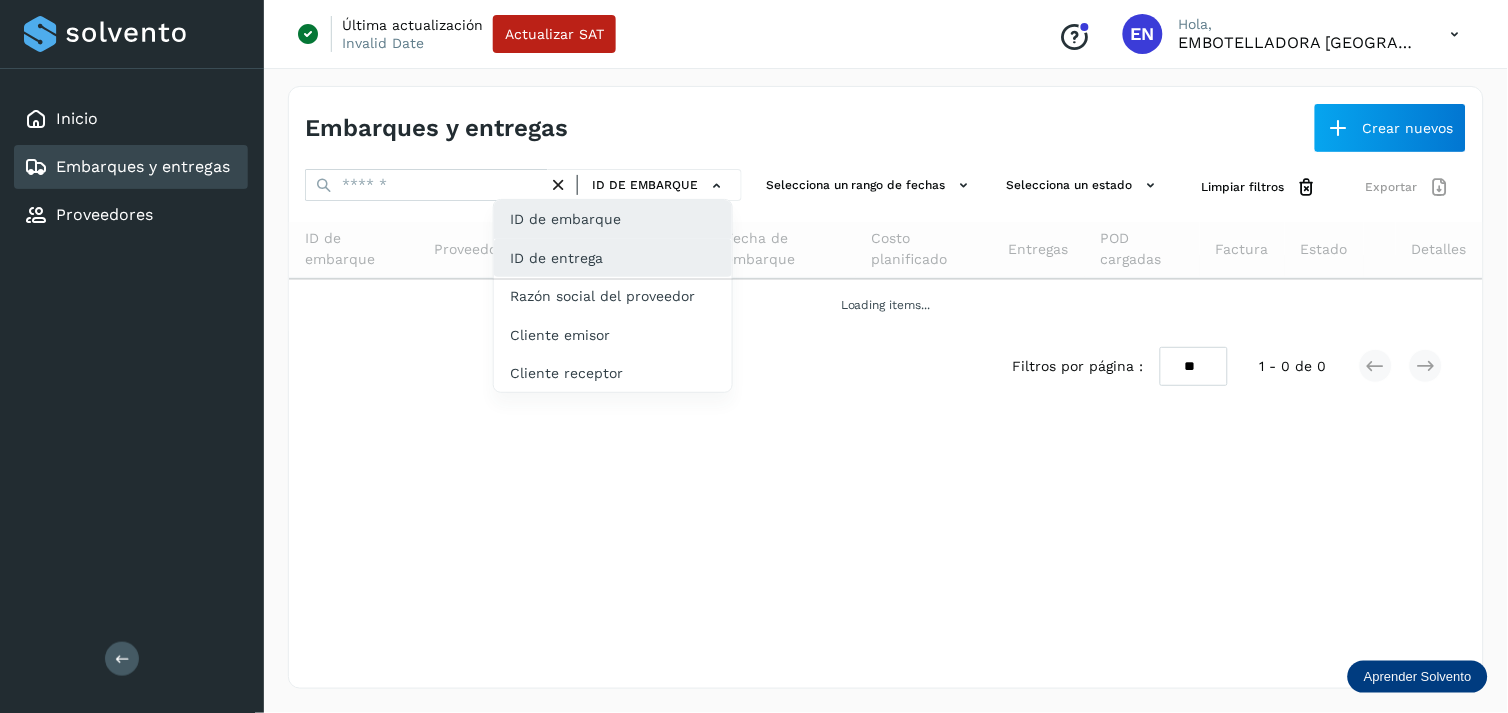 click on "ID de entrega" 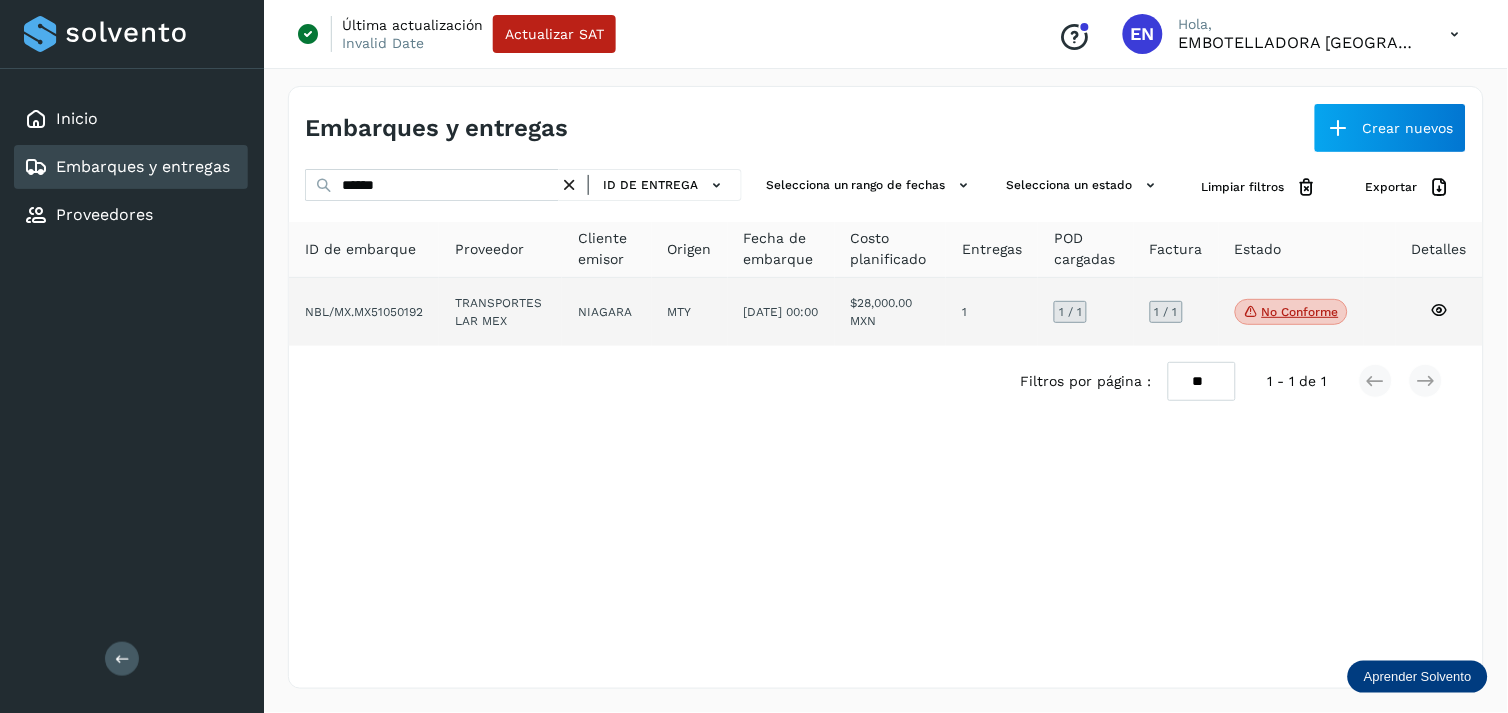 click on "NIAGARA" 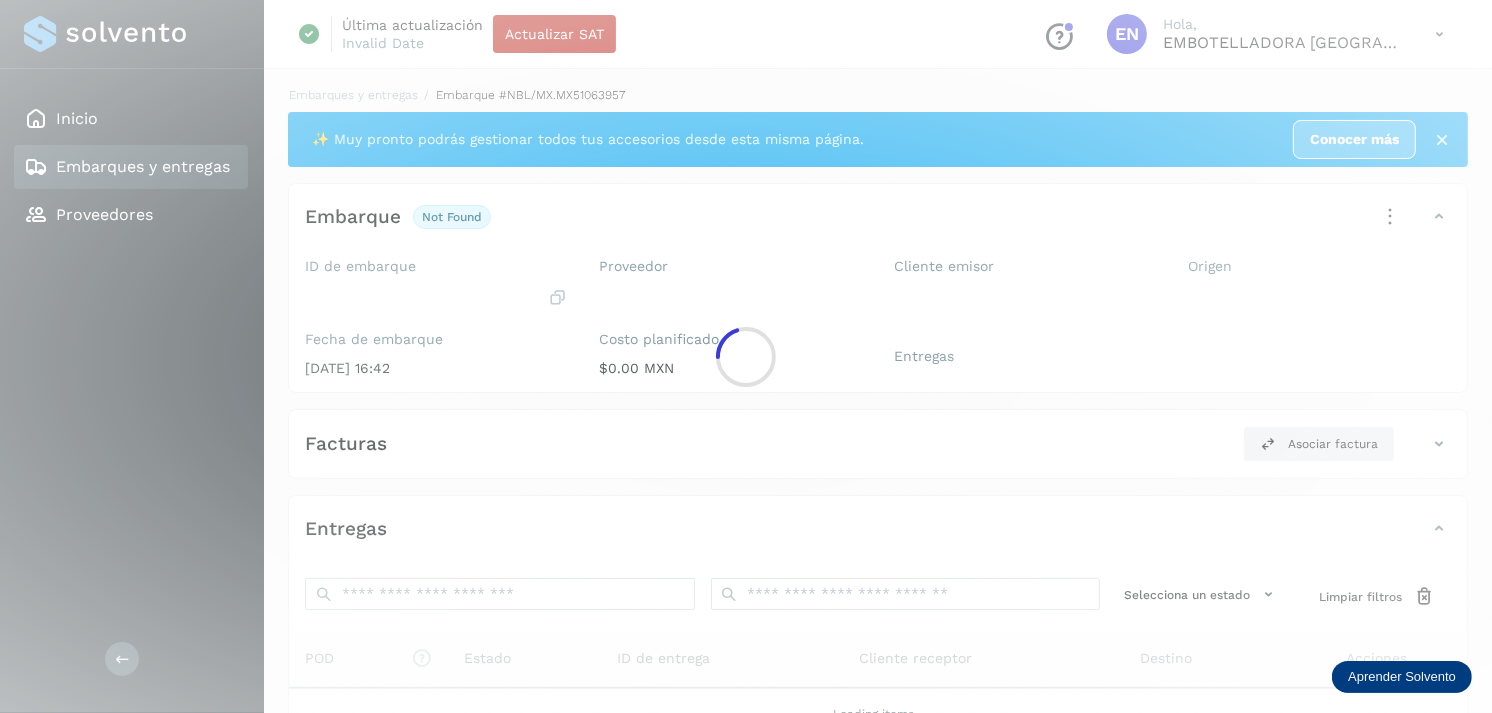 click 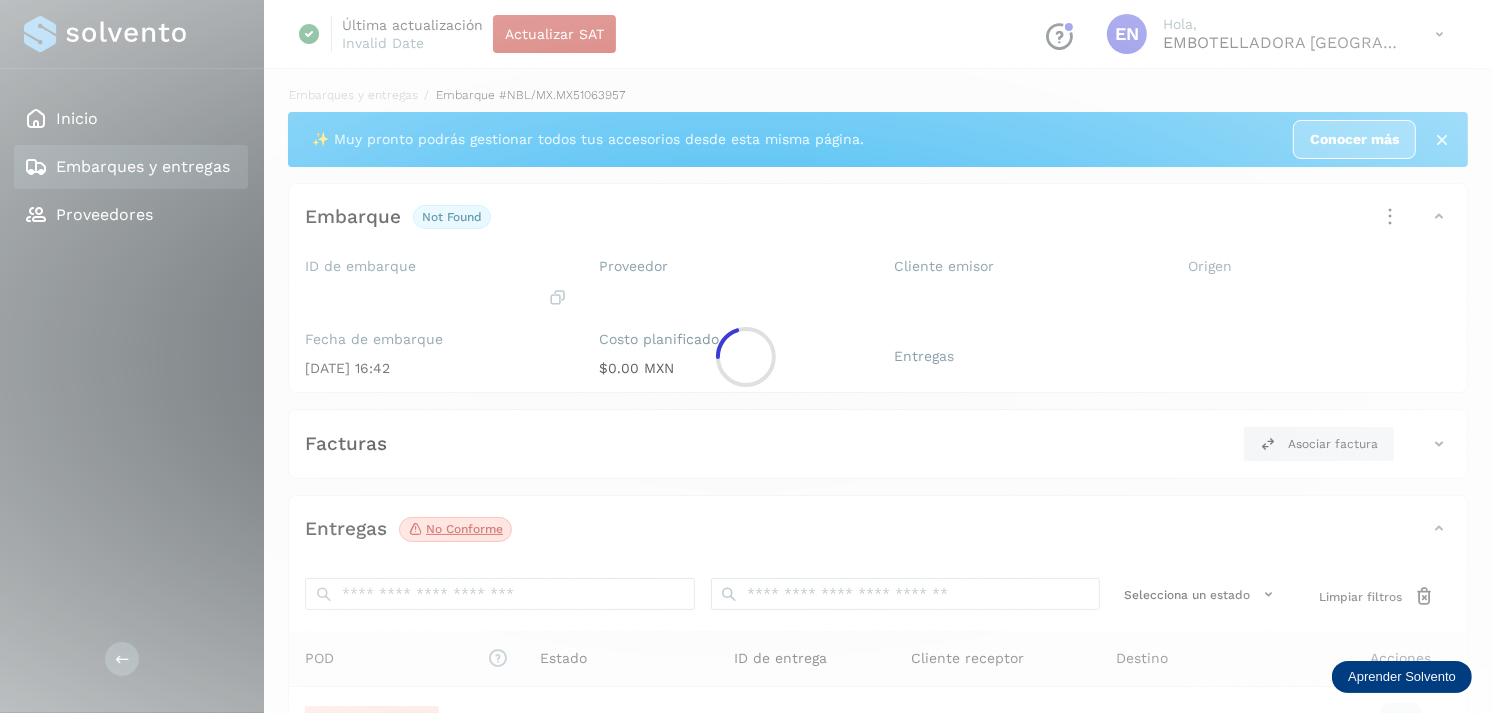 scroll, scrollTop: 241, scrollLeft: 0, axis: vertical 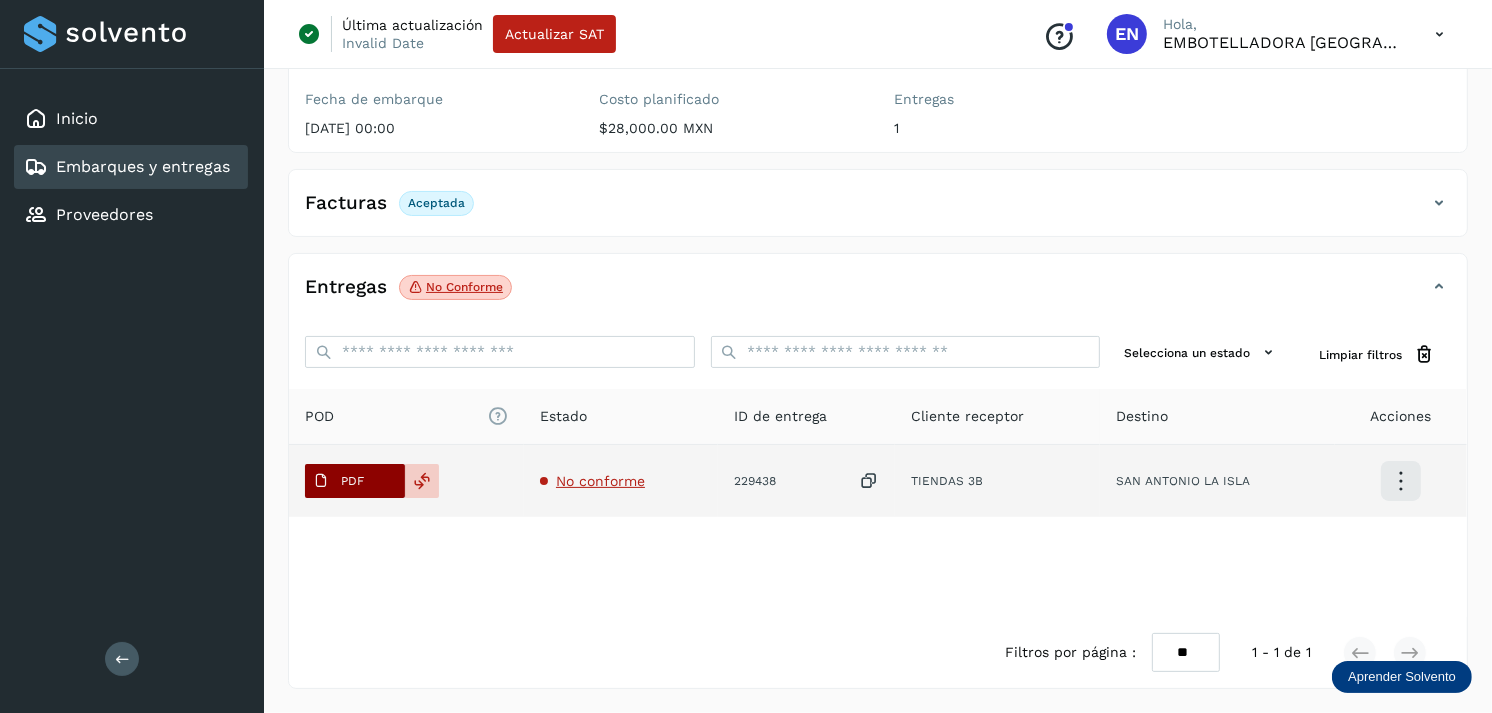 click on "PDF" at bounding box center [355, 481] 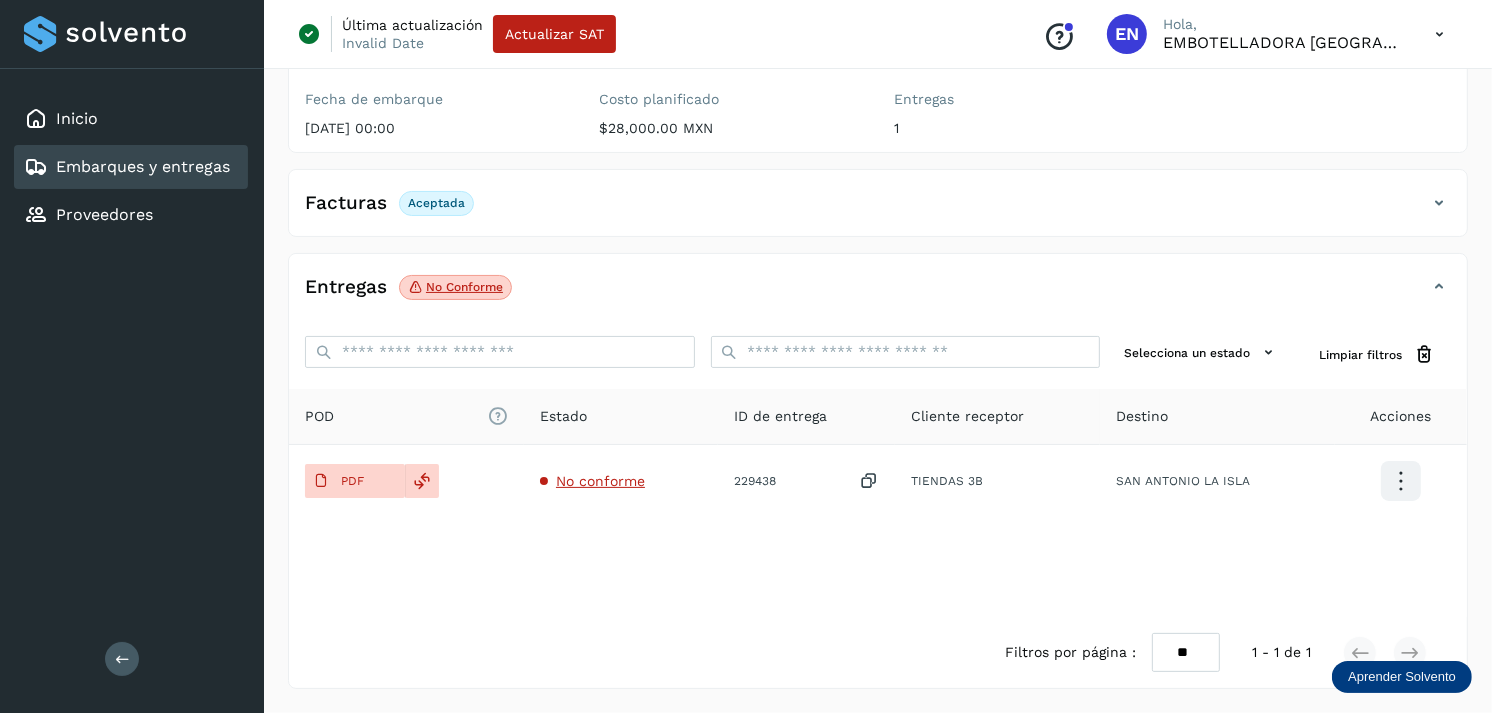 type 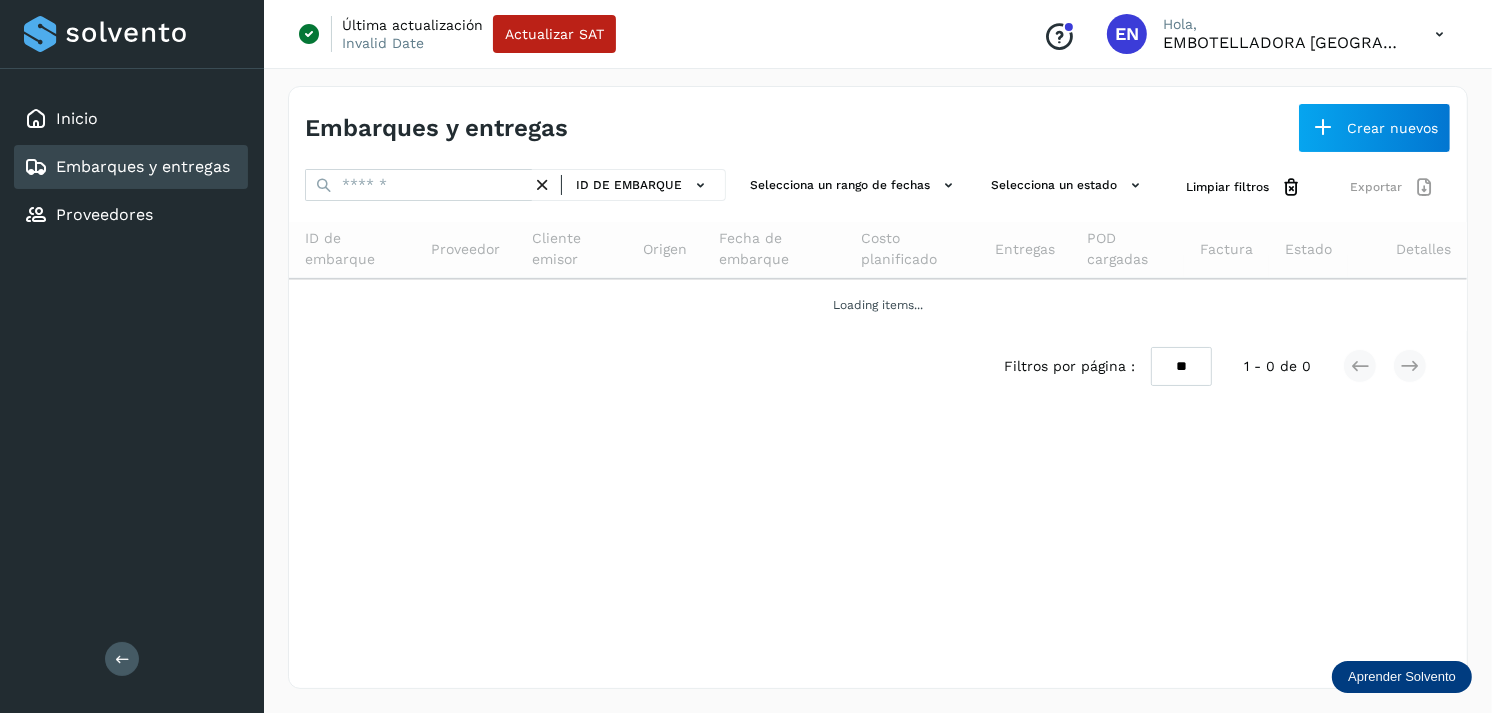 scroll, scrollTop: 0, scrollLeft: 0, axis: both 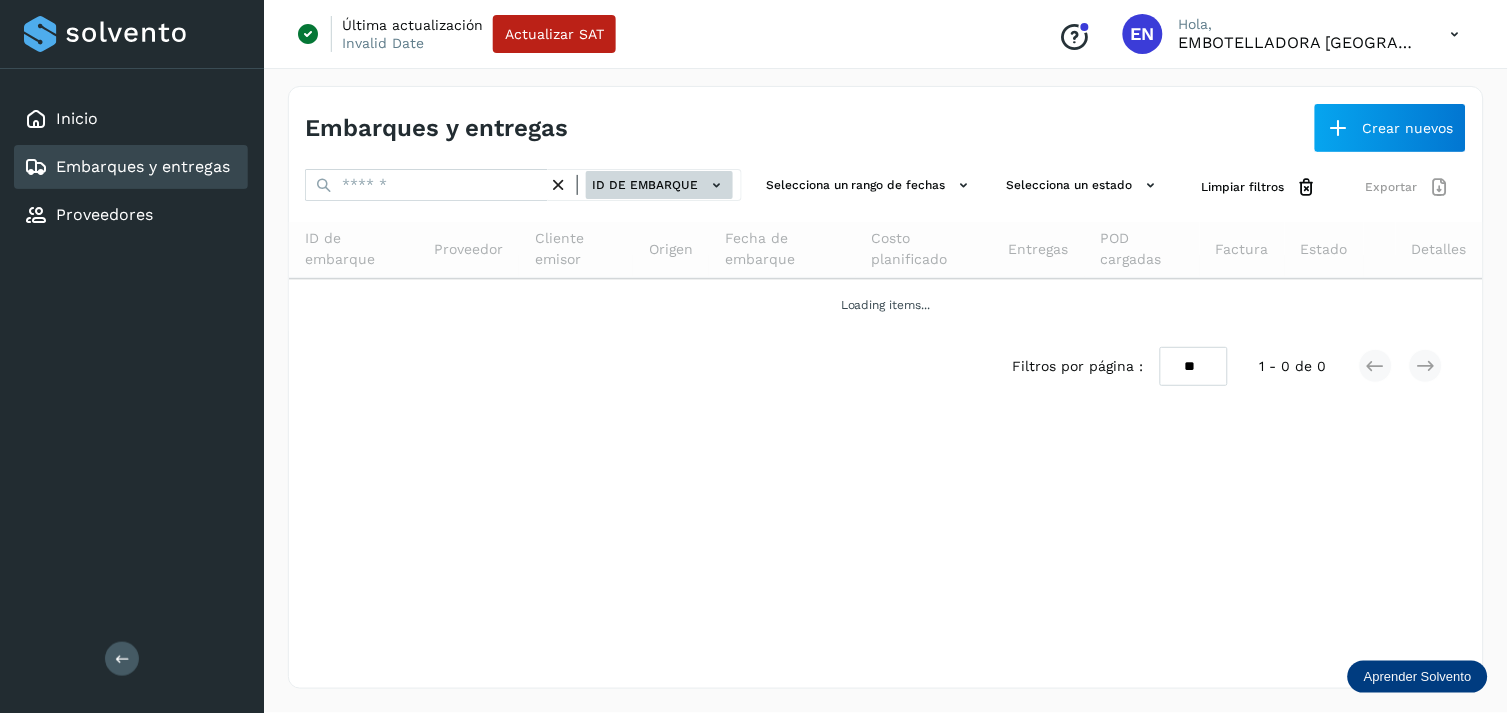 click on "ID de embarque" 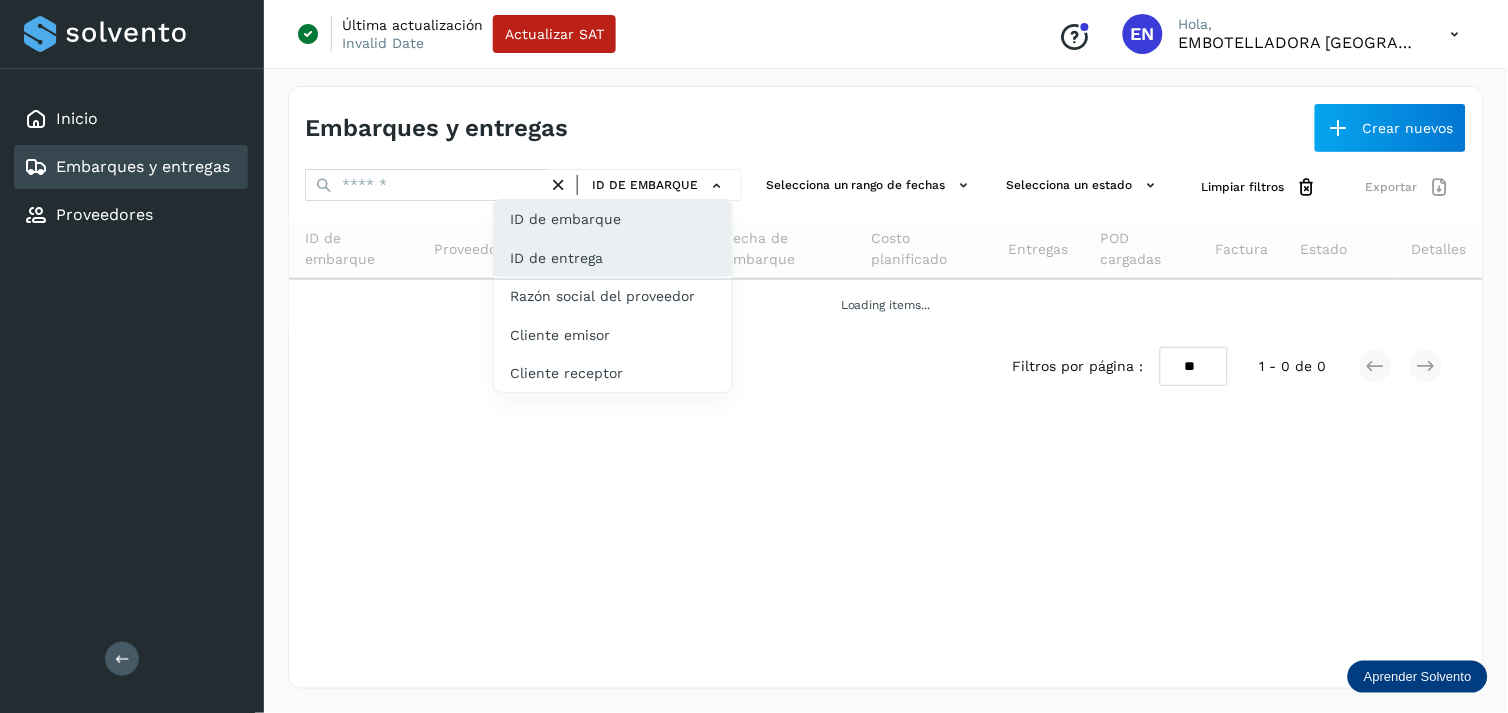 click on "ID de entrega" 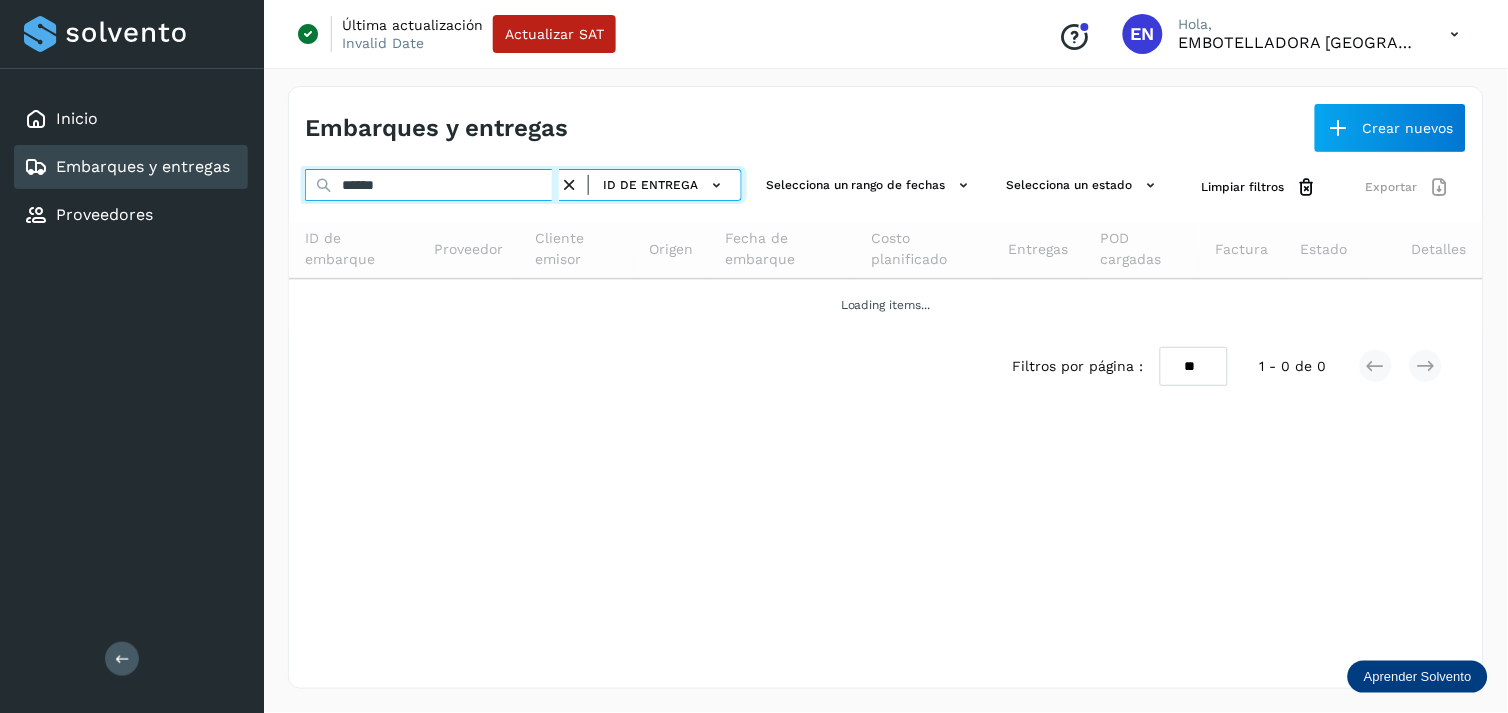 click on "******" at bounding box center [432, 185] 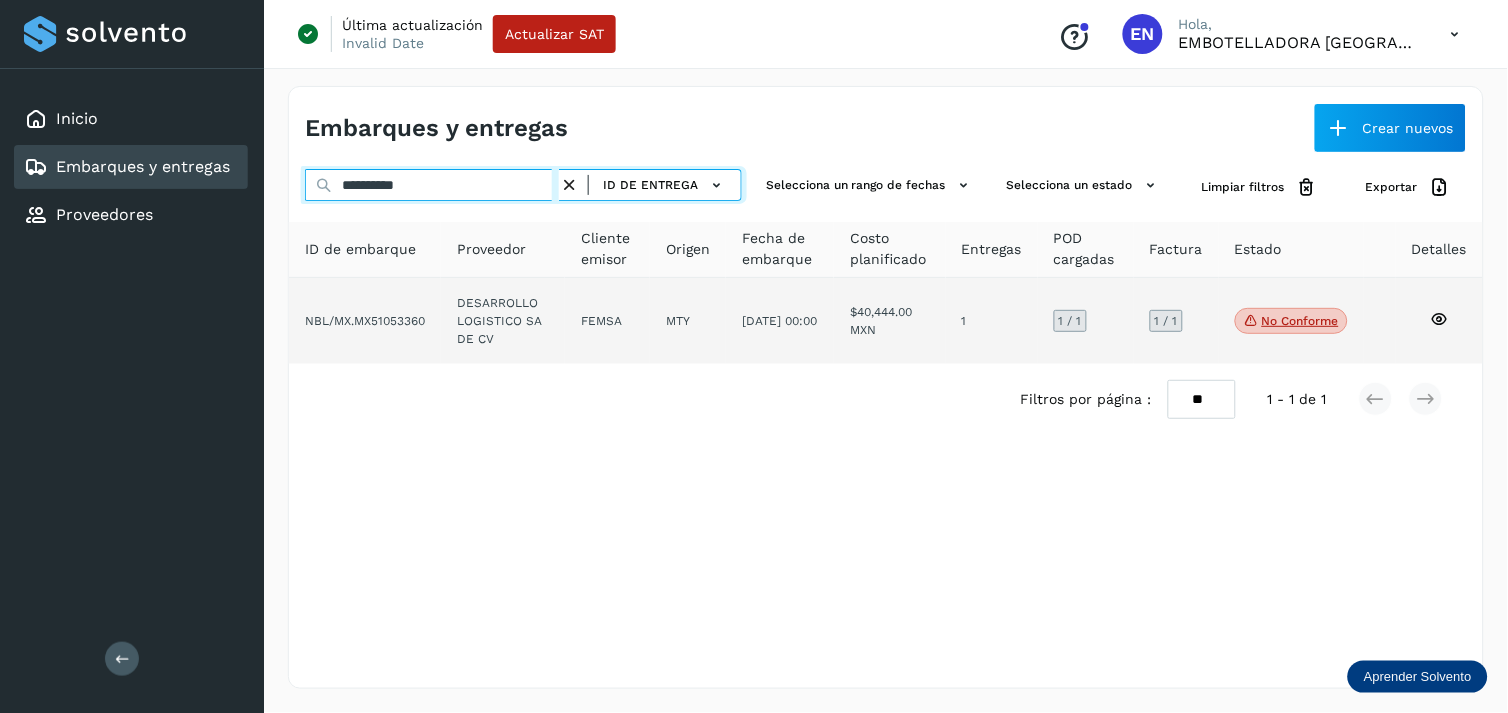 type on "**********" 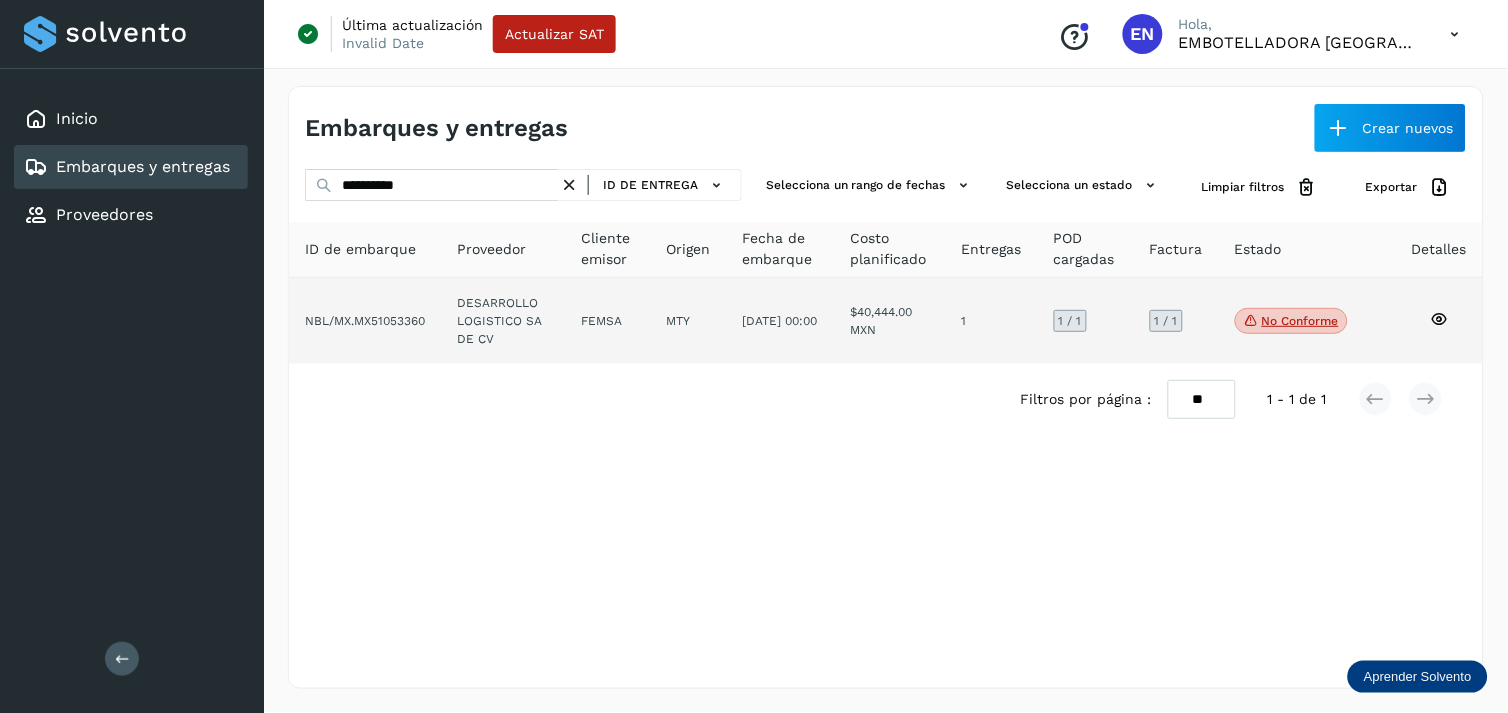 click on "FEMSA" 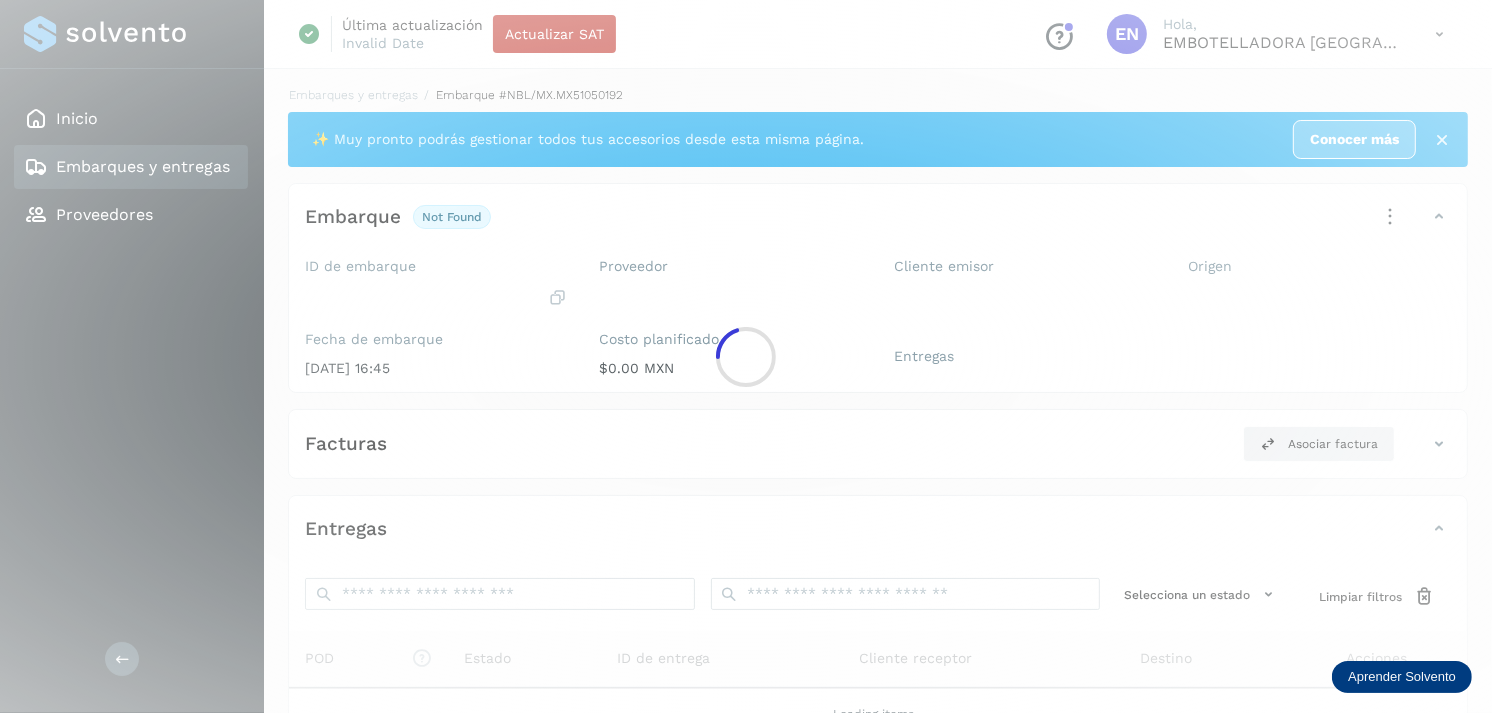 click 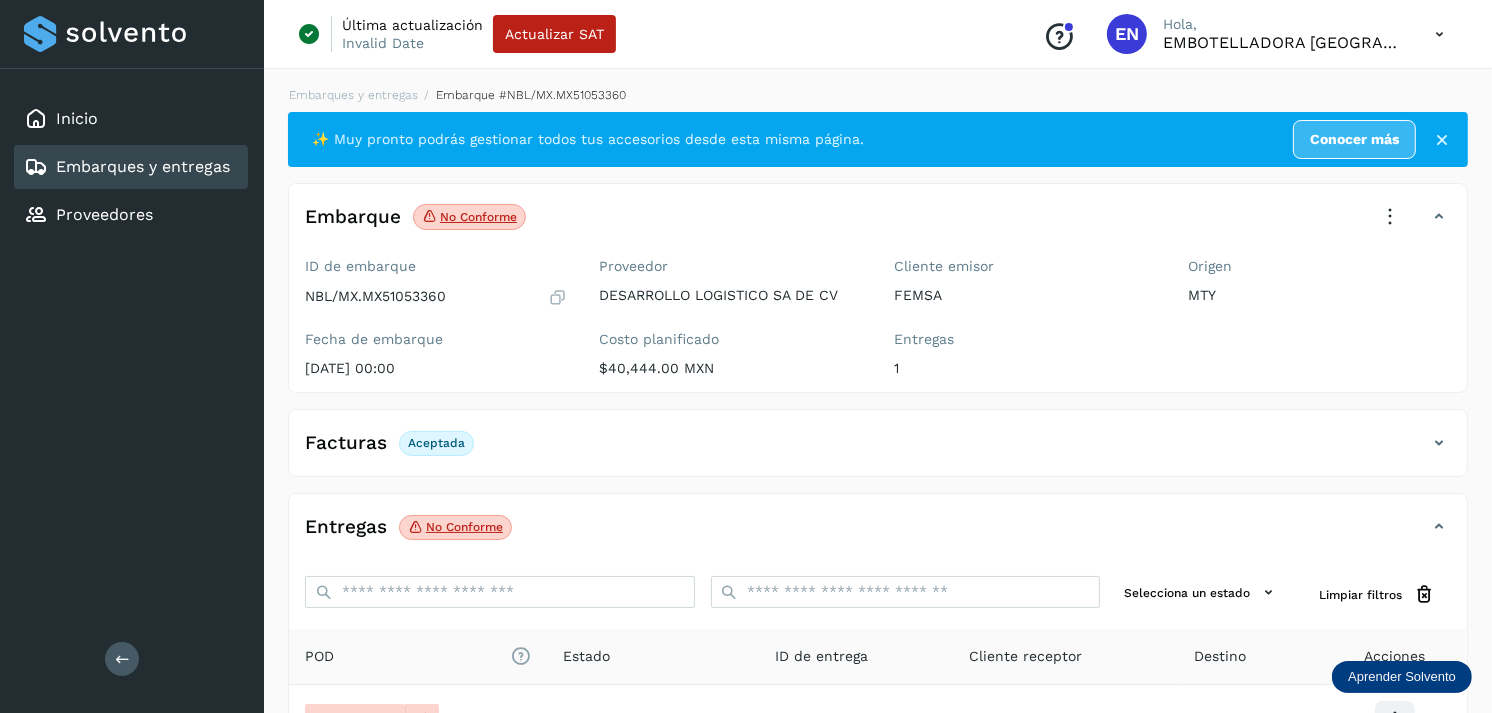 scroll, scrollTop: 241, scrollLeft: 0, axis: vertical 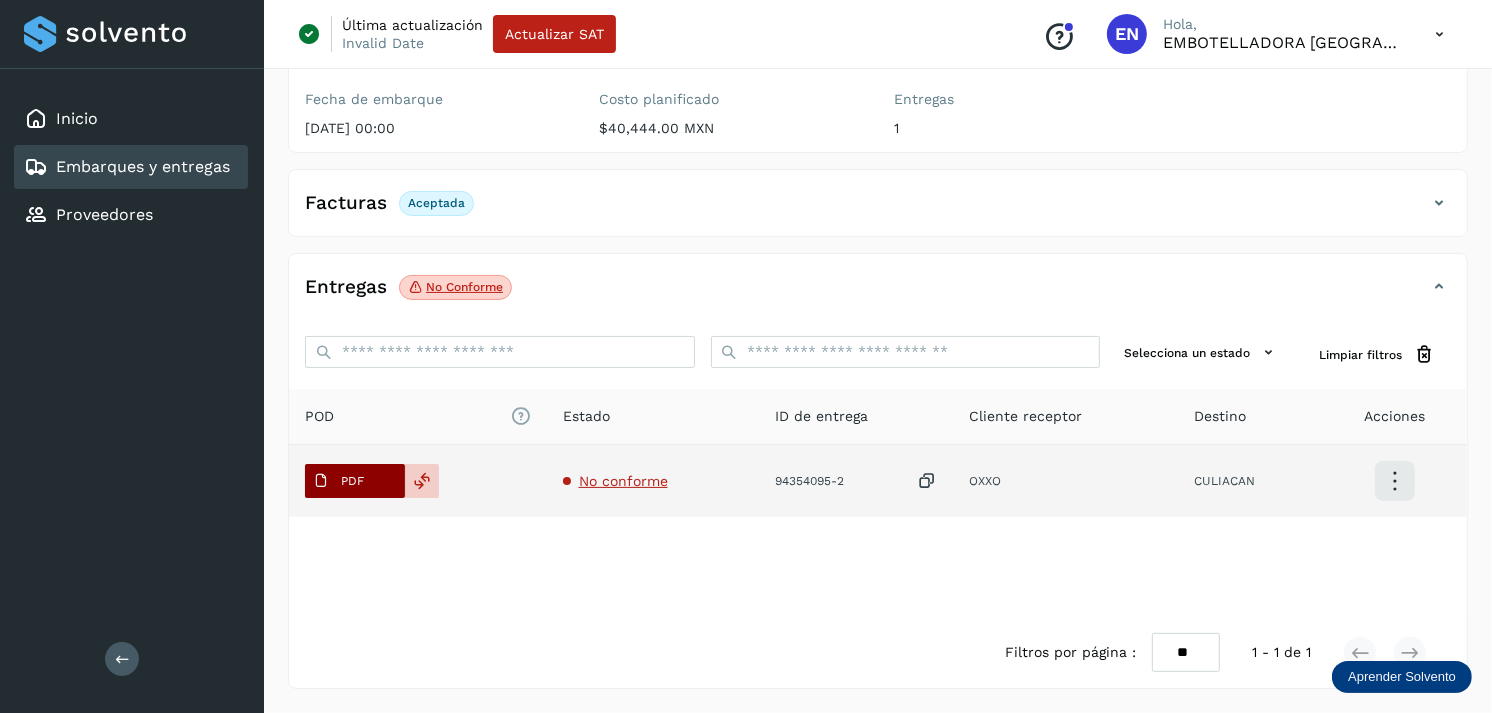 click on "PDF" at bounding box center (352, 481) 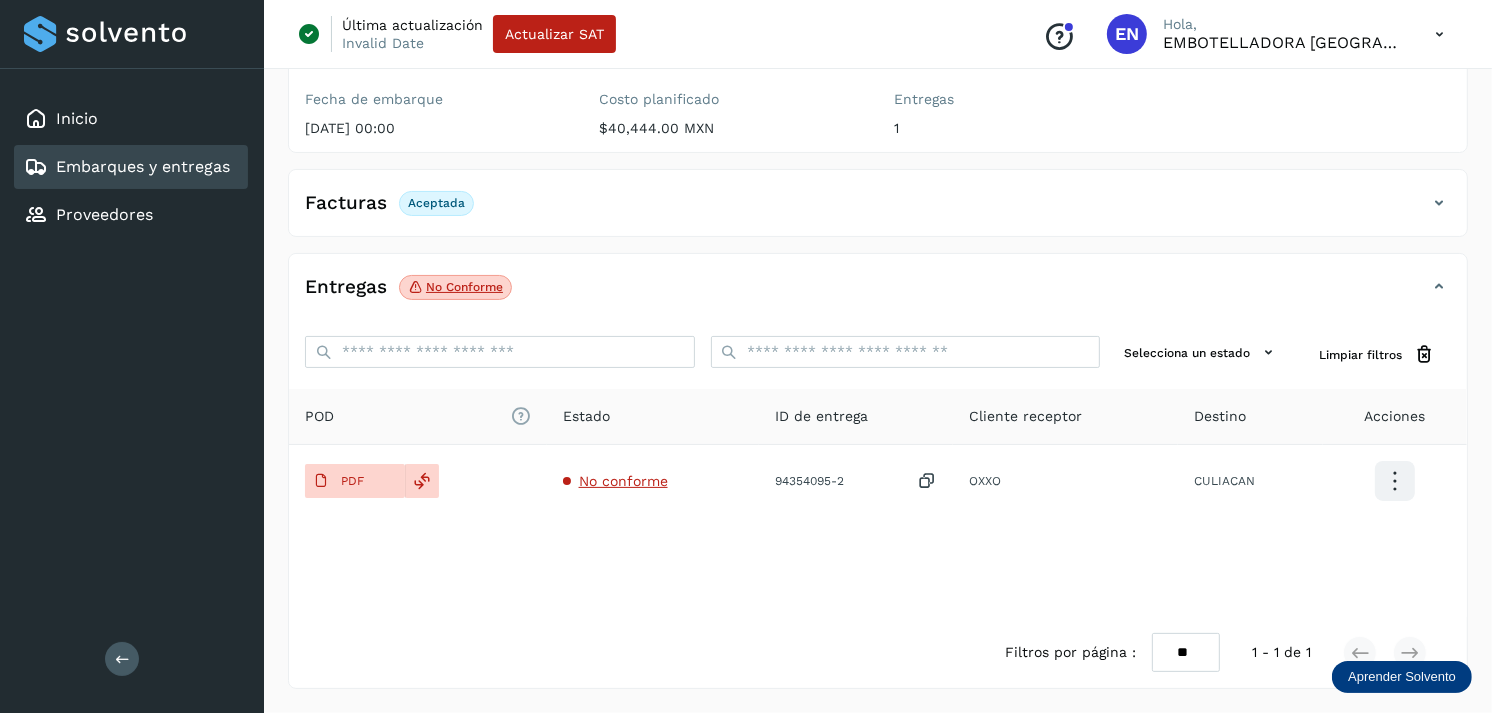 click on "Embarques y entregas" at bounding box center [143, 166] 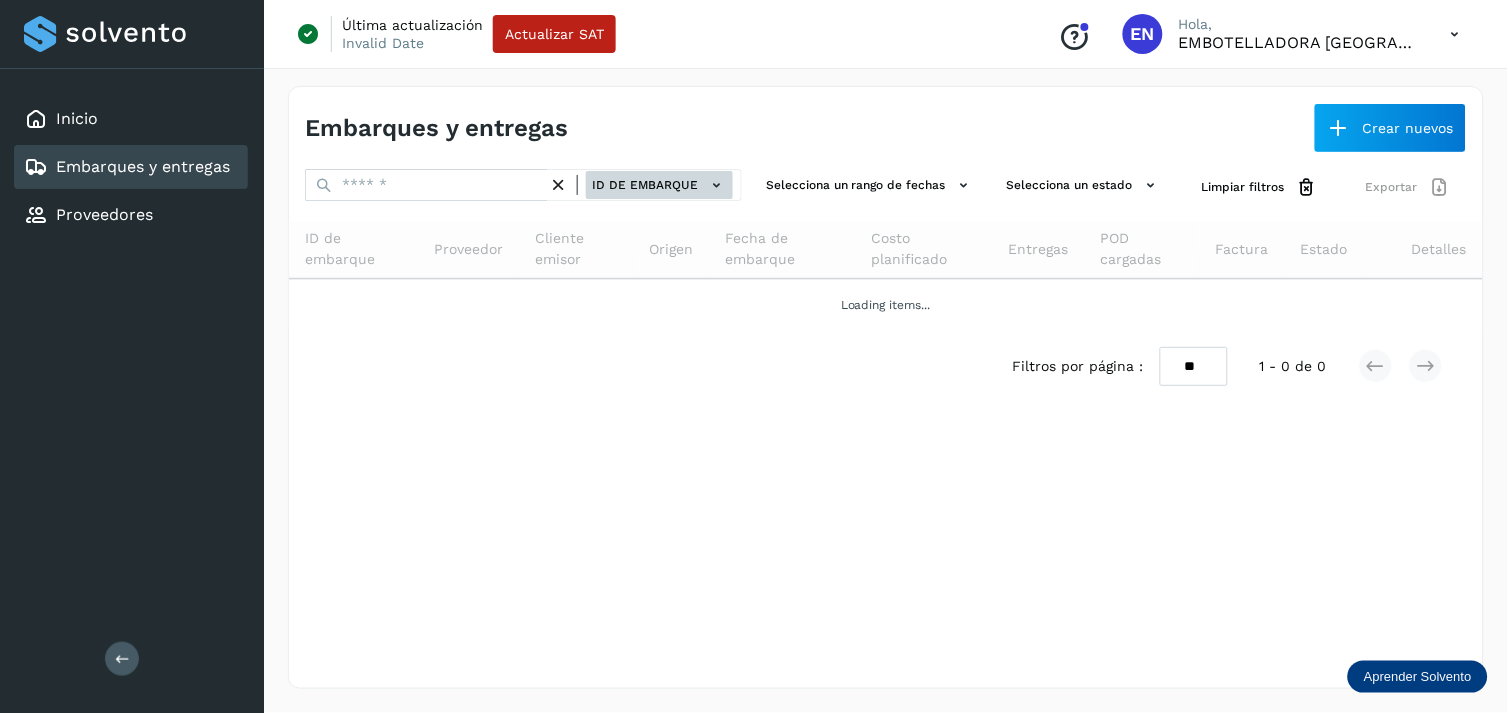 click on "ID de embarque" at bounding box center (659, 185) 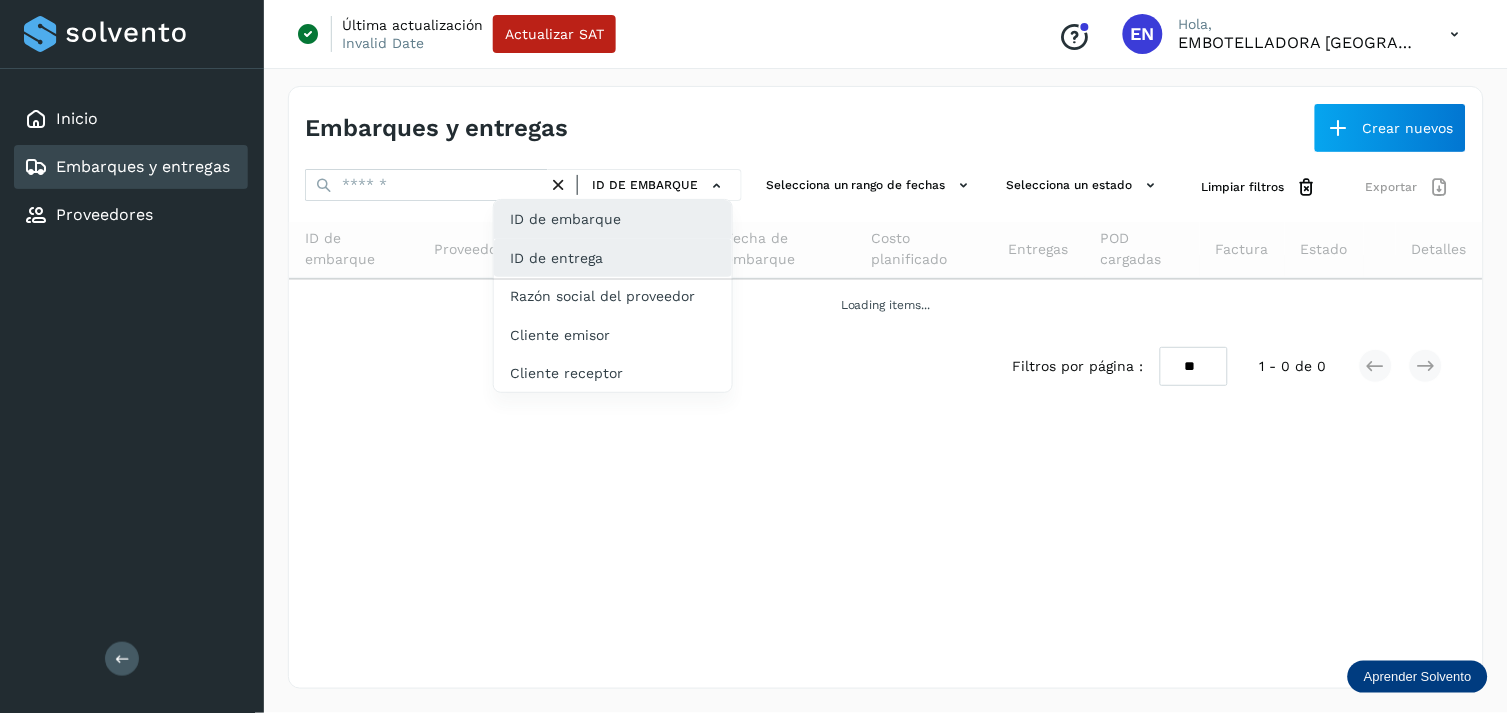 click on "ID de entrega" 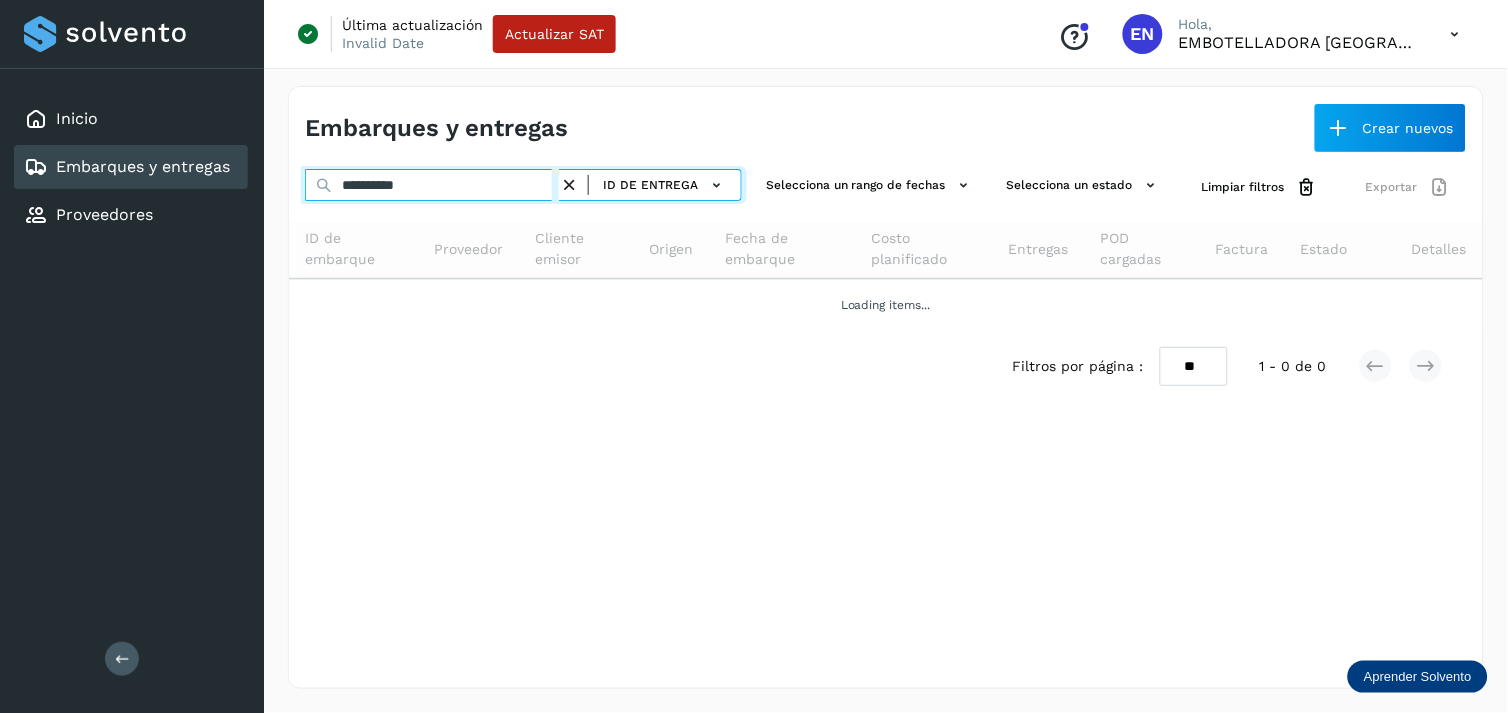 click on "**********" at bounding box center (432, 185) 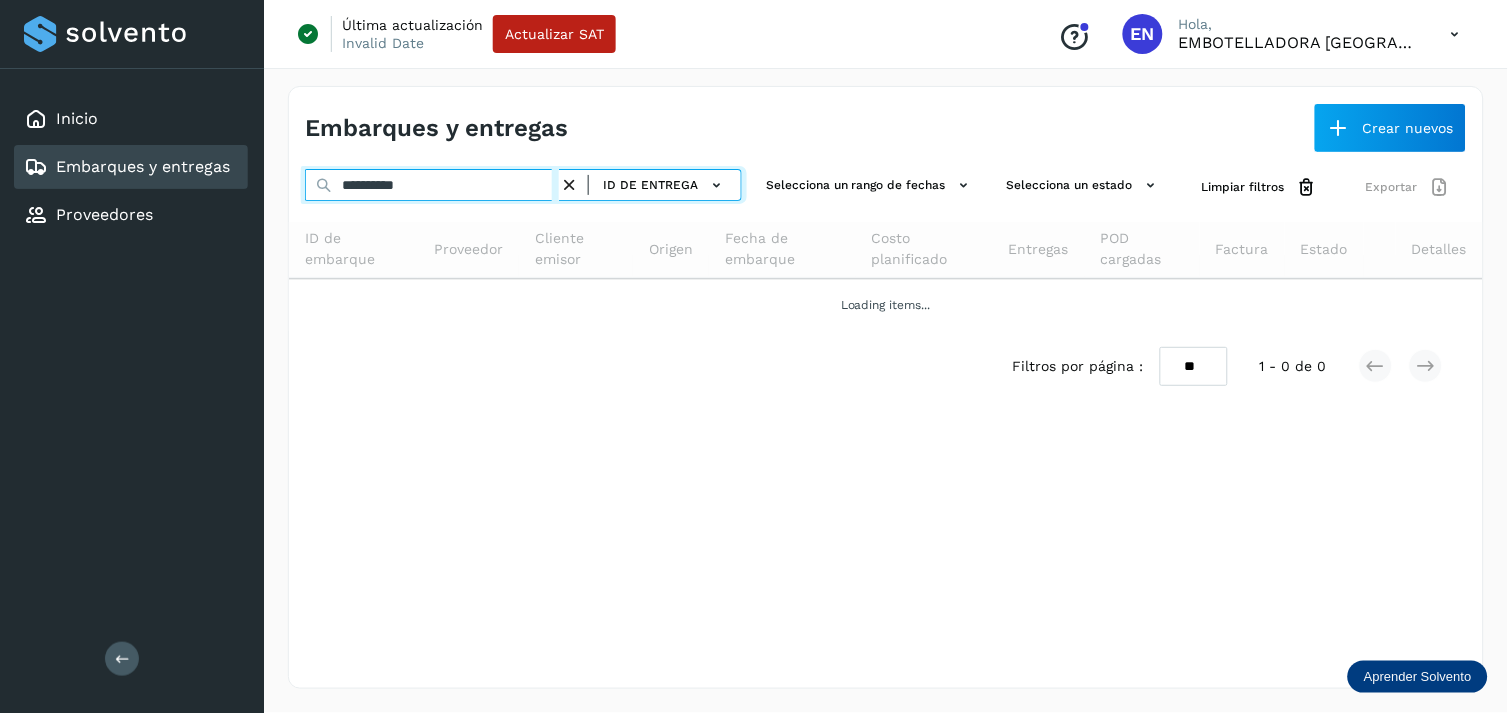 click on "**********" at bounding box center (432, 185) 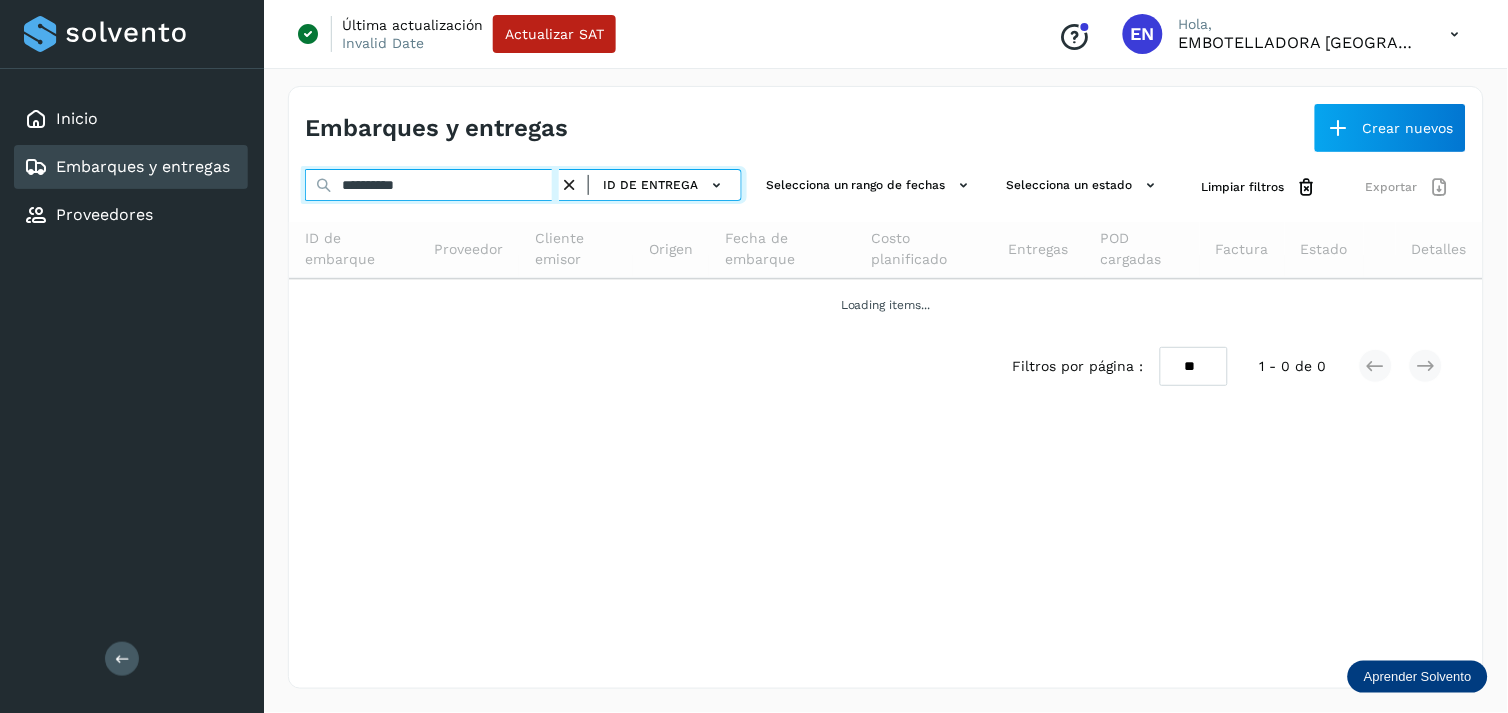paste 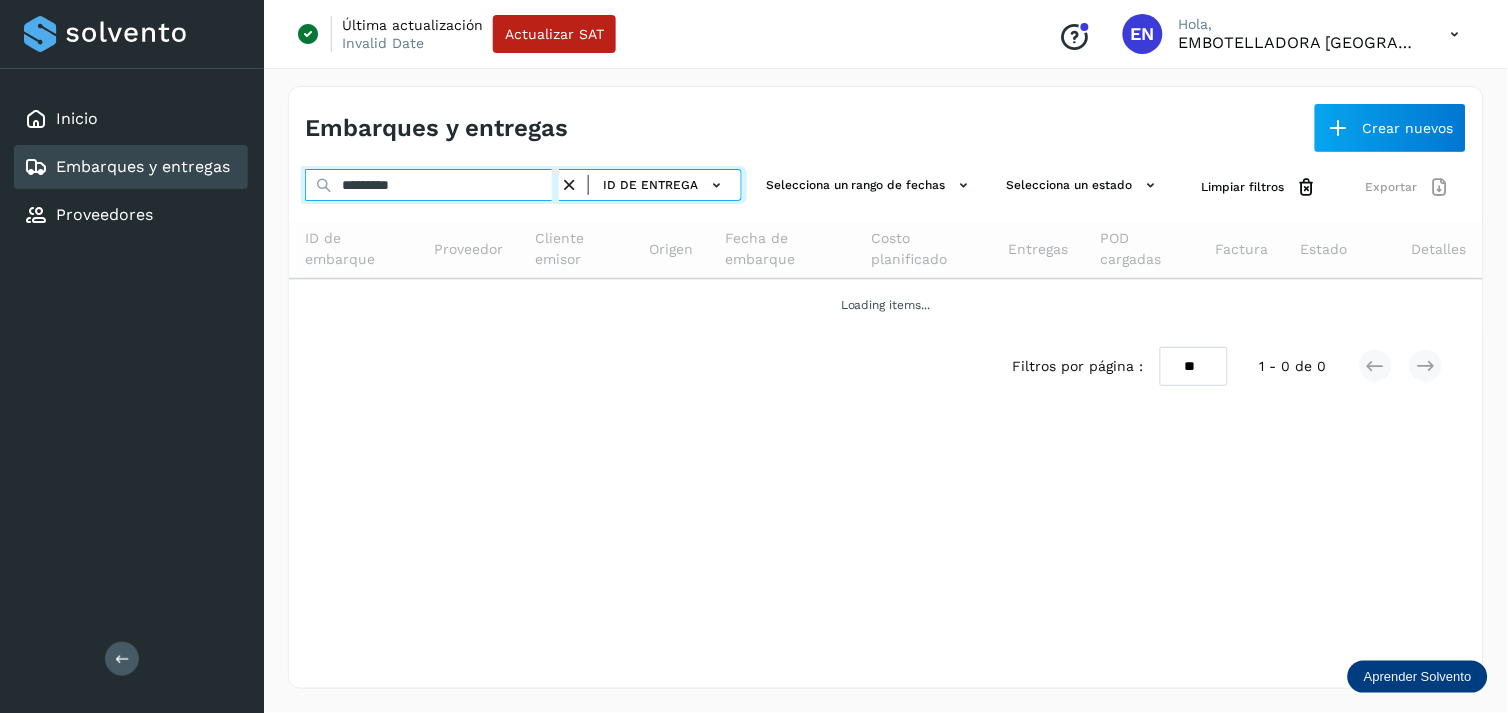 type on "*********" 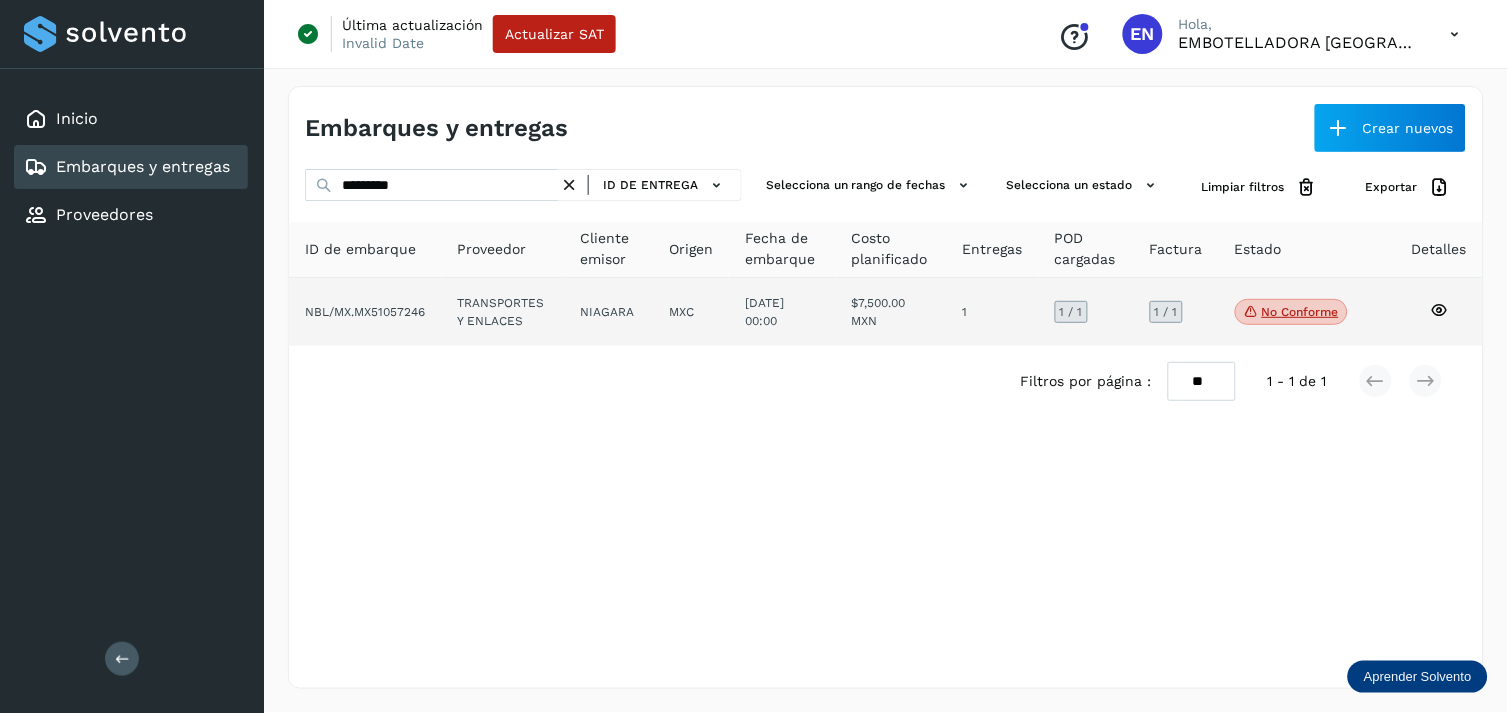click on "TRANSPORTES Y ENLACES" 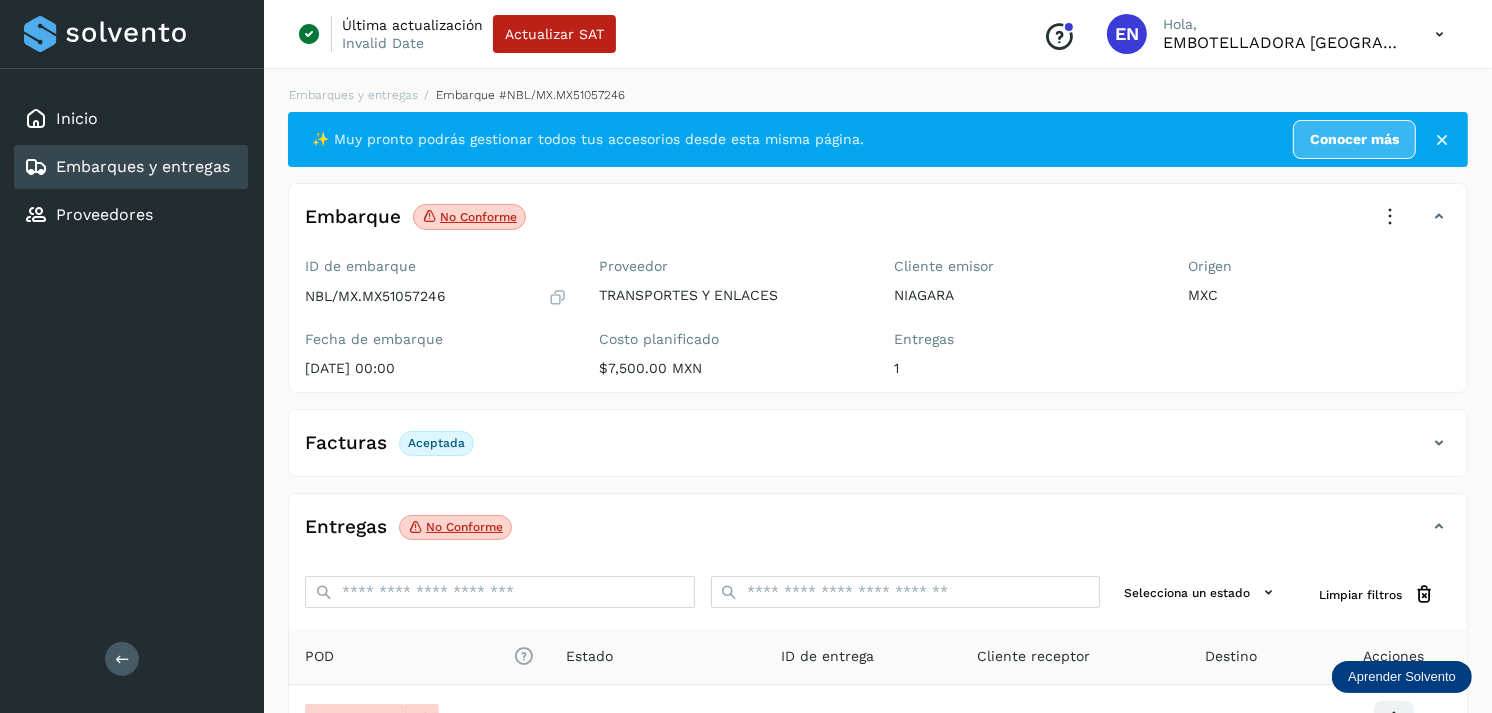 scroll, scrollTop: 241, scrollLeft: 0, axis: vertical 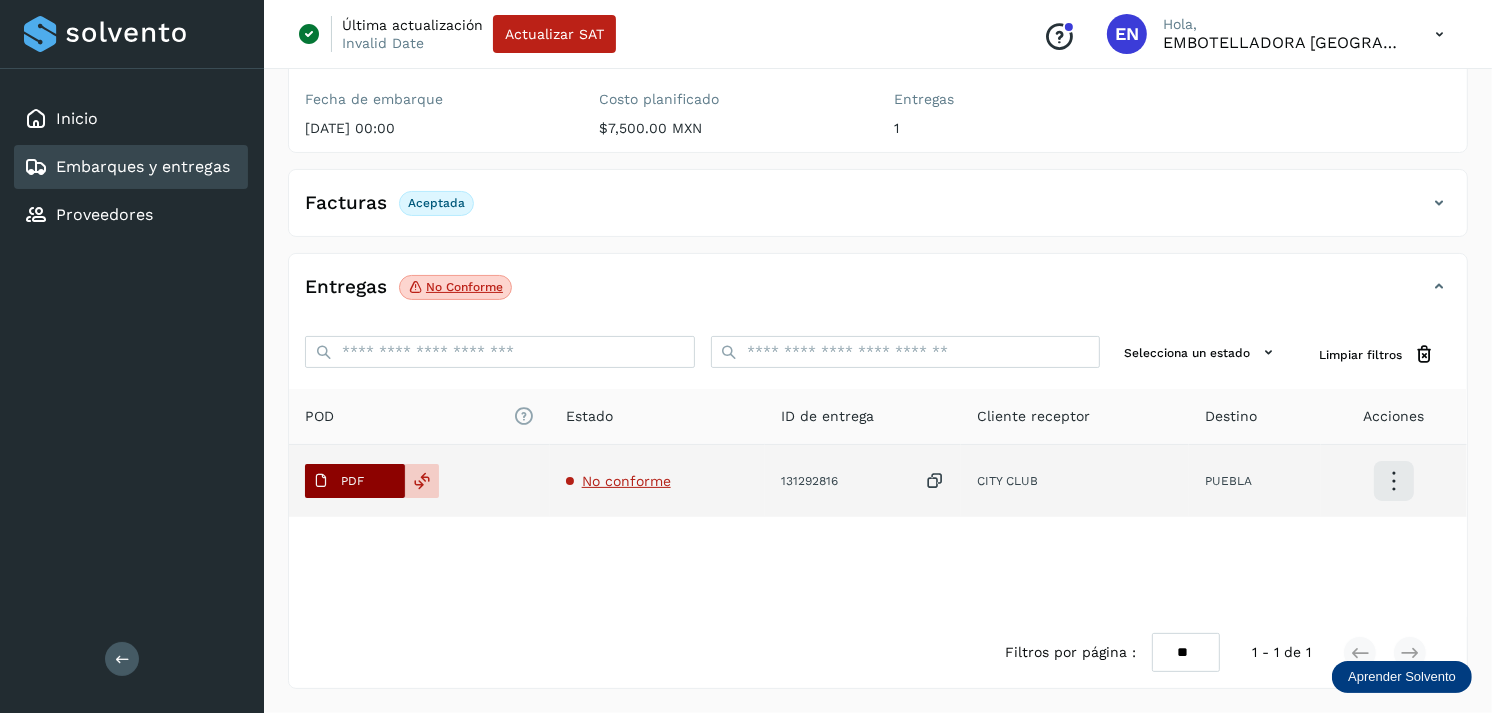 click on "PDF" at bounding box center (355, 481) 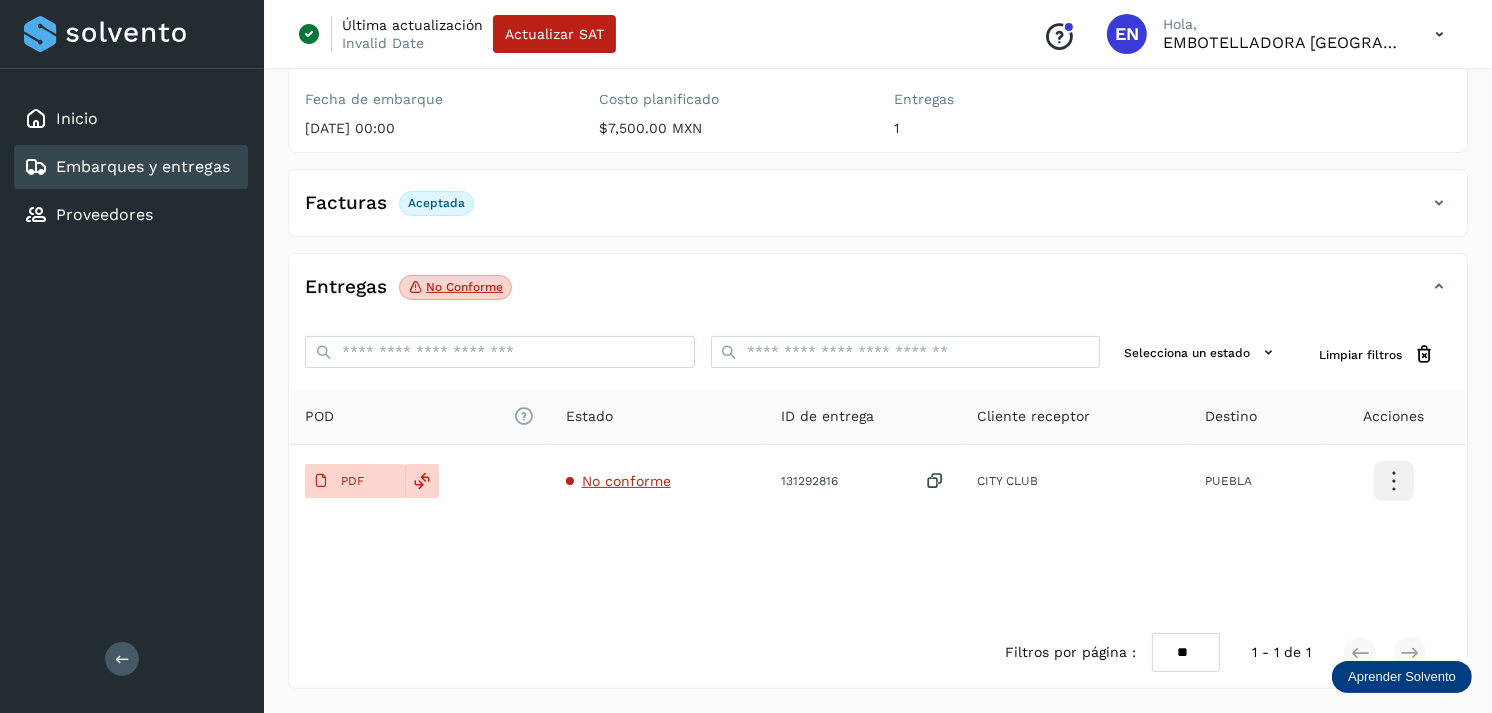 type 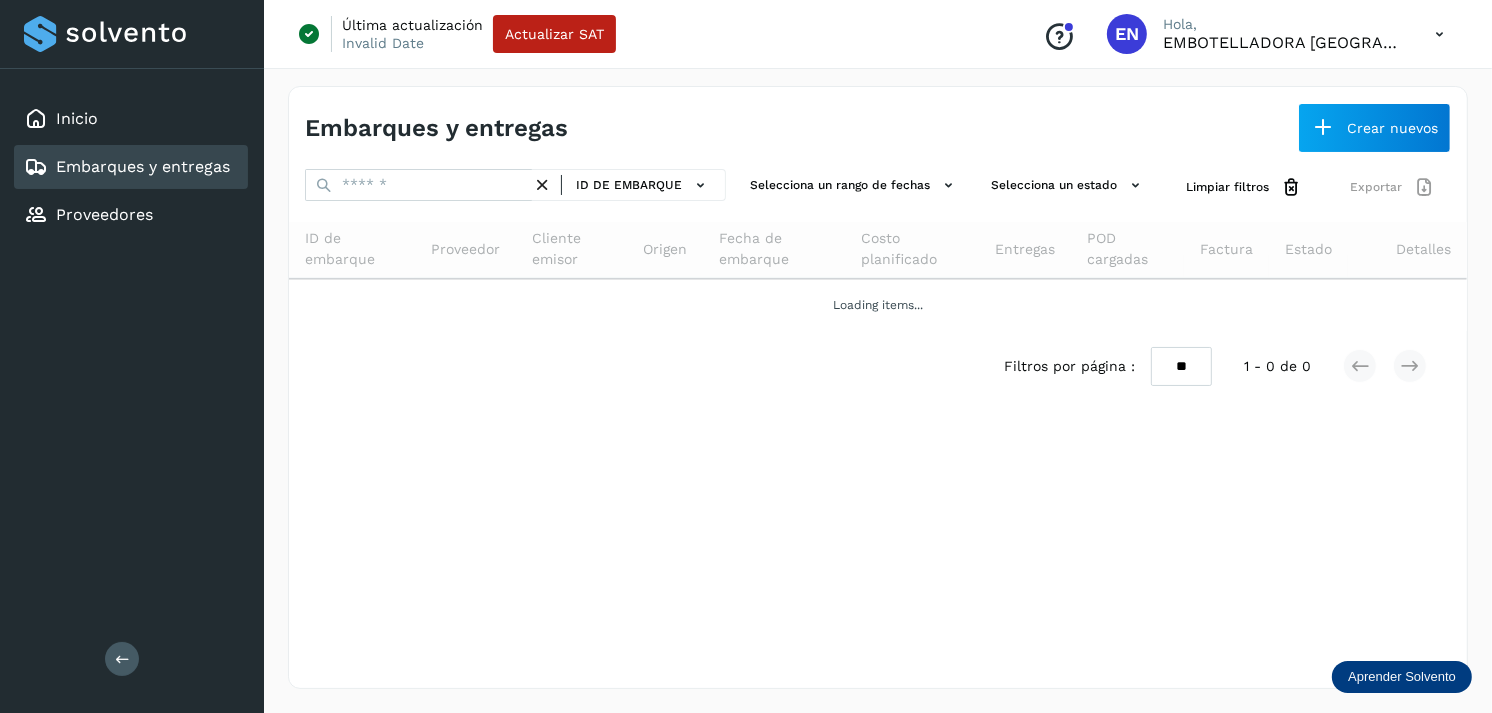 scroll, scrollTop: 0, scrollLeft: 0, axis: both 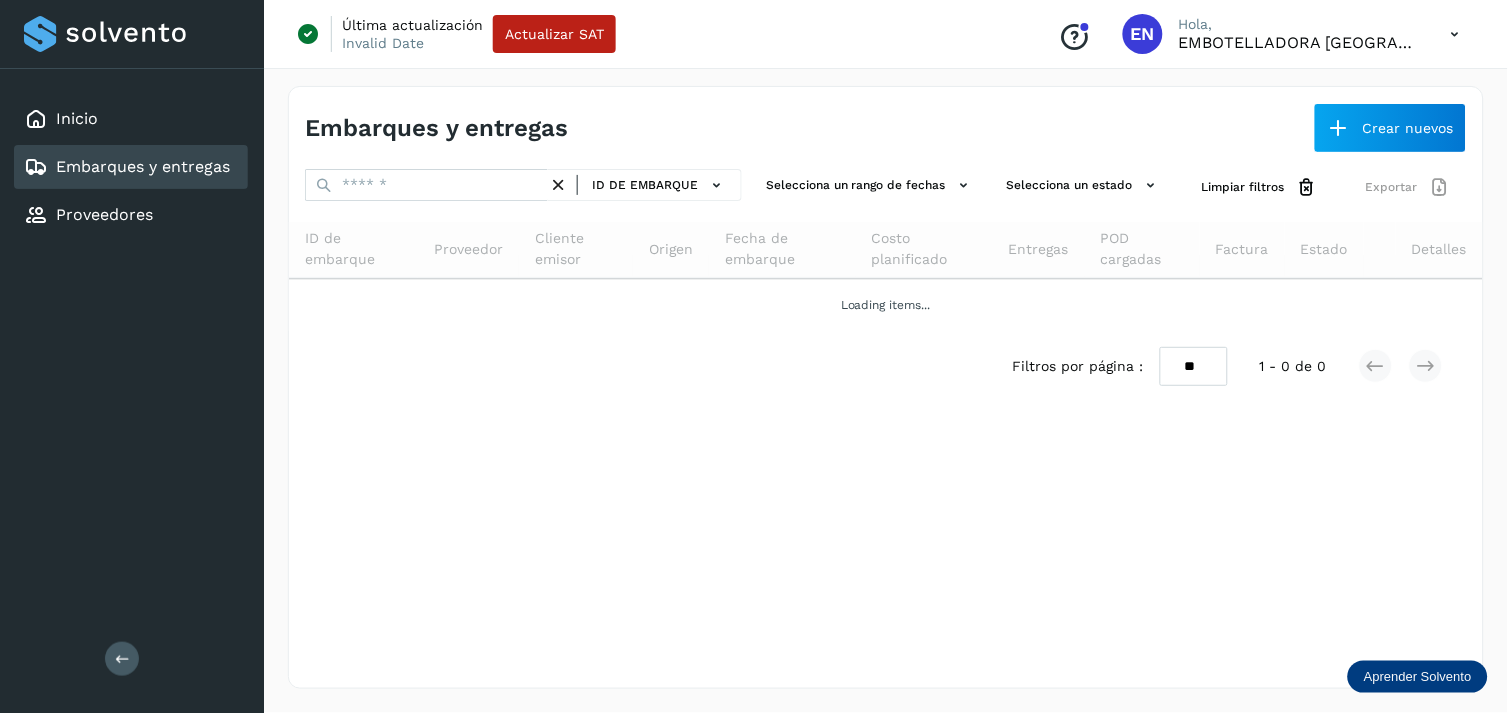 click on "ID de embarque Selecciona un rango de fechas  Selecciona un estado Limpiar filtros Exportar ID de embarque Proveedor Cliente emisor Origen Fecha de embarque Costo planificado Entregas POD cargadas Factura Estado Detalles Loading items... Filtros por página : ** ** ** 1 - 0 de 0" at bounding box center [886, 285] 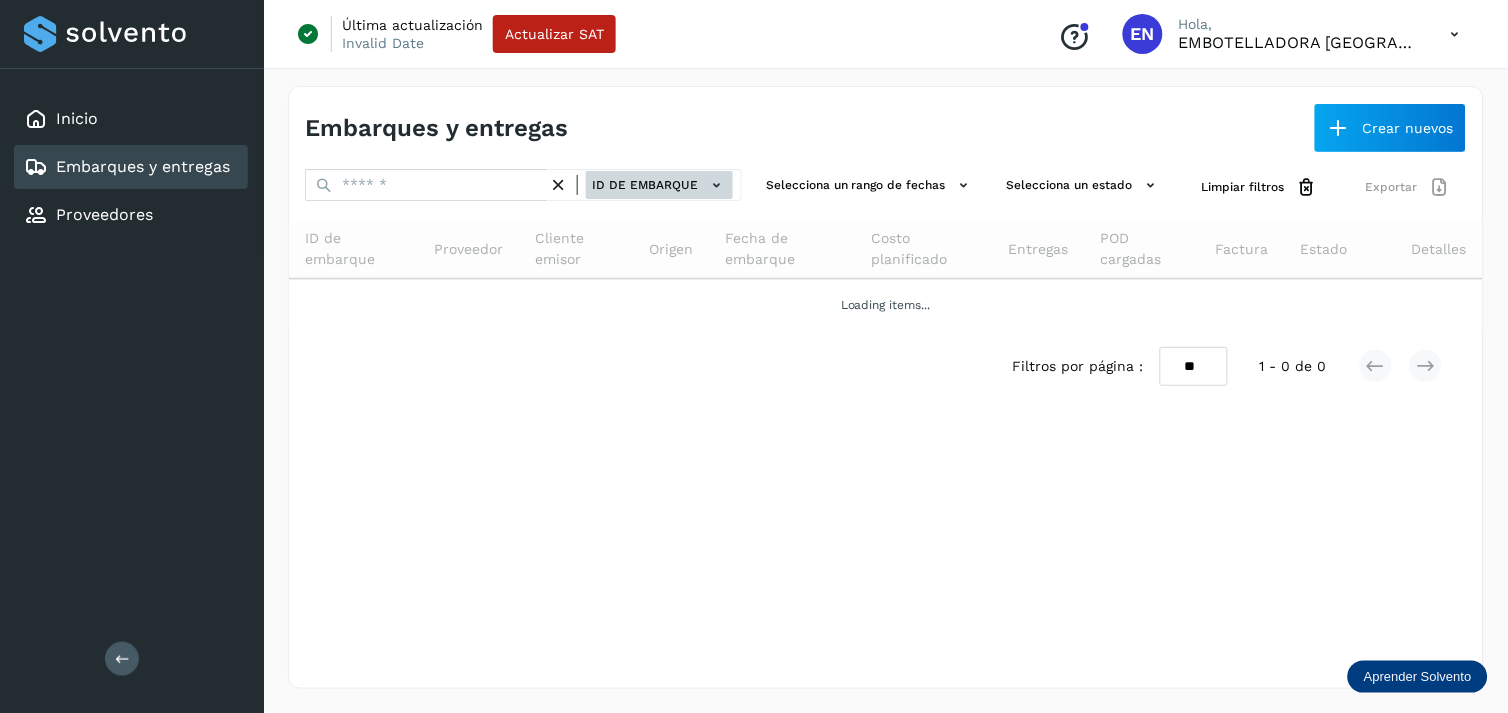 drag, startPoint x: 662, startPoint y: 168, endPoint x: 644, endPoint y: 180, distance: 21.633308 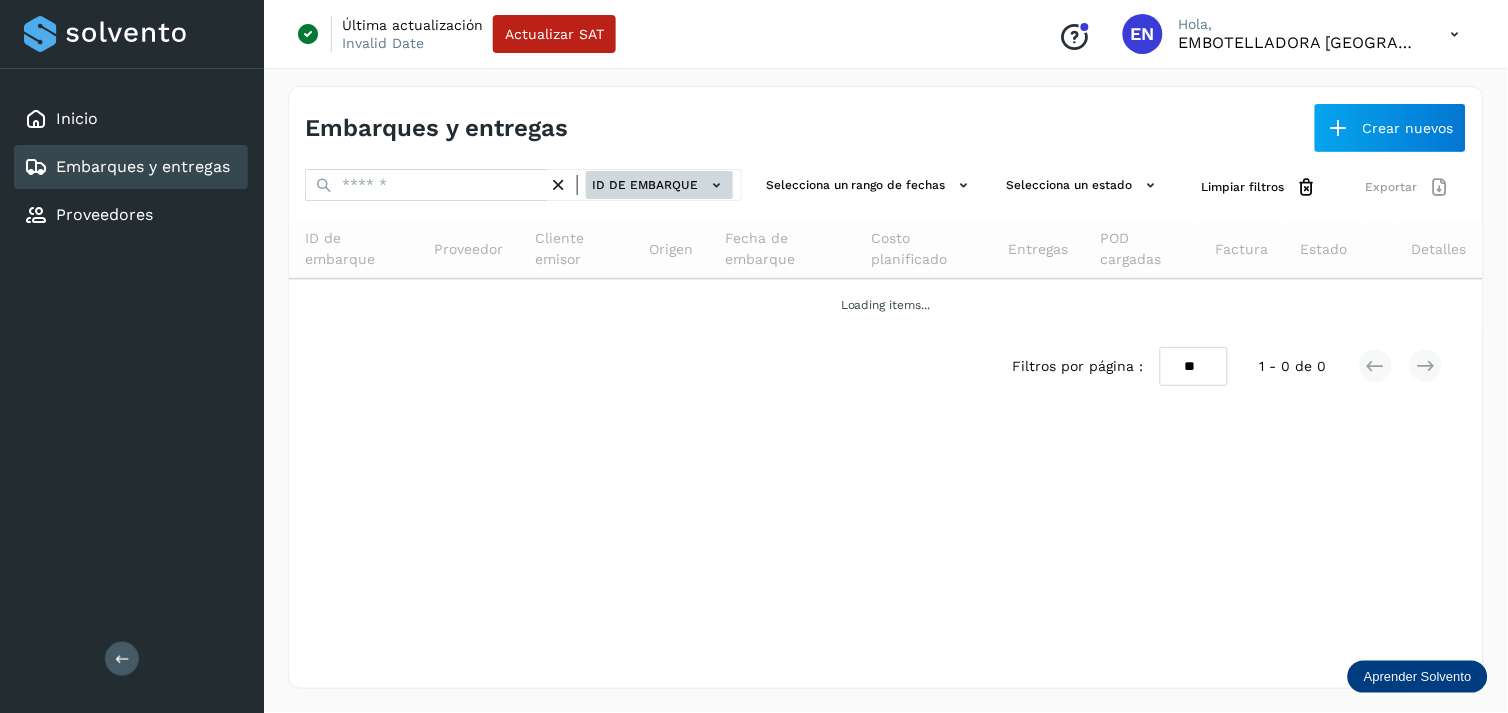 click on "ID de embarque" at bounding box center (645, 185) 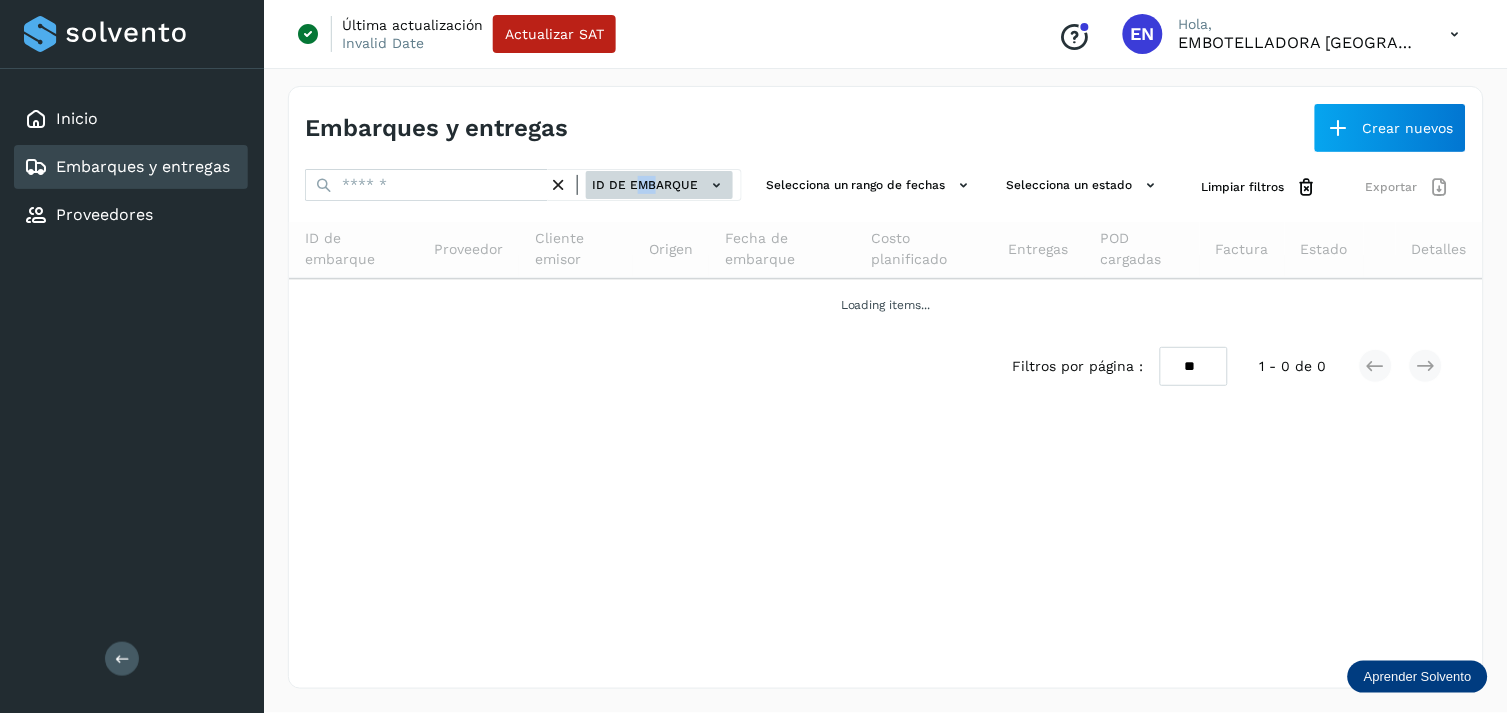 click on "ID de embarque" 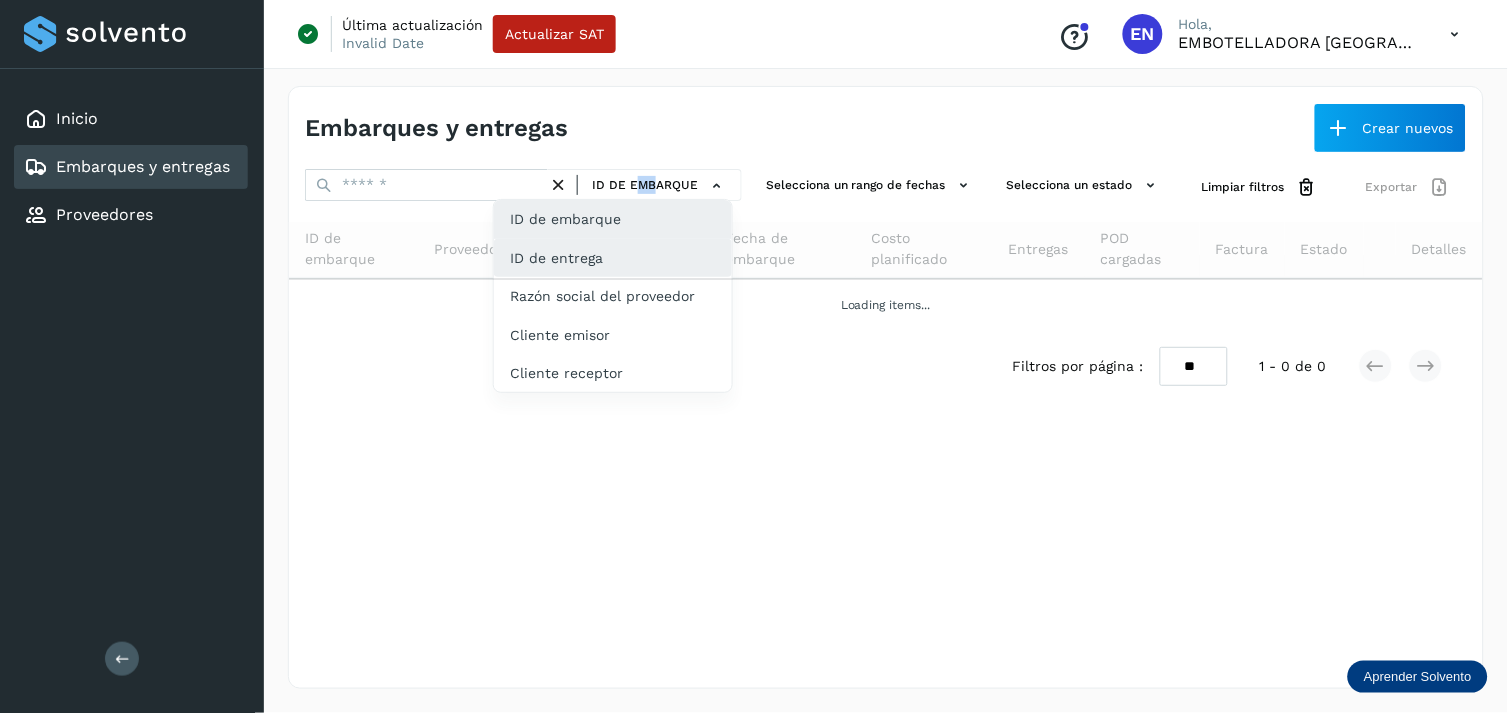 click on "ID de entrega" 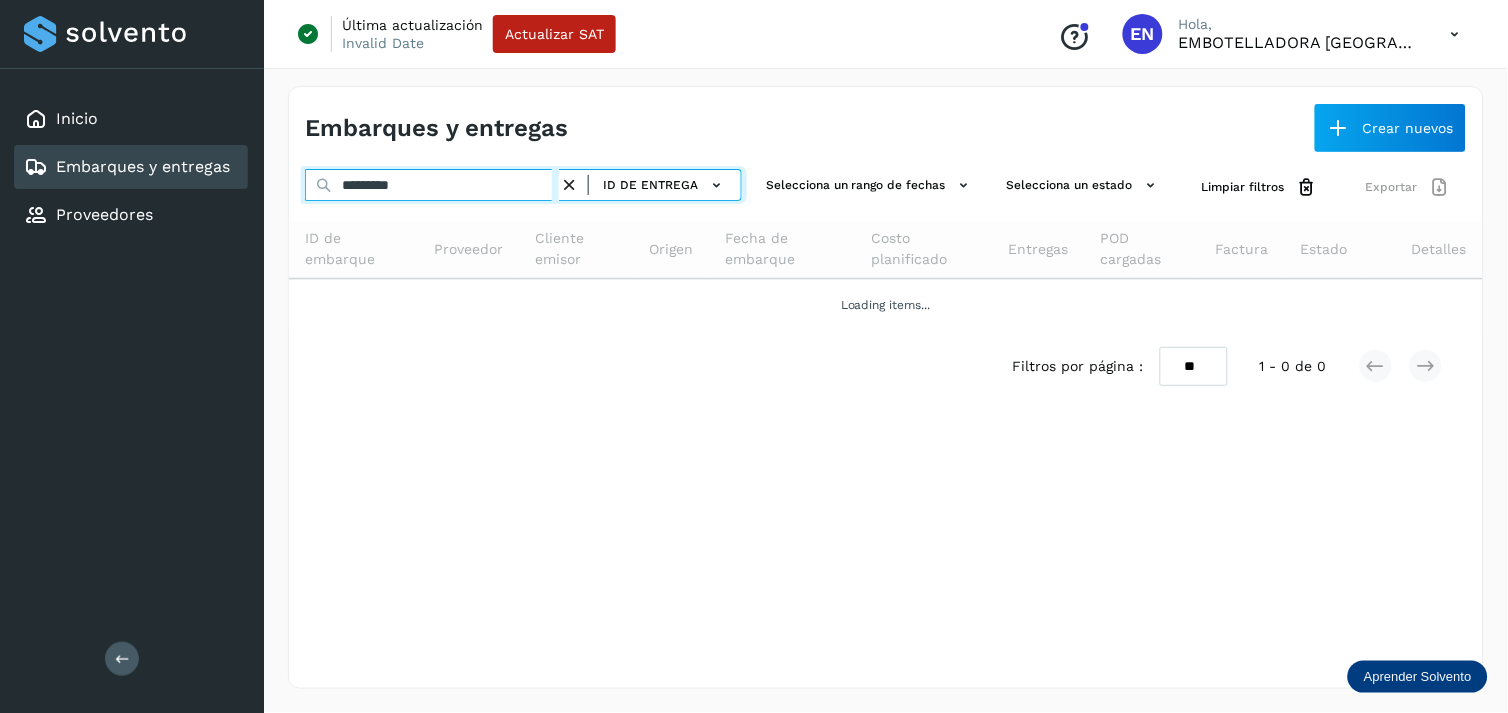 click on "*********" at bounding box center (432, 185) 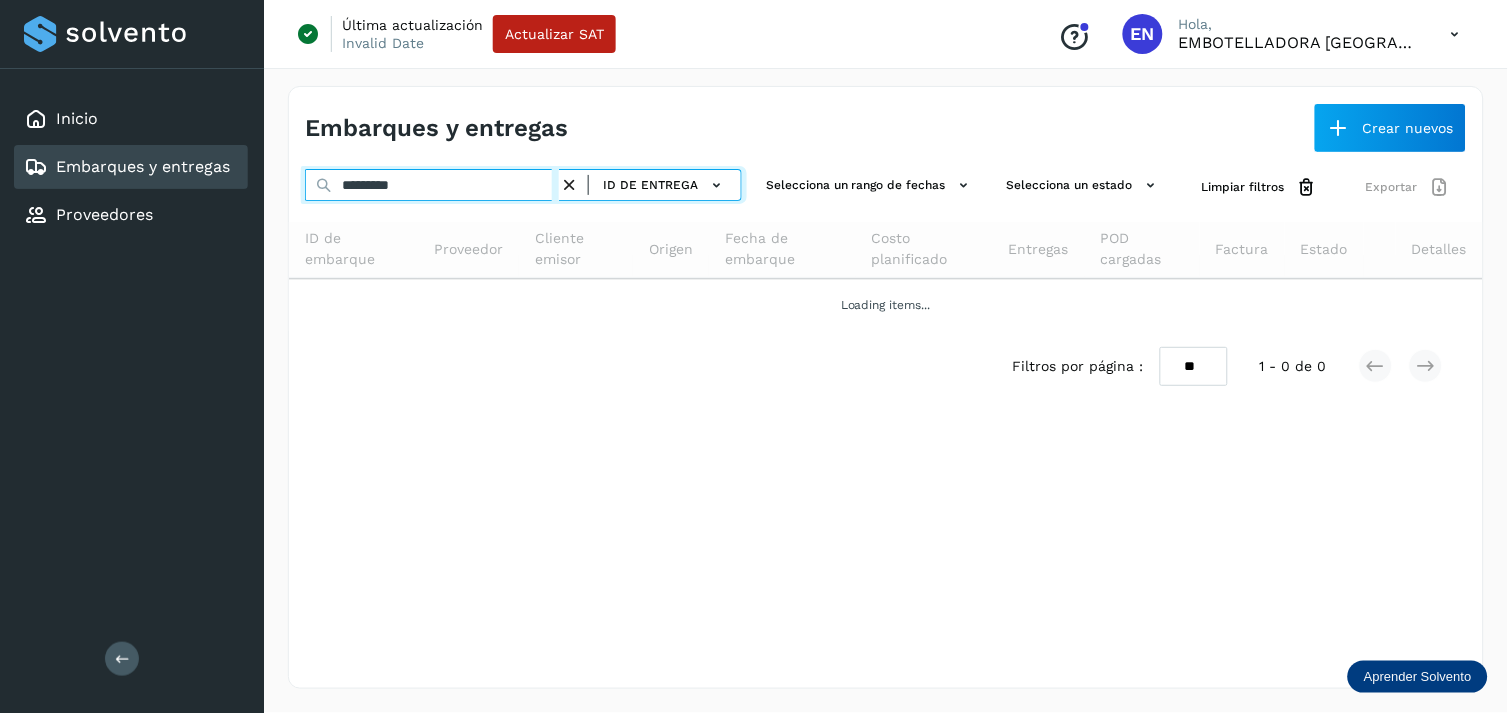 click on "*********" at bounding box center [432, 185] 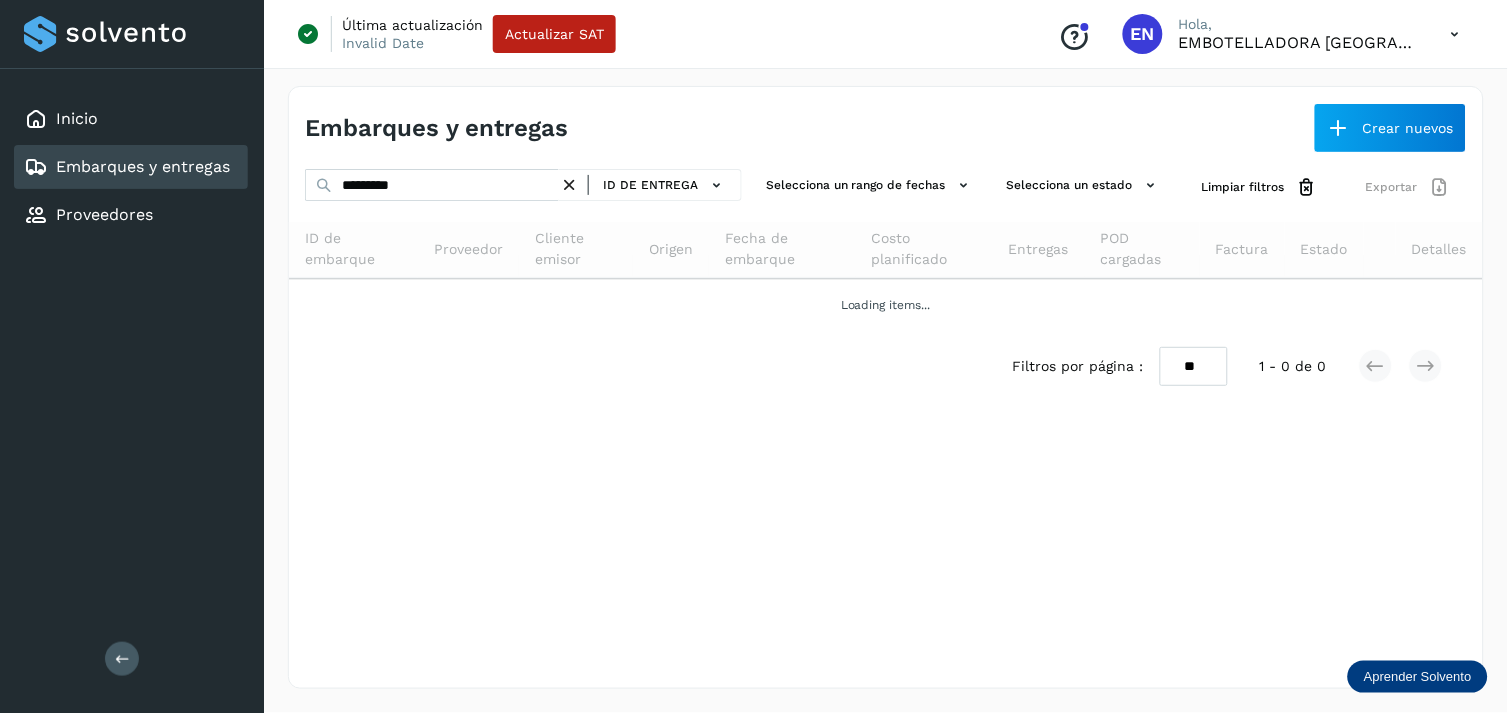 type 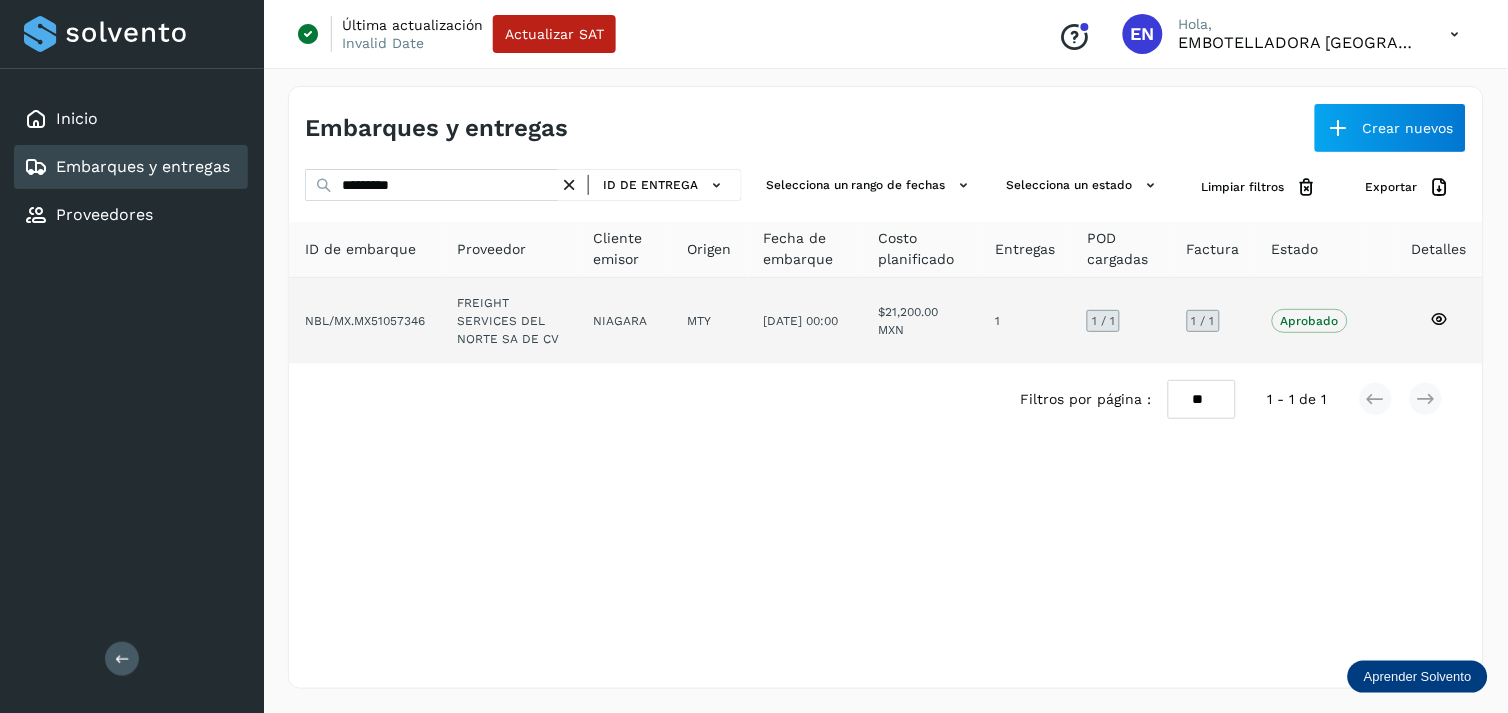 click on "FREIGHT SERVICES DEL NORTE SA DE CV" 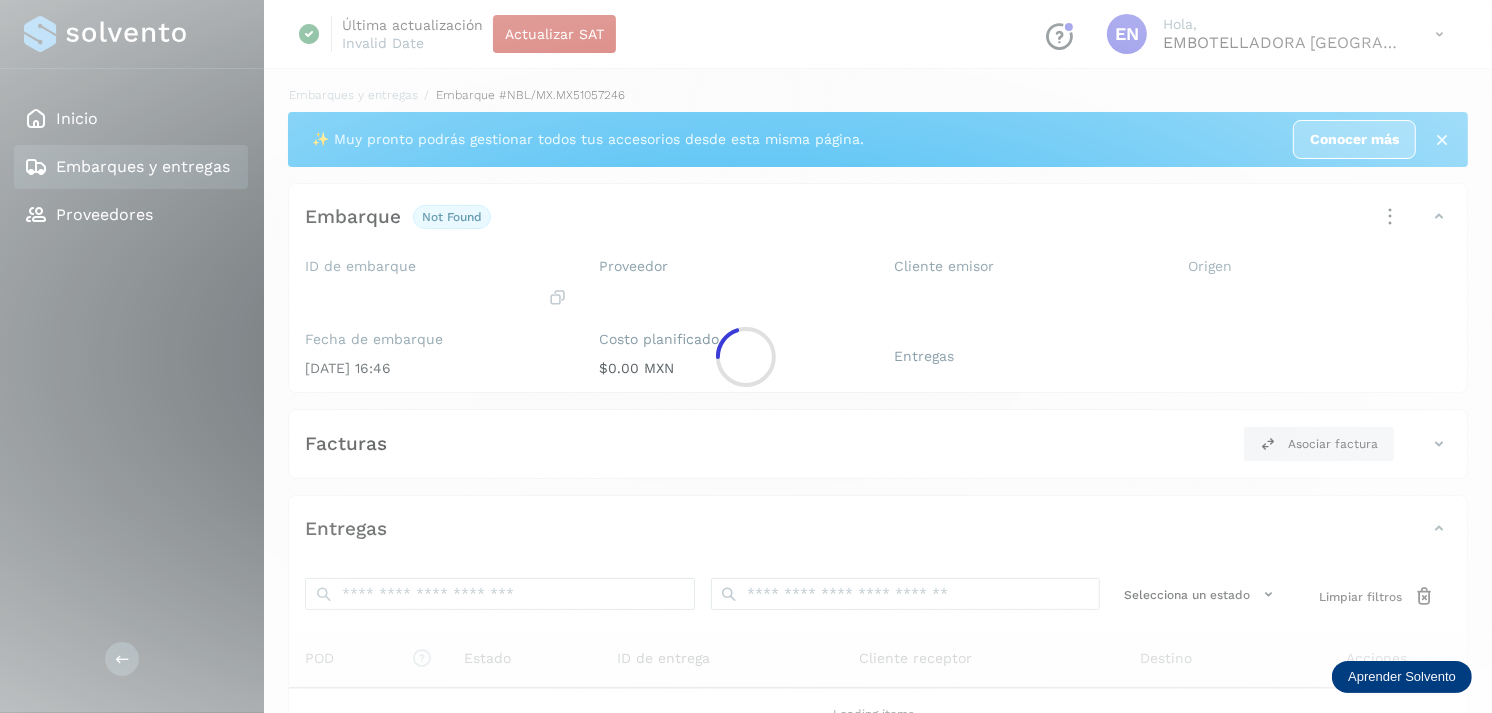 click 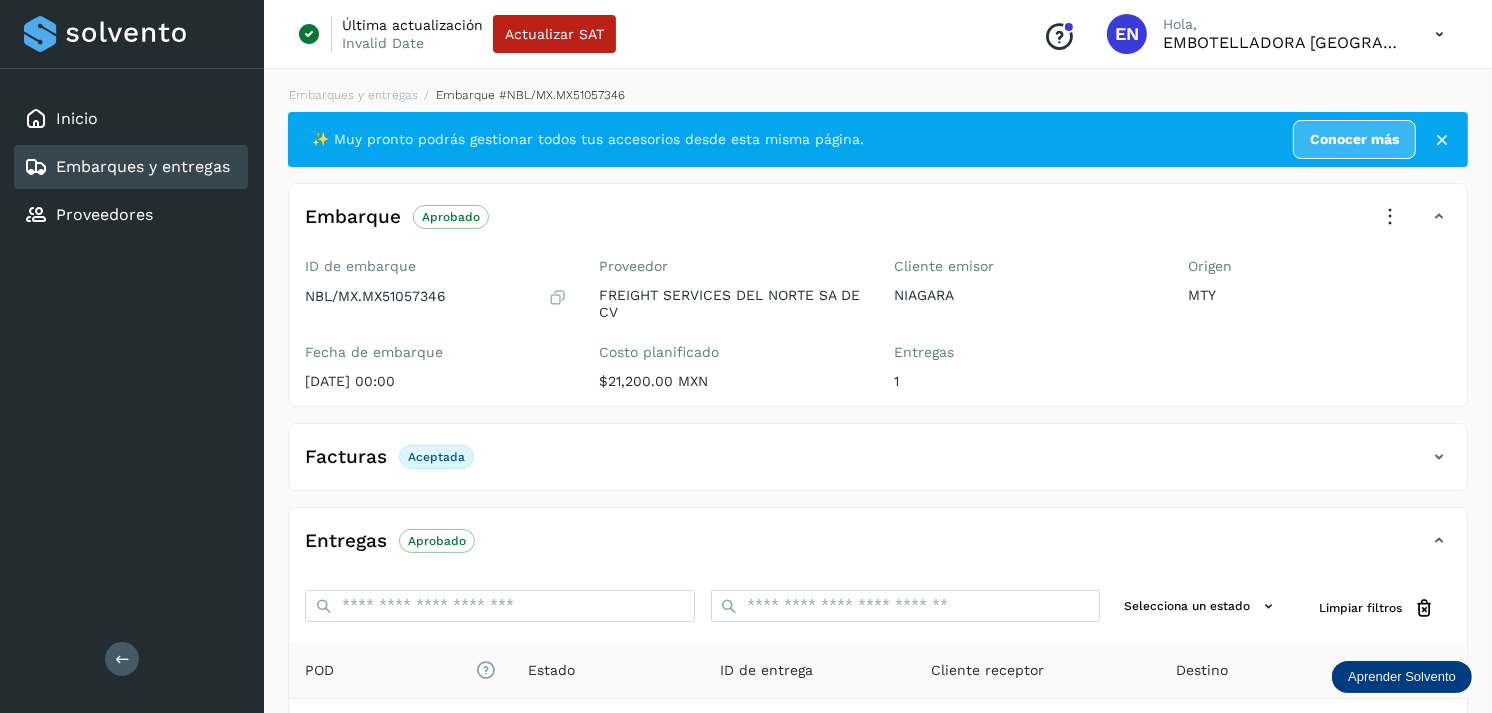 scroll, scrollTop: 254, scrollLeft: 0, axis: vertical 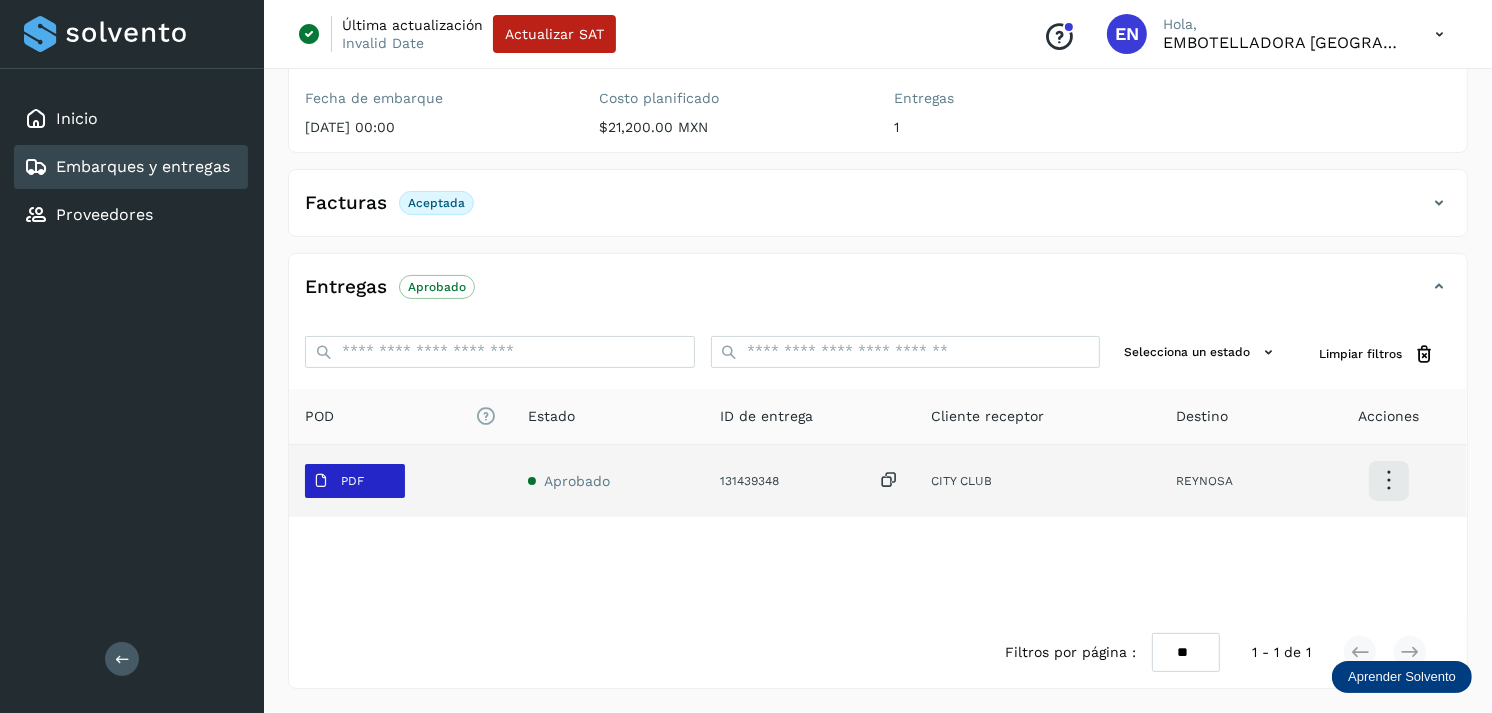 click on "PDF" at bounding box center [355, 481] 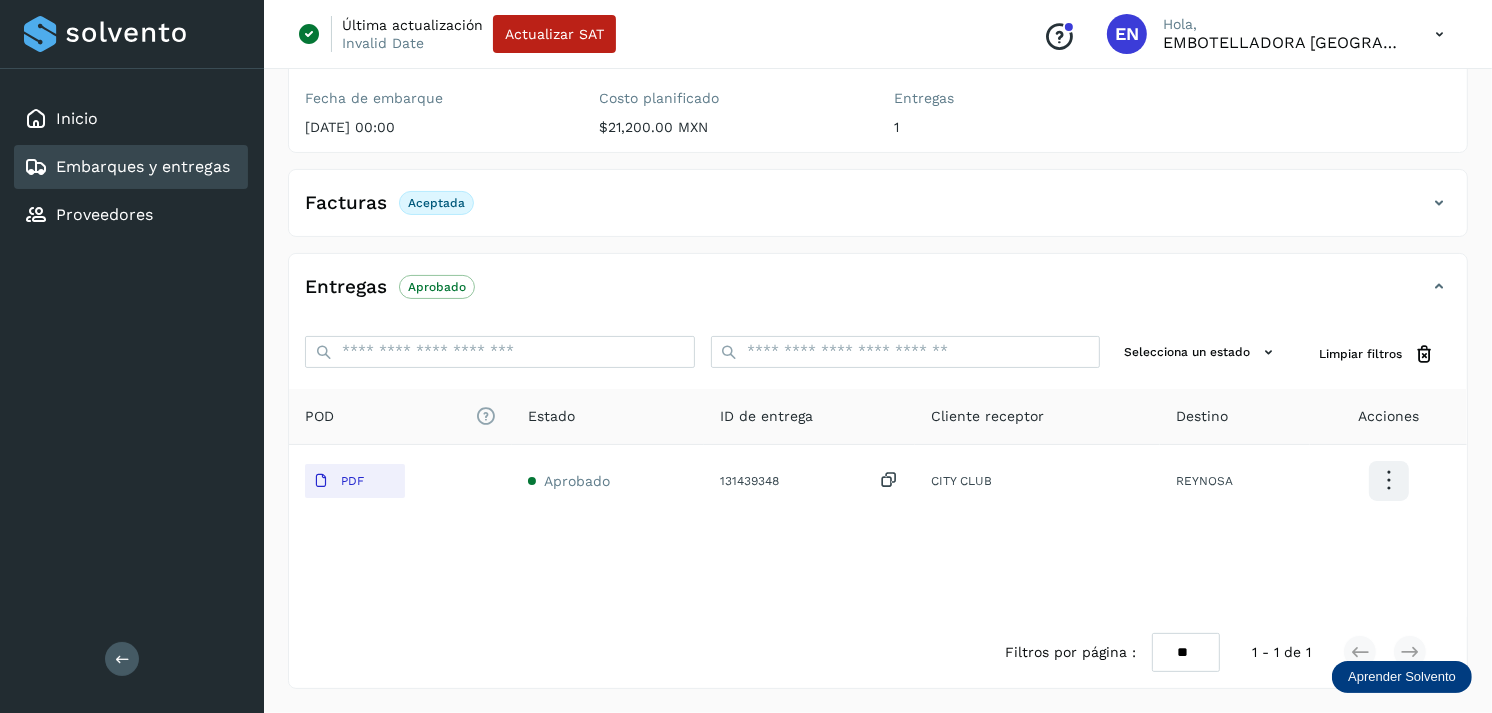 type 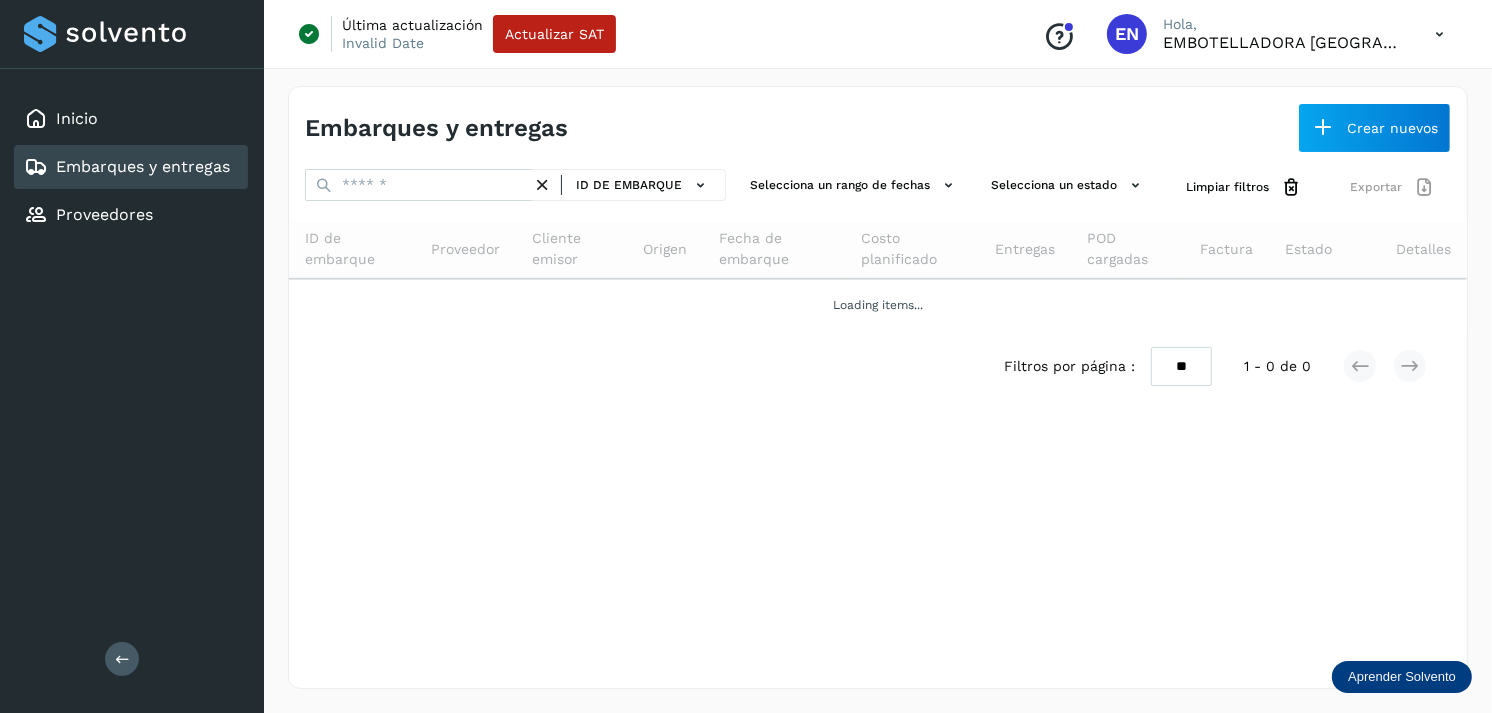 scroll, scrollTop: 0, scrollLeft: 0, axis: both 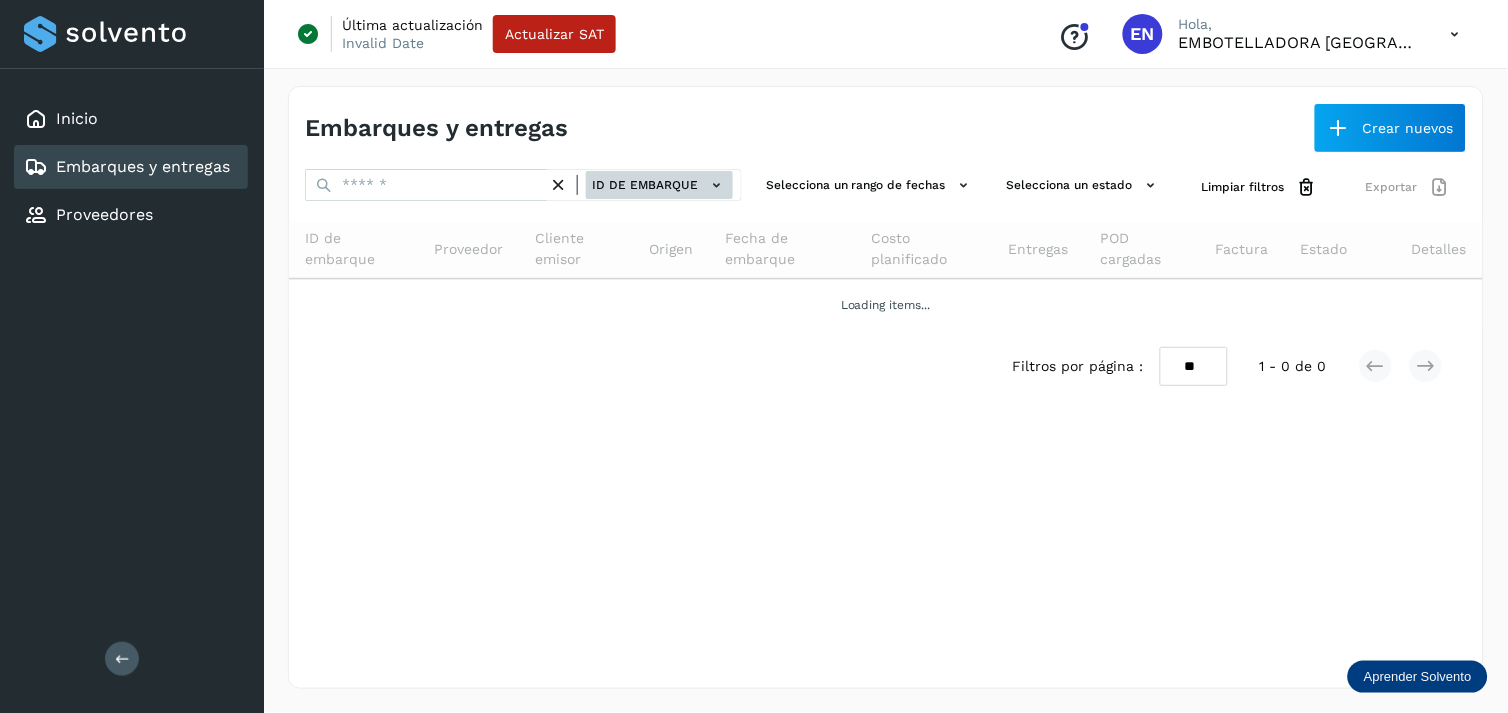 click on "ID de embarque" 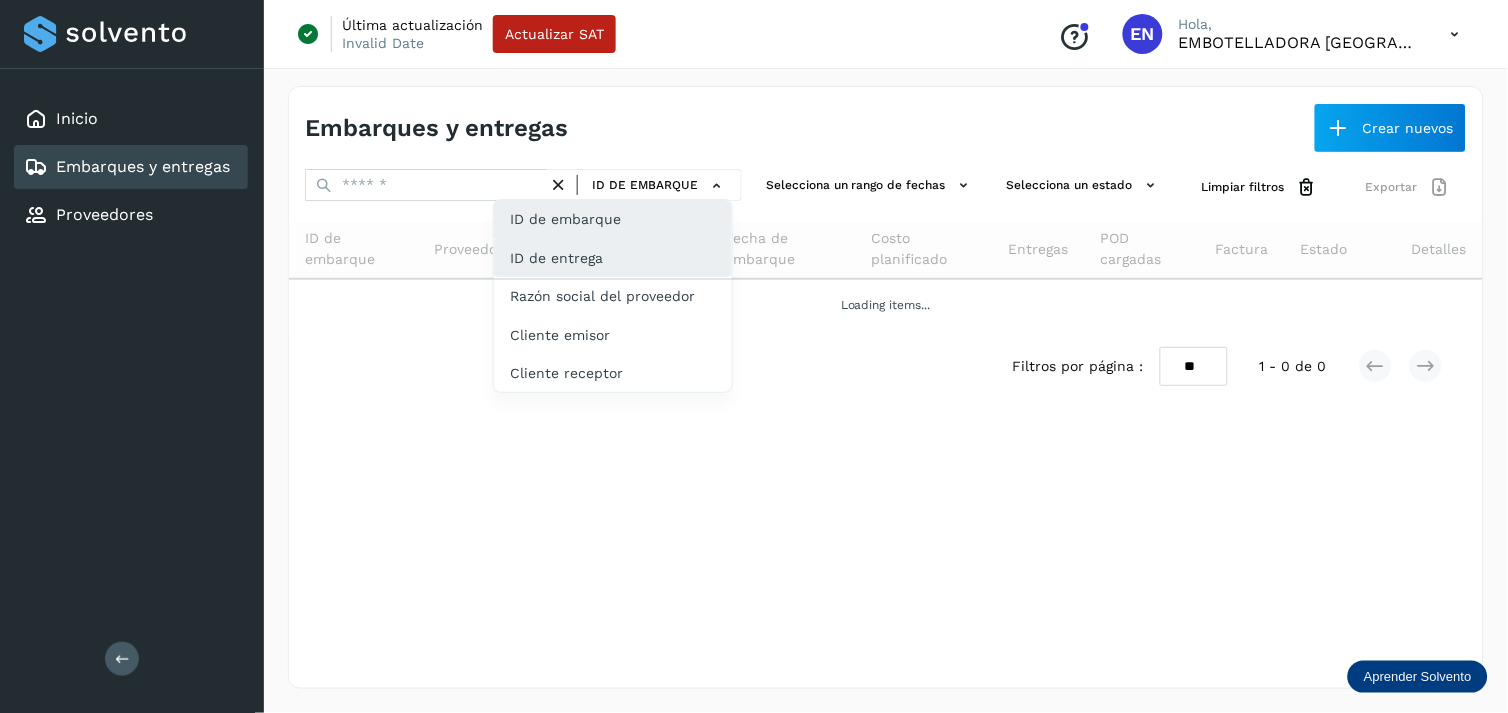 click on "ID de entrega" 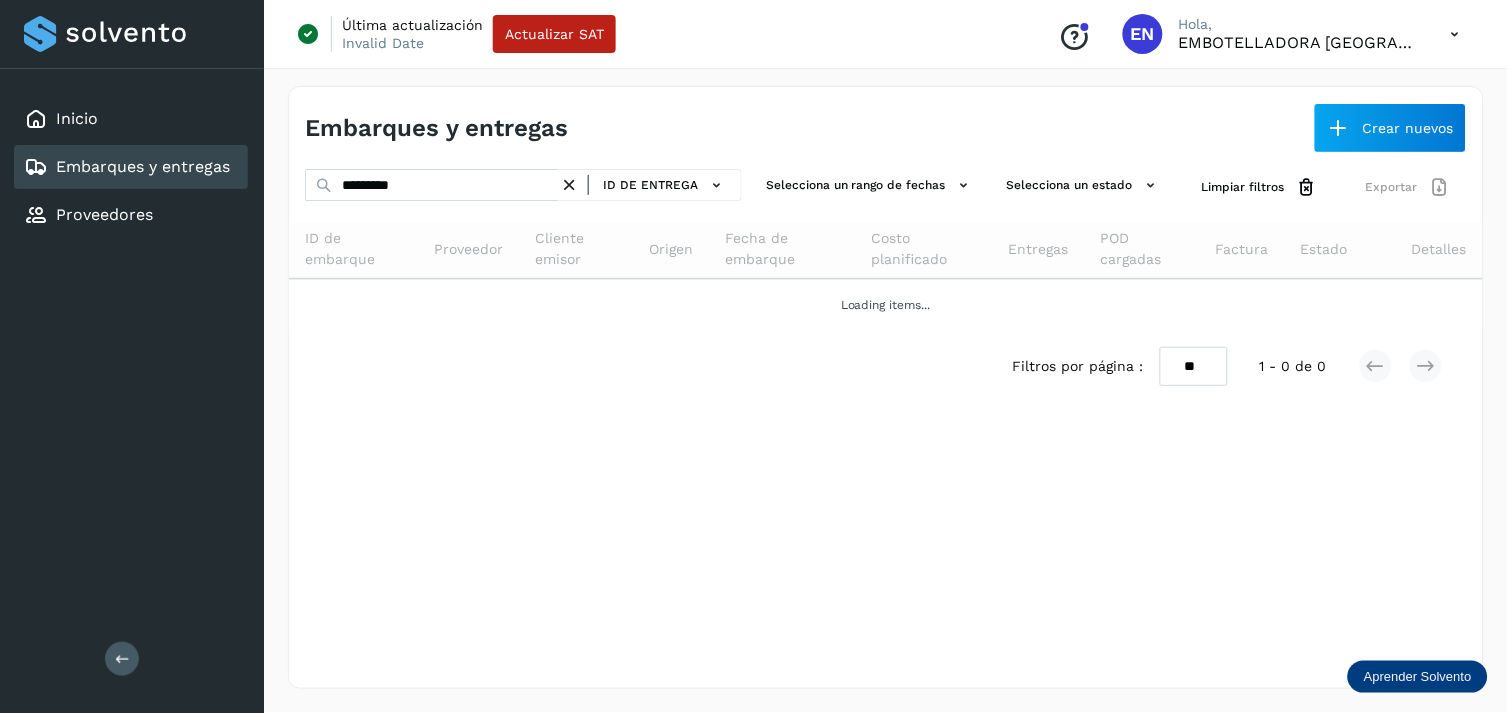 click at bounding box center (569, 185) 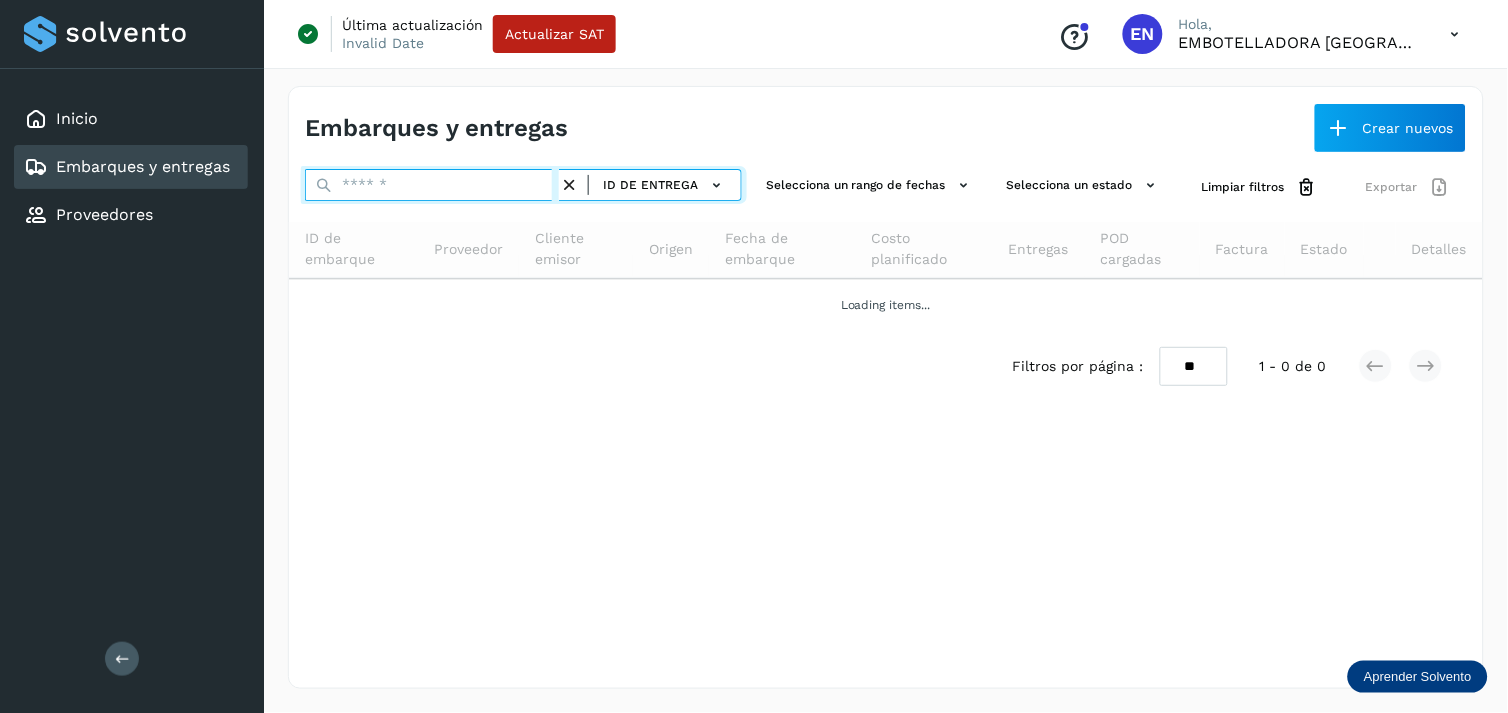 click at bounding box center [432, 185] 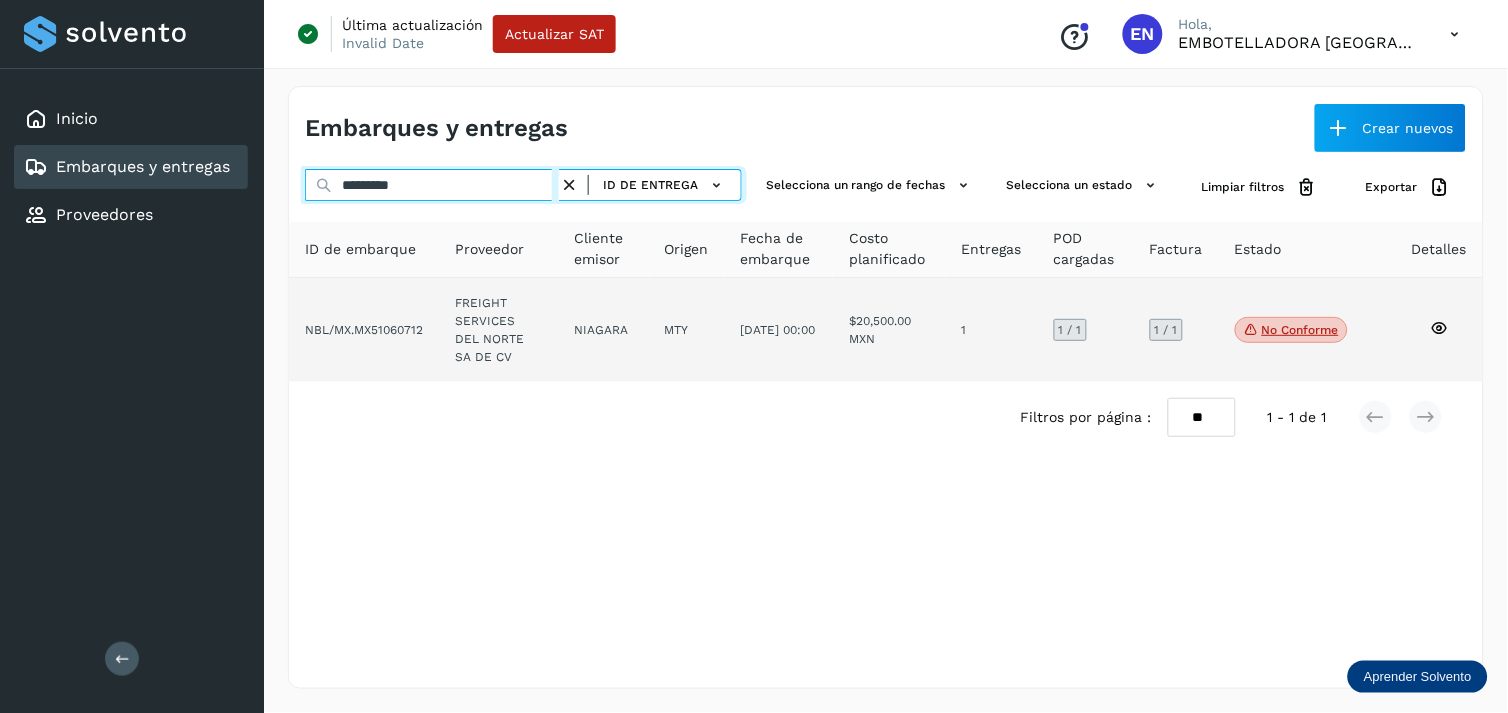 type on "*********" 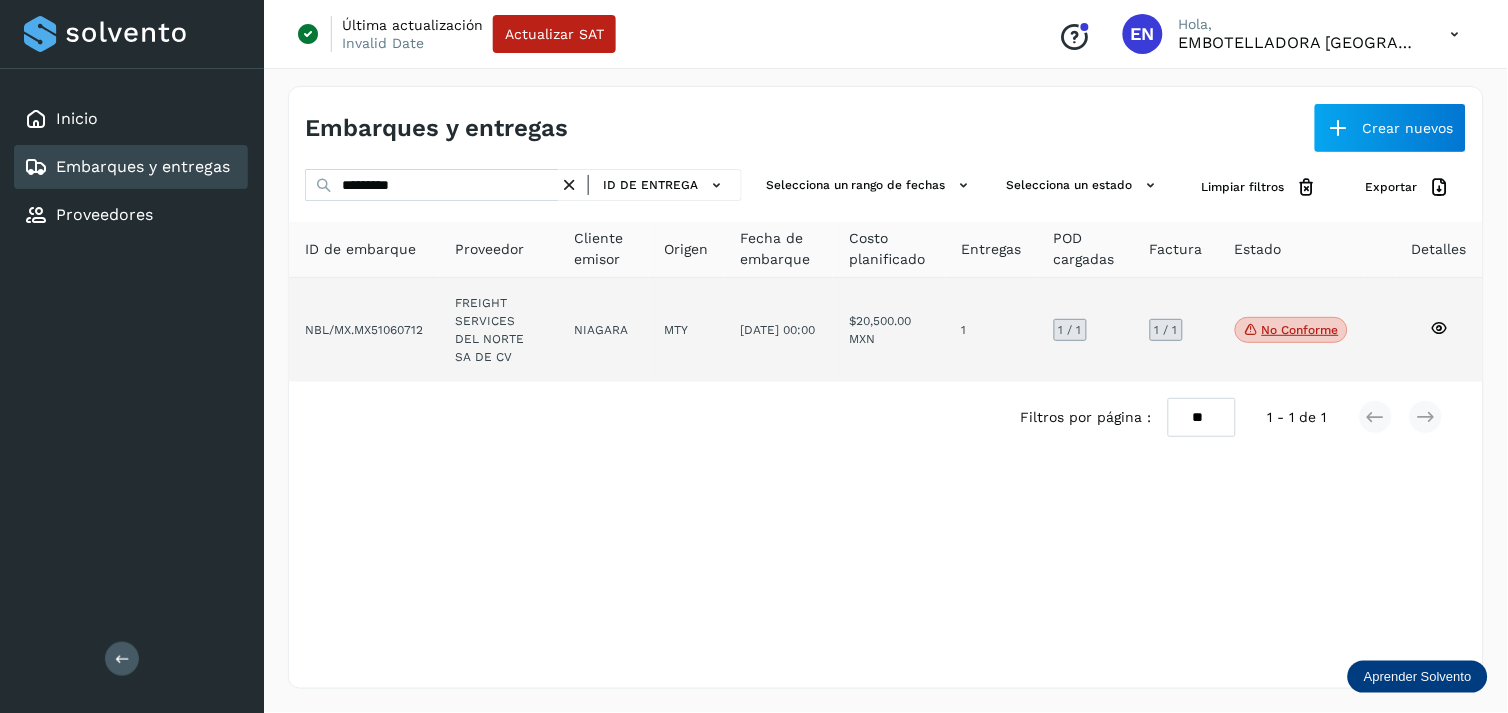 click on "NIAGARA" 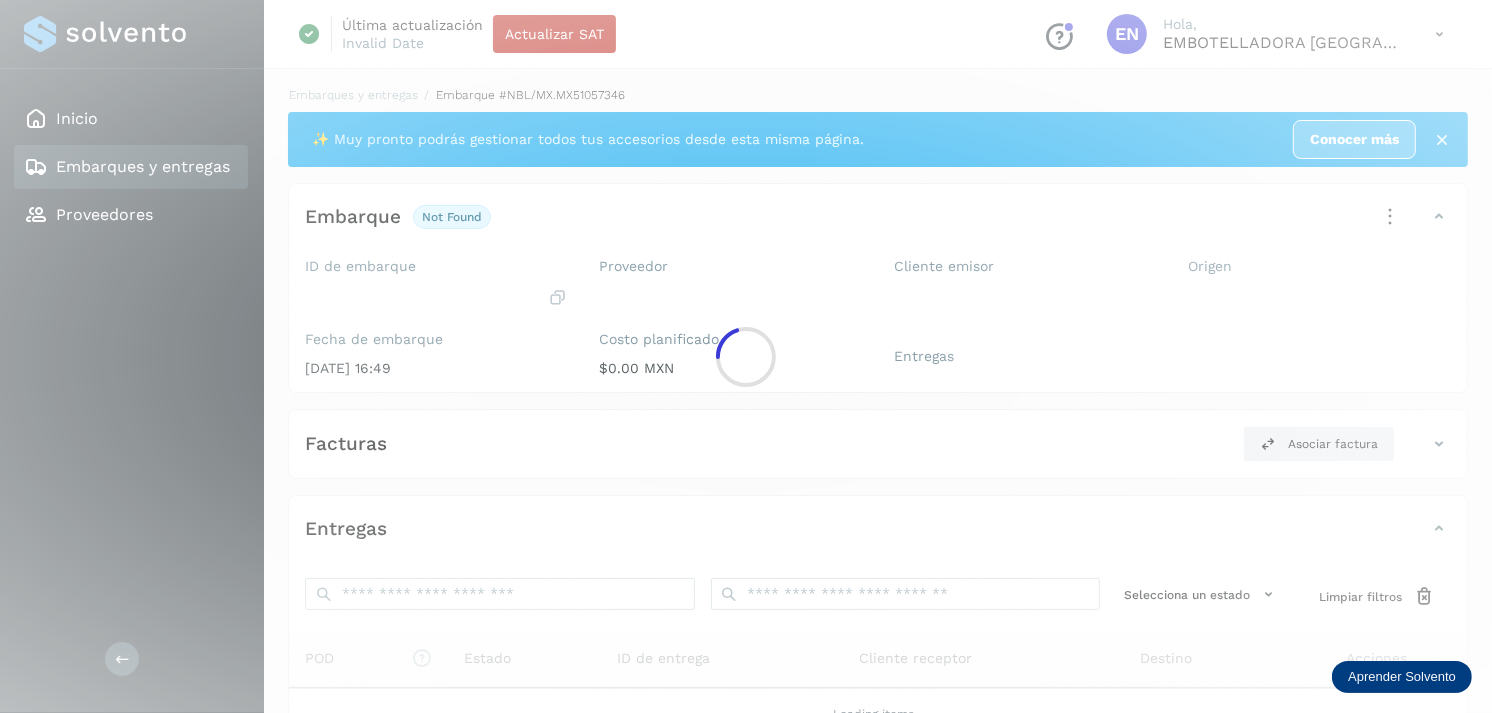 click 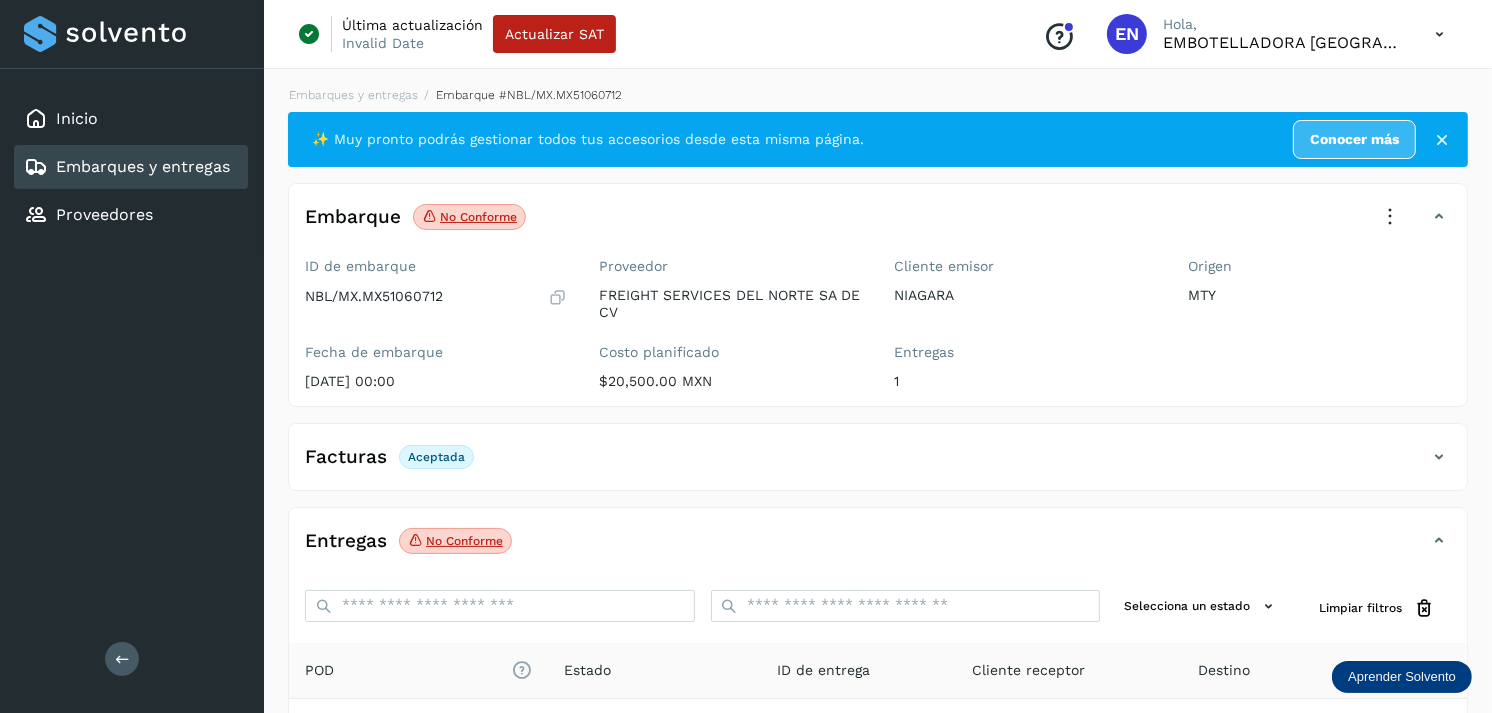 scroll, scrollTop: 254, scrollLeft: 0, axis: vertical 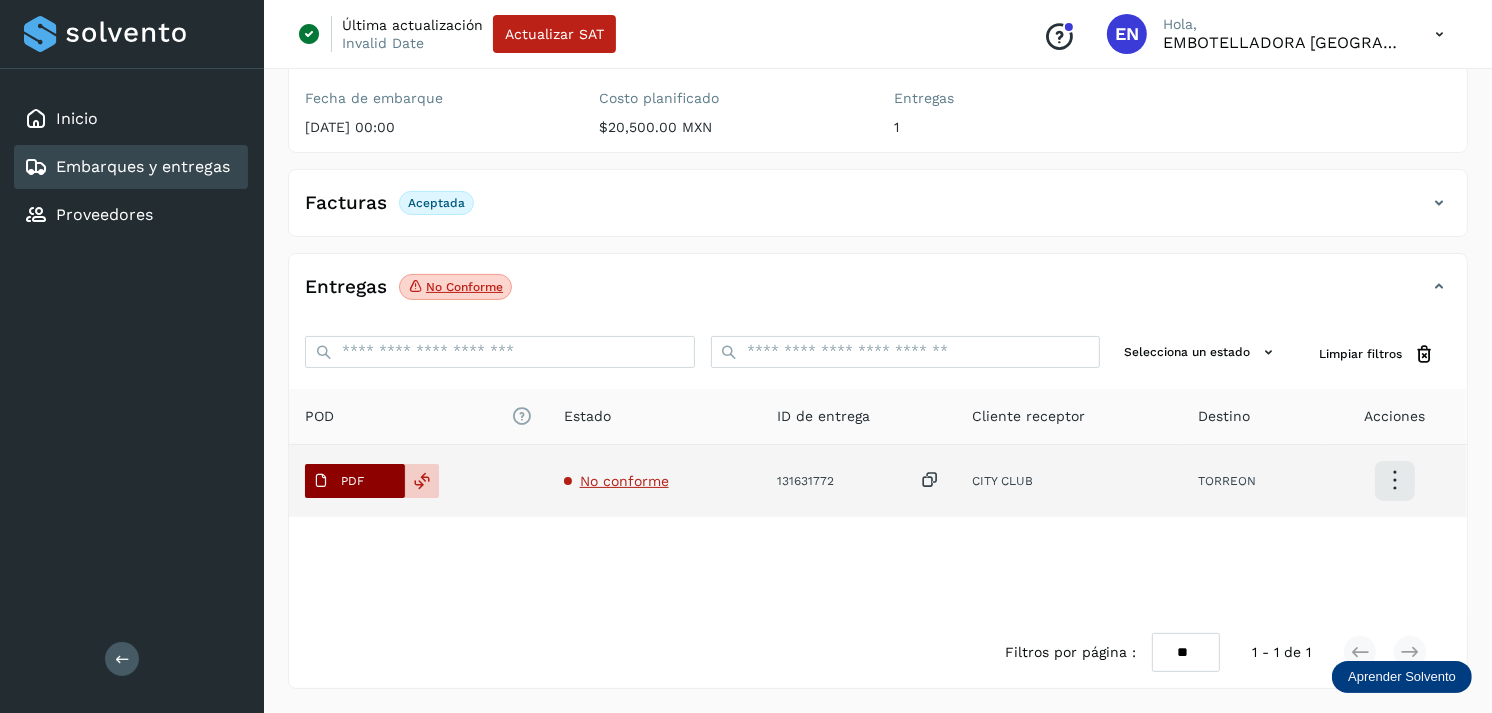 click on "PDF" at bounding box center [338, 481] 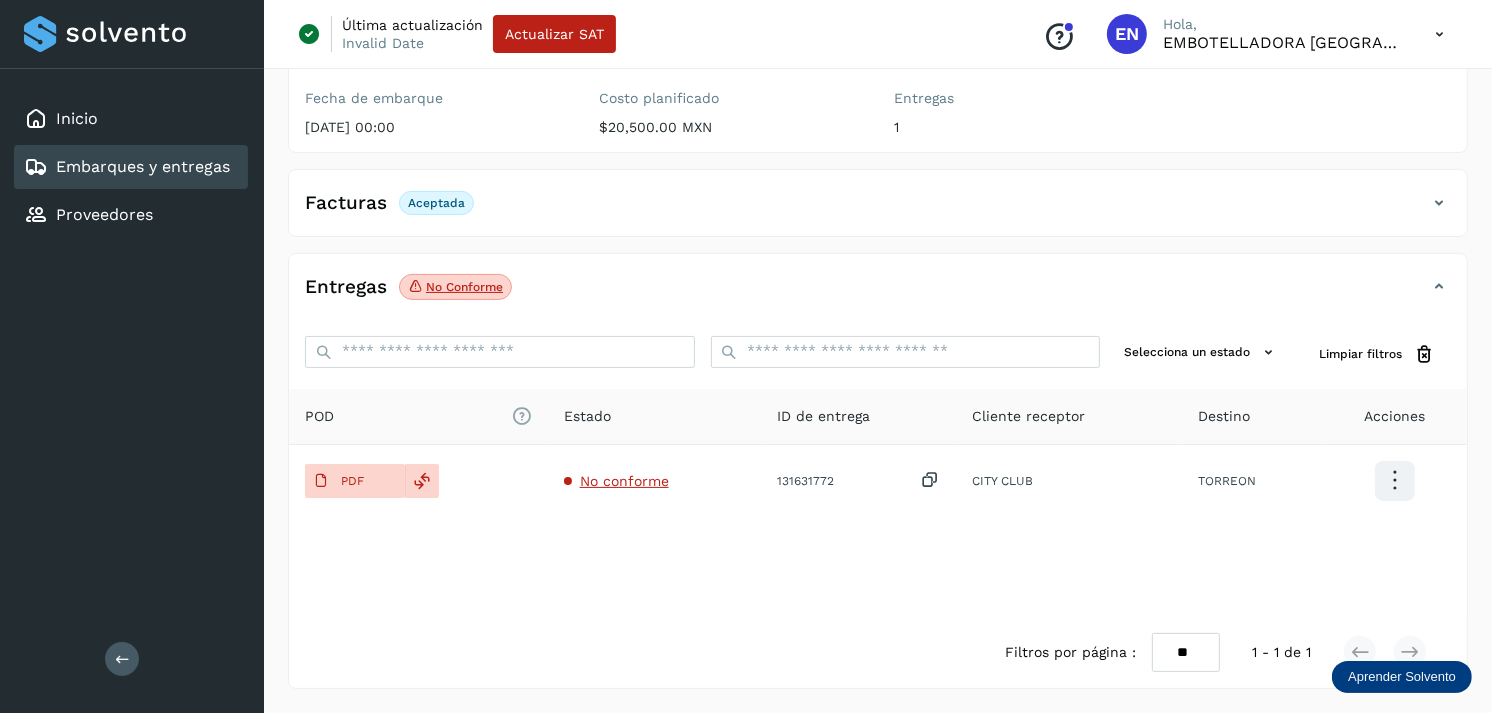 type 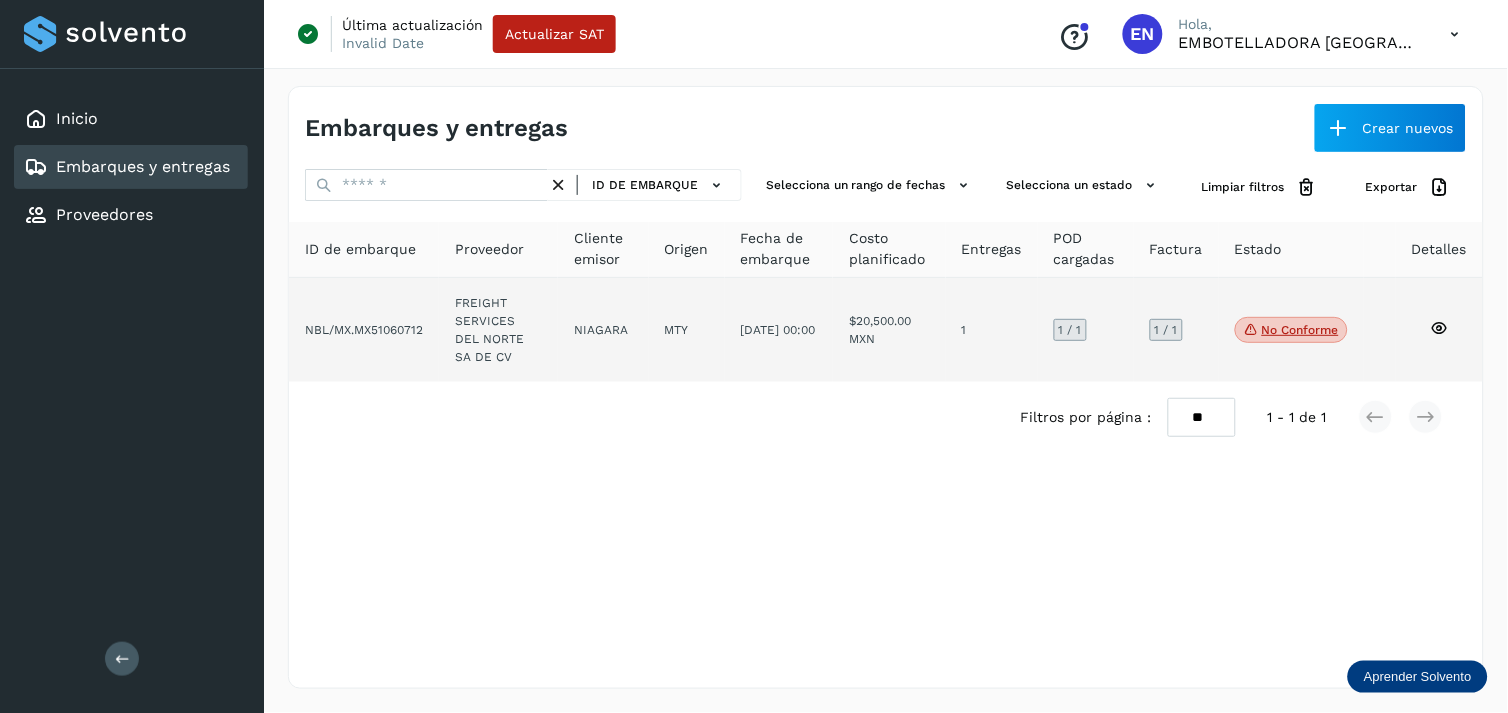 click on "NBL/MX.MX51060712" 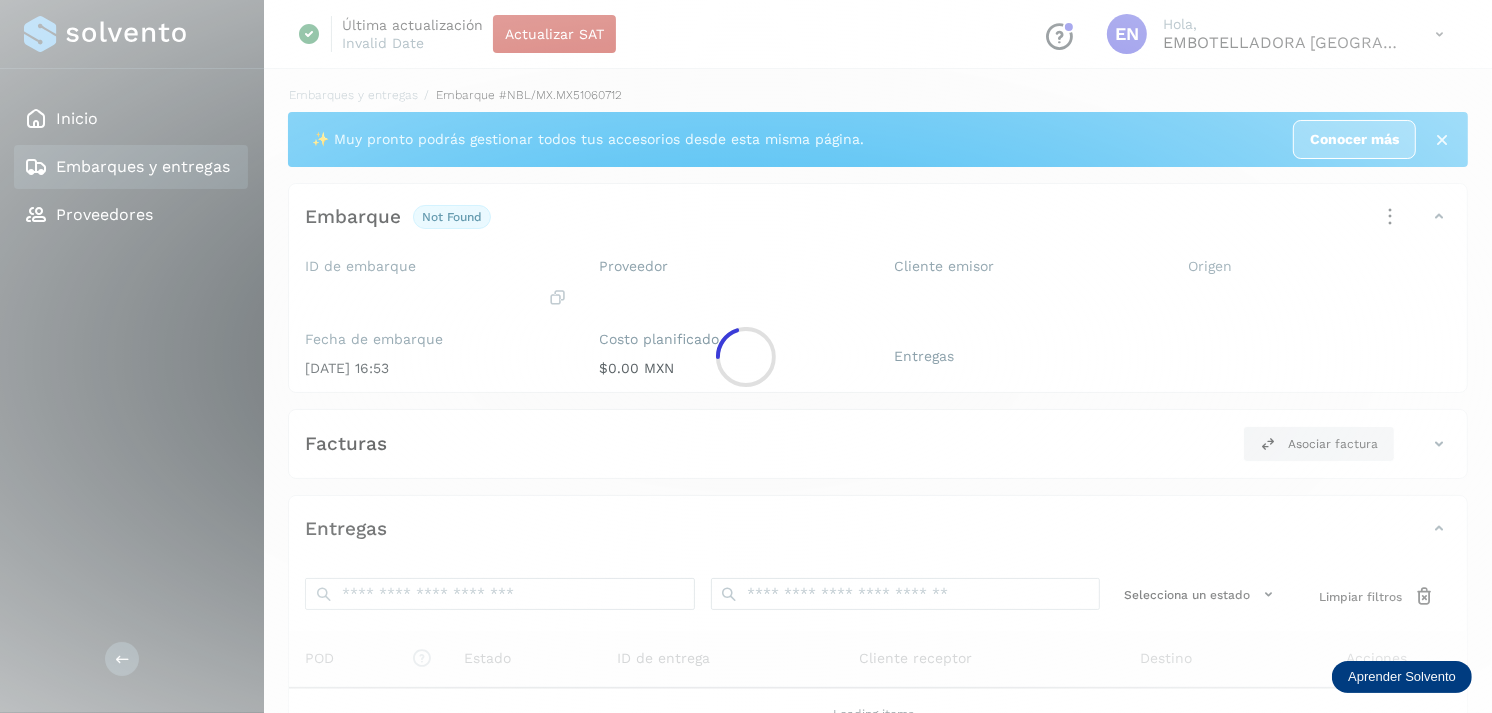 click 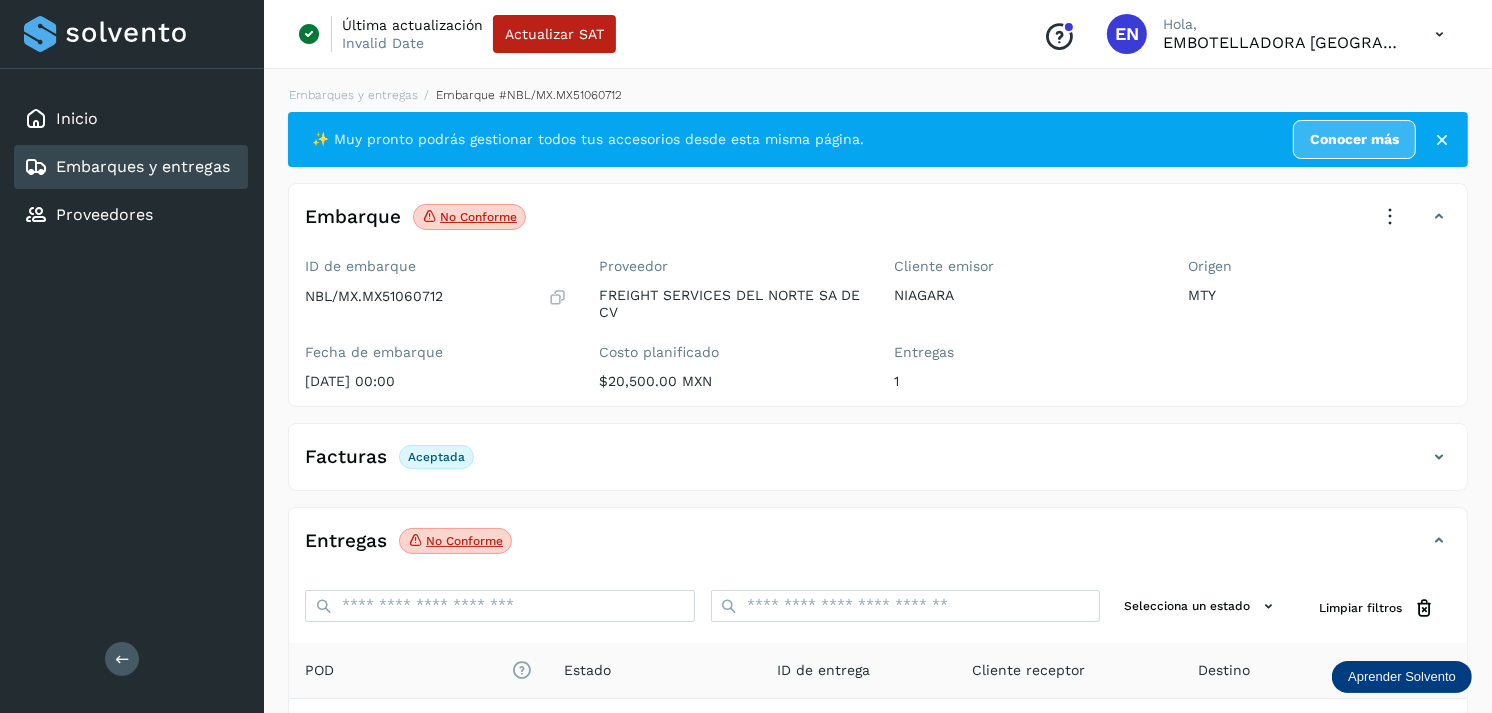 scroll, scrollTop: 254, scrollLeft: 0, axis: vertical 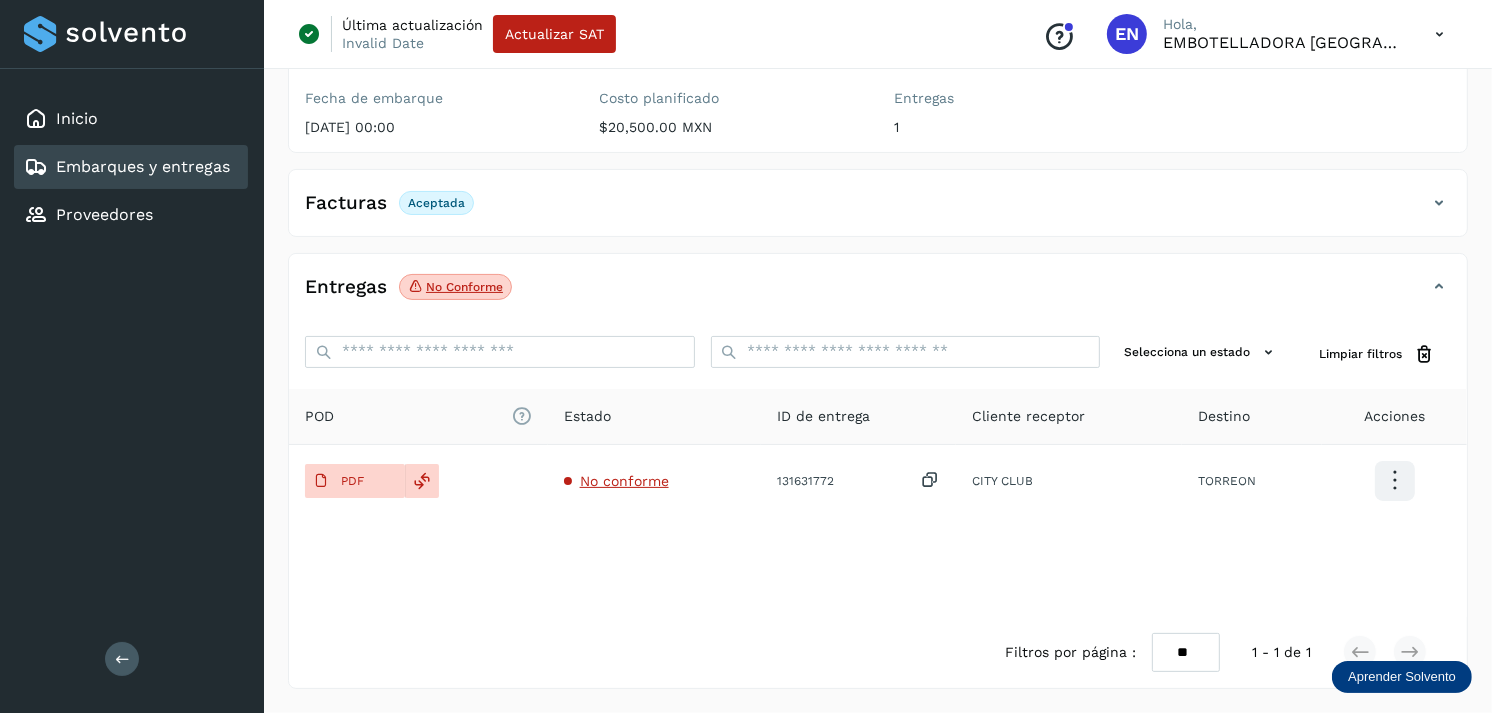 click on "Embarques y entregas" at bounding box center [127, 167] 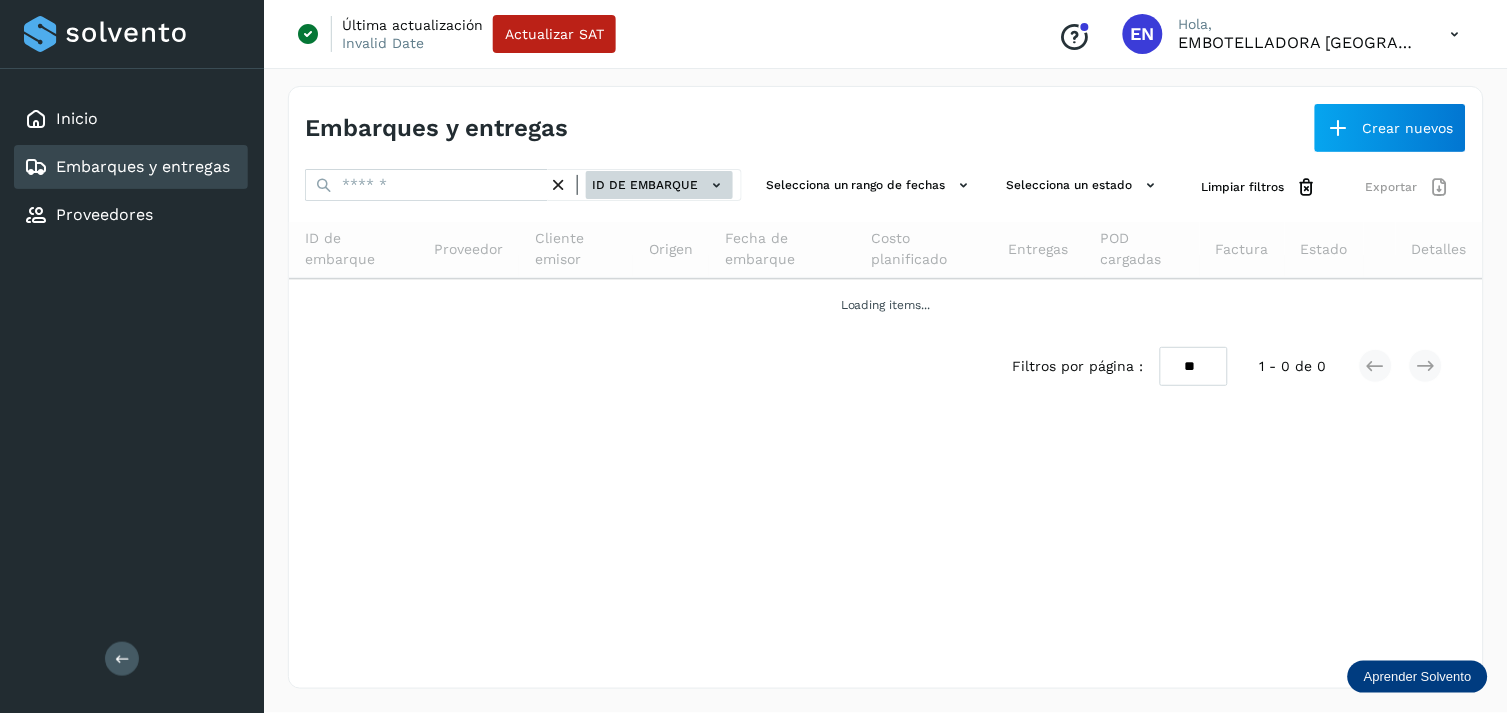 click on "ID de embarque" 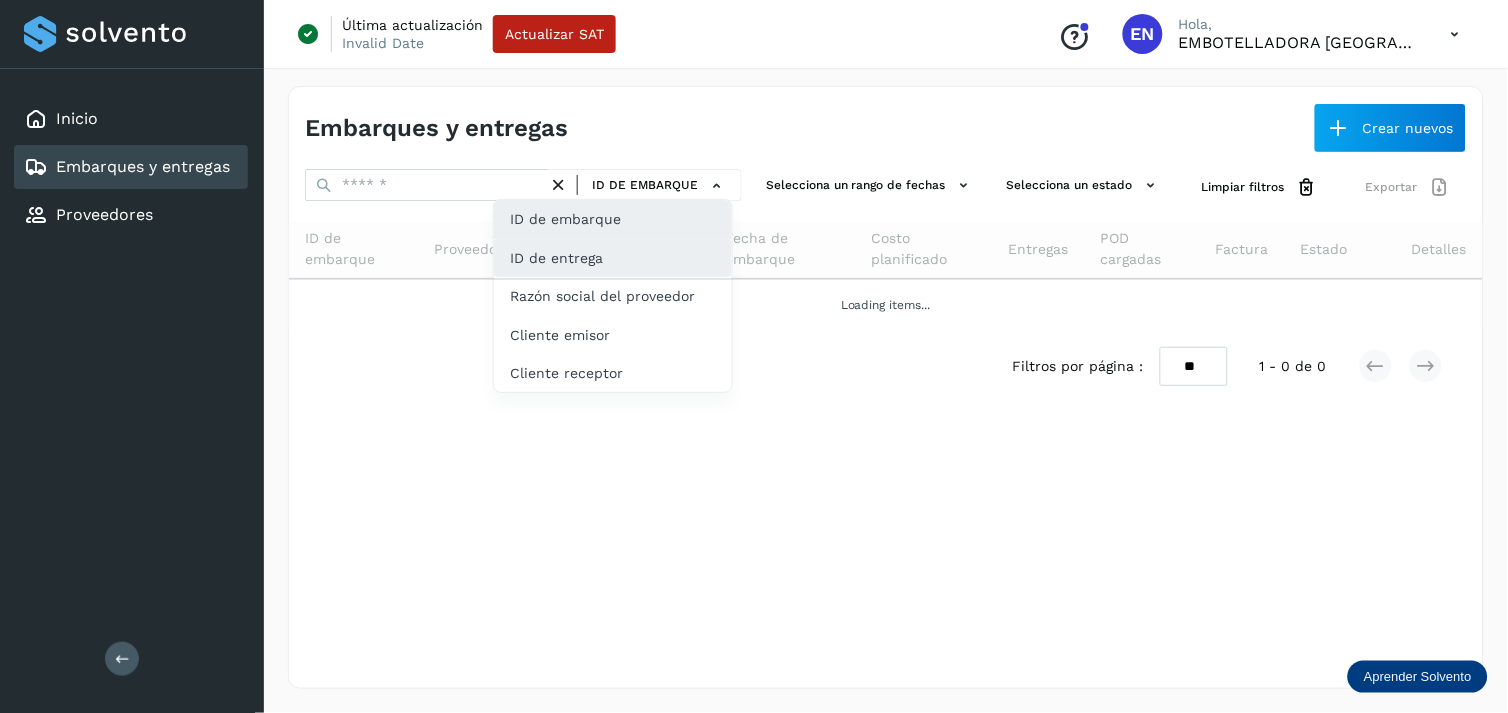 click on "ID de entrega" 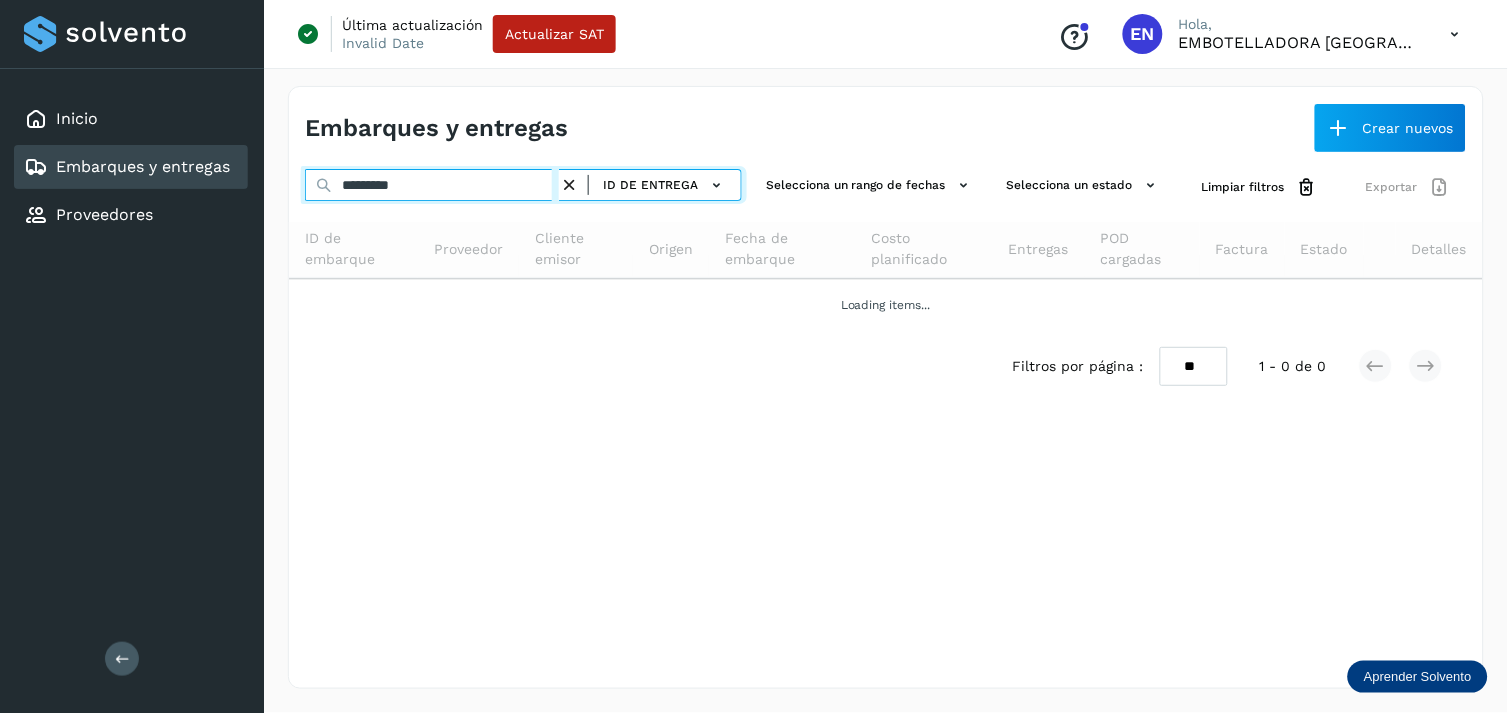 click on "*********" at bounding box center [432, 185] 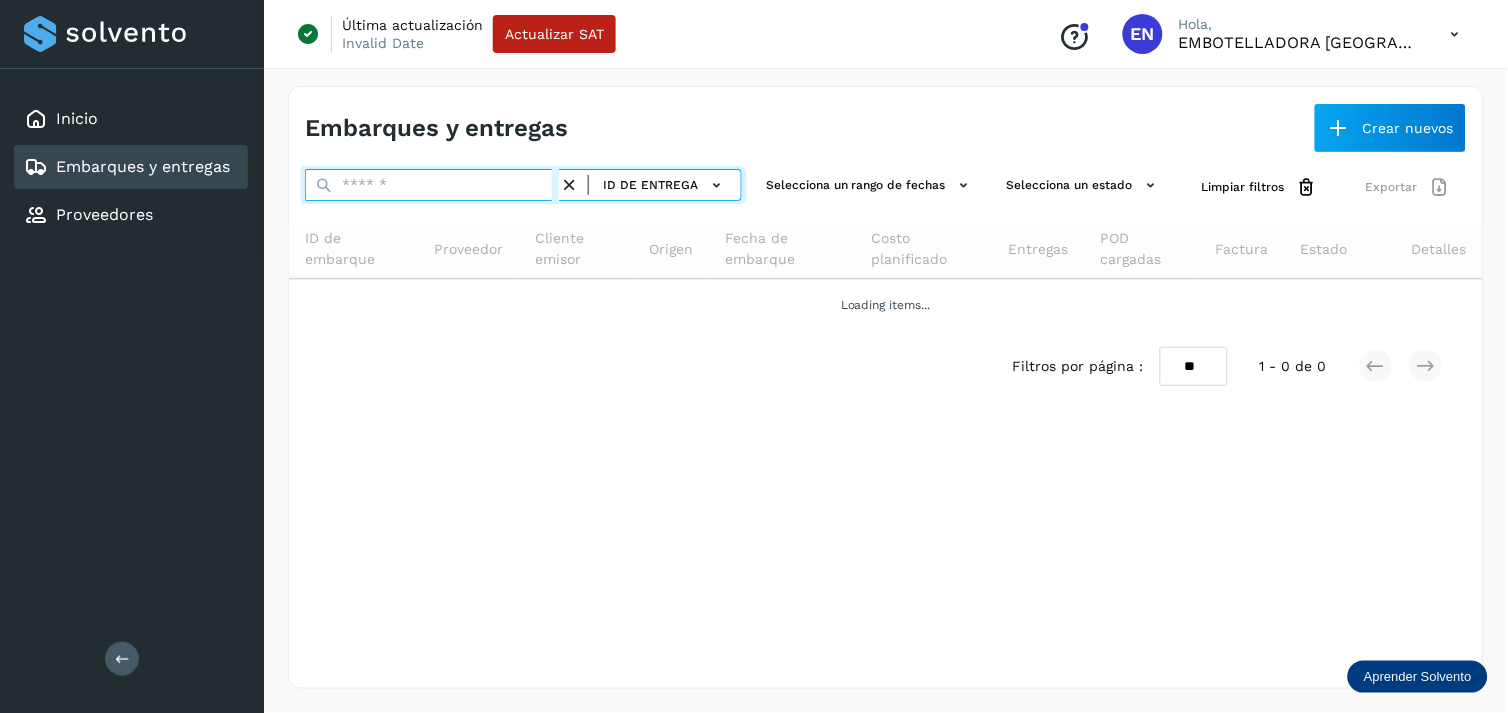 paste on "******" 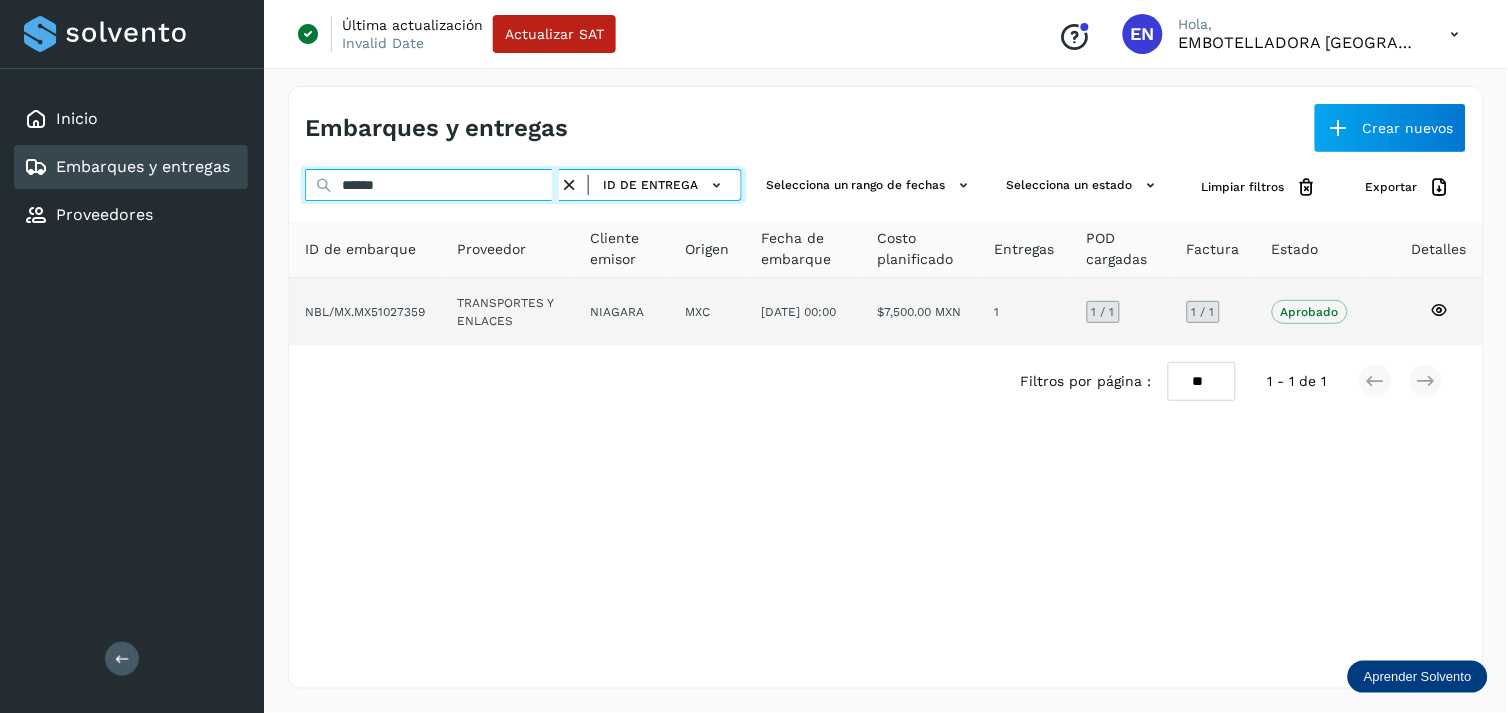 type on "******" 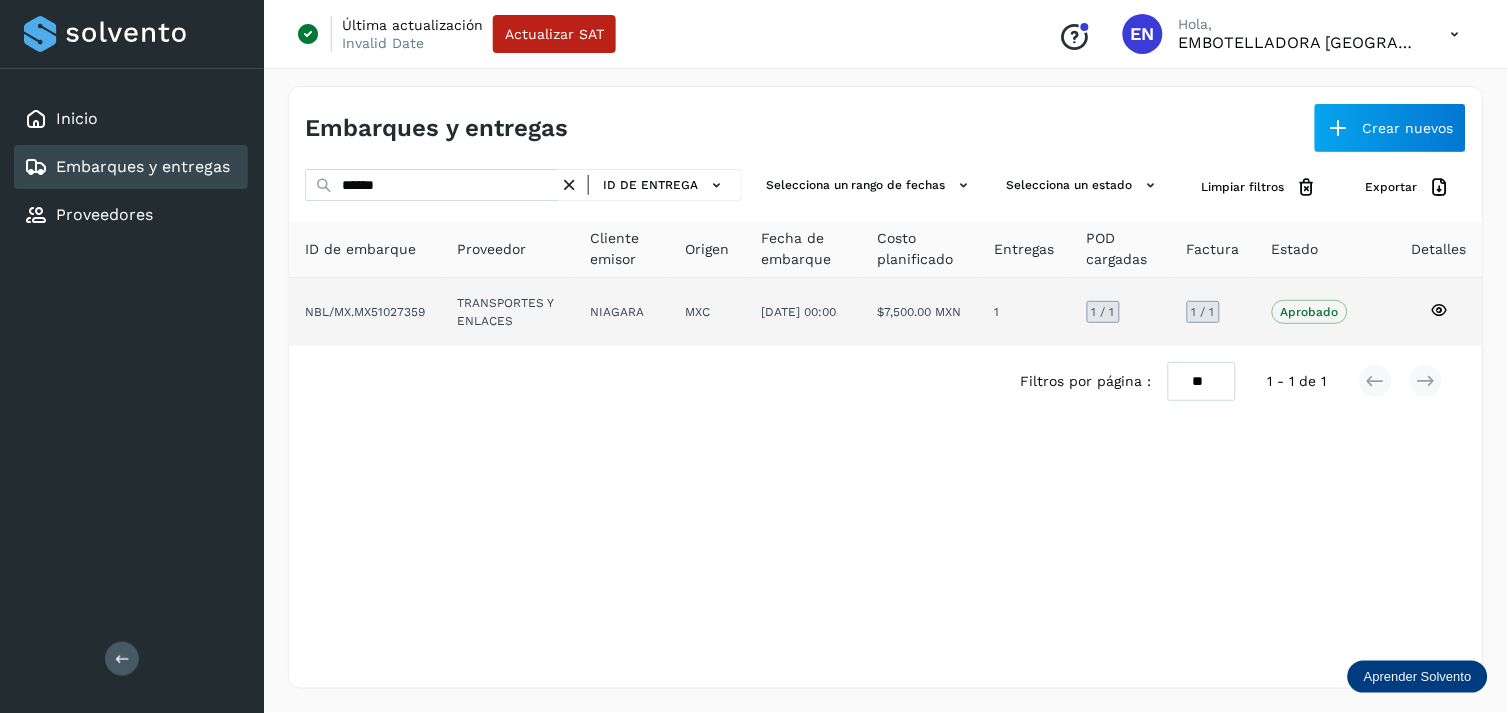 click on "TRANSPORTES Y ENLACES" 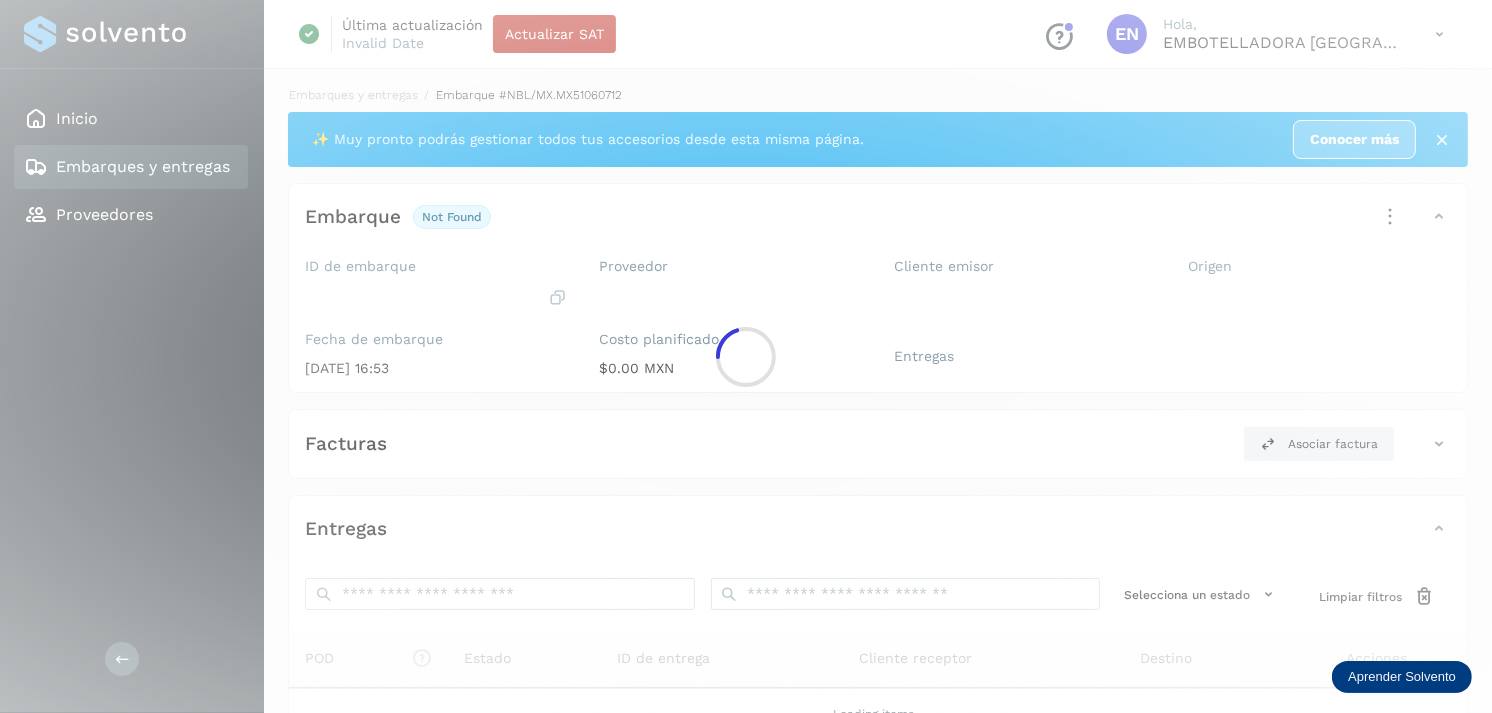 click 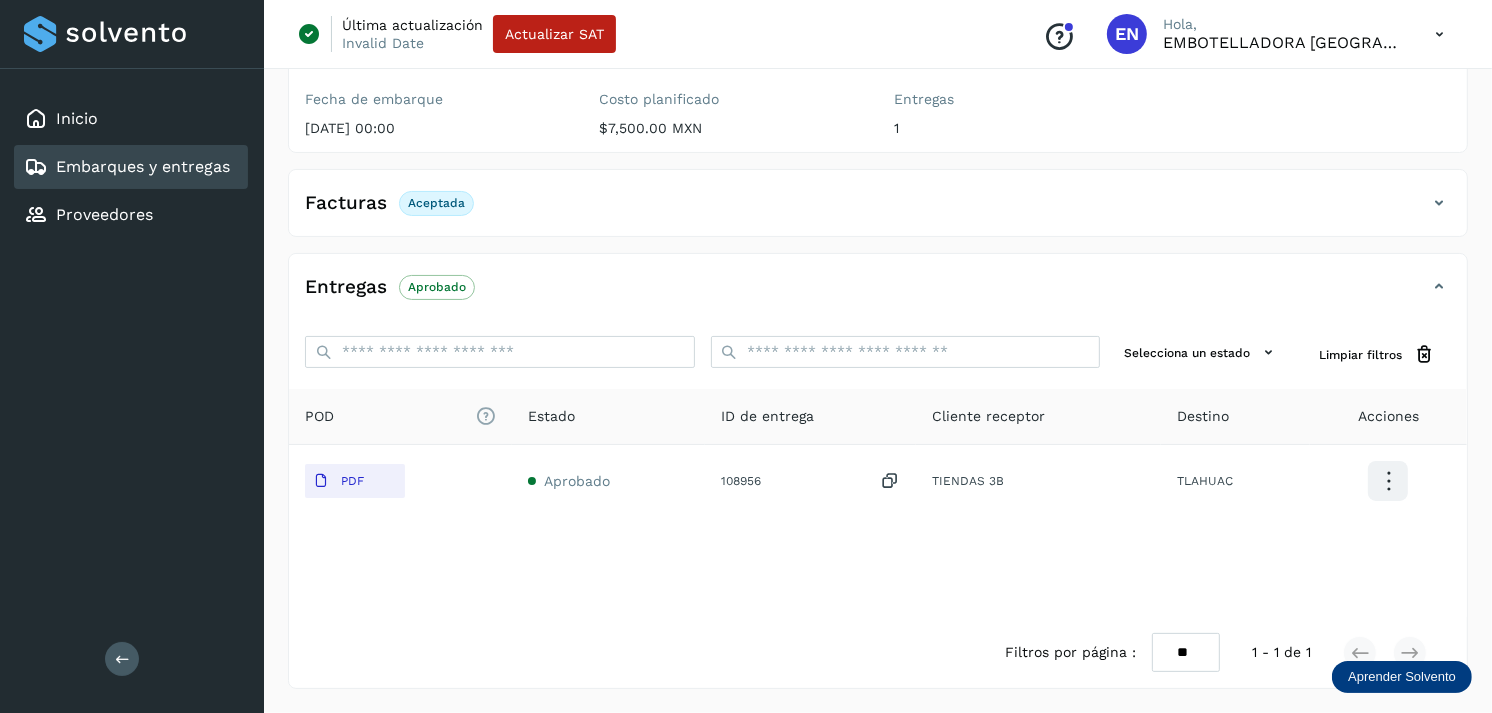 scroll, scrollTop: 241, scrollLeft: 0, axis: vertical 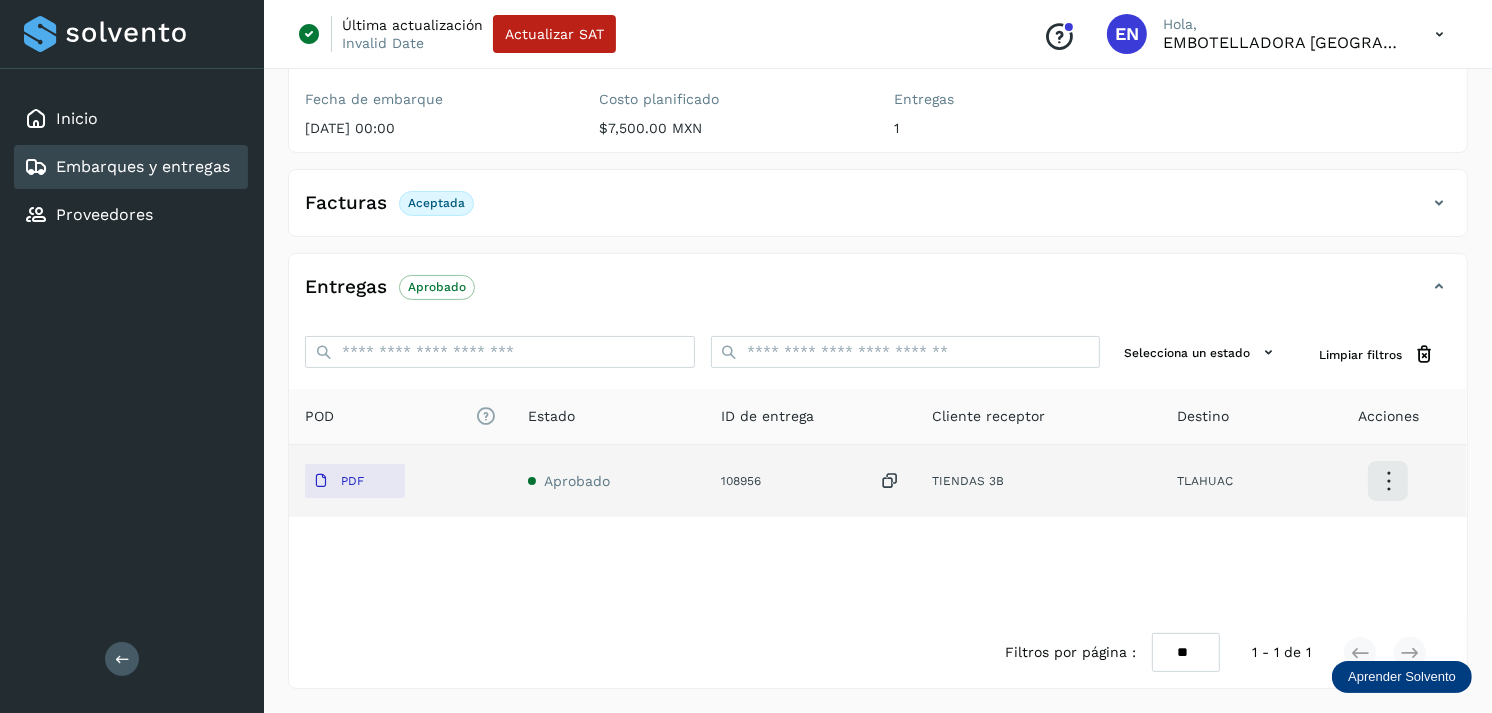 click on "PDF" 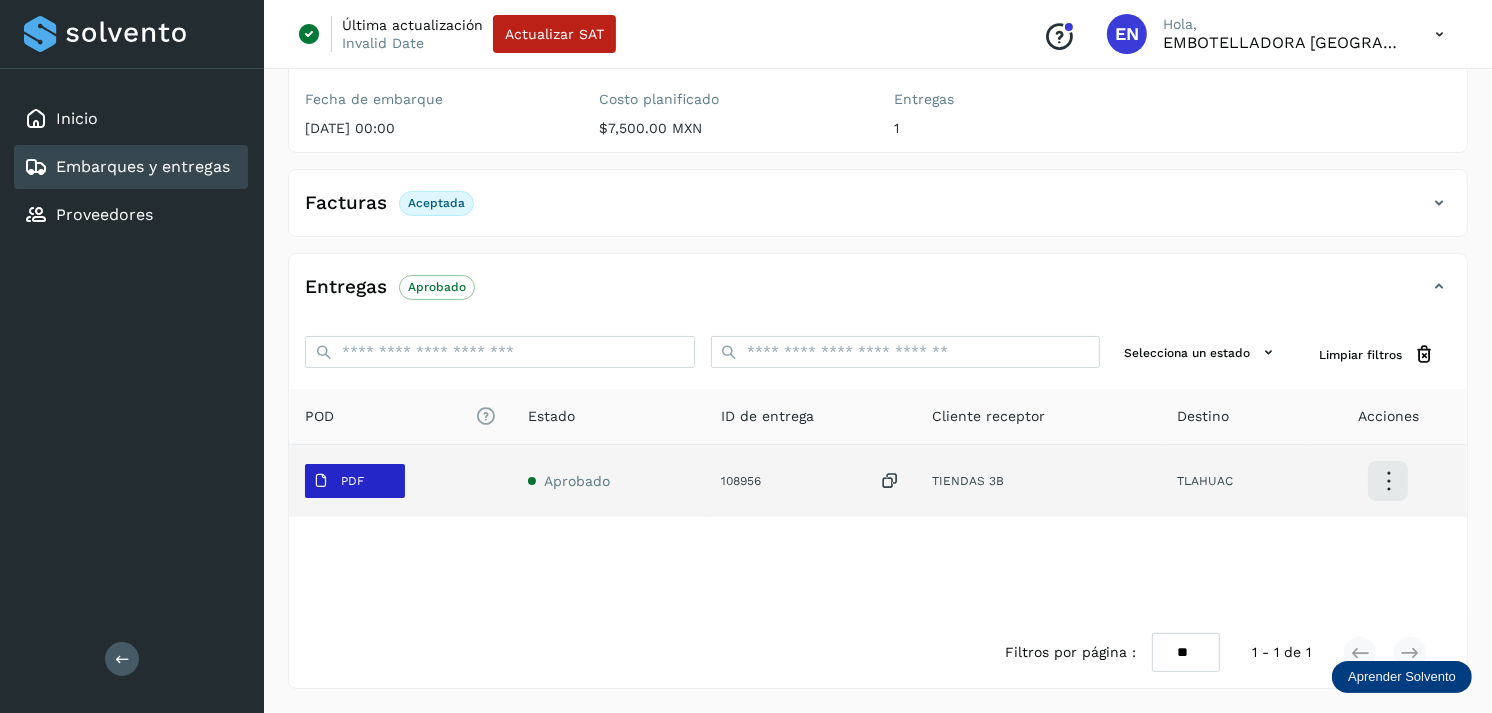 click on "PDF" at bounding box center (352, 481) 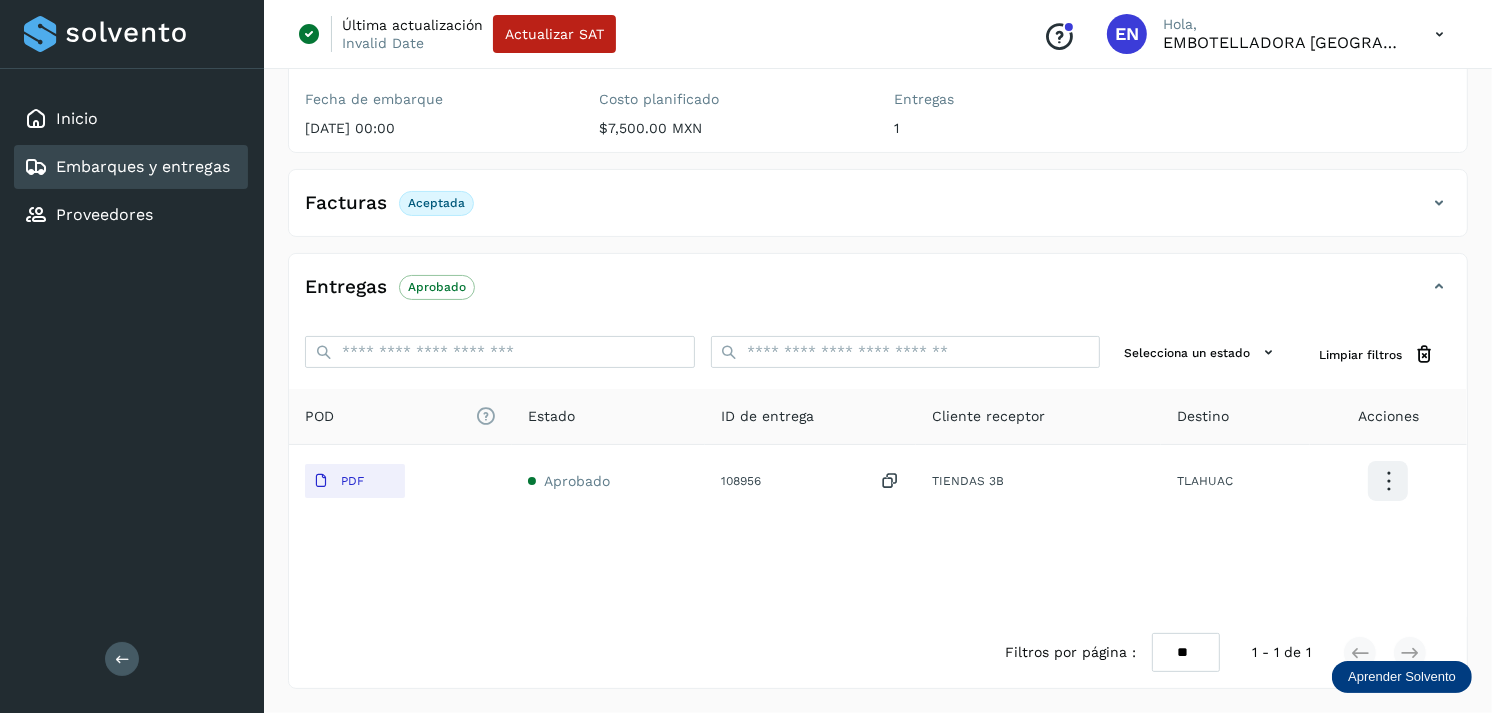 click on "✨ Muy pronto podrás gestionar todos tus accesorios desde esta misma página. Conocer más Embarque Aprobado
Verifica el estado de la factura o entregas asociadas a este embarque
ID de embarque NBL/MX.MX51027359 Fecha de embarque [DATE] 00:00 Proveedor TRANSPORTES Y ENLACES Costo planificado  $7,500.00 MXN  Cliente emisor NIAGARA Entregas 1 Origen MXC Facturas Aceptada Facturas Estado XML Aceptada Entregas Aprobado Selecciona un estado Limpiar filtros POD
El tamaño máximo de archivo es de 20 Mb.
Estado ID de entrega Cliente receptor Destino Acciones PDF Aprobado 108956  TIENDAS 3B TLAHUAC TIENDAS 3B 108956 PDF Destino: TLAHUAC Aprobado Filtros por página : ** ** ** 1 - 1 de 1" at bounding box center (878, 280) 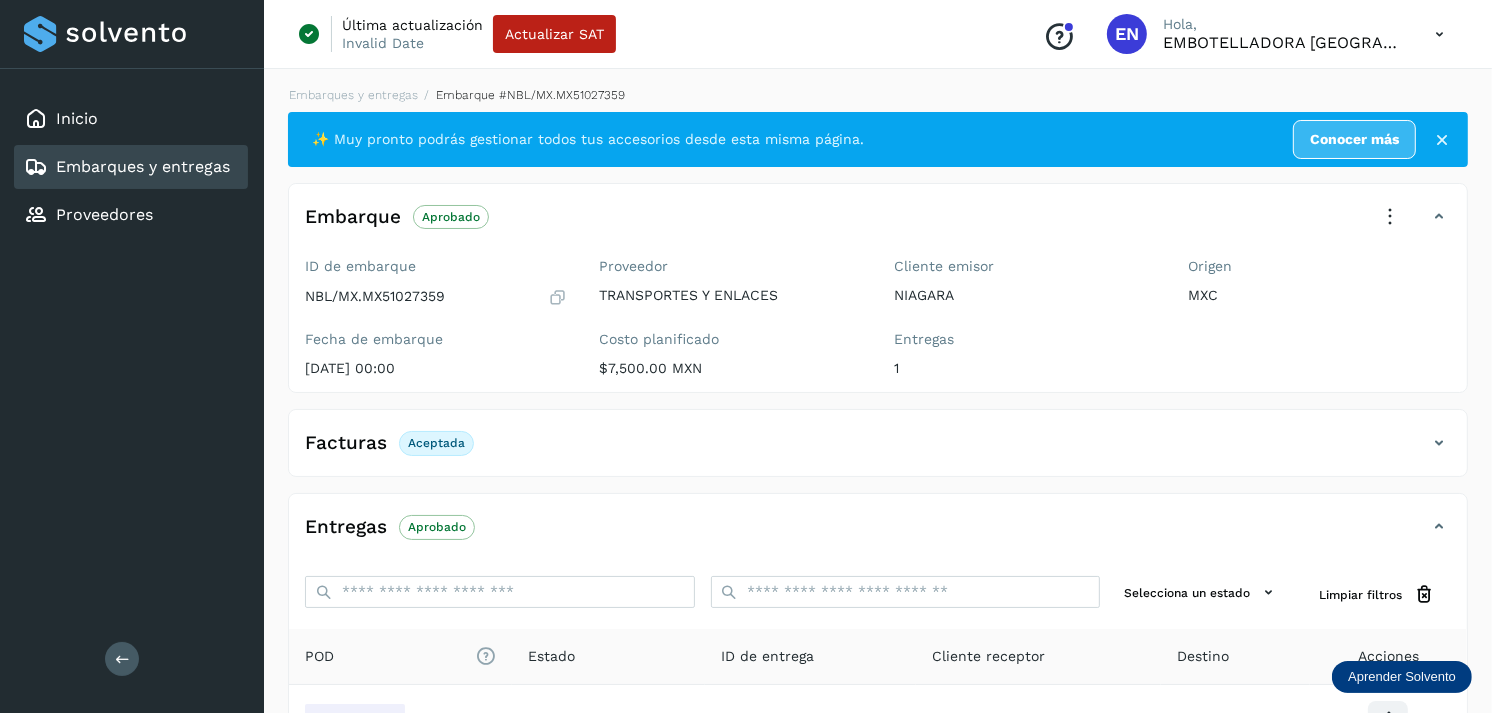click on "Proveedor TRANSPORTES Y ENLACES Costo planificado  $7,500.00 MXN" at bounding box center [731, 321] 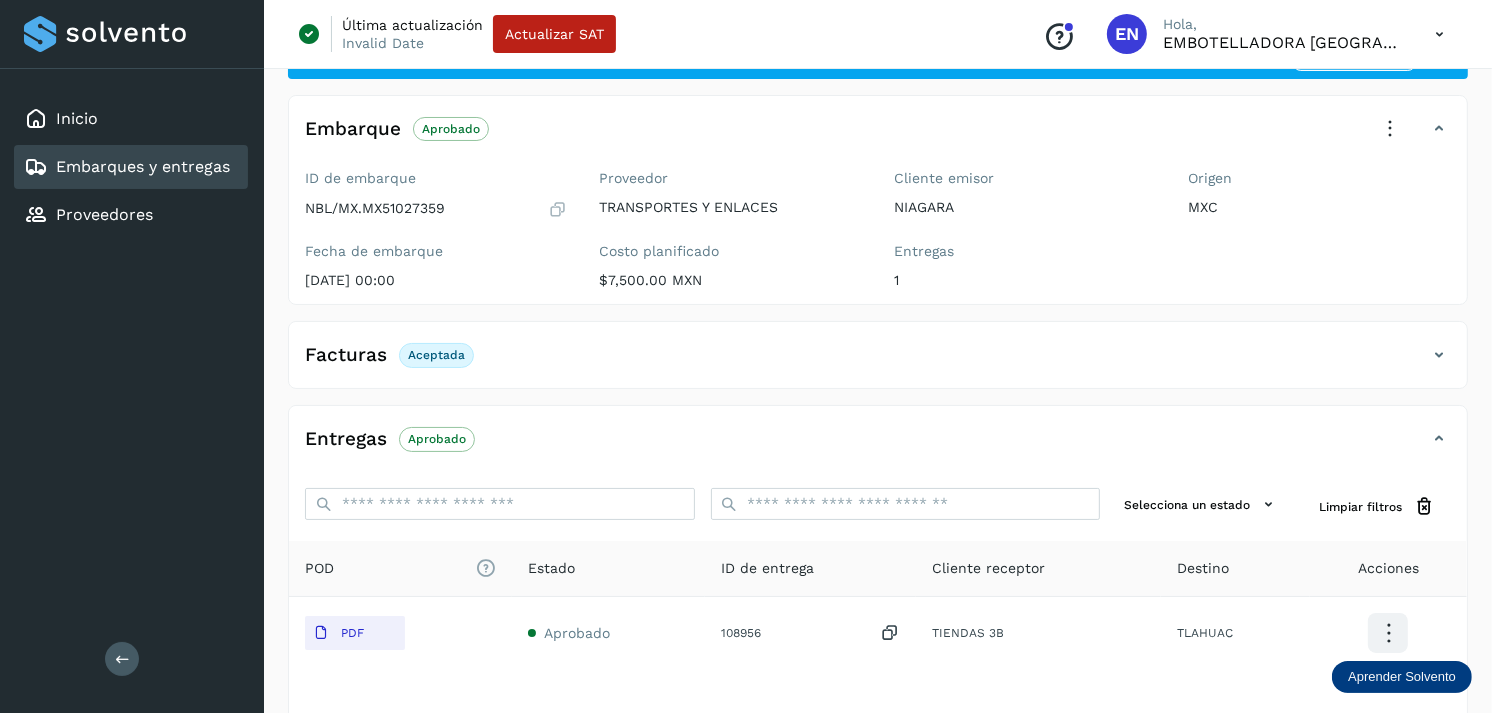 scroll, scrollTop: 133, scrollLeft: 0, axis: vertical 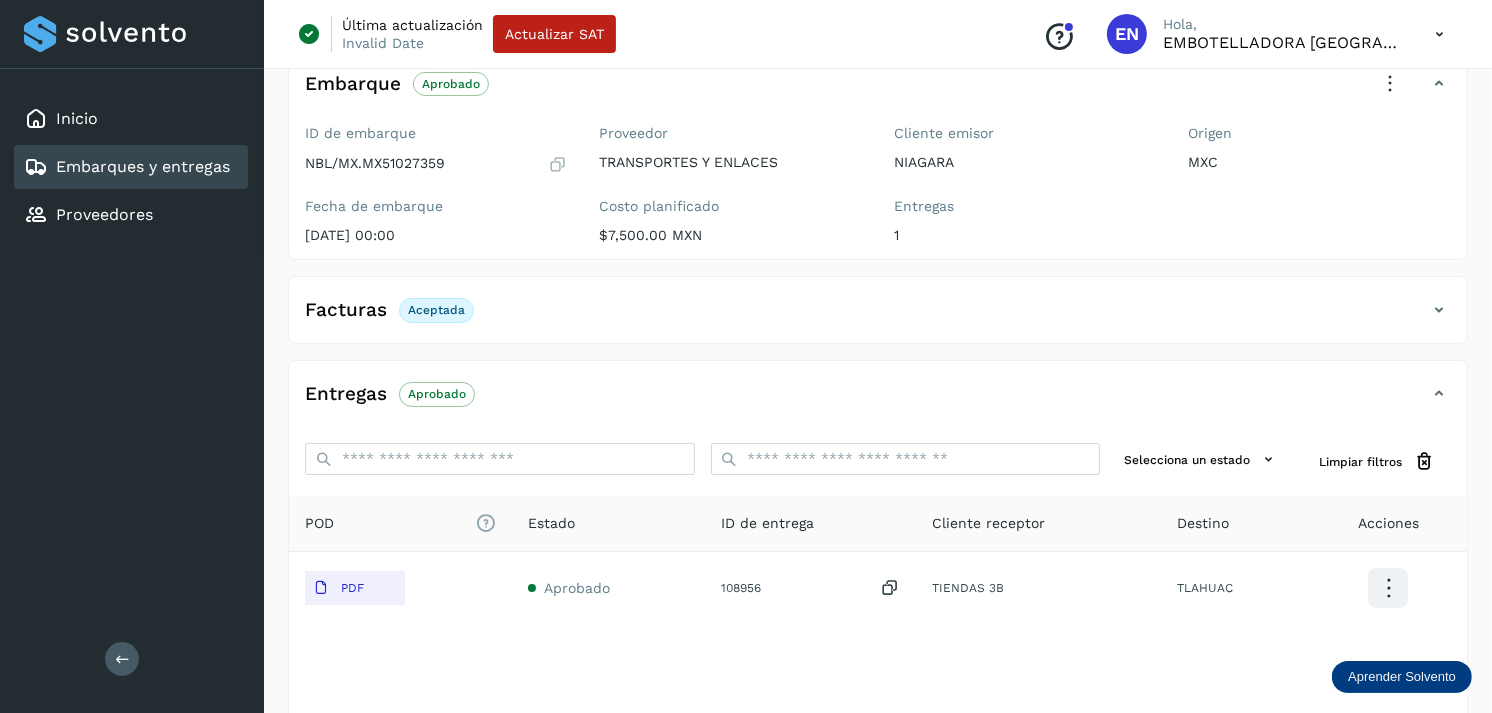 click on "Embarques y entregas" at bounding box center (143, 166) 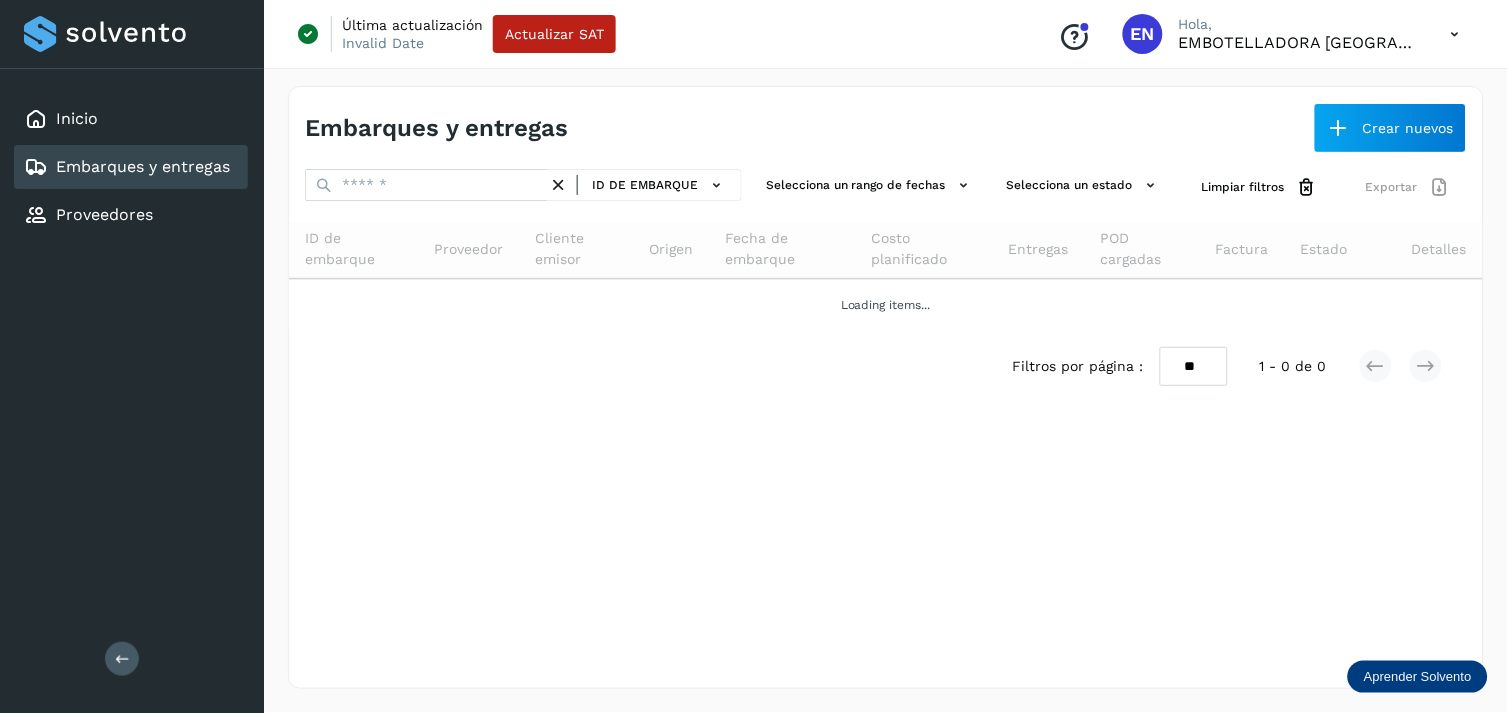click on "ID de embarque" at bounding box center (523, 187) 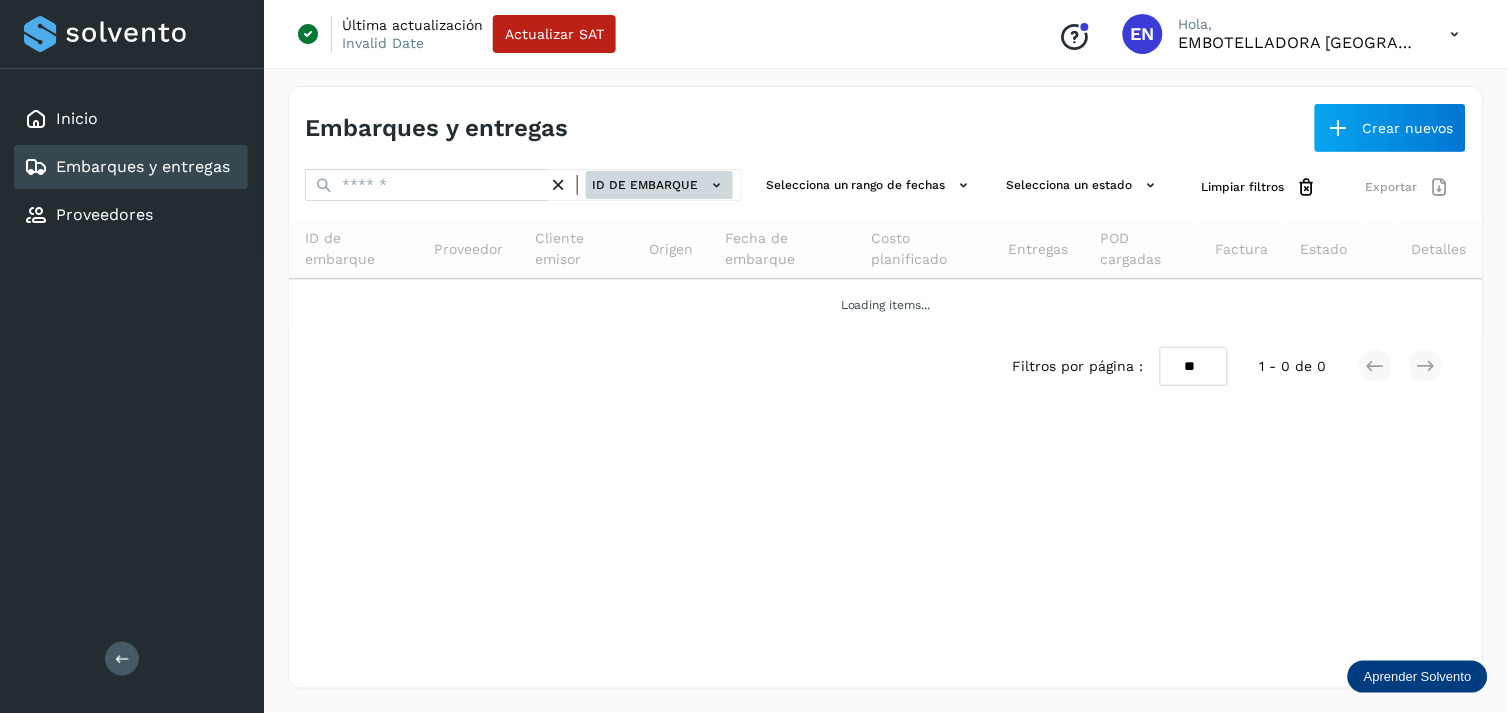 click on "ID de embarque" 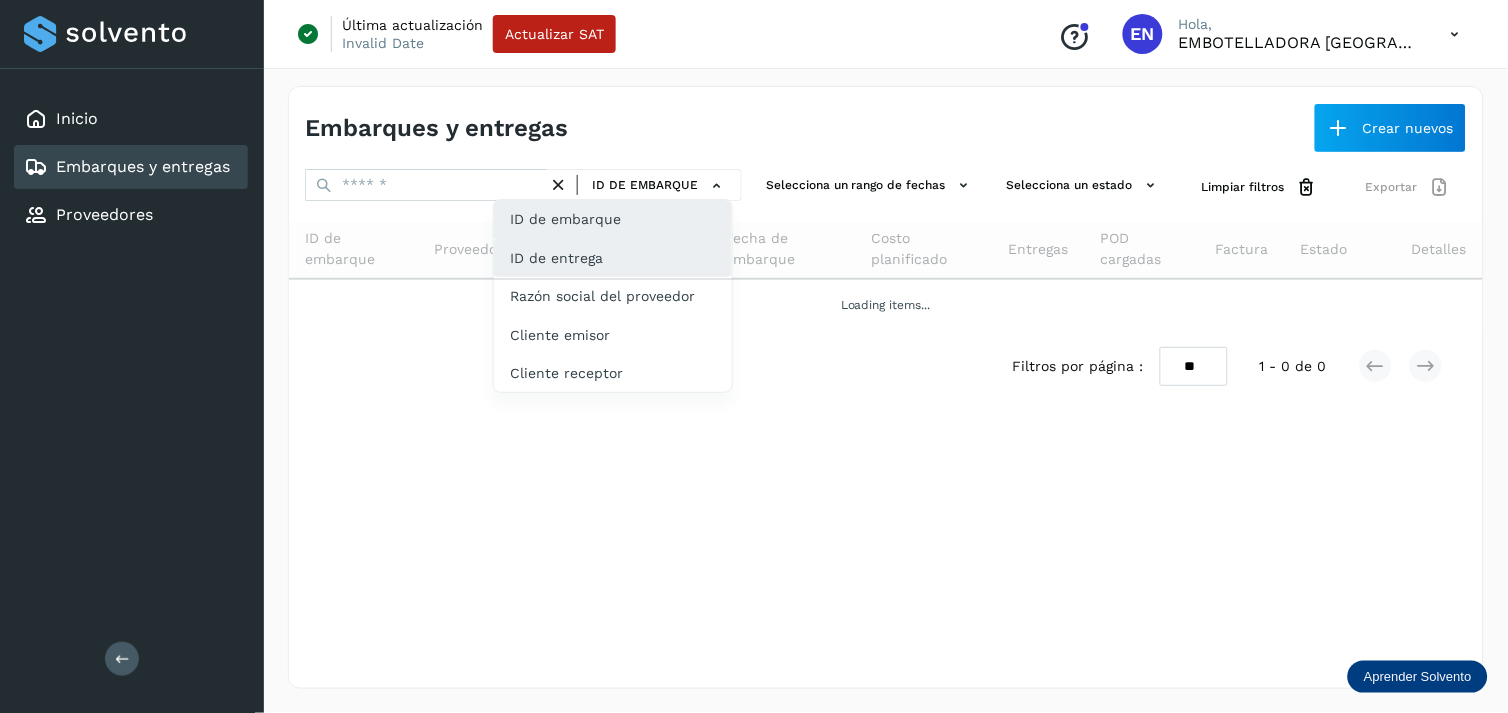 click on "ID de entrega" 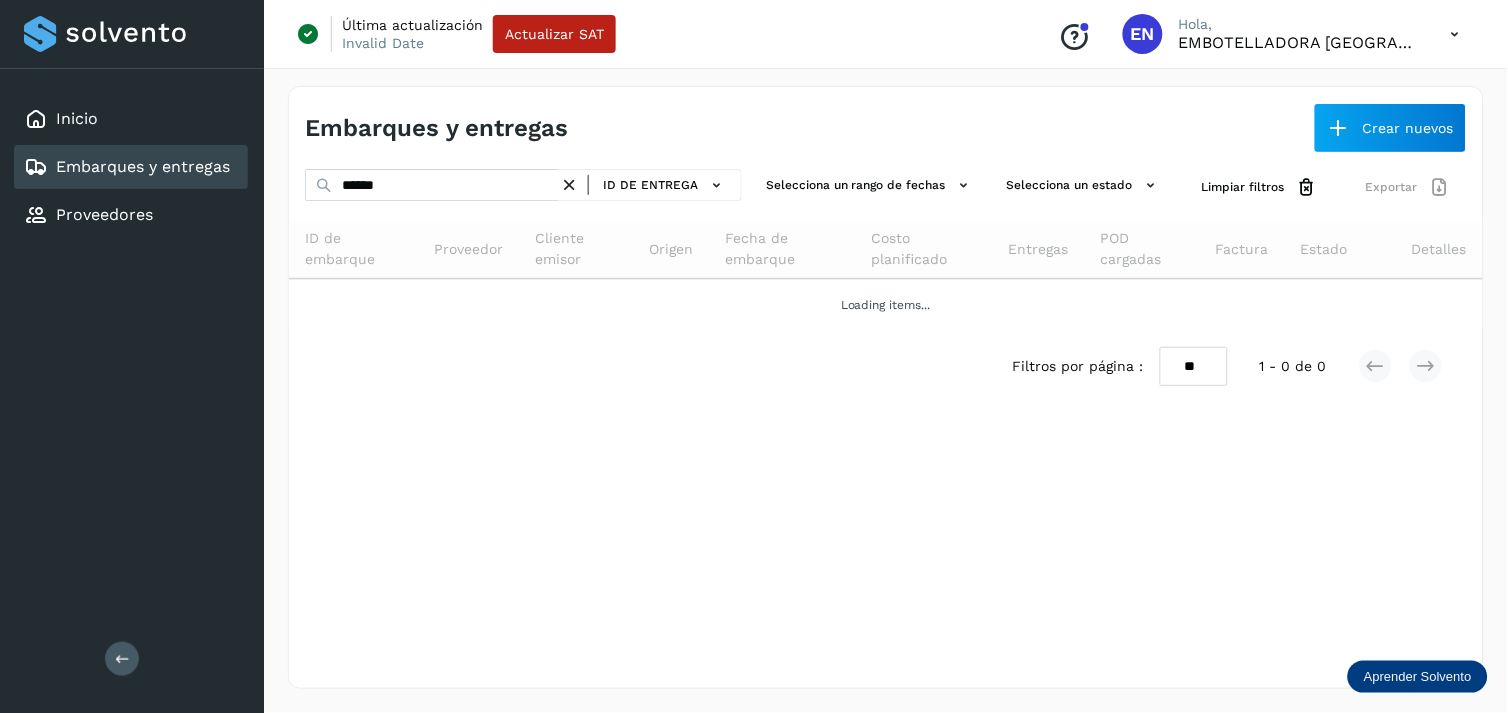 click at bounding box center (569, 185) 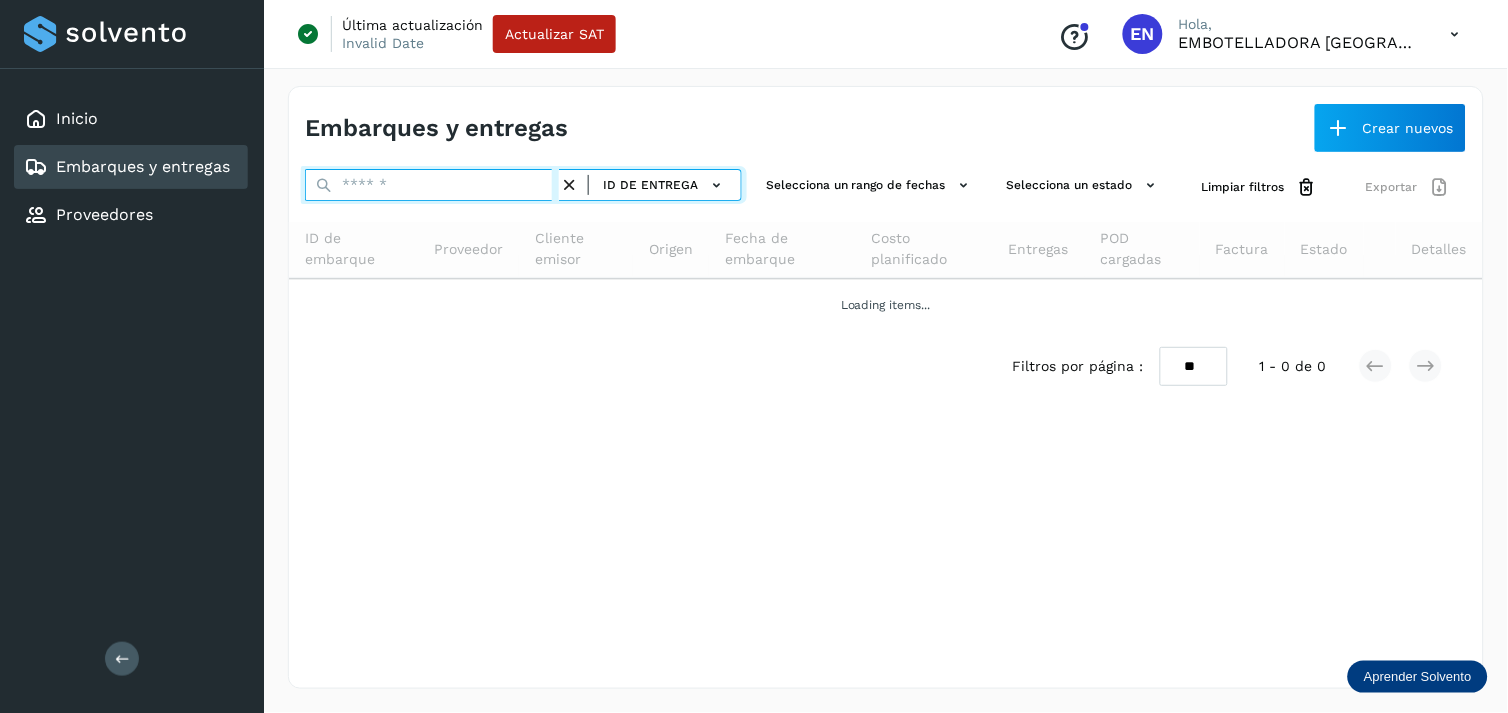 paste on "*********" 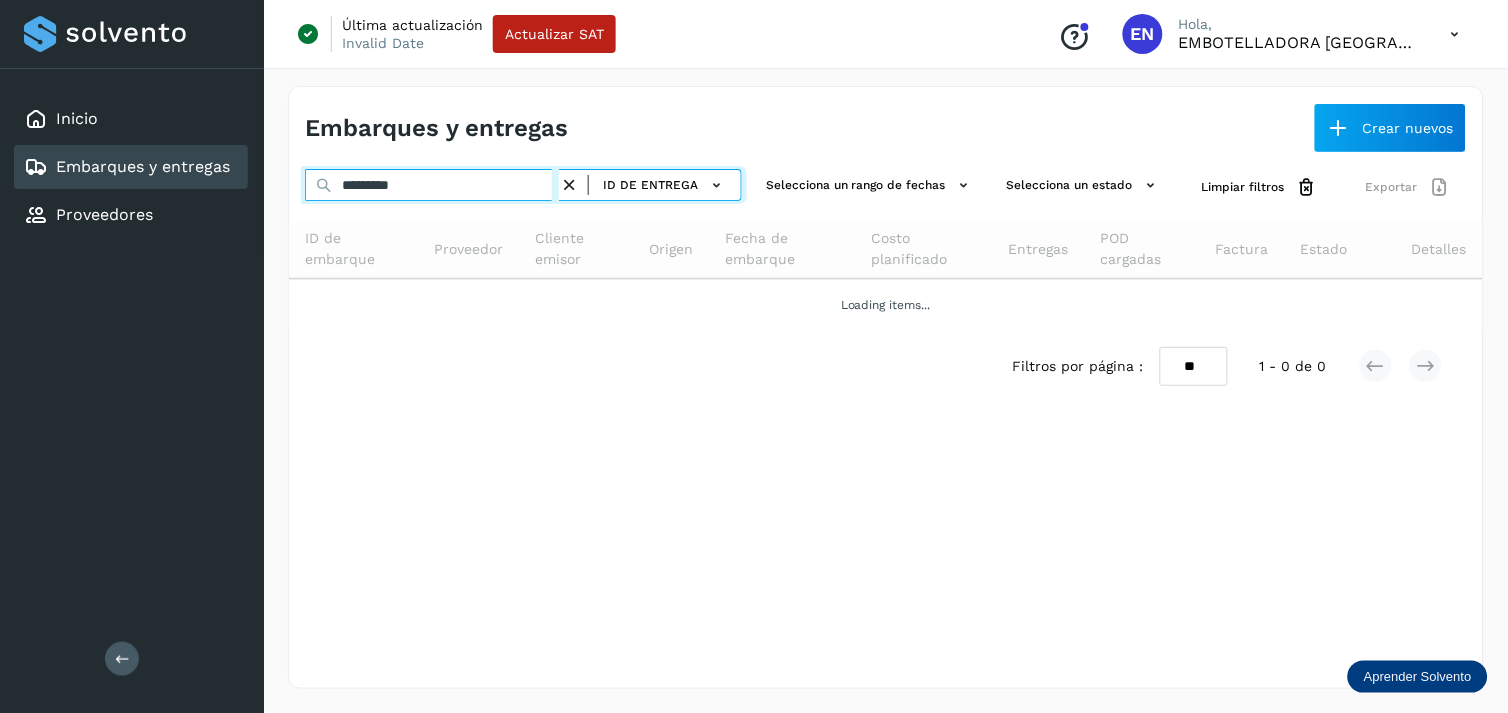 click on "*********" at bounding box center (432, 185) 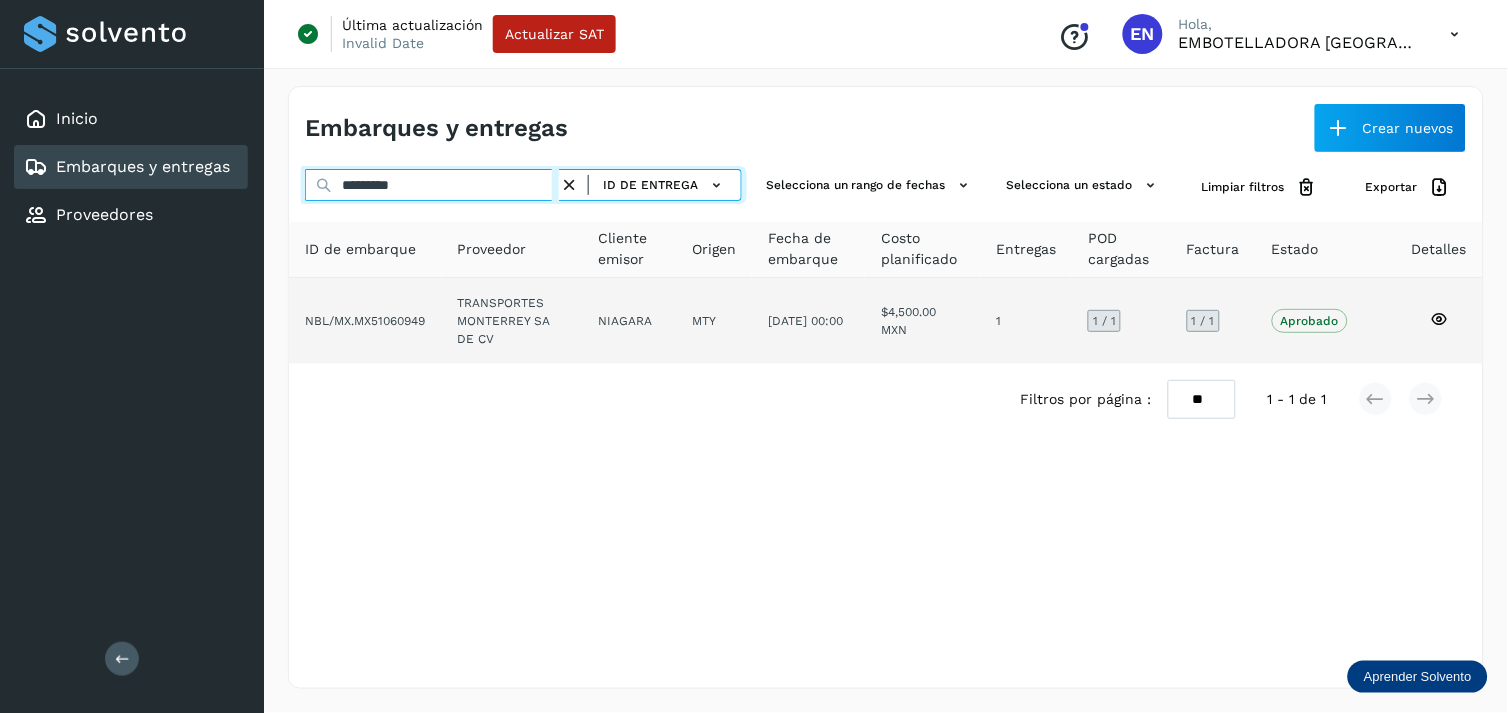 type on "*********" 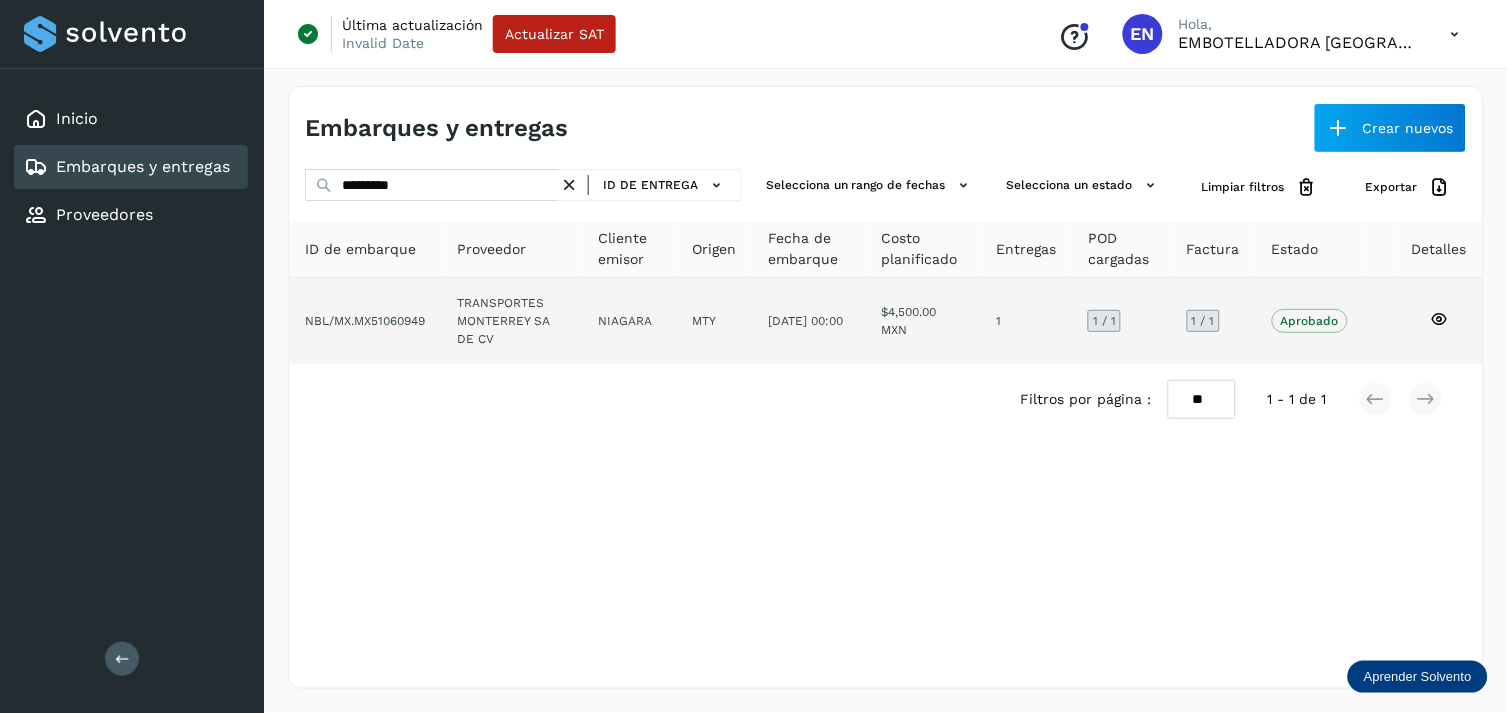 click on "TRANSPORTES MONTERREY SA DE CV" 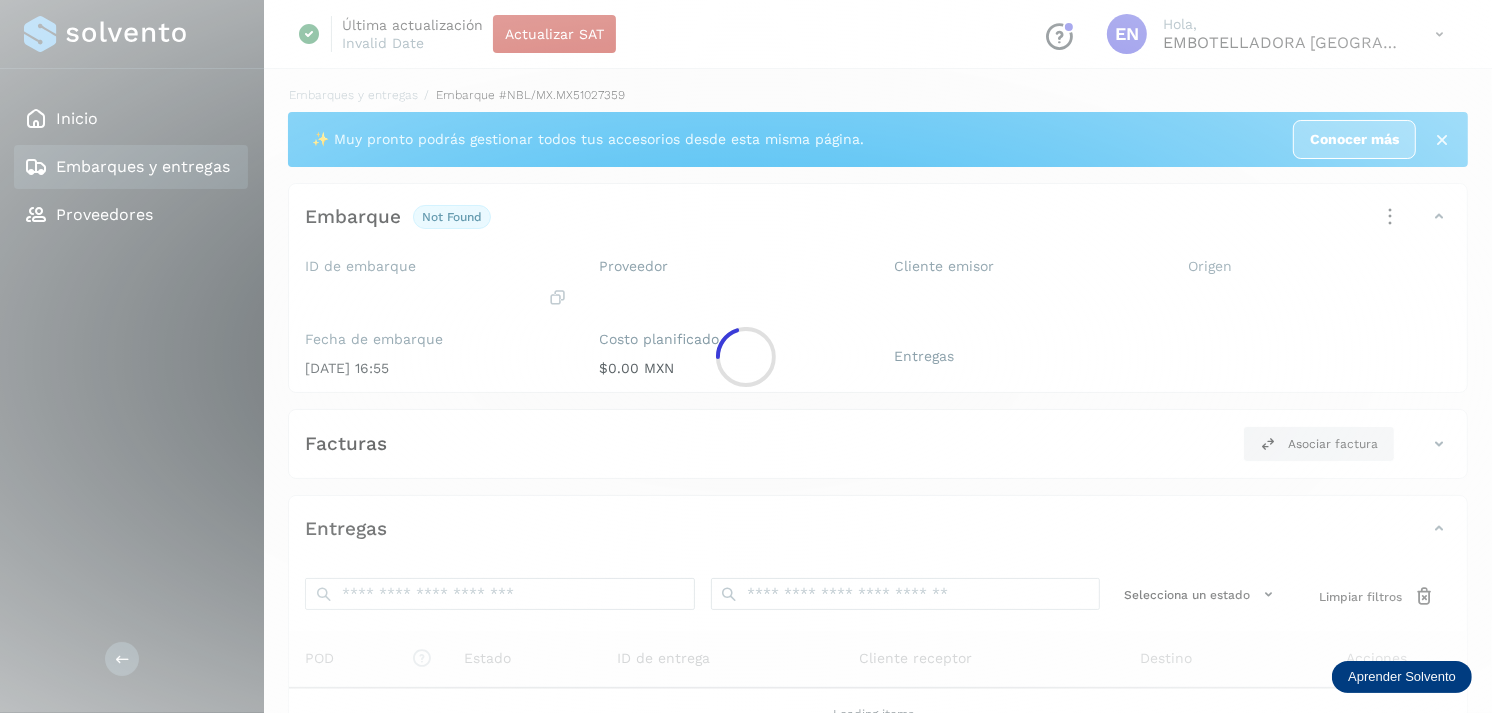 click 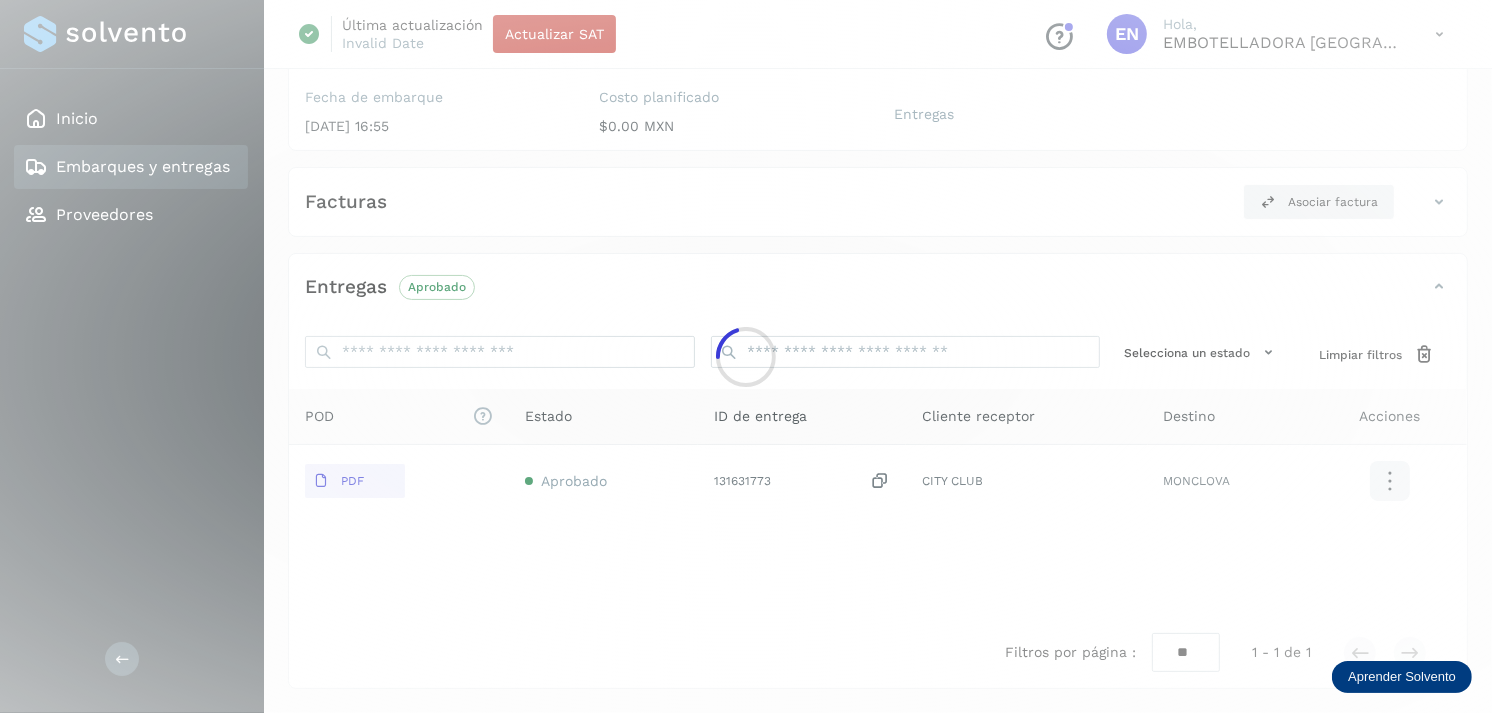 scroll, scrollTop: 241, scrollLeft: 0, axis: vertical 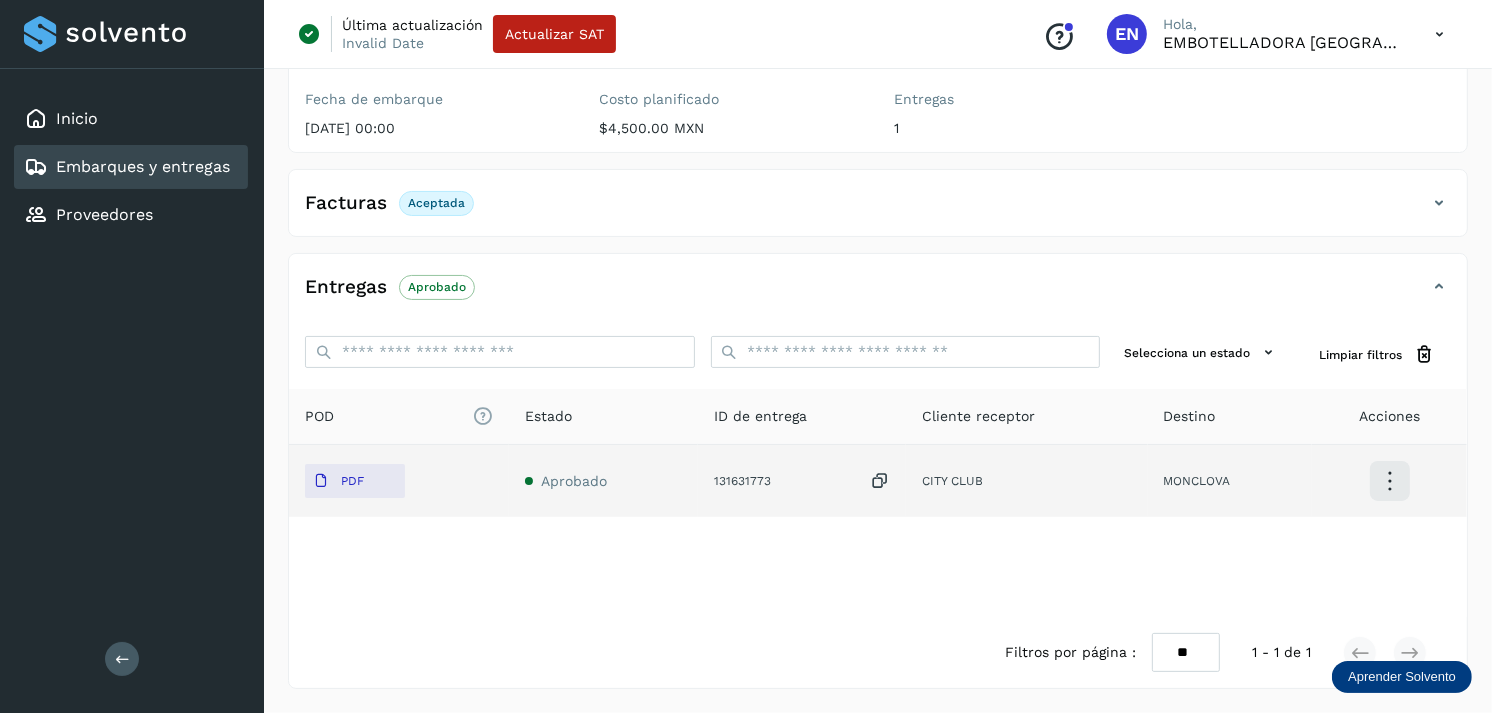 click on "PDF" 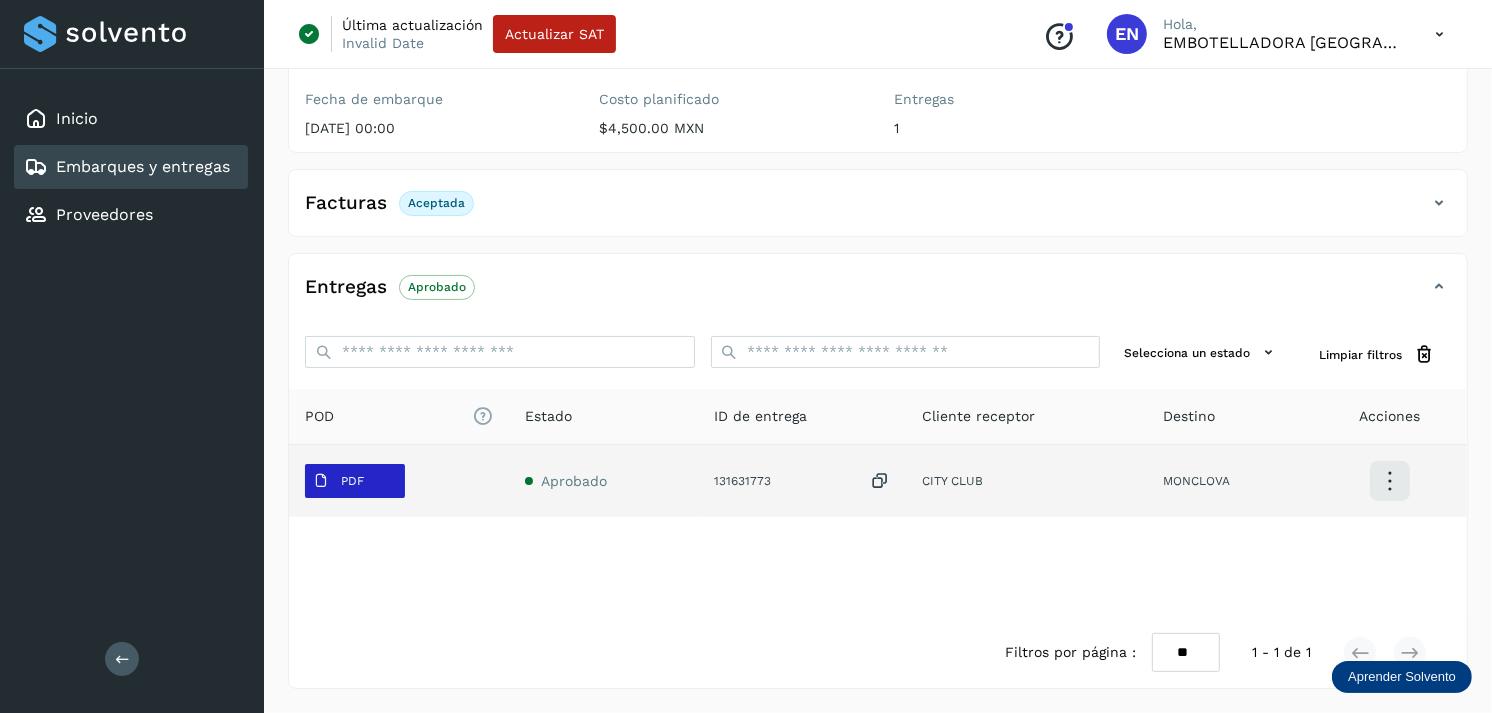 click on "PDF" at bounding box center [338, 481] 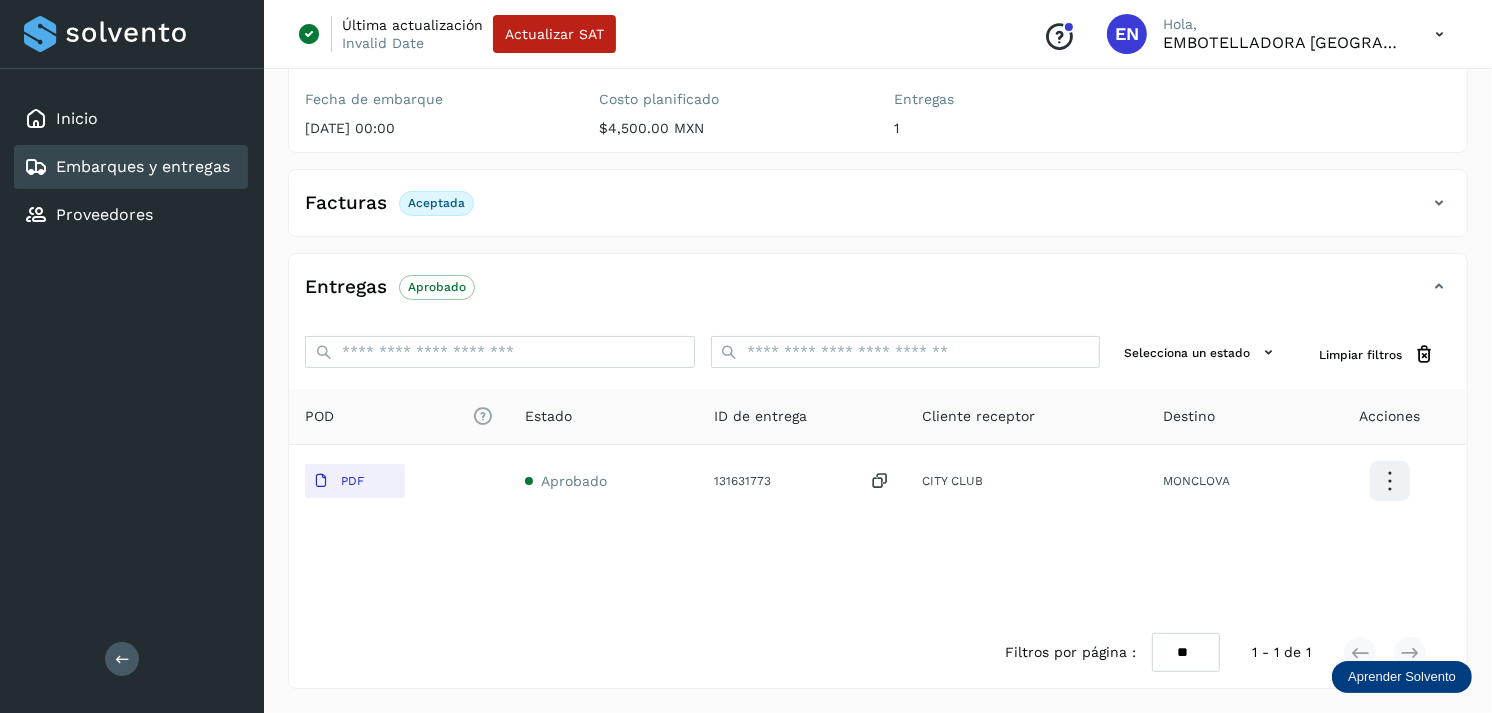 type 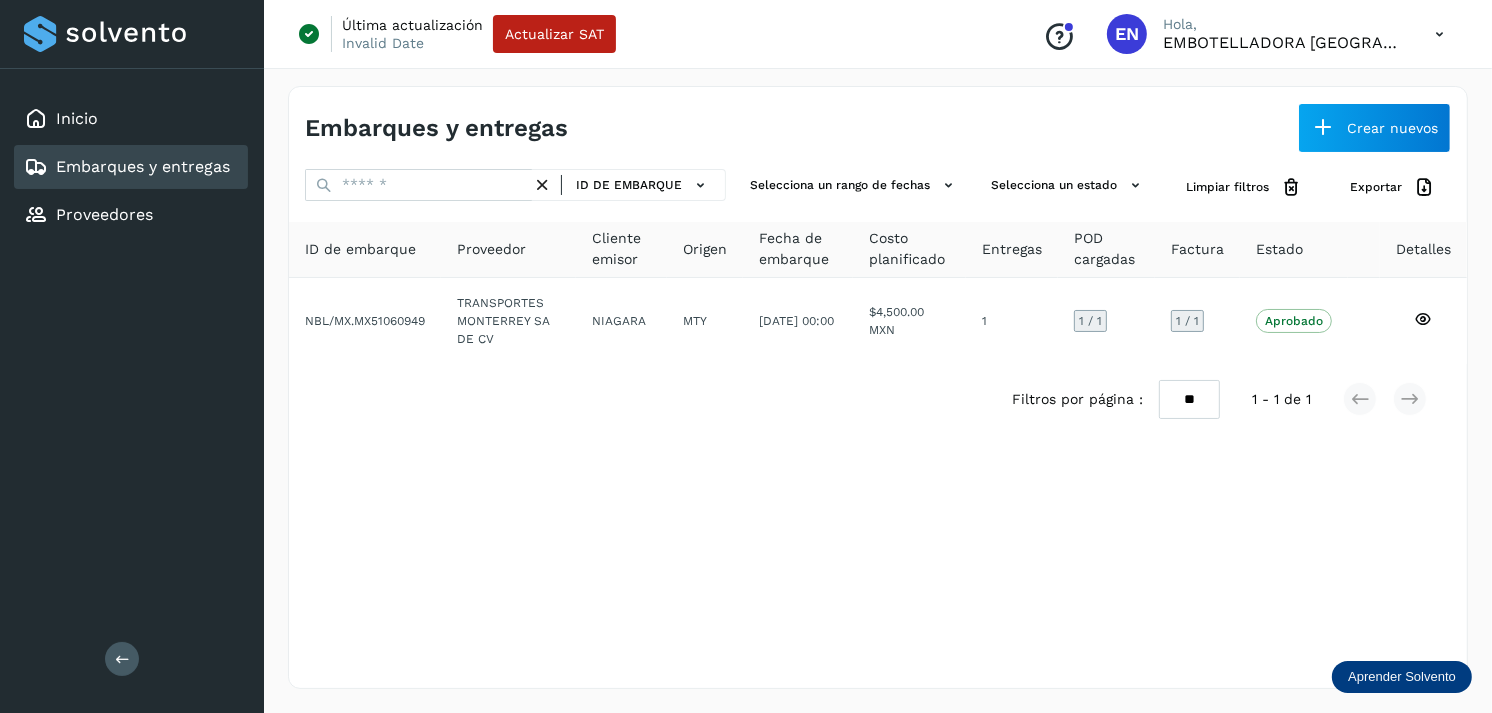 scroll, scrollTop: 0, scrollLeft: 0, axis: both 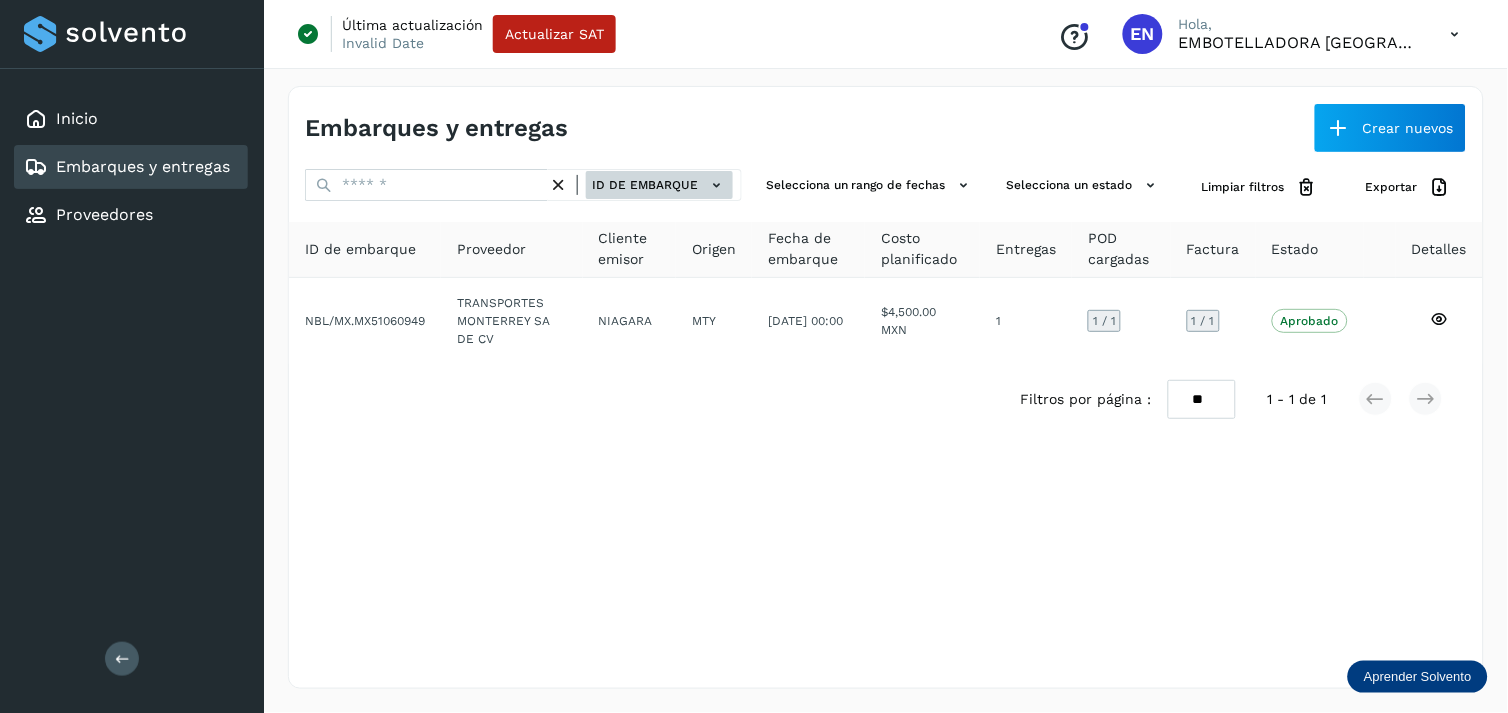 click on "ID de embarque" at bounding box center (659, 185) 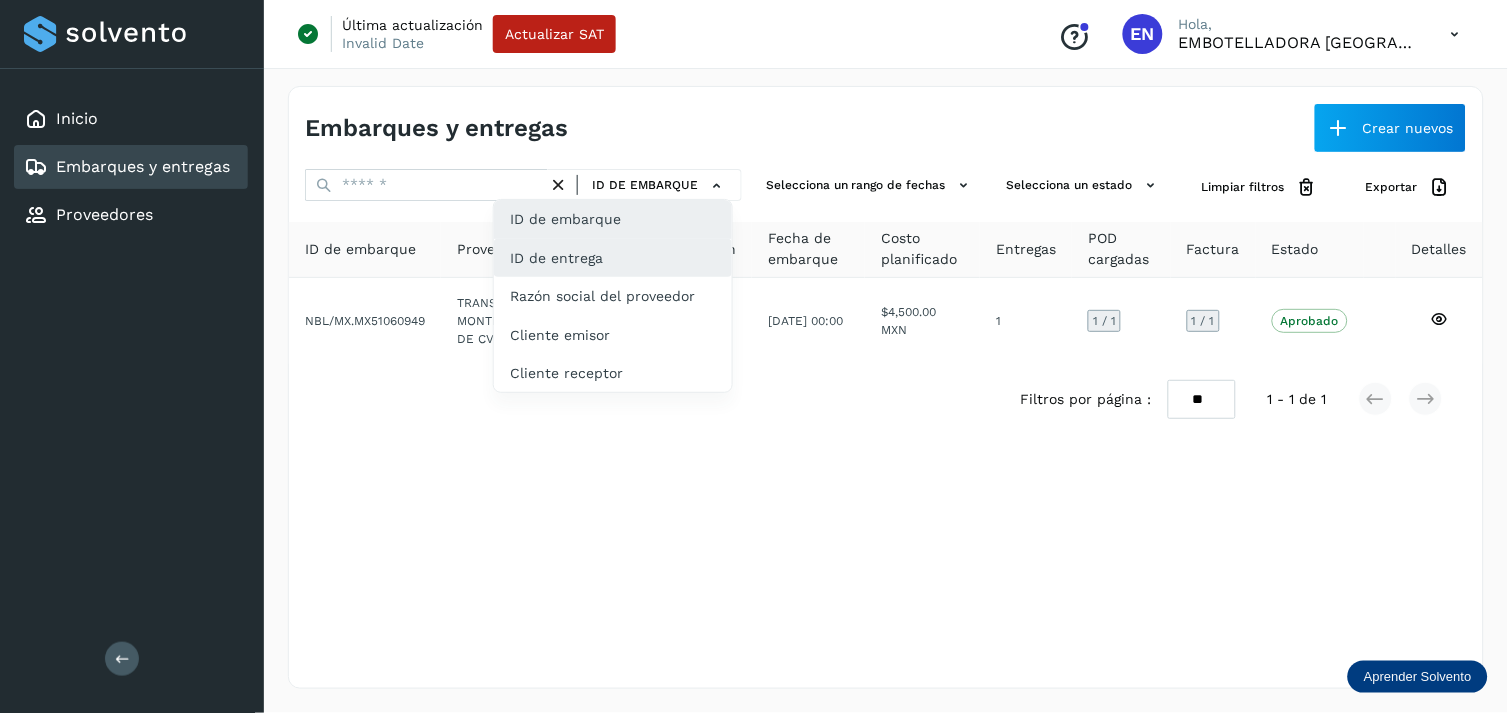 click on "ID de entrega" 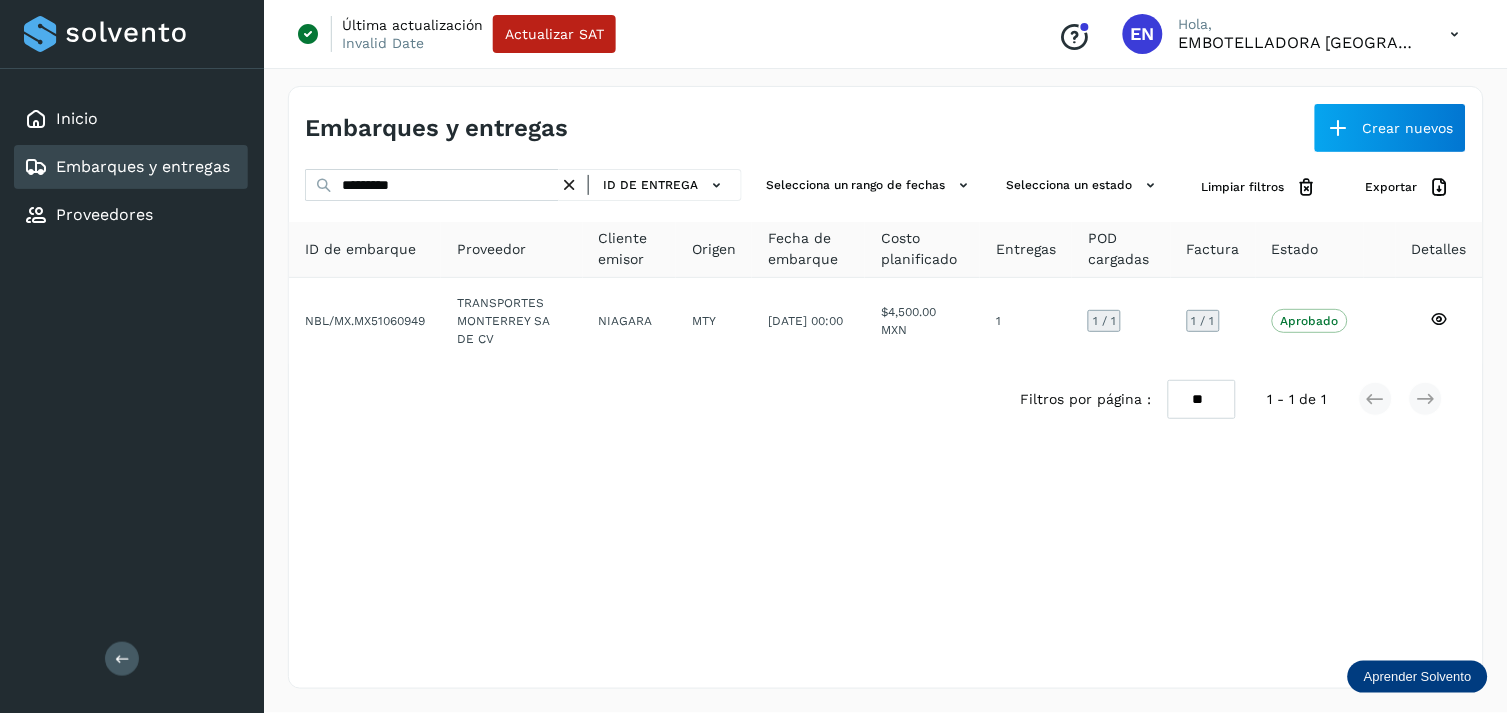 click at bounding box center [569, 185] 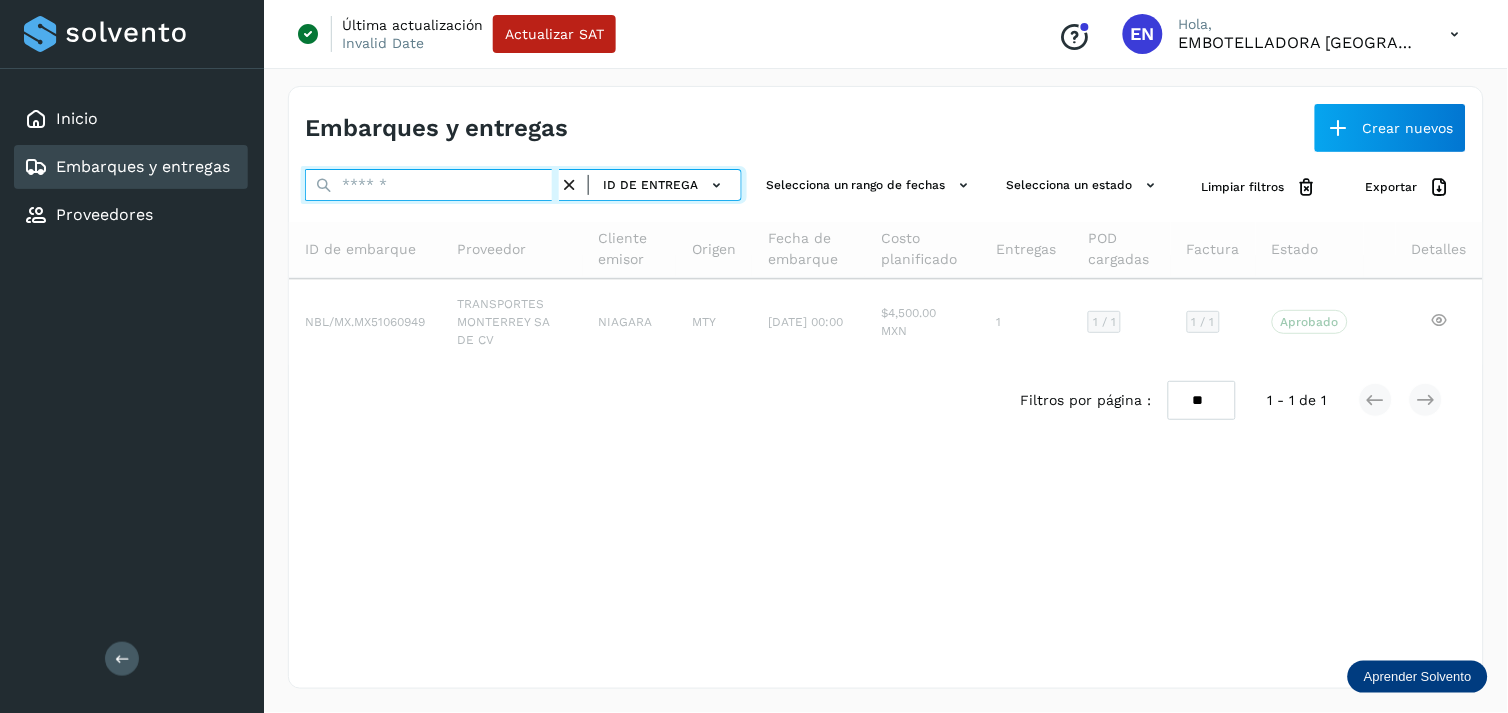click at bounding box center (432, 185) 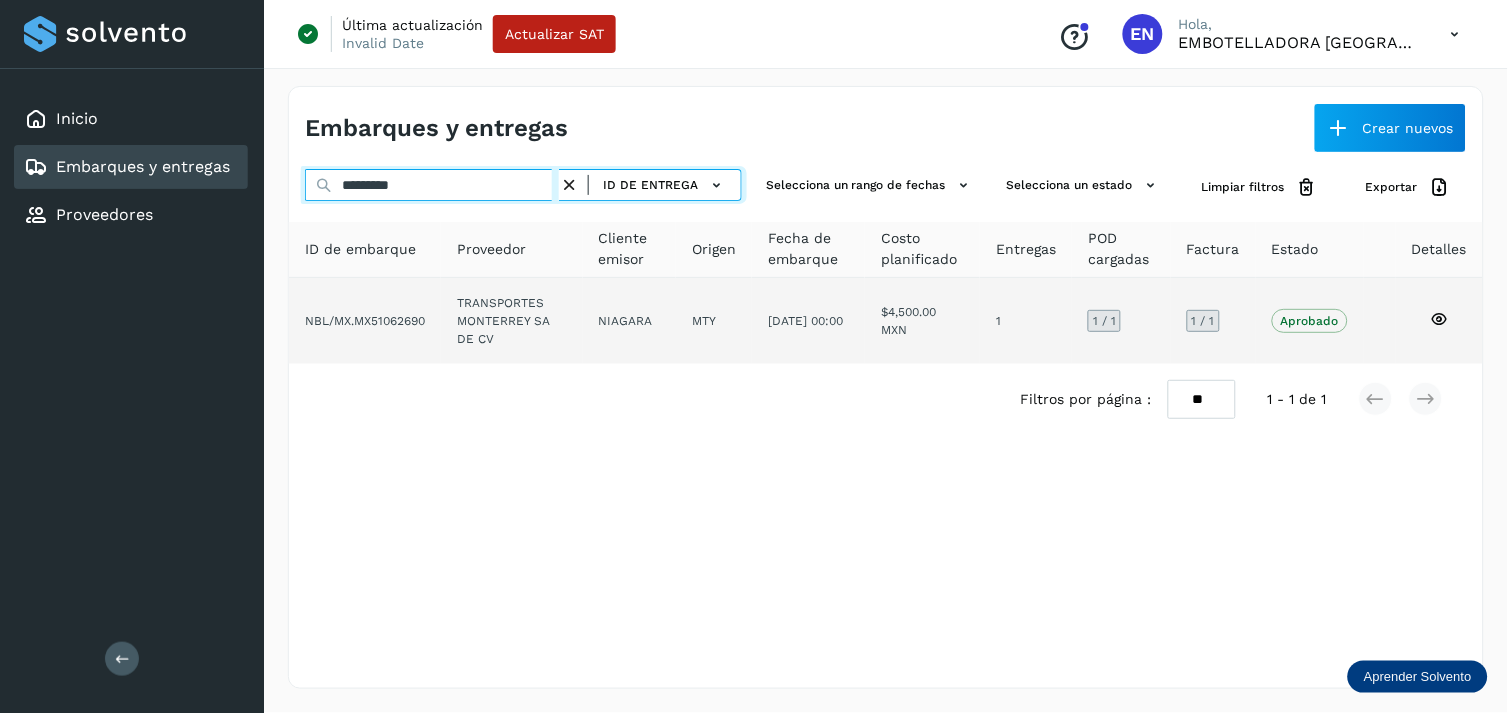 type on "*********" 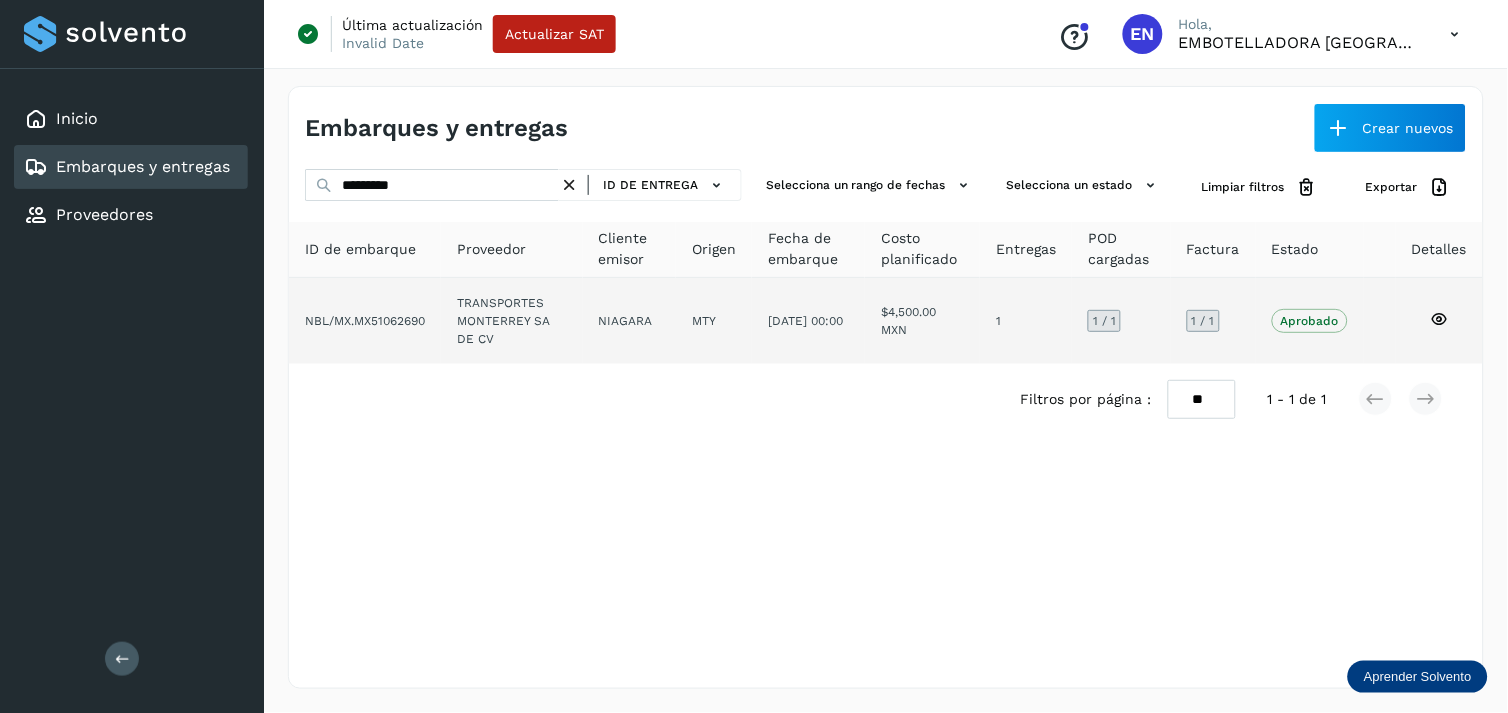click on "NIAGARA" 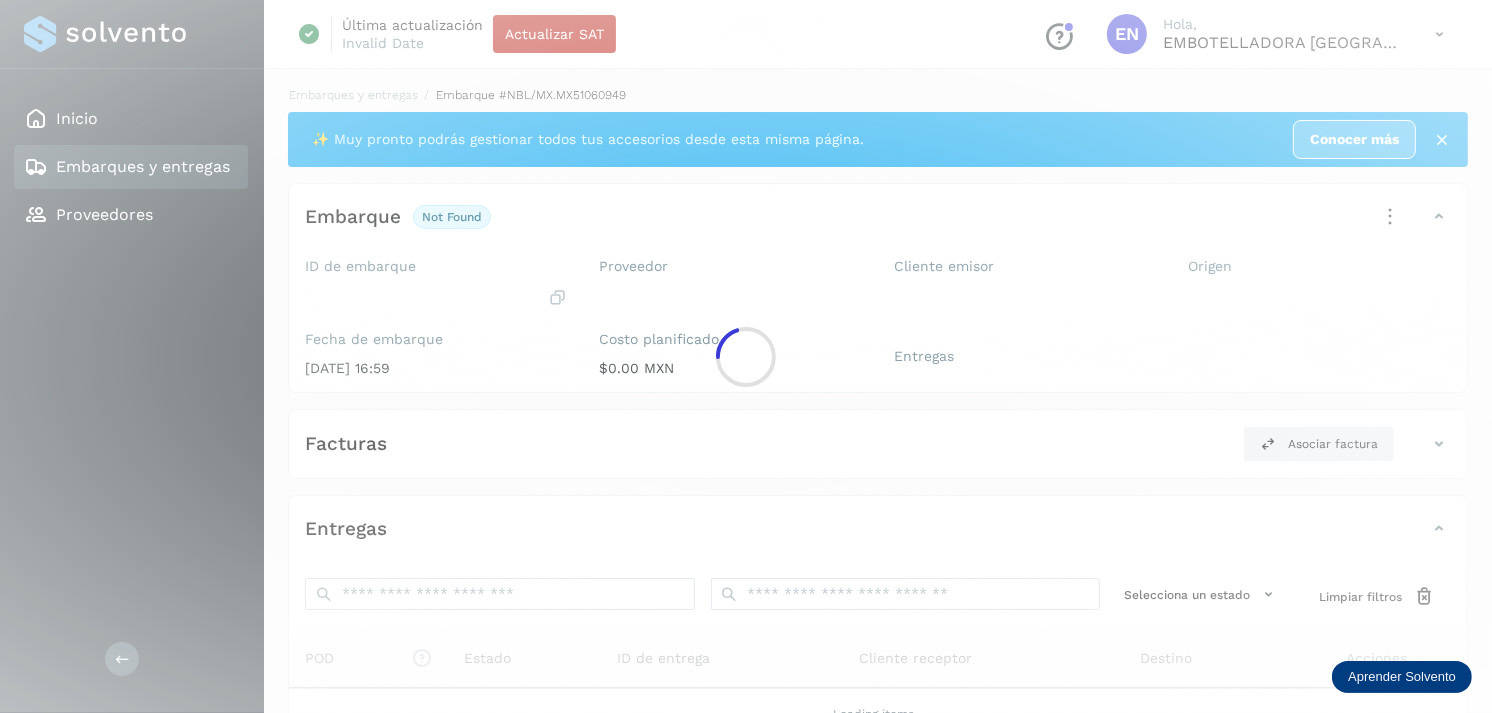 click 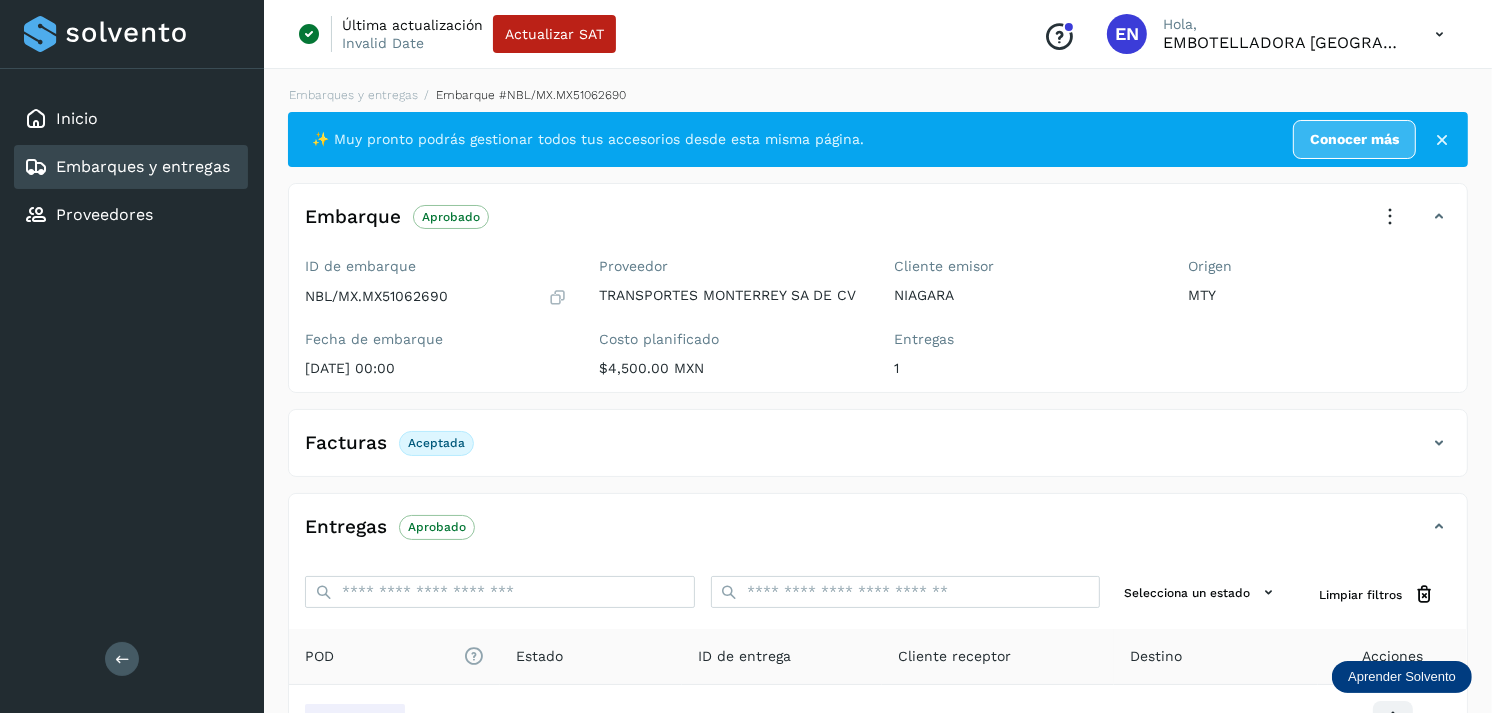 scroll, scrollTop: 241, scrollLeft: 0, axis: vertical 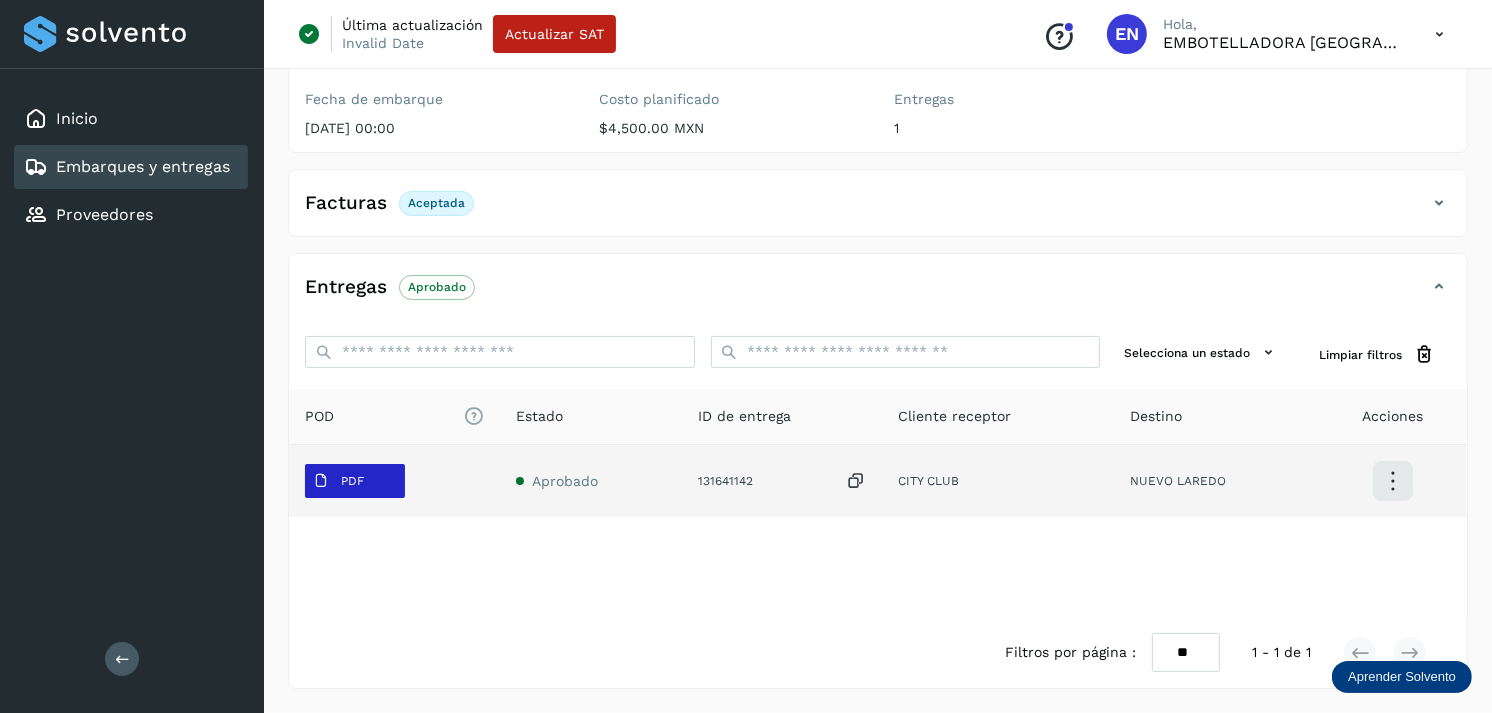 click on "PDF" at bounding box center [338, 481] 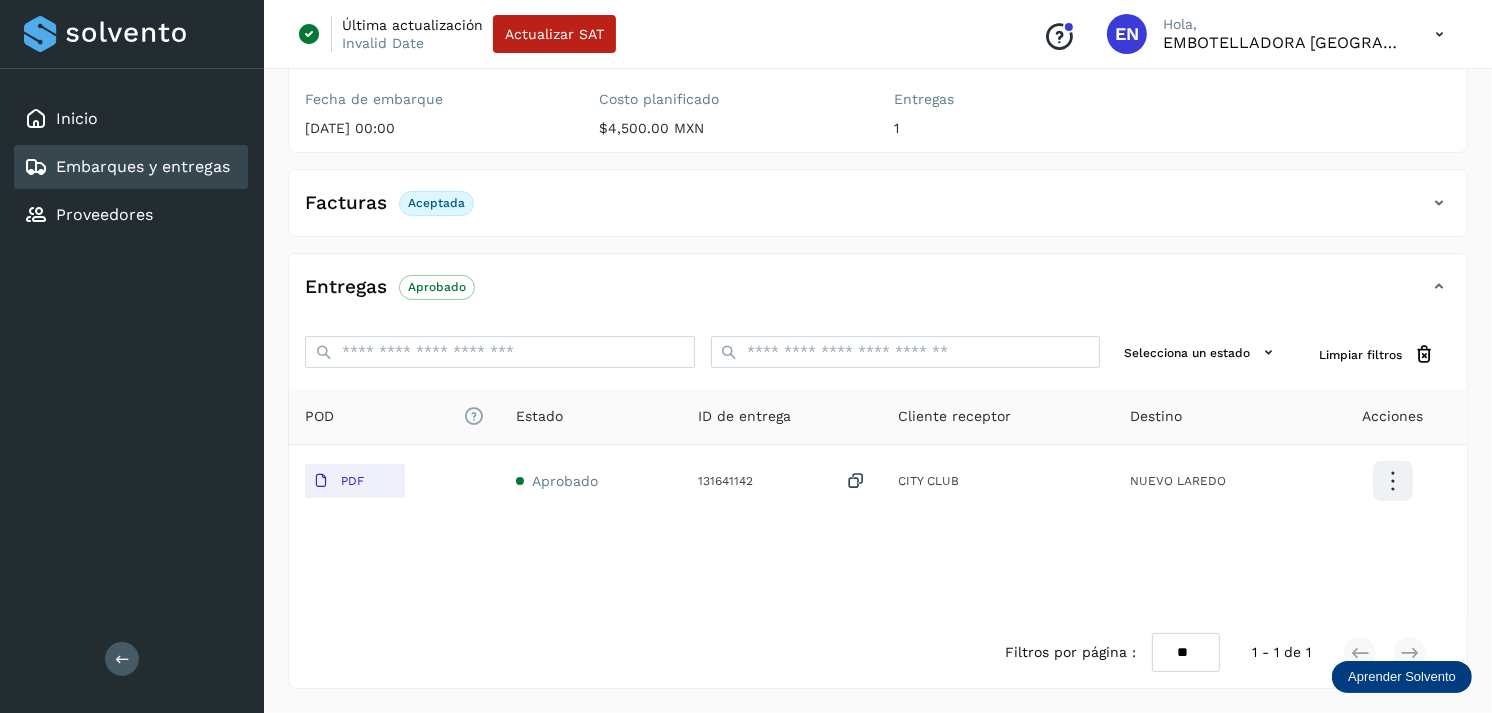 type 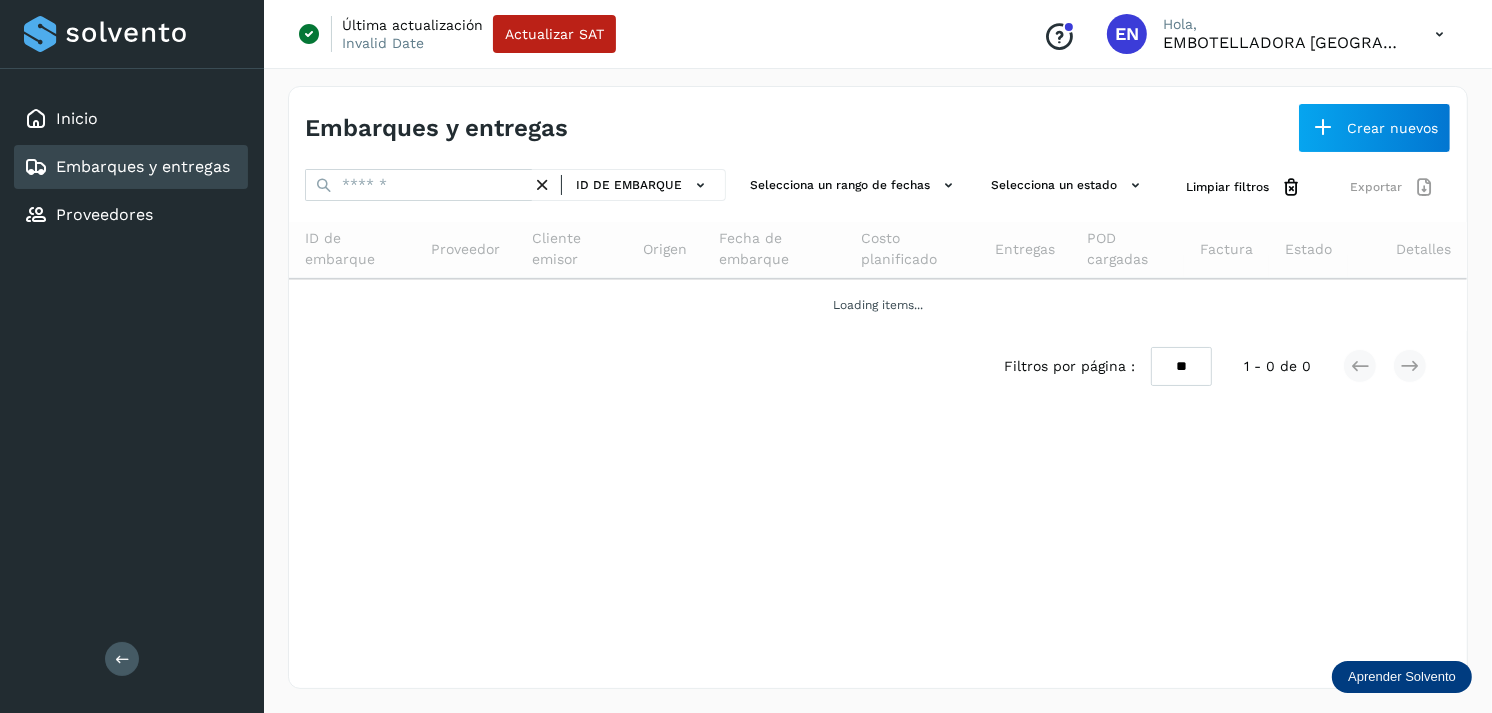 scroll, scrollTop: 0, scrollLeft: 0, axis: both 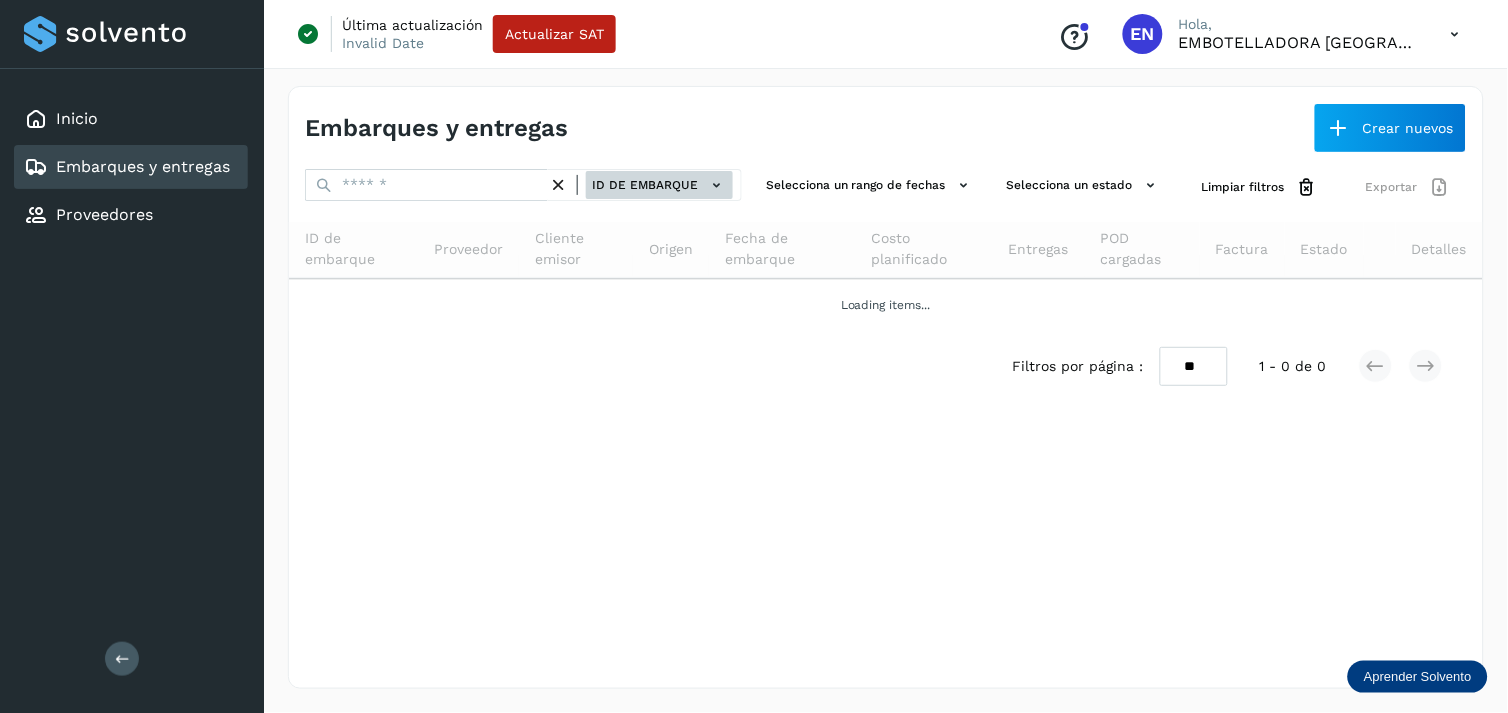 click on "ID de embarque" 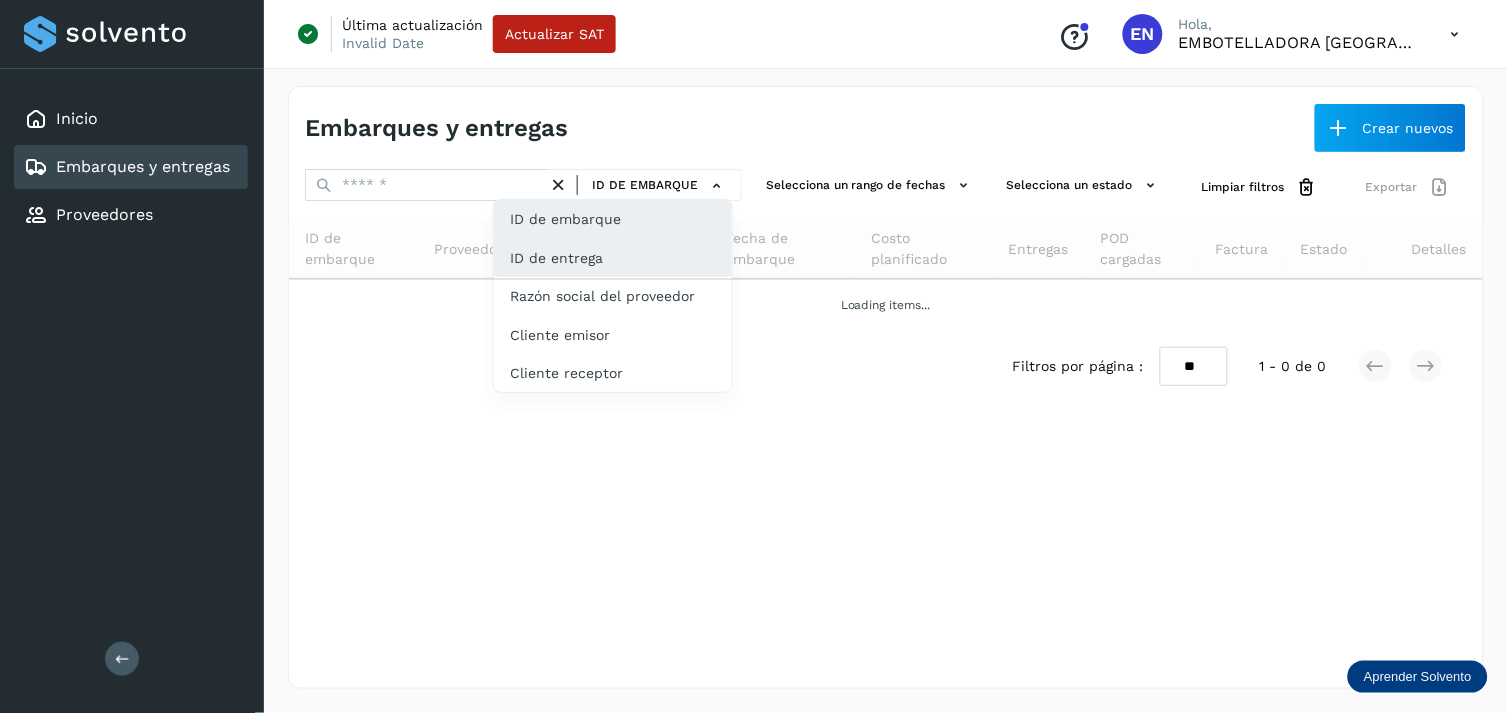 drag, startPoint x: 598, startPoint y: 281, endPoint x: 648, endPoint y: 248, distance: 59.908264 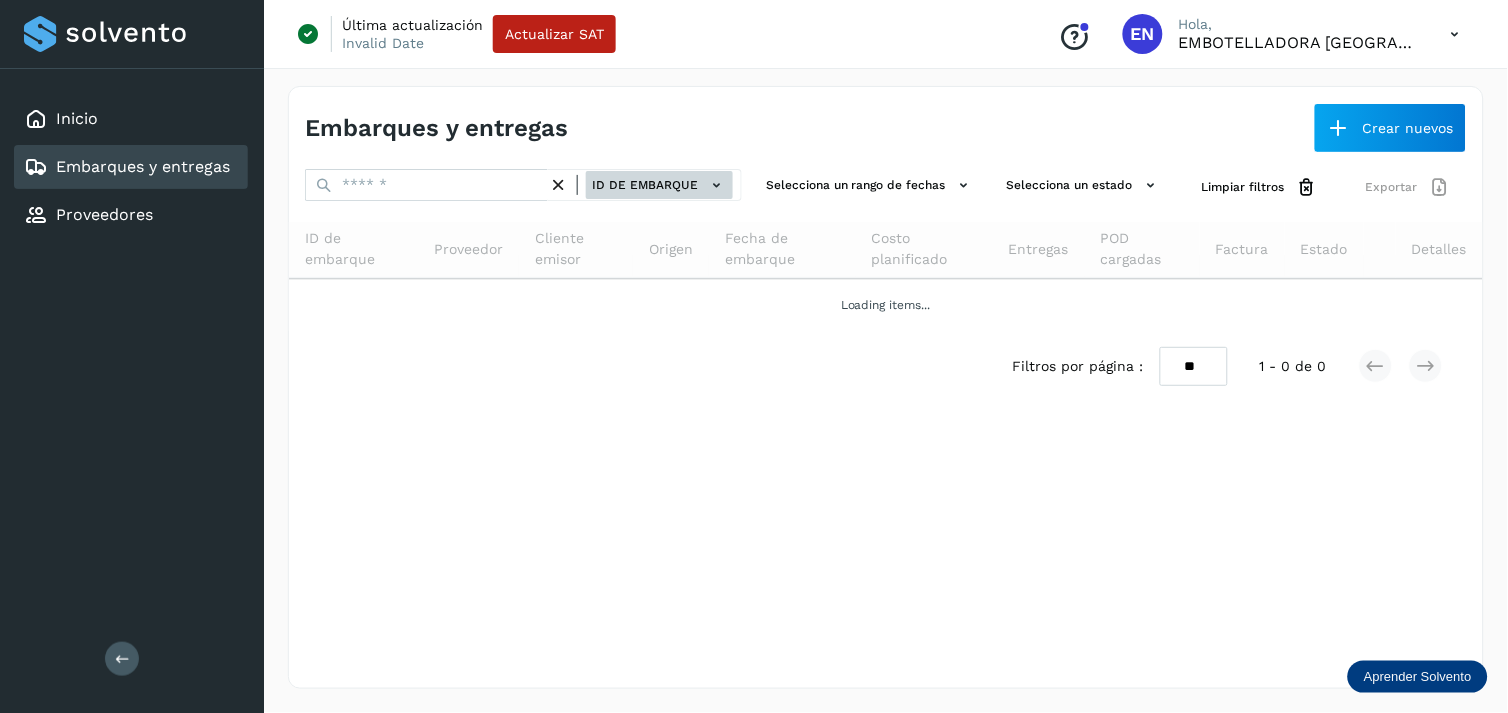 click on "ID de embarque" at bounding box center (659, 185) 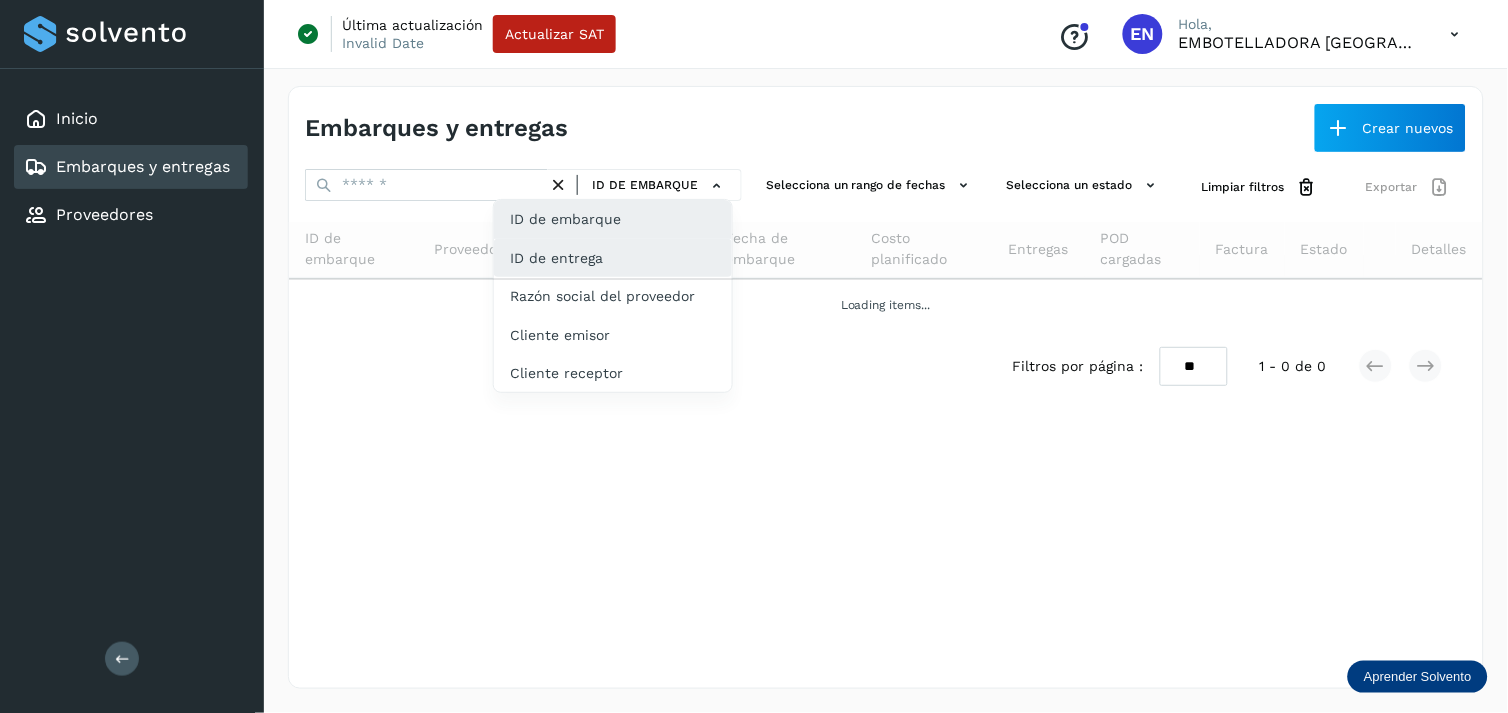 drag, startPoint x: 674, startPoint y: 223, endPoint x: 648, endPoint y: 251, distance: 38.209946 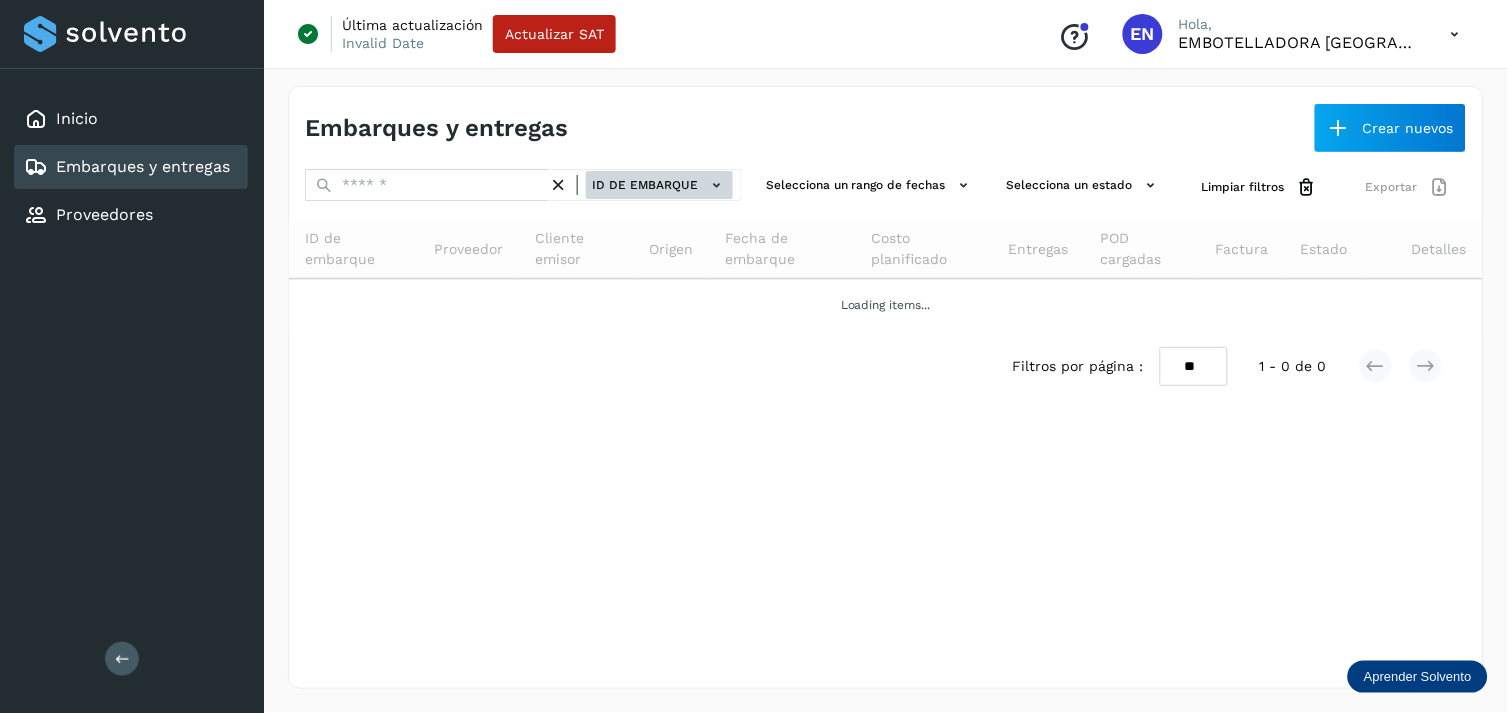 click on "ID de embarque" at bounding box center (659, 185) 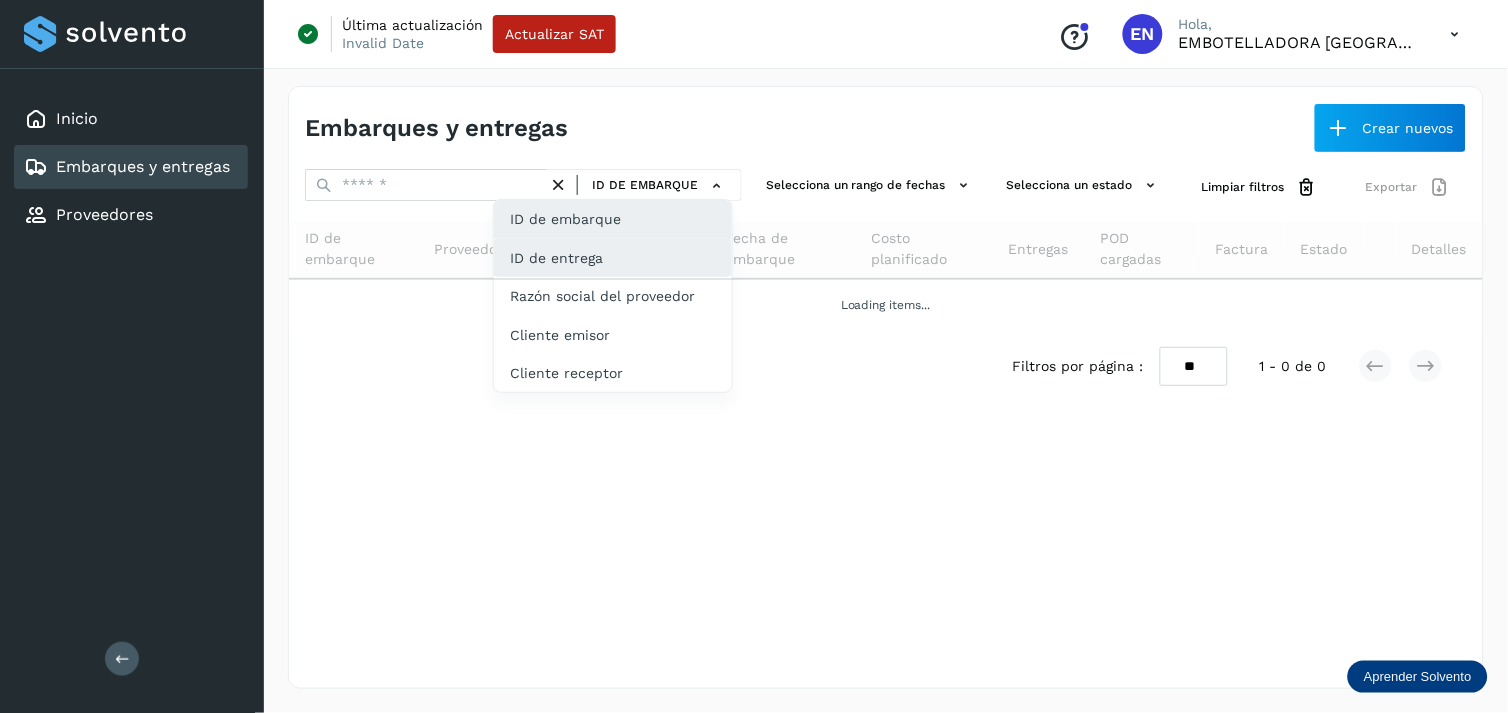 click on "ID de entrega" 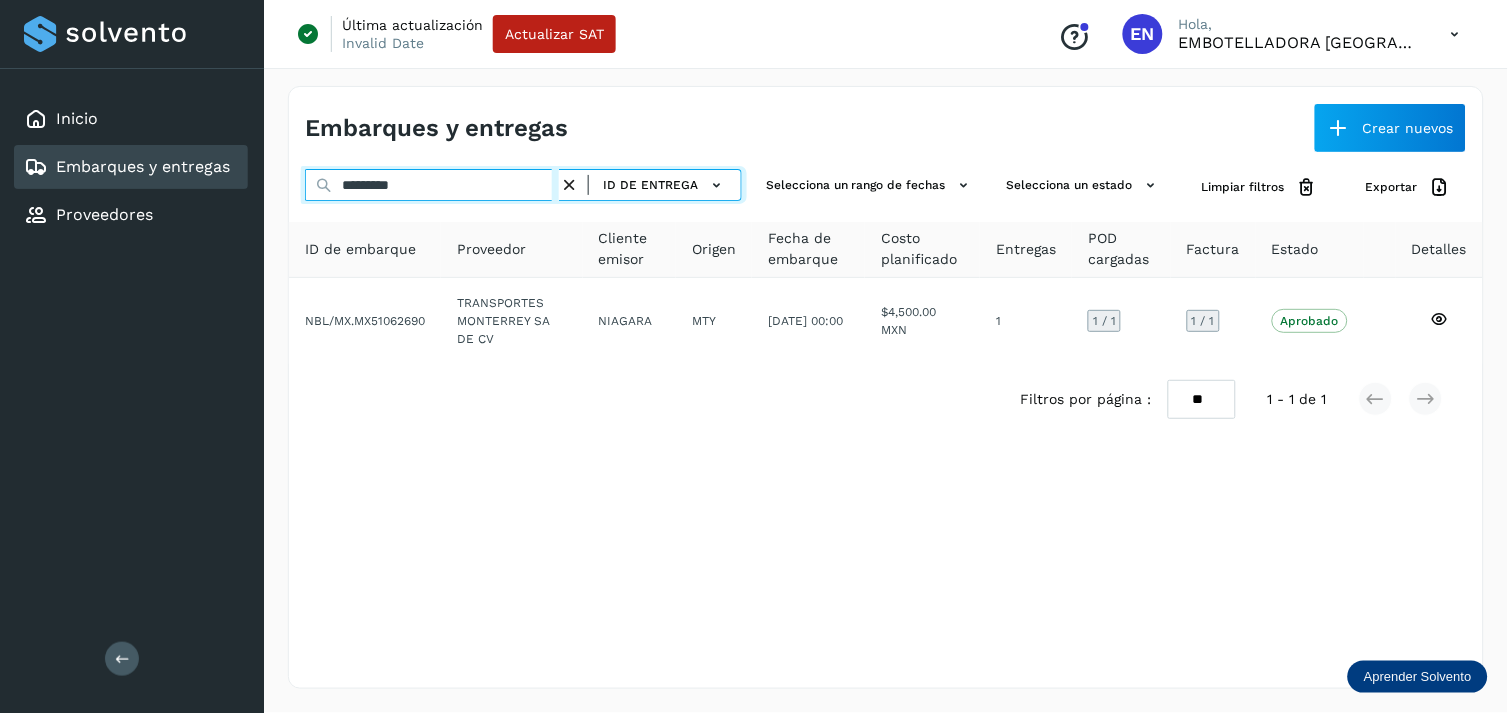click on "*********" at bounding box center (432, 185) 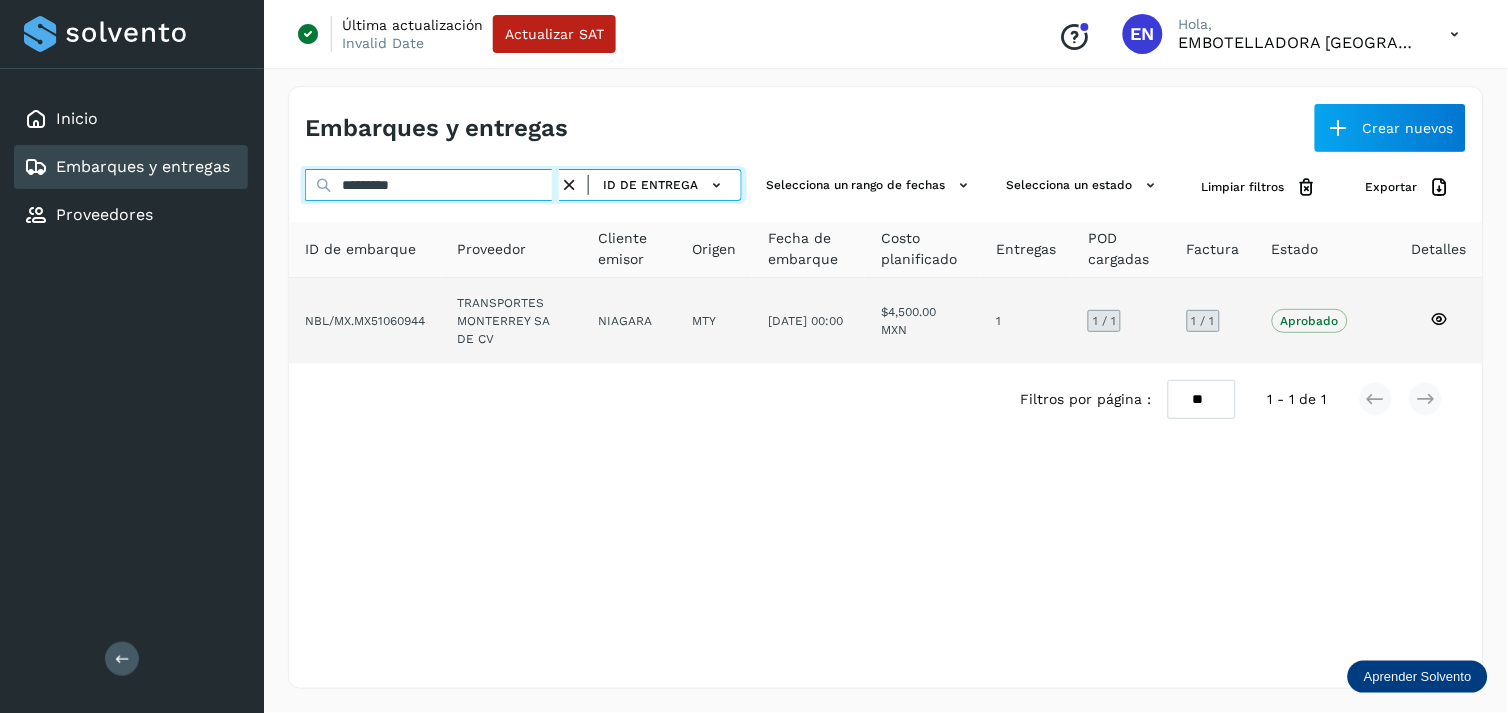 type on "*********" 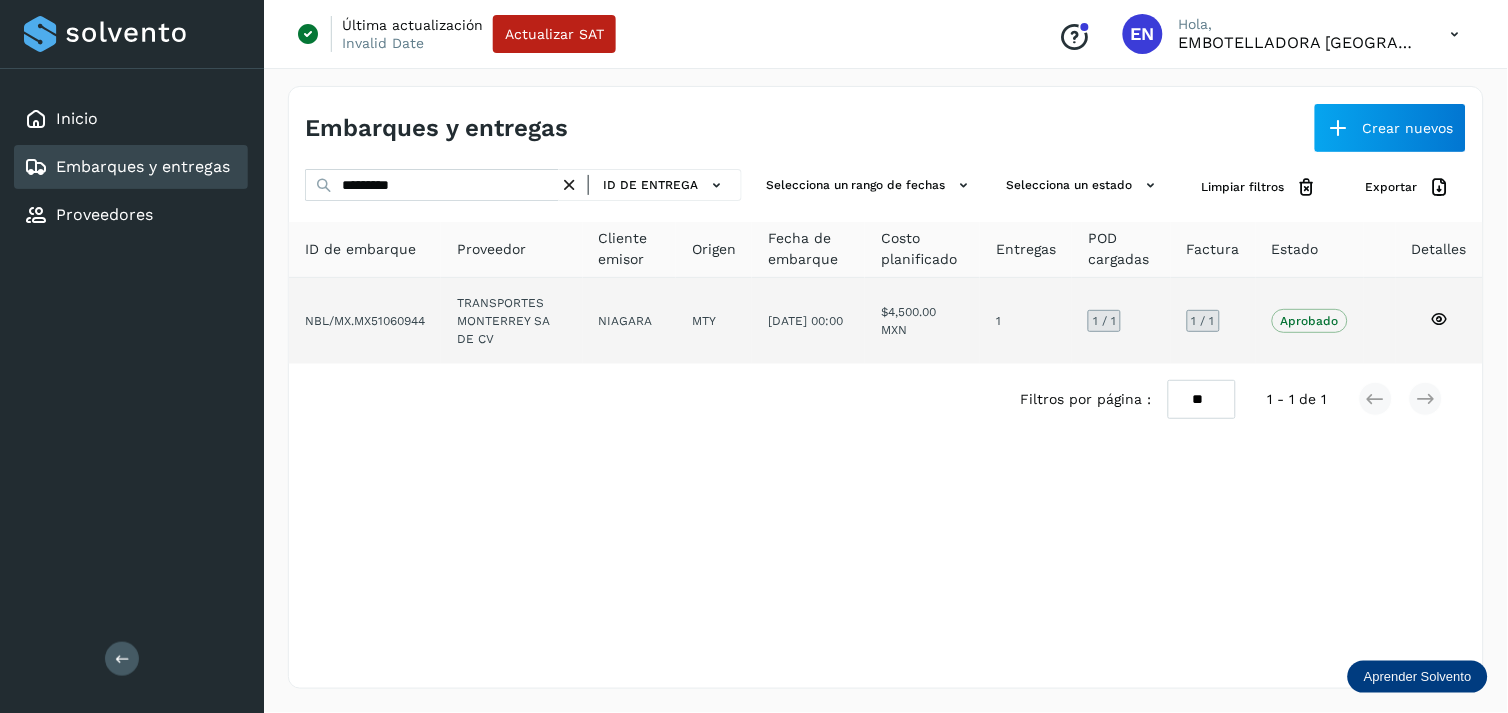 click on "TRANSPORTES MONTERREY SA DE CV" 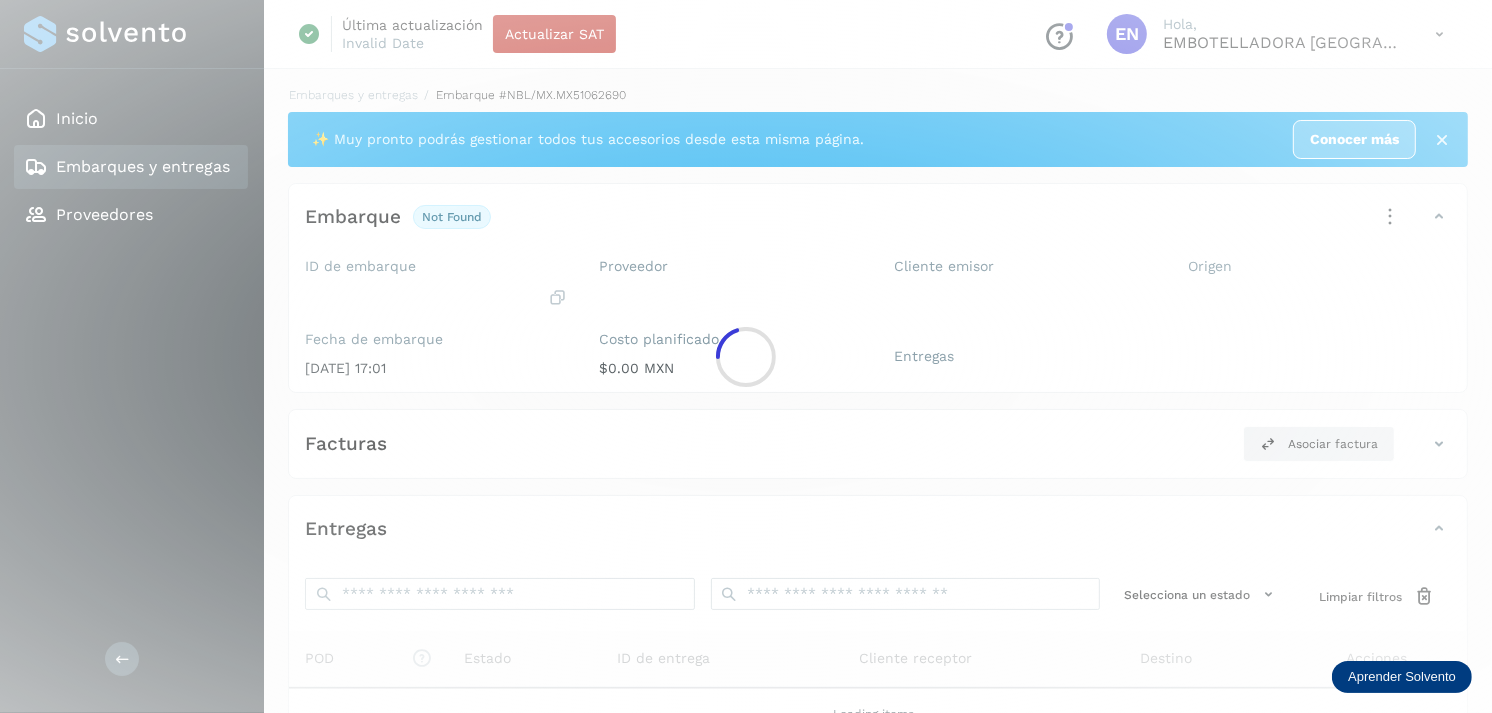 click 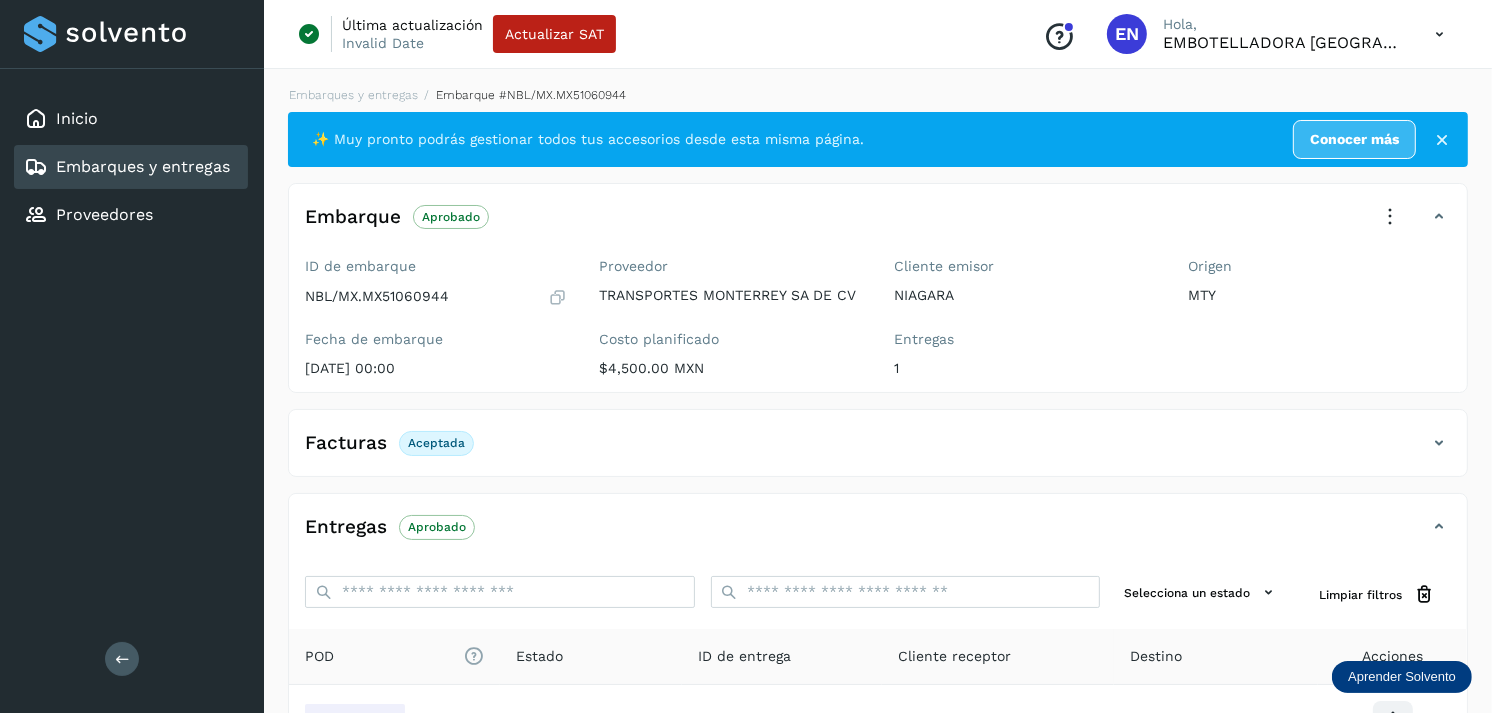 scroll, scrollTop: 241, scrollLeft: 0, axis: vertical 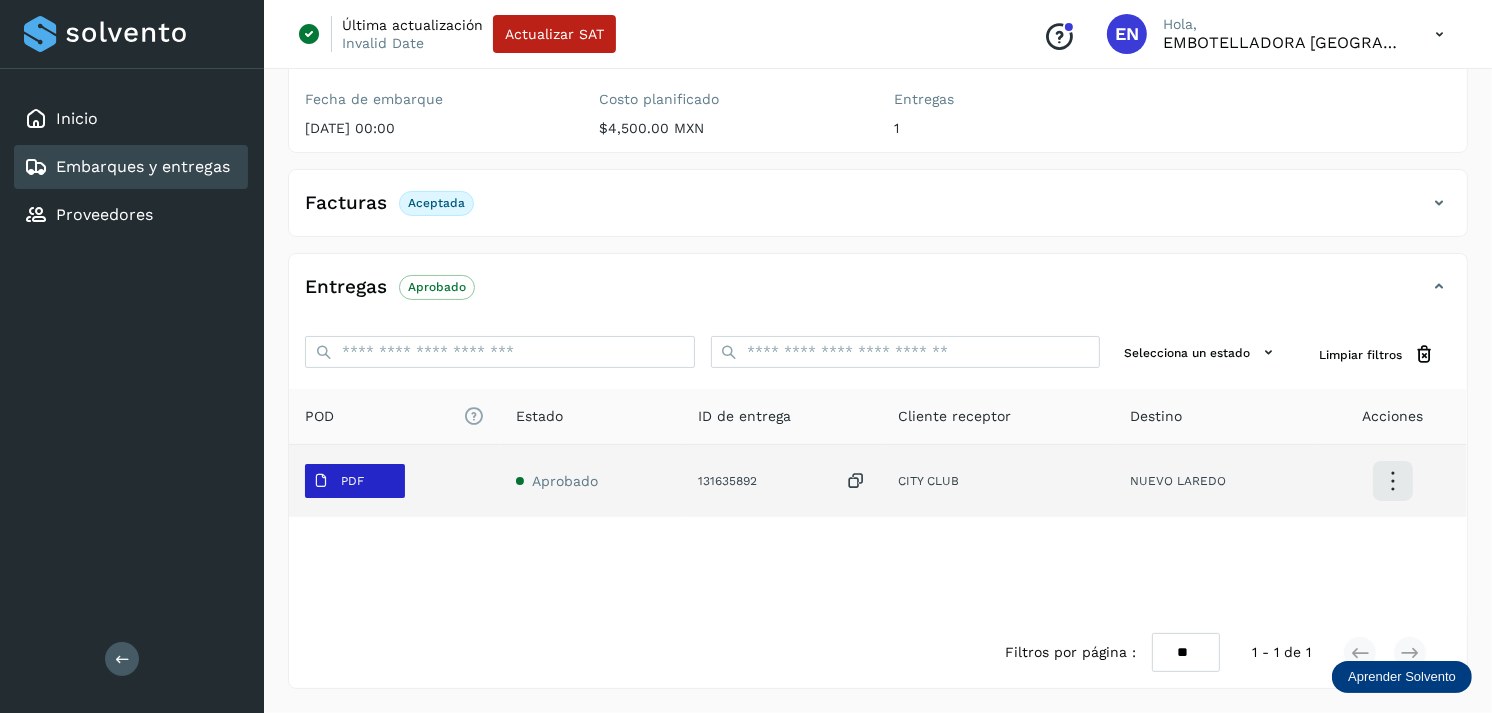 click on "PDF" at bounding box center [355, 481] 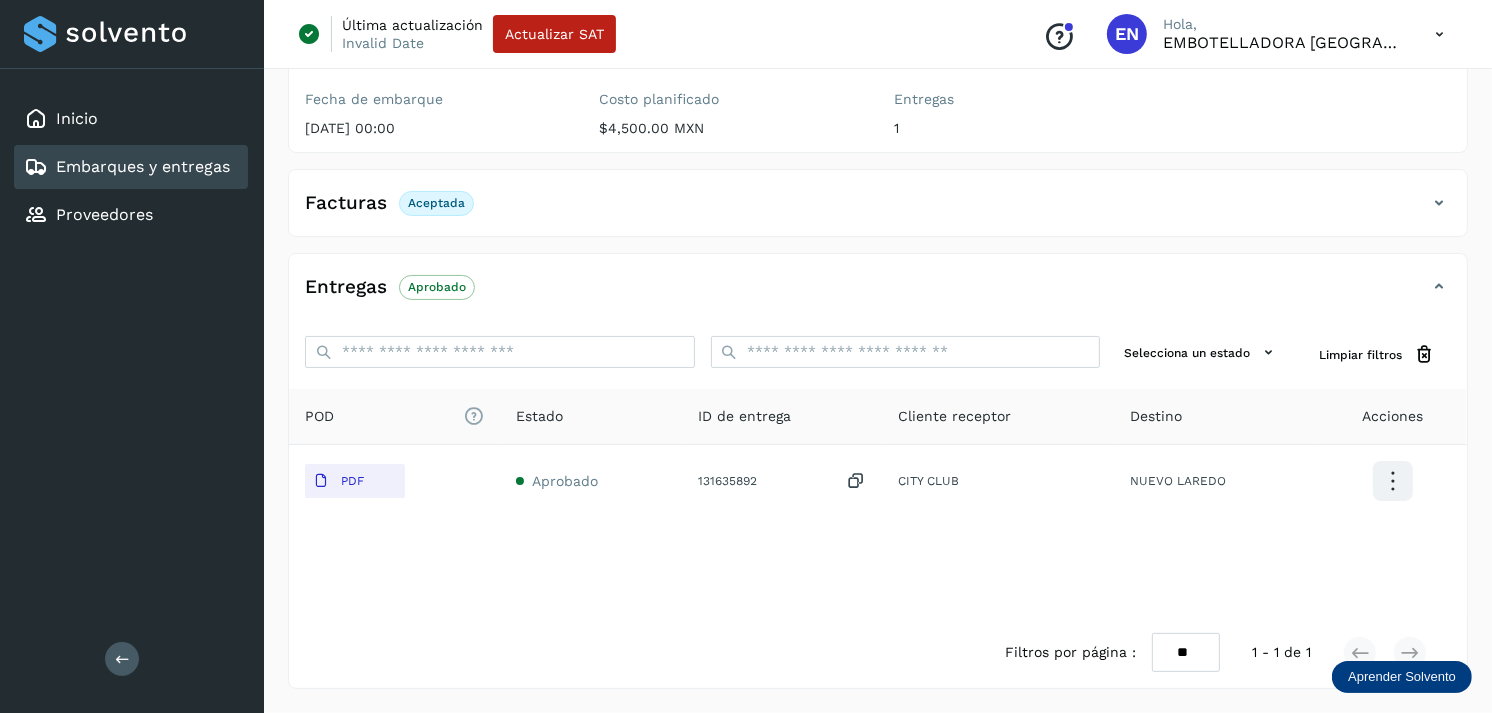 type 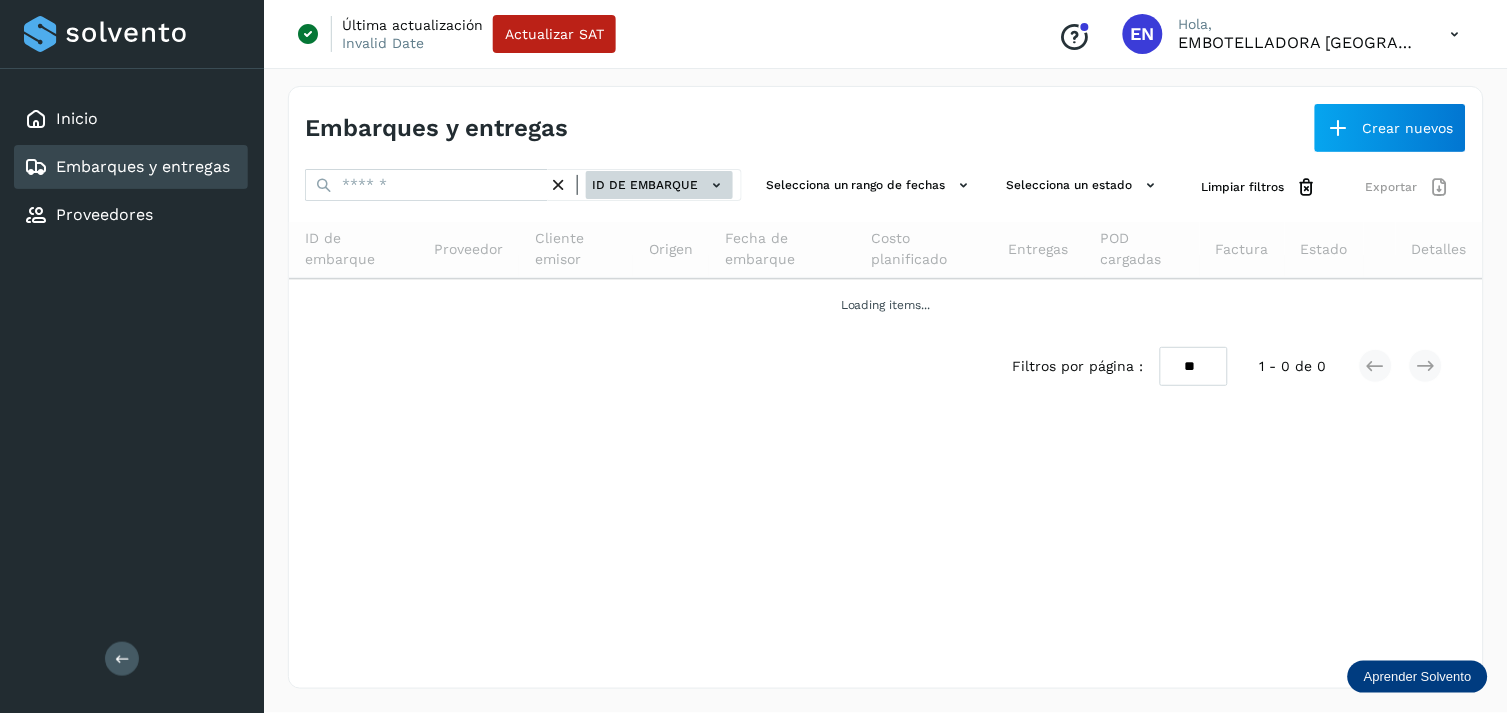 click on "ID de embarque" 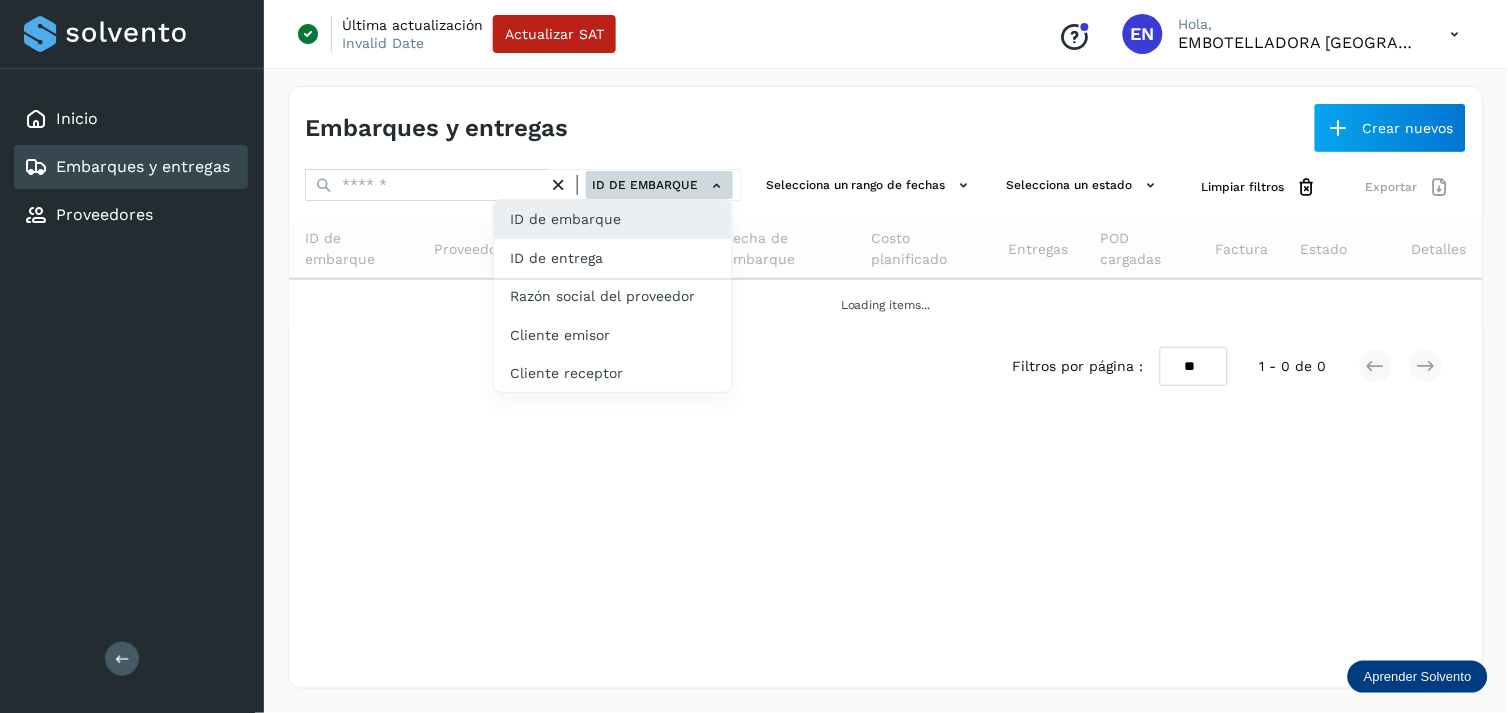 click on "ID de entrega" 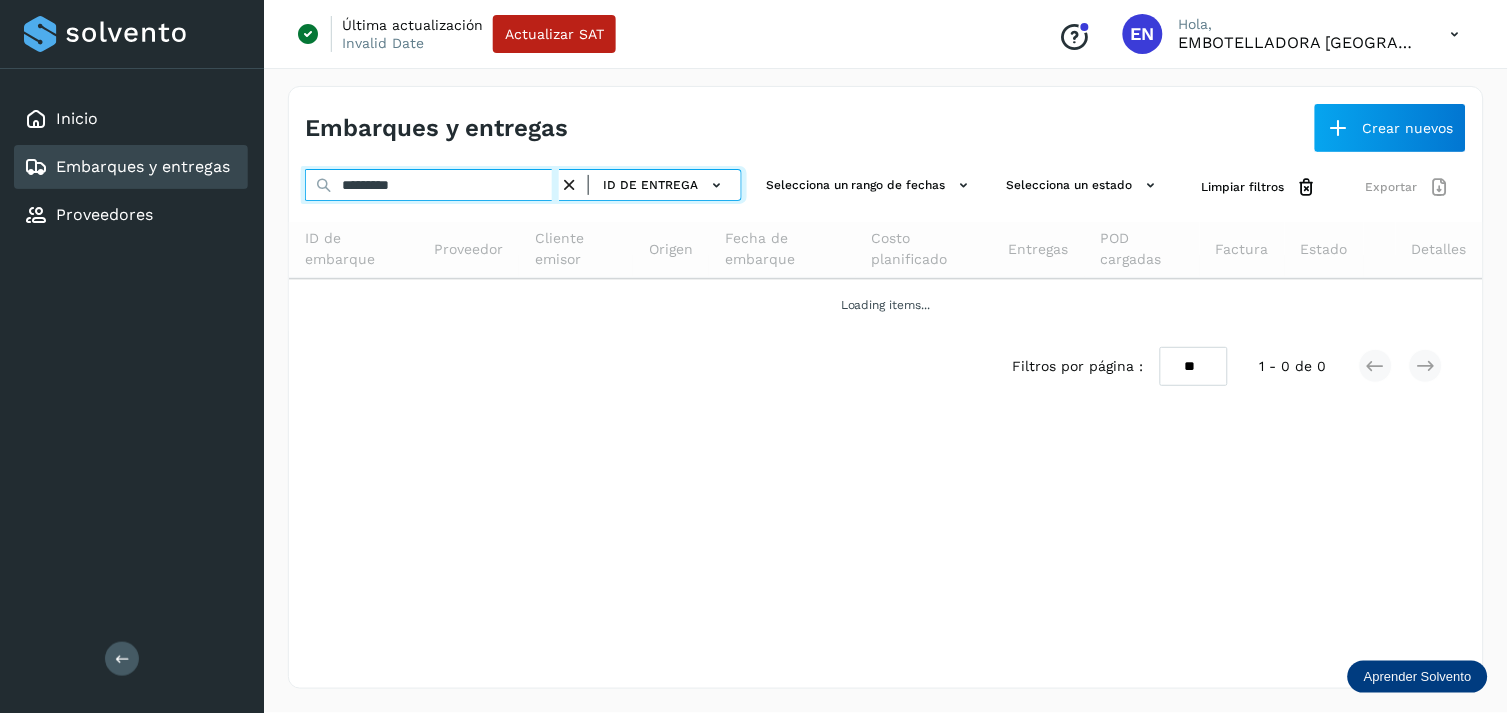 click on "*********" at bounding box center (432, 185) 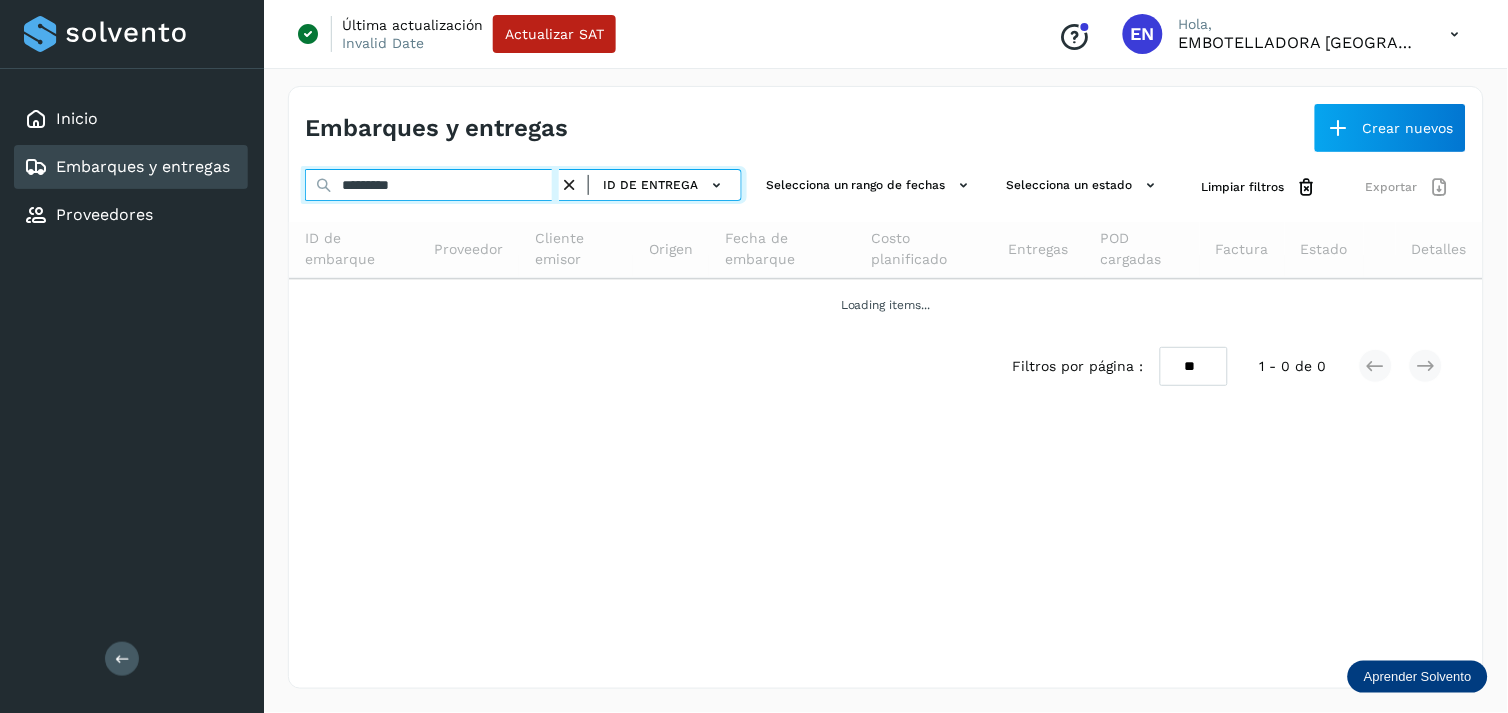 click on "*********" at bounding box center (432, 185) 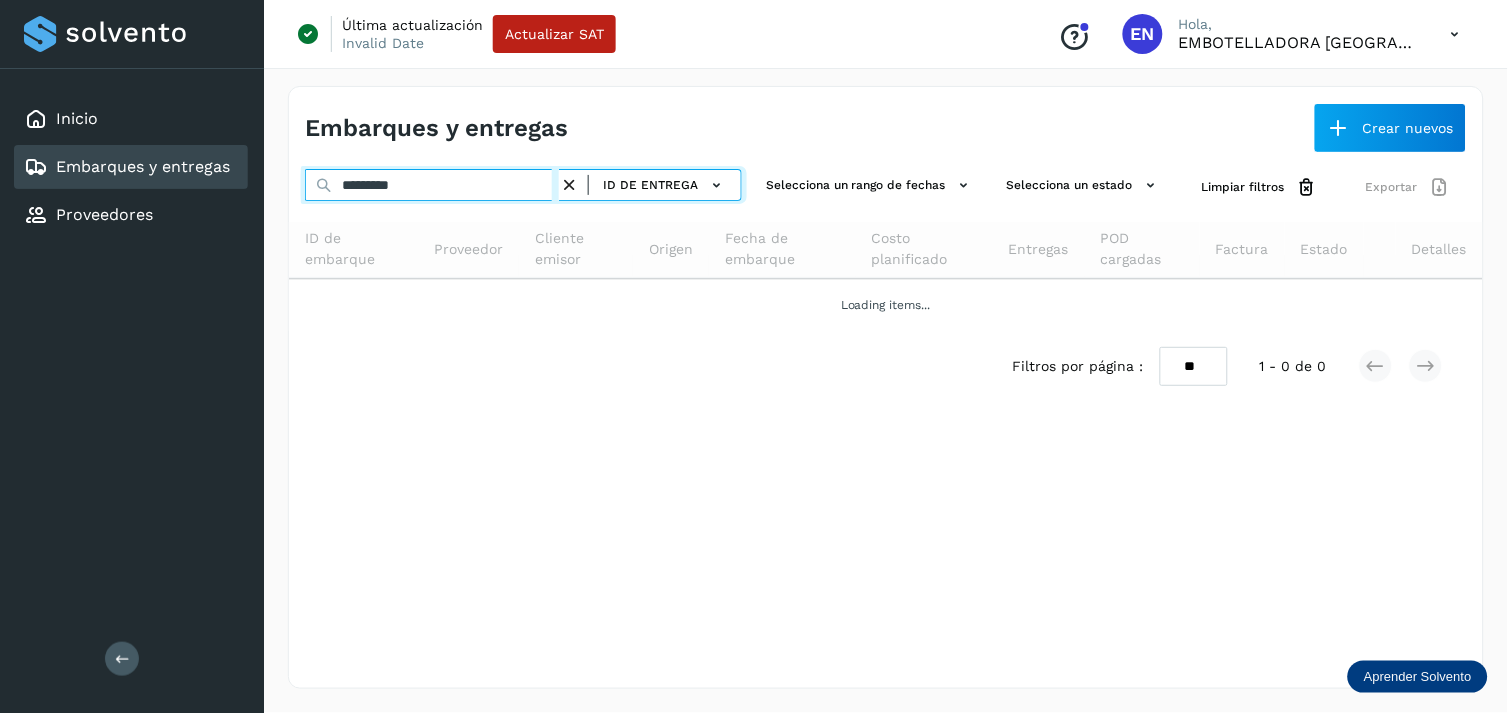 paste 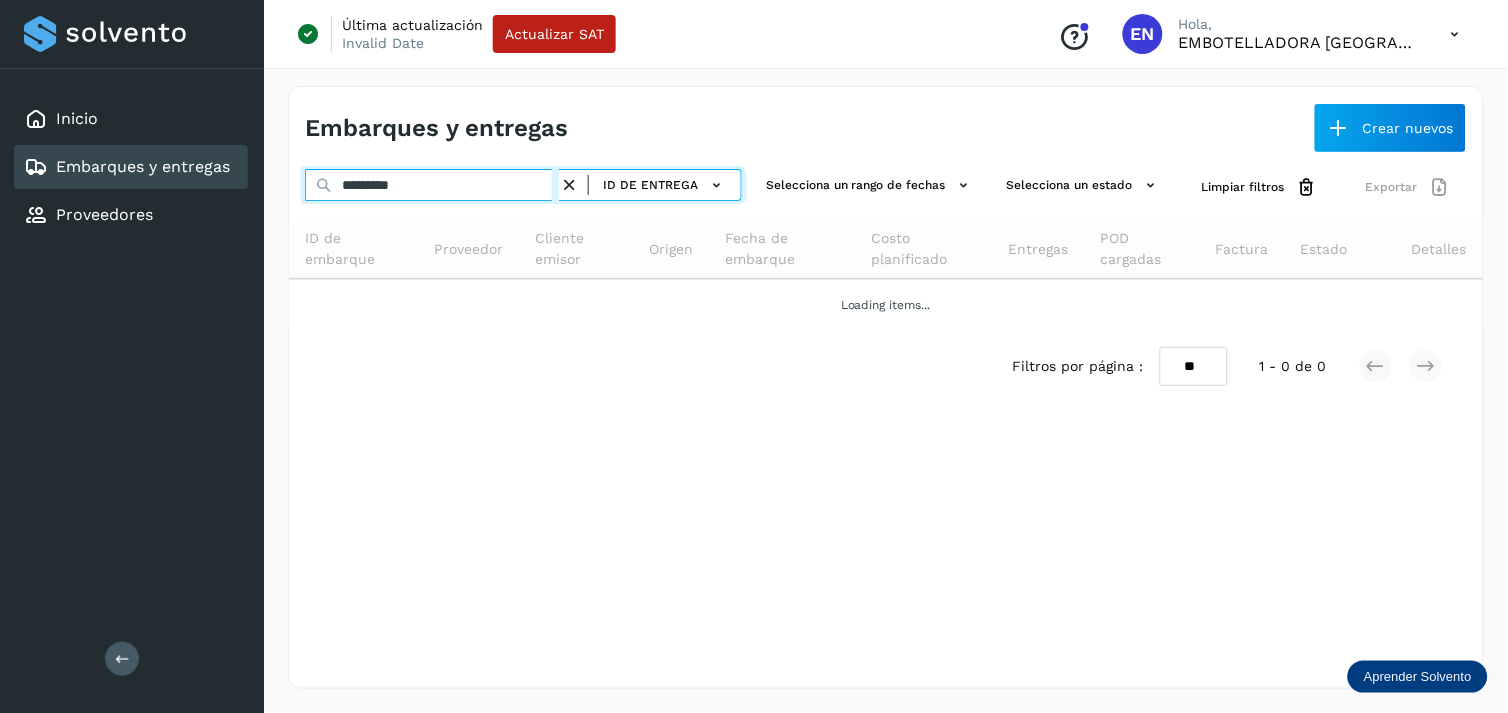 click on "*********" at bounding box center [432, 185] 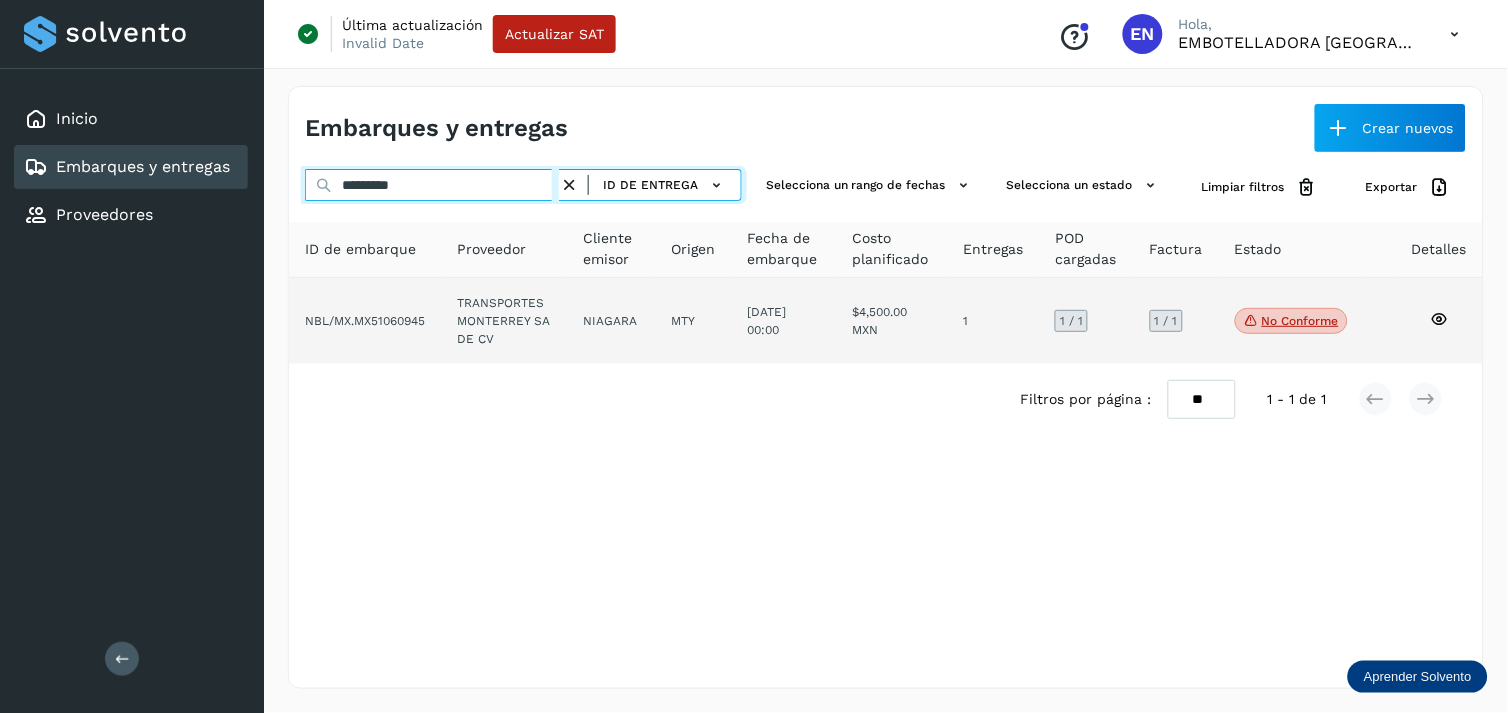 type on "*********" 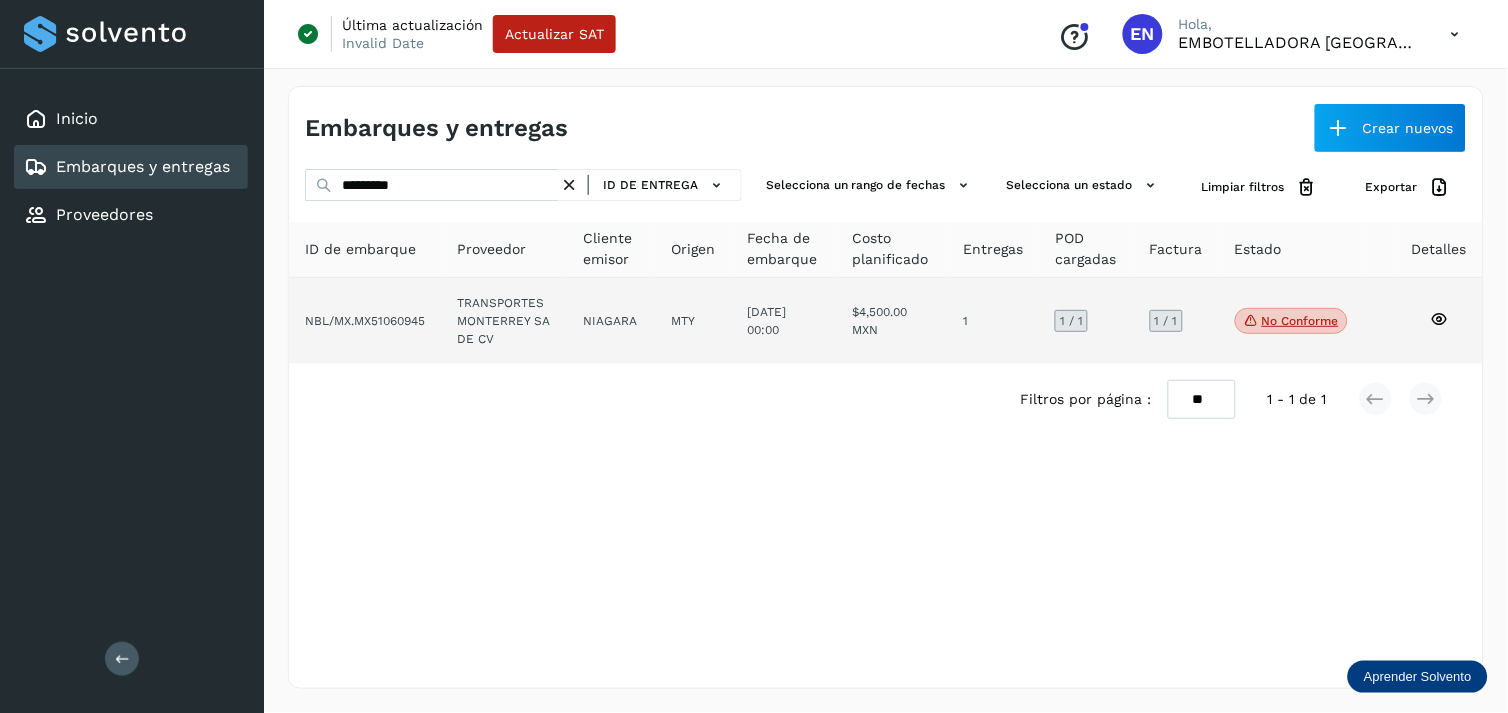 click on "TRANSPORTES MONTERREY SA DE CV" 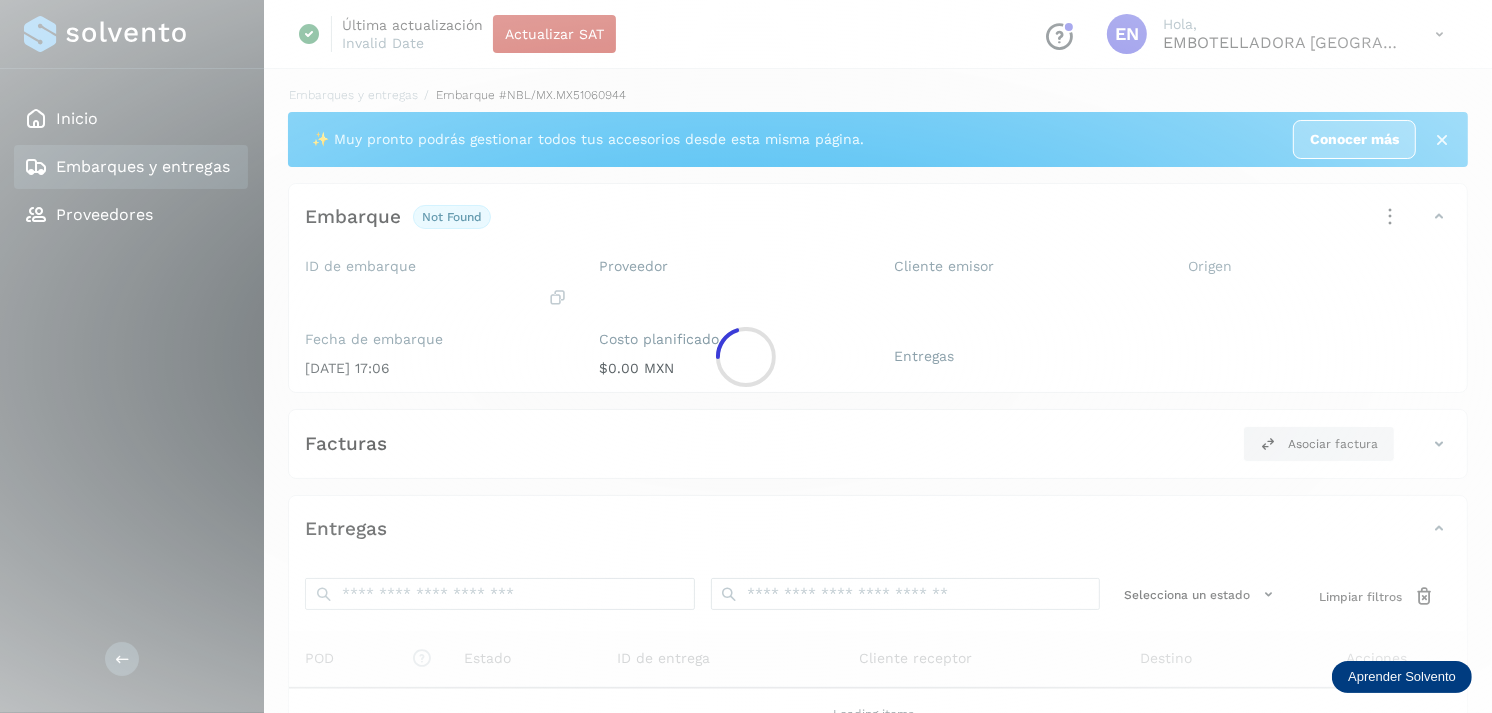 click 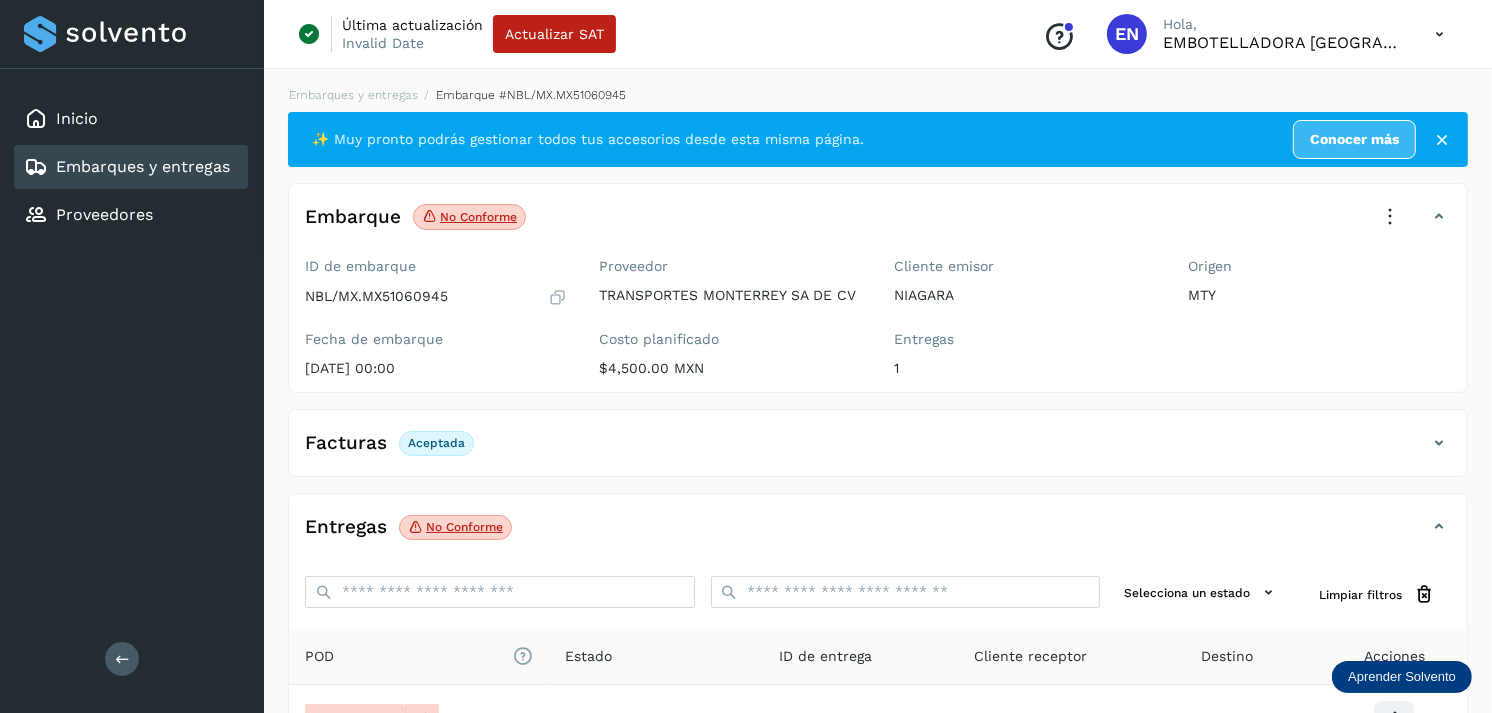 scroll, scrollTop: 241, scrollLeft: 0, axis: vertical 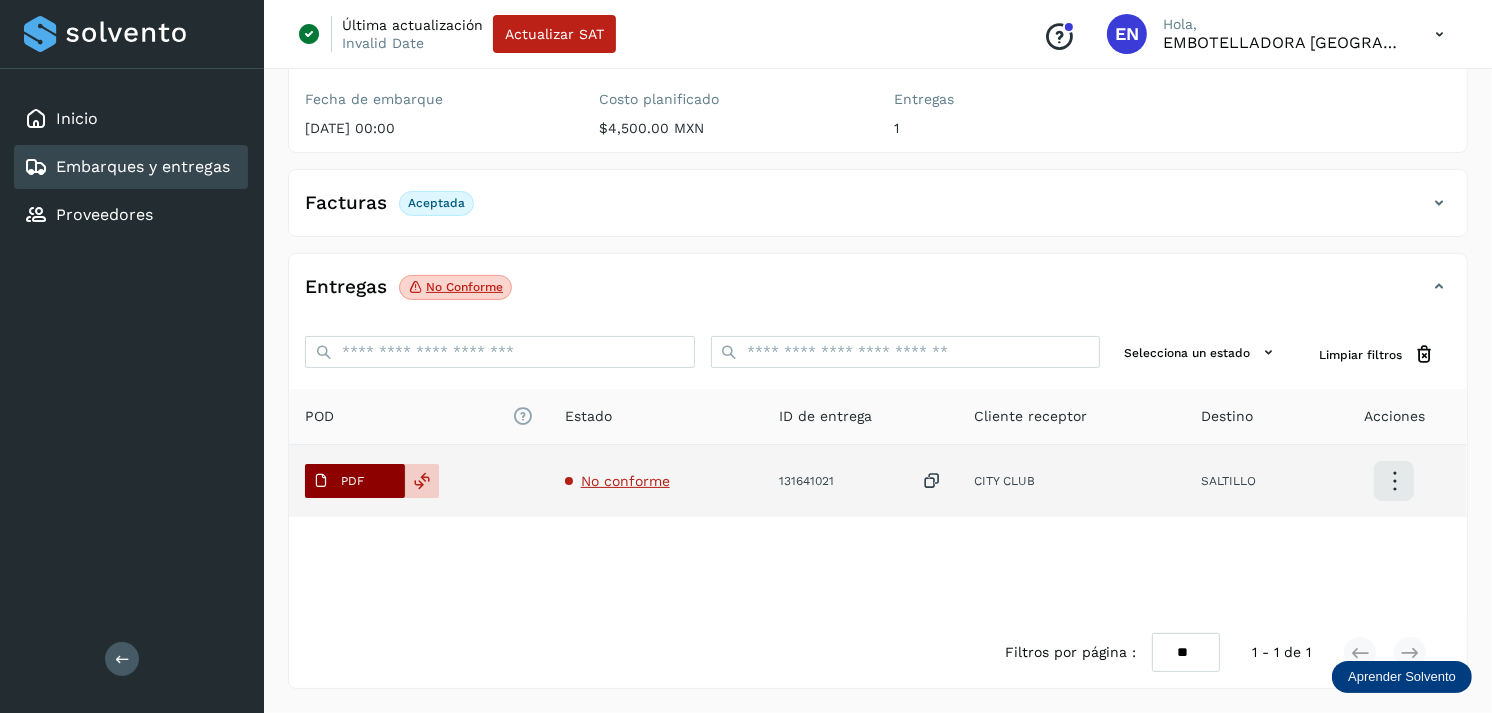 click on "PDF" at bounding box center [338, 481] 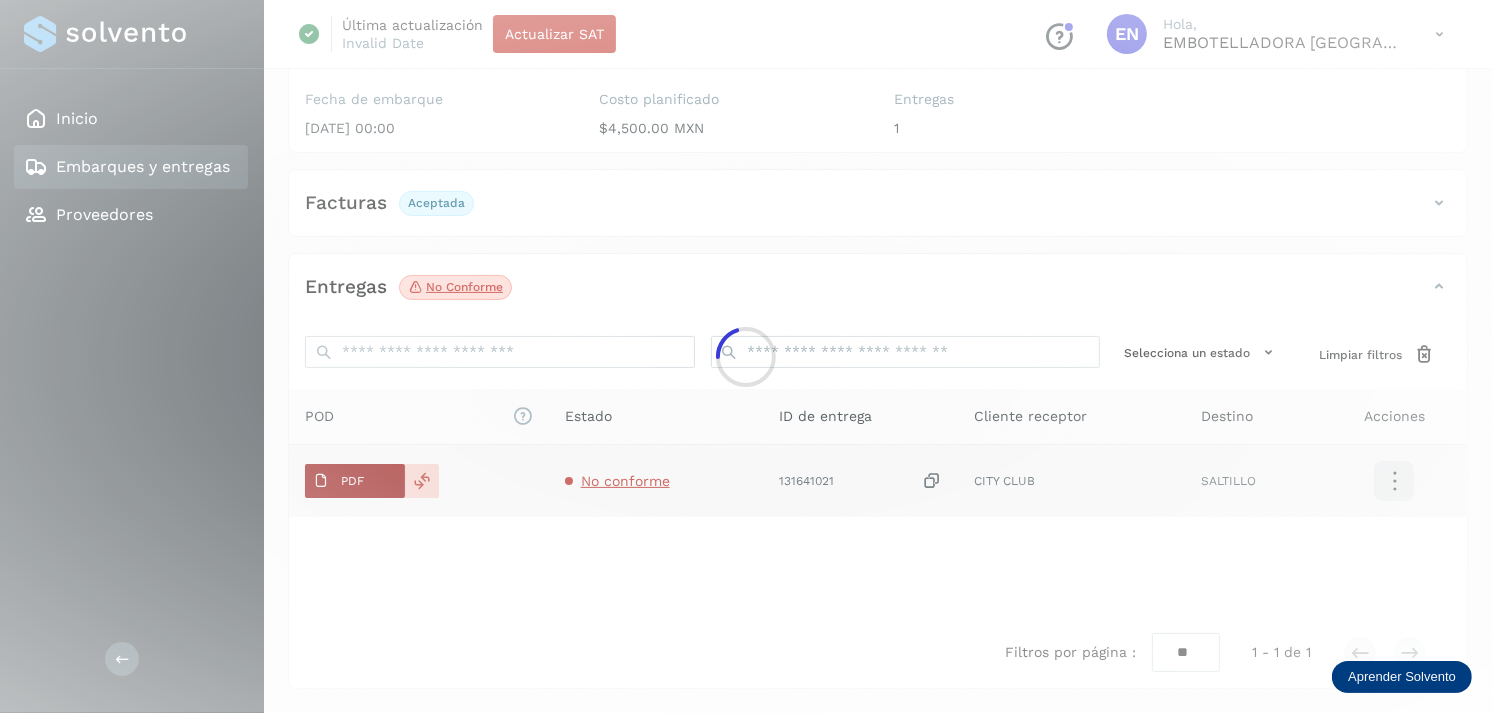 type 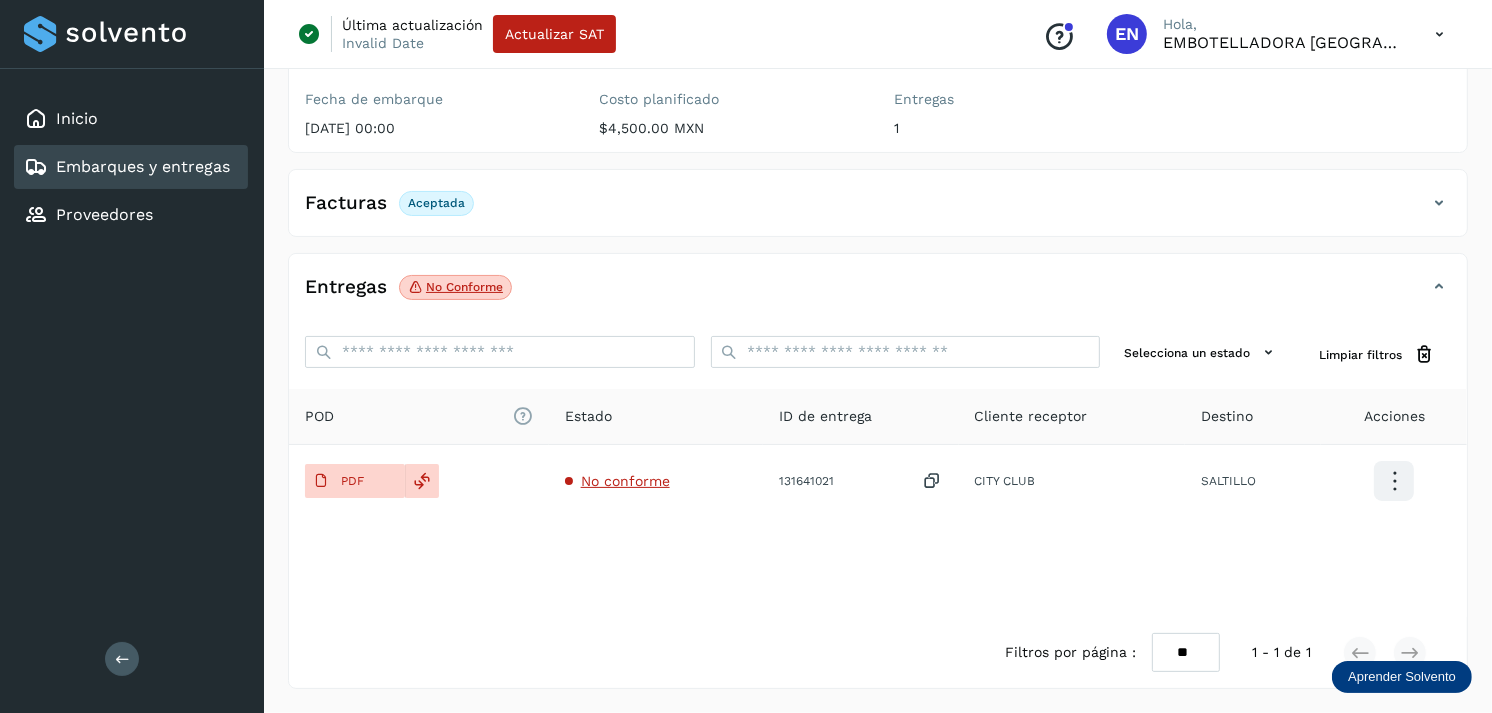 click on "Embarques y entregas" 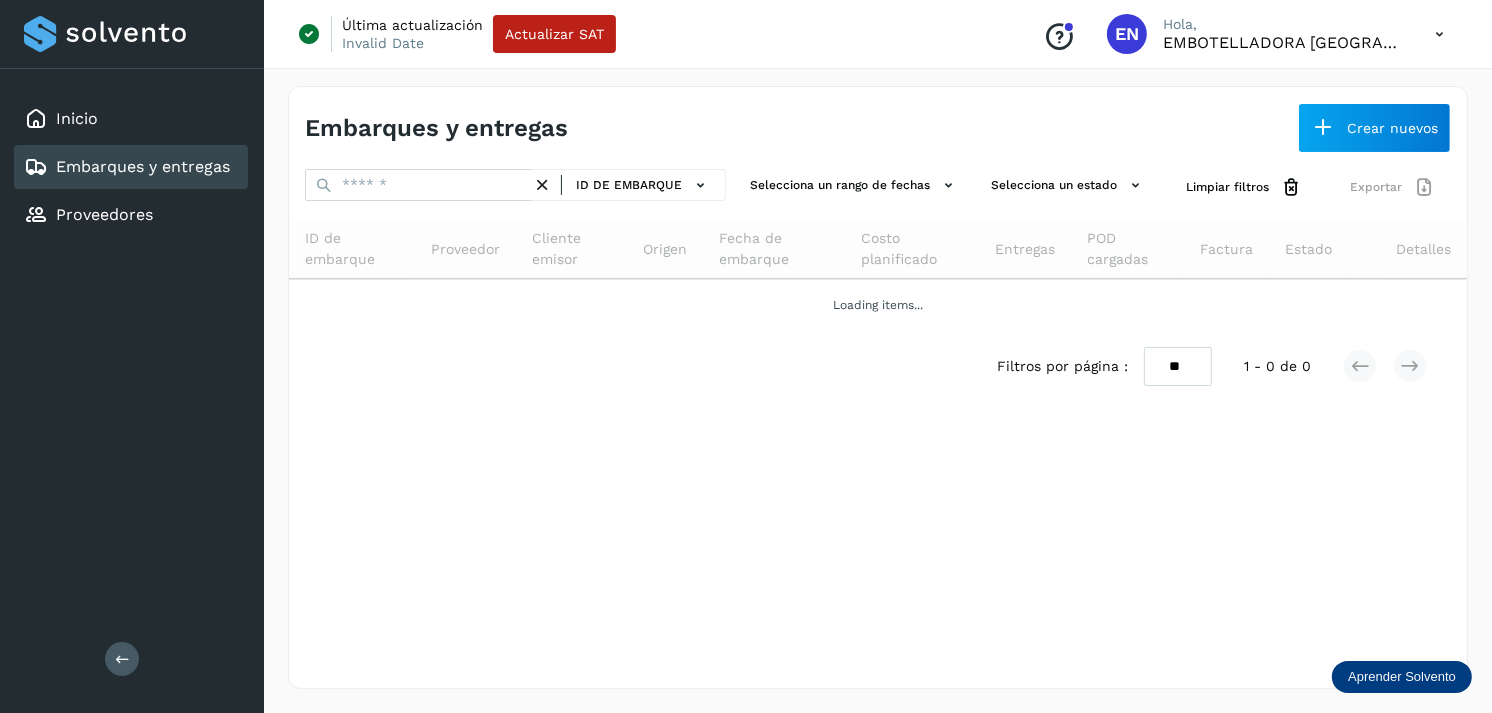 scroll, scrollTop: 0, scrollLeft: 0, axis: both 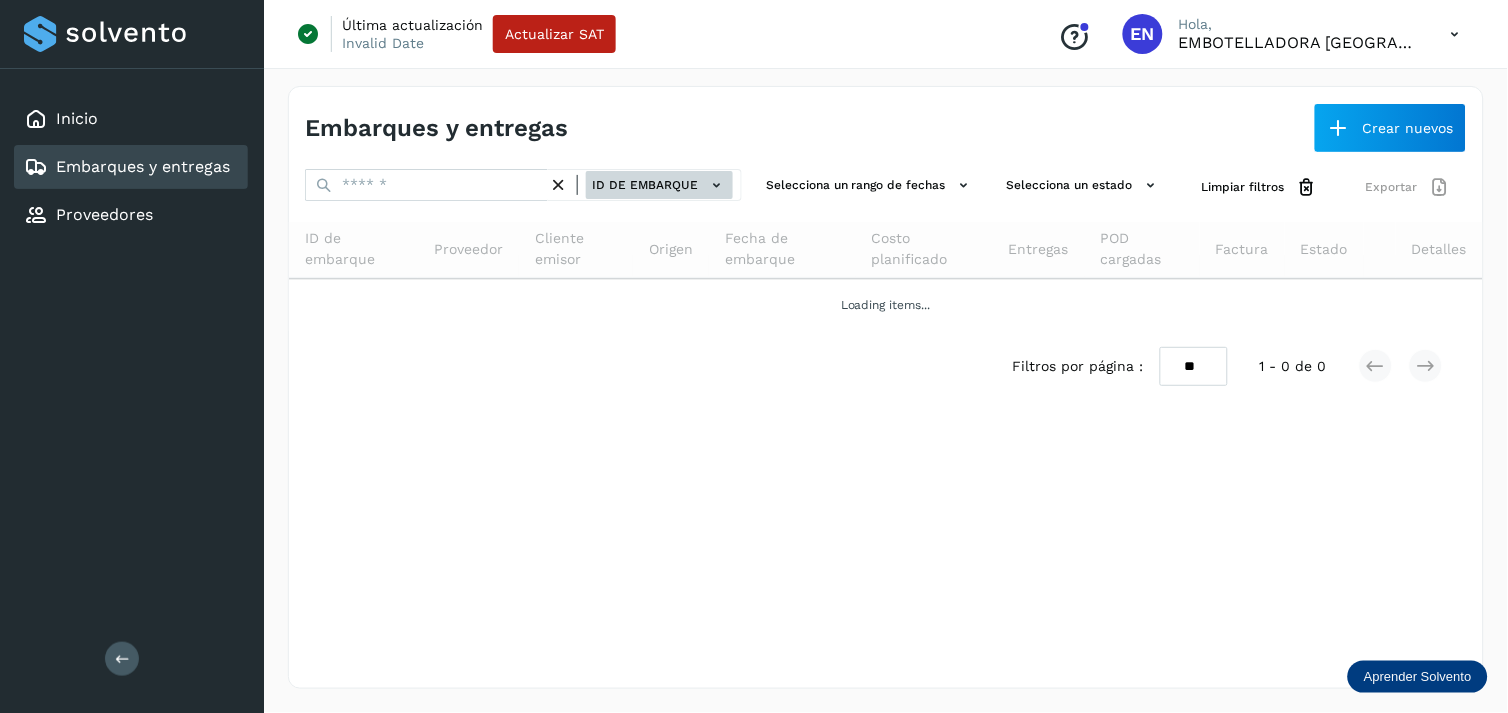 click on "ID de embarque" 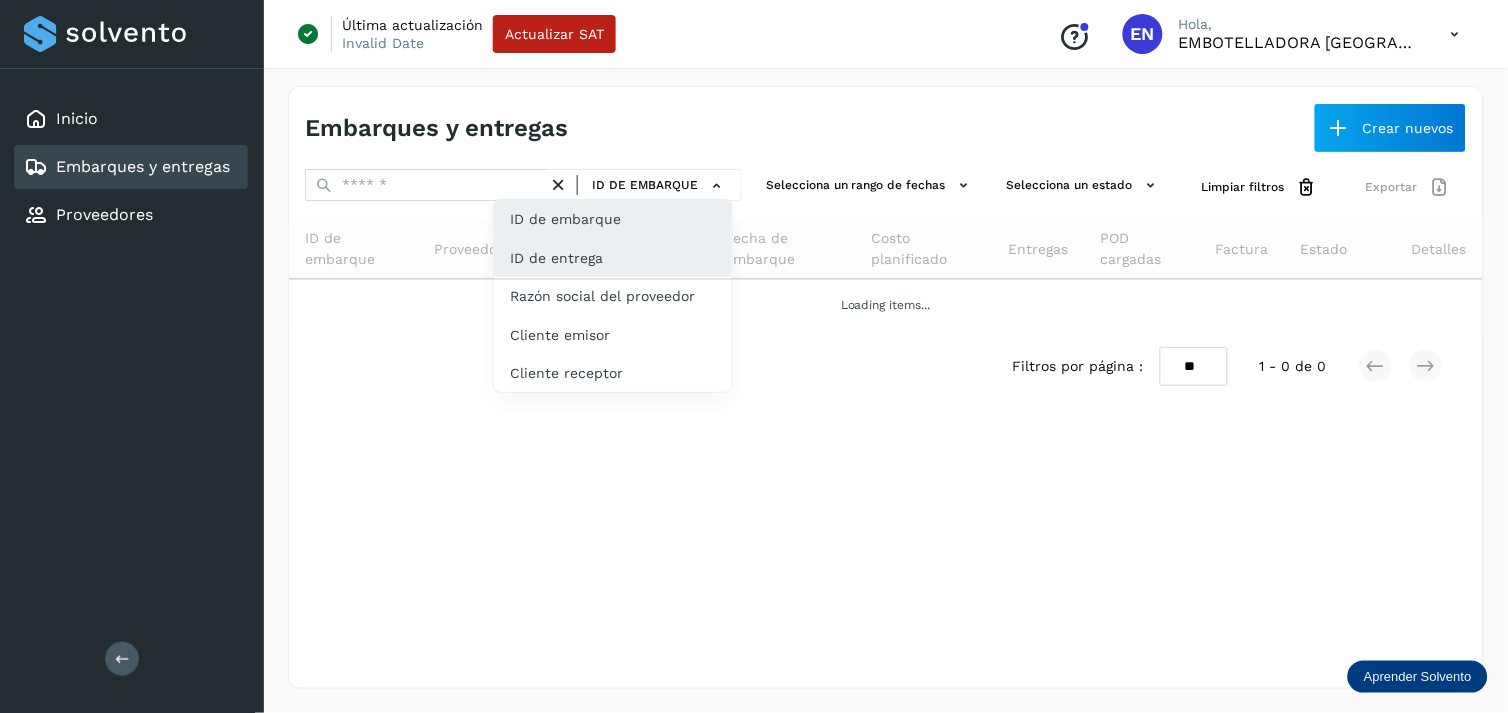 click on "ID de entrega" 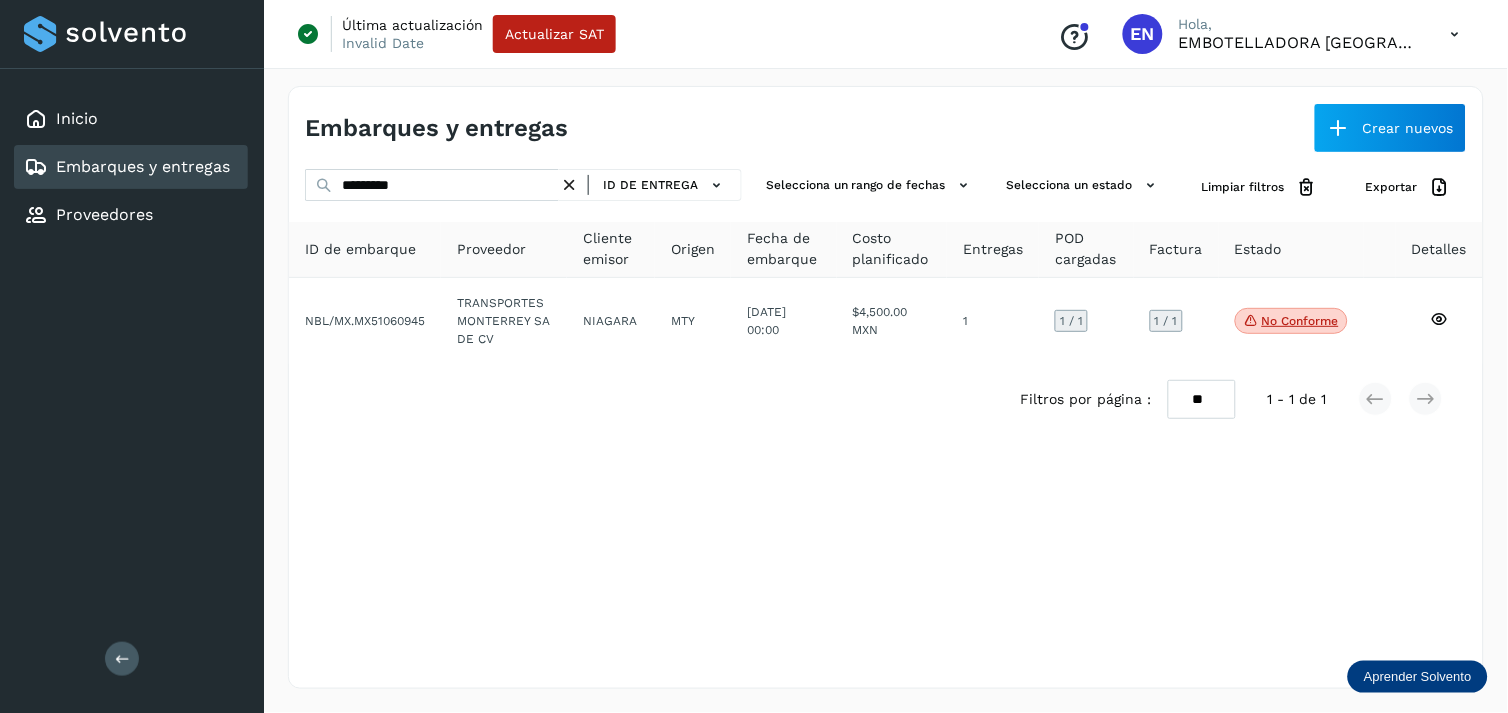 click at bounding box center [569, 185] 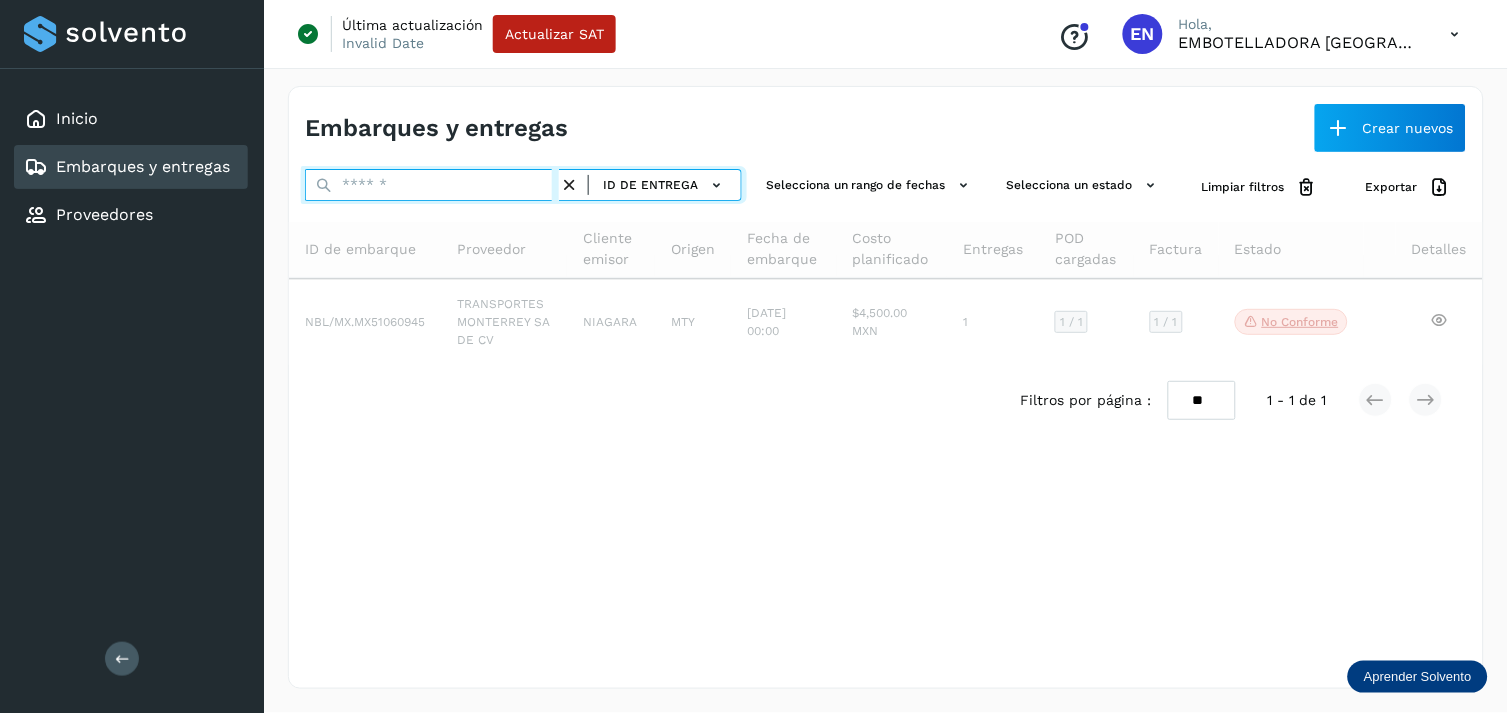click at bounding box center [432, 185] 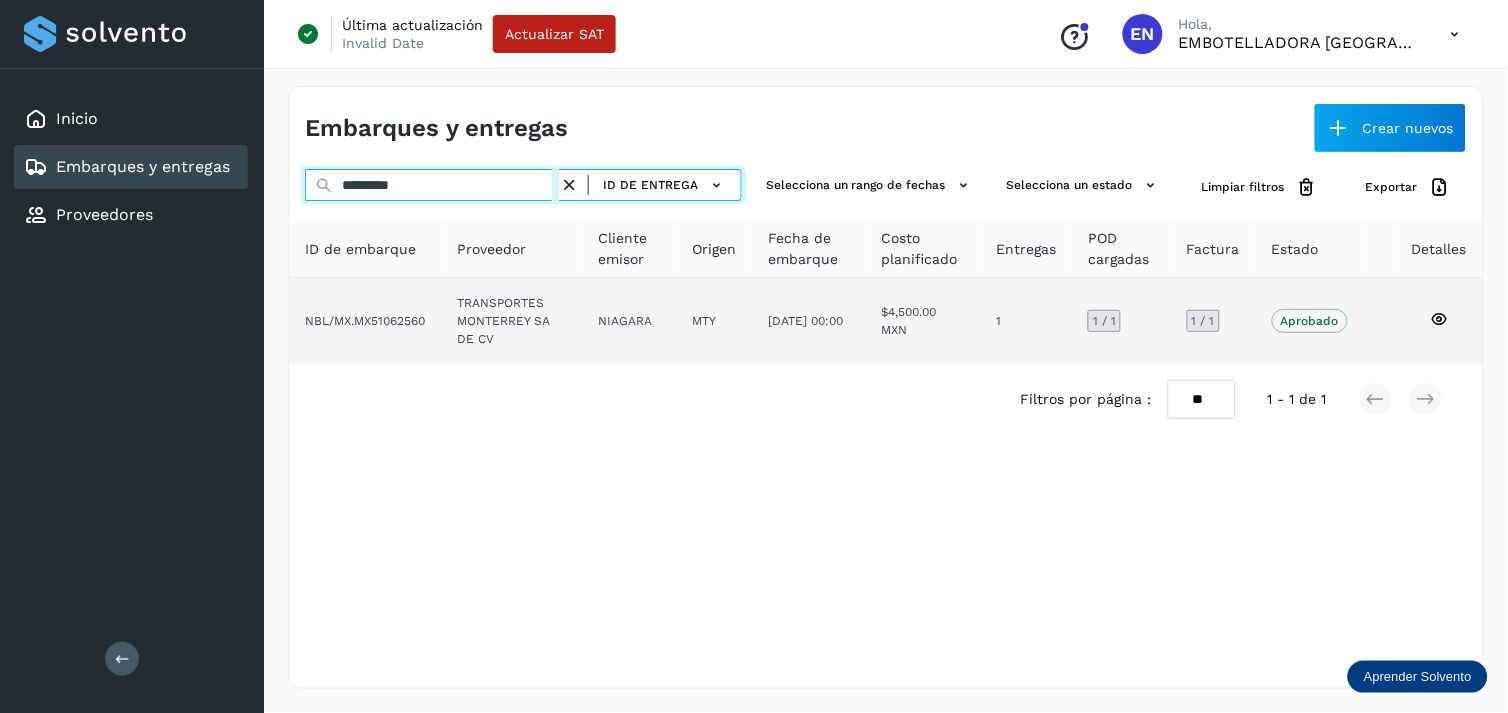 type on "*********" 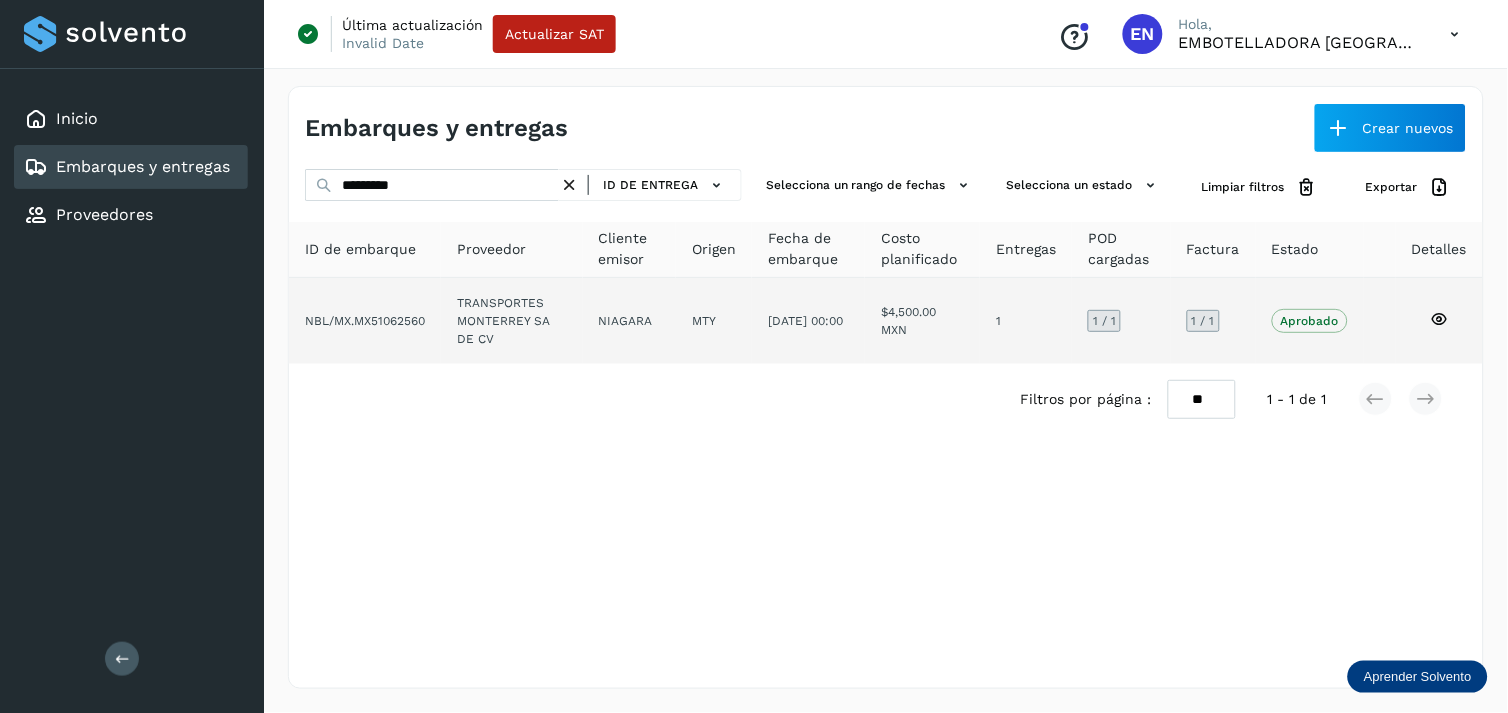 click on "TRANSPORTES MONTERREY SA DE CV" 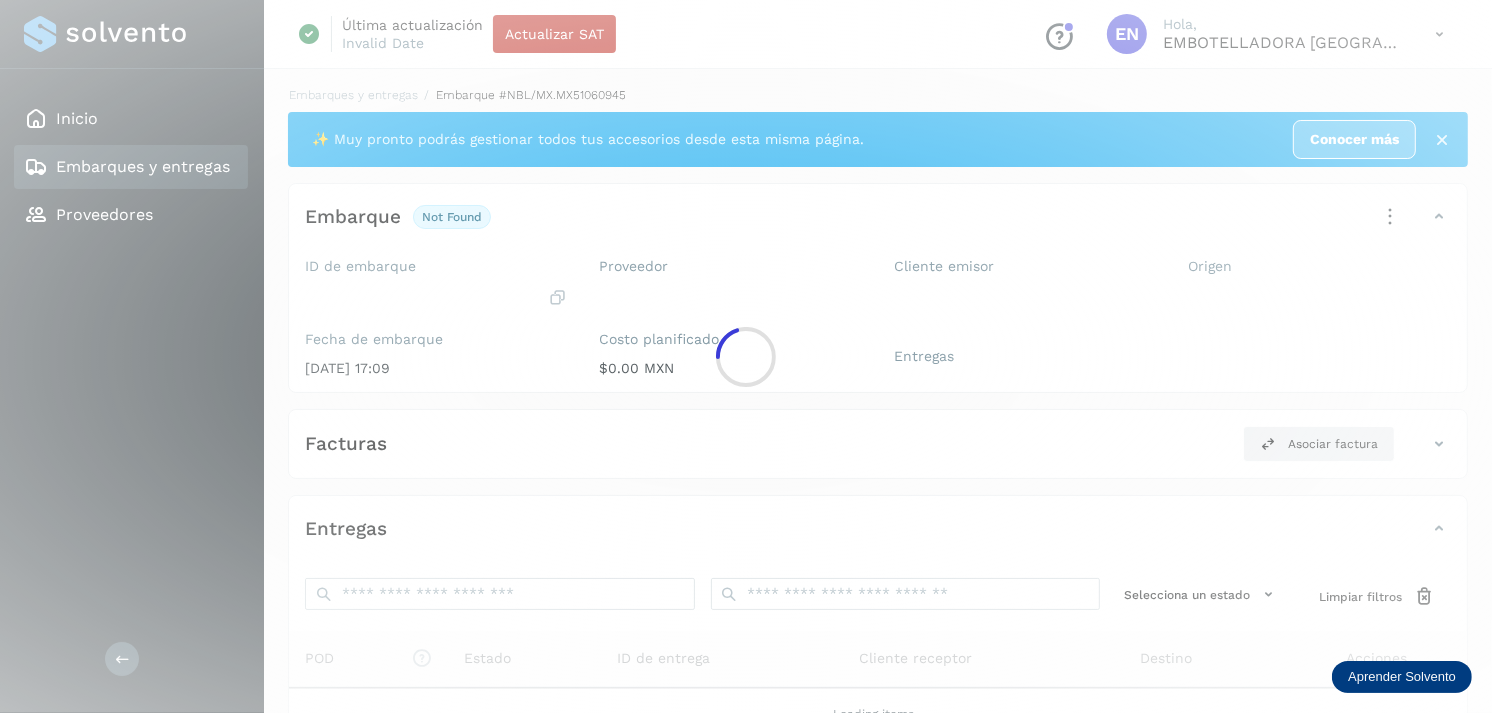 click 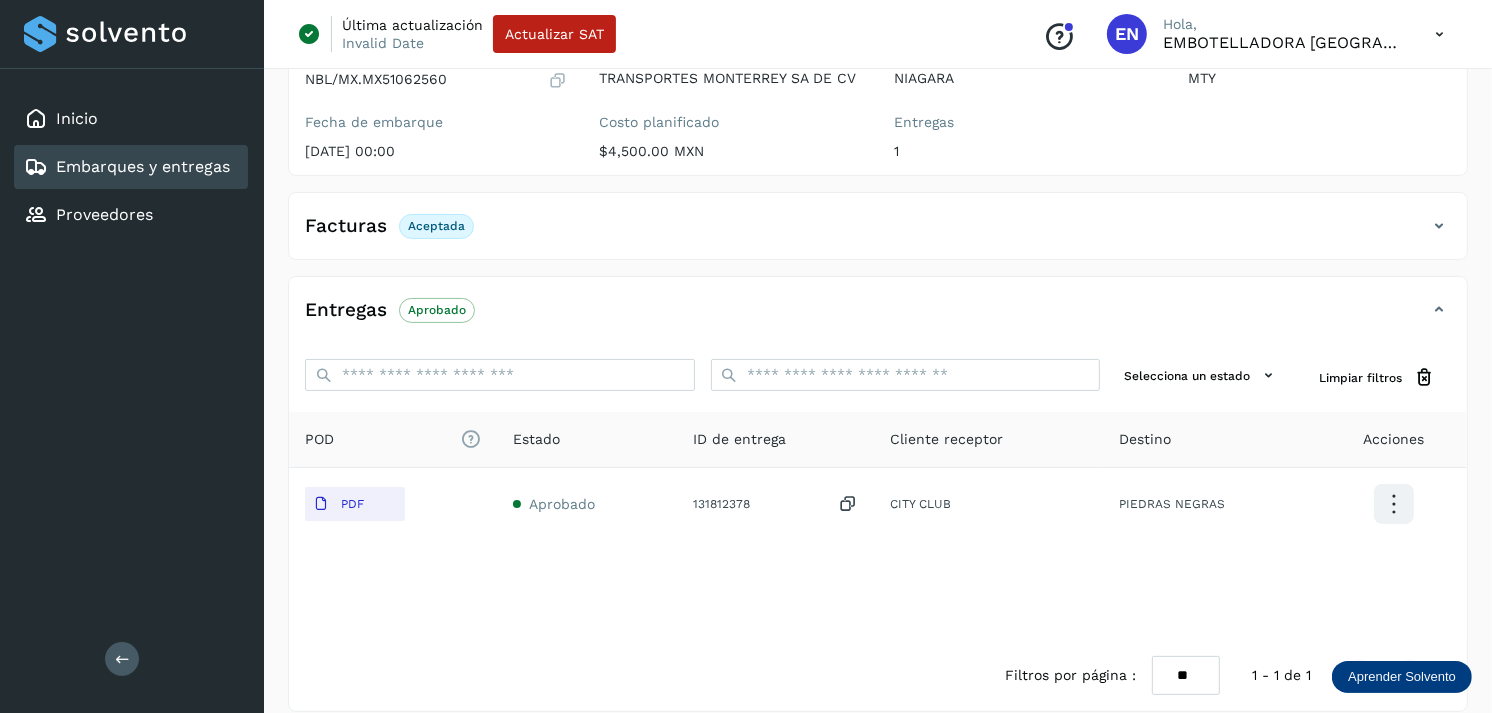 scroll, scrollTop: 241, scrollLeft: 0, axis: vertical 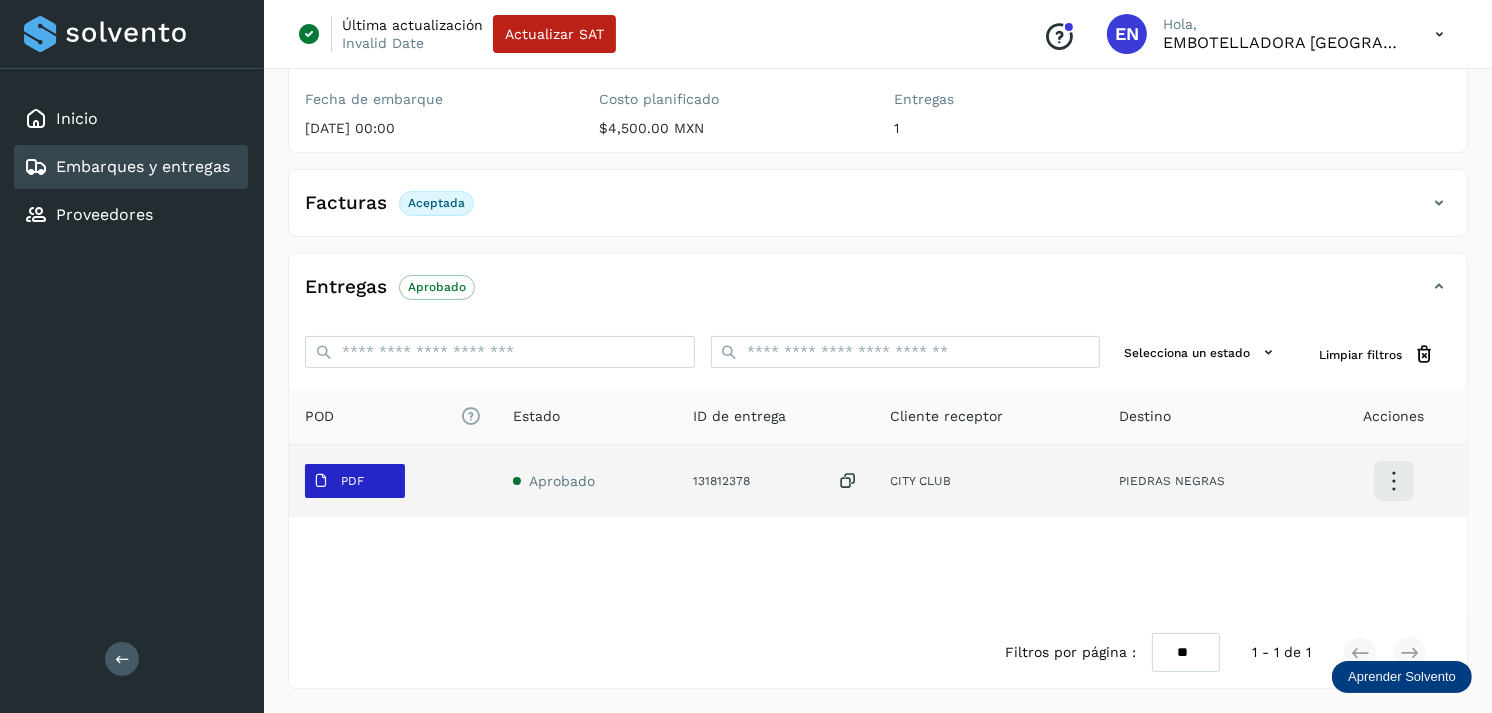 click on "PDF" at bounding box center (338, 481) 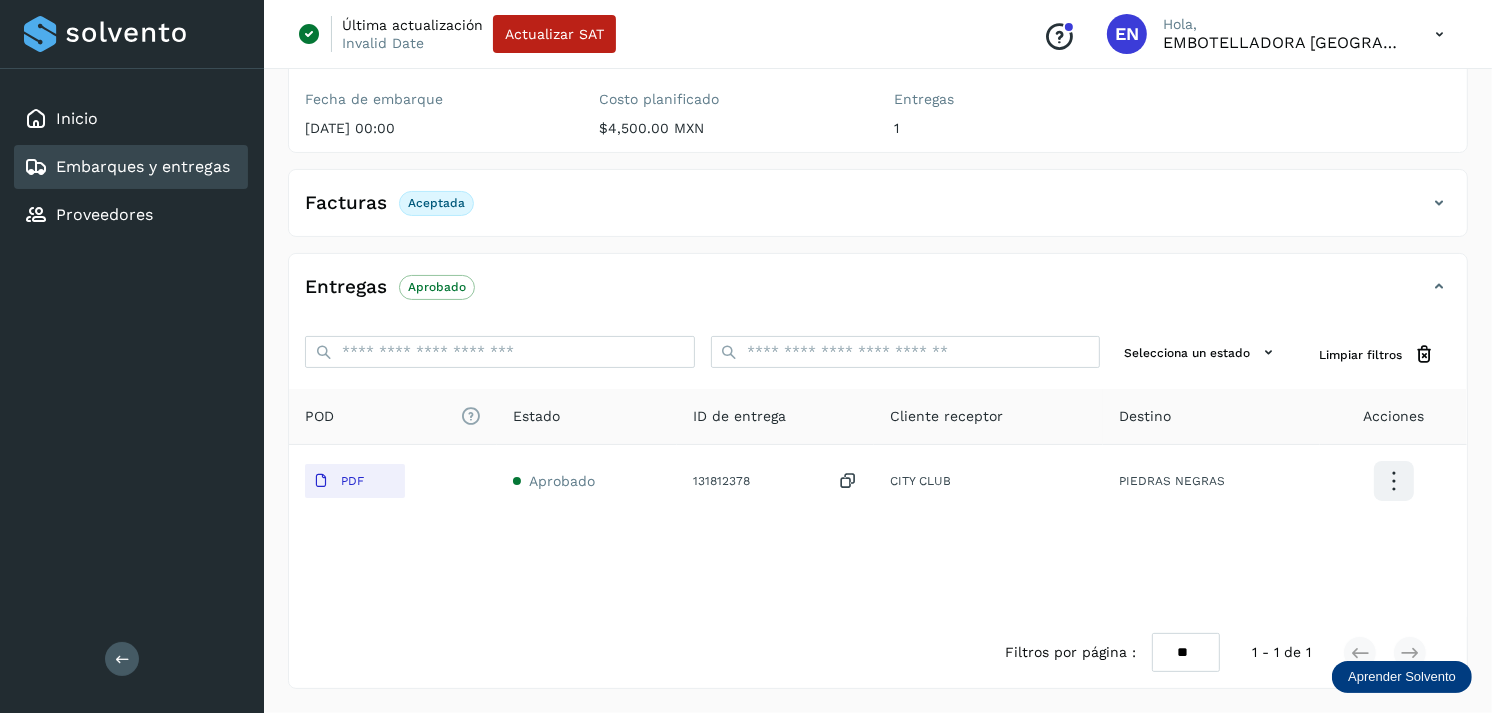 type 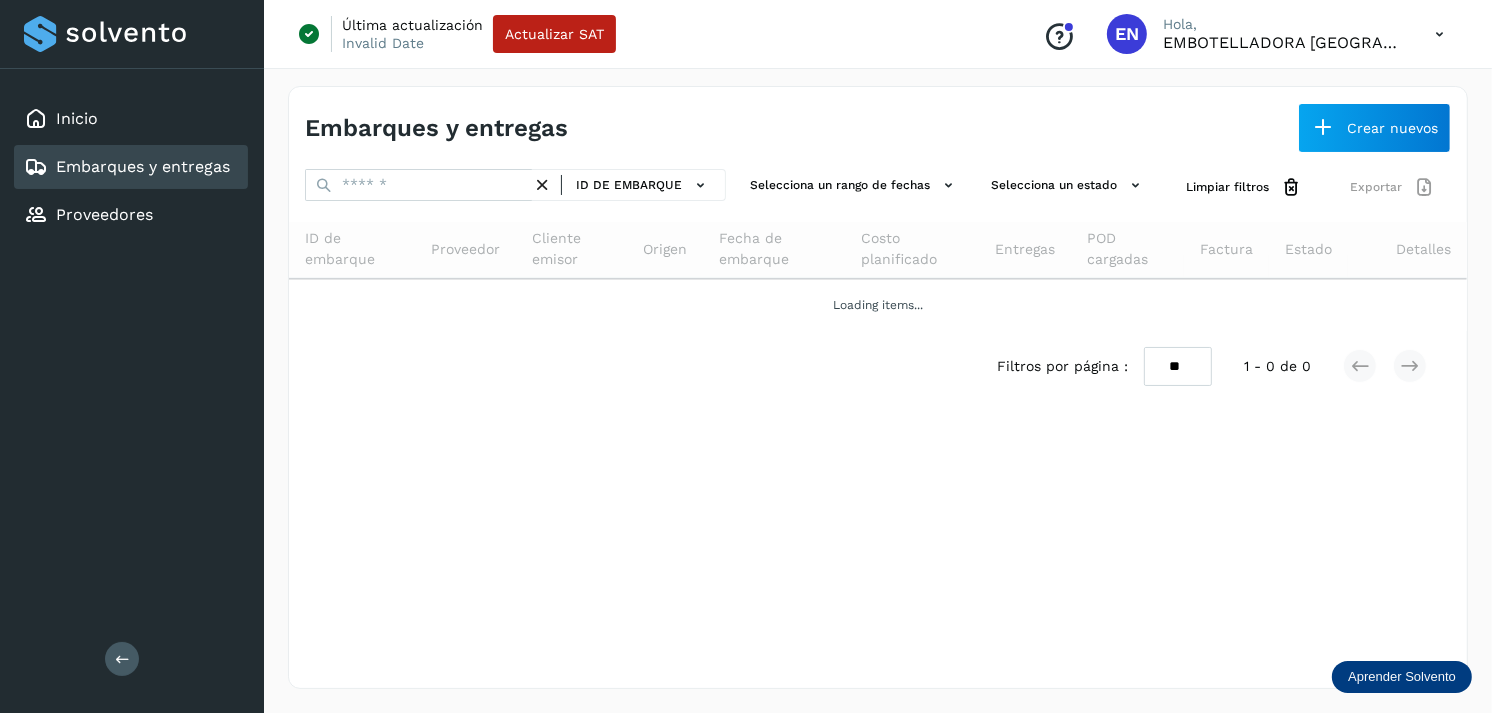 scroll, scrollTop: 0, scrollLeft: 0, axis: both 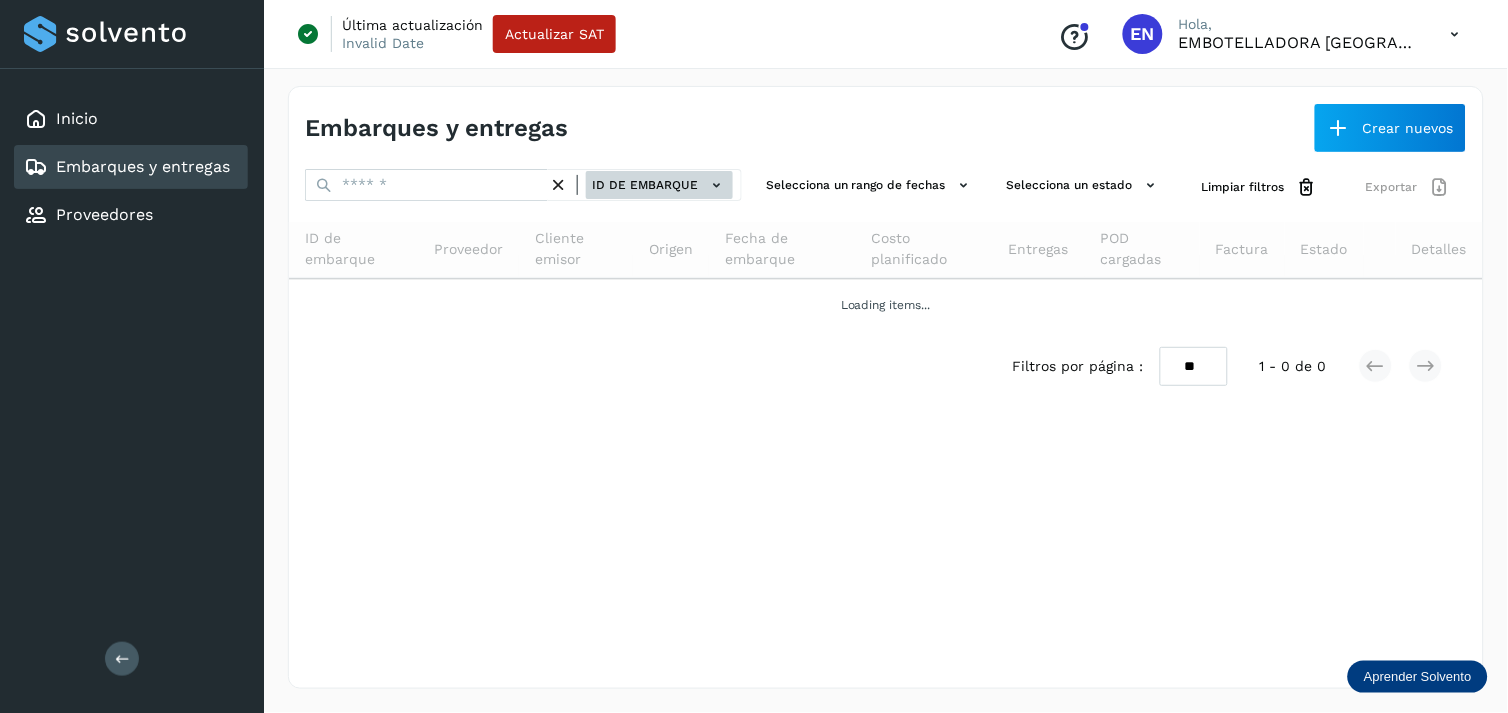 click on "ID de embarque" 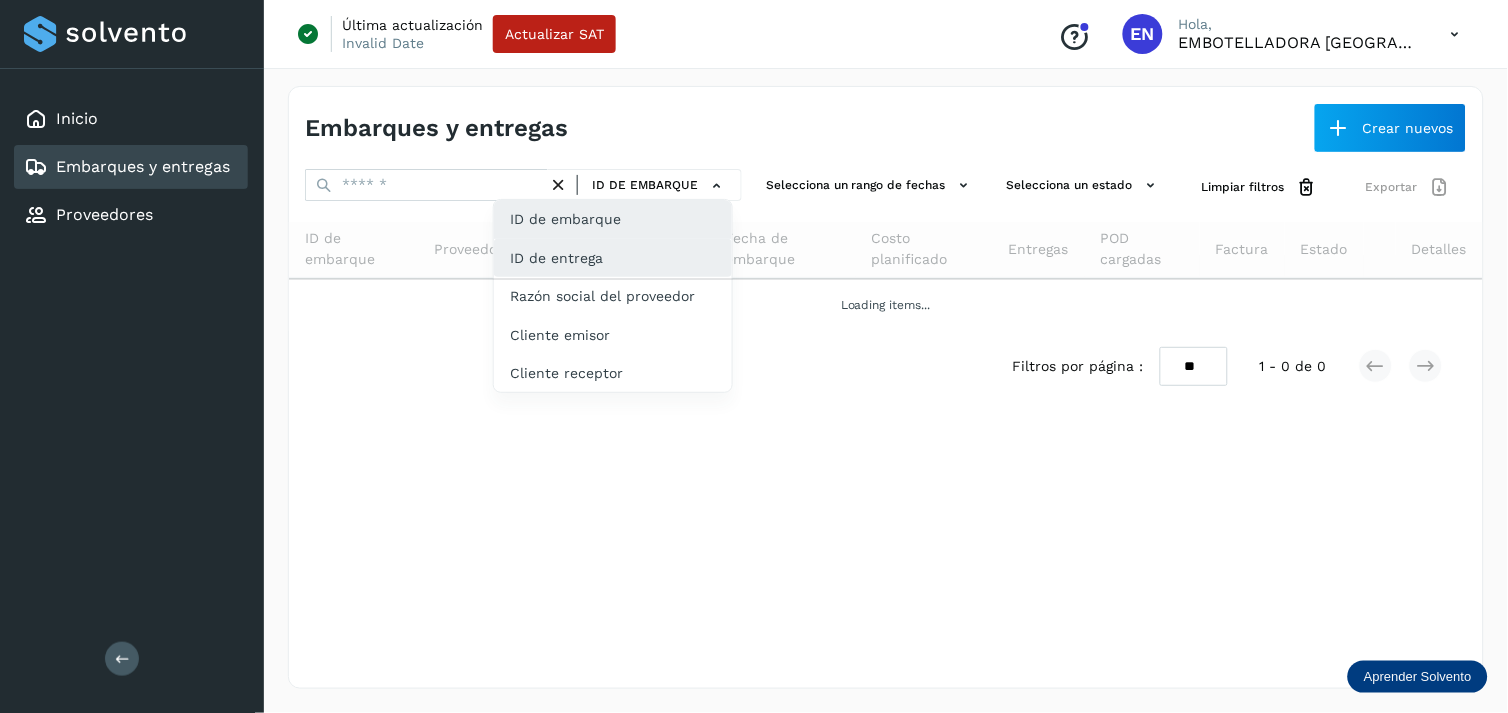 click on "ID de entrega" 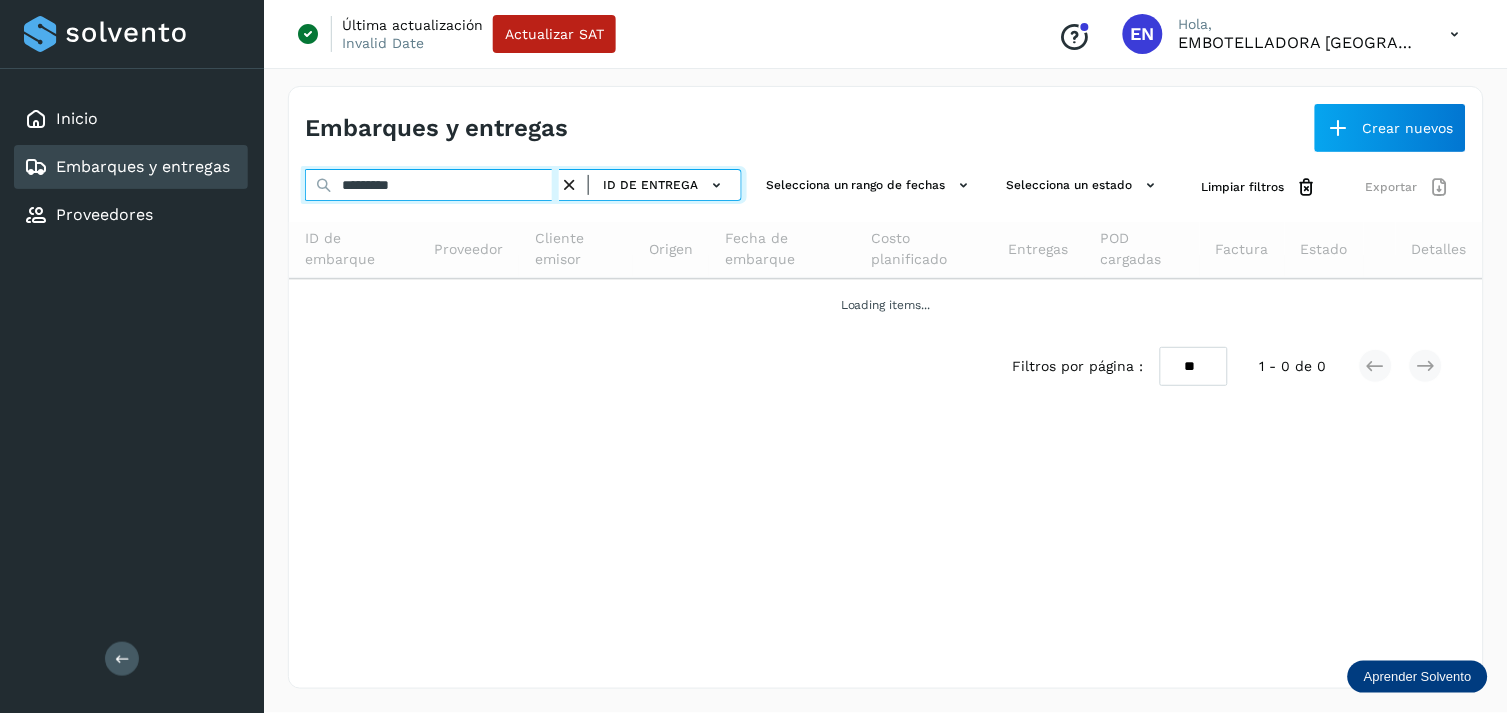 click on "*********" at bounding box center (432, 185) 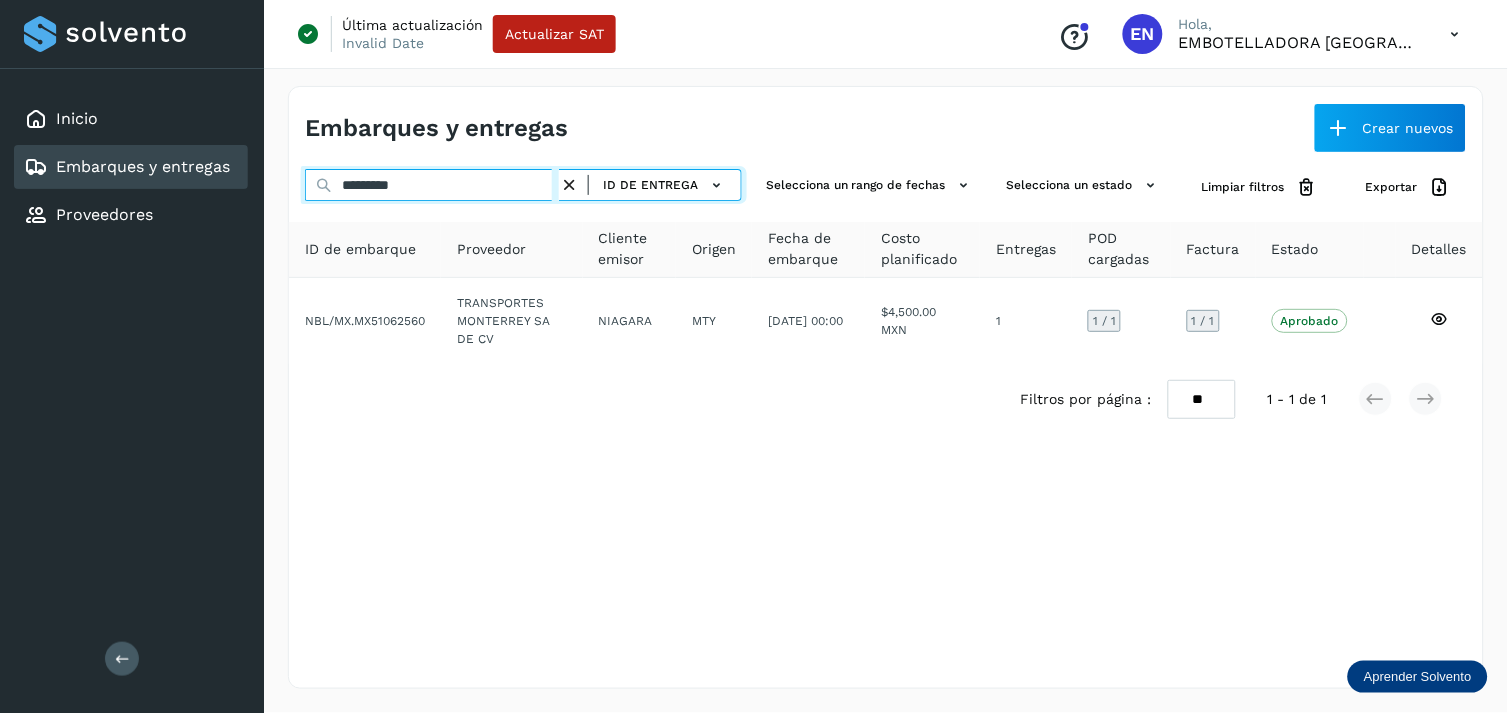 paste on "***" 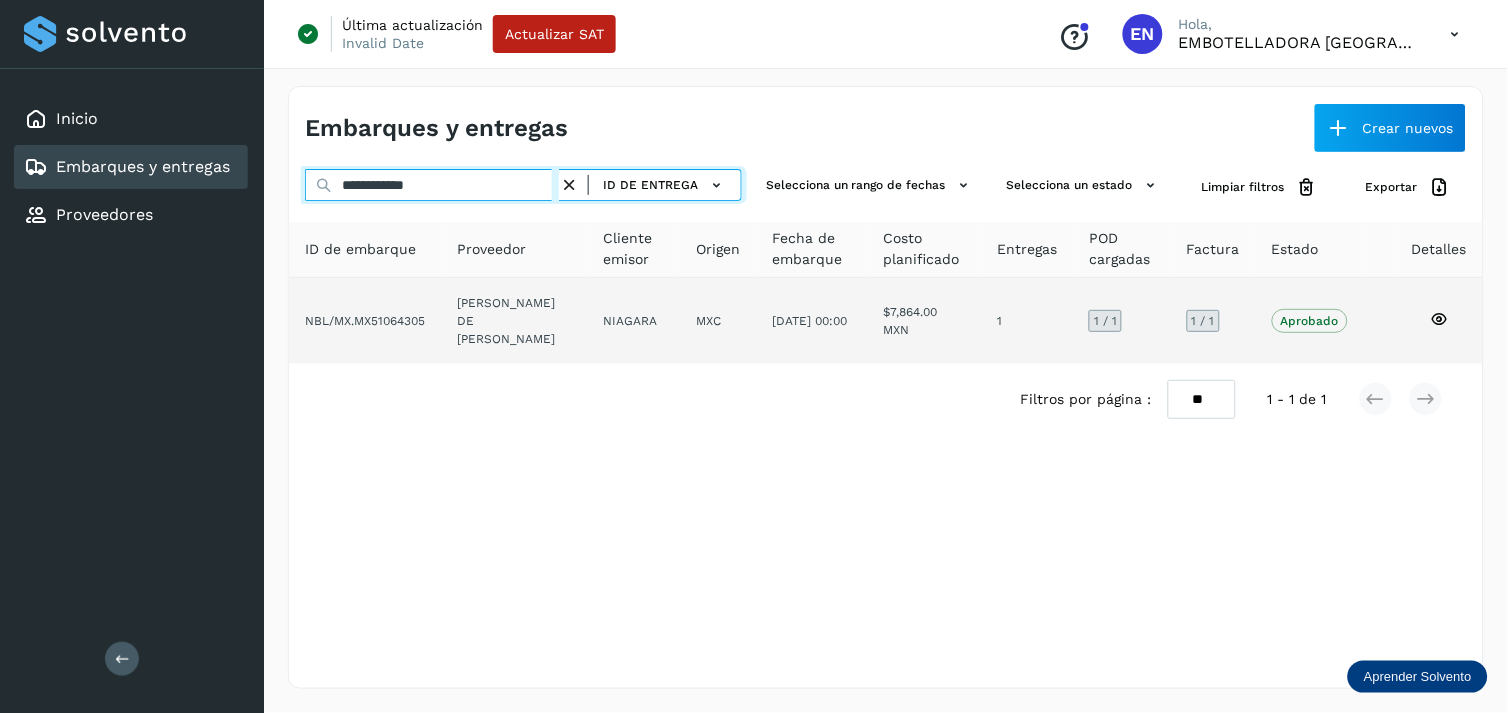 type on "**********" 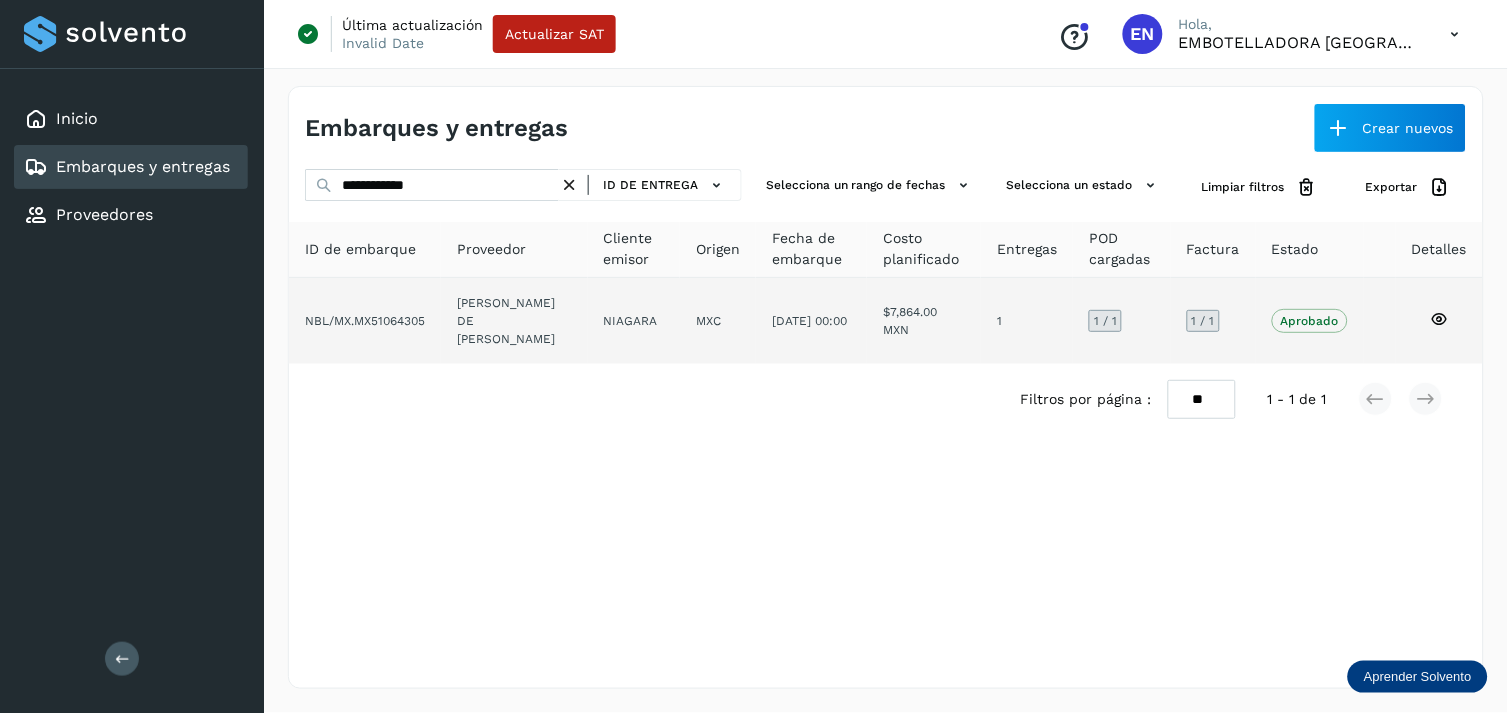 click on "[PERSON_NAME] DE [PERSON_NAME]" 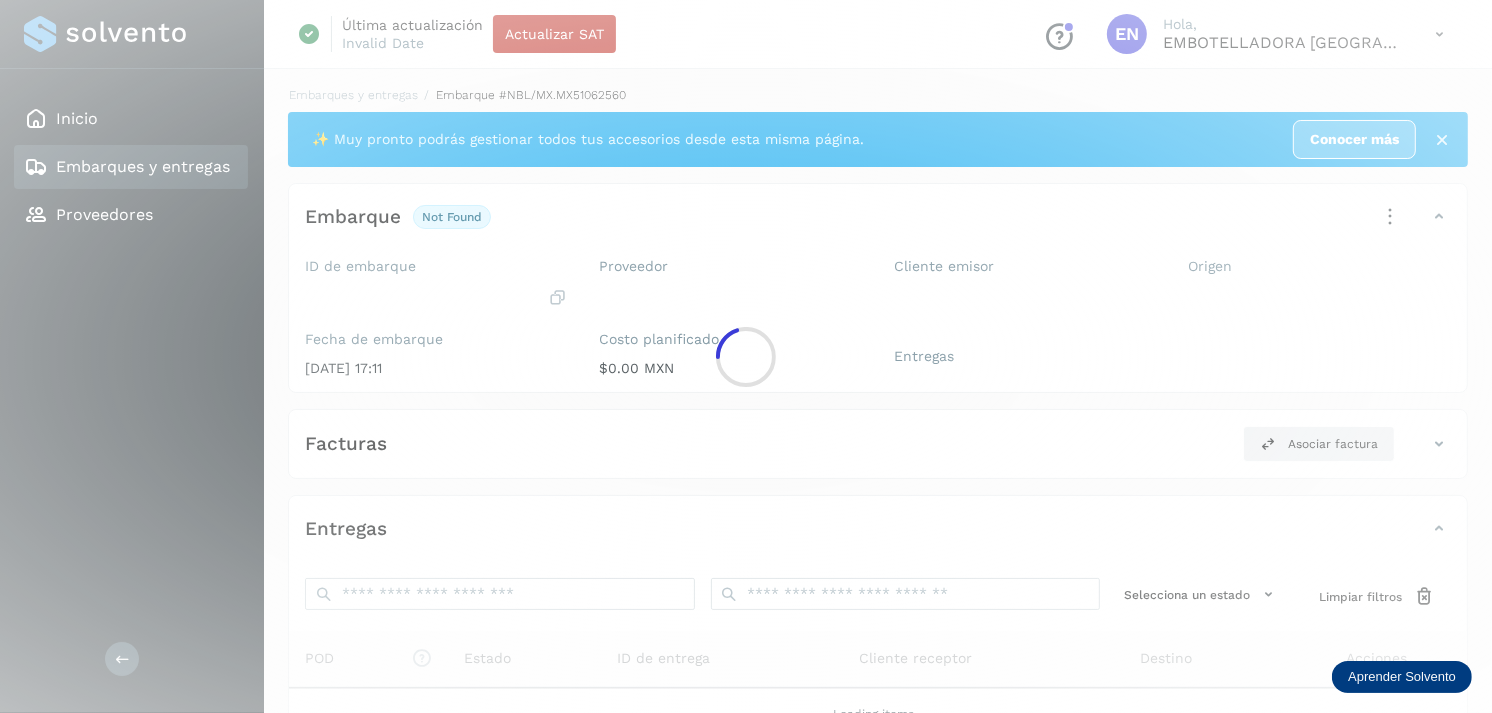 click 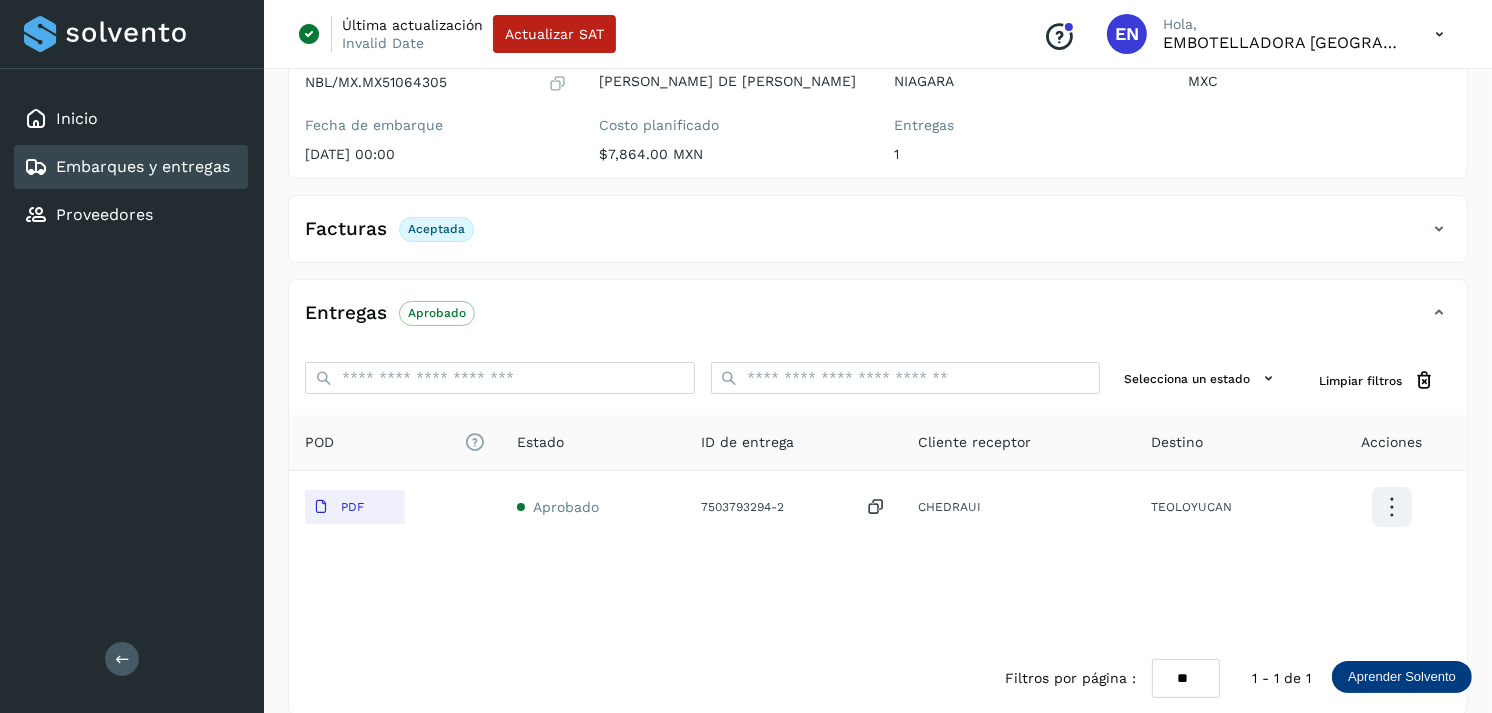 scroll, scrollTop: 241, scrollLeft: 0, axis: vertical 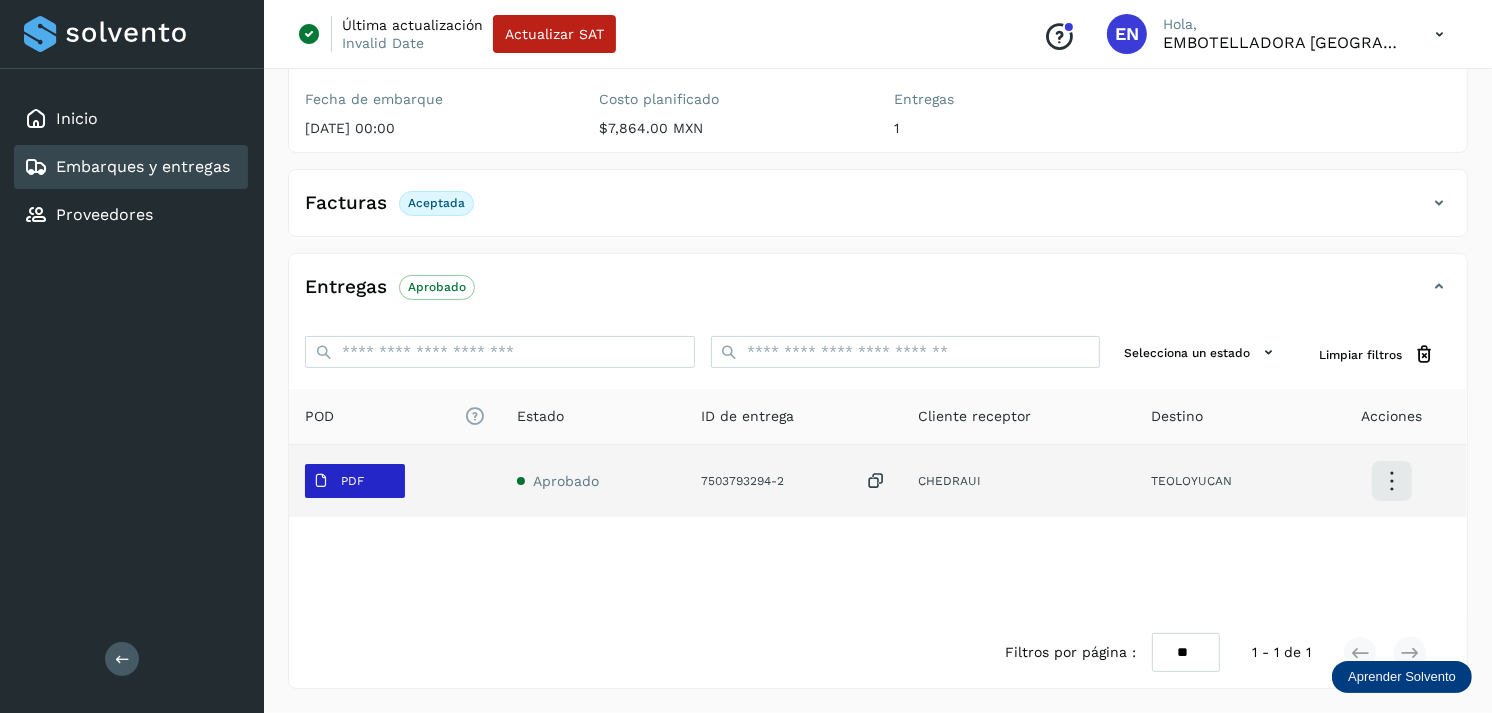 click on "PDF" at bounding box center (338, 481) 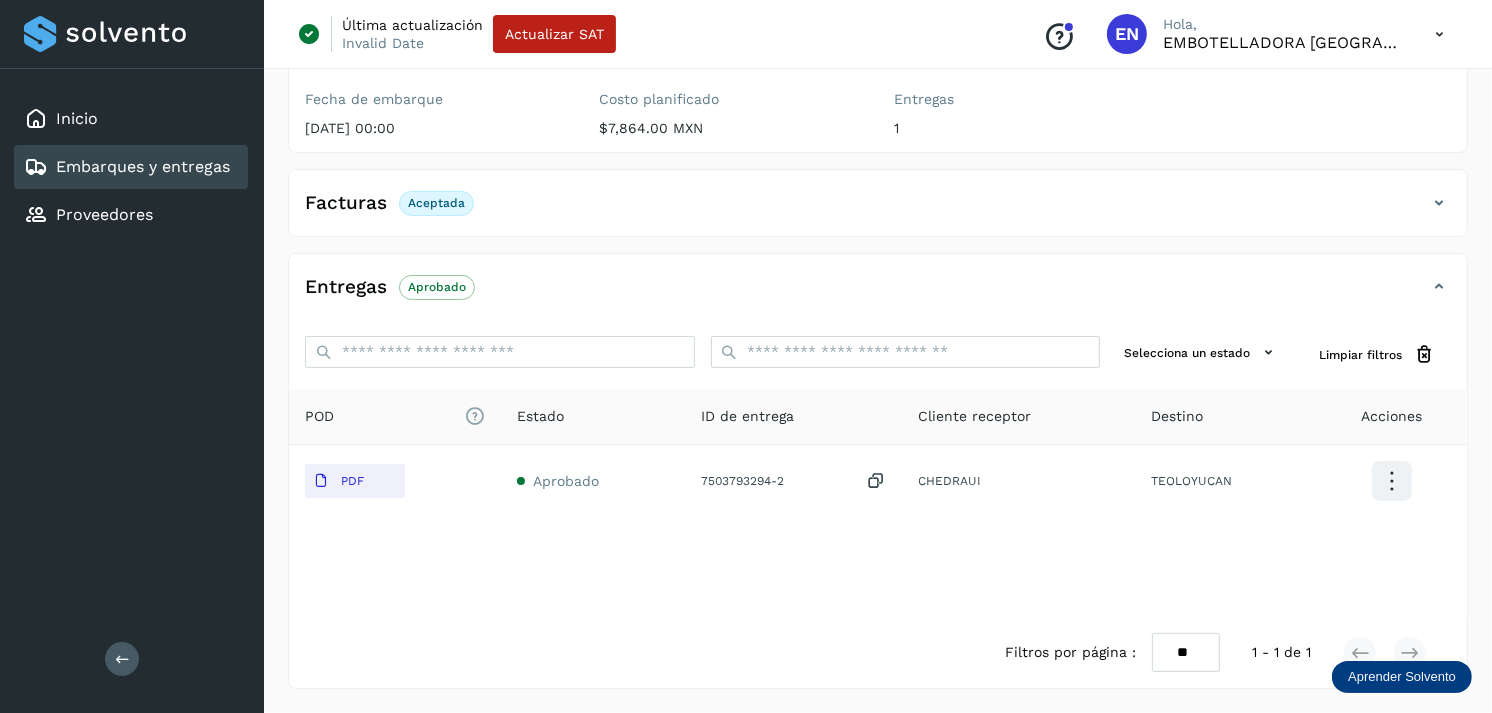 click on "Inicio Embarques y entregas Proveedores" at bounding box center (132, 167) 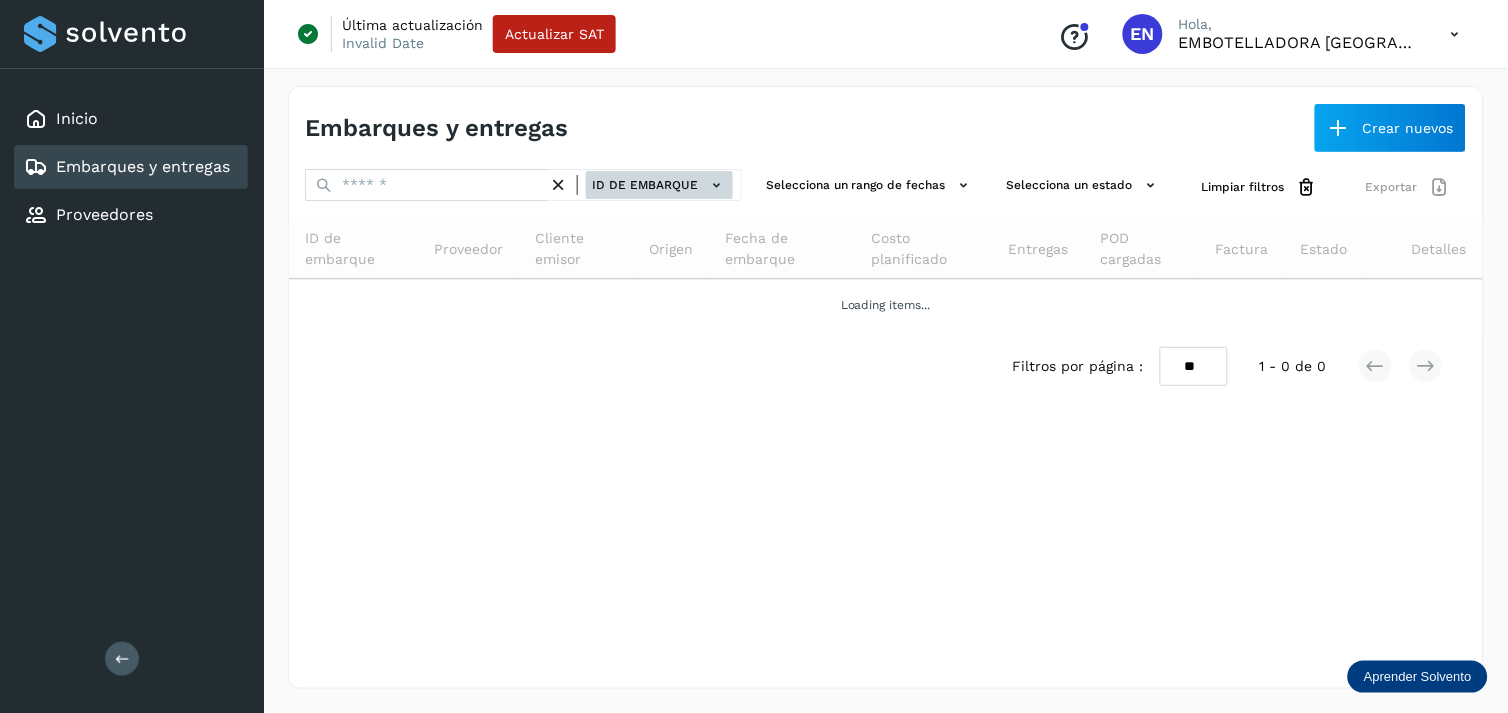 click on "ID de embarque" at bounding box center [659, 185] 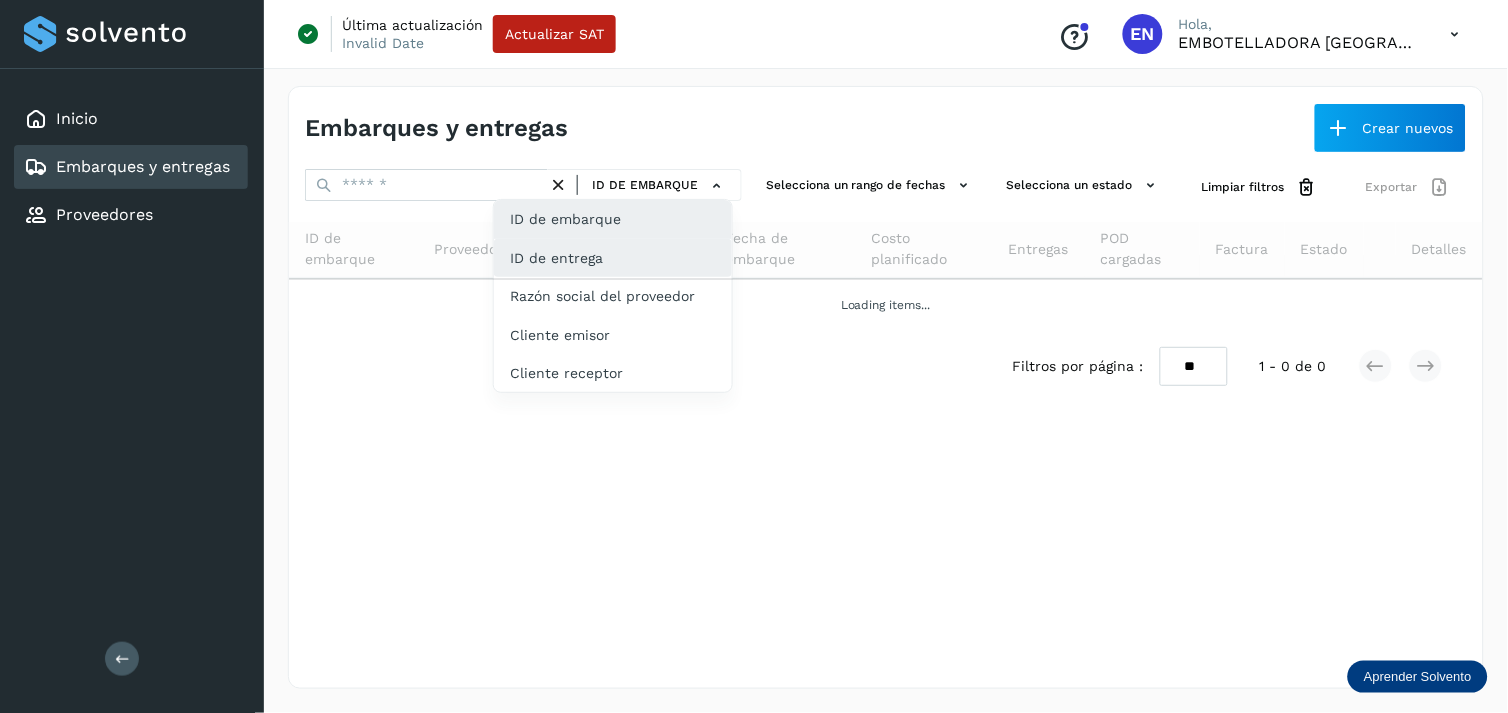 click on "ID de entrega" 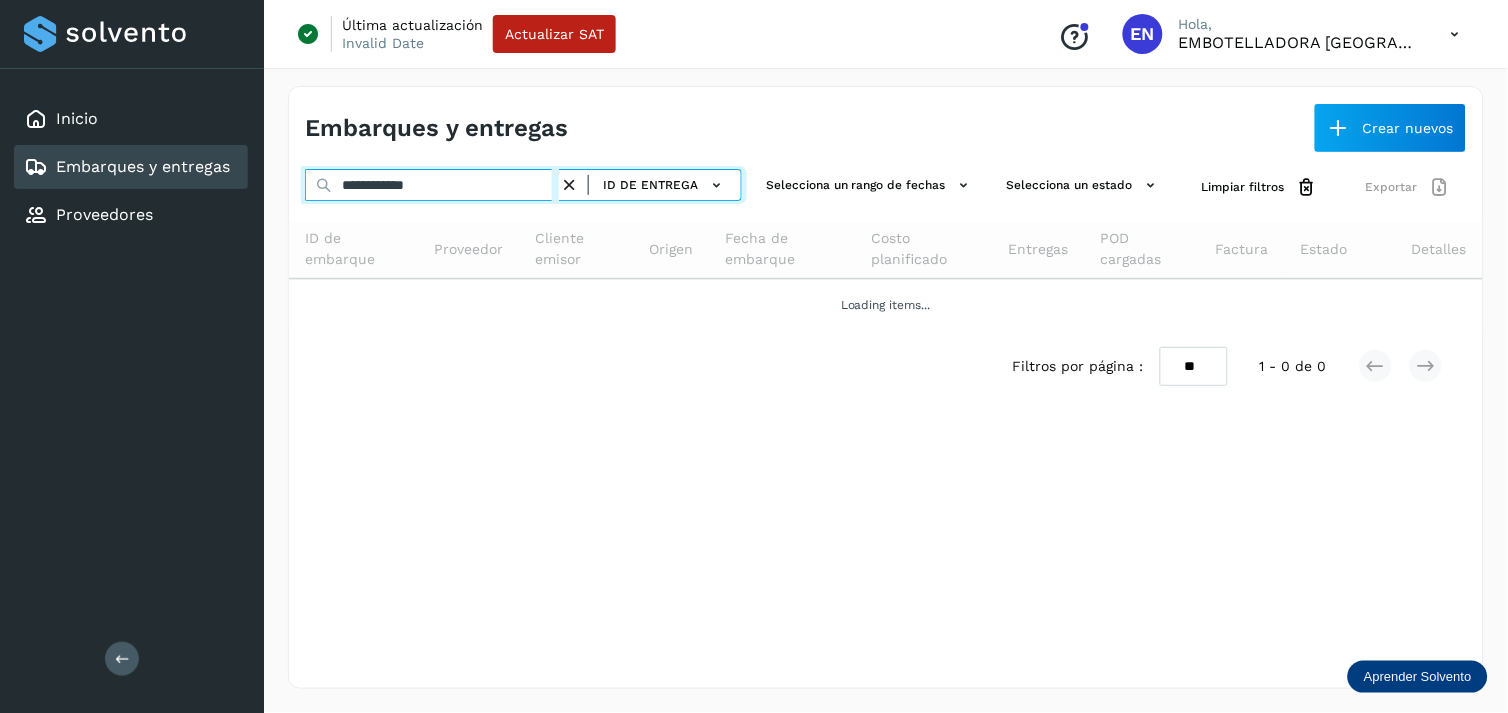 click on "**********" at bounding box center [432, 185] 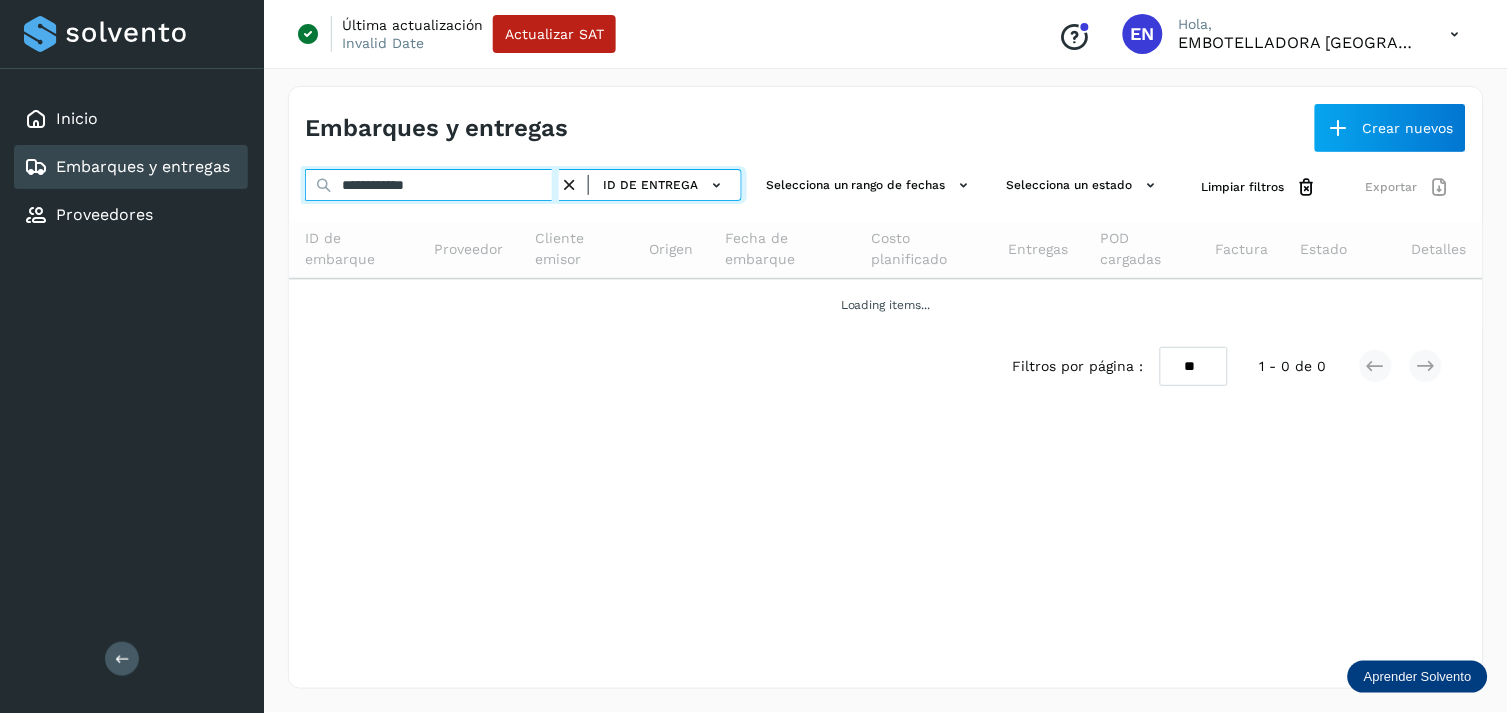 click on "**********" at bounding box center (432, 185) 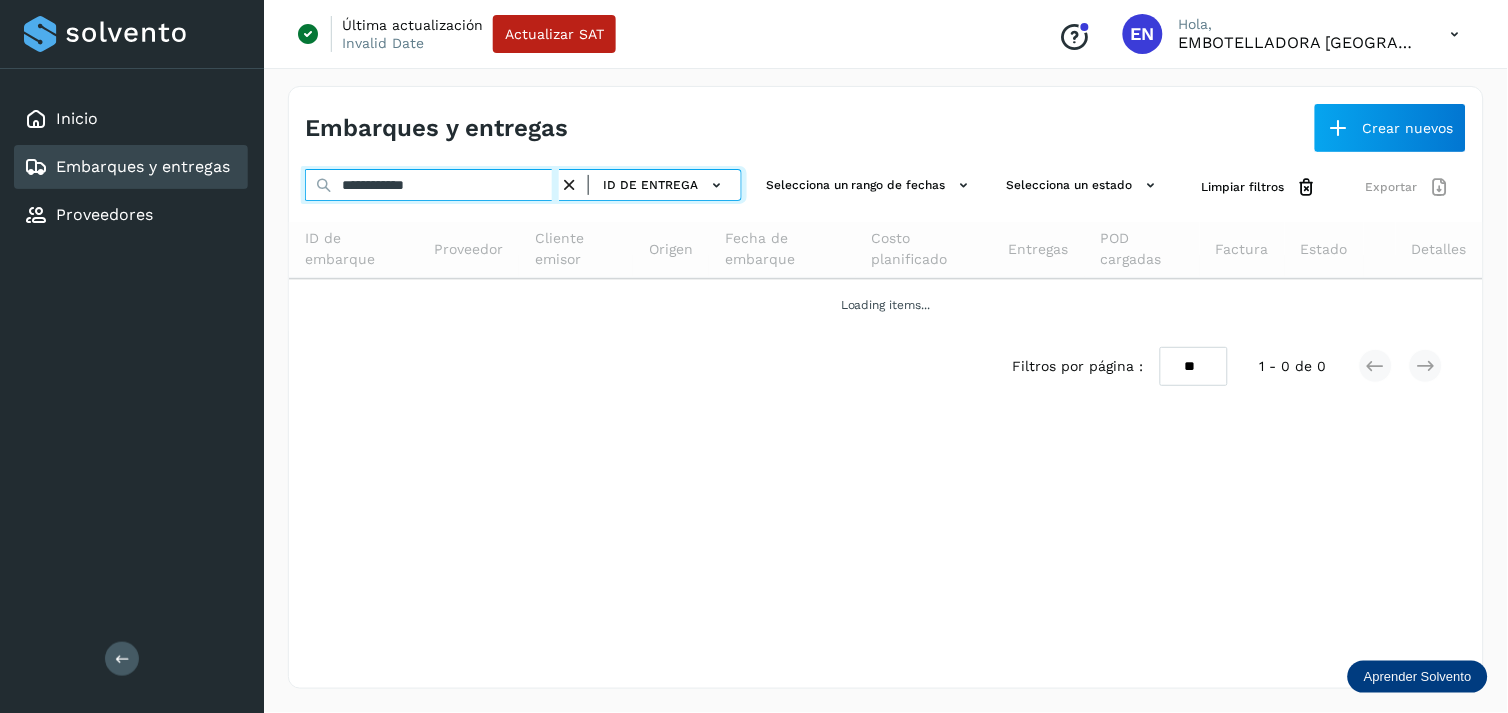paste 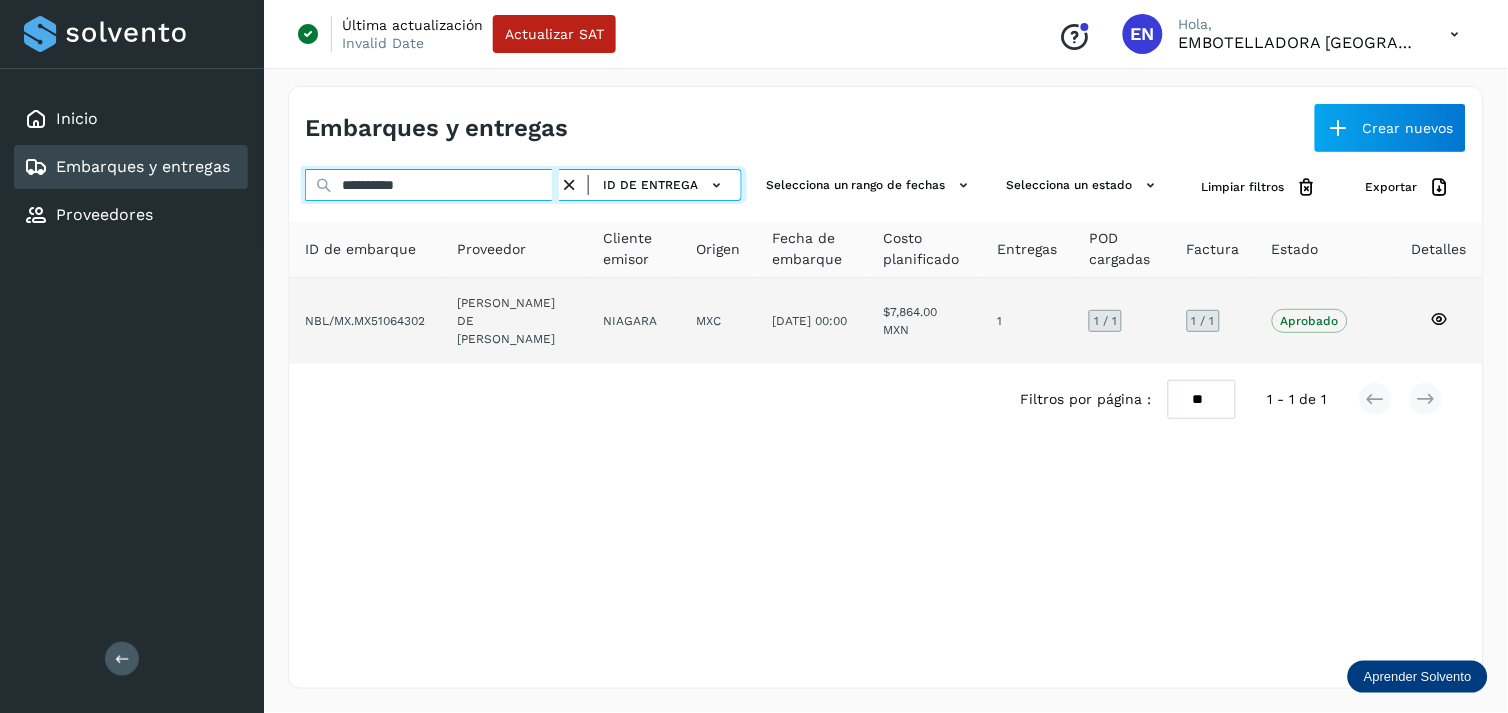 type on "**********" 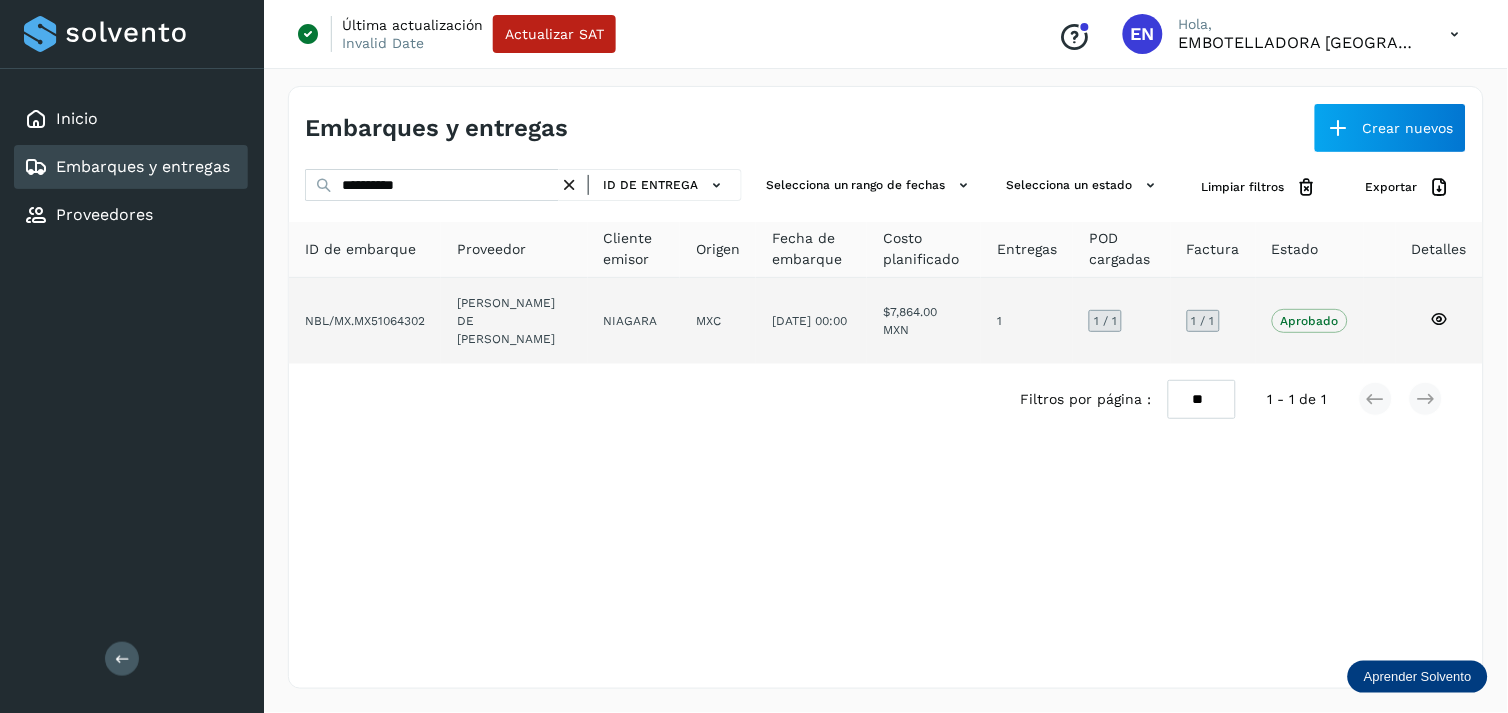 click on "[PERSON_NAME] DE [PERSON_NAME]" 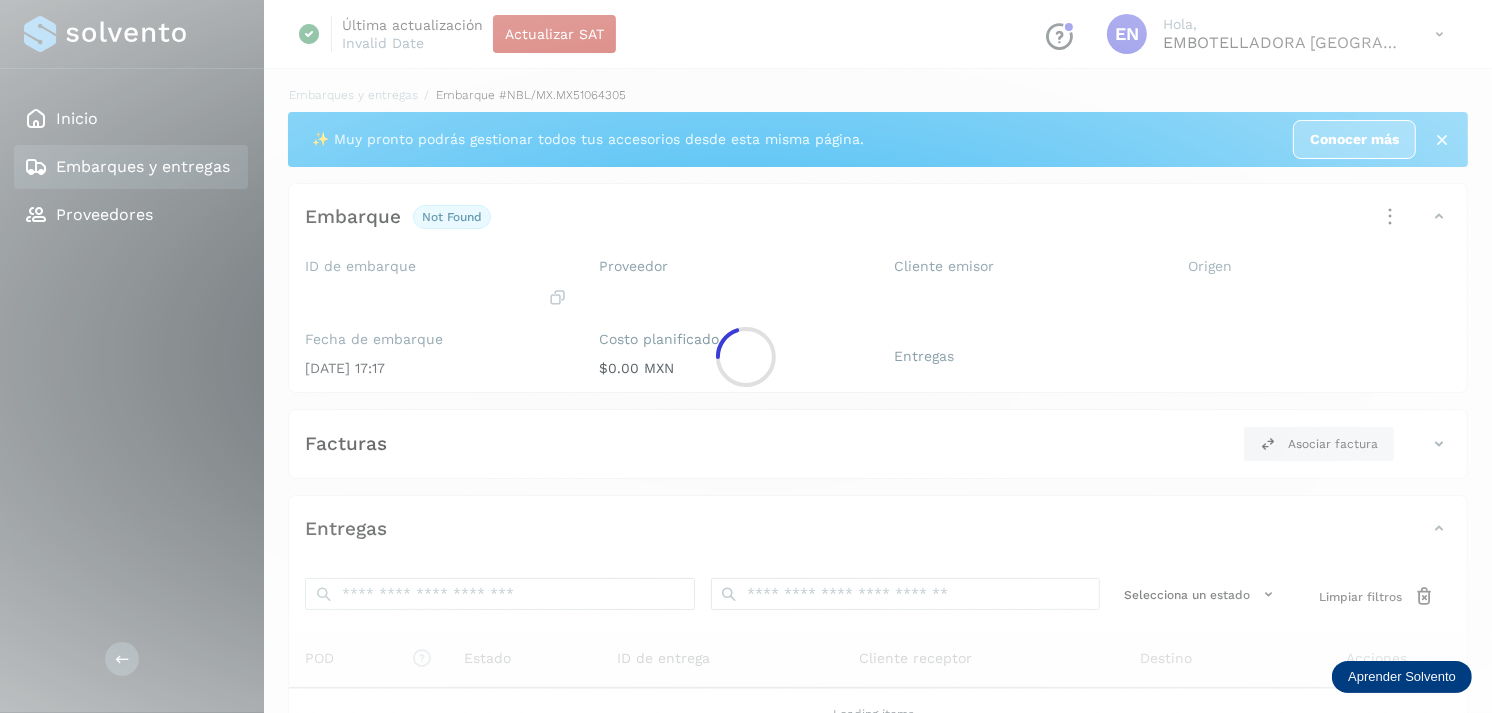 click 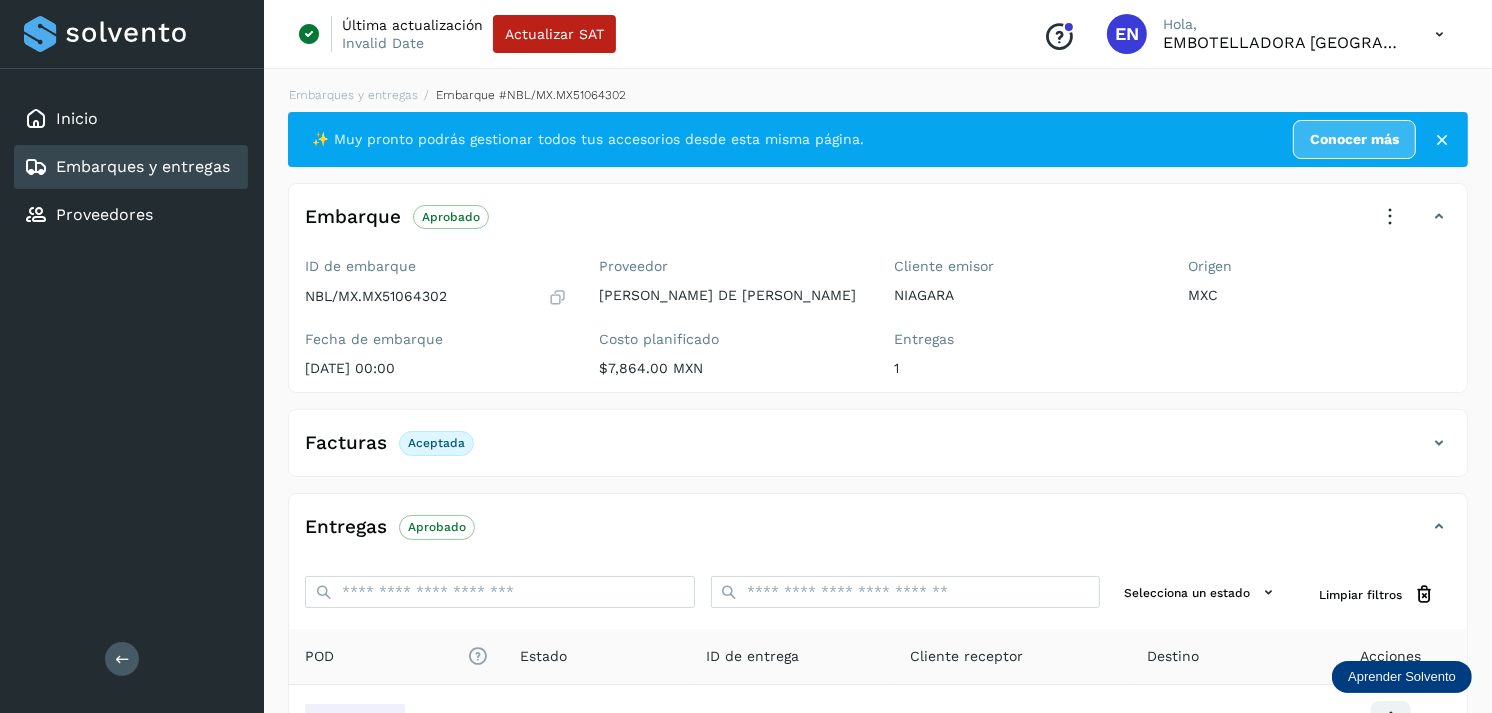 scroll, scrollTop: 241, scrollLeft: 0, axis: vertical 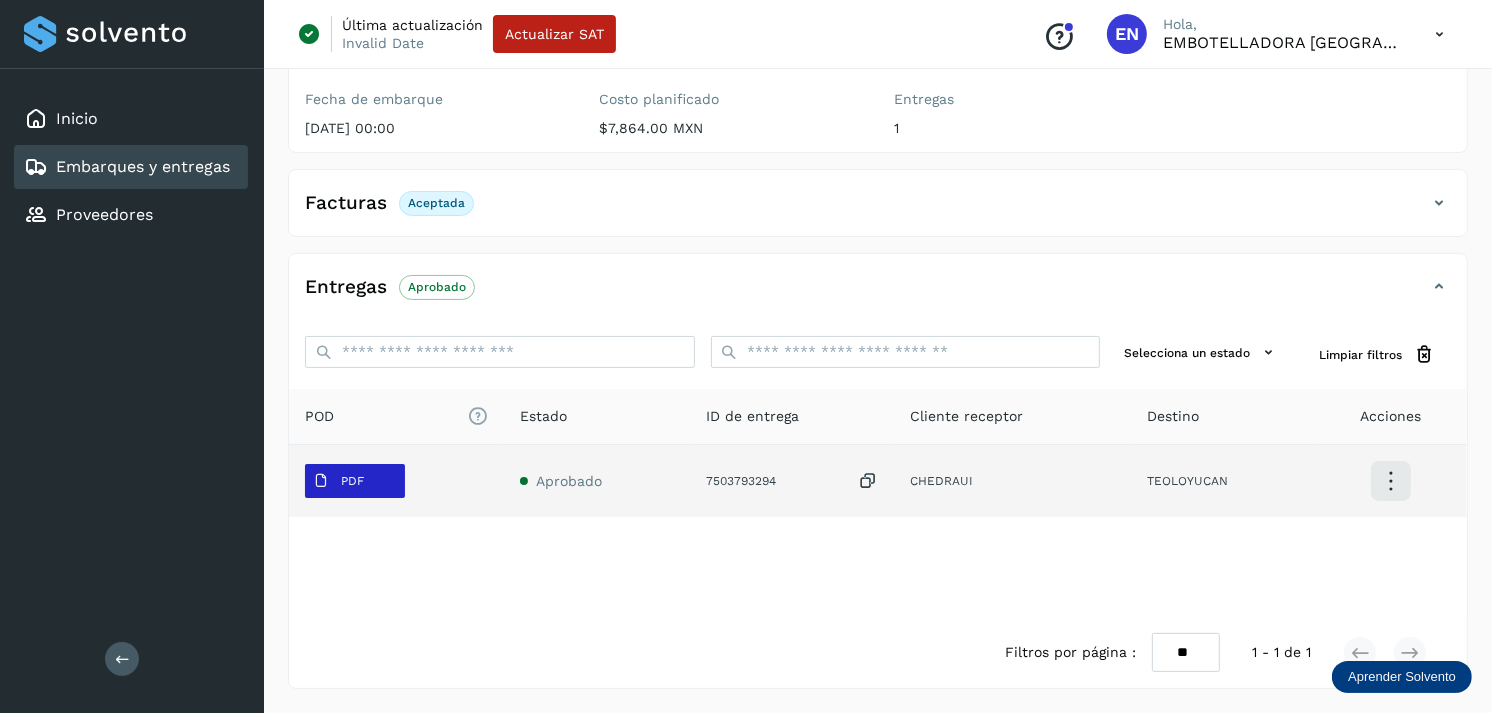 click on "PDF" at bounding box center (338, 481) 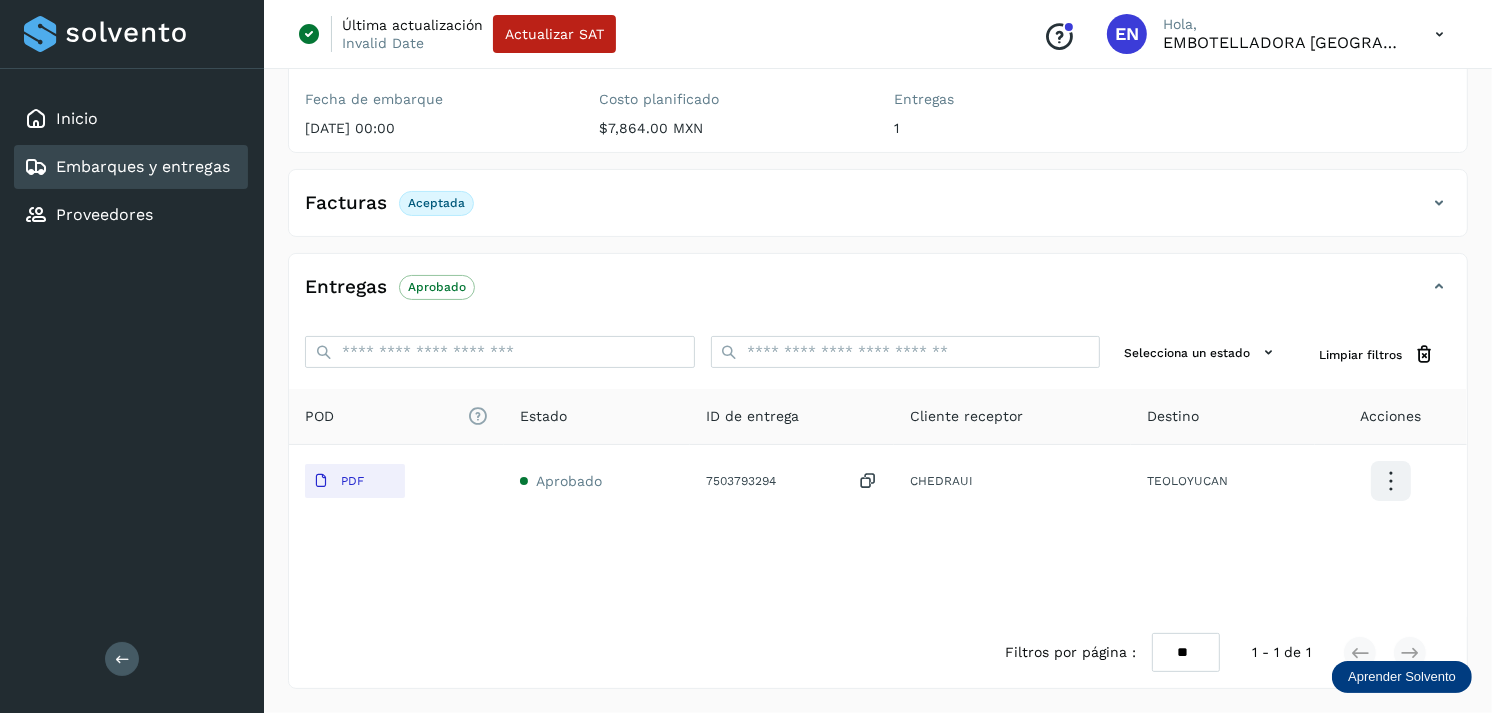 click on "Embarques y entregas" at bounding box center (143, 166) 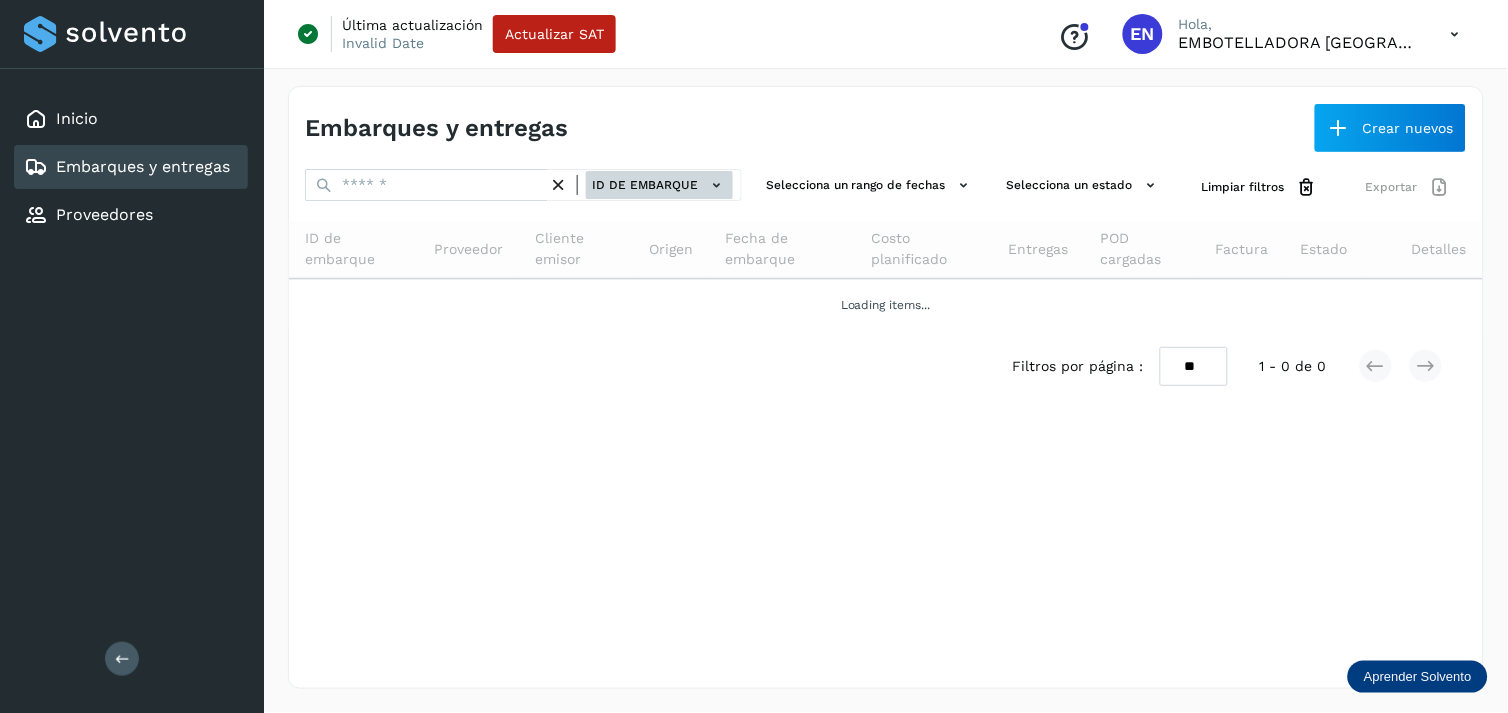 click on "ID de embarque" 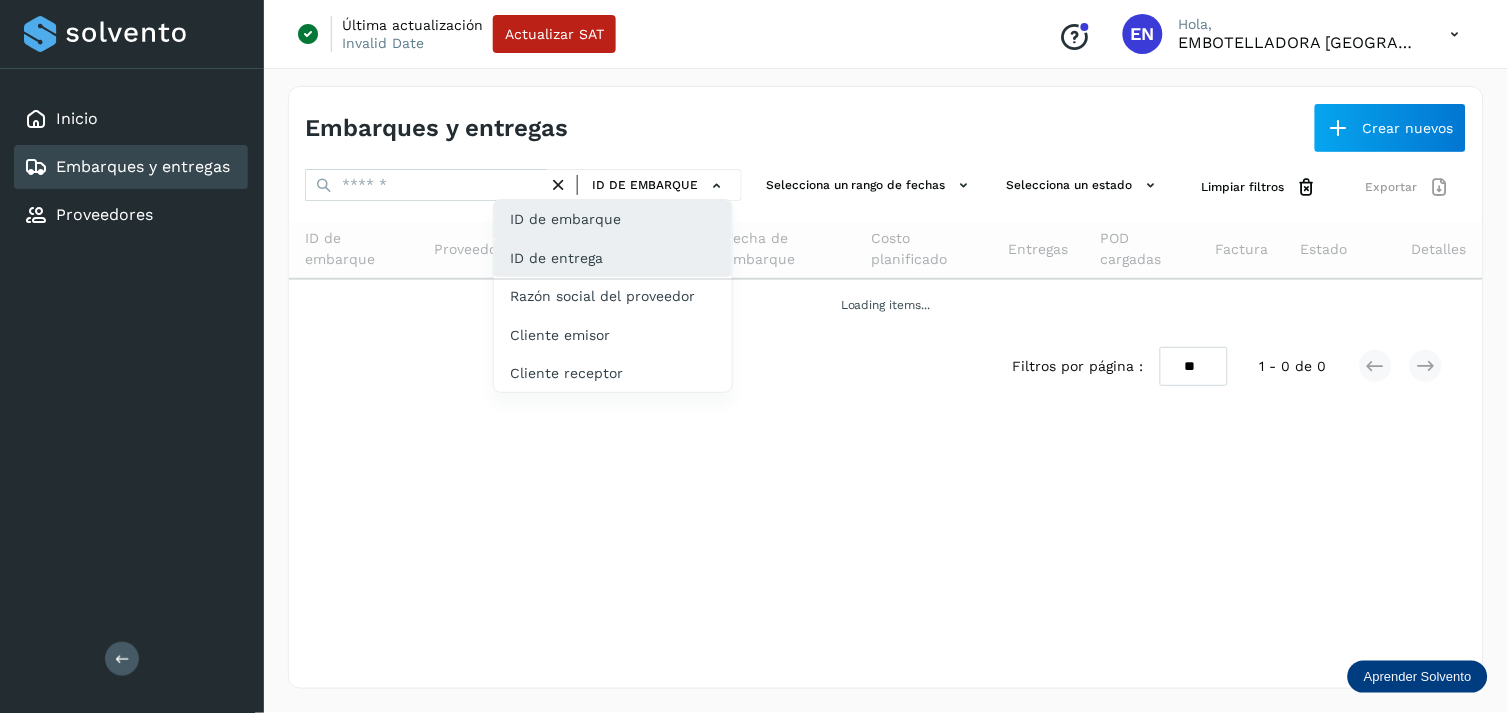 drag, startPoint x: 665, startPoint y: 184, endPoint x: 581, endPoint y: 261, distance: 113.951744 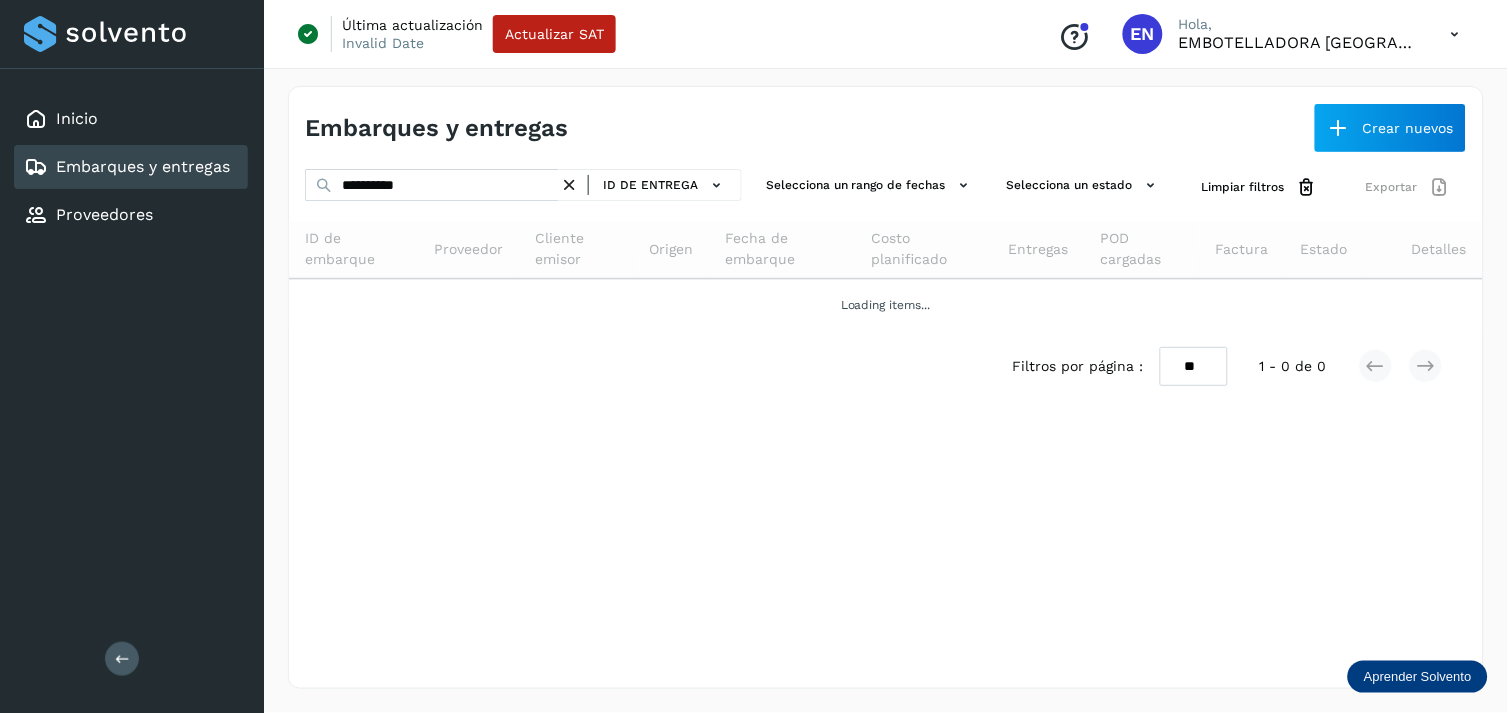 drag, startPoint x: 473, startPoint y: 203, endPoint x: 440, endPoint y: 193, distance: 34.48188 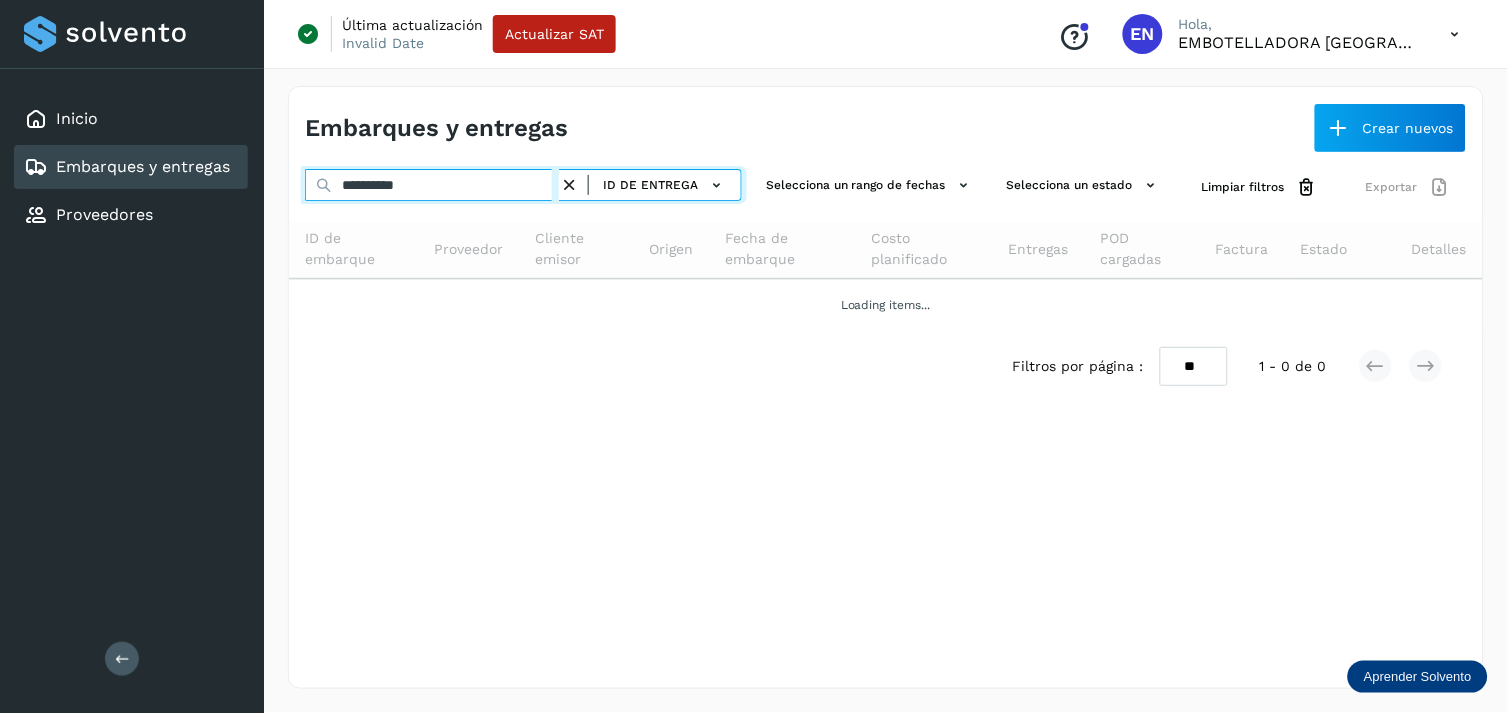 click on "**********" at bounding box center [432, 185] 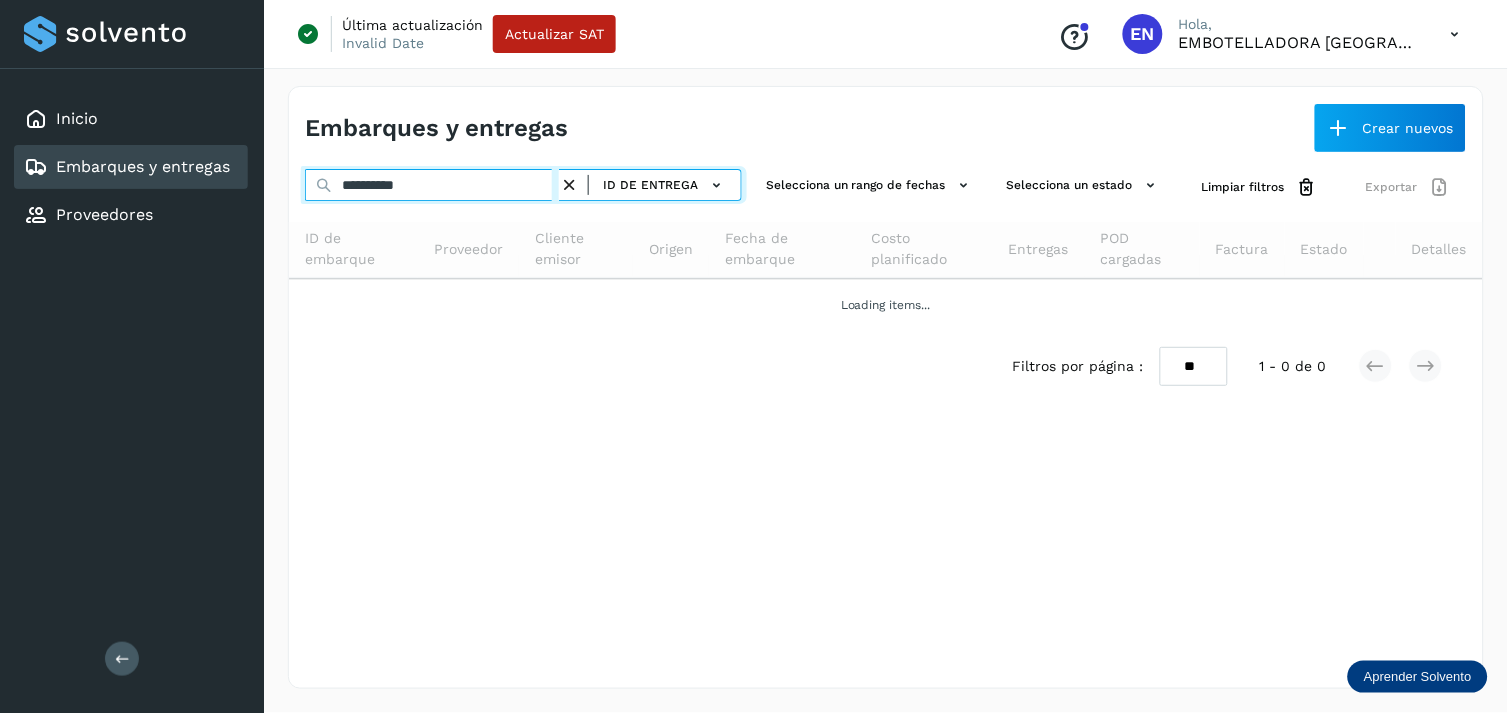 click on "**********" at bounding box center [432, 185] 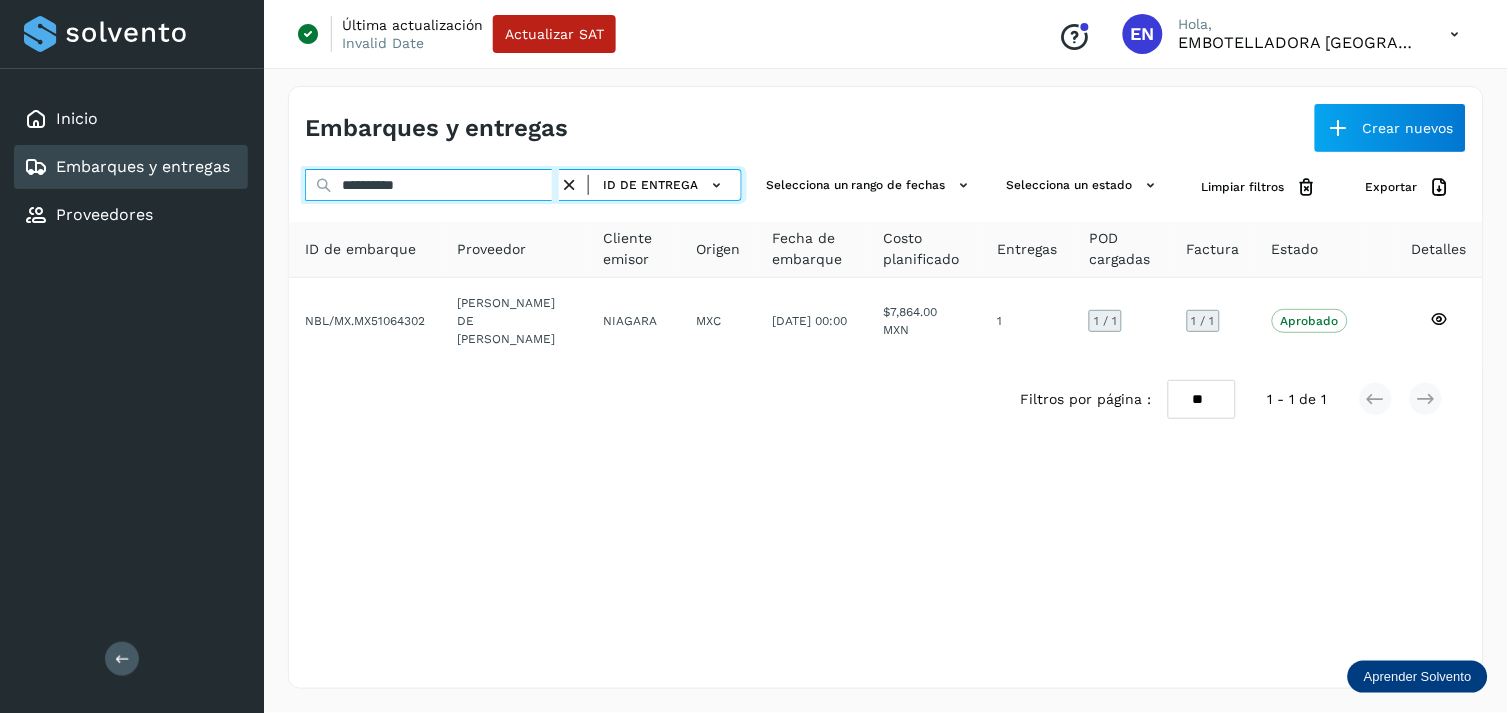 paste 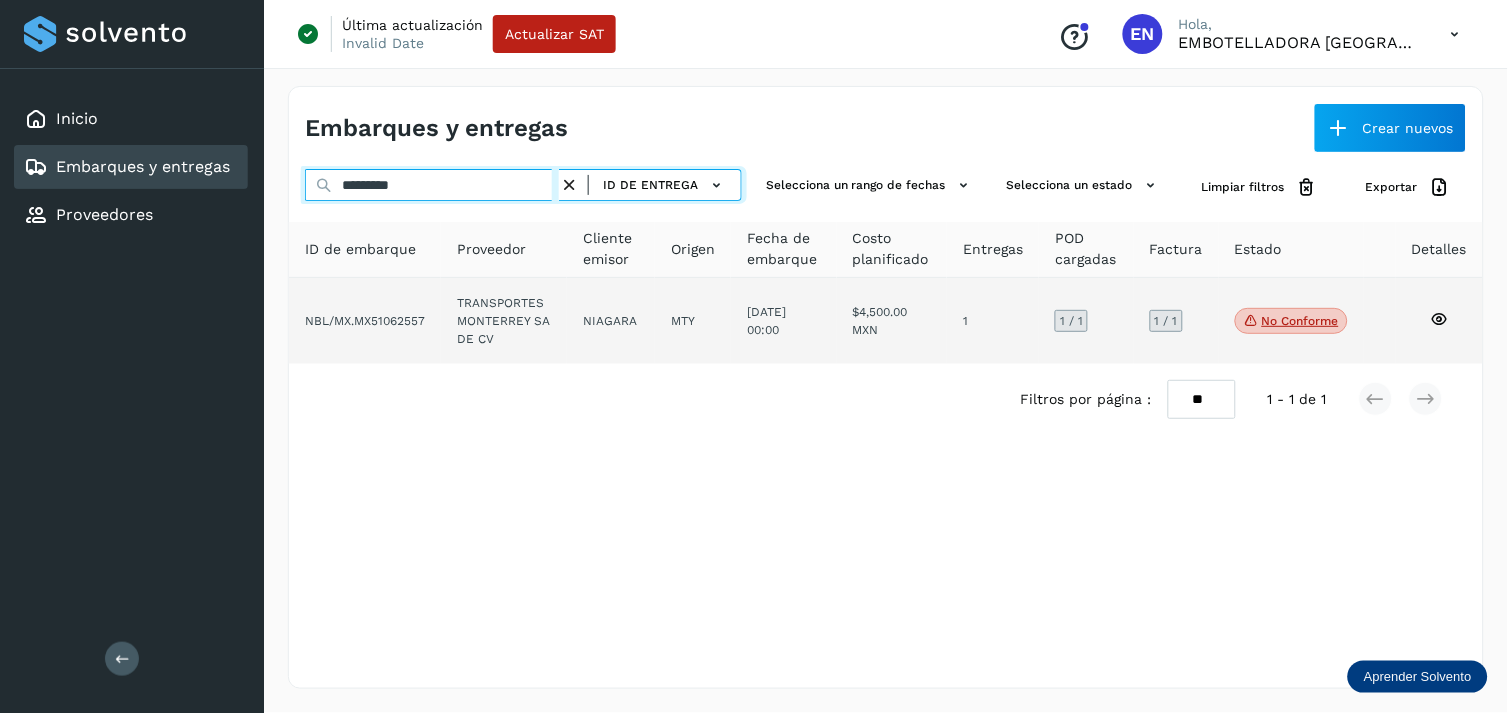 type on "*********" 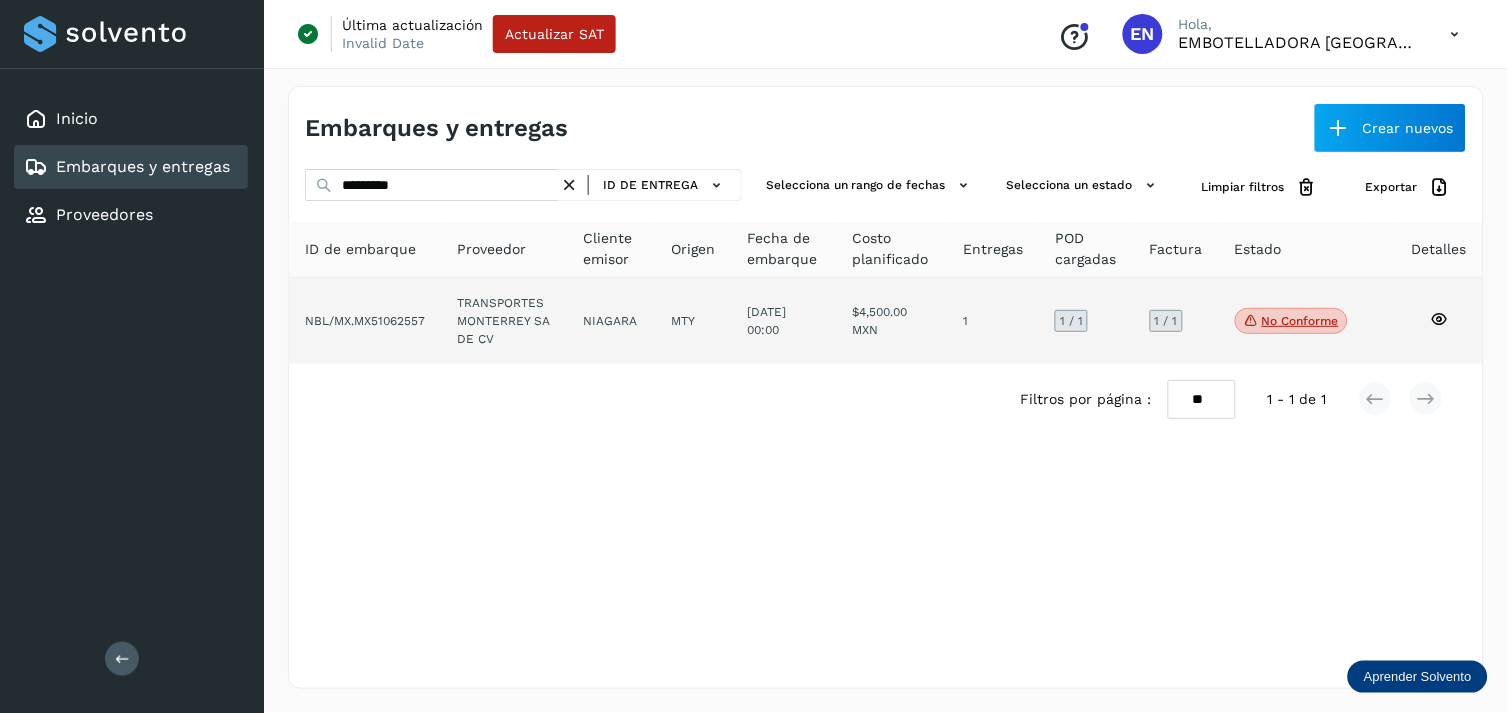 click on "NIAGARA" 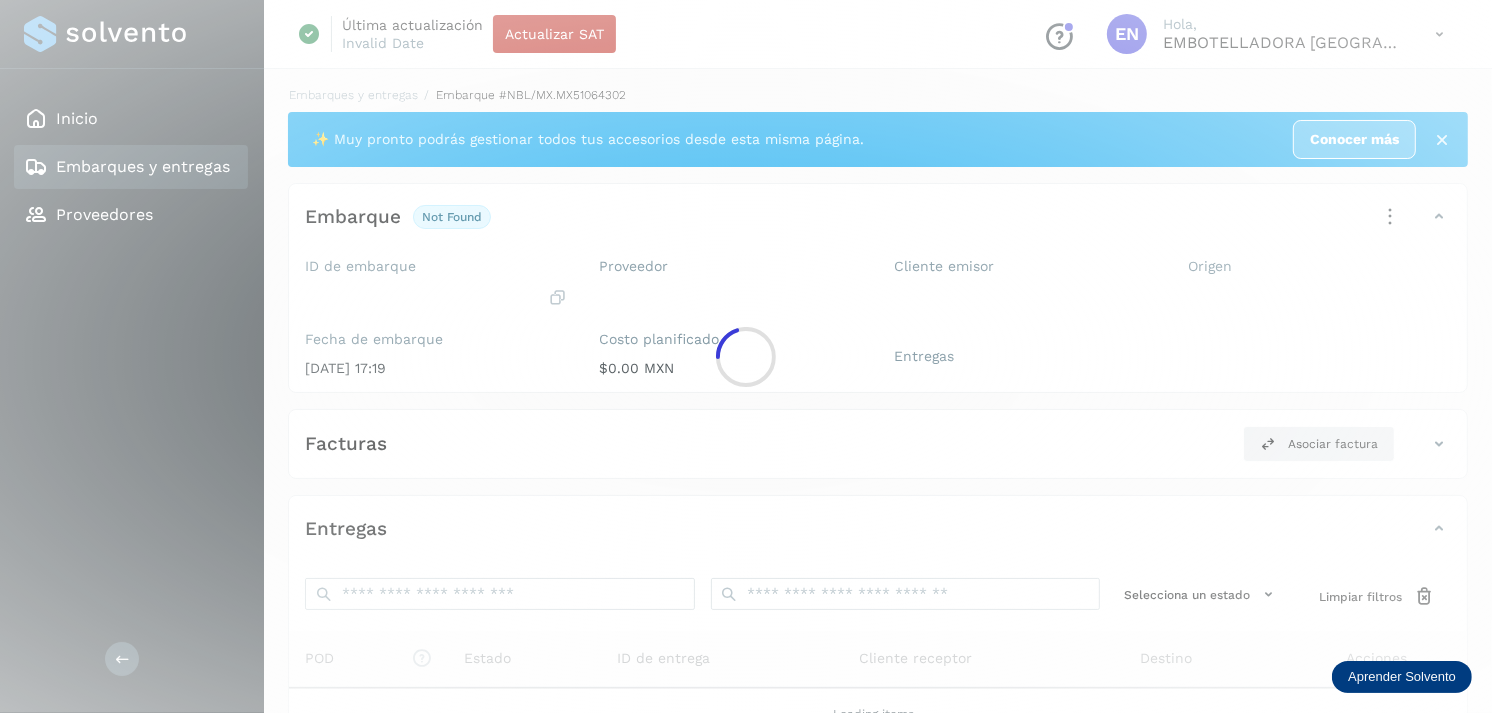 click 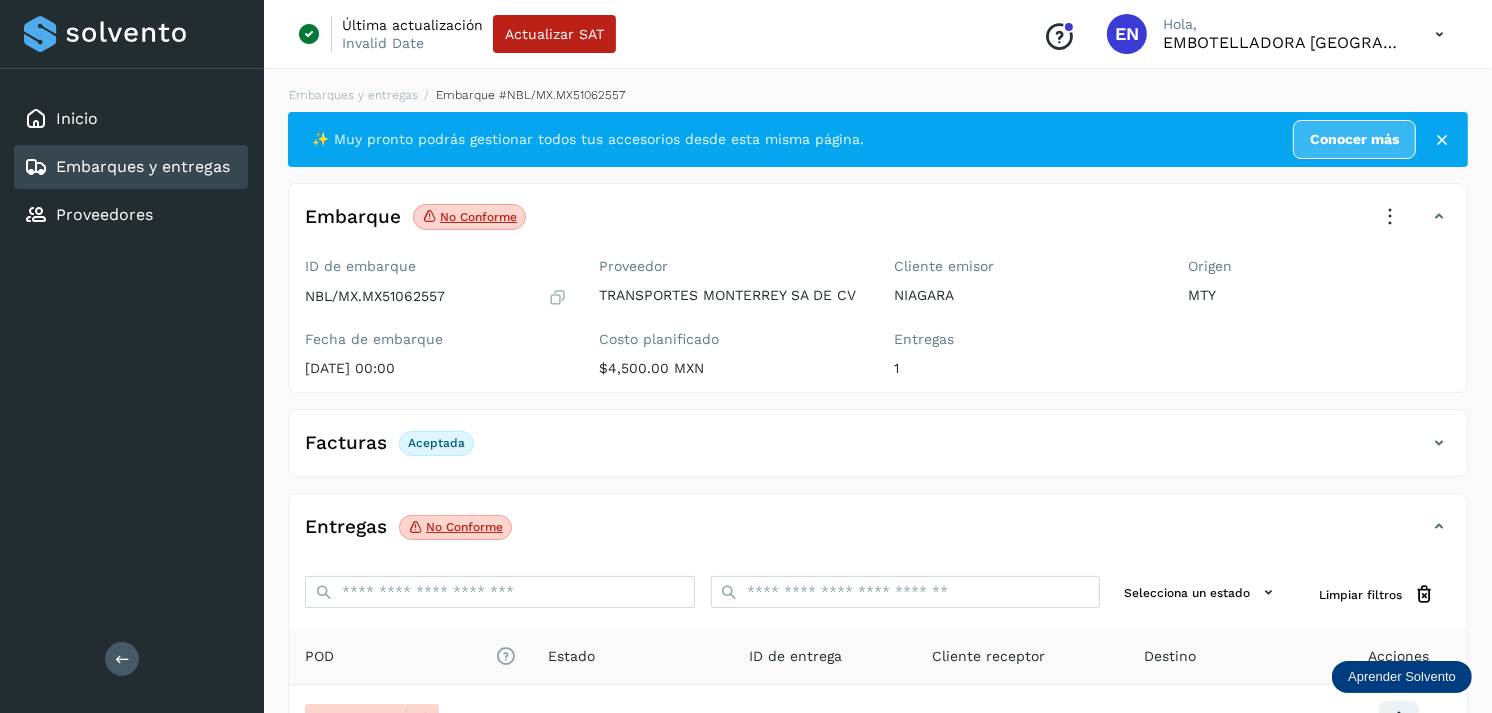 scroll, scrollTop: 241, scrollLeft: 0, axis: vertical 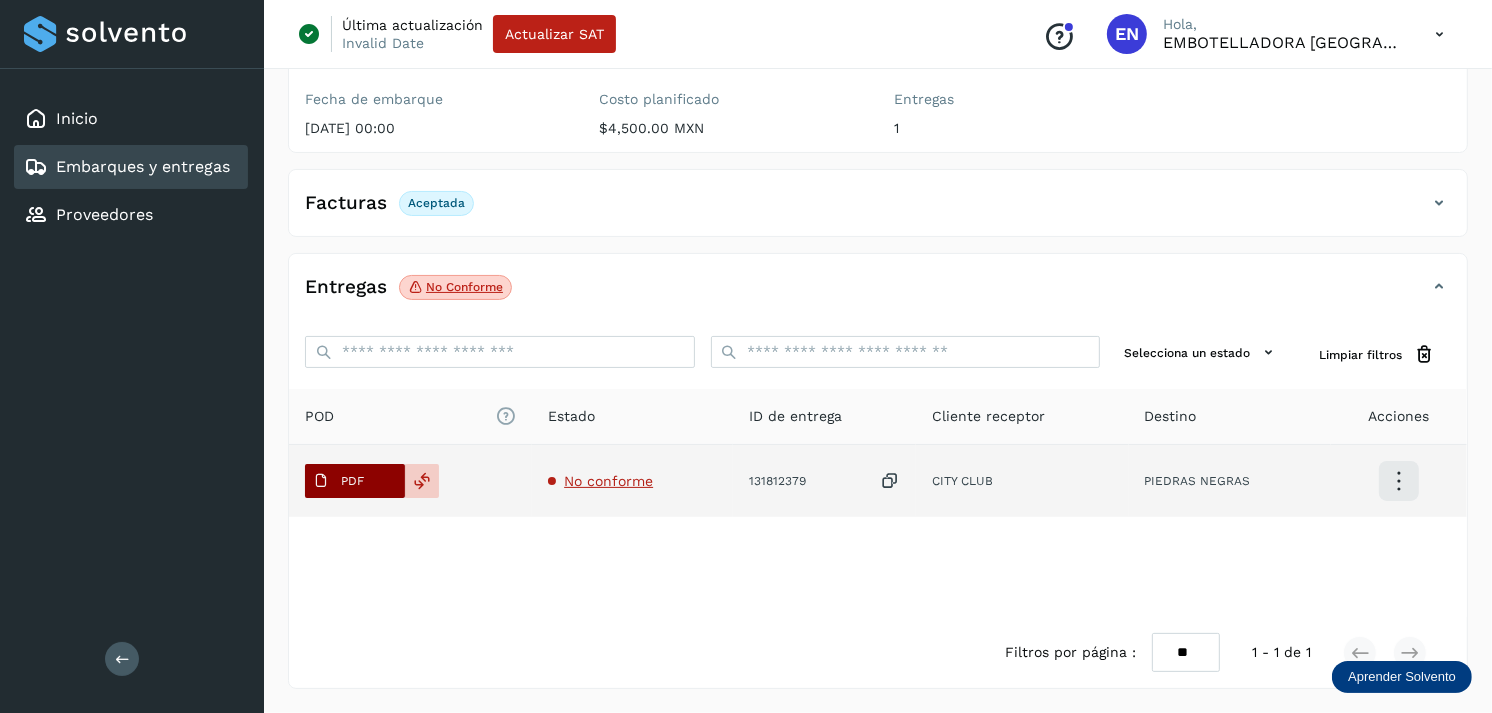 click on "PDF" at bounding box center (338, 481) 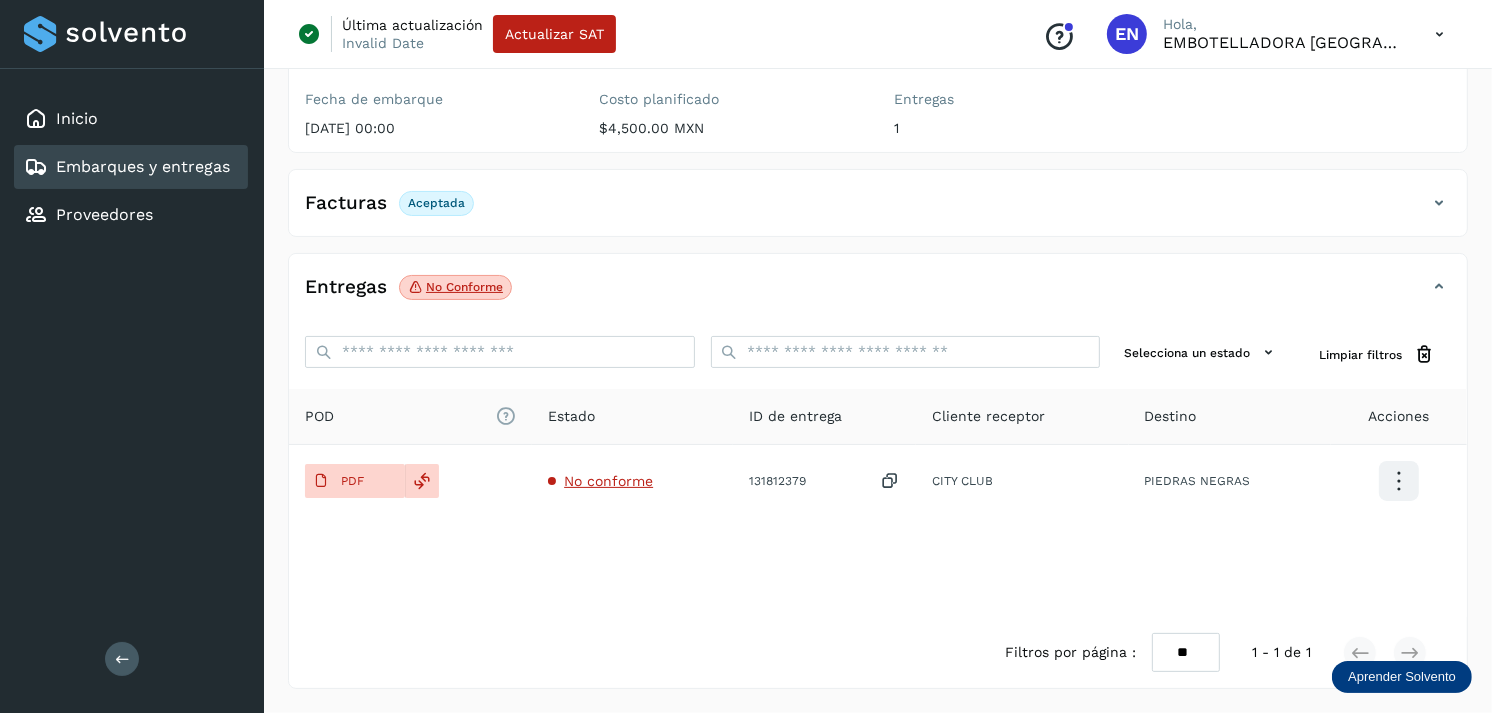 type 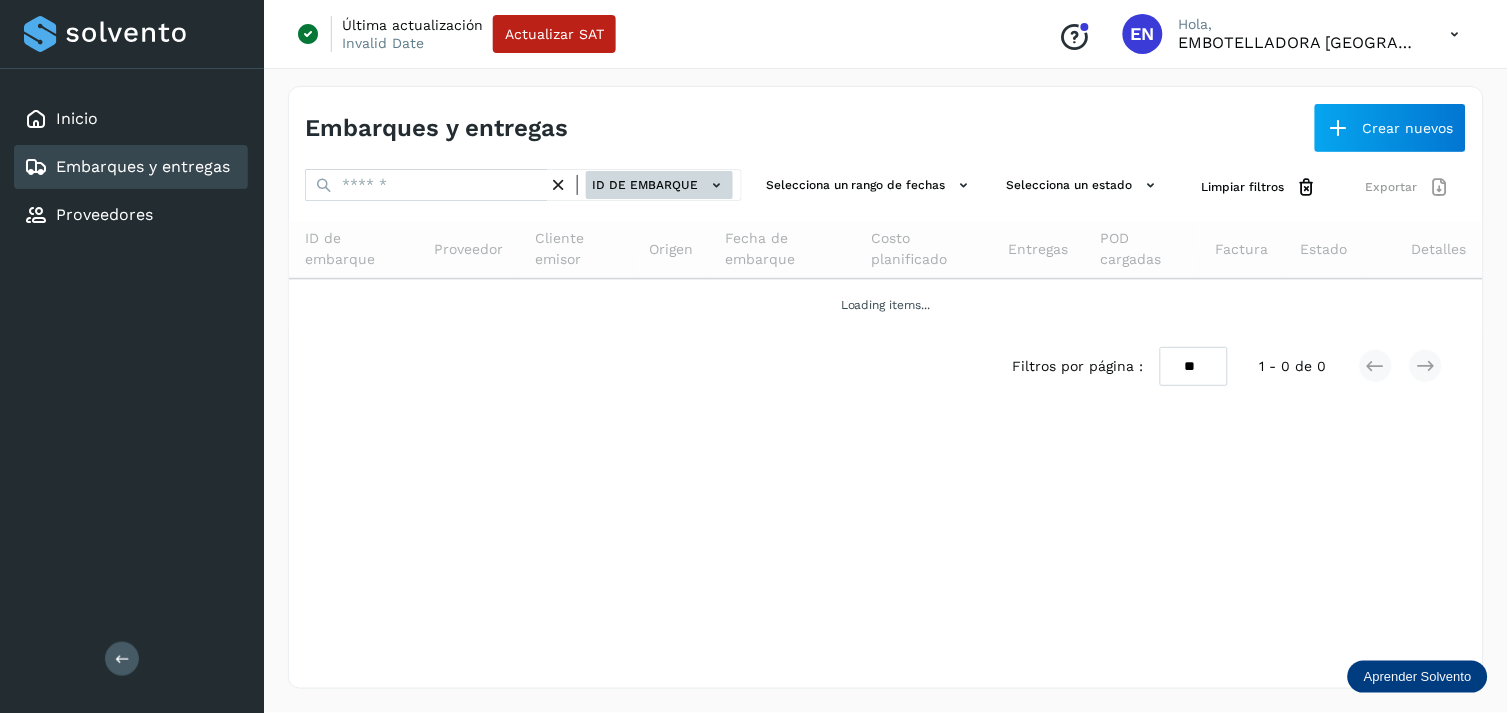 click on "ID de embarque" 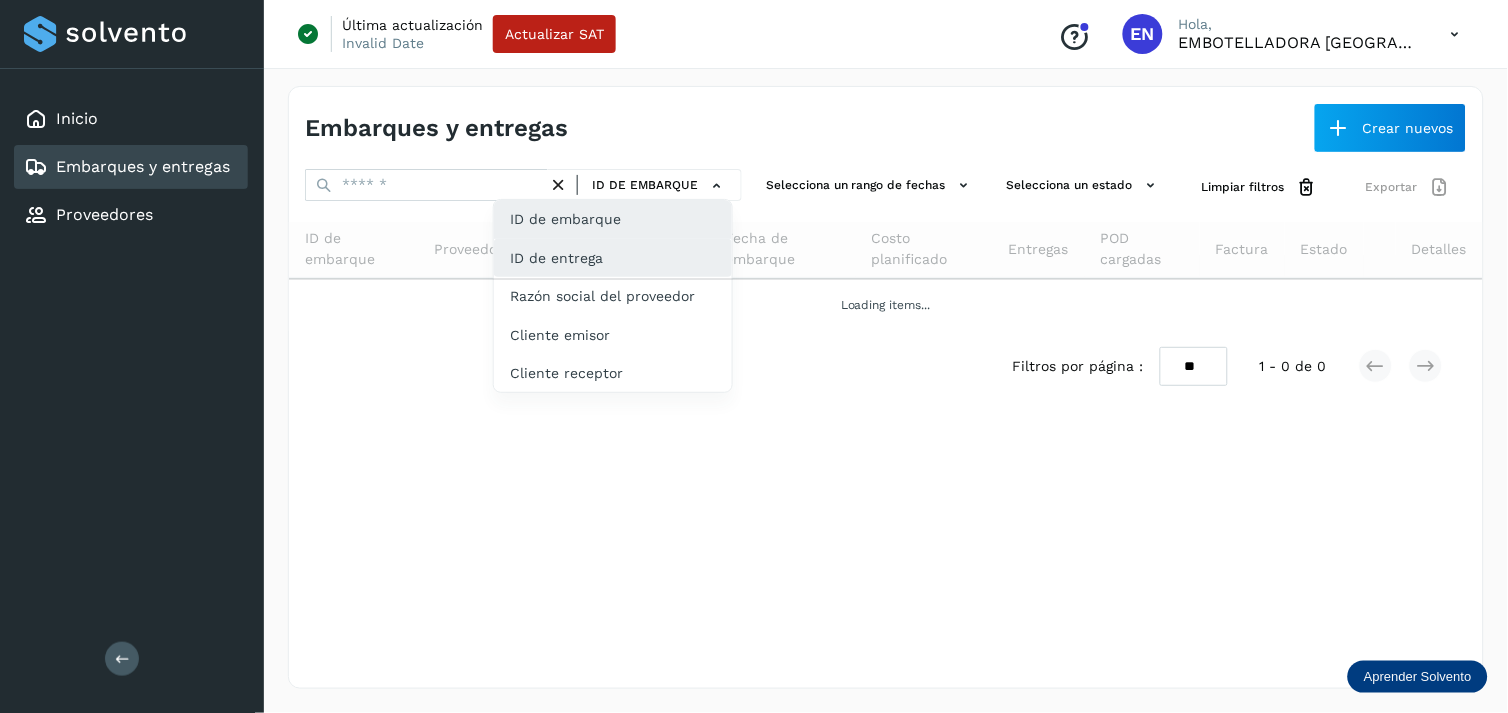 click on "ID de entrega" 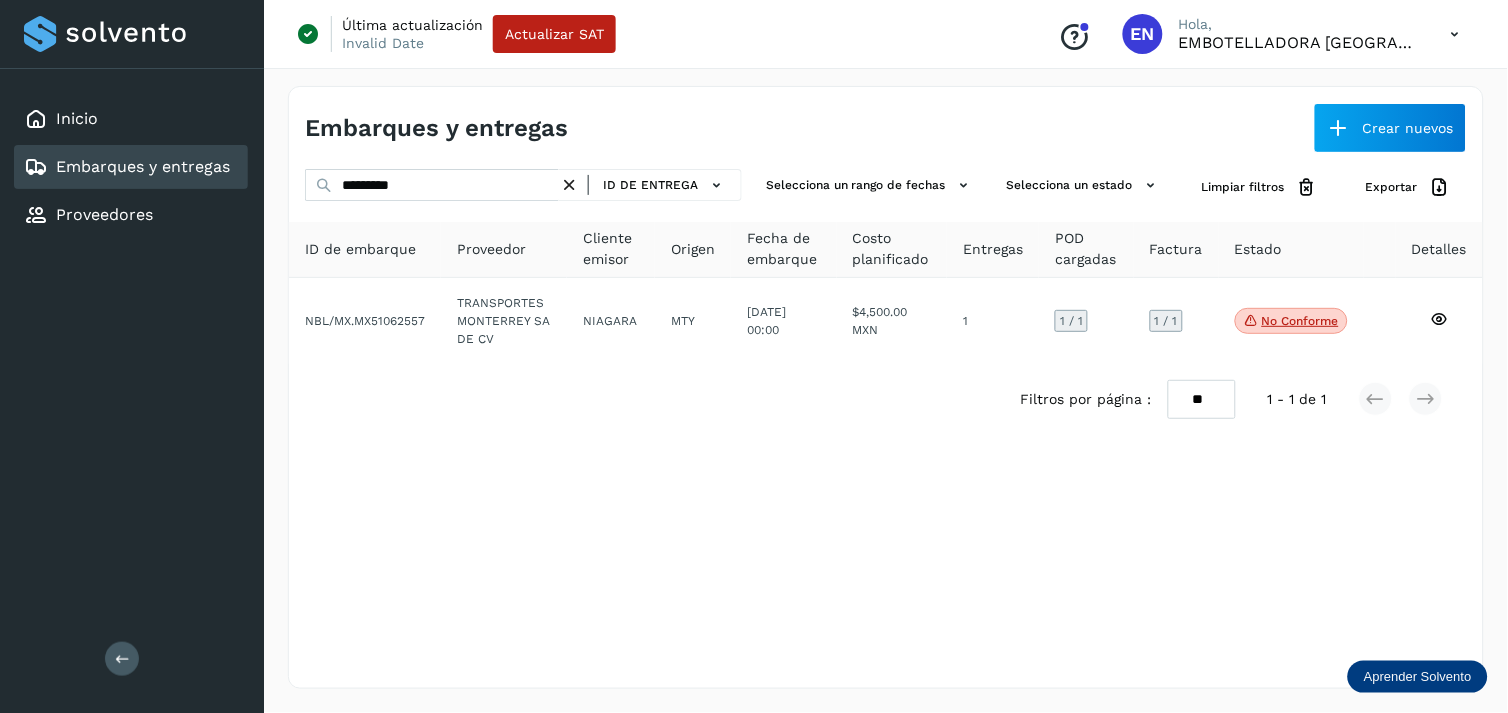 click at bounding box center (569, 185) 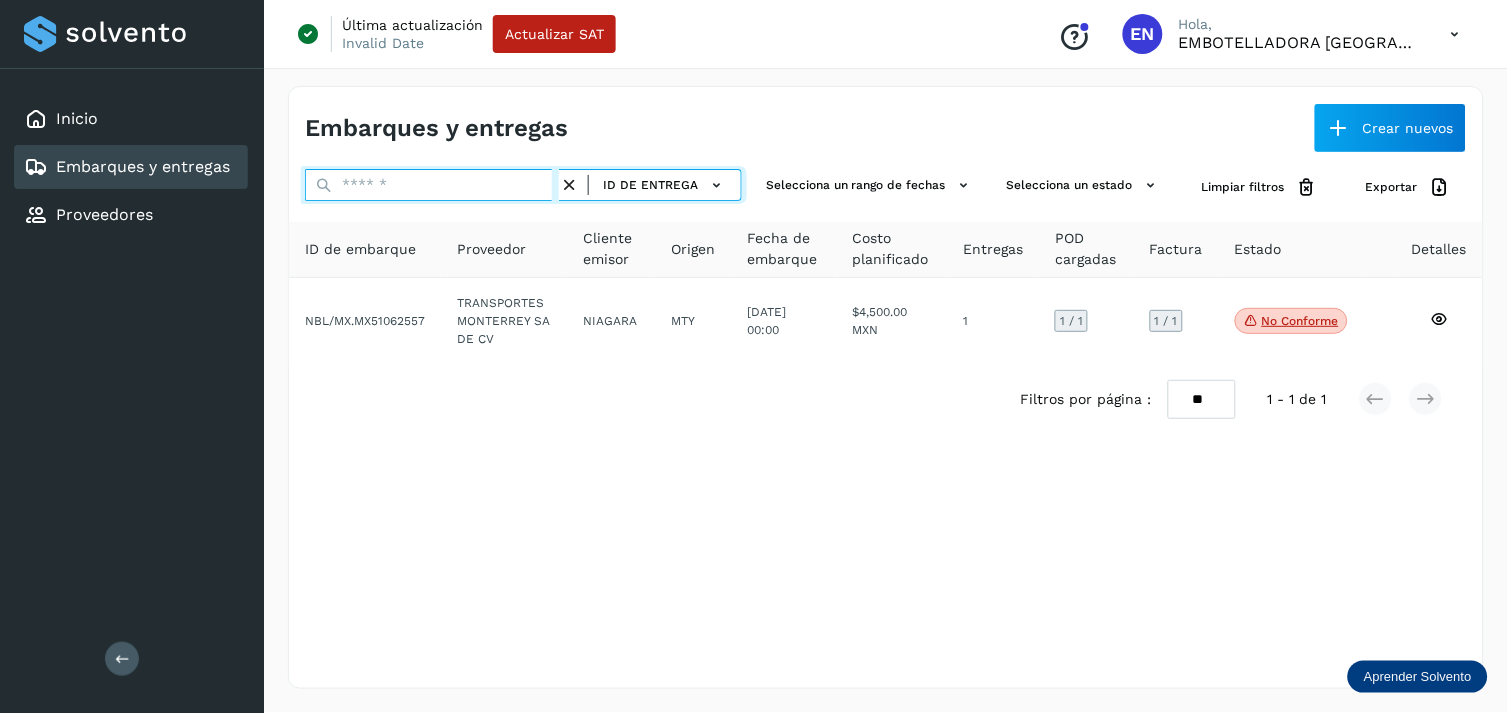 paste on "**********" 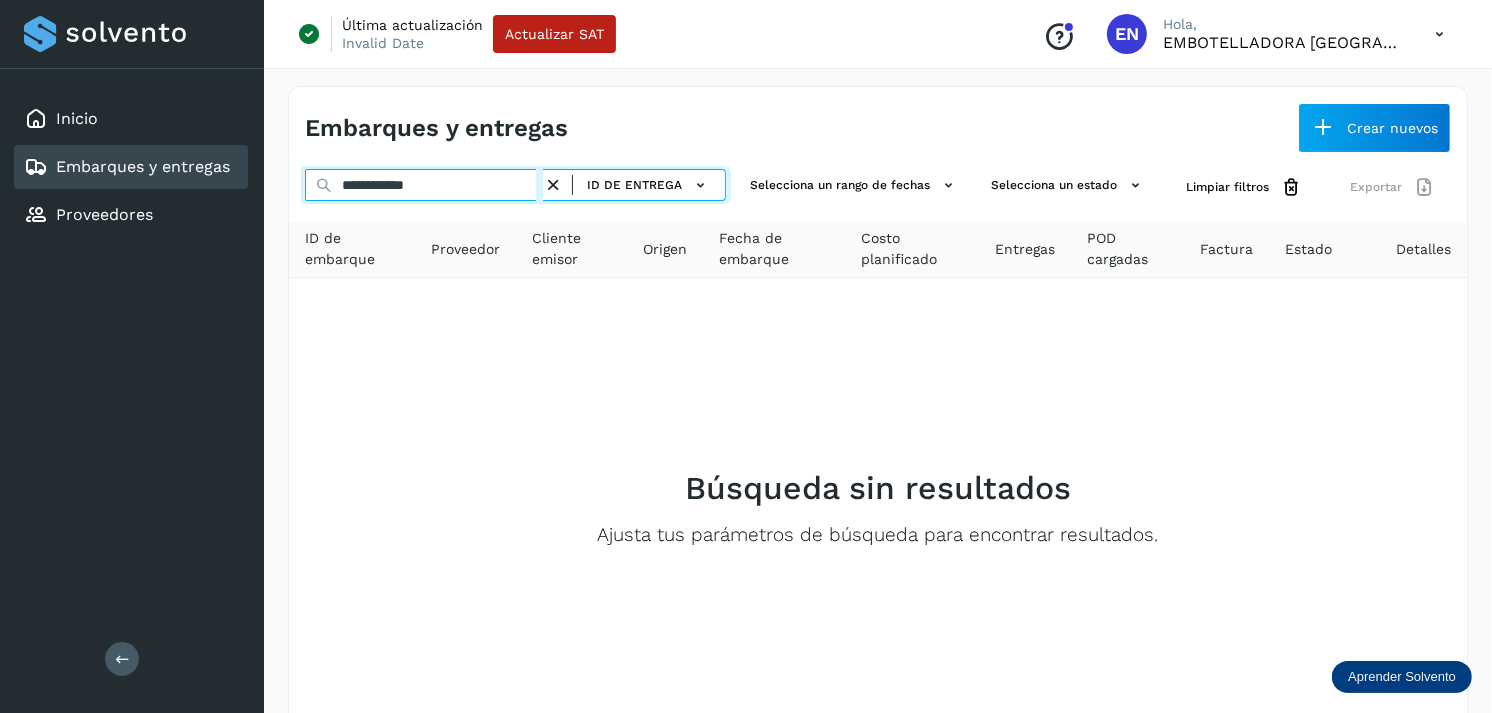 type on "**********" 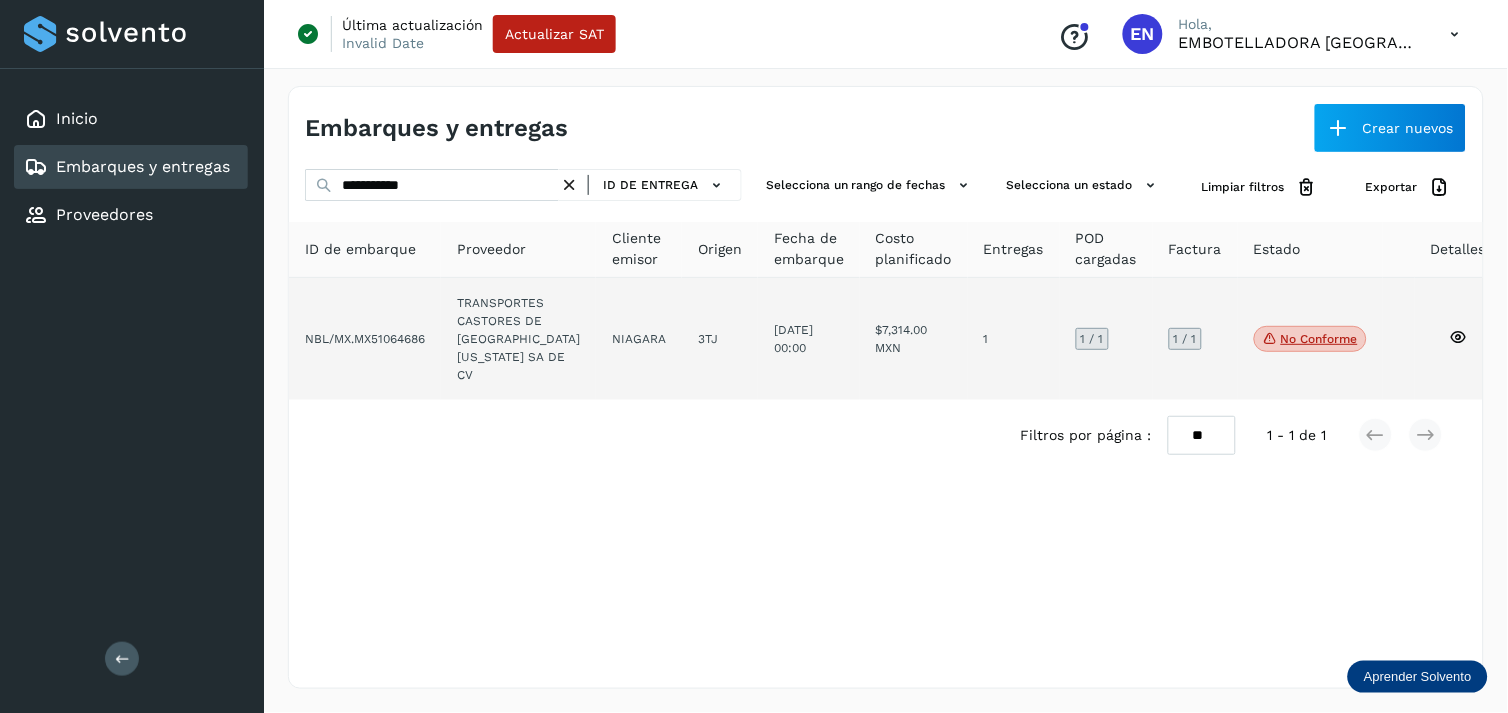 click on "TRANSPORTES CASTORES DE [GEOGRAPHIC_DATA][US_STATE] SA DE CV" 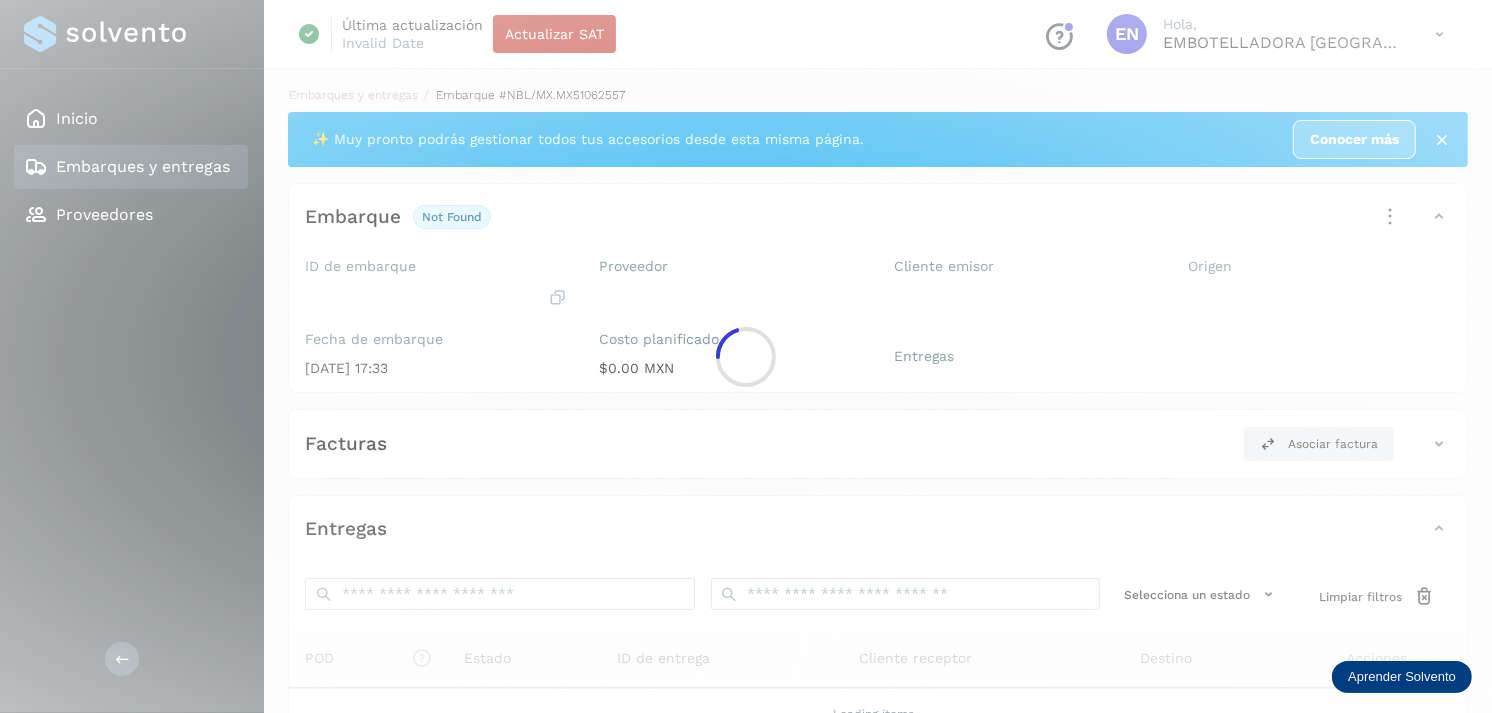 click 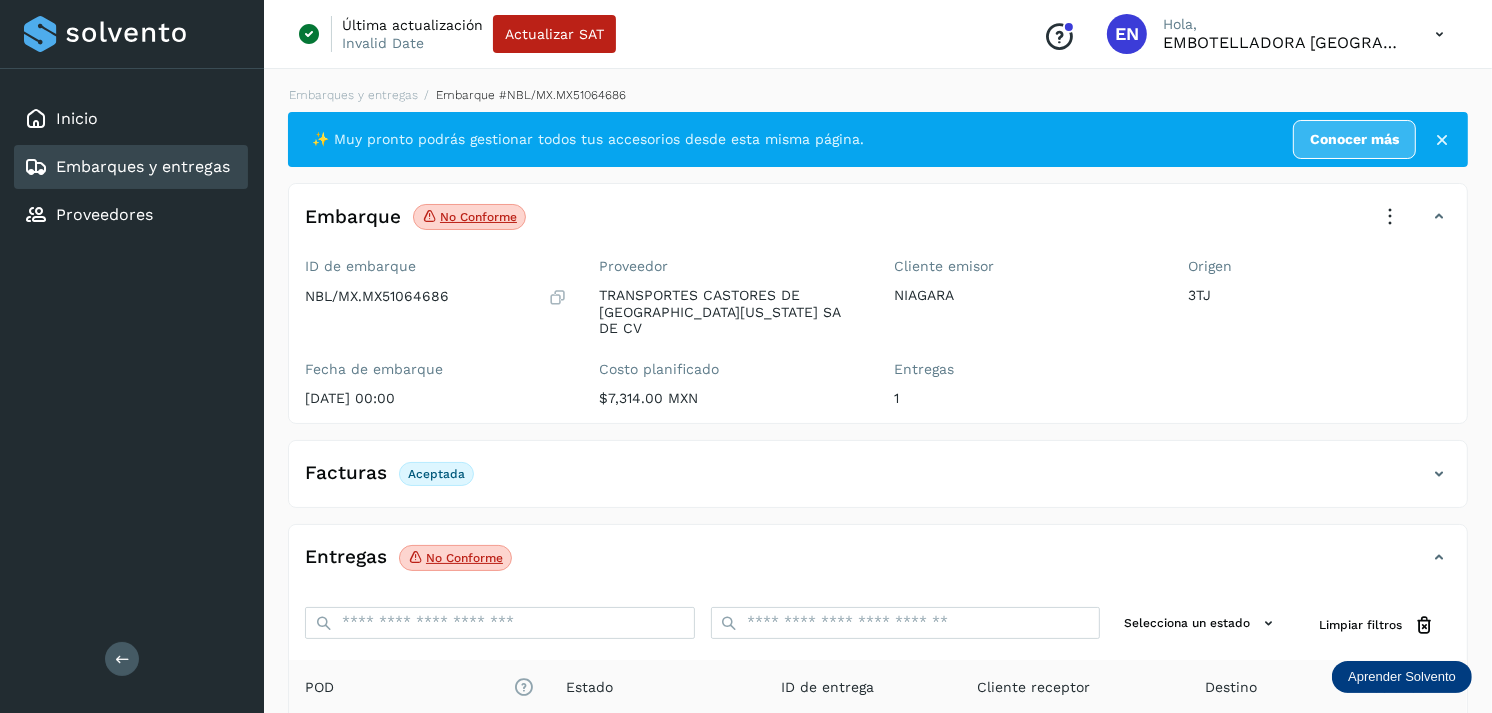 scroll, scrollTop: 254, scrollLeft: 0, axis: vertical 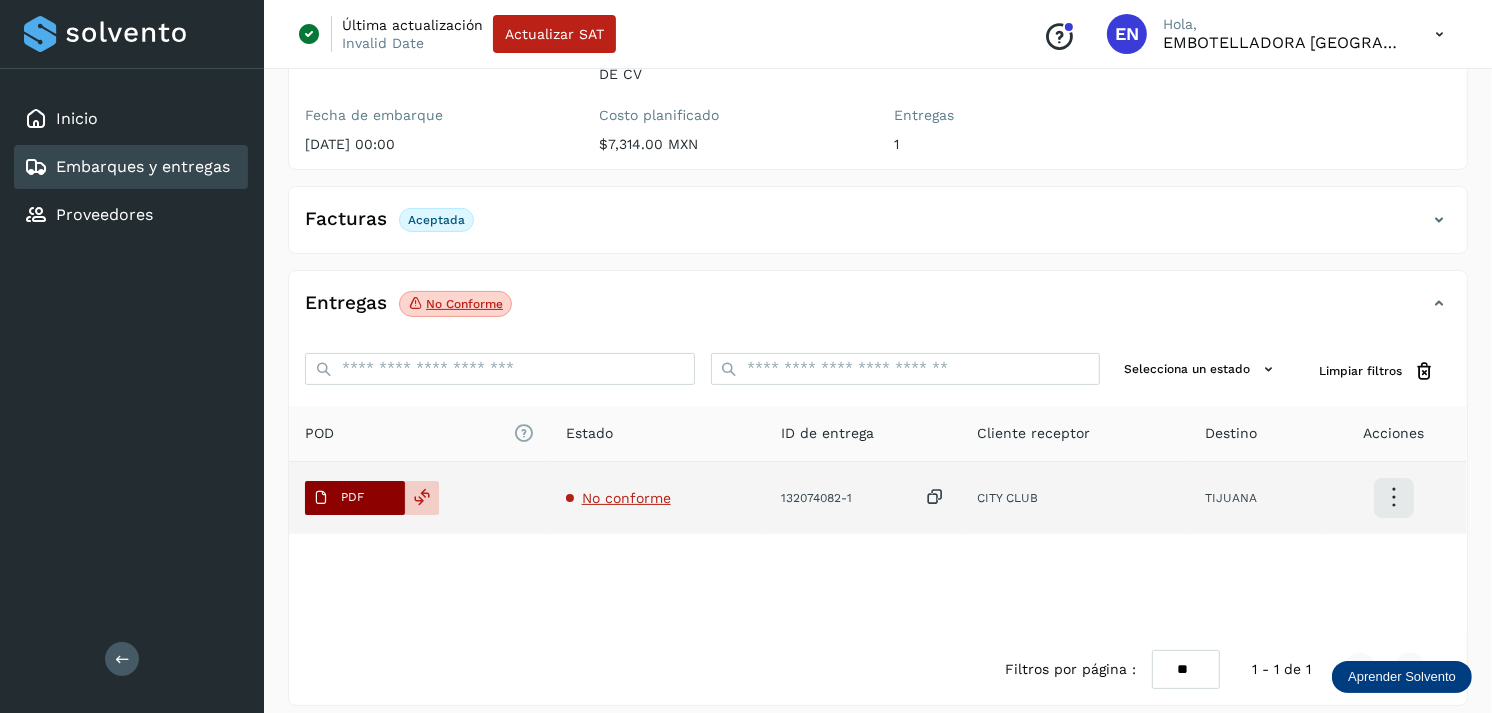 click on "PDF" at bounding box center (355, 498) 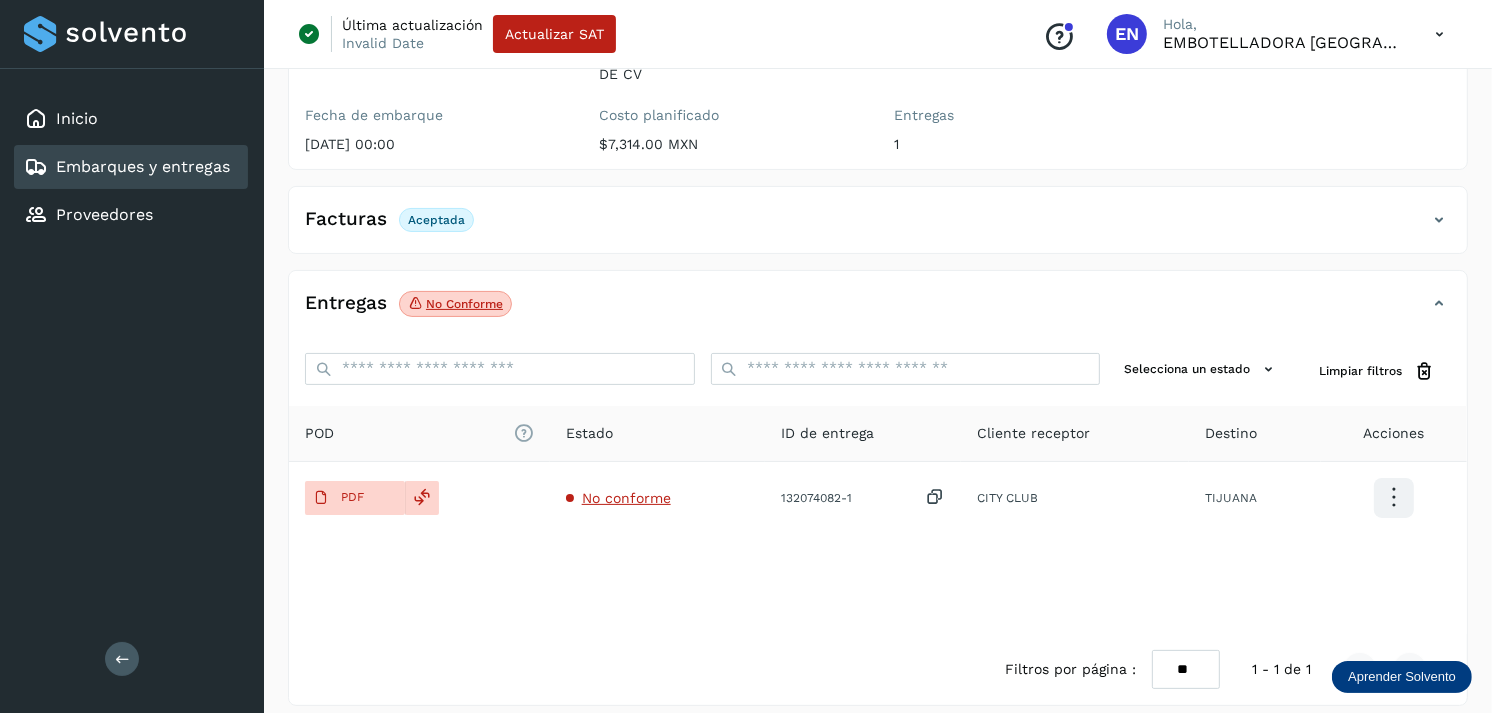 click on "Embarques y entregas" at bounding box center (127, 167) 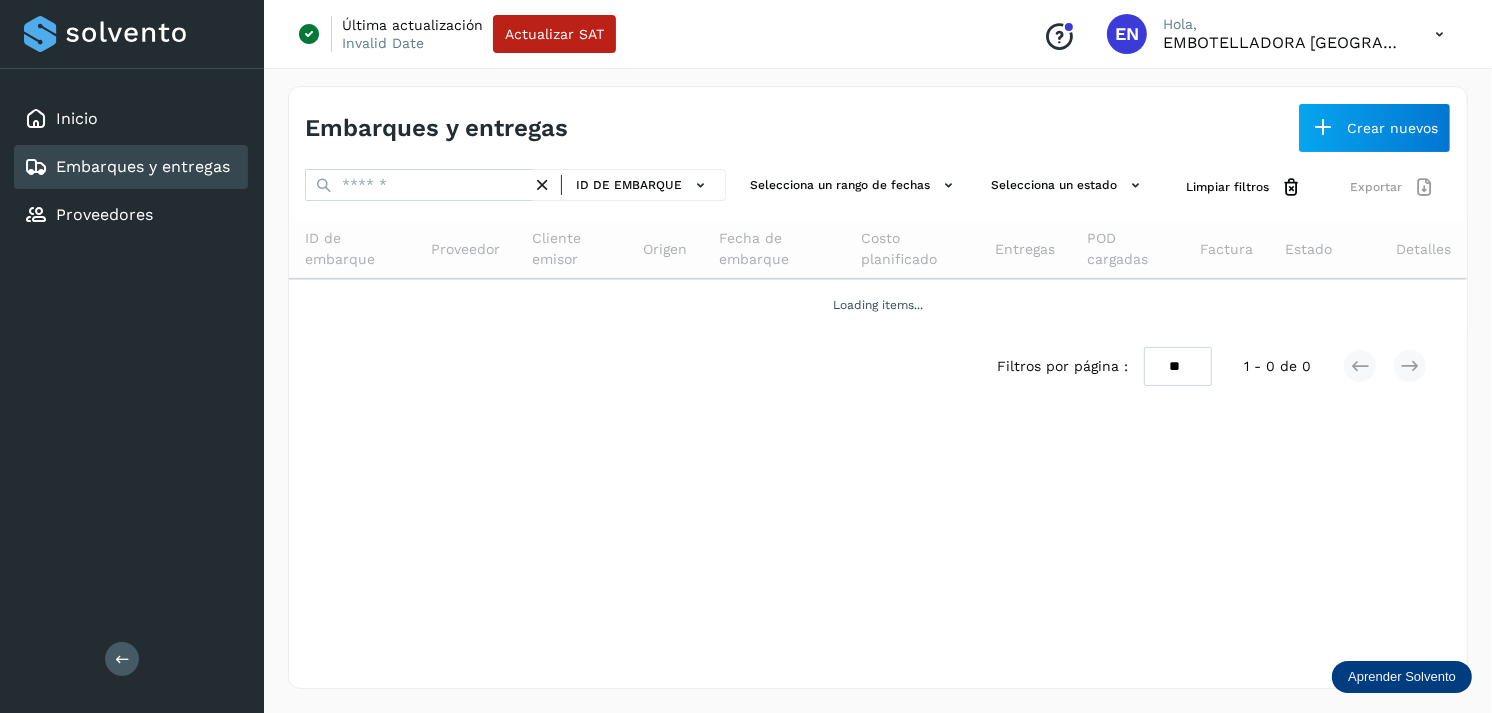 scroll, scrollTop: 0, scrollLeft: 0, axis: both 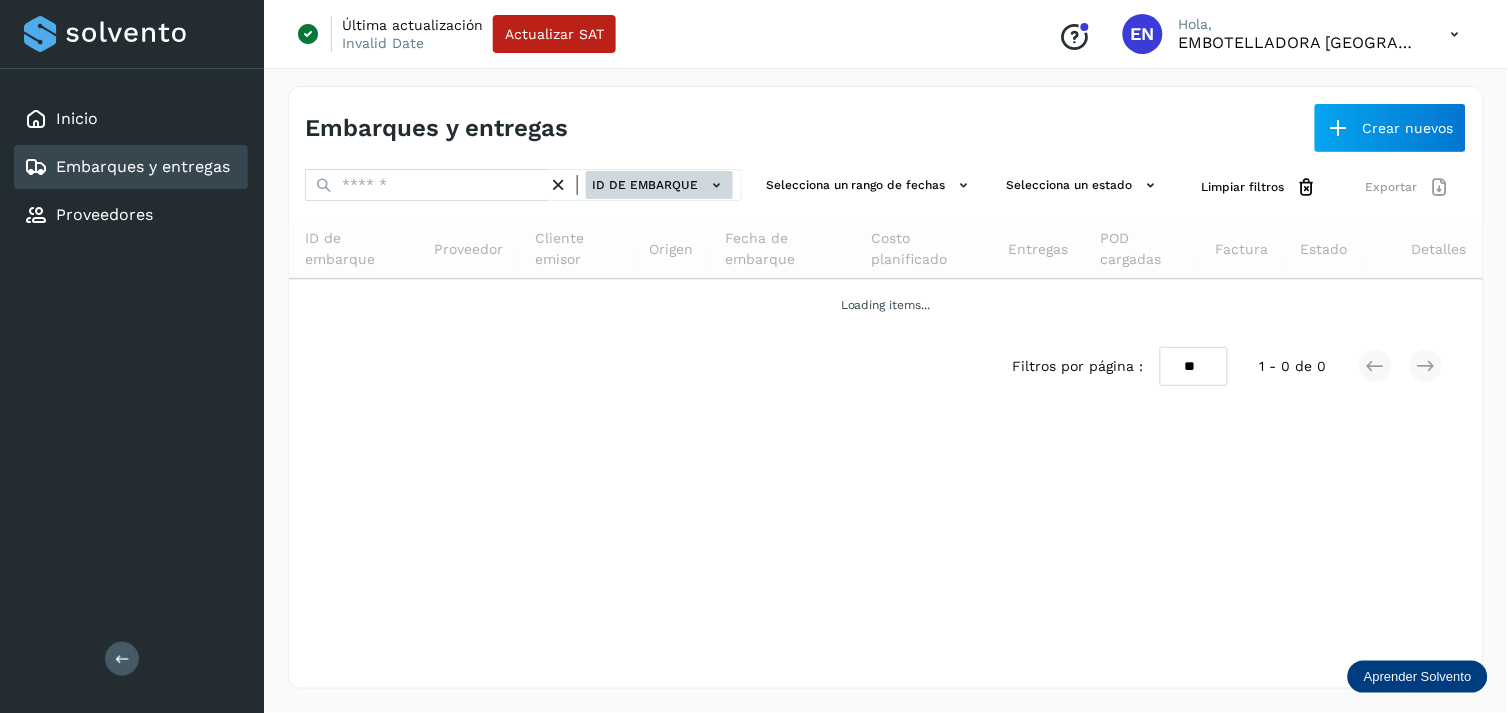 click on "ID de embarque" at bounding box center [659, 185] 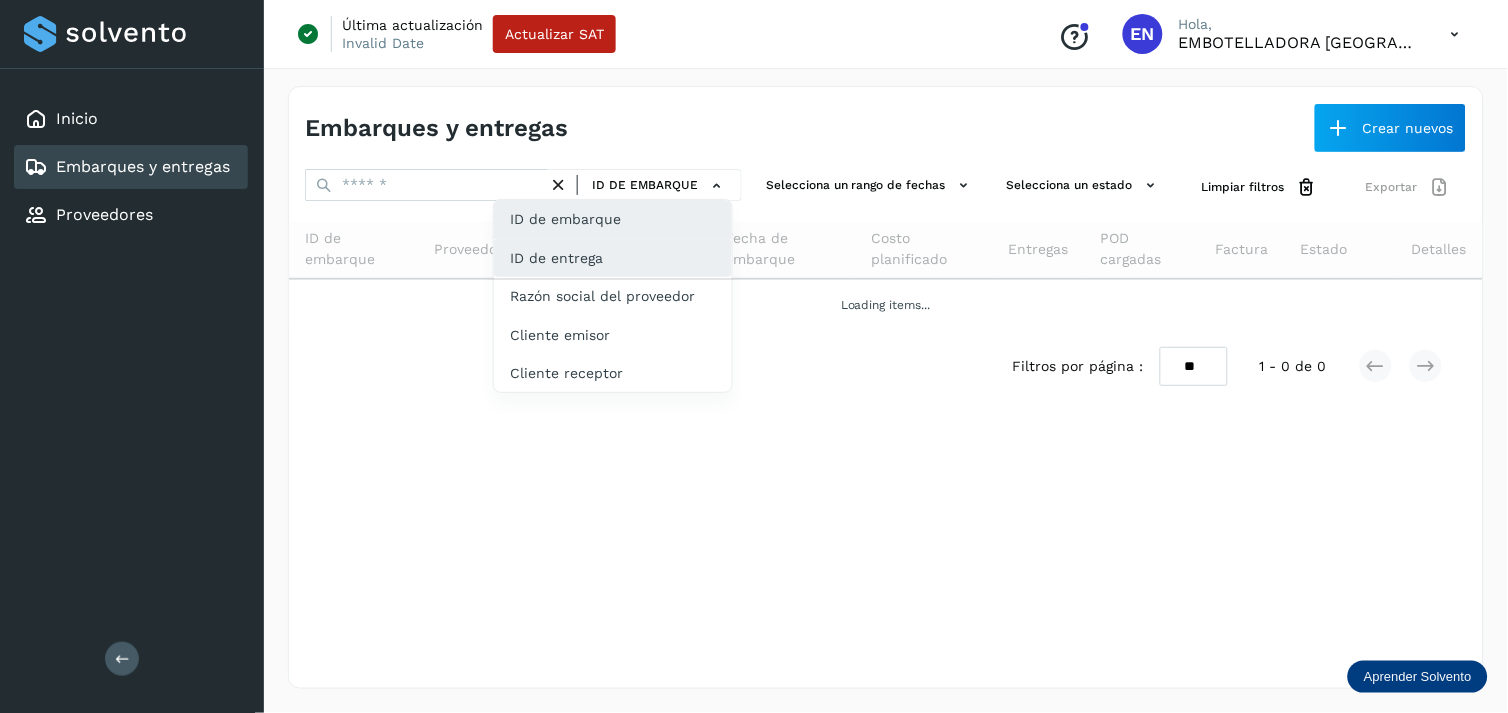 drag, startPoint x: 573, startPoint y: 238, endPoint x: 565, endPoint y: 252, distance: 16.124516 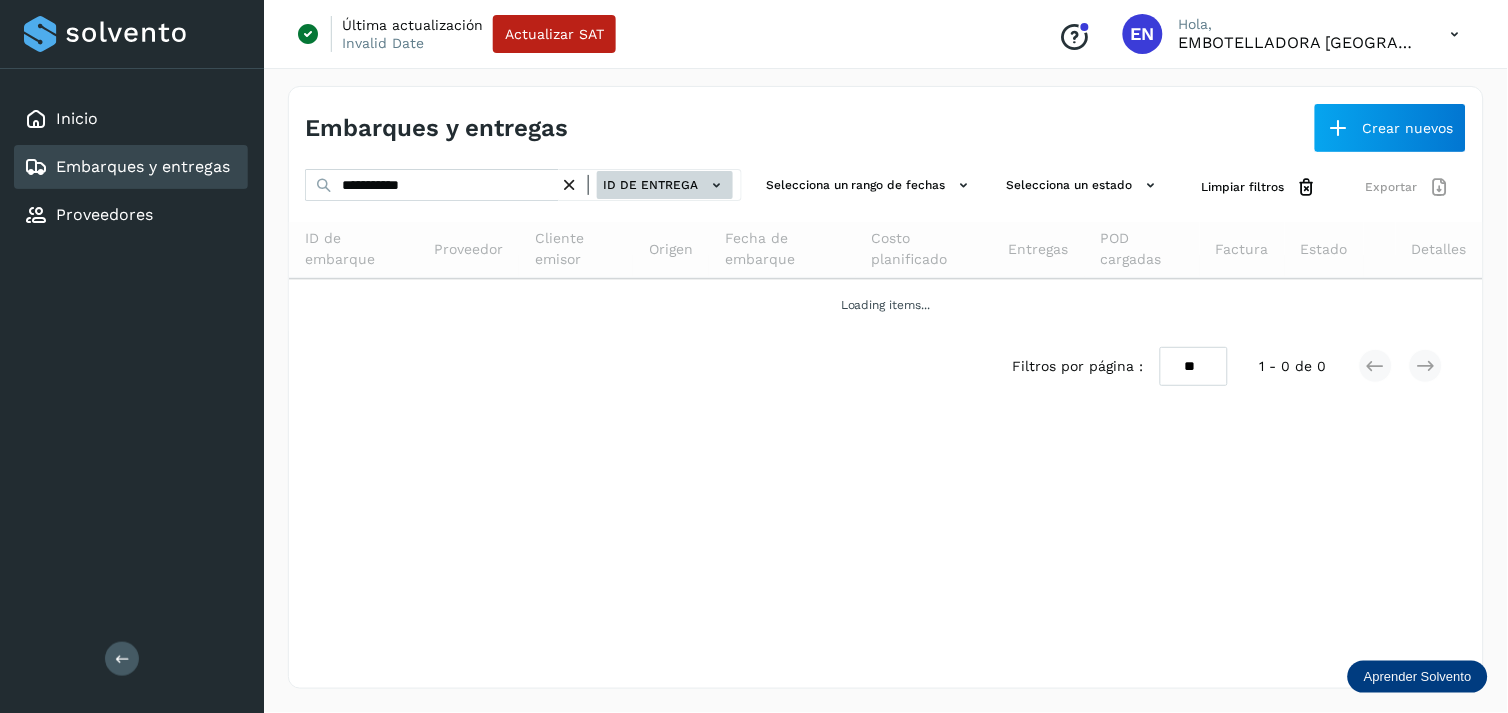 click on "ID de entrega" 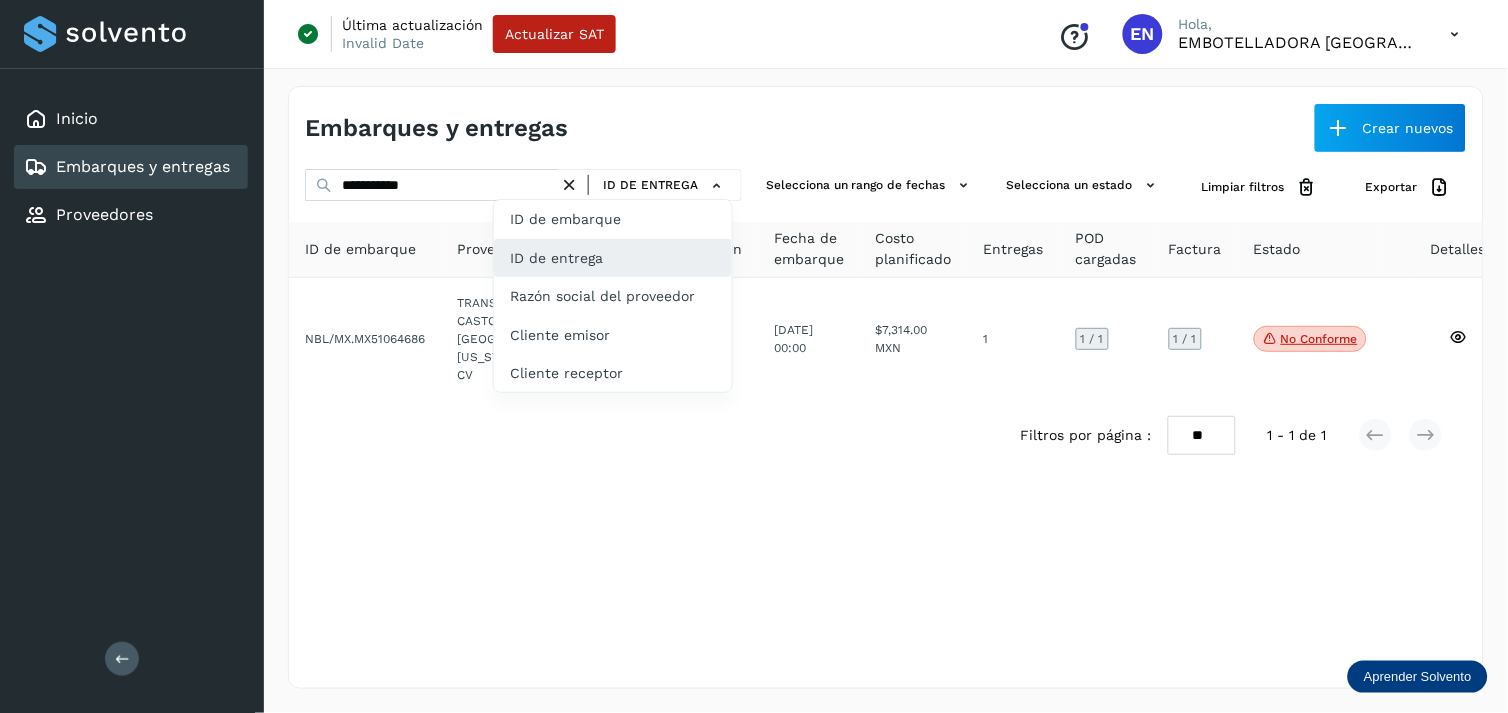 click on "ID de entrega" 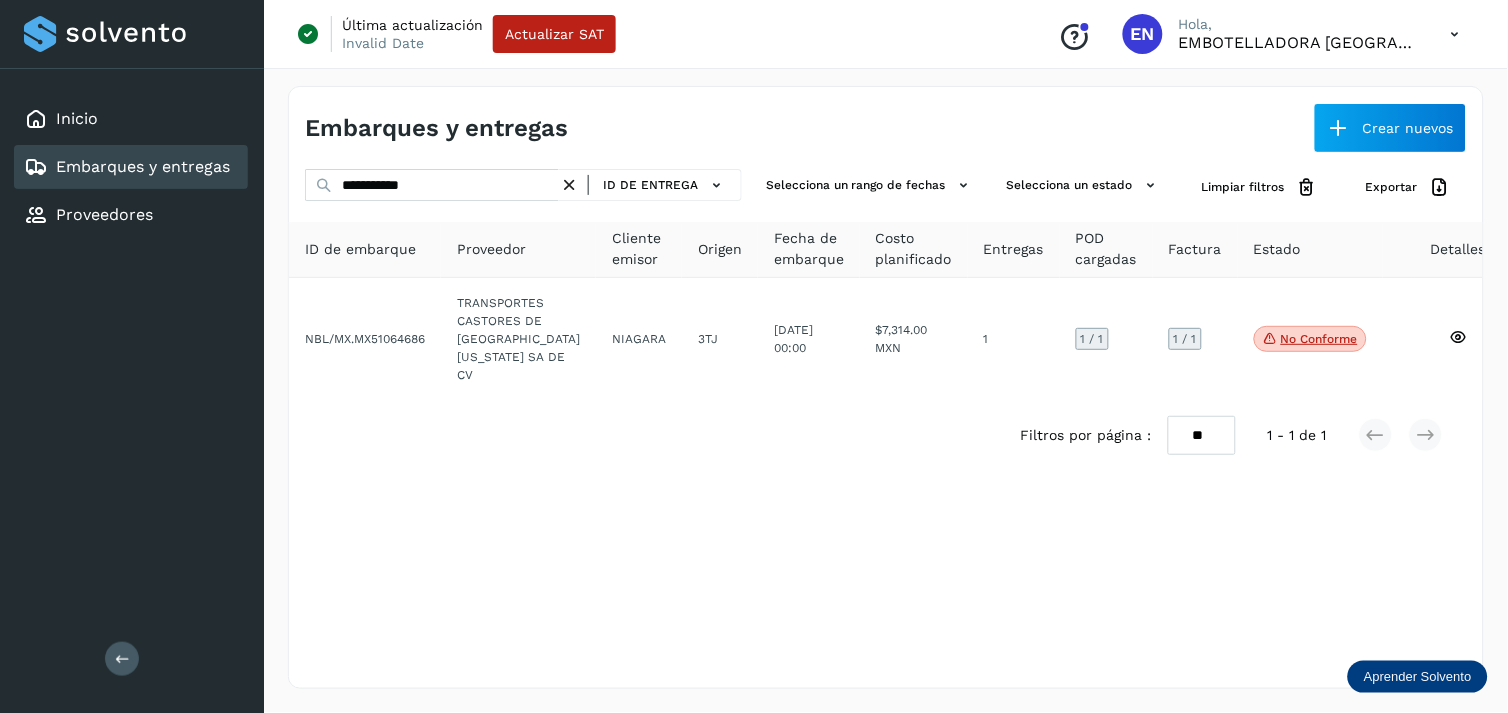 click at bounding box center (569, 185) 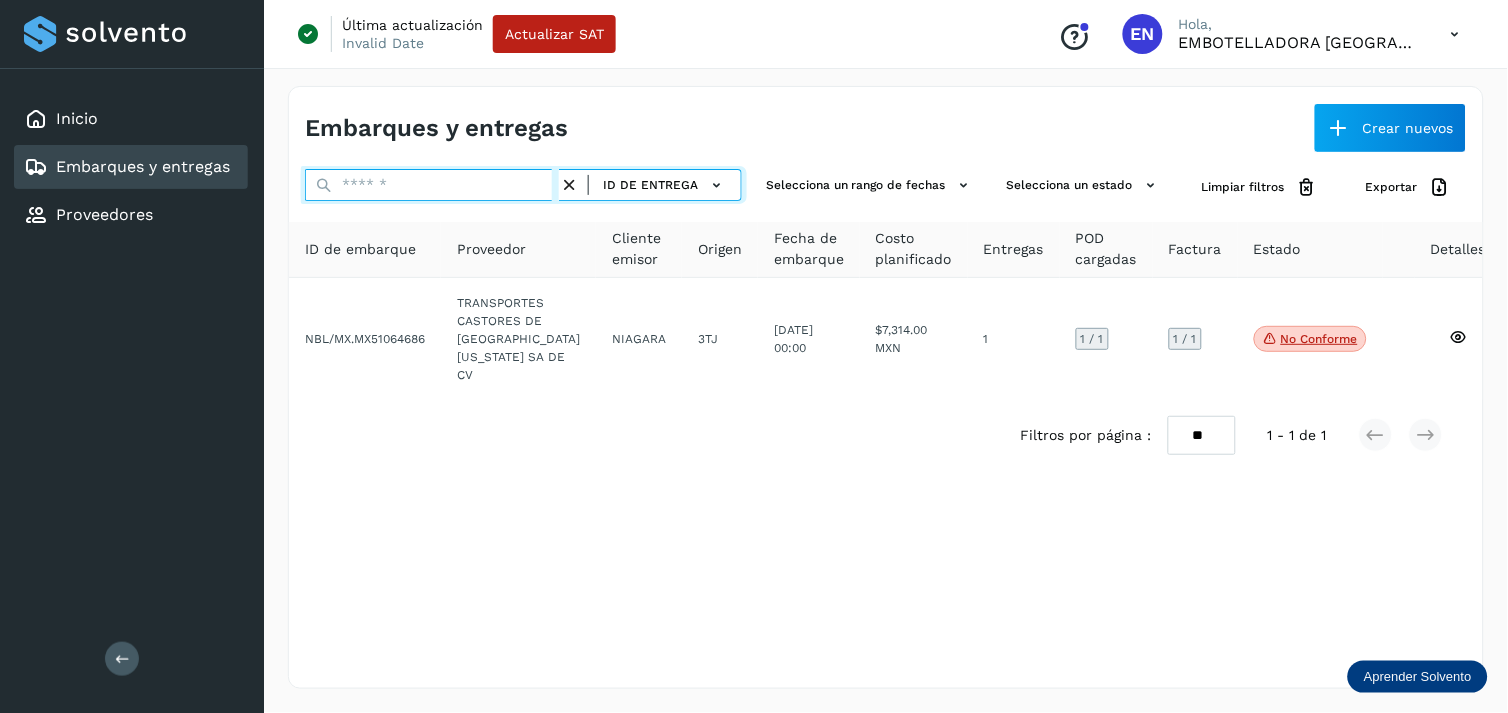 paste on "*********" 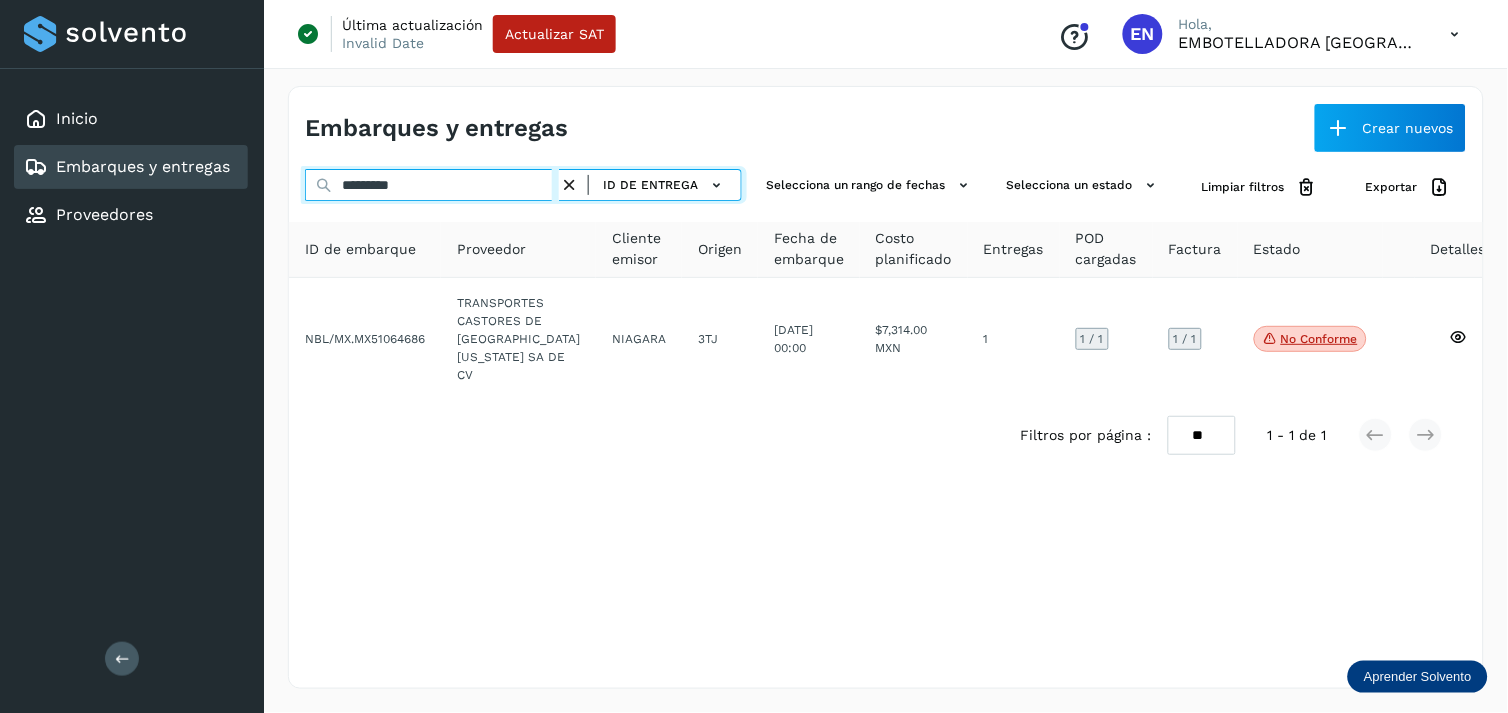 click on "*********" at bounding box center [432, 185] 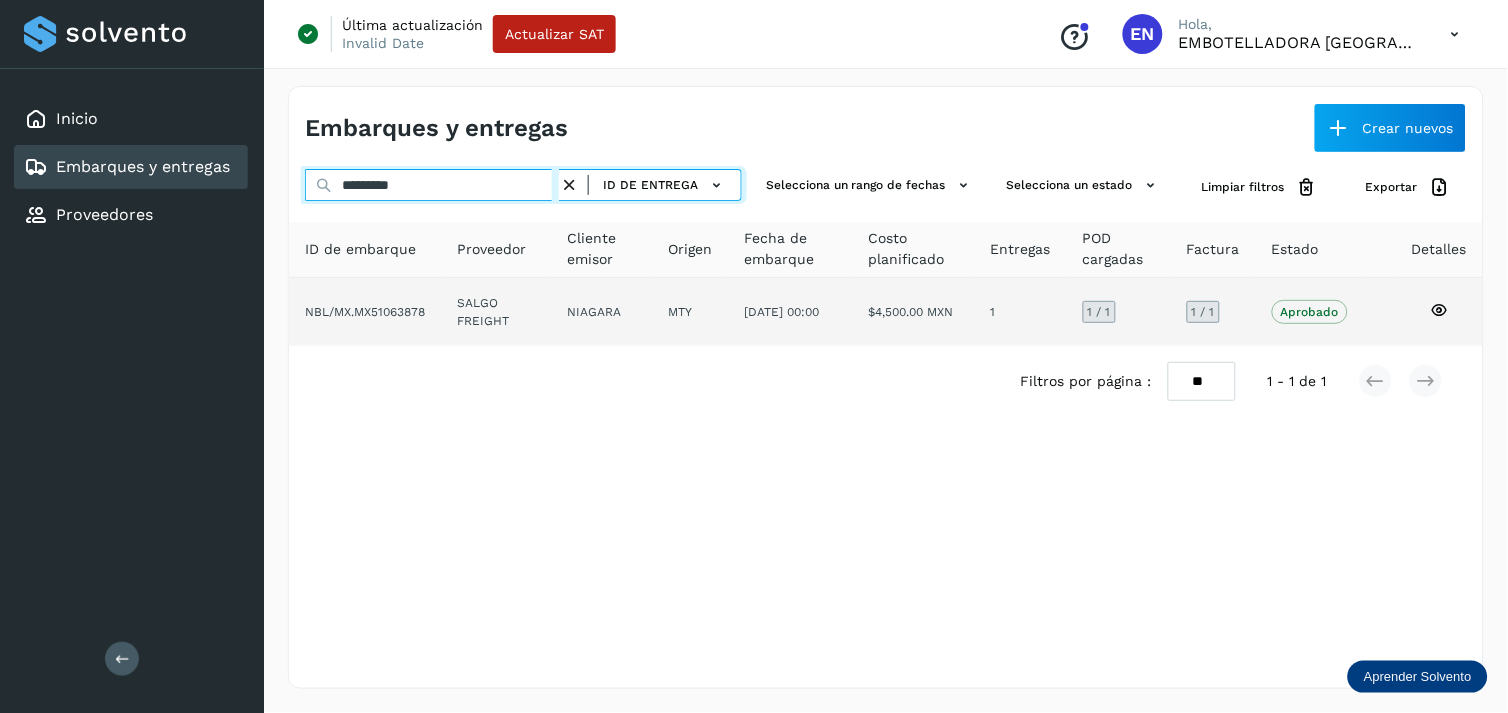 type on "*********" 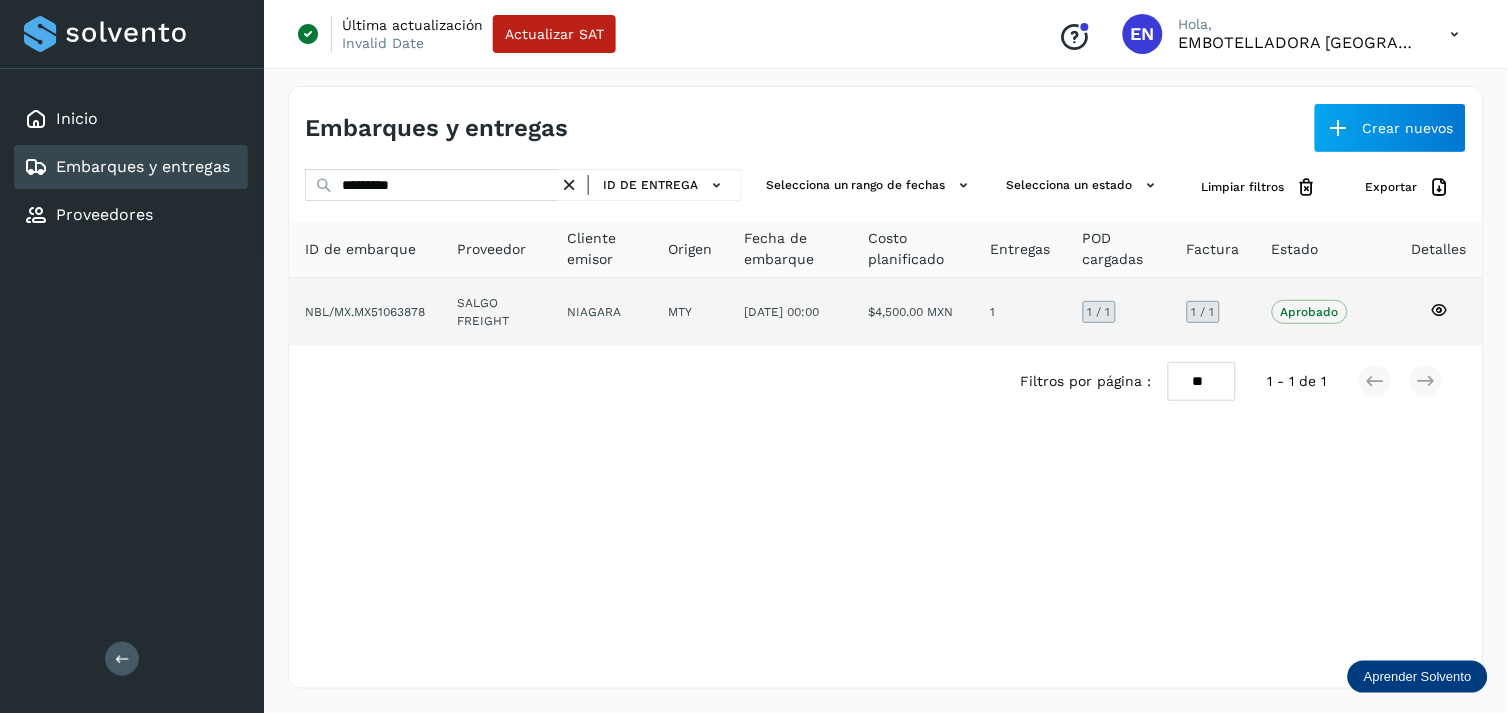 click on "NIAGARA" 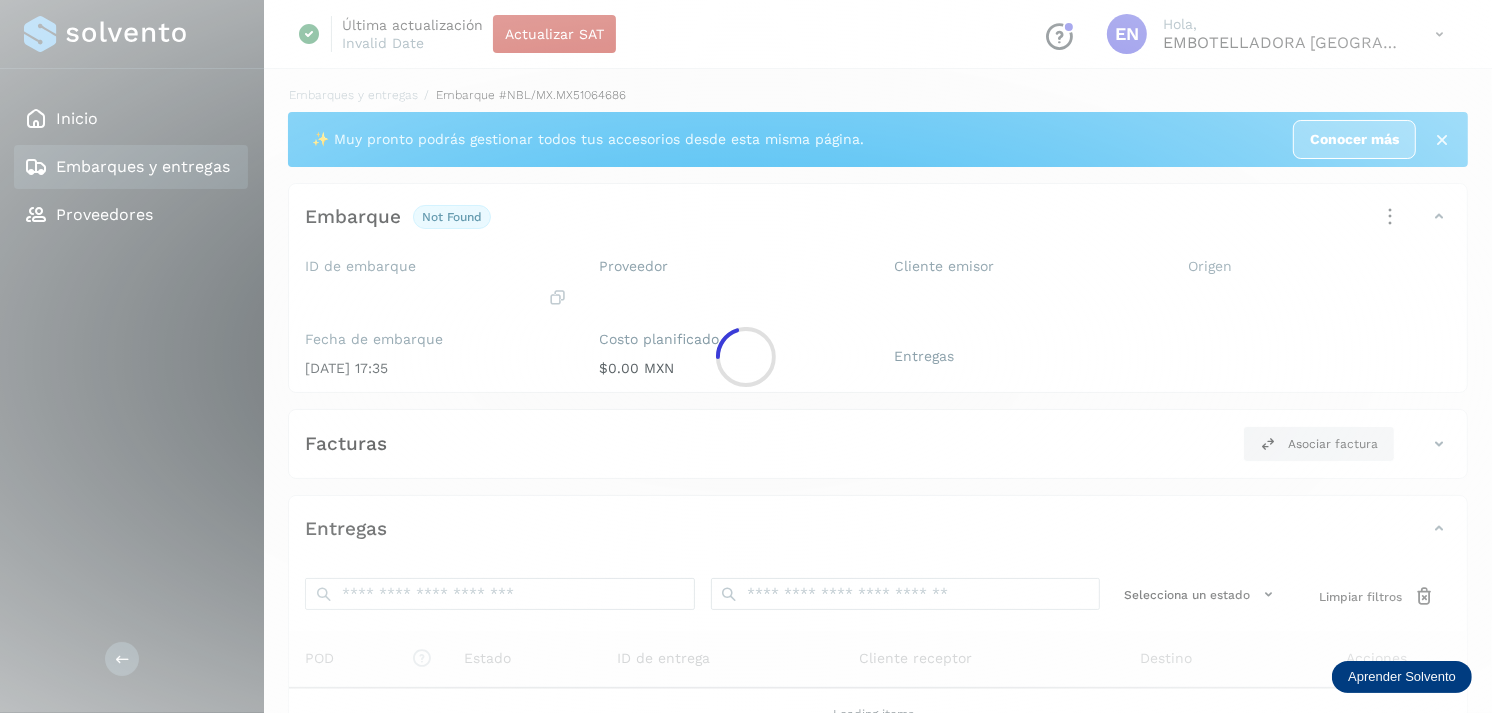 click 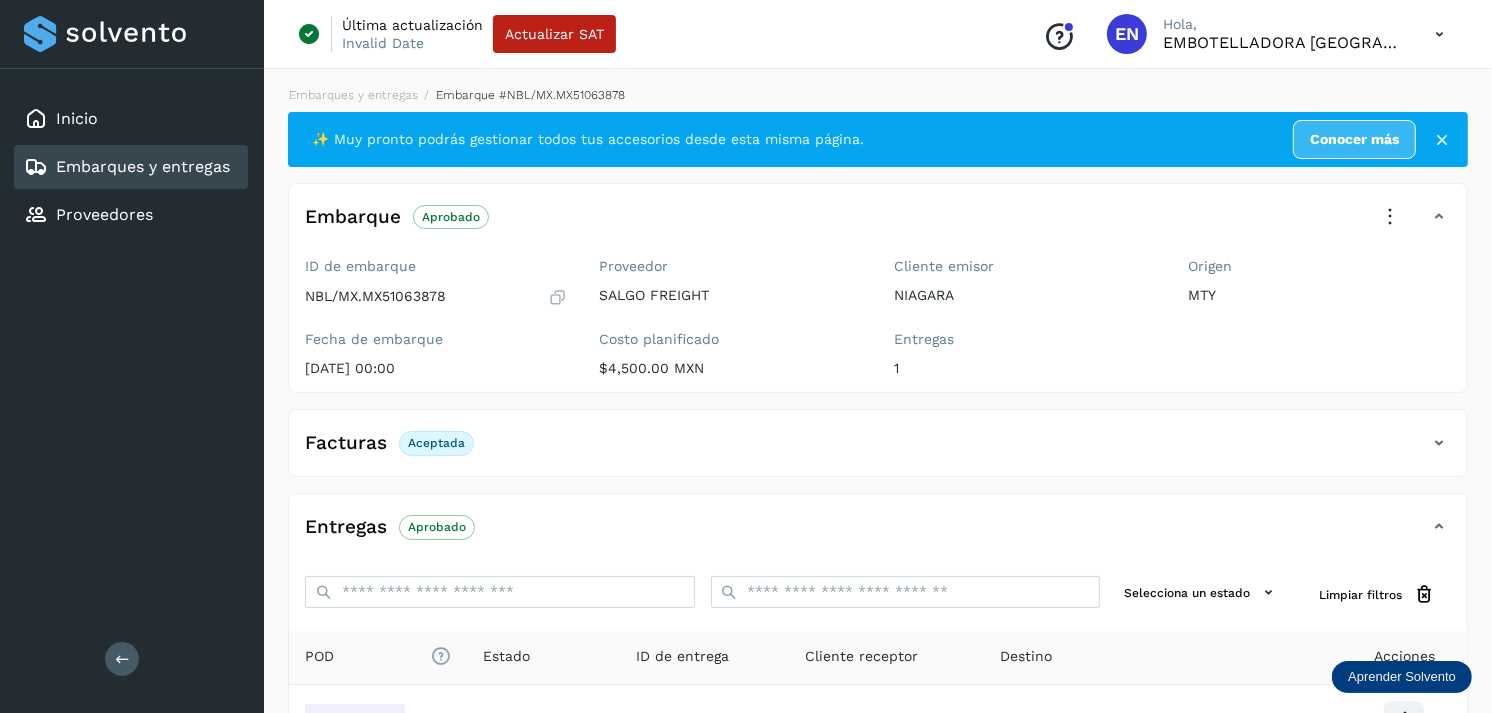scroll, scrollTop: 241, scrollLeft: 0, axis: vertical 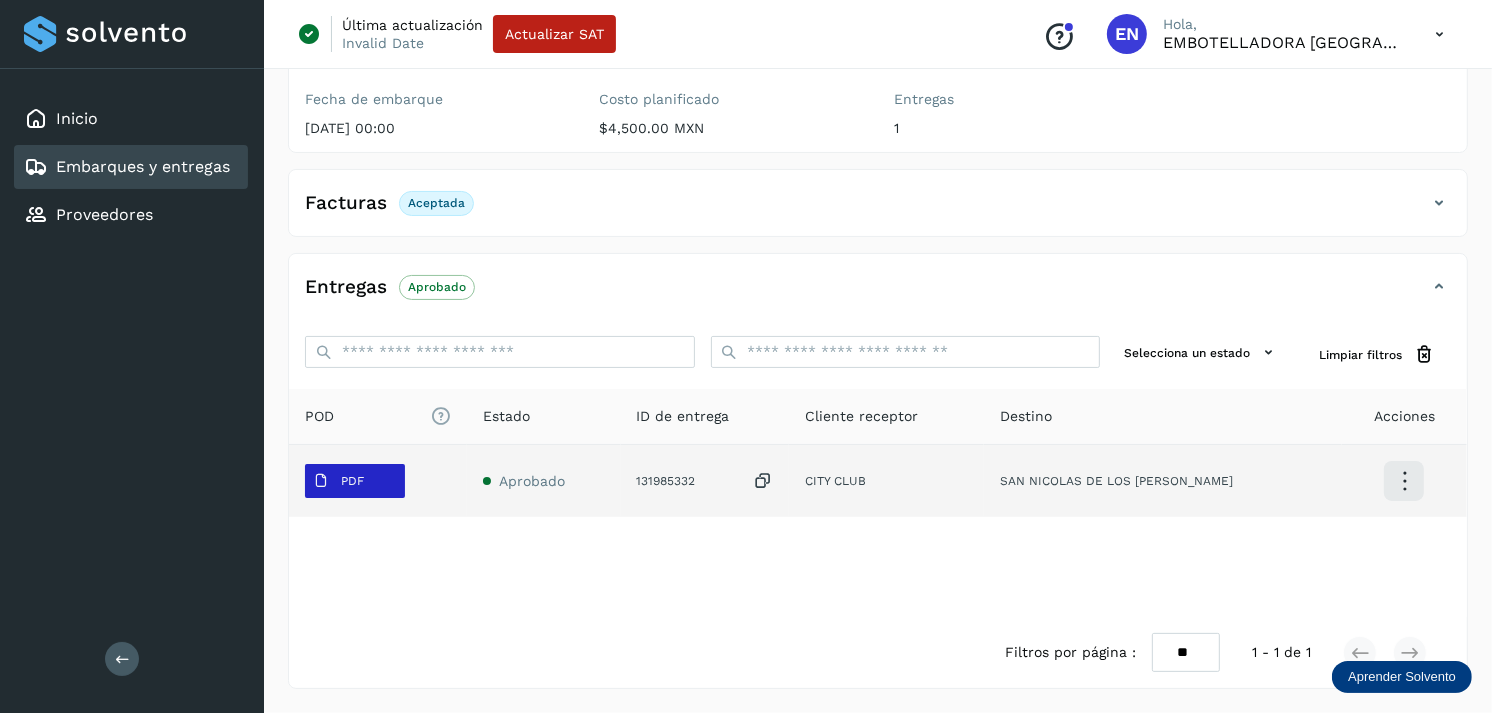 click on "PDF" at bounding box center [338, 481] 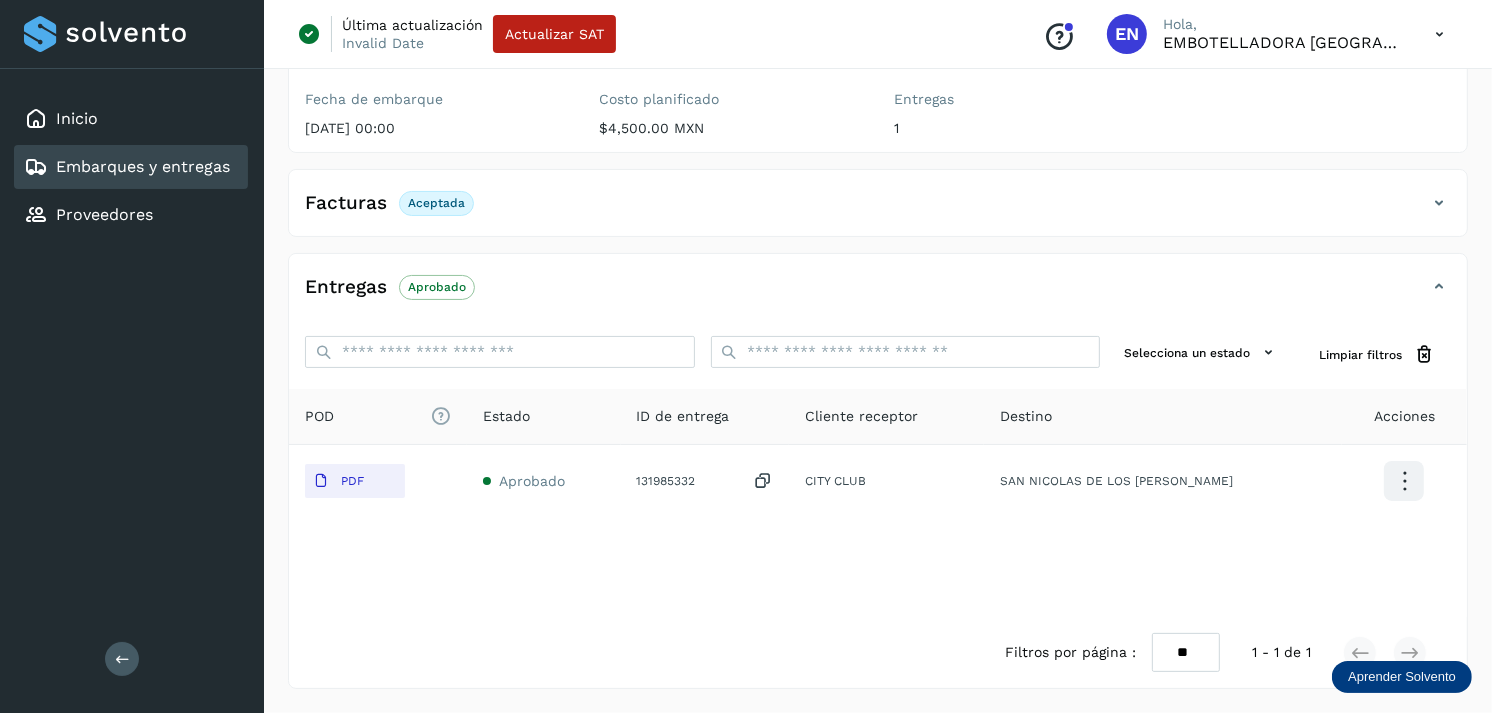 type 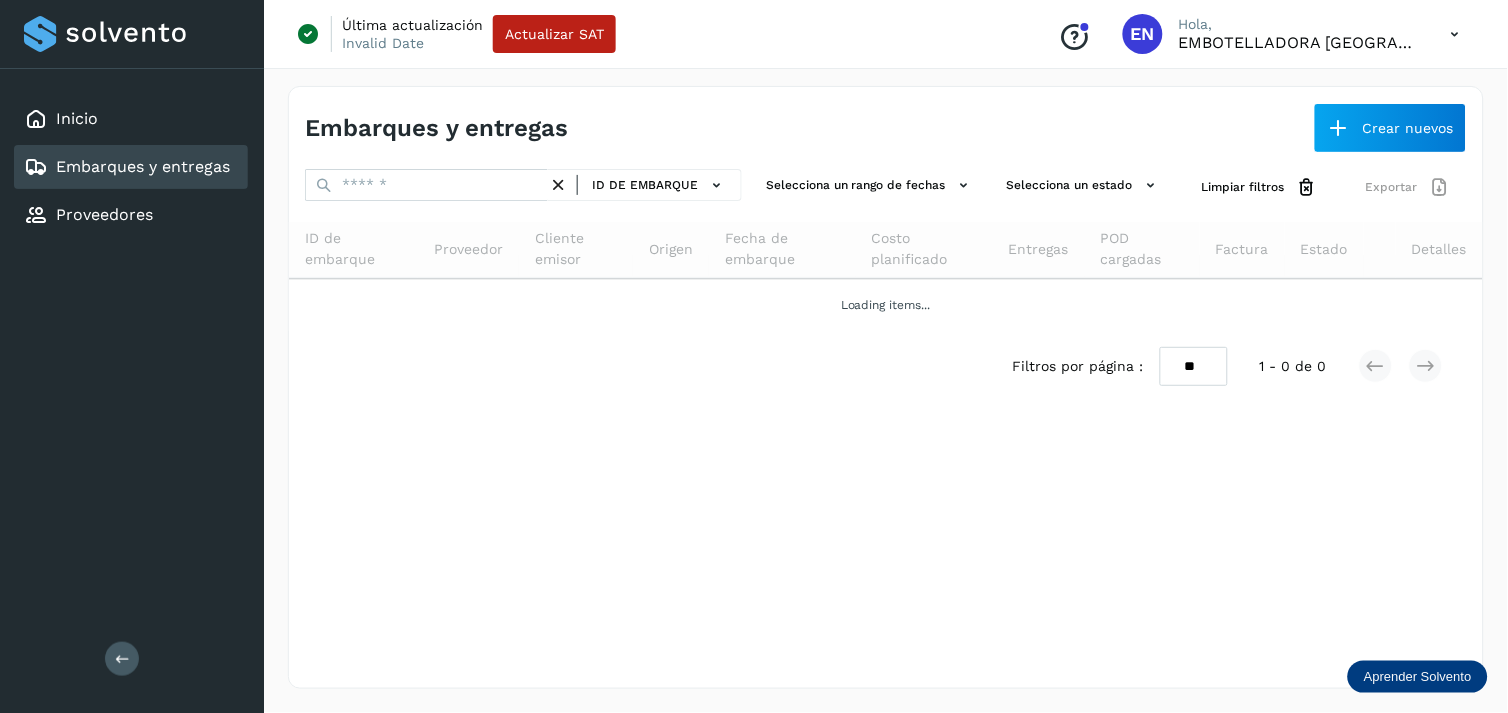 click on "ID de embarque" at bounding box center [645, 185] 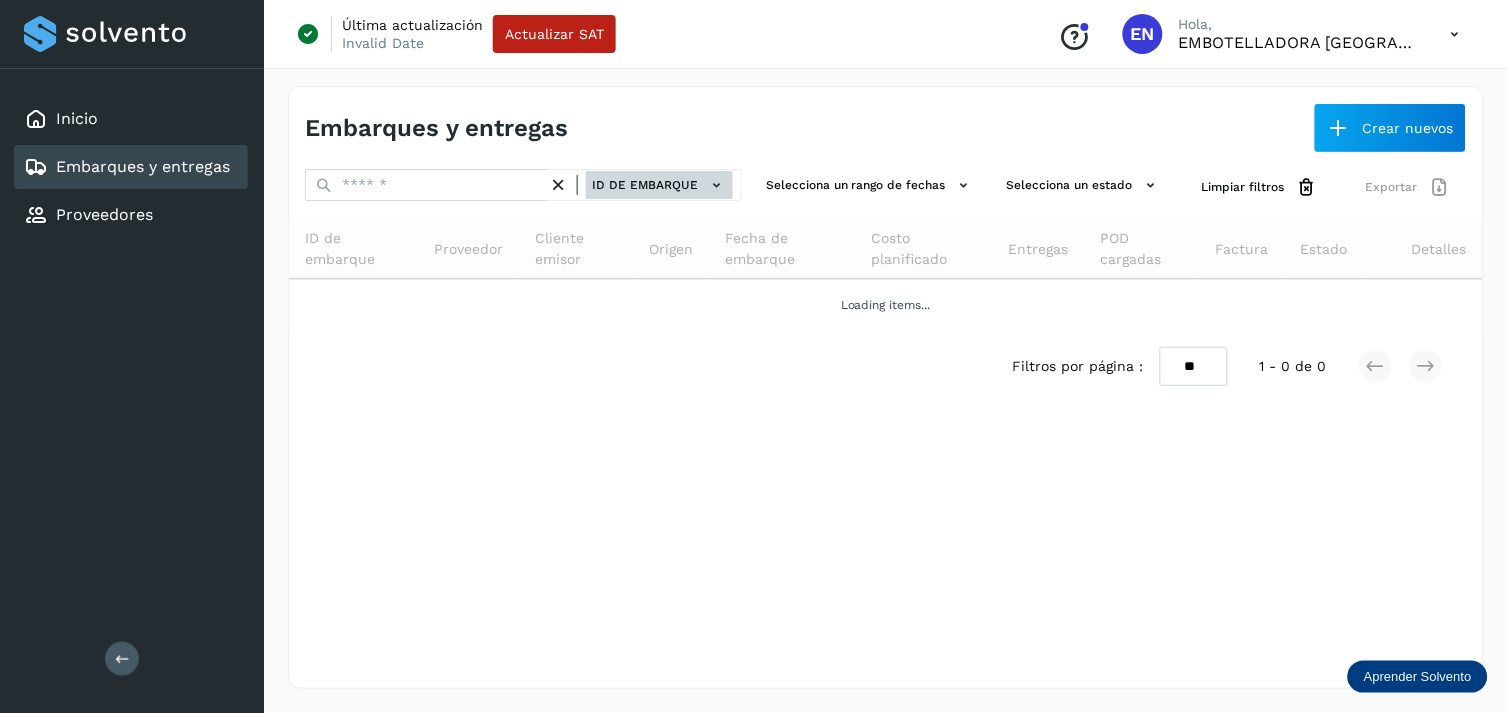 click on "ID de embarque" at bounding box center (659, 185) 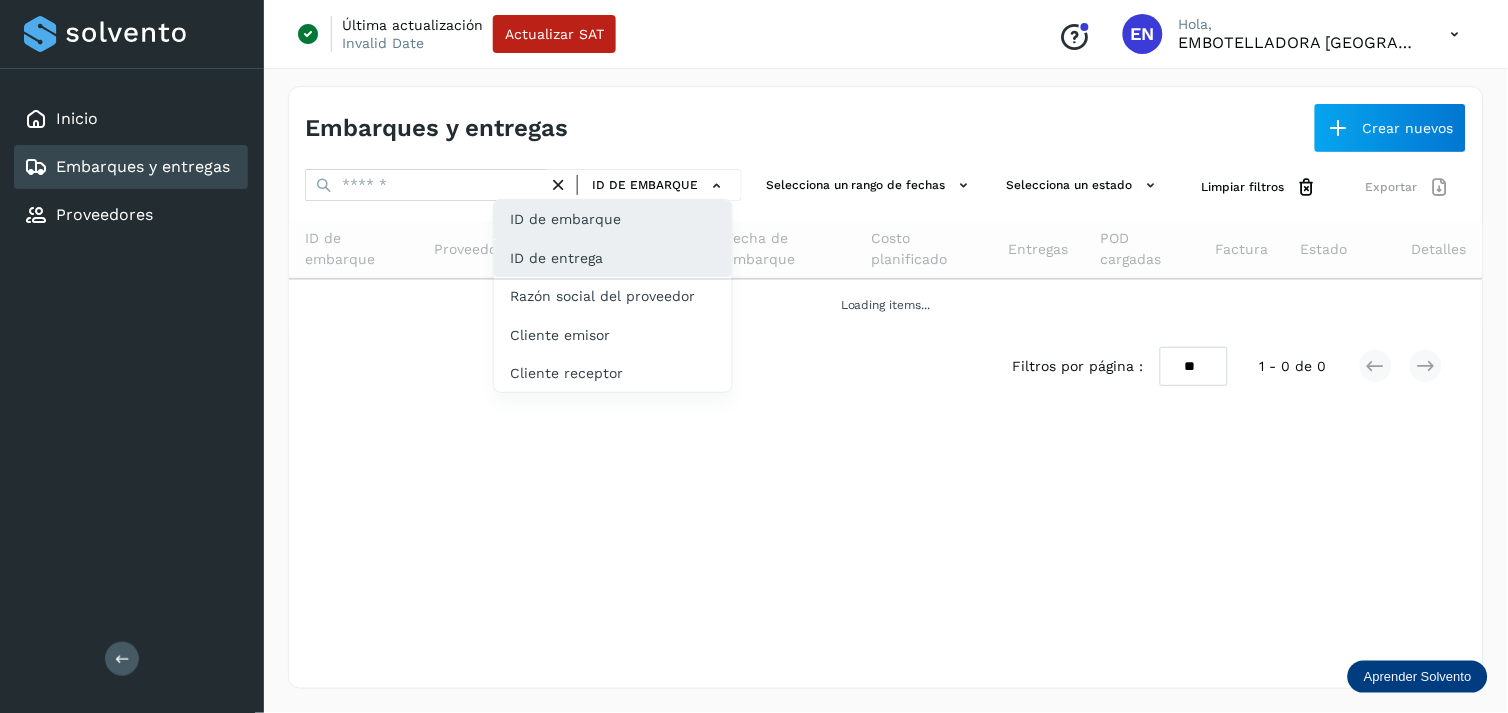click on "ID de entrega" 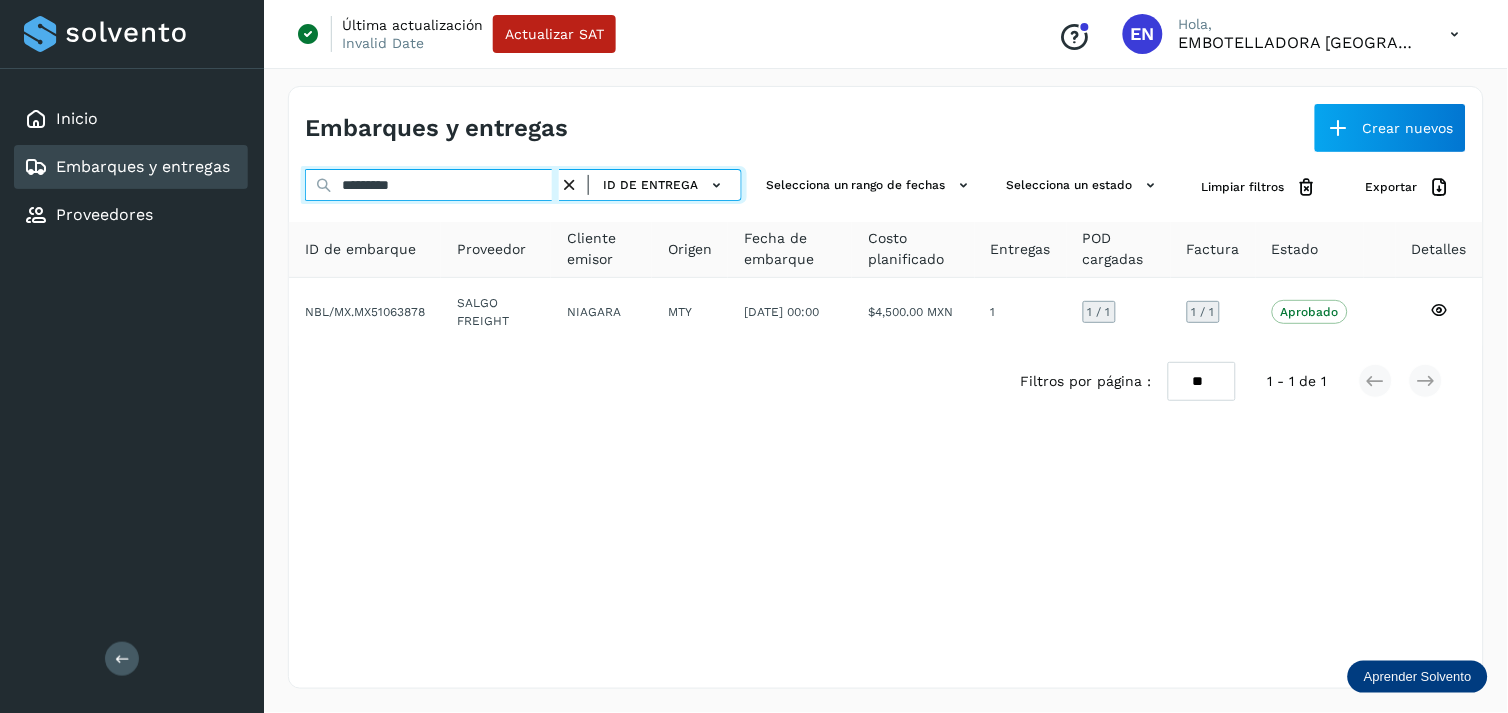 click on "*********" at bounding box center (432, 185) 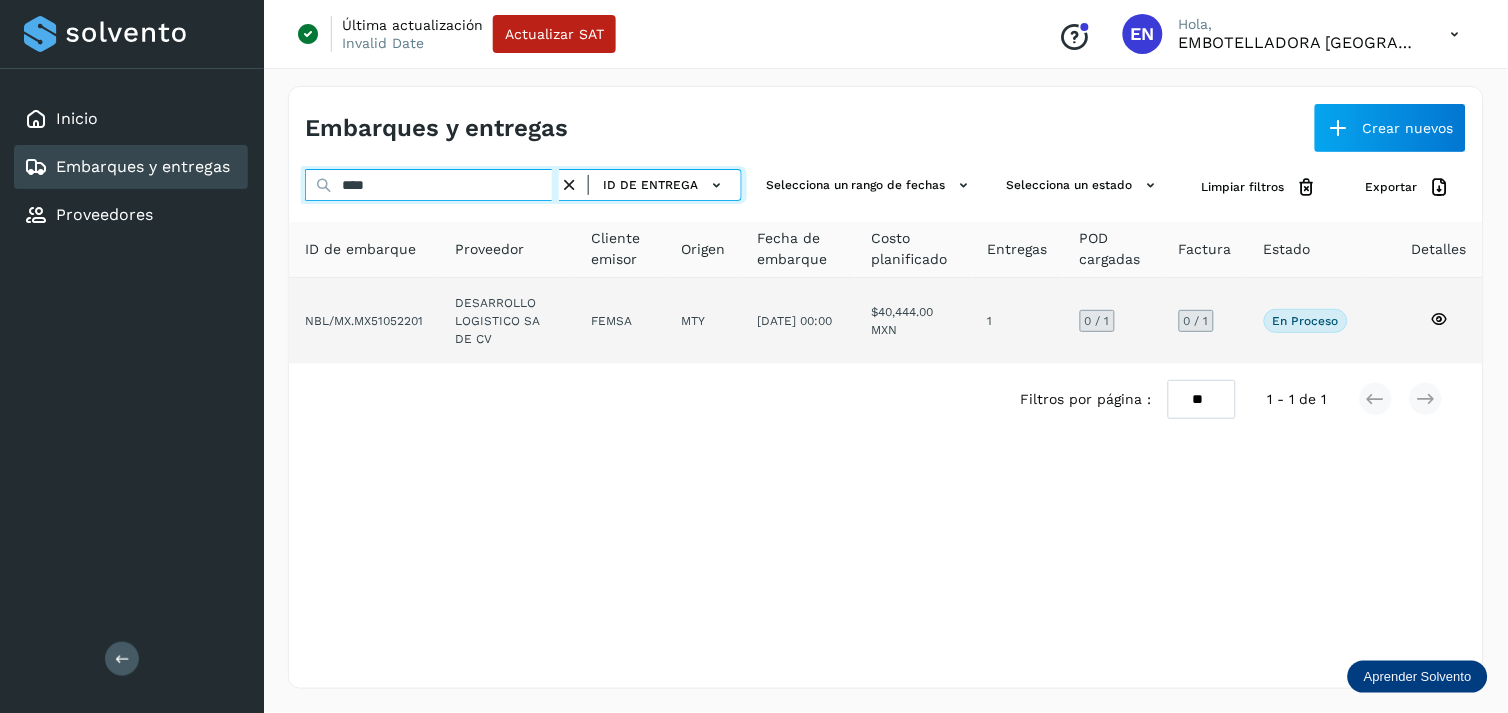 type on "****" 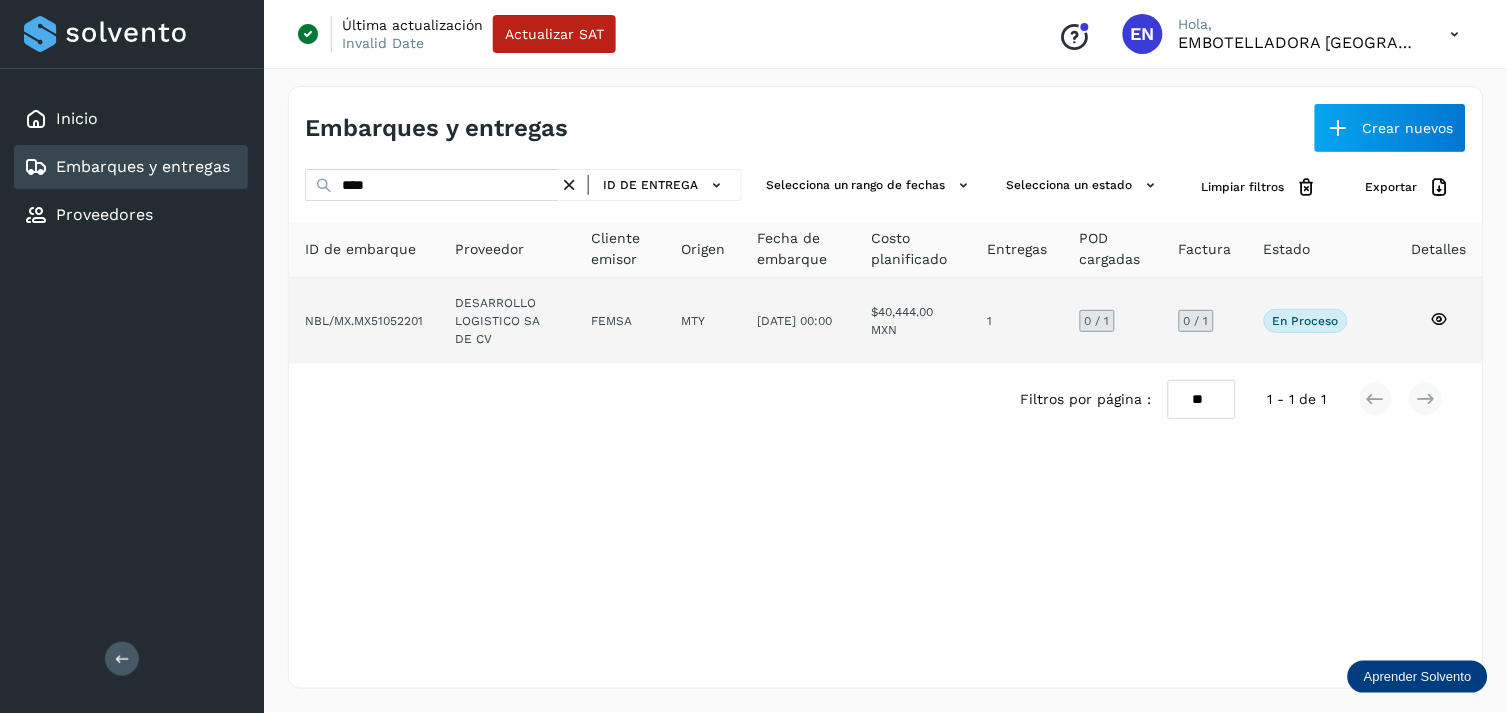 click on "MTY" 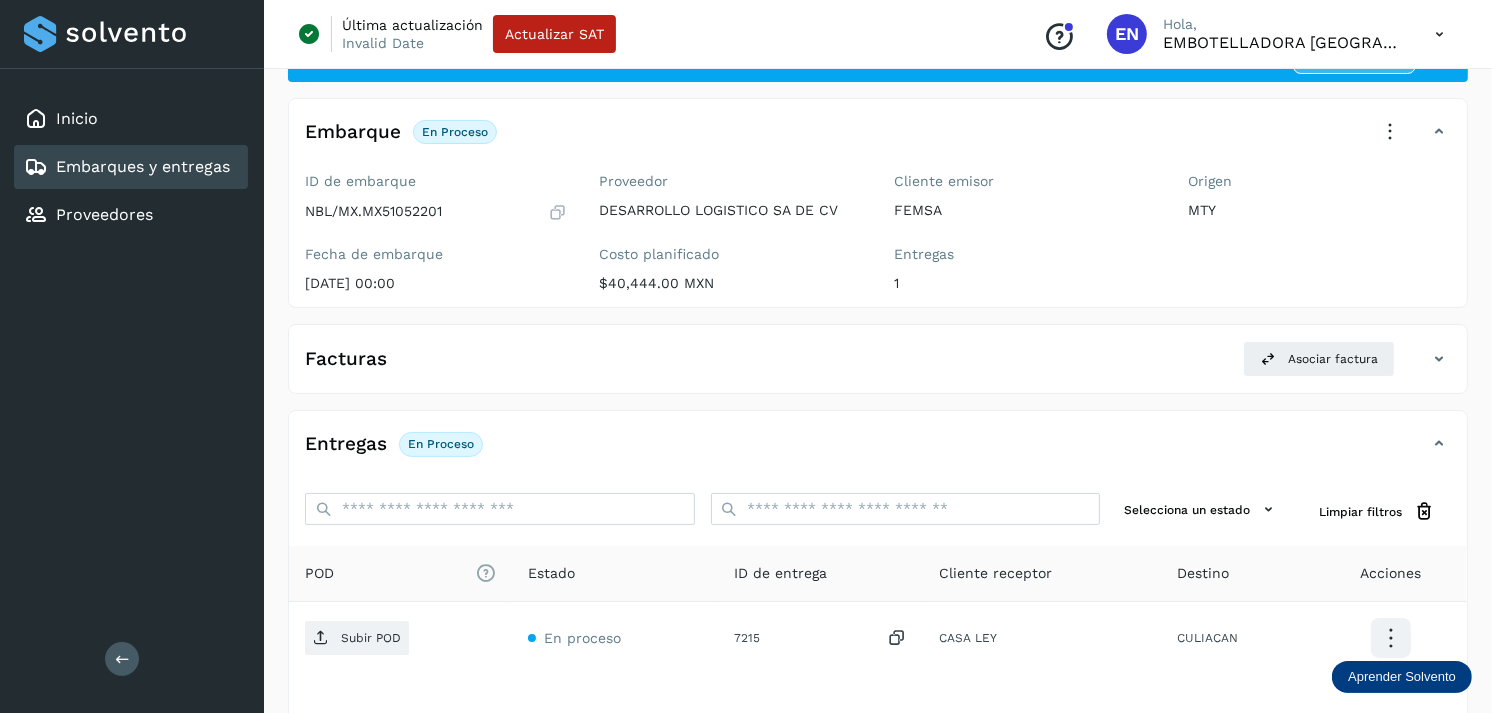 scroll, scrollTop: 88, scrollLeft: 0, axis: vertical 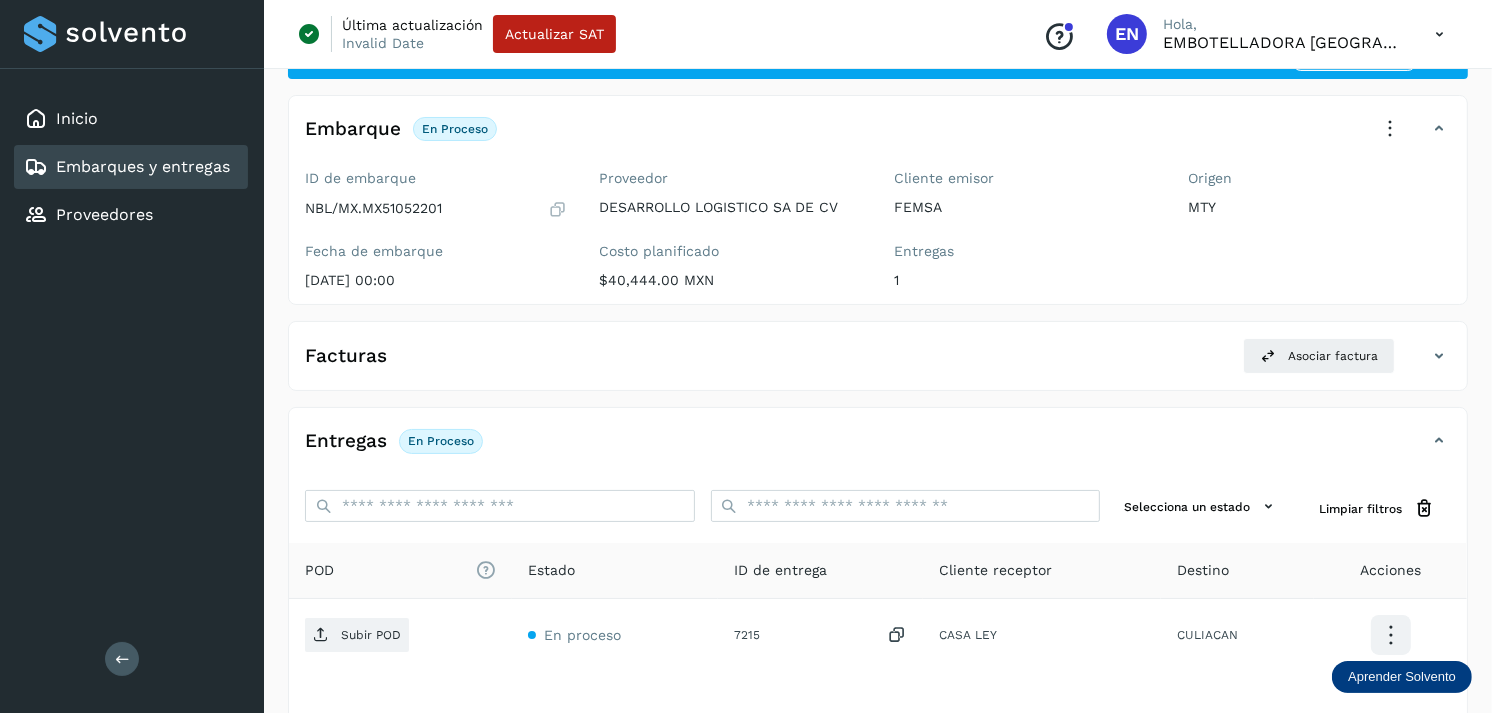 click on "Embarques y entregas" 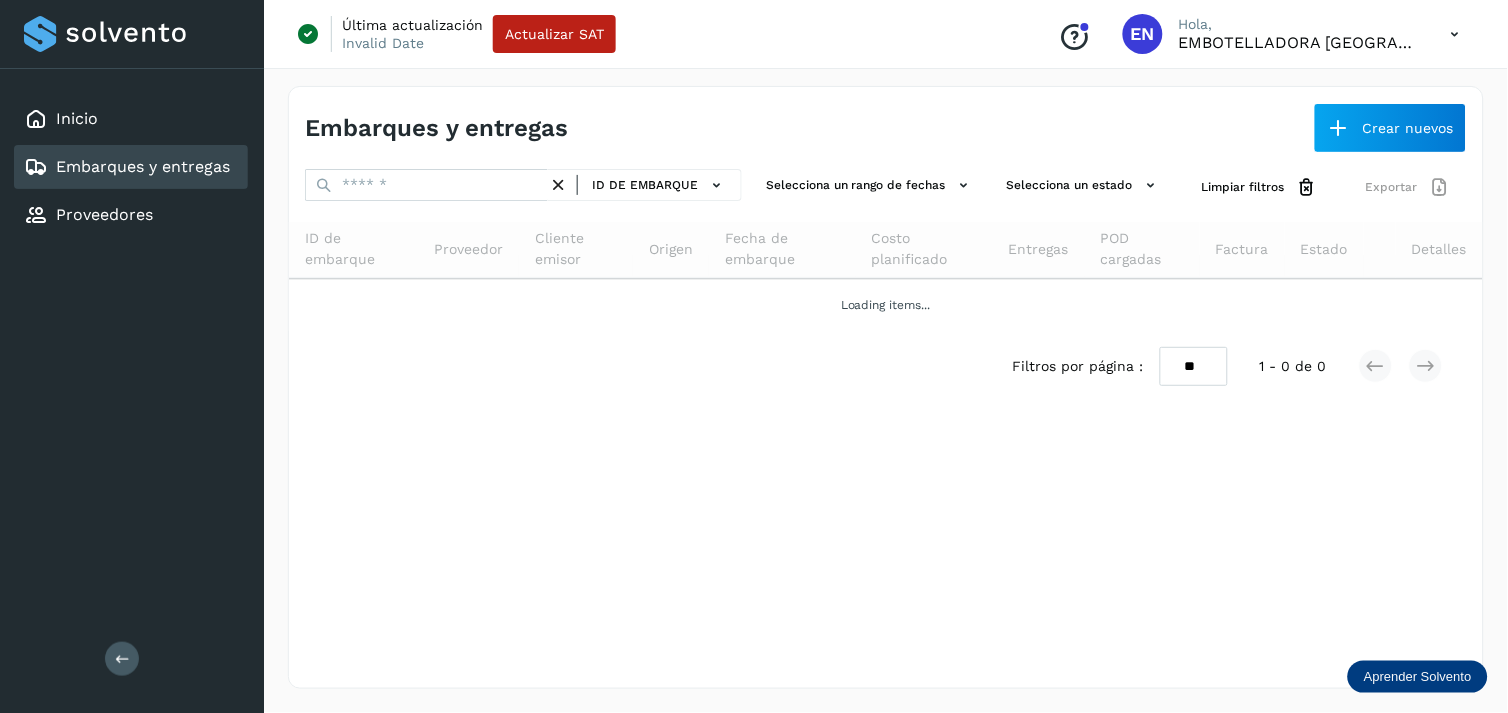 click on "ID de embarque" at bounding box center (523, 187) 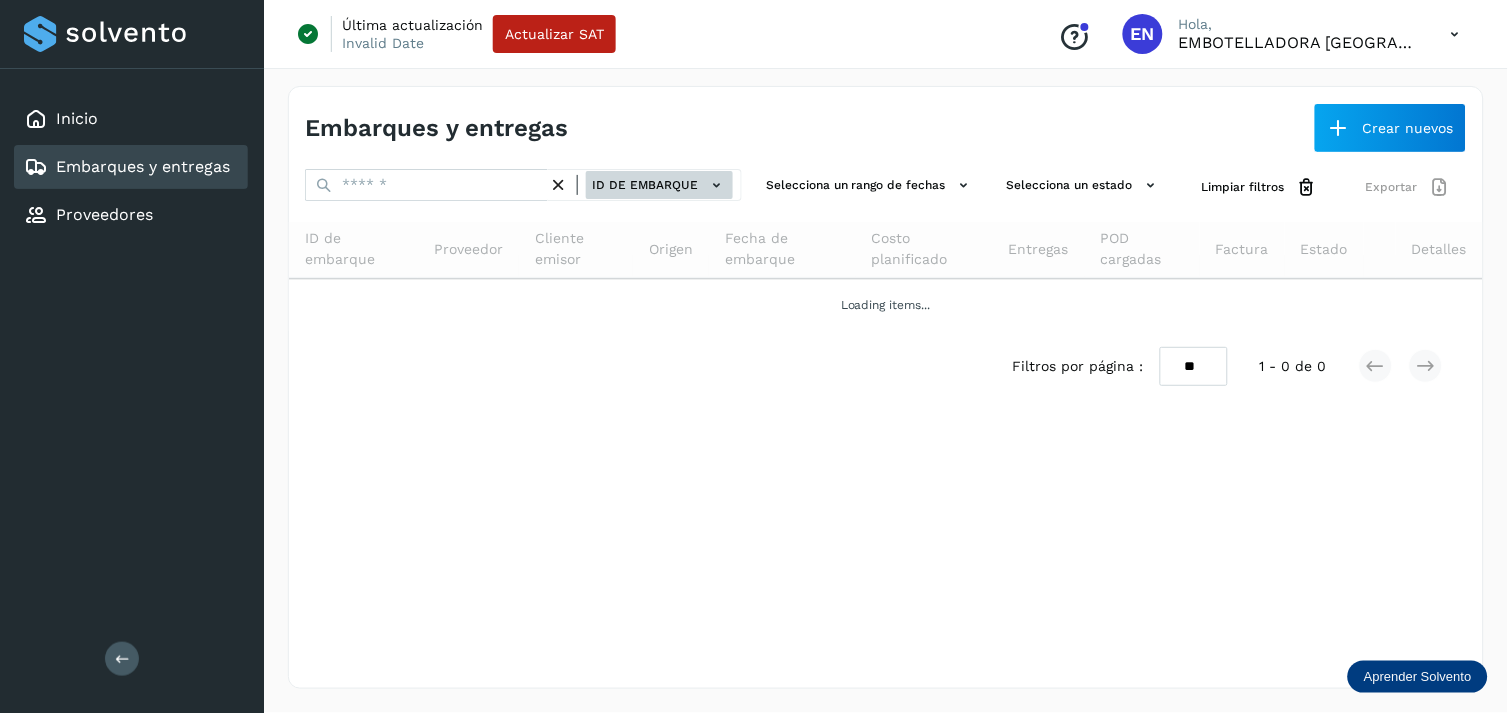 click on "ID de embarque" 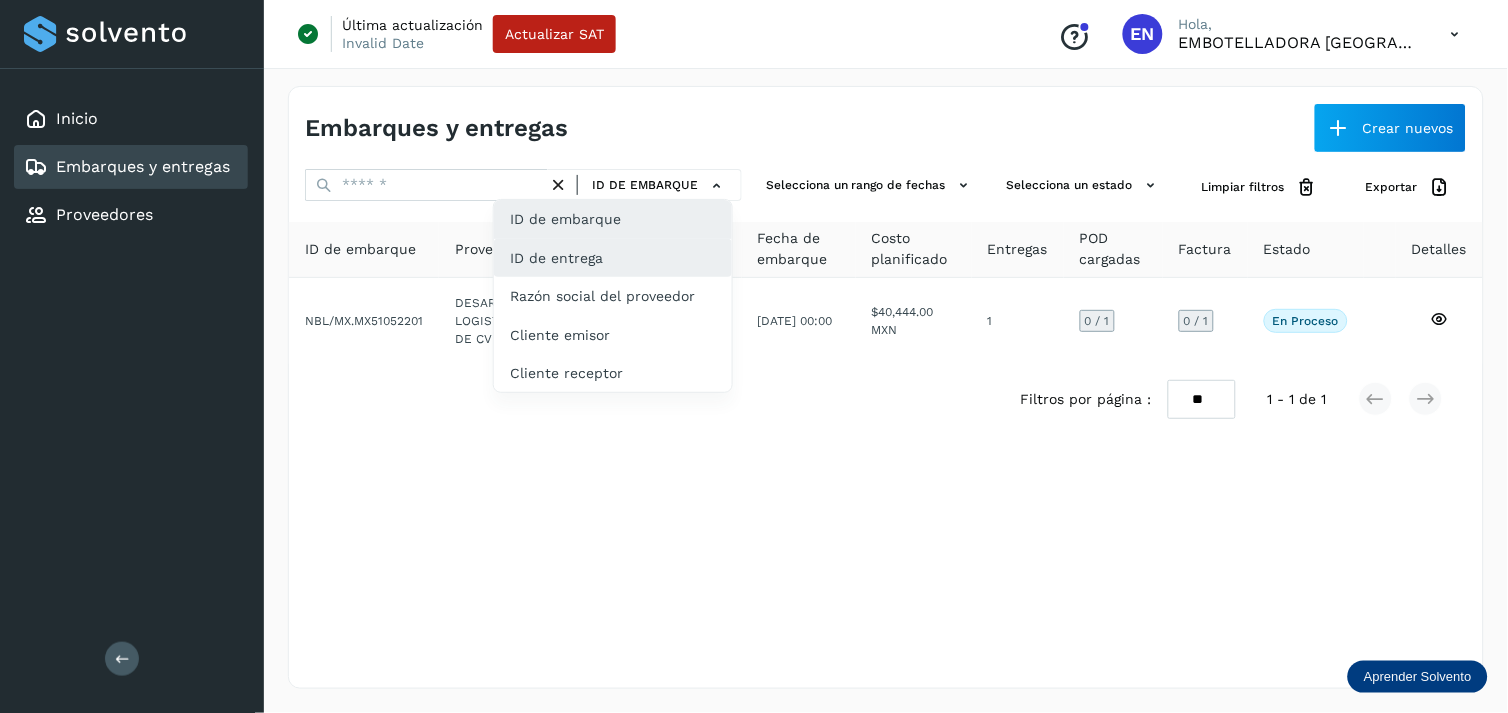 click on "ID de entrega" 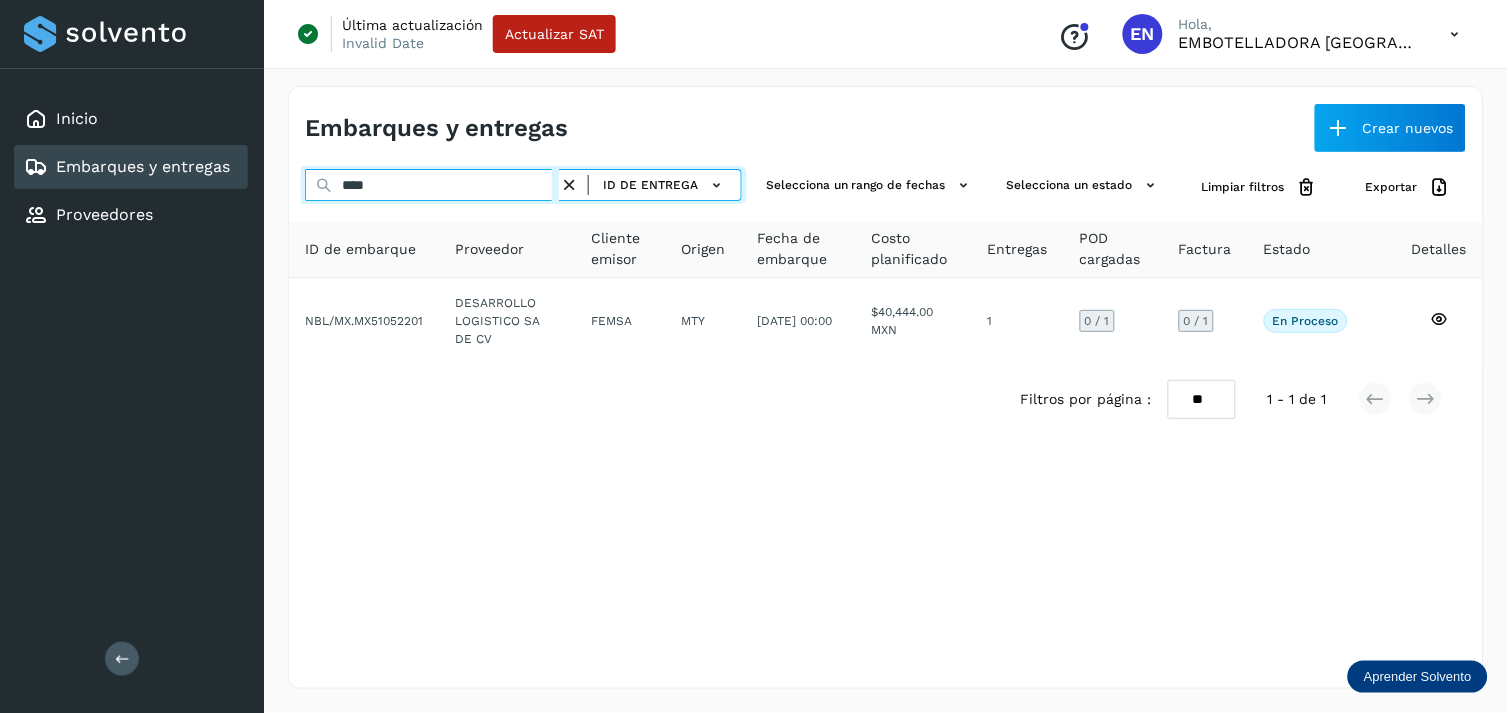 click on "****" at bounding box center (432, 185) 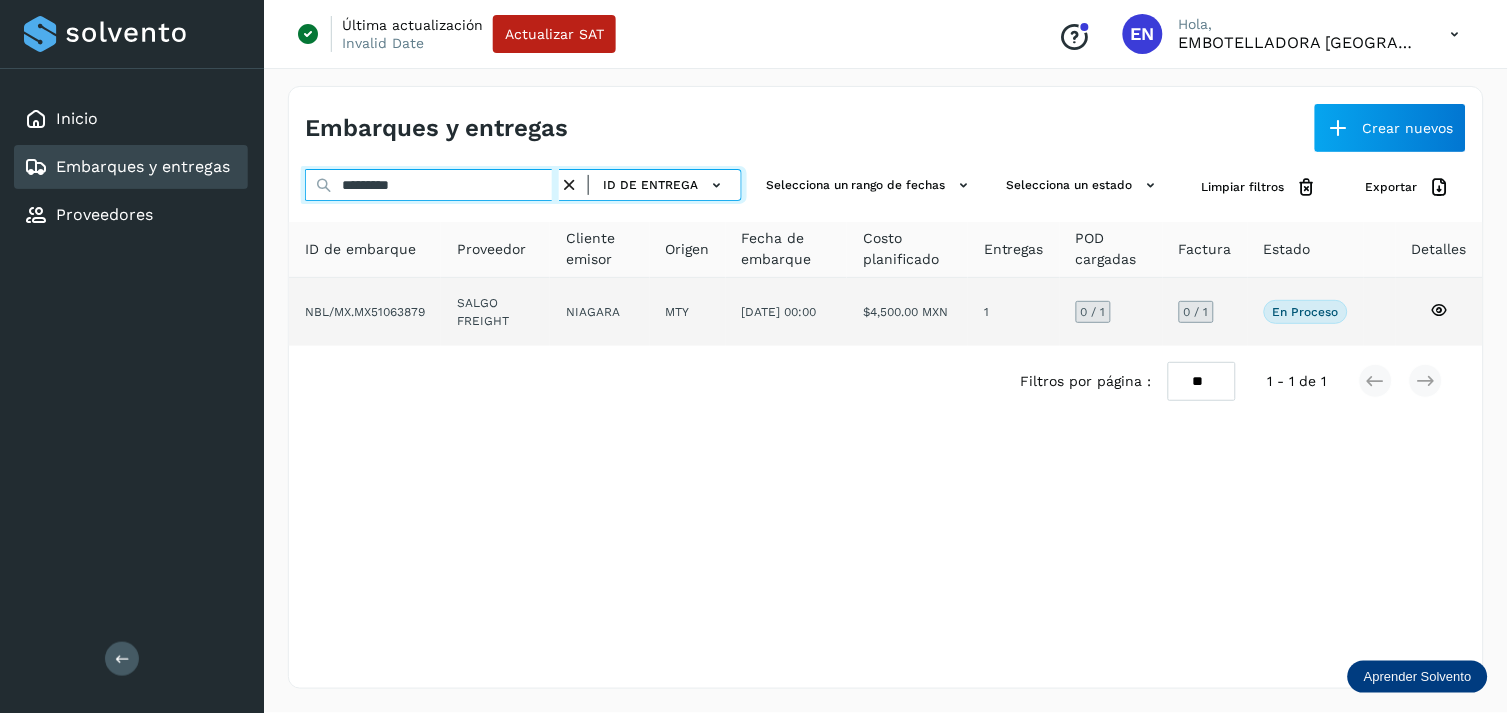 type on "*********" 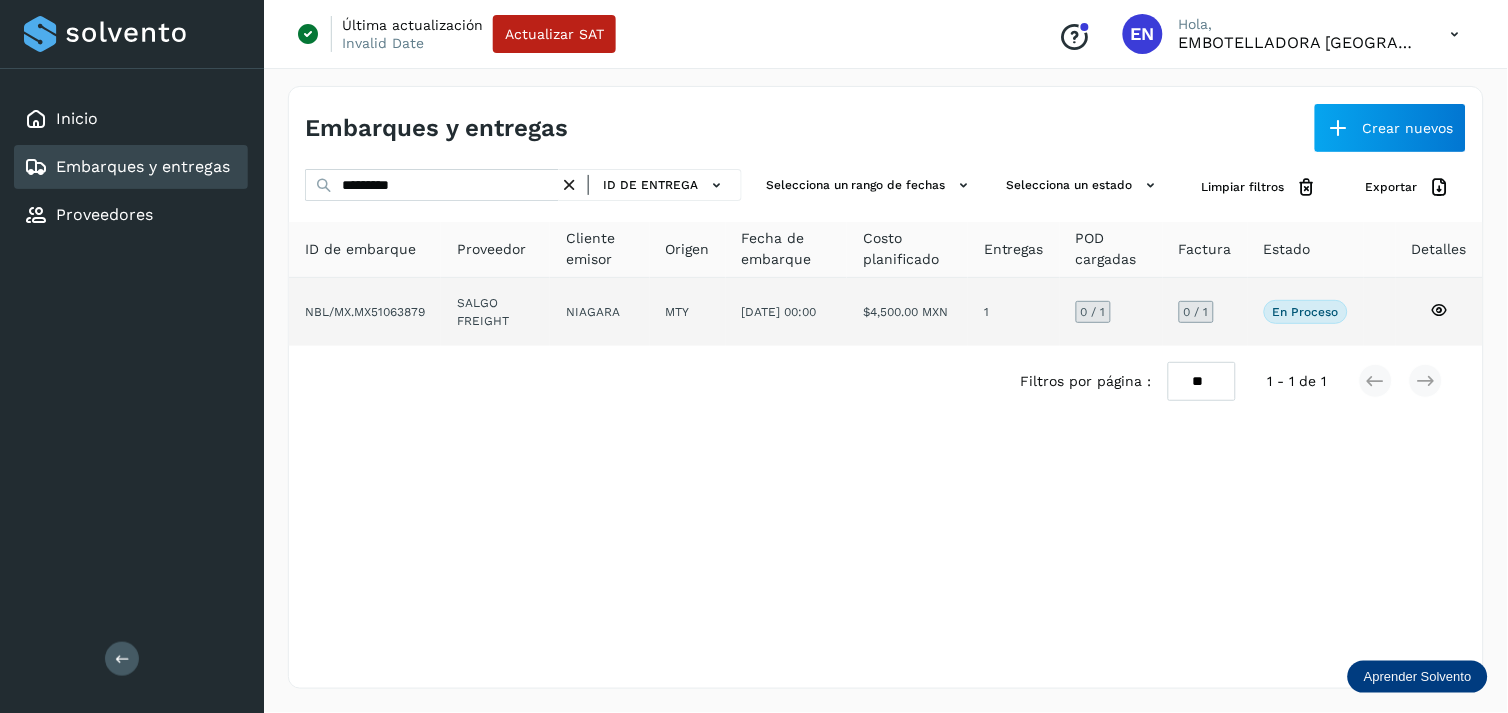 click on "[DATE] 00:00" 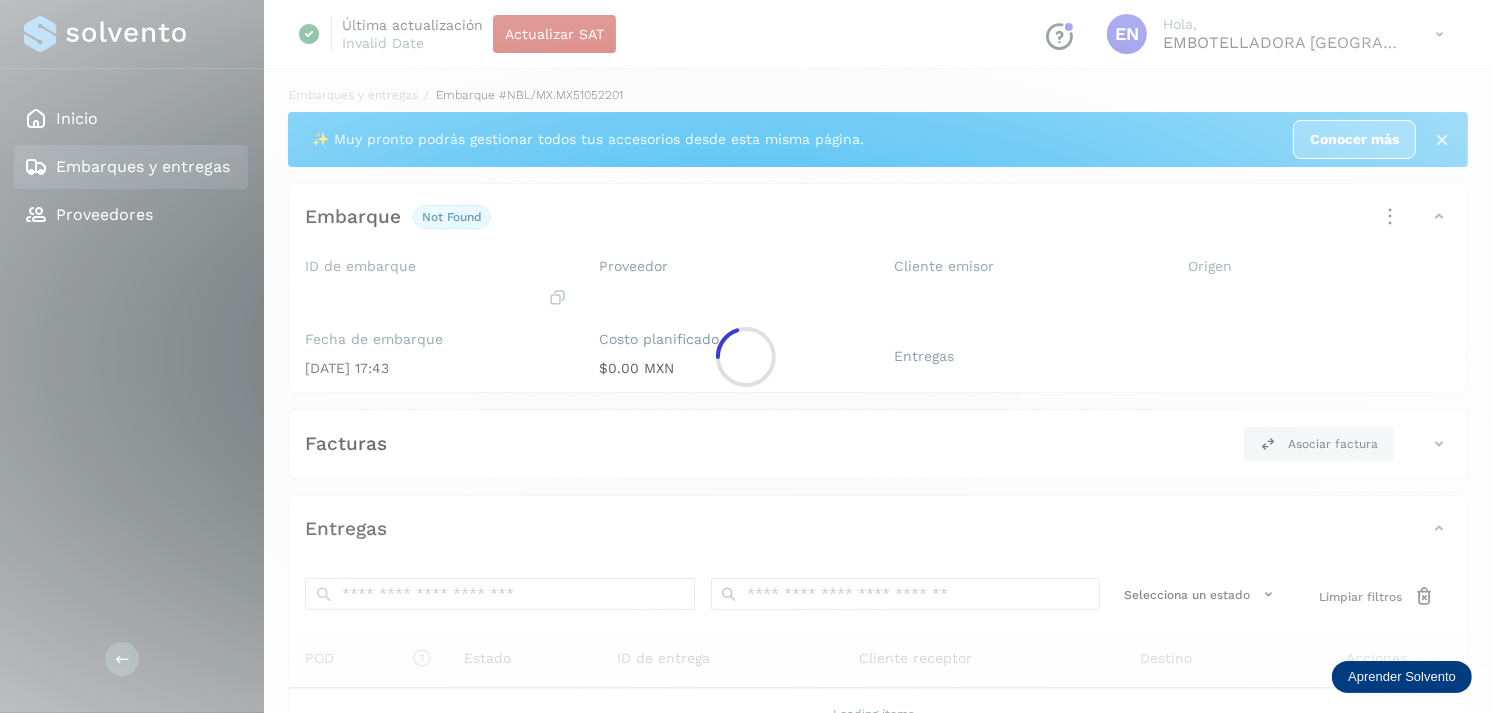 click 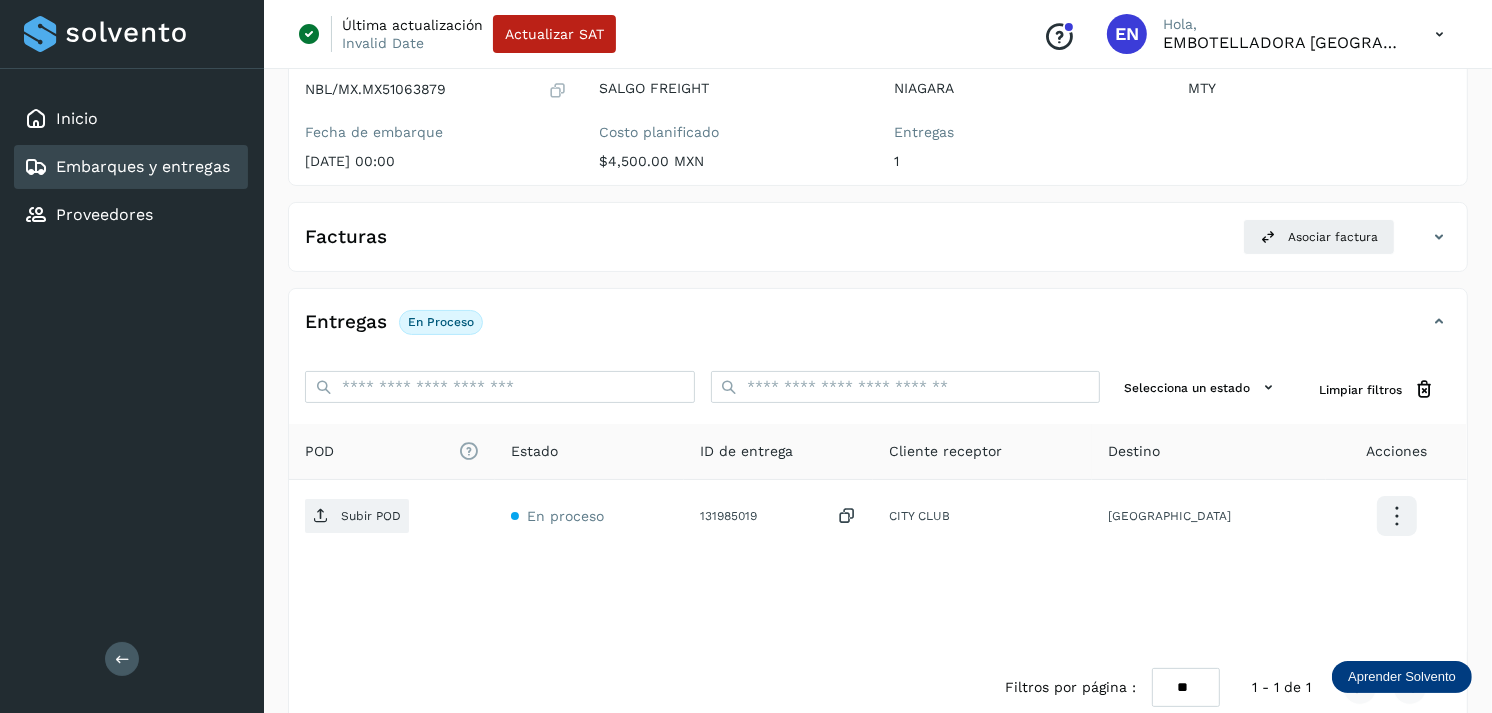 scroll, scrollTop: 243, scrollLeft: 0, axis: vertical 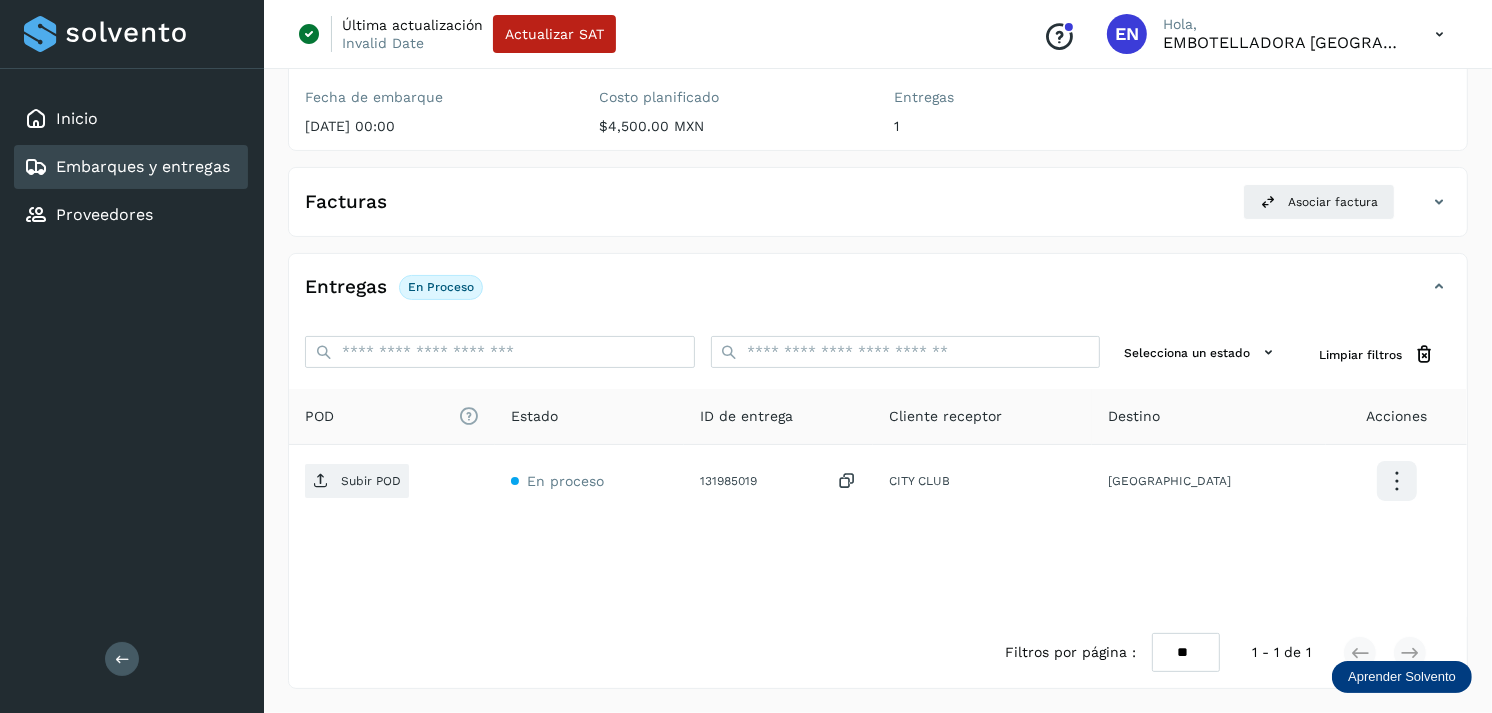 click on "Embarques y entregas" at bounding box center (143, 166) 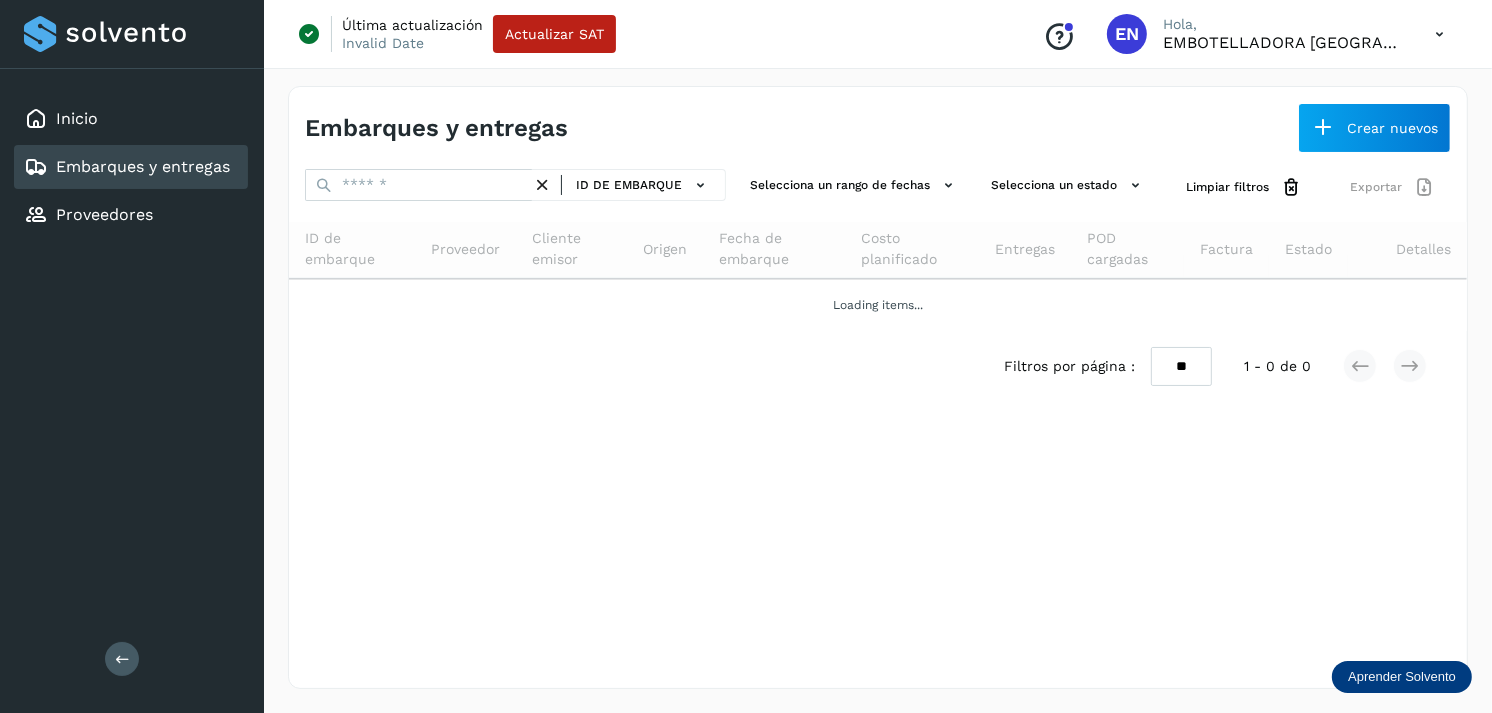 scroll, scrollTop: 0, scrollLeft: 0, axis: both 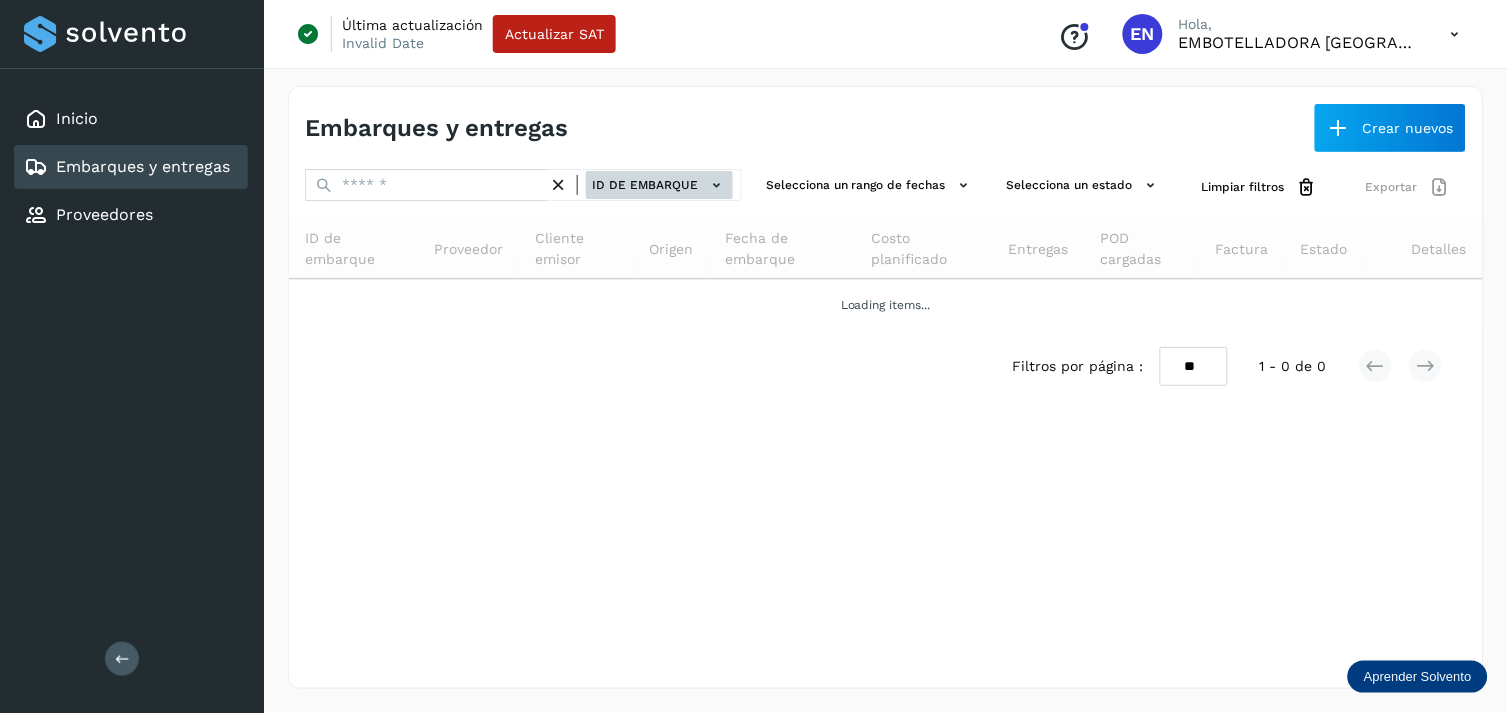 click on "ID de embarque" 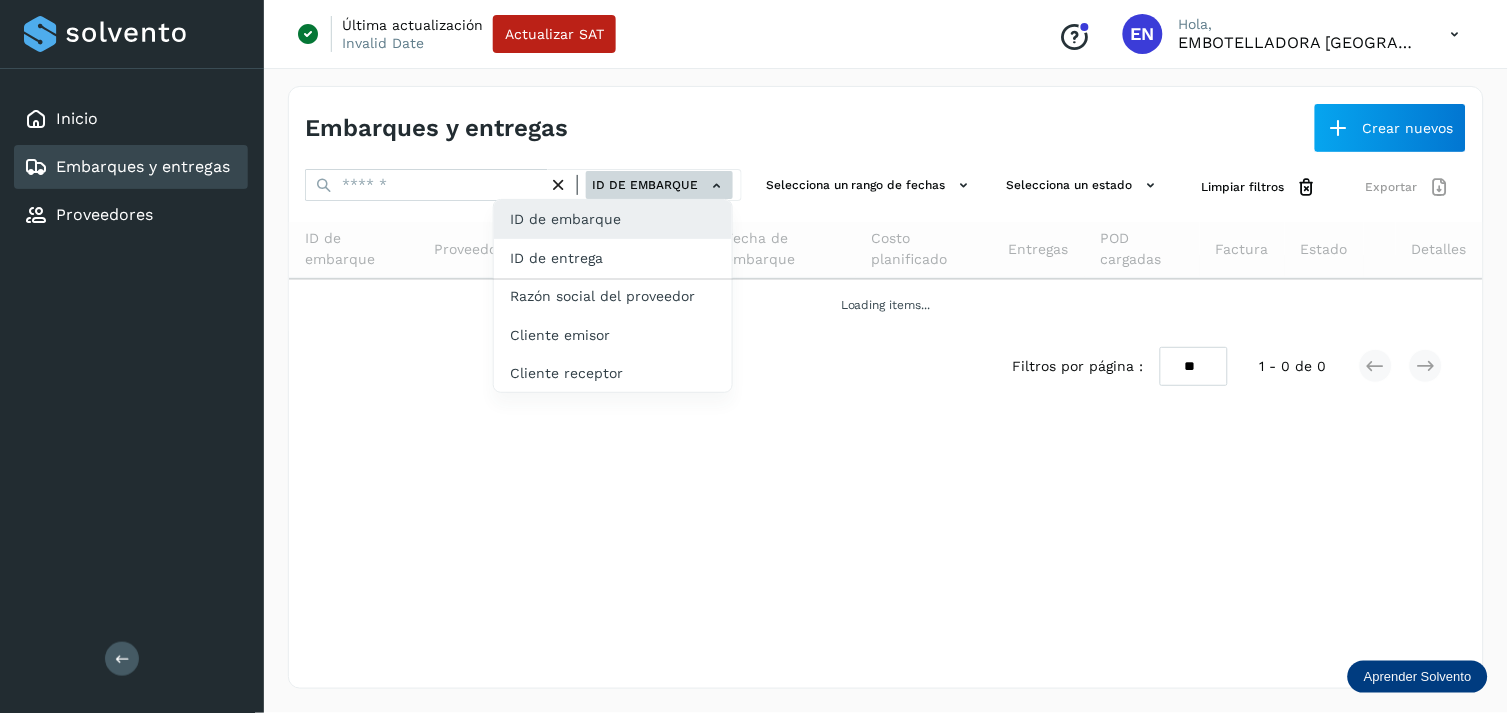 click on "ID de entrega" 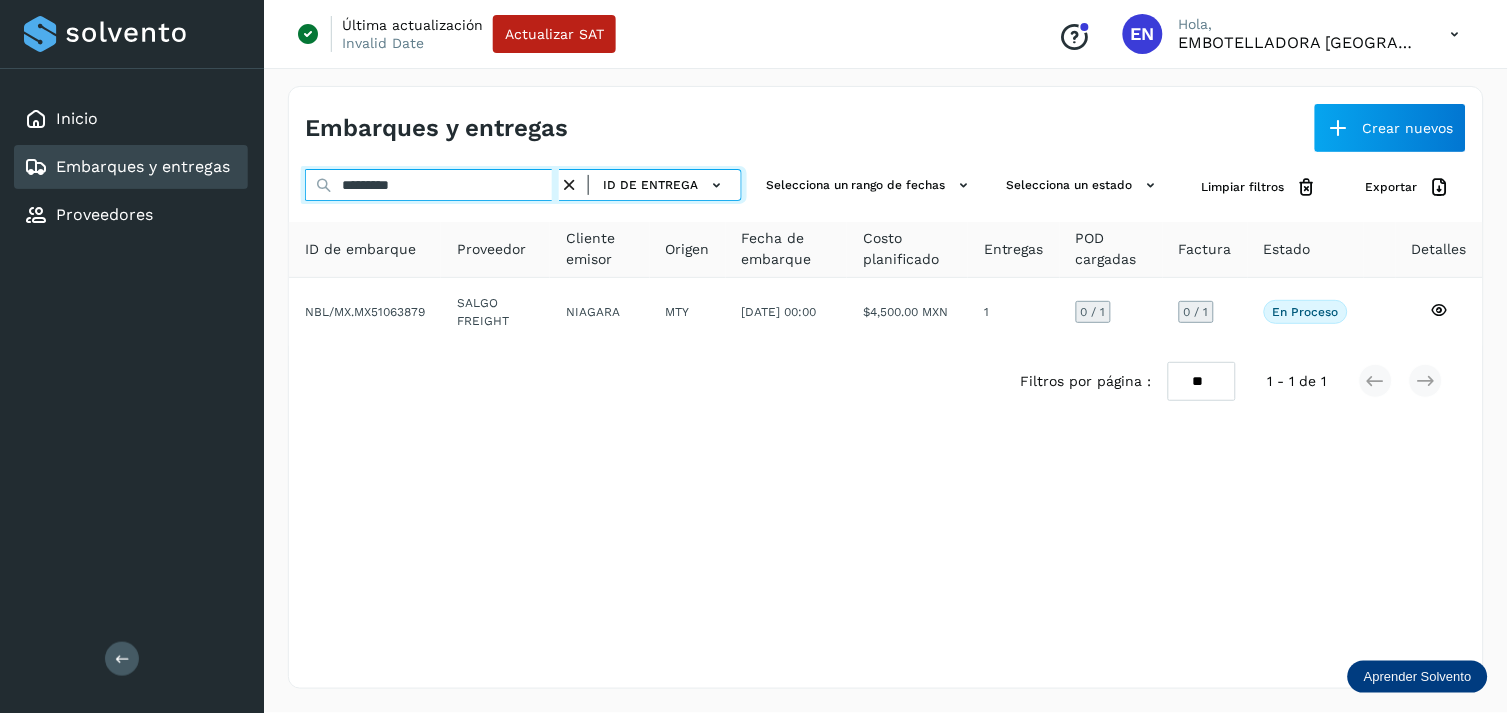 click on "*********" at bounding box center [432, 185] 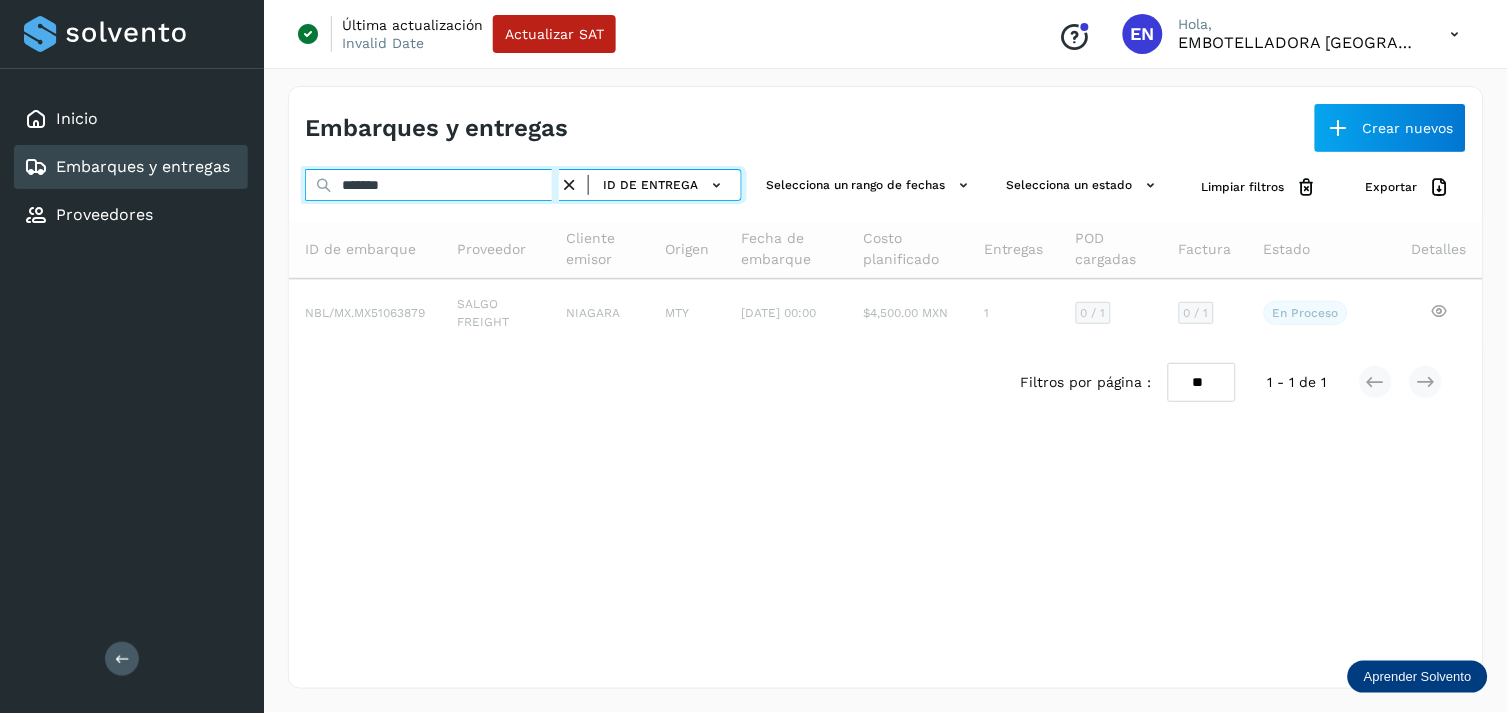 type on "*******" 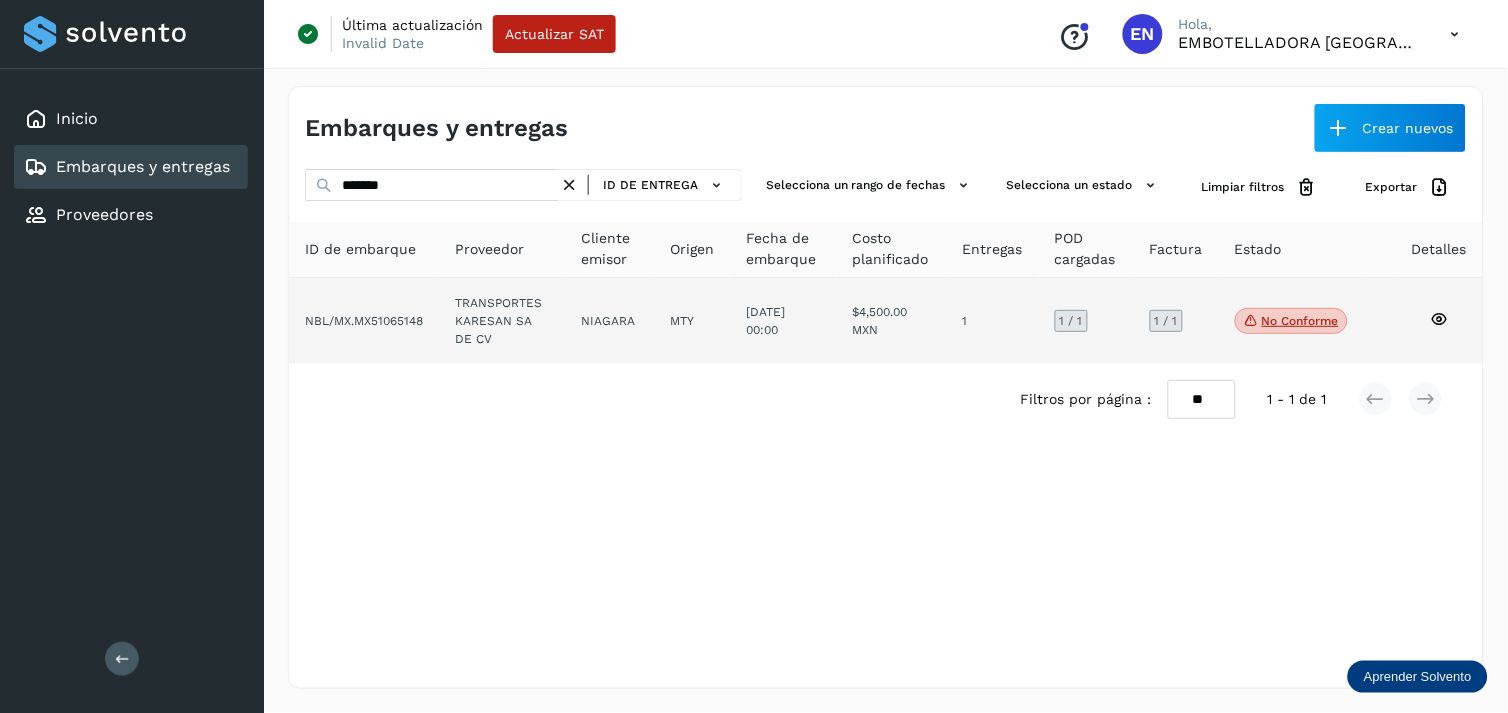 click on "NIAGARA" 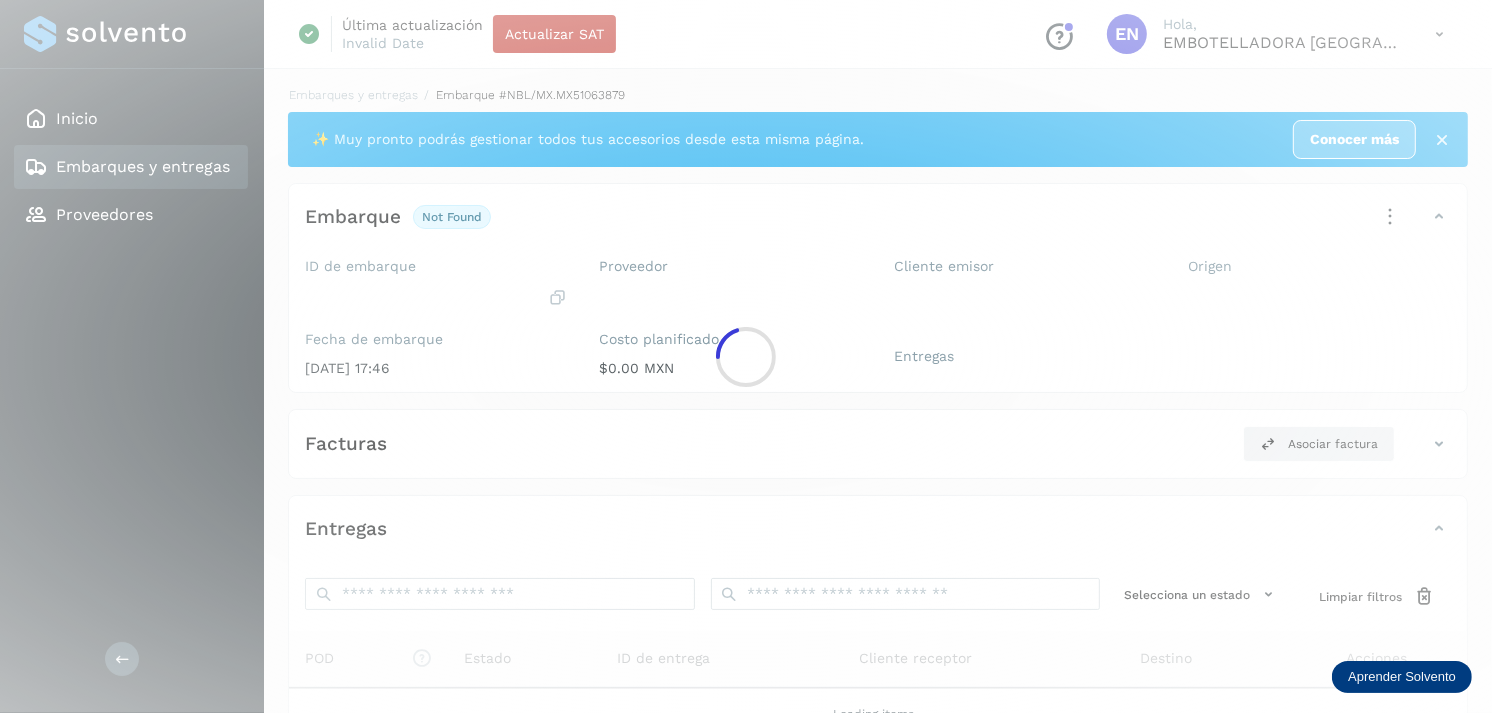 click 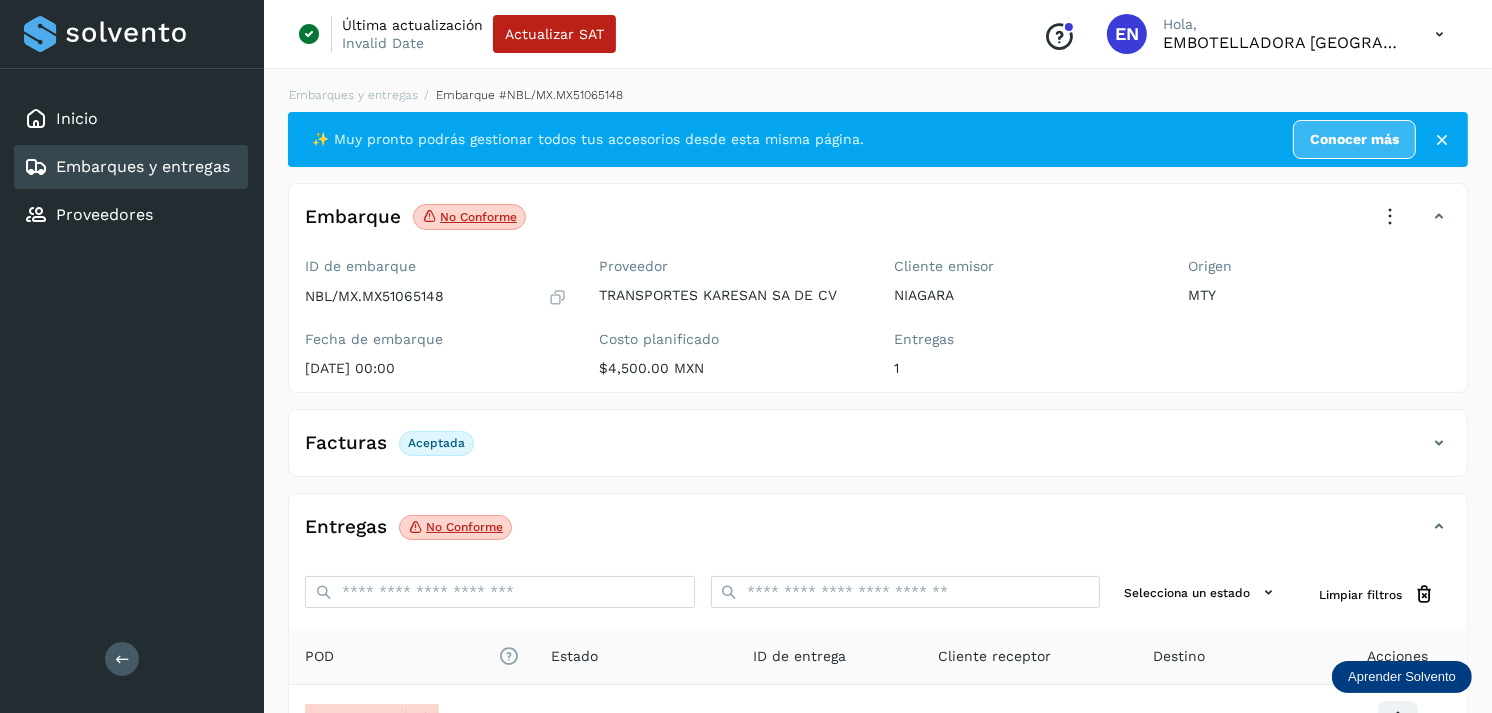 scroll, scrollTop: 241, scrollLeft: 0, axis: vertical 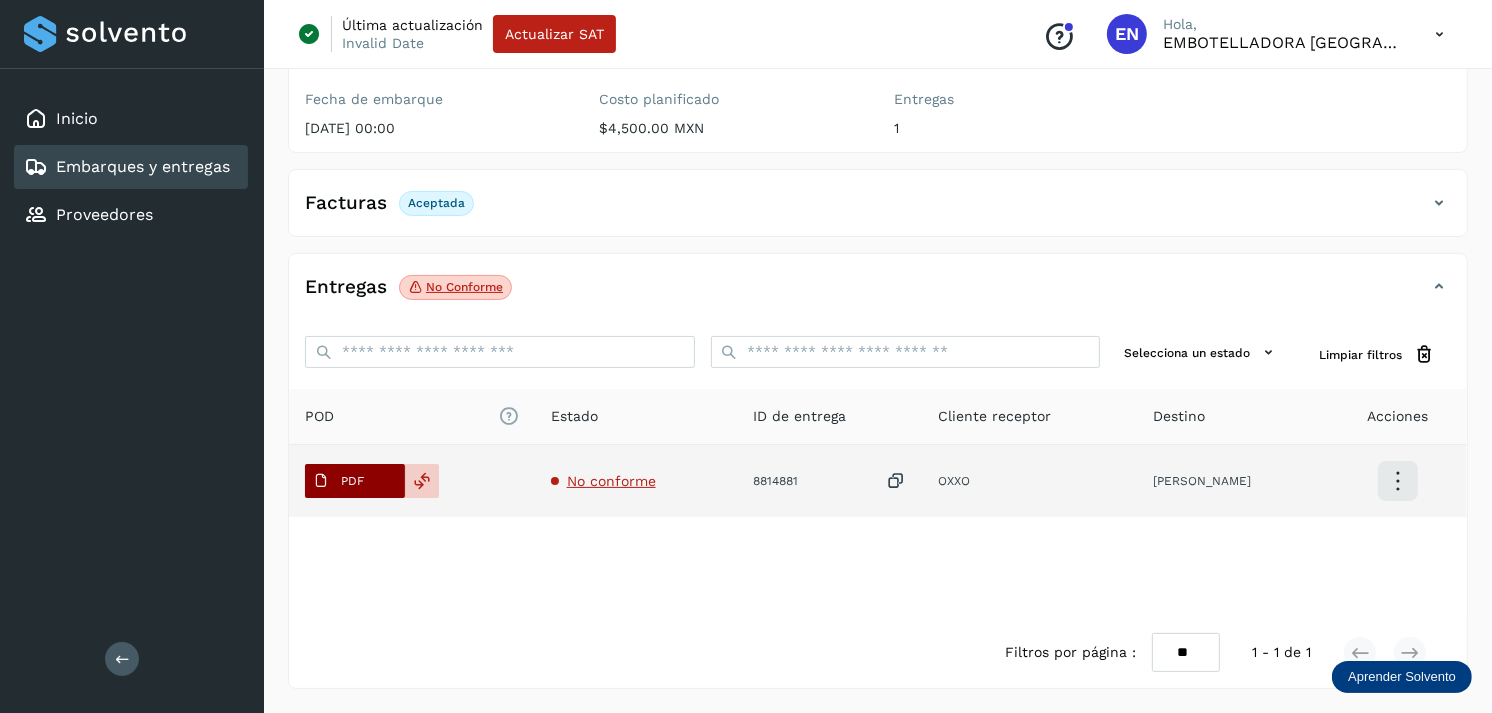 click on "PDF" at bounding box center [355, 481] 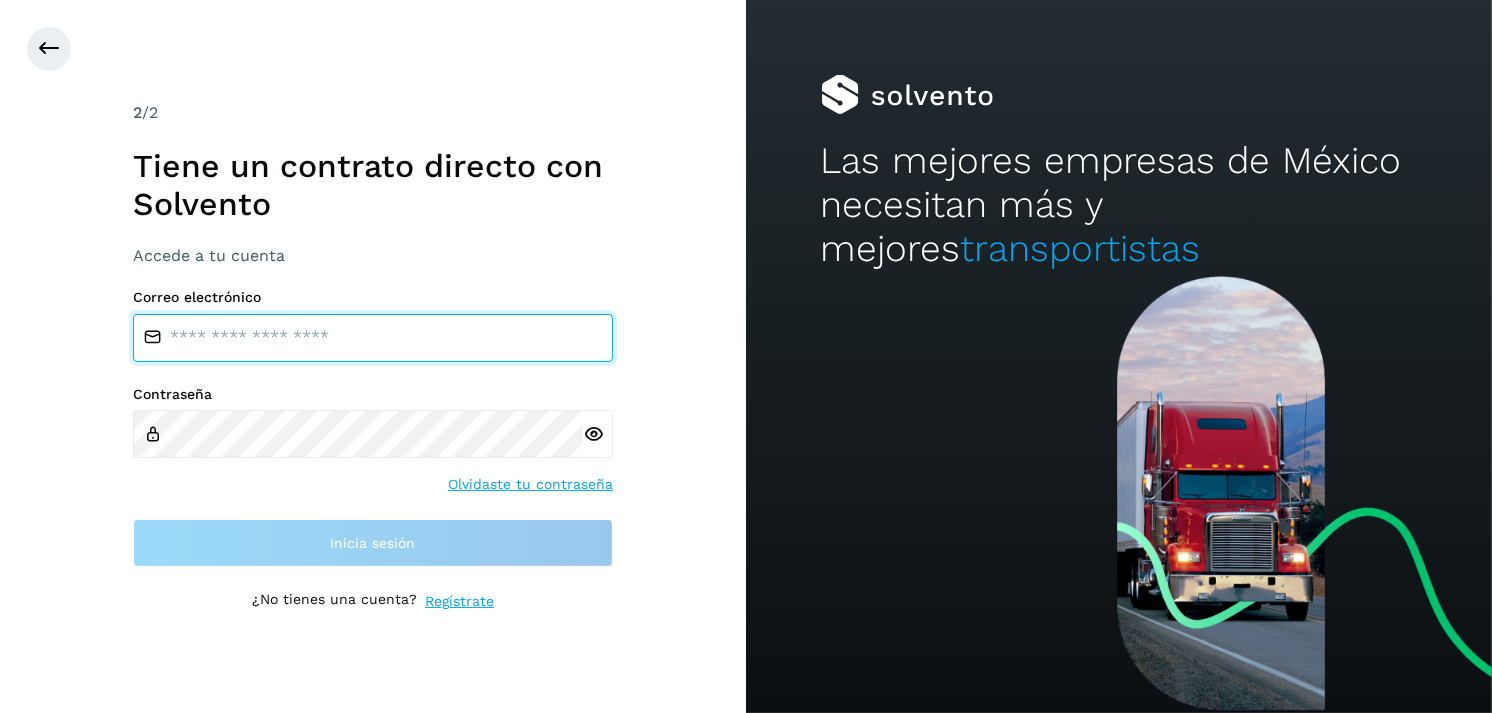 type on "**********" 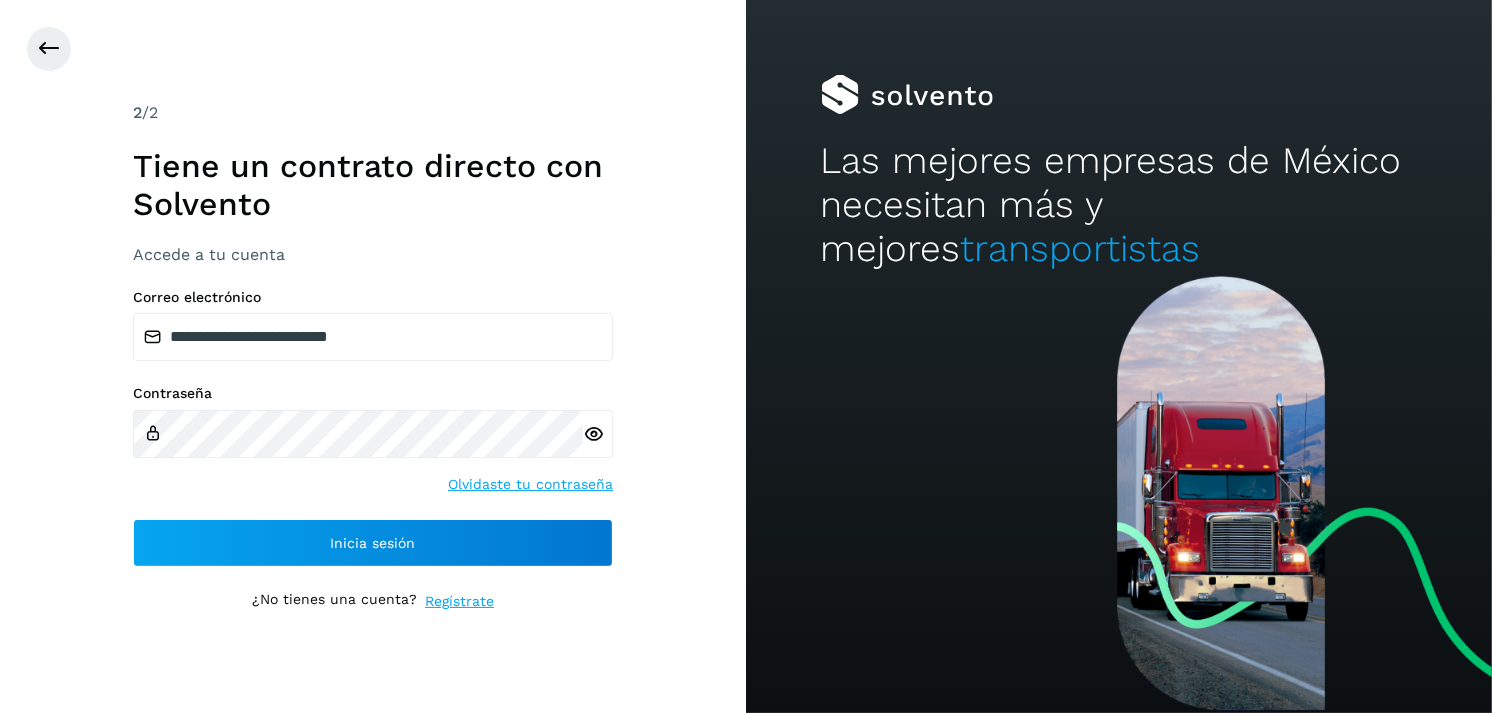 scroll, scrollTop: 0, scrollLeft: 0, axis: both 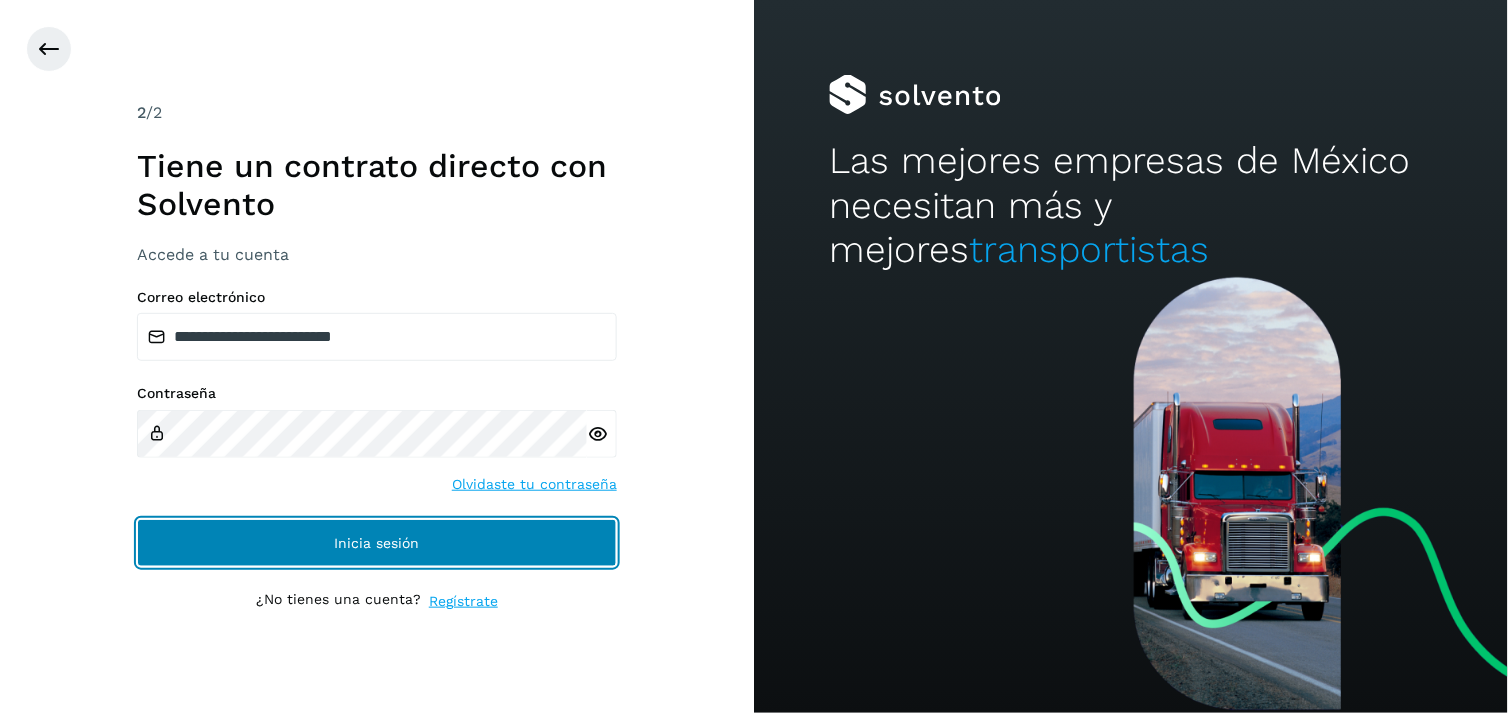 click on "Inicia sesión" at bounding box center (377, 543) 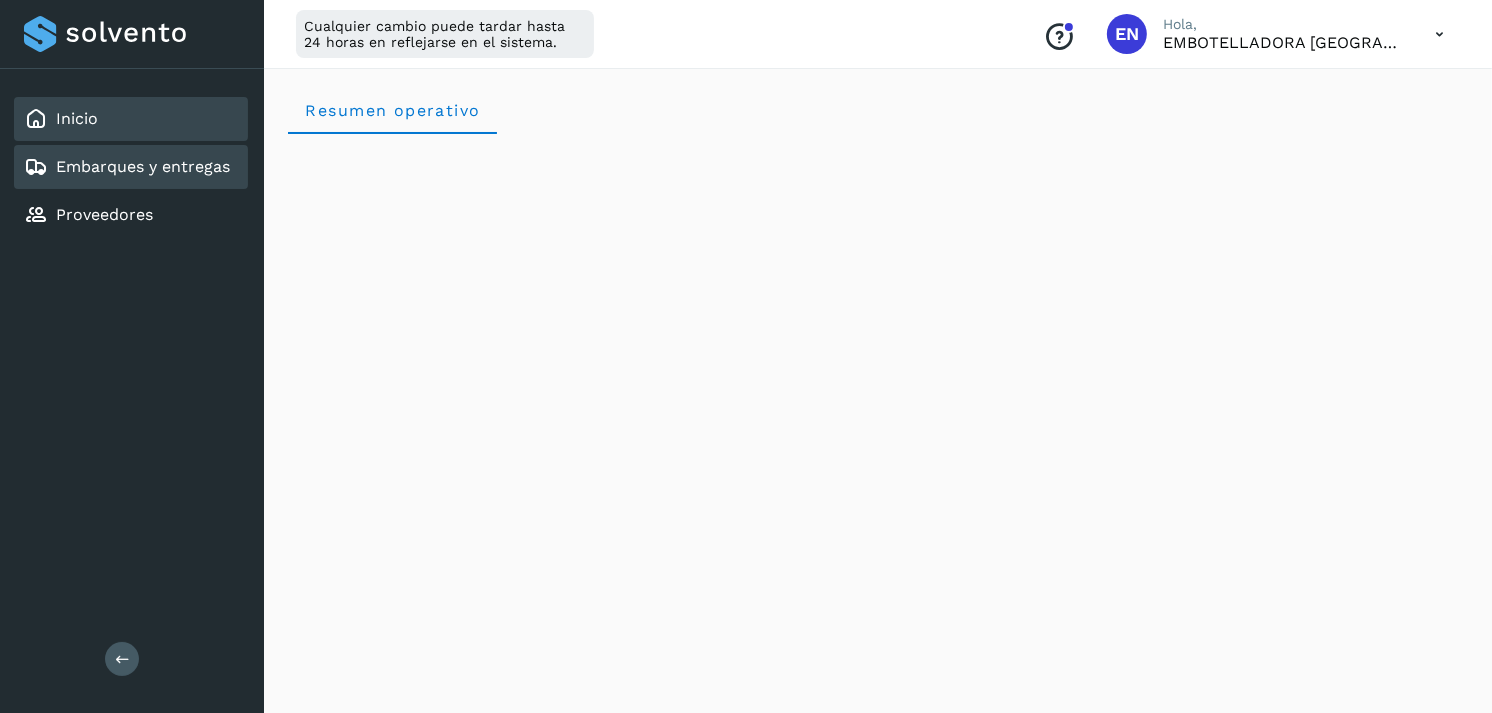 click on "Embarques y entregas" 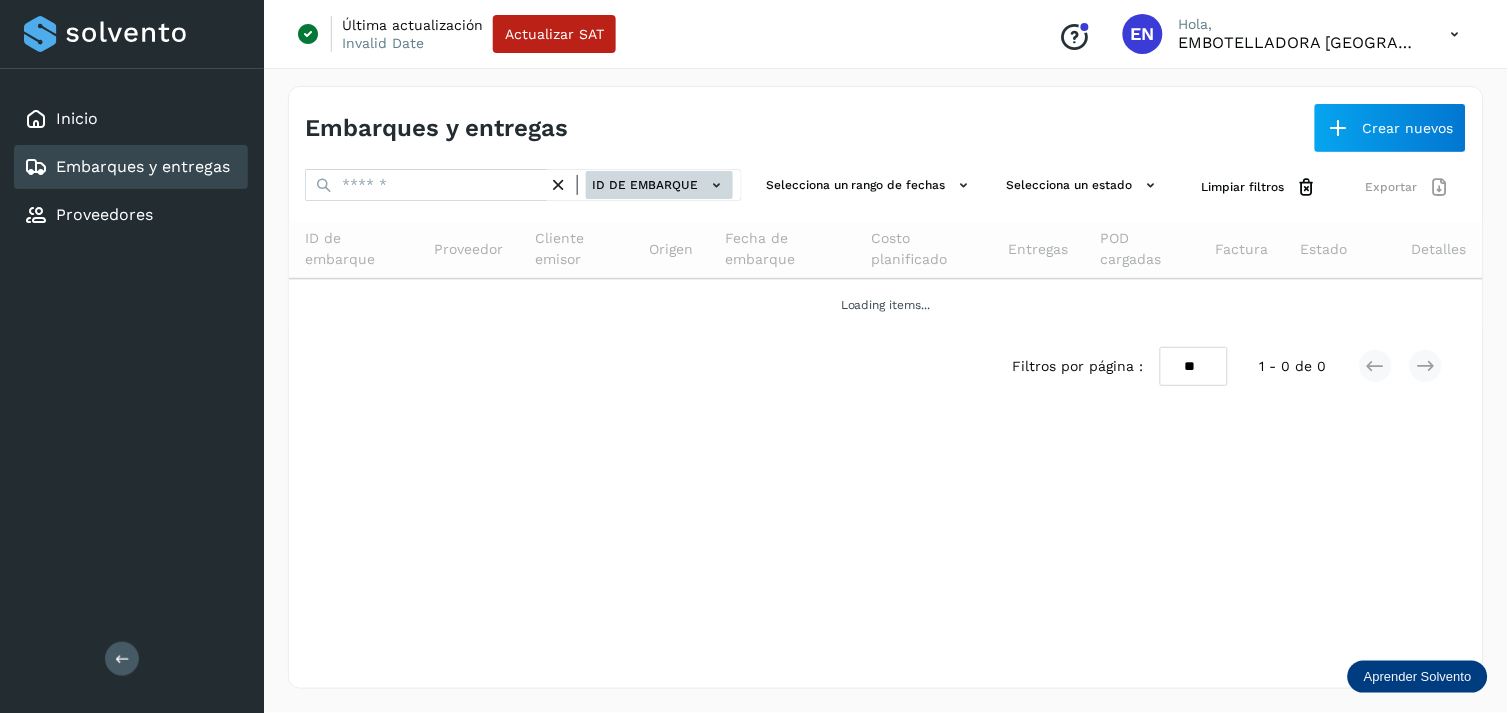 click on "ID de embarque" 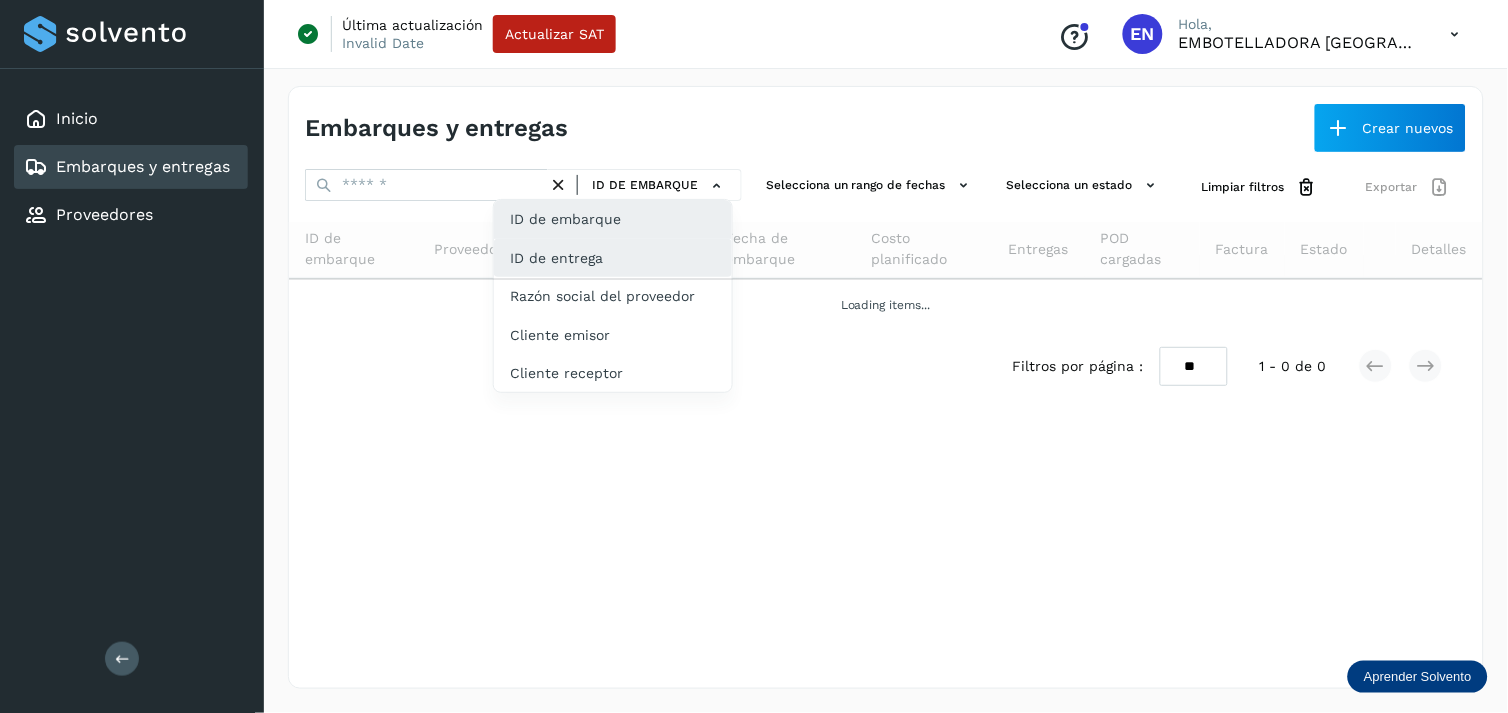 click on "ID de entrega" 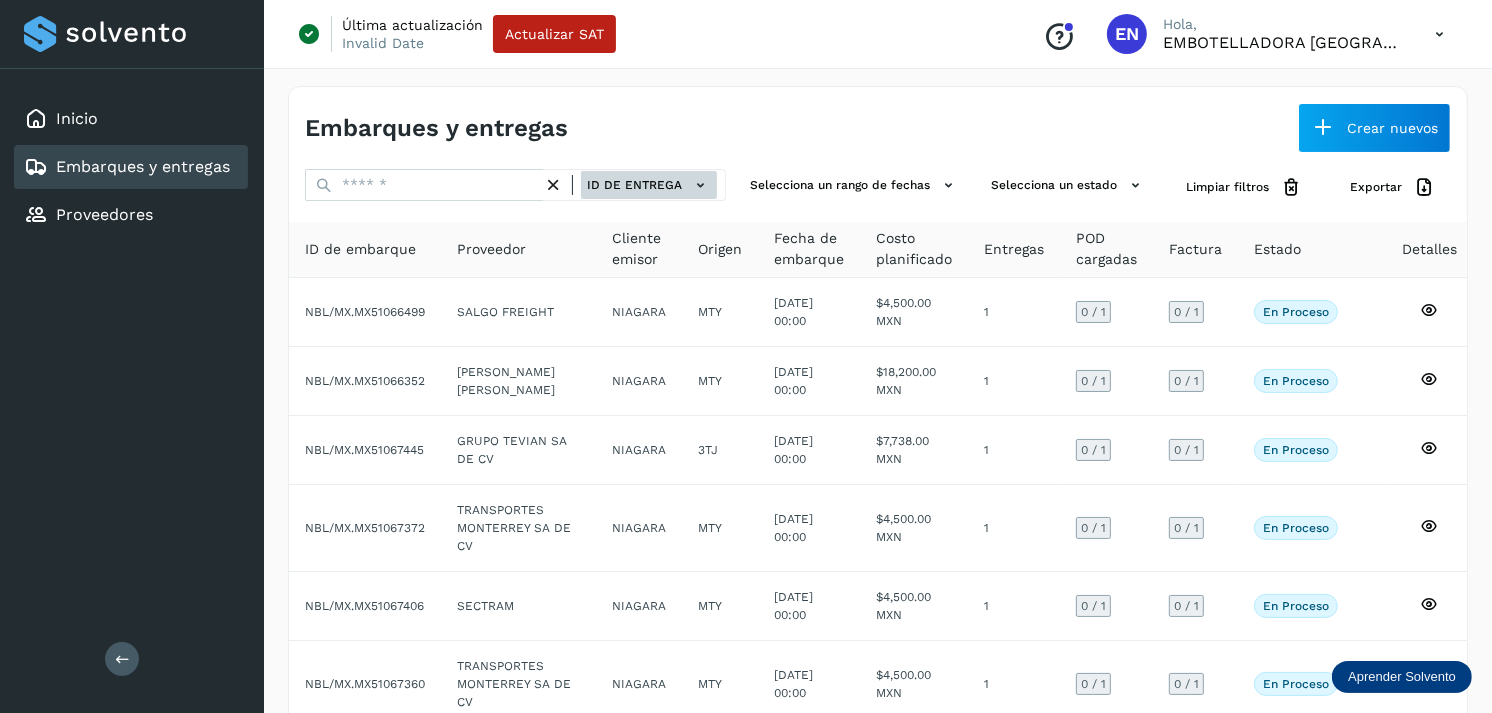 click on "ID de entrega" 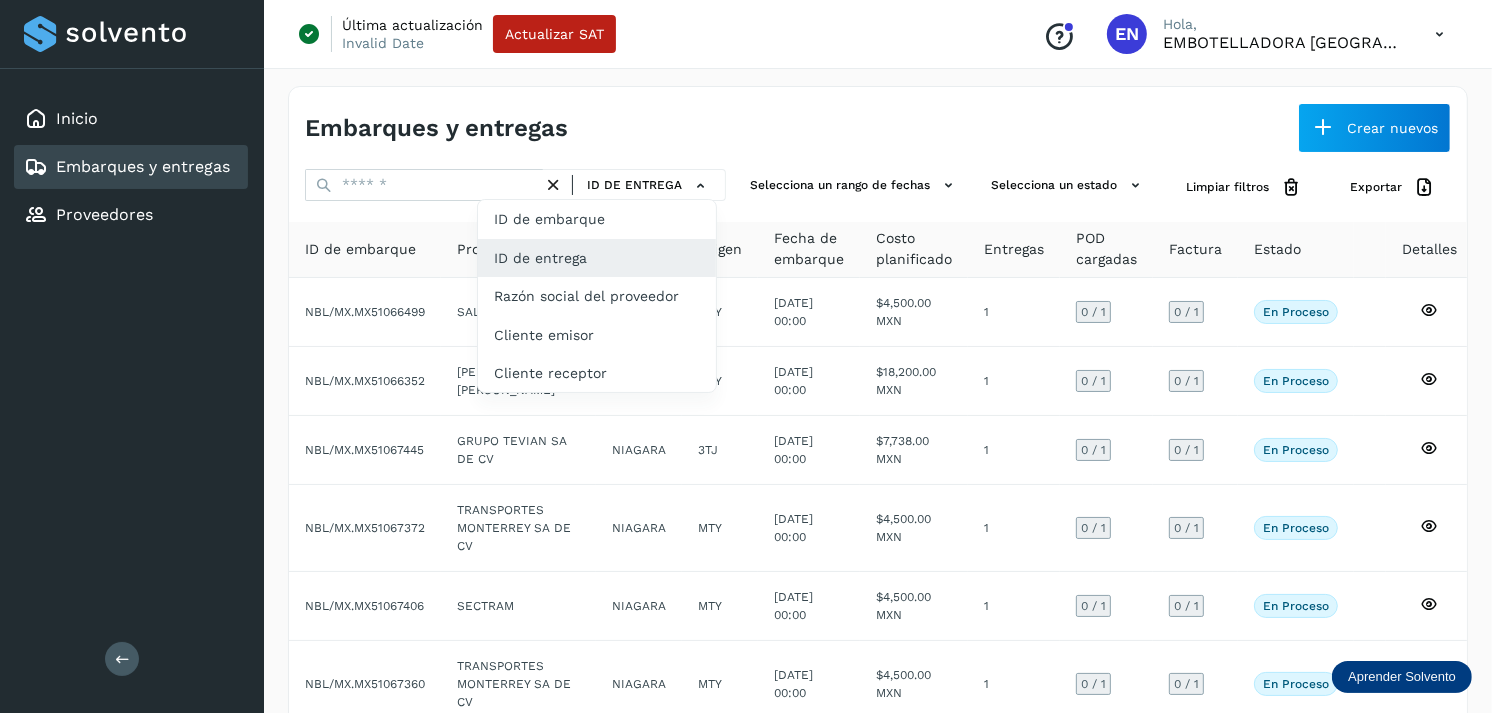 drag, startPoint x: 468, startPoint y: 201, endPoint x: 416, endPoint y: 187, distance: 53.851646 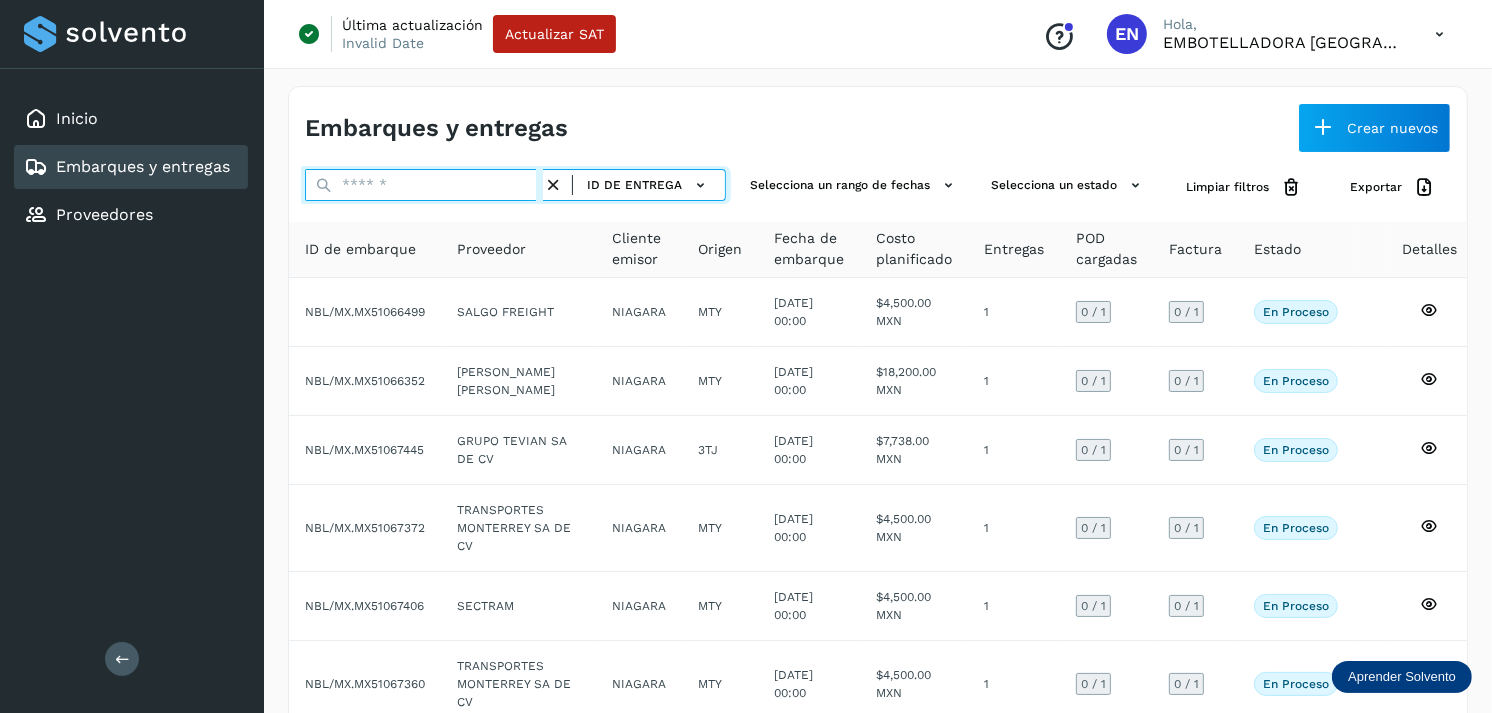 click at bounding box center (424, 185) 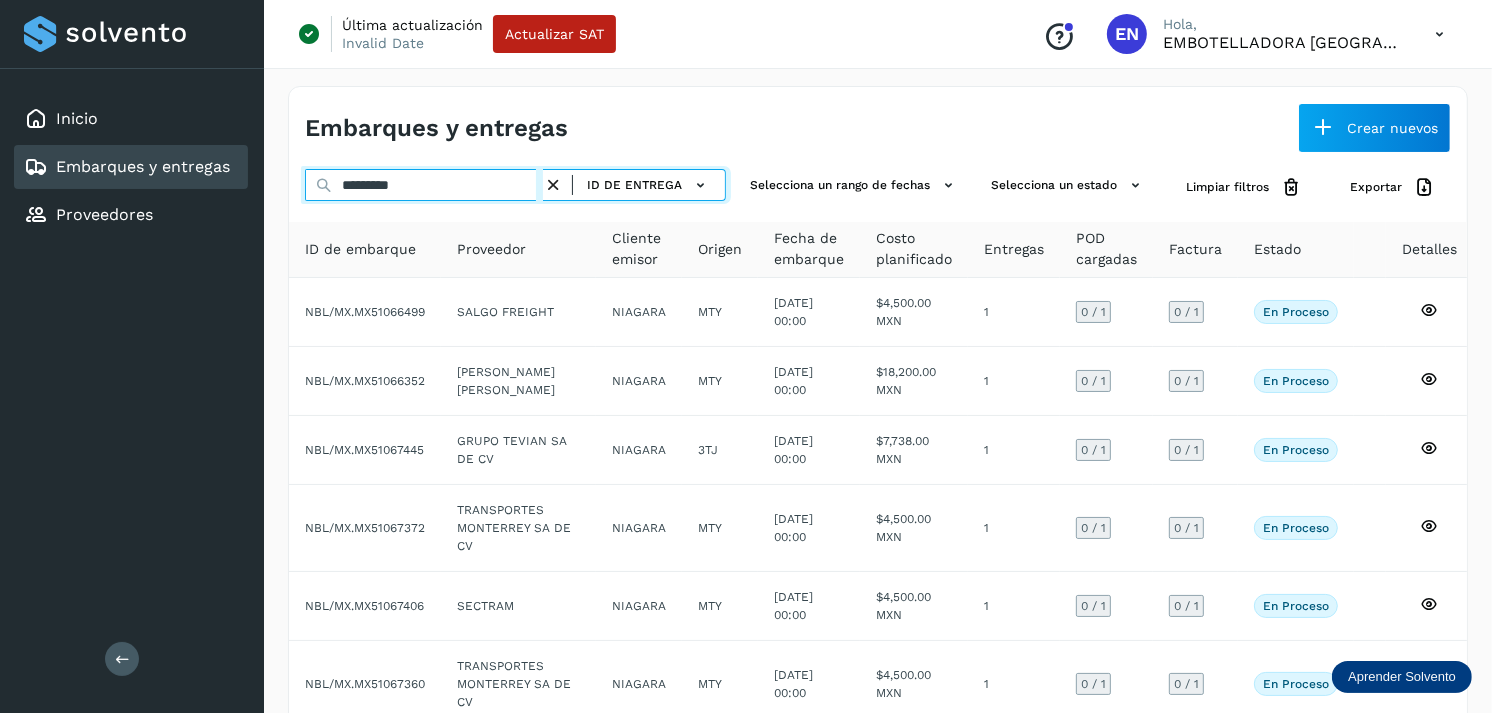 type on "*********" 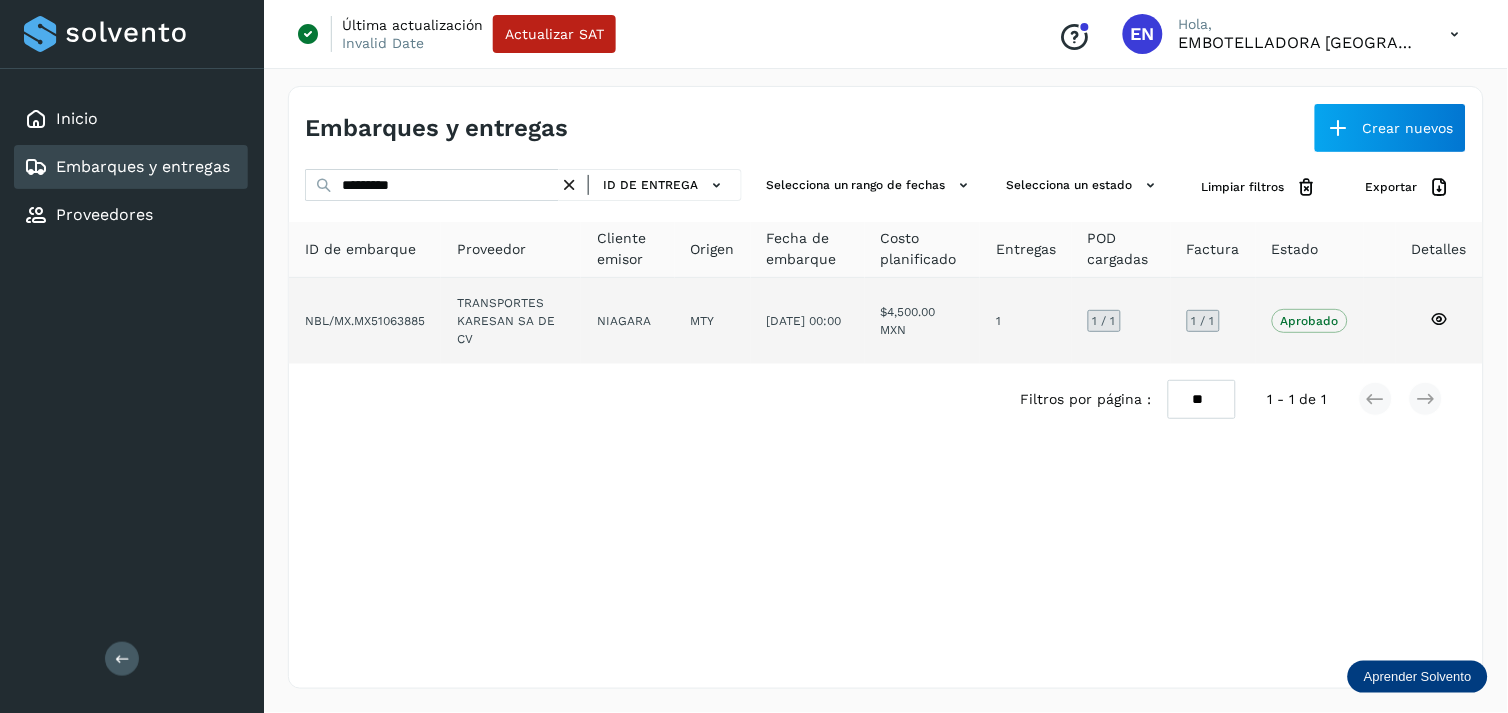 click on "NIAGARA" 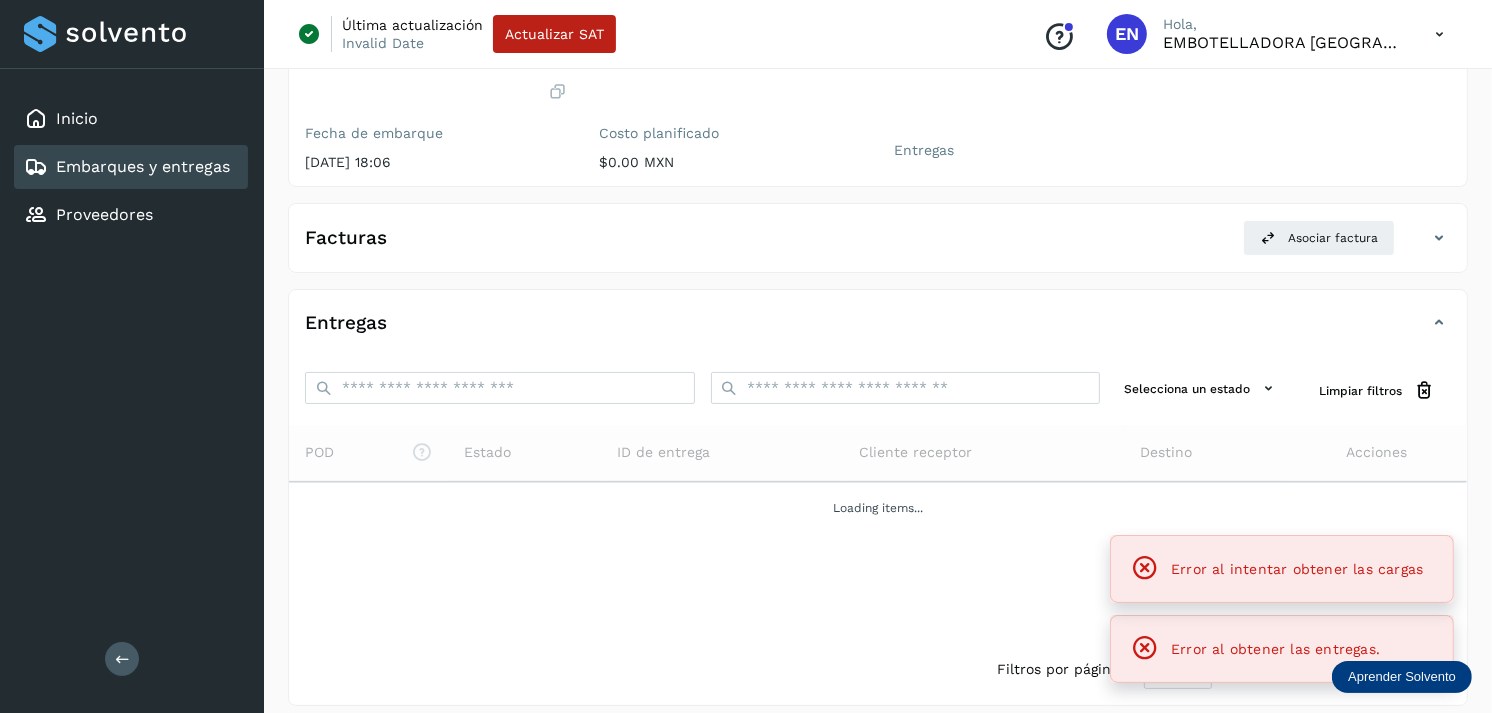 scroll, scrollTop: 224, scrollLeft: 0, axis: vertical 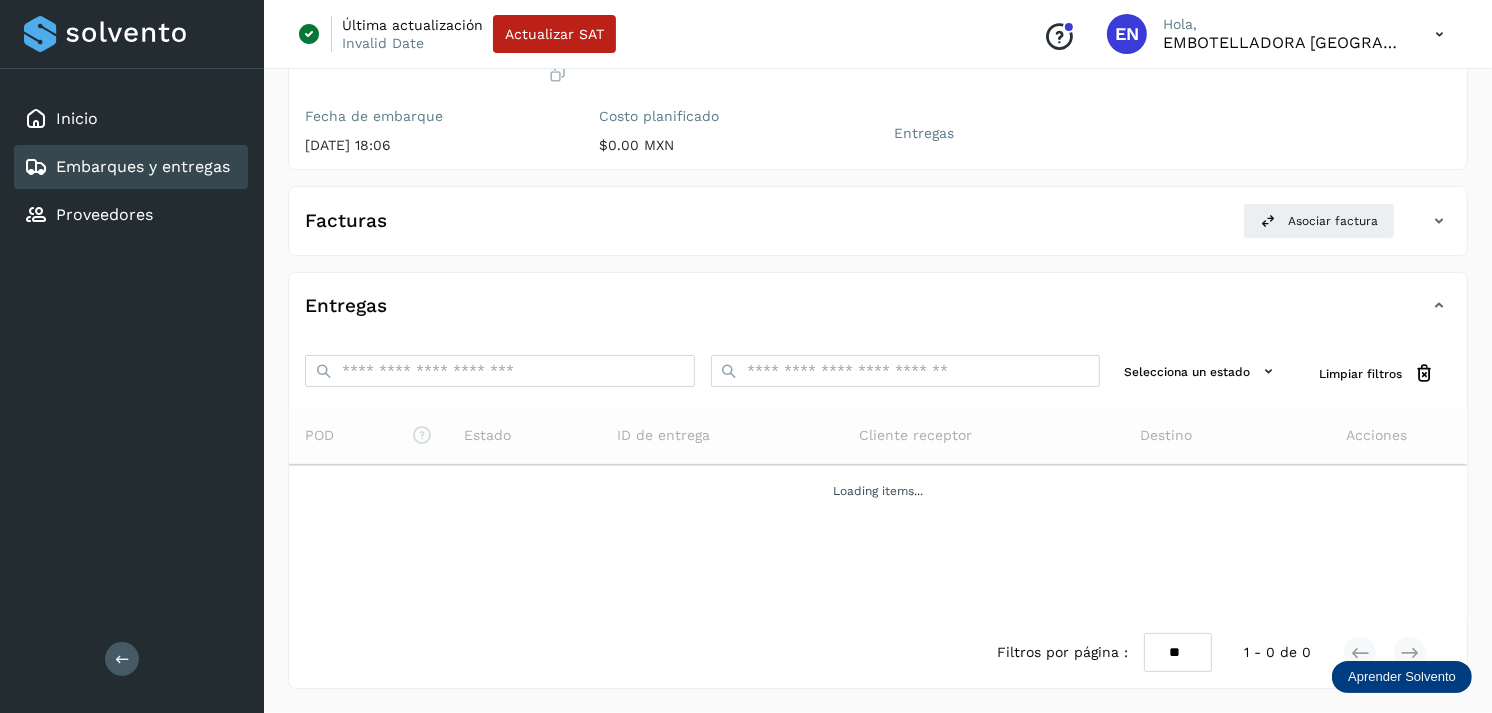 click at bounding box center [1439, 34] 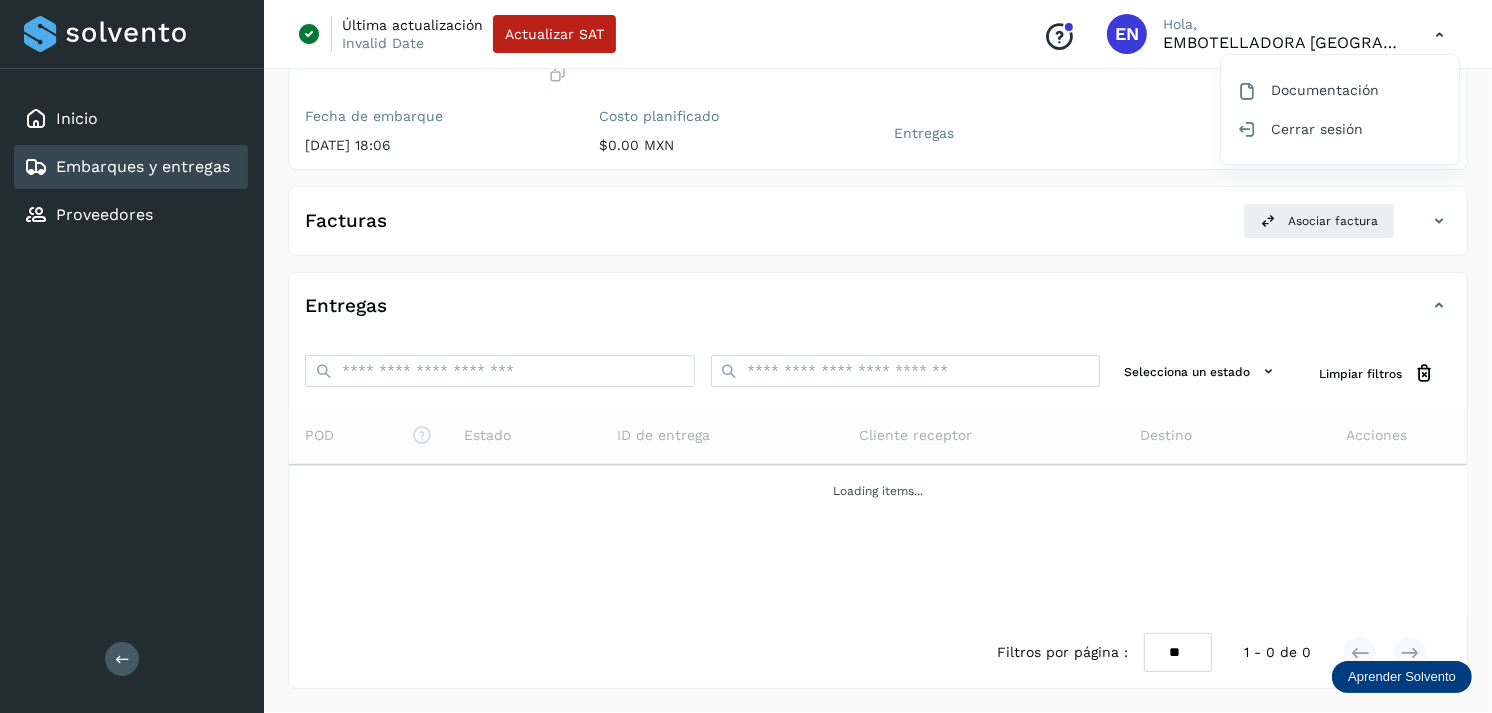 click at bounding box center (746, 356) 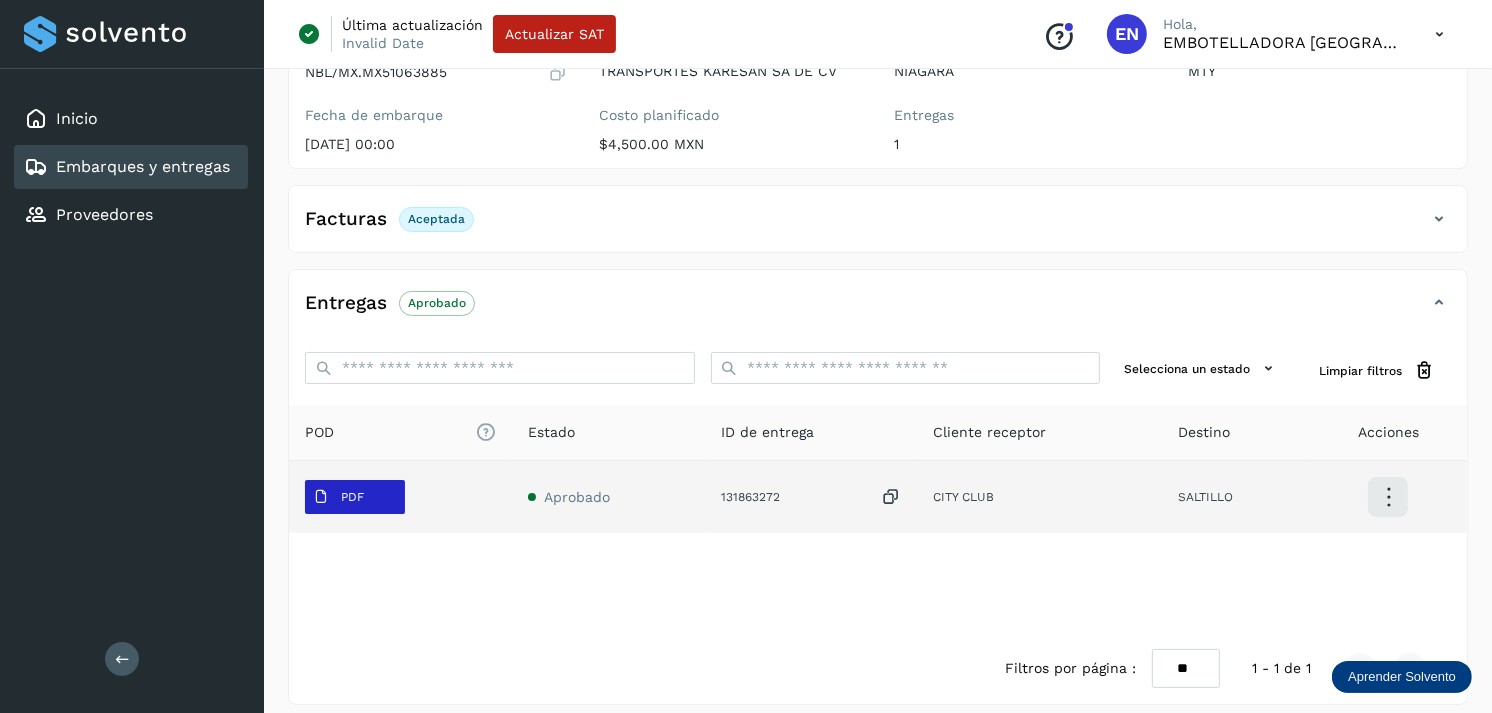 click on "PDF" at bounding box center [338, 497] 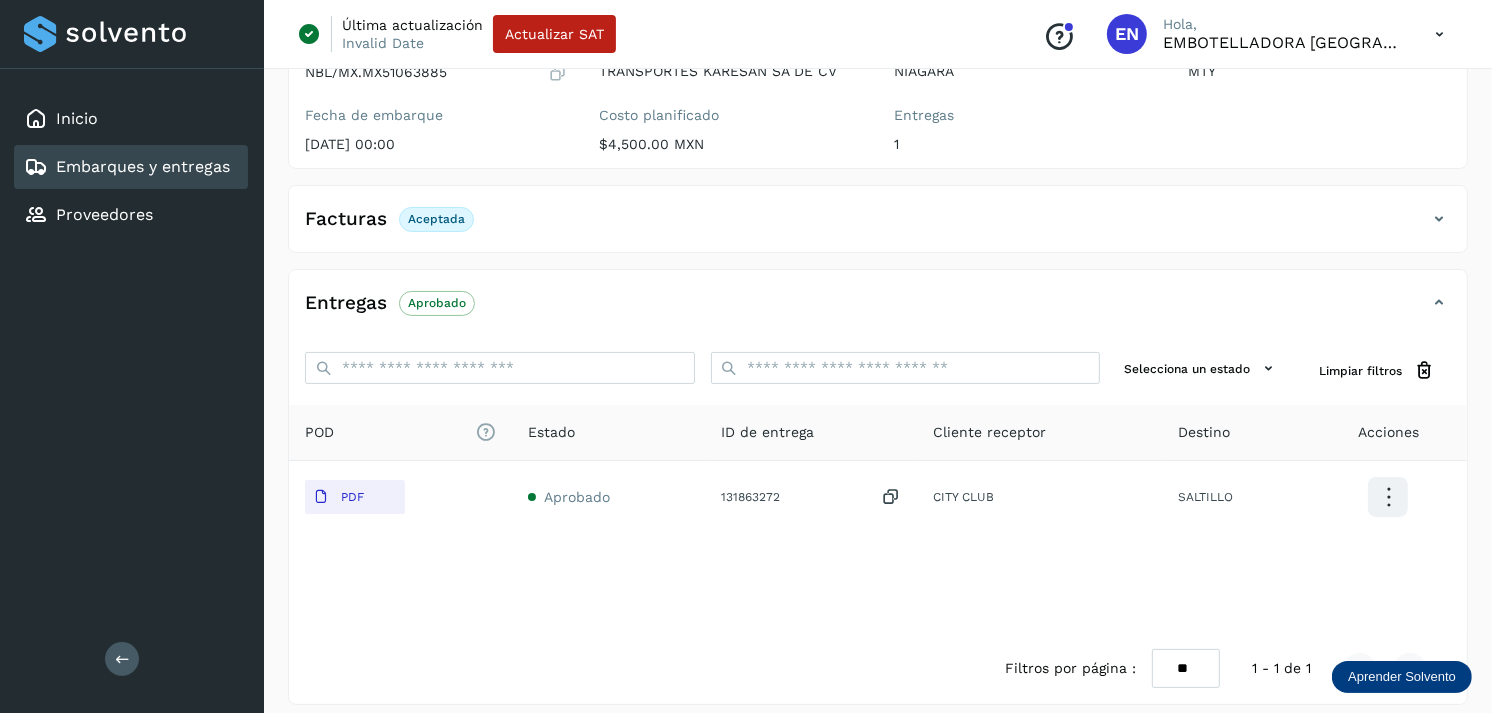 type 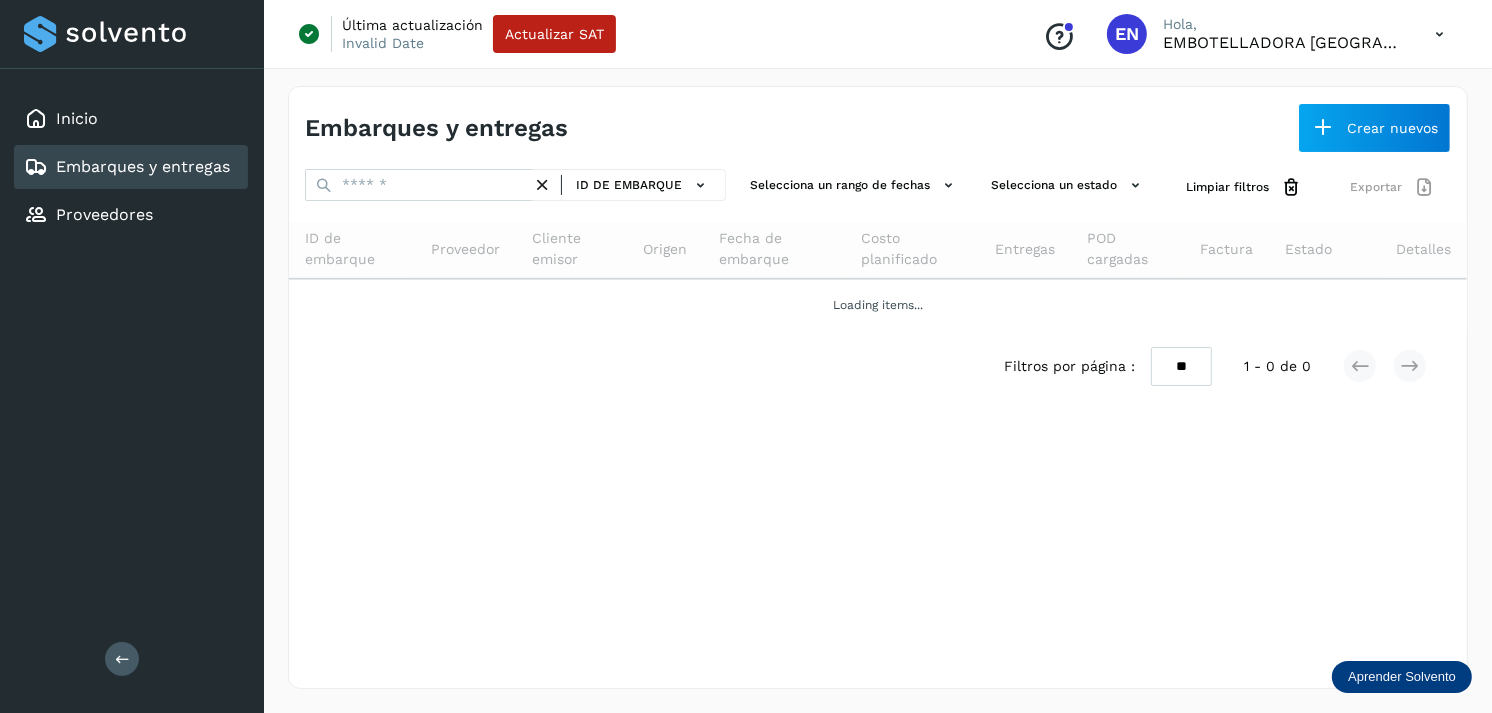scroll, scrollTop: 0, scrollLeft: 0, axis: both 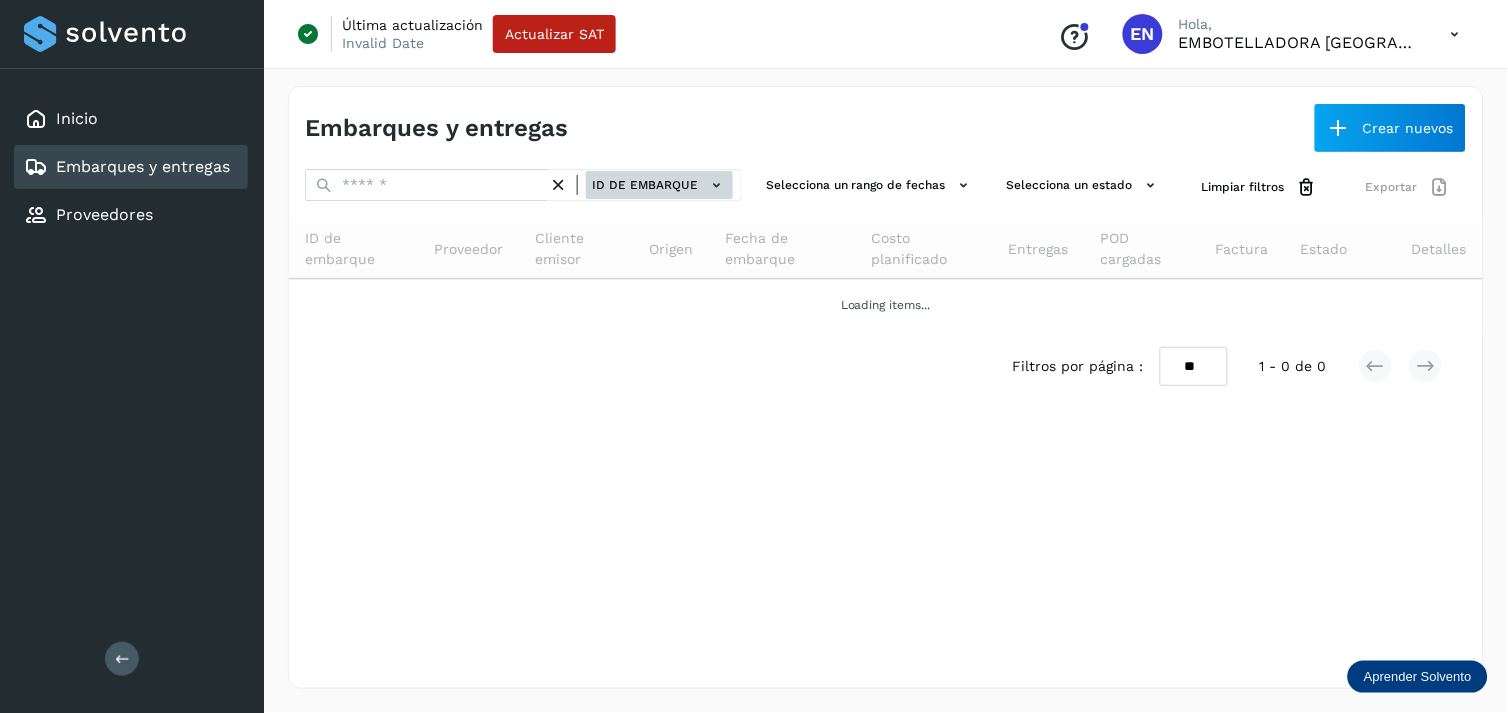 click on "ID de embarque" 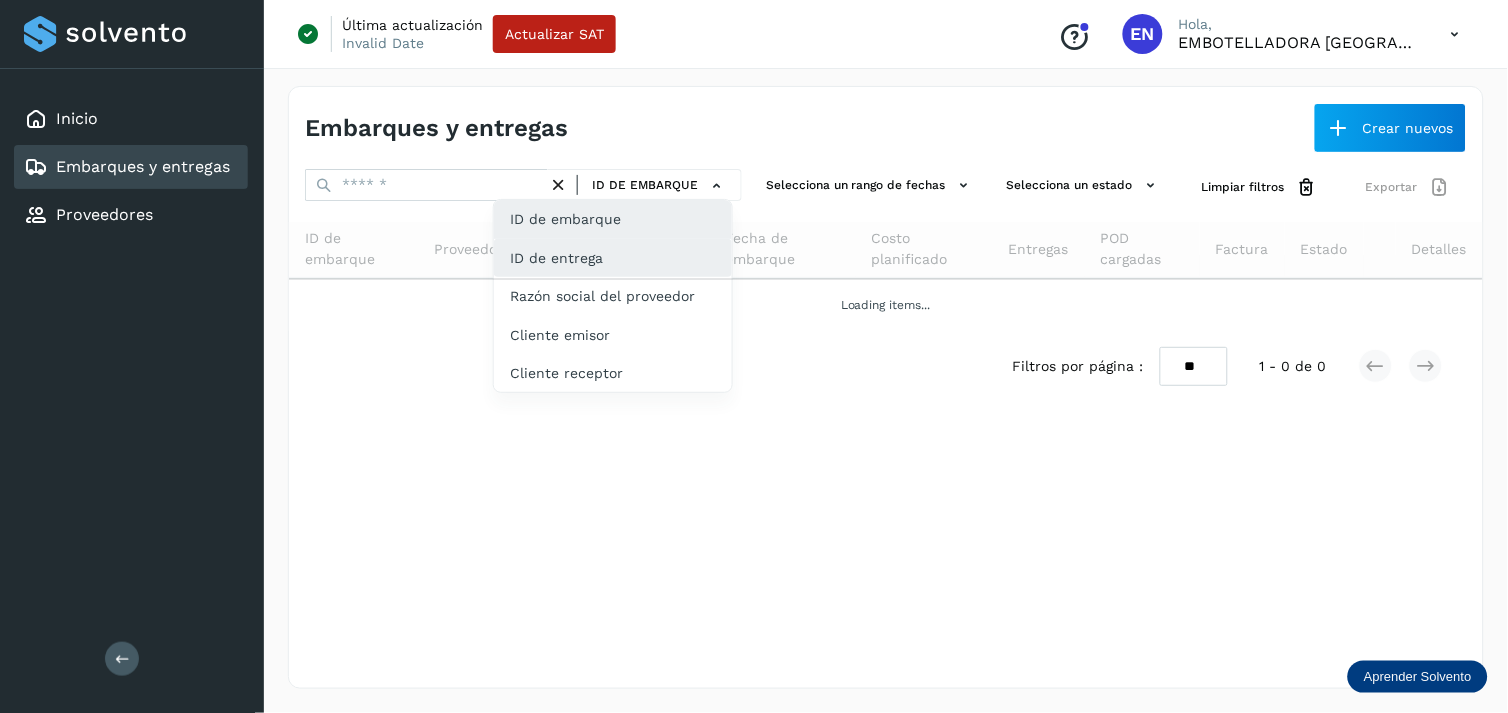 click on "ID de entrega" 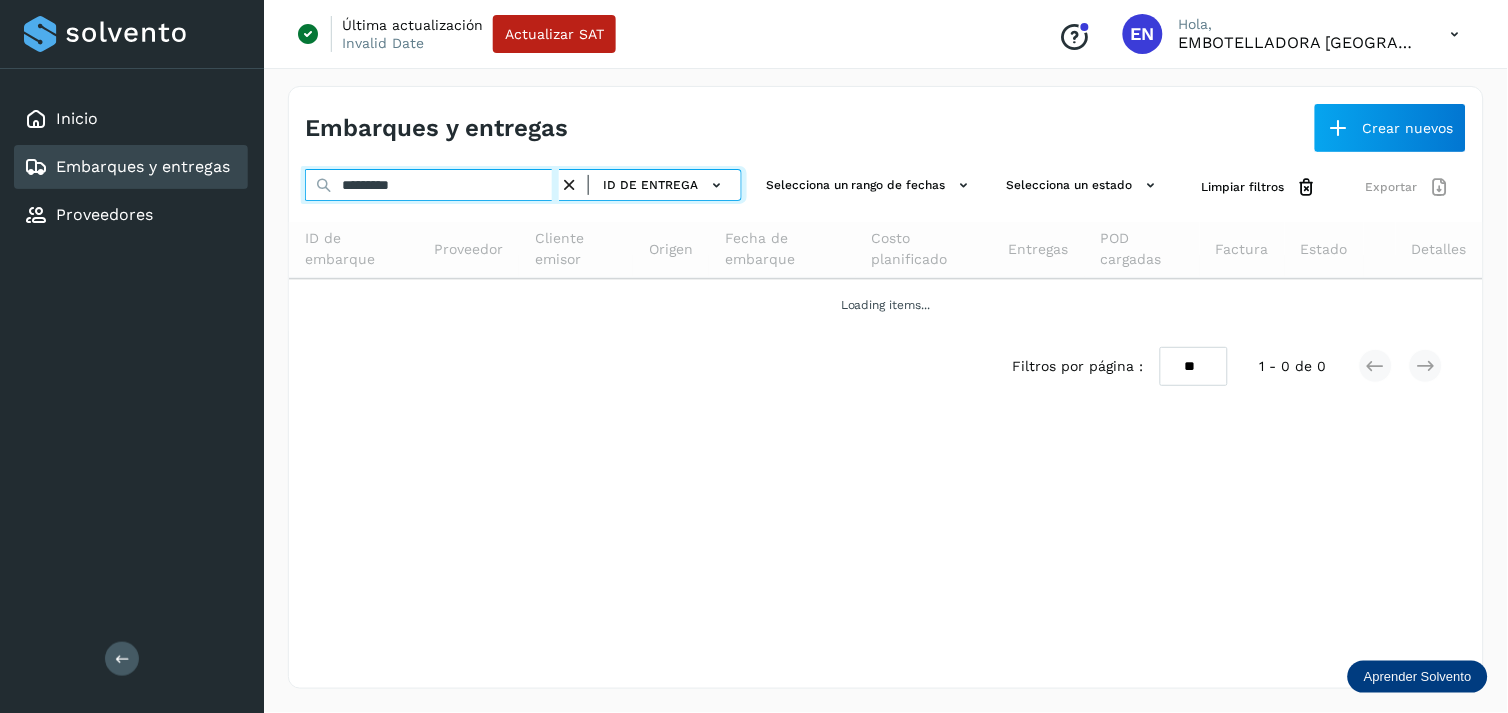 click on "*********" at bounding box center (432, 185) 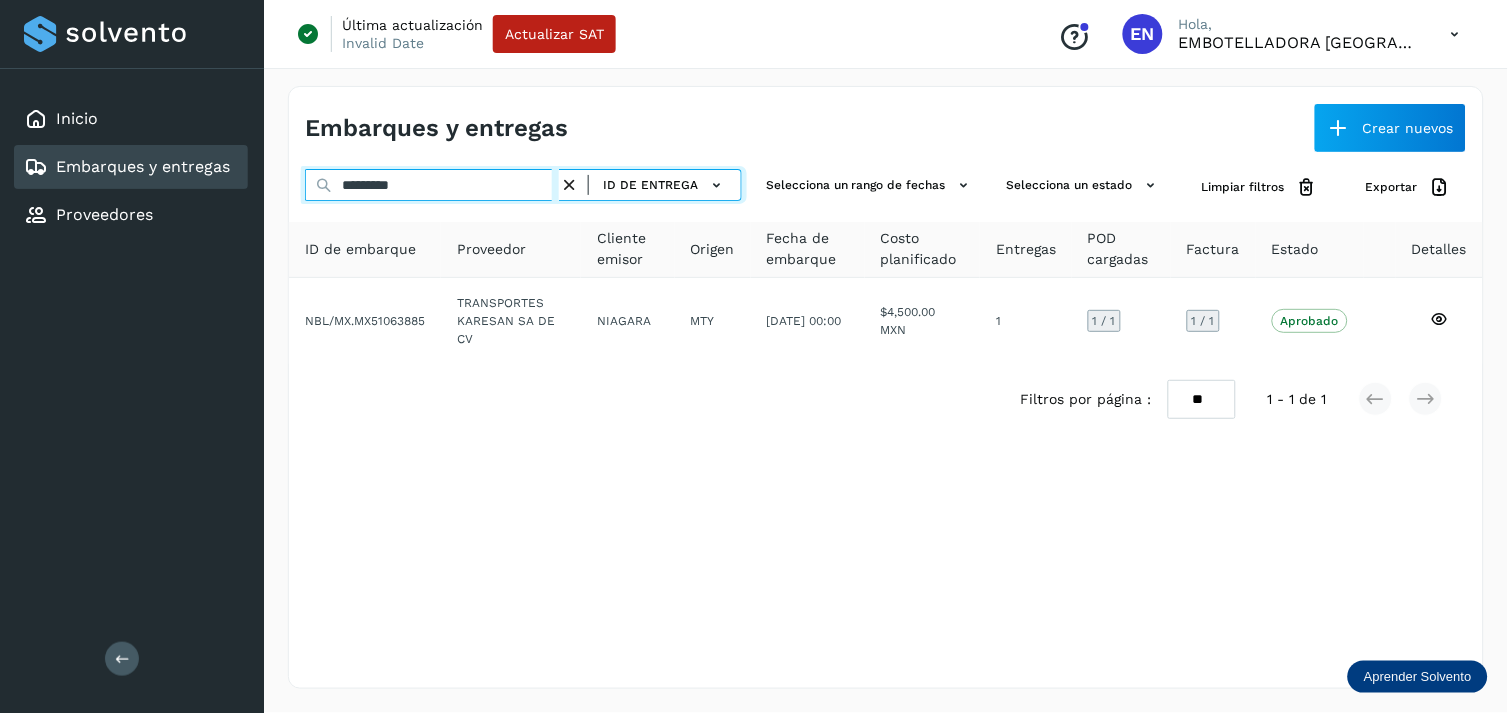 click on "*********" at bounding box center (432, 185) 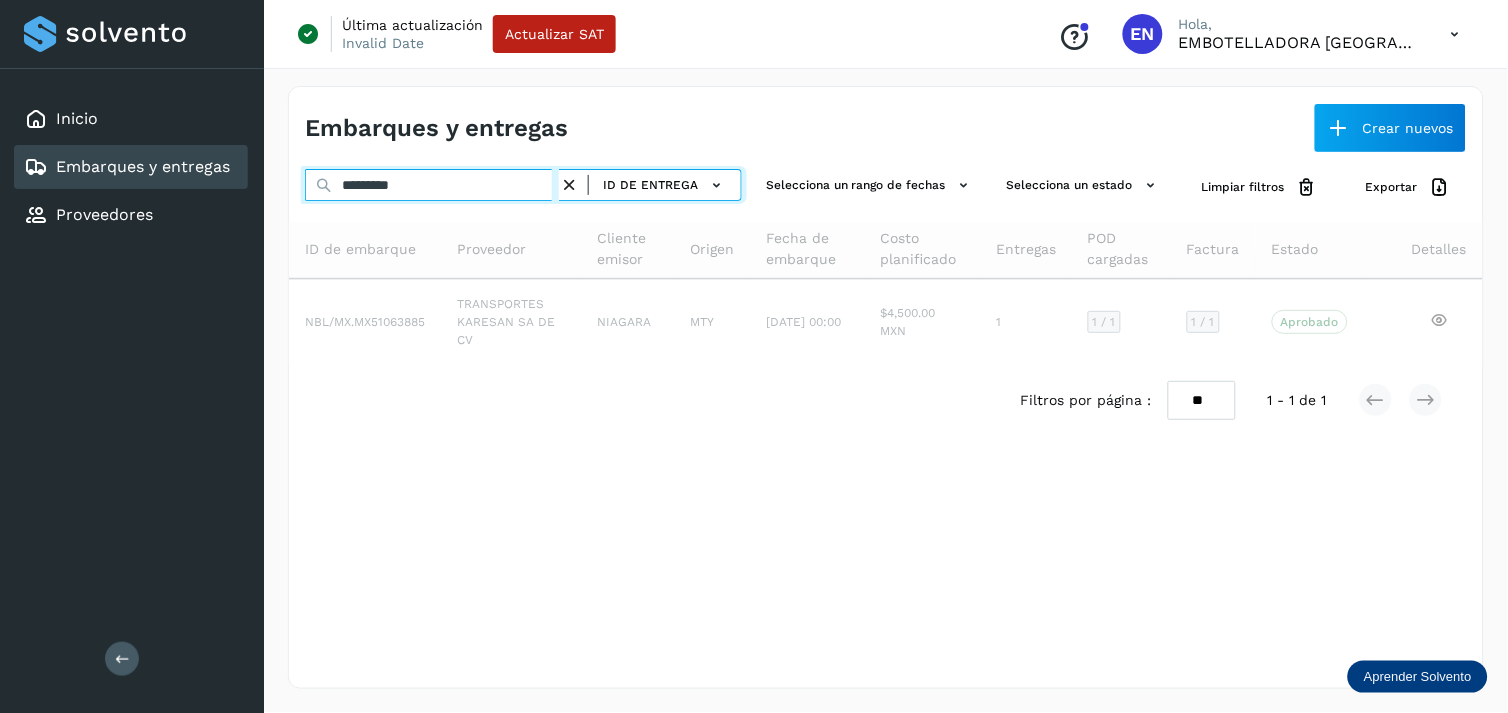 type on "*********" 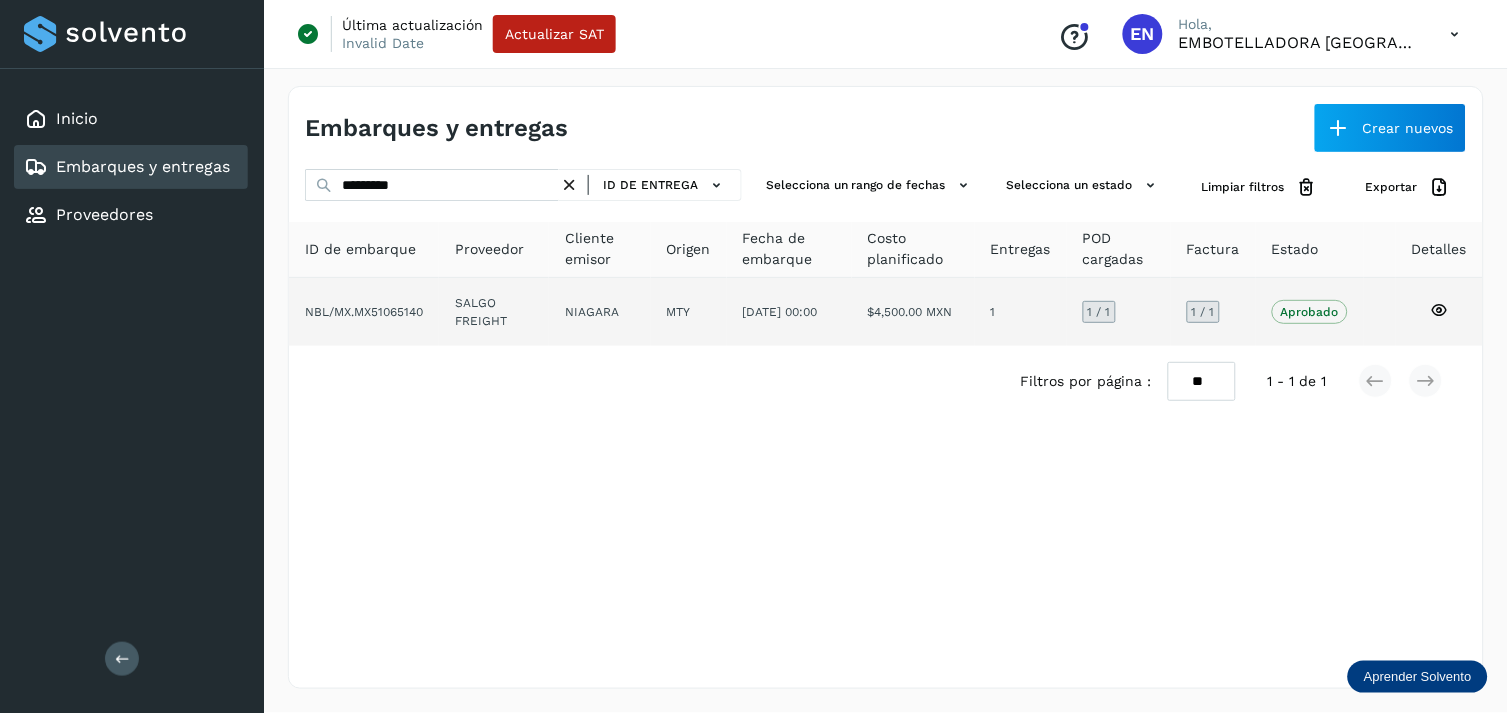 drag, startPoint x: 690, startPoint y: 344, endPoint x: 724, endPoint y: 326, distance: 38.470768 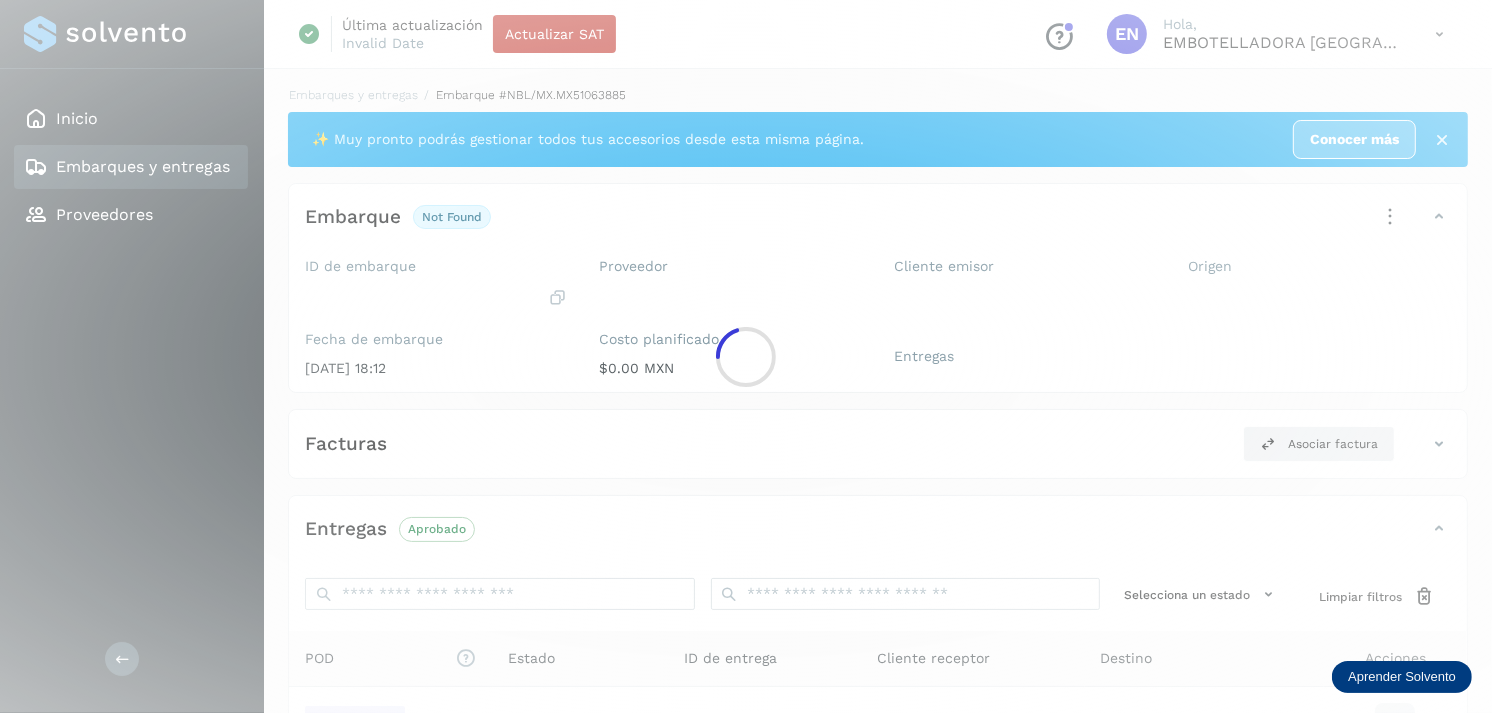 click at bounding box center (746, 357) 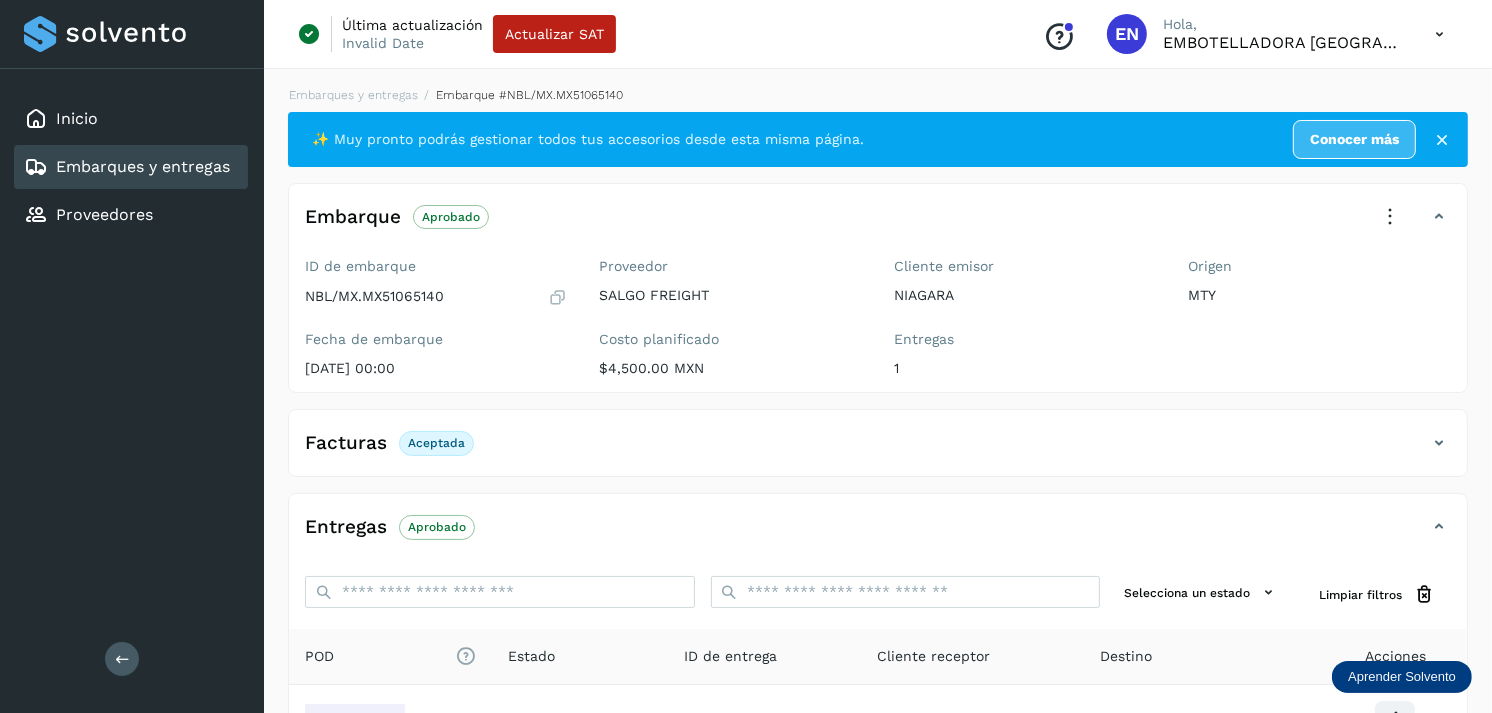 scroll, scrollTop: 241, scrollLeft: 0, axis: vertical 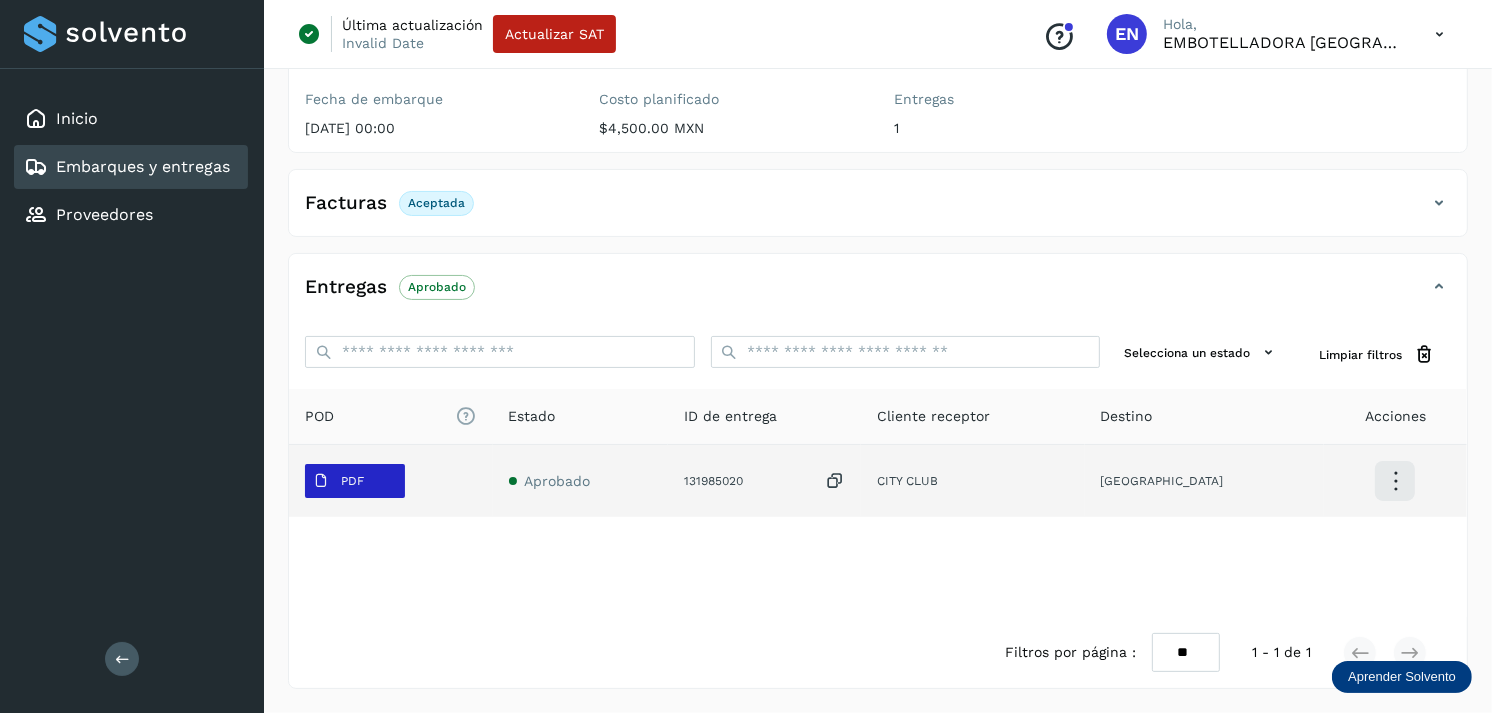 click on "PDF" at bounding box center [338, 481] 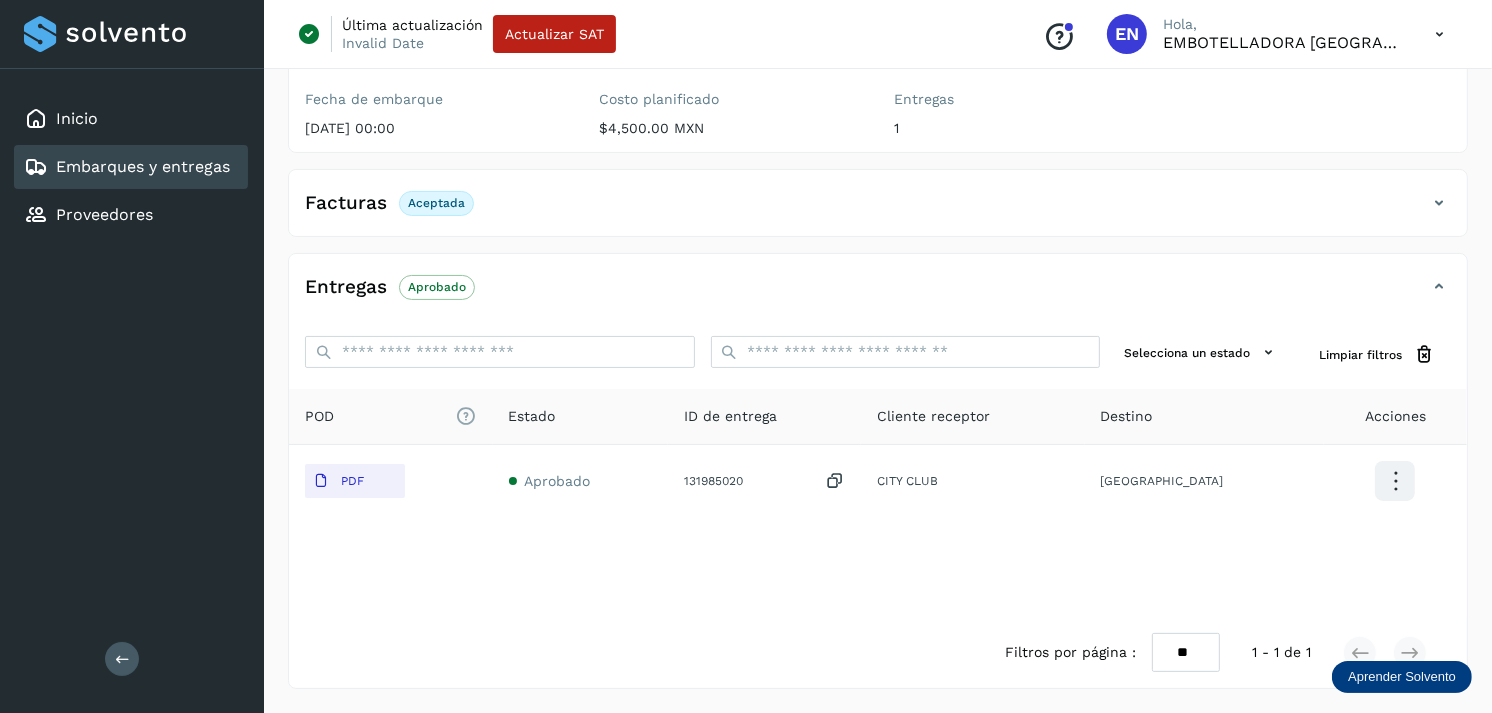 type 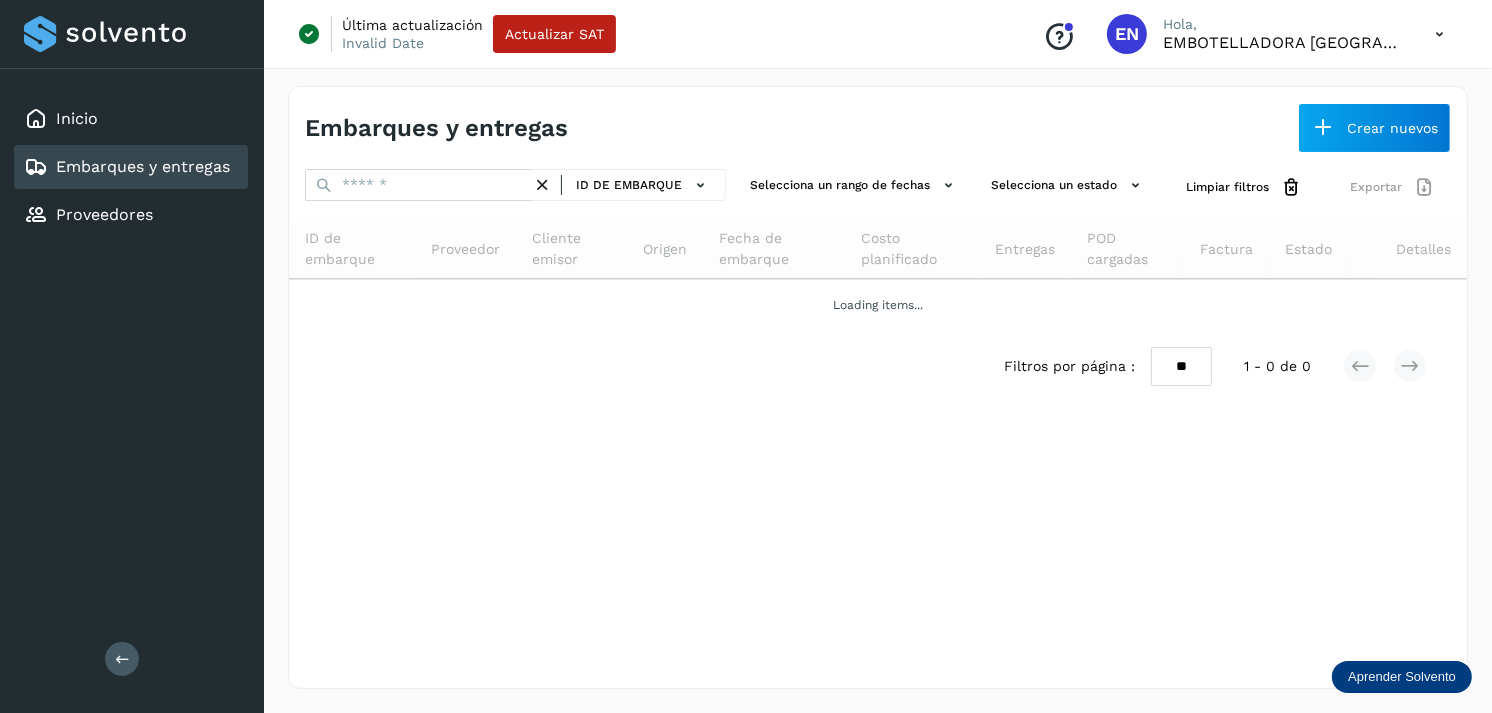 scroll, scrollTop: 0, scrollLeft: 0, axis: both 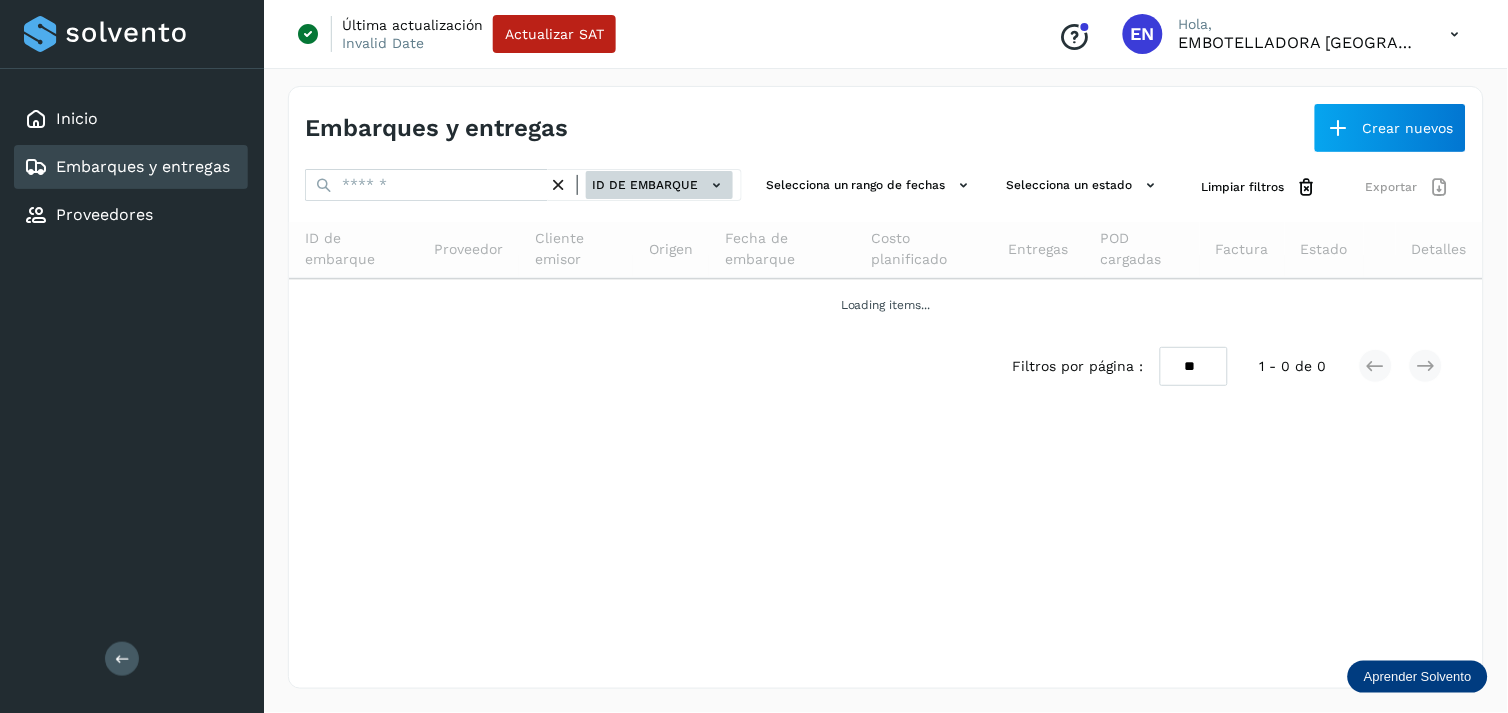 click on "ID de embarque" 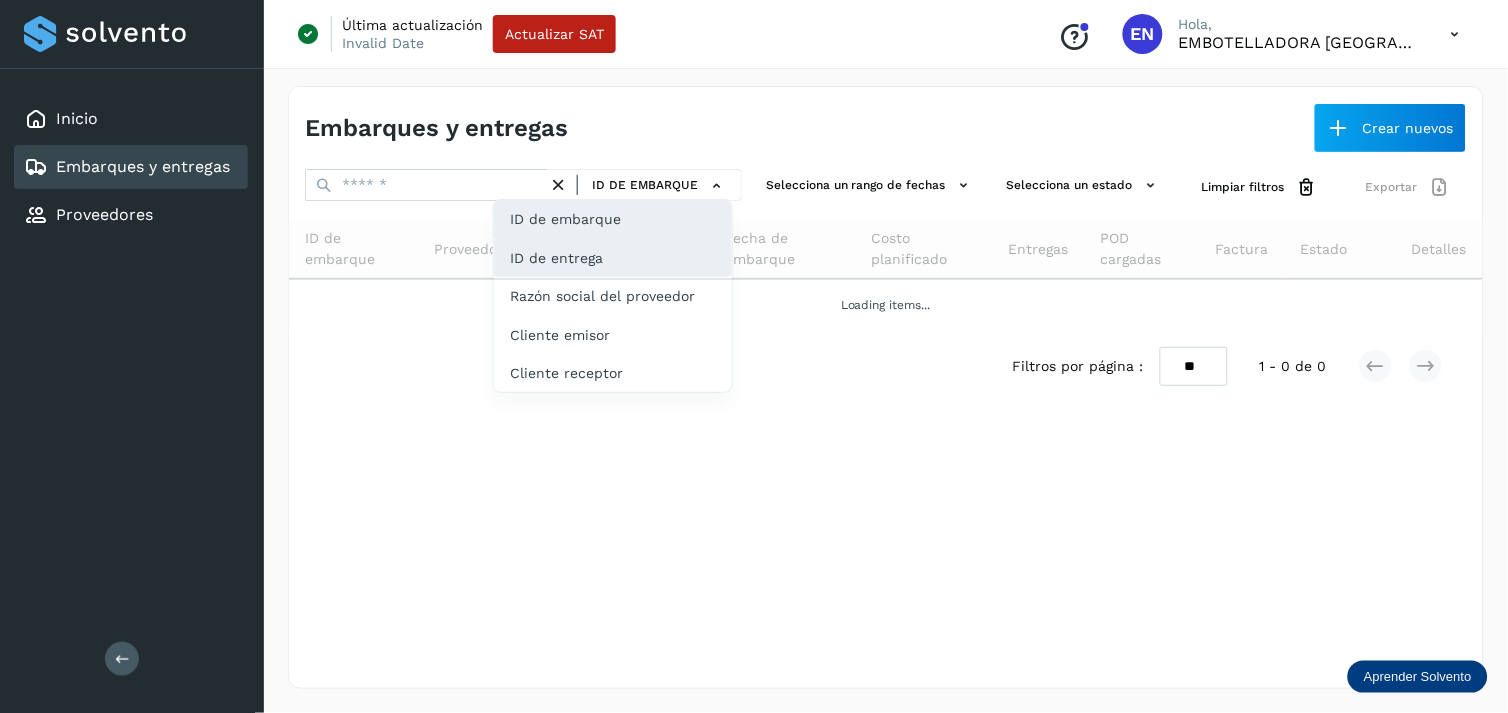 click on "ID de entrega" 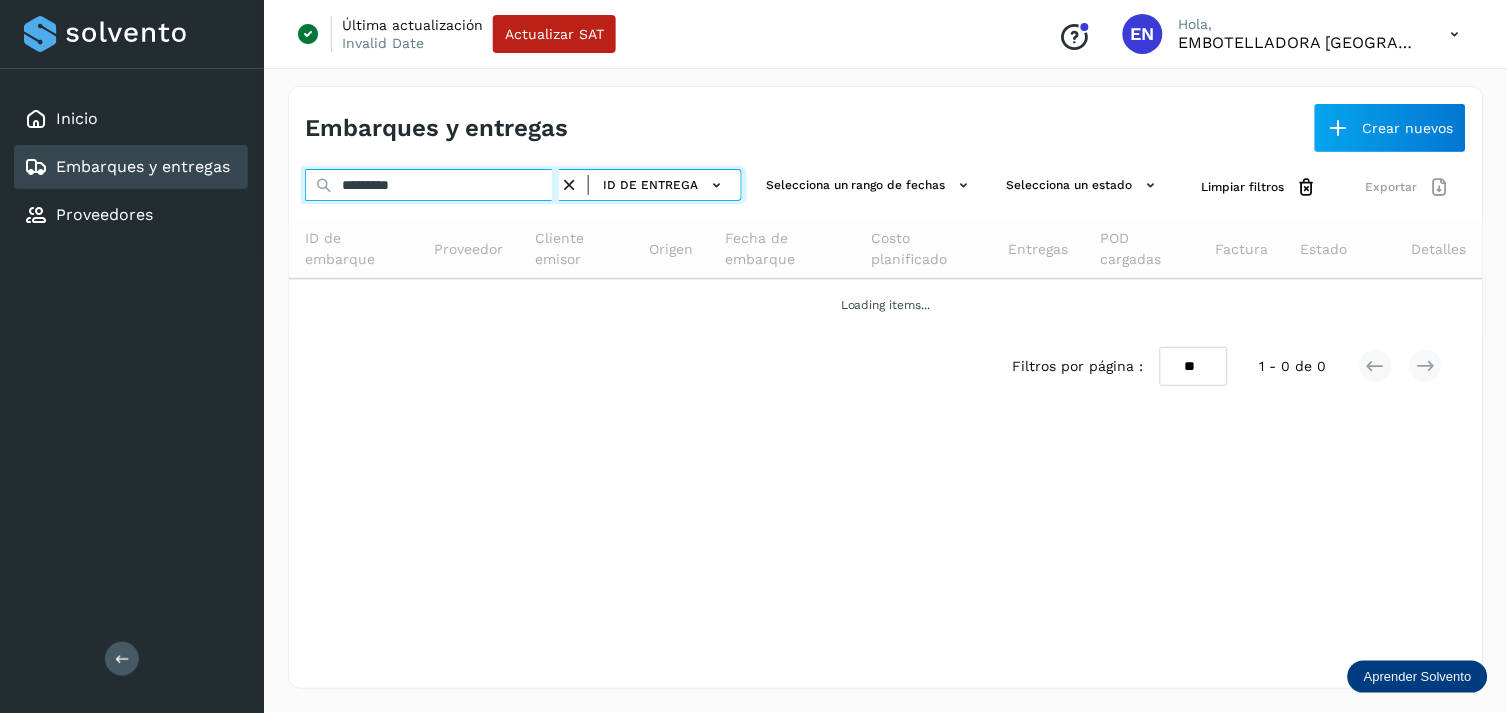 click on "*********" at bounding box center (432, 185) 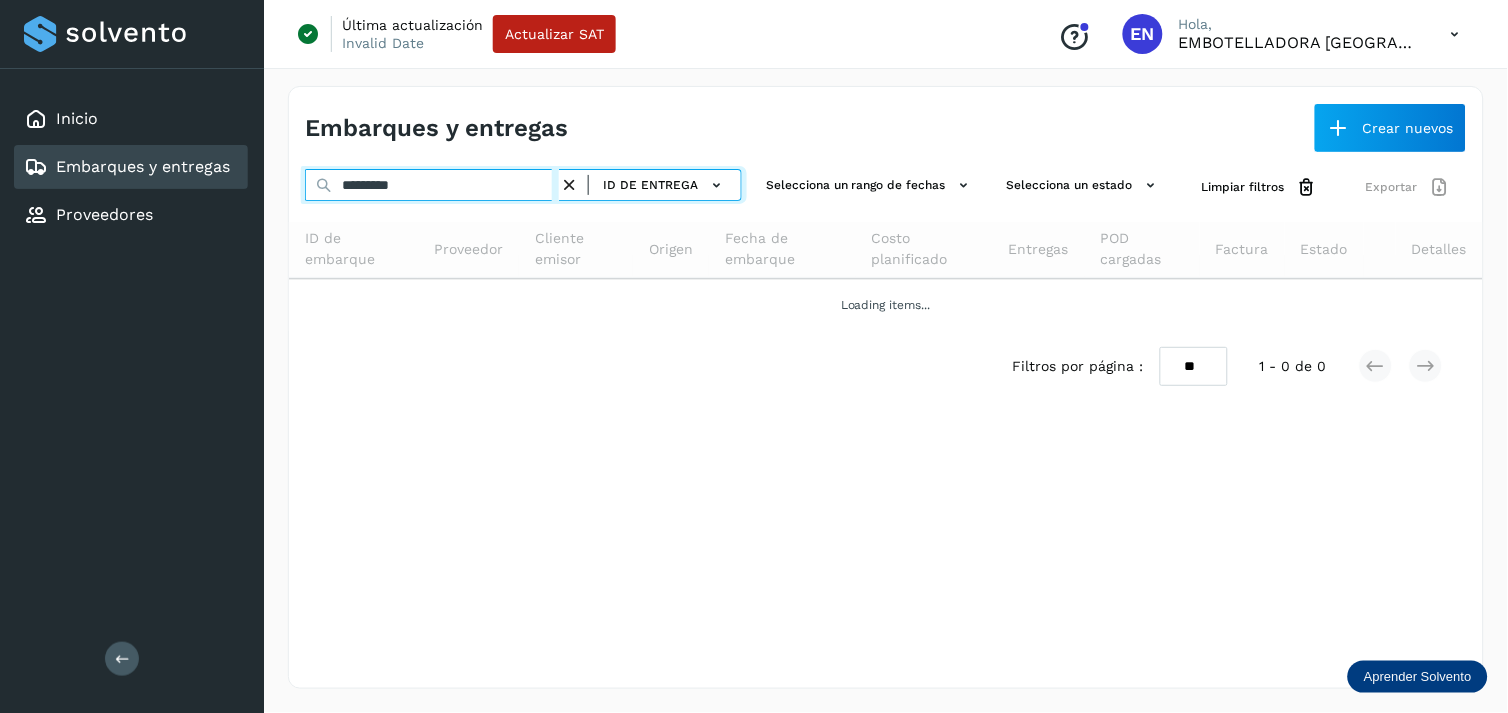 click on "*********" at bounding box center [432, 185] 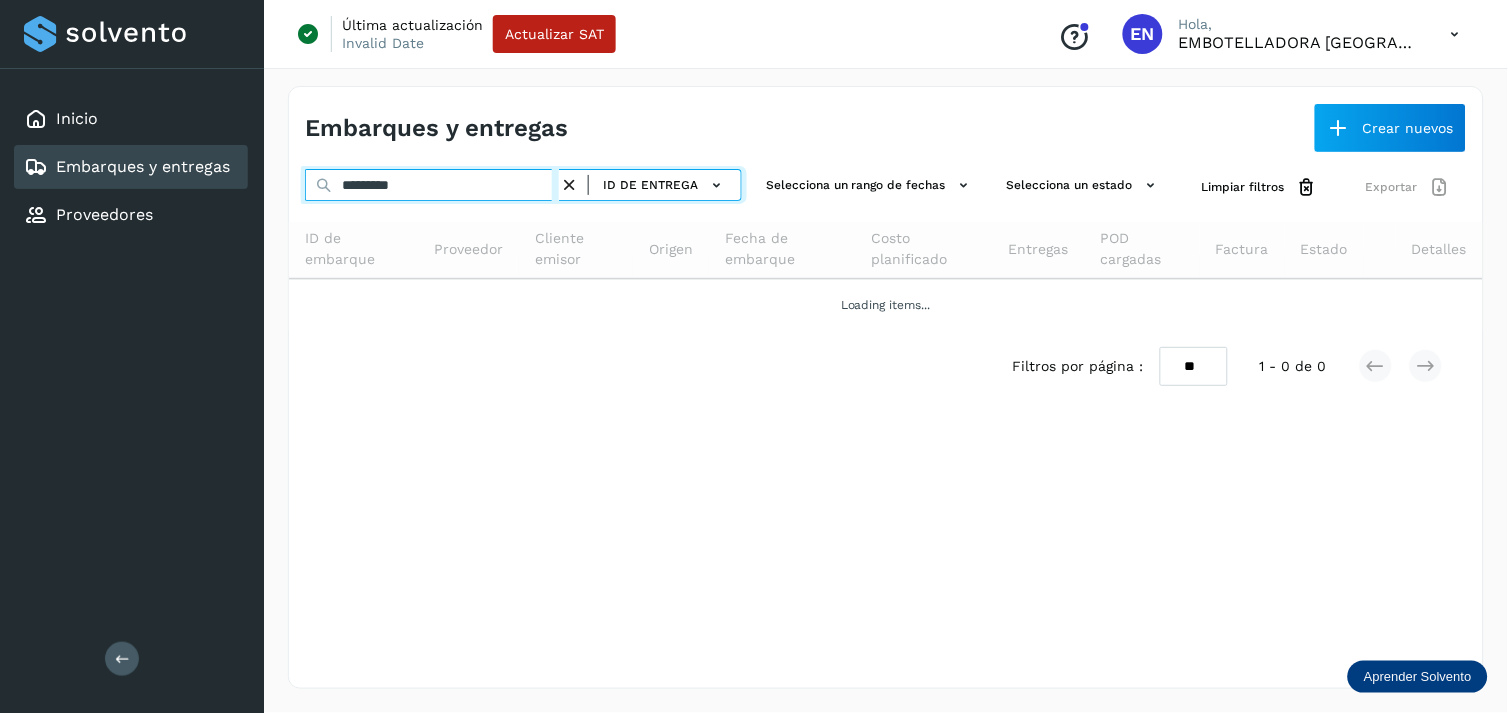 paste 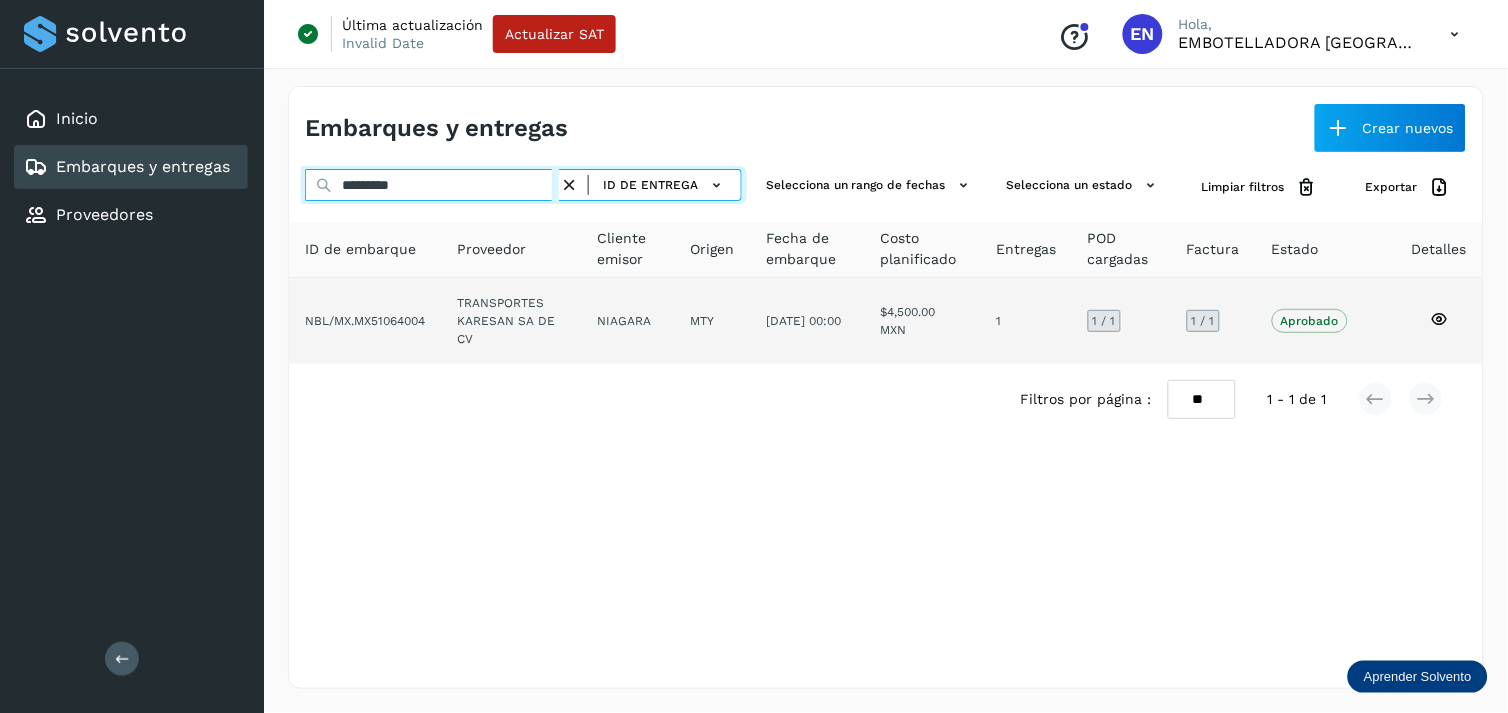 type on "*********" 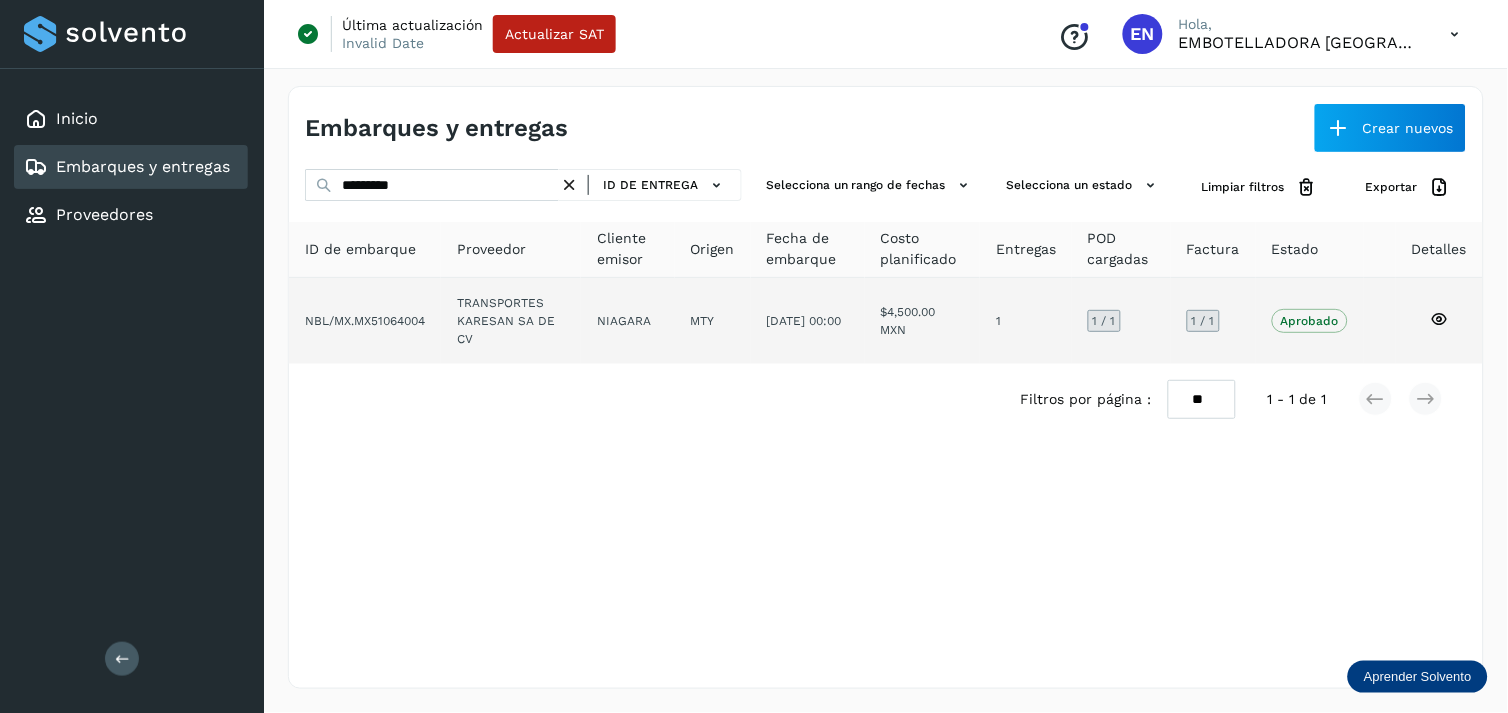 click on "TRANSPORTES KARESAN SA DE CV" 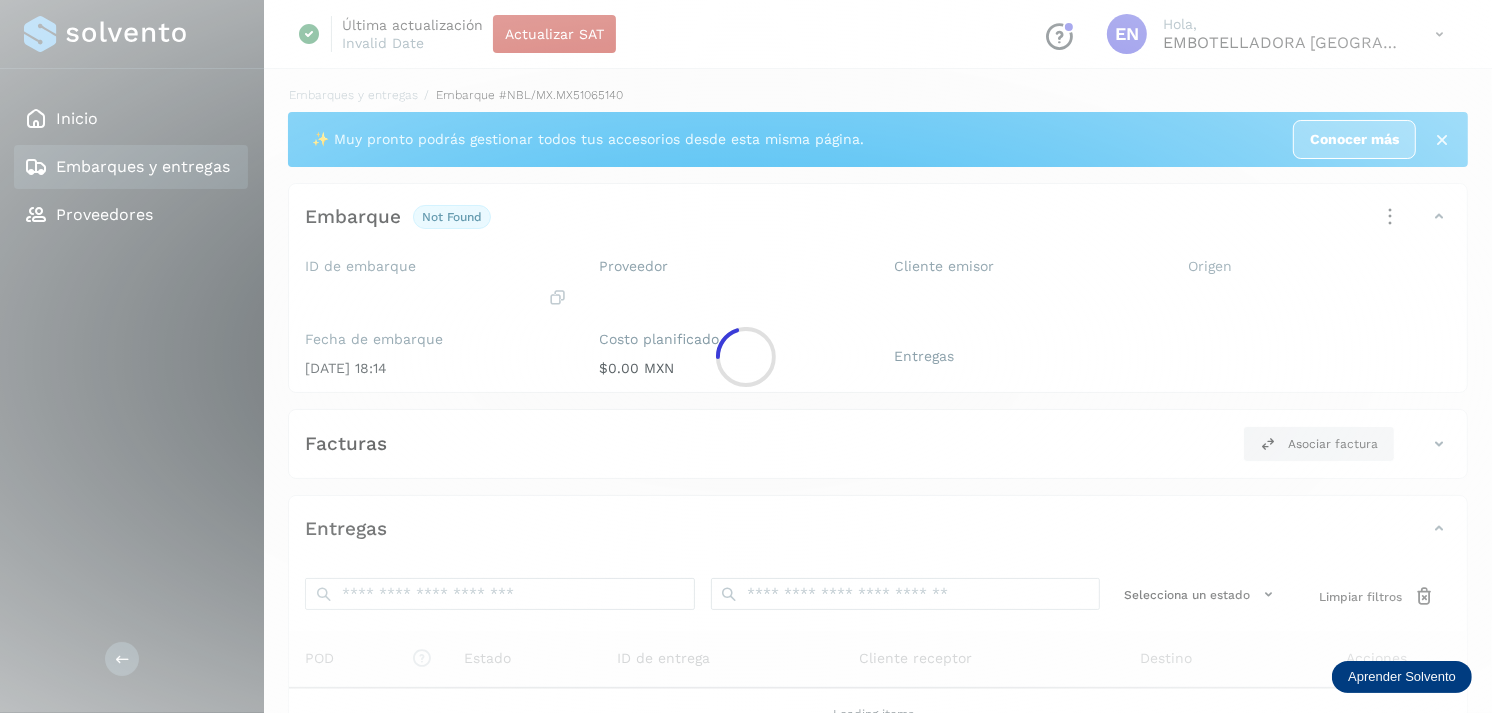 click 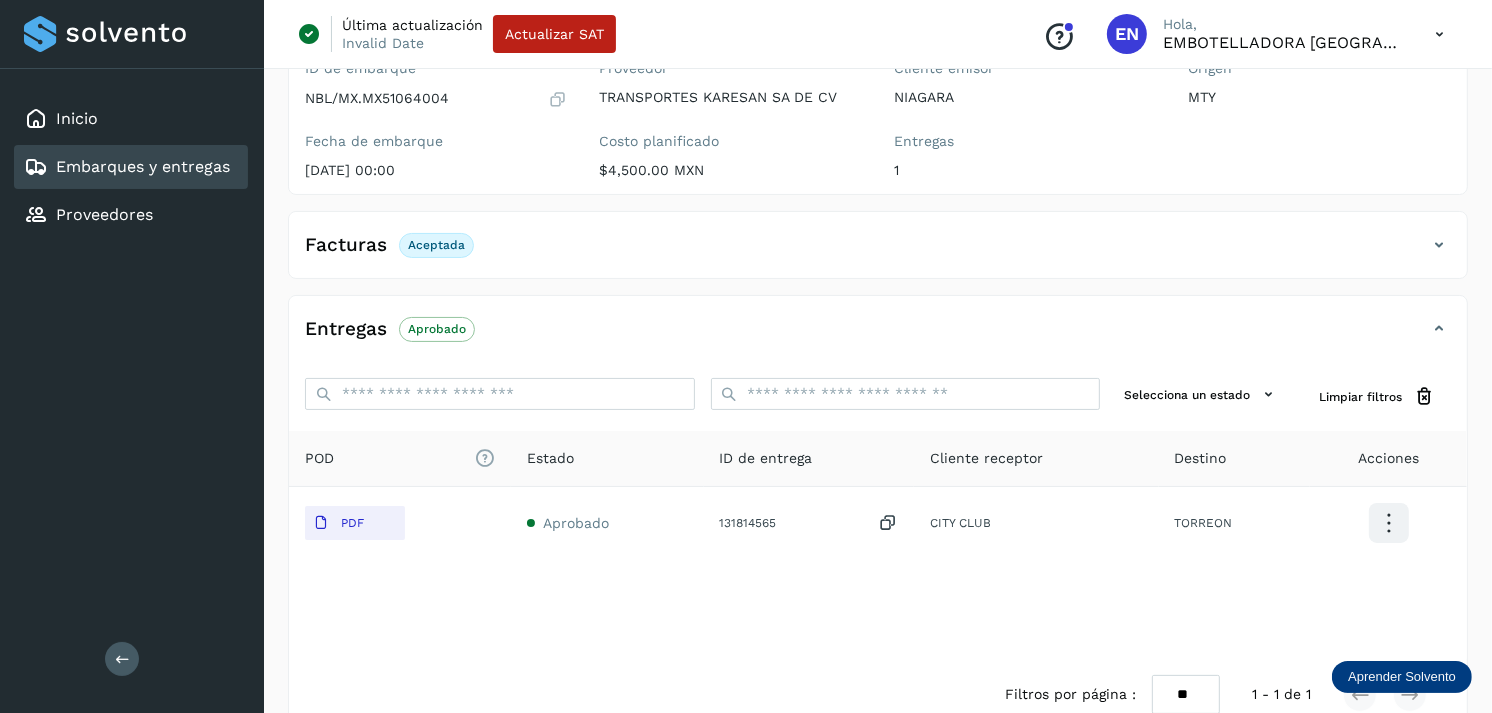 scroll, scrollTop: 241, scrollLeft: 0, axis: vertical 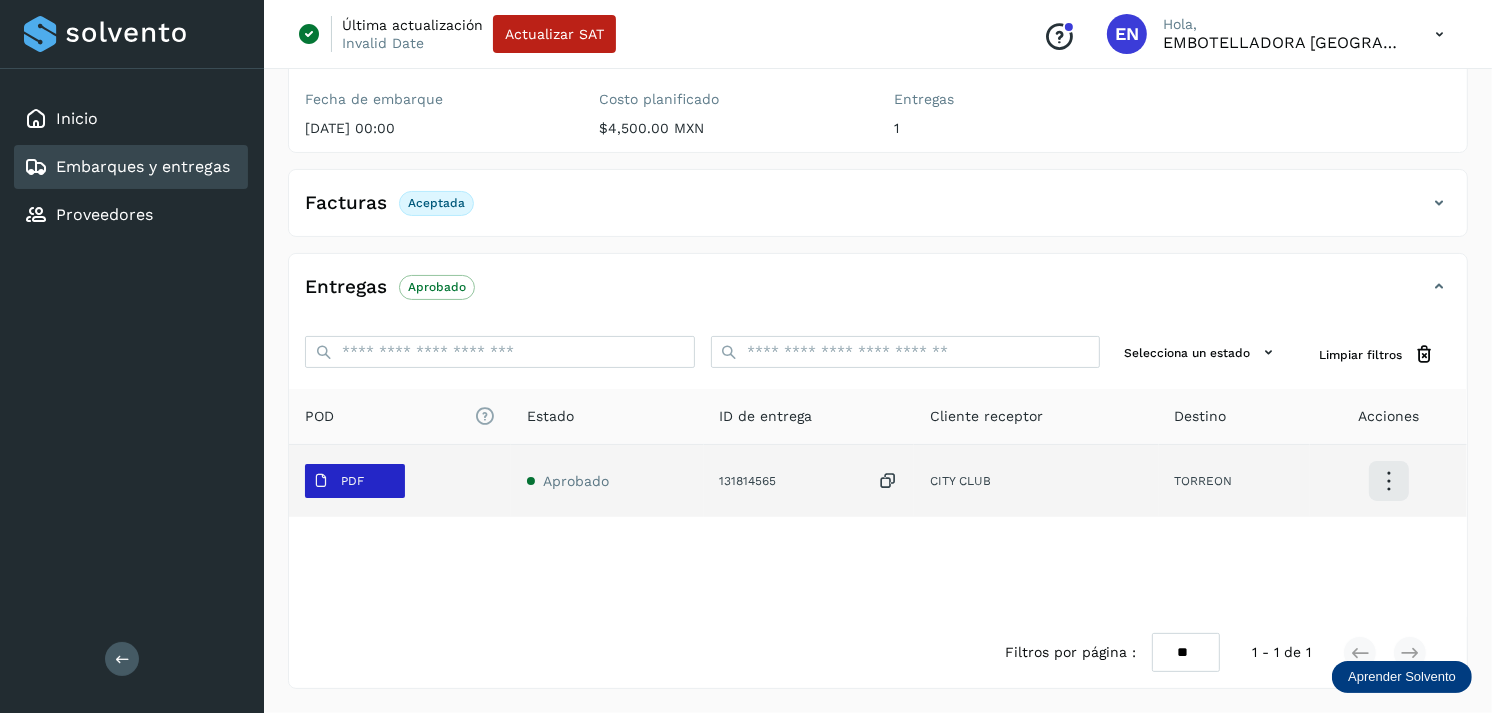 click on "PDF" at bounding box center (355, 481) 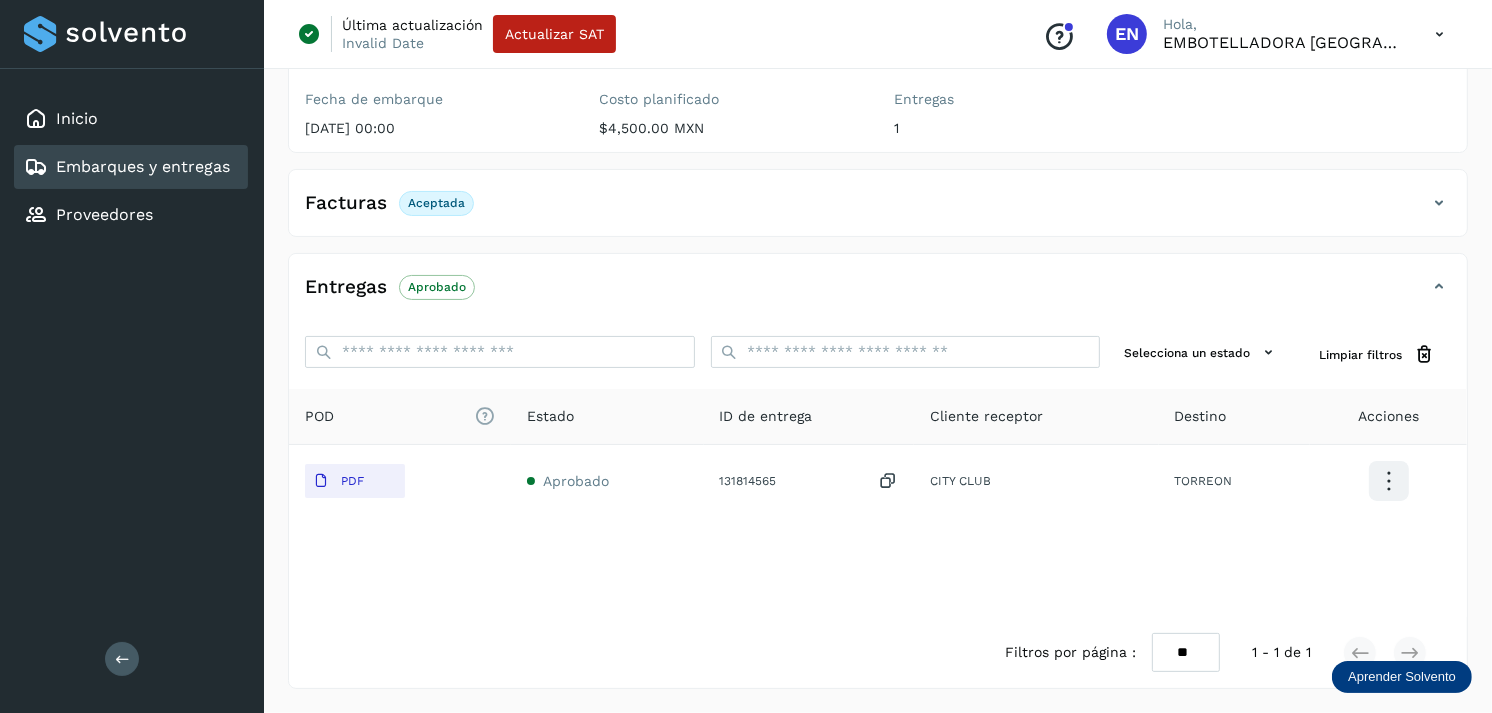 type 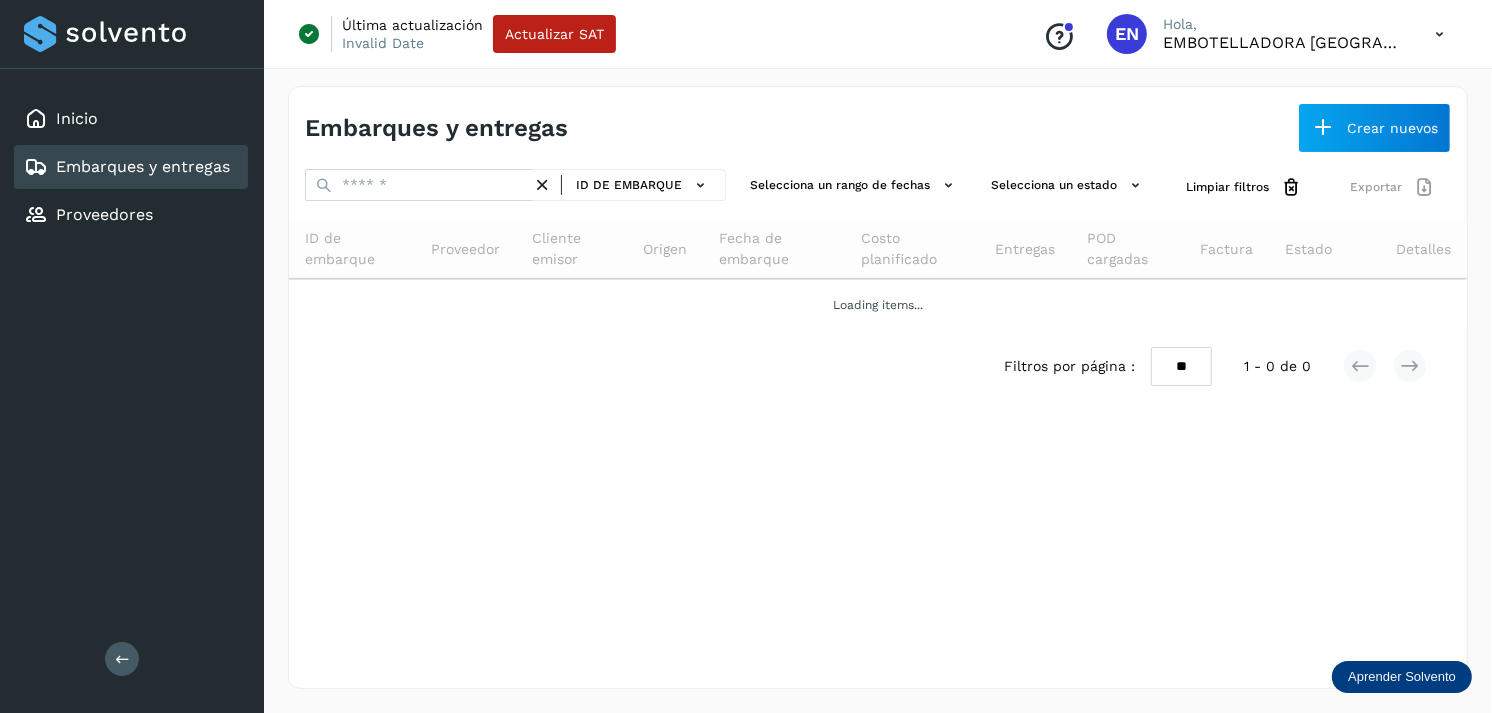 scroll, scrollTop: 0, scrollLeft: 0, axis: both 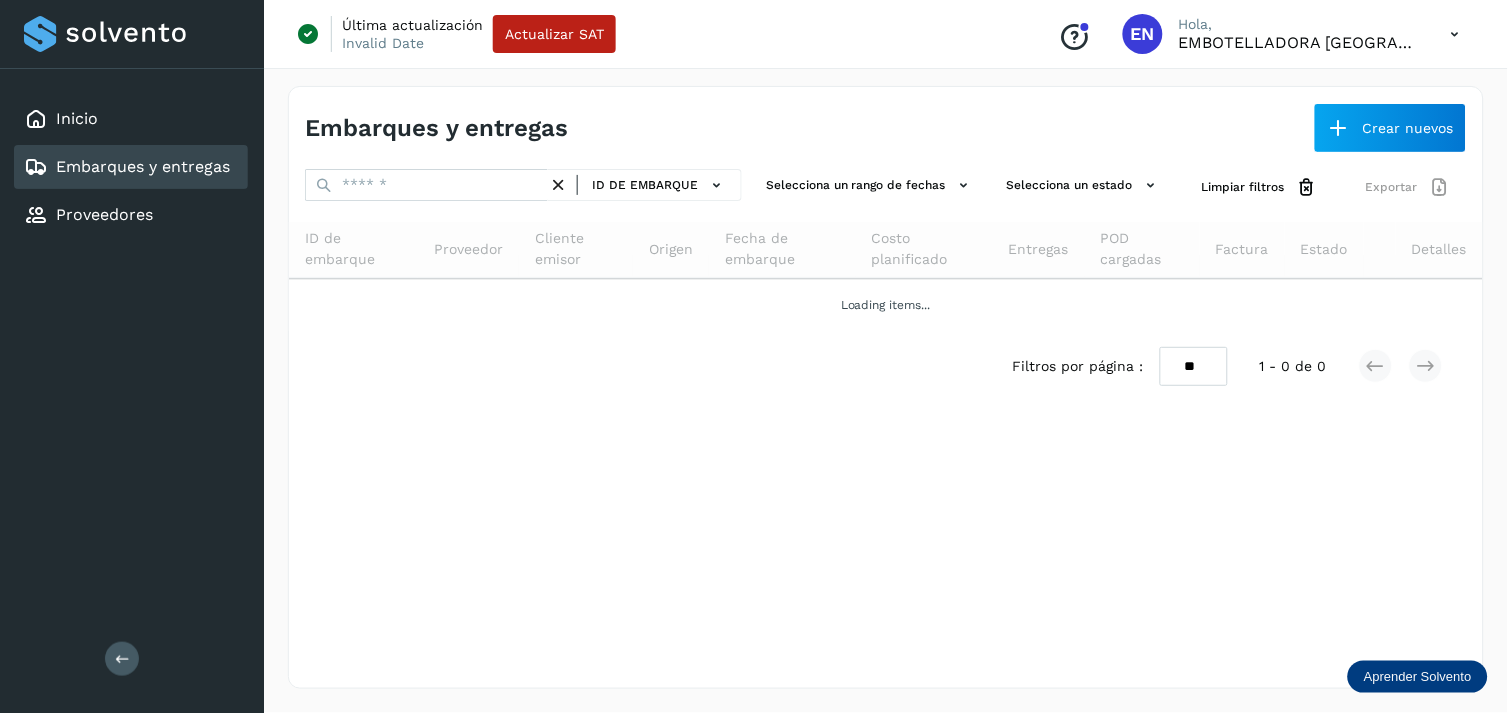 click on "Embarques y entregas" at bounding box center [143, 166] 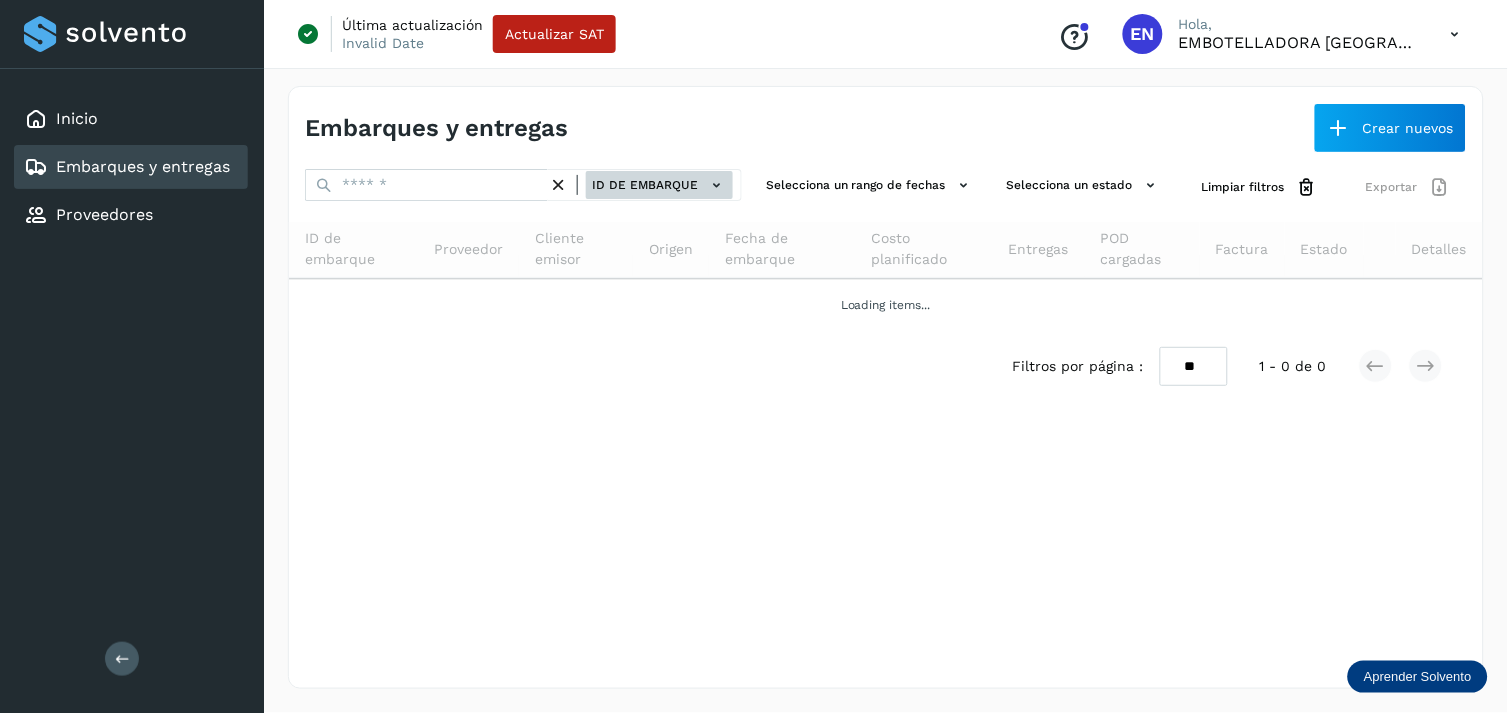 click on "ID de embarque" at bounding box center (659, 185) 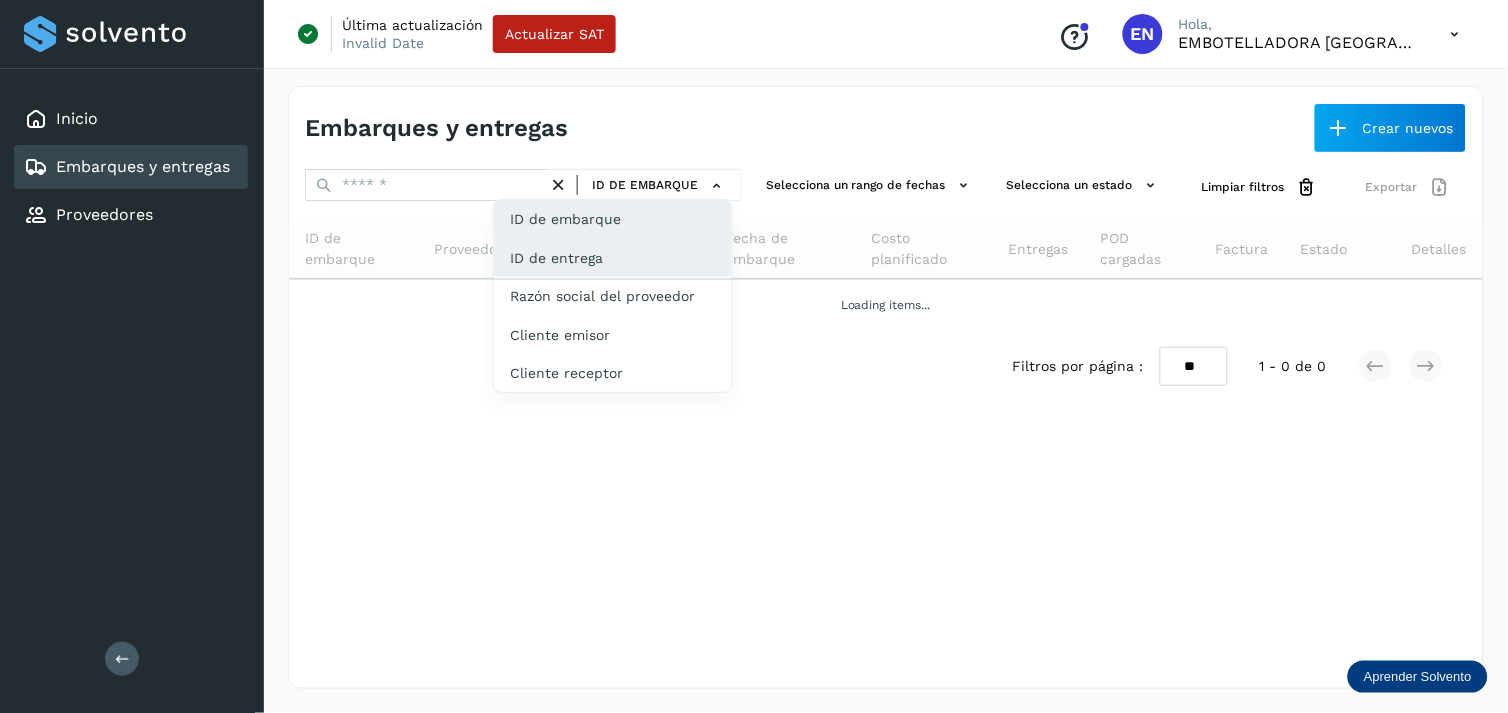 click on "ID de entrega" 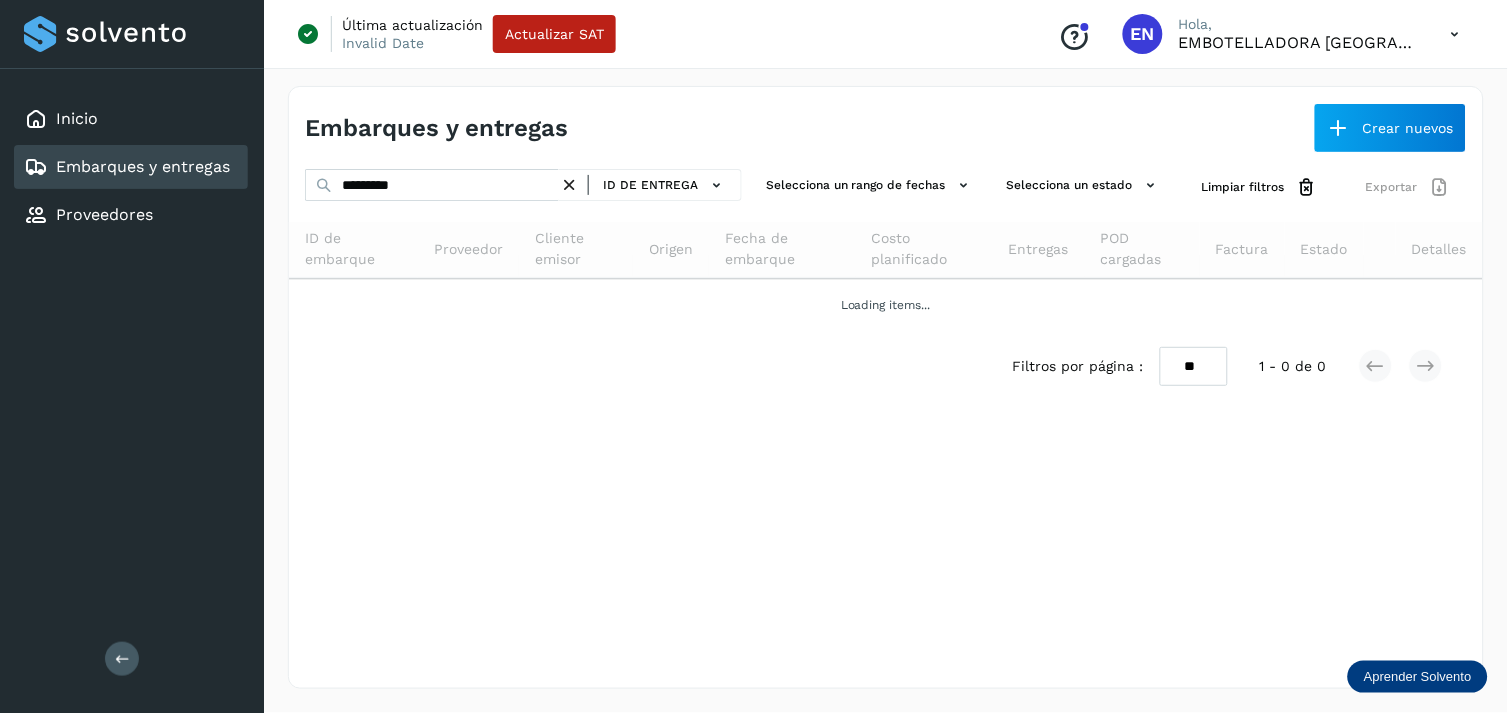 click at bounding box center [569, 185] 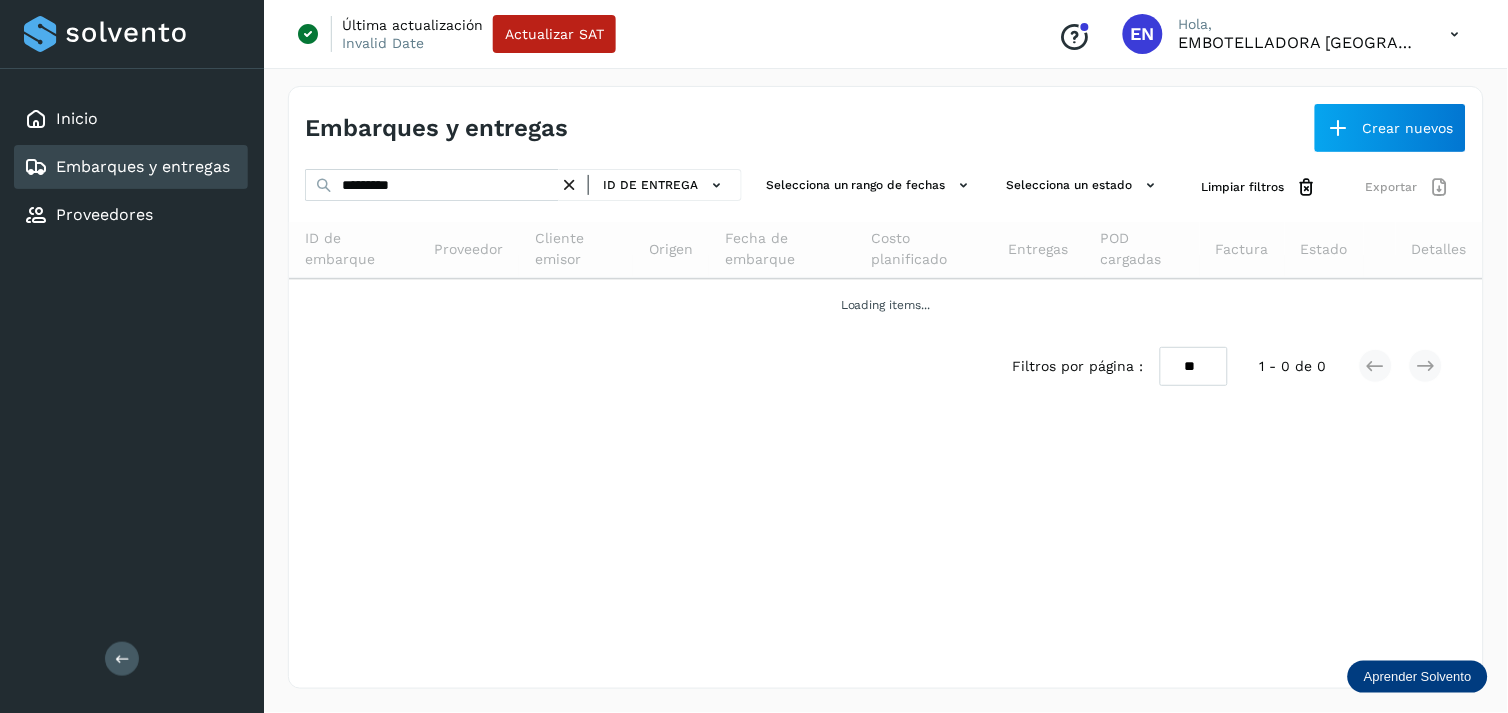 type 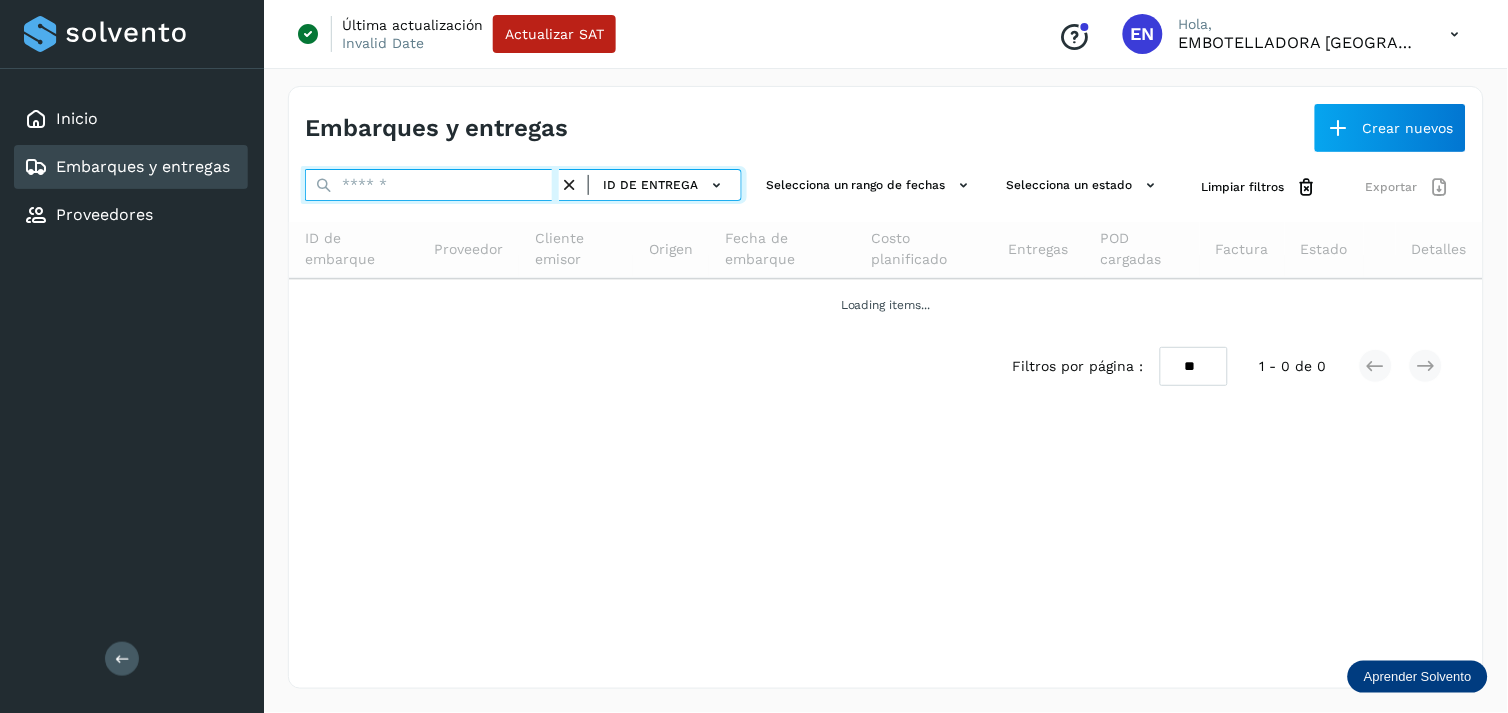 click at bounding box center [432, 185] 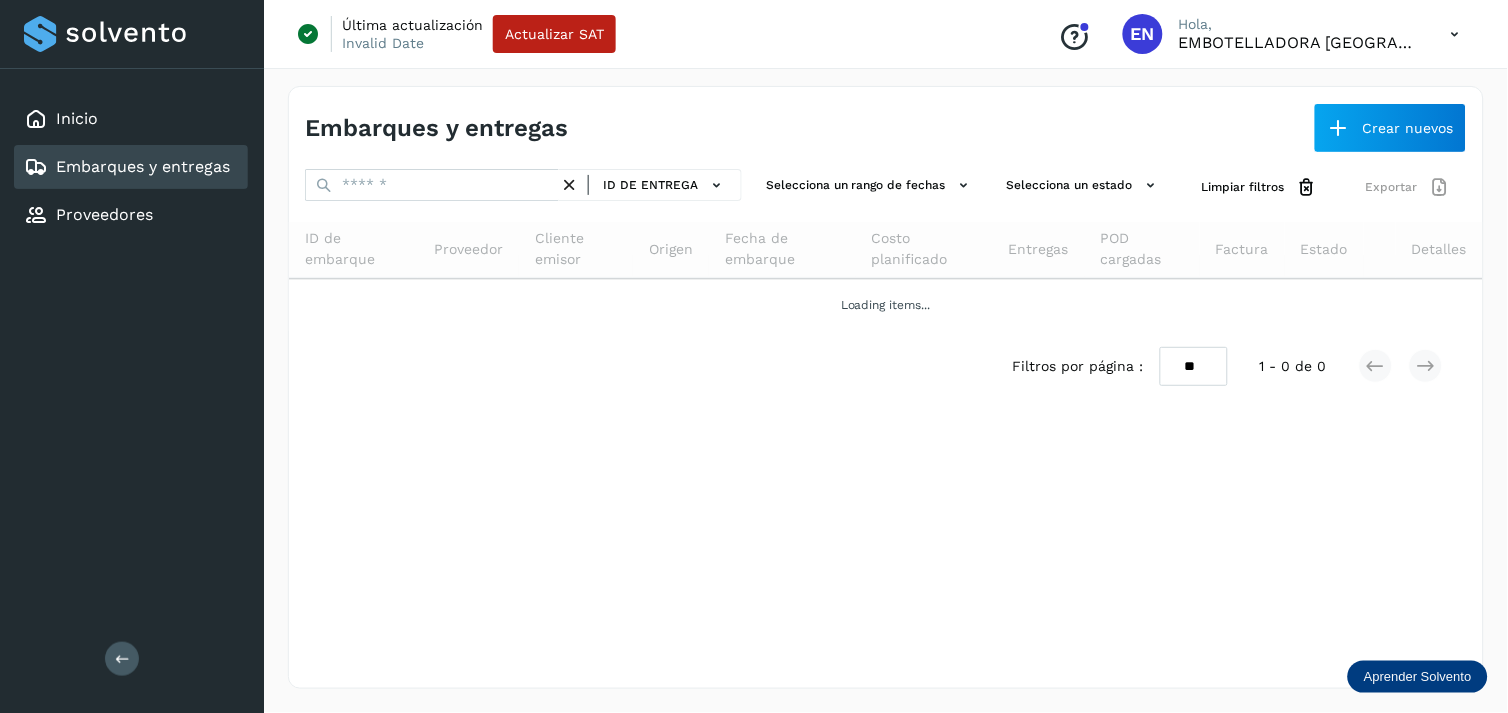 click on "Embarques y entregas" at bounding box center (436, 128) 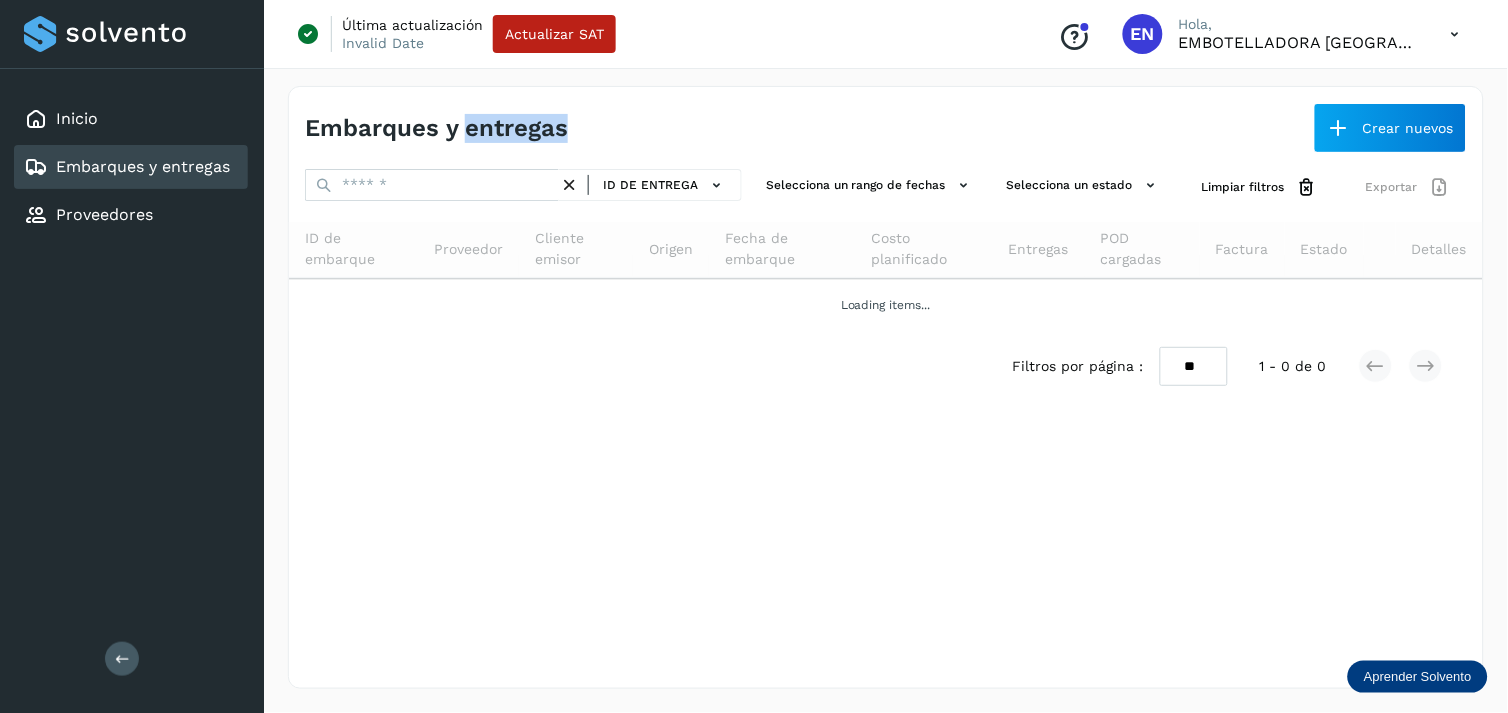 click on "Embarques y entregas" at bounding box center (436, 128) 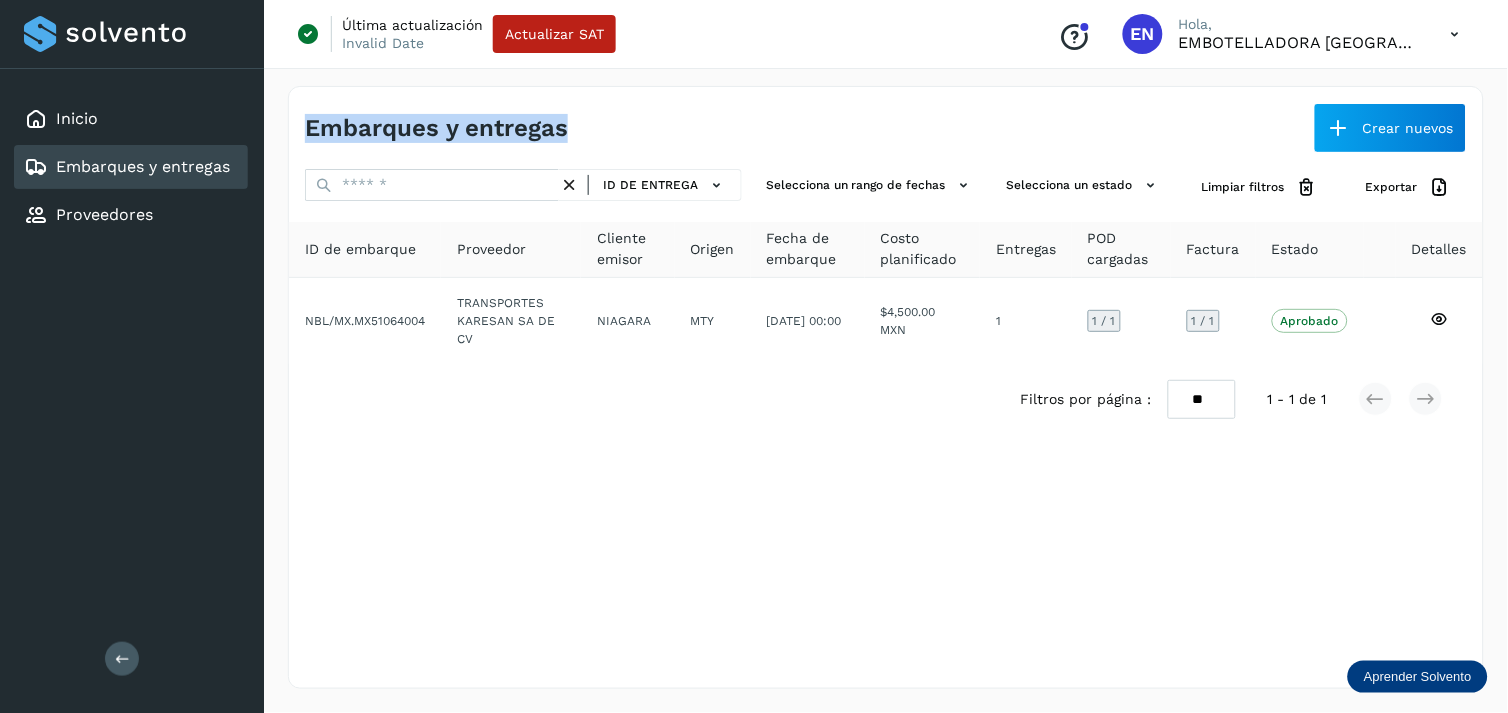 click on "Embarques y entregas" at bounding box center [436, 128] 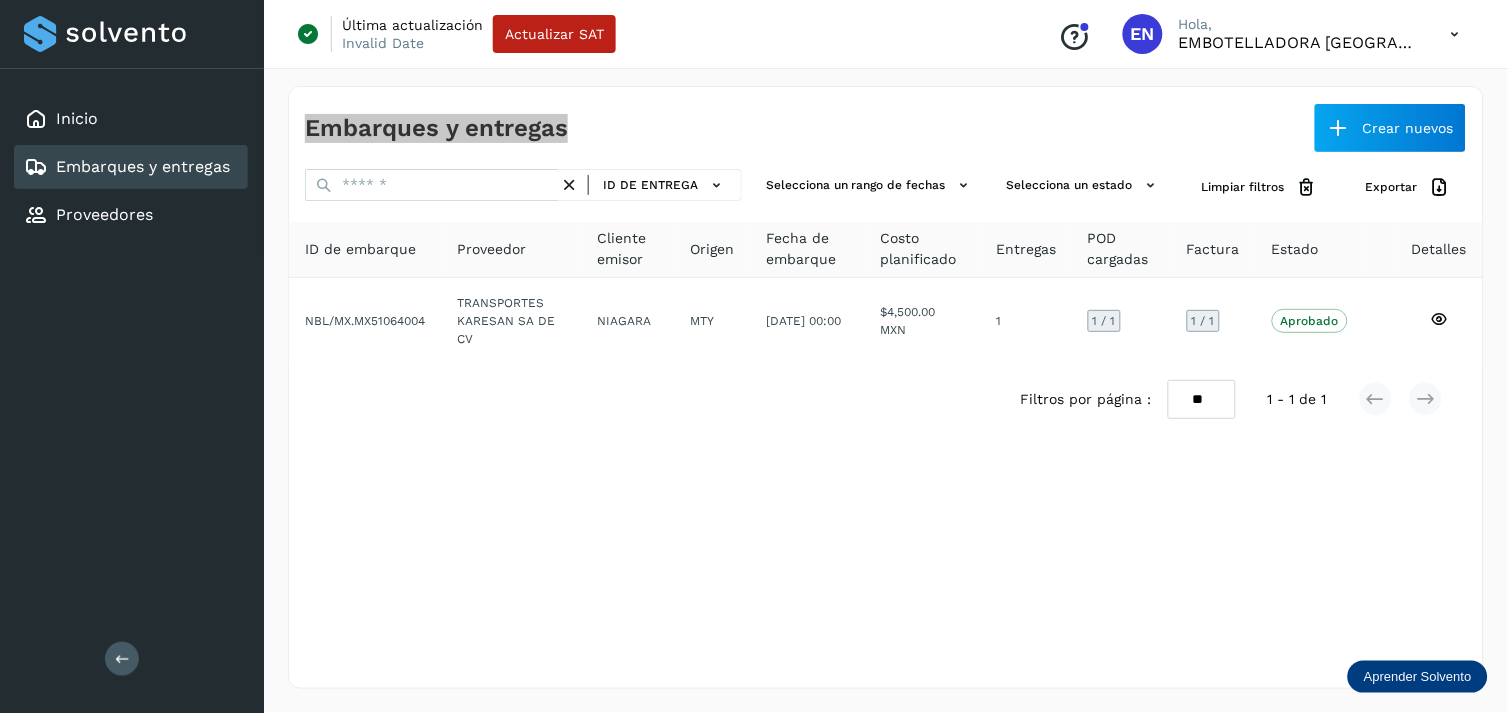 drag, startPoint x: 480, startPoint y: 124, endPoint x: 446, endPoint y: 127, distance: 34.132095 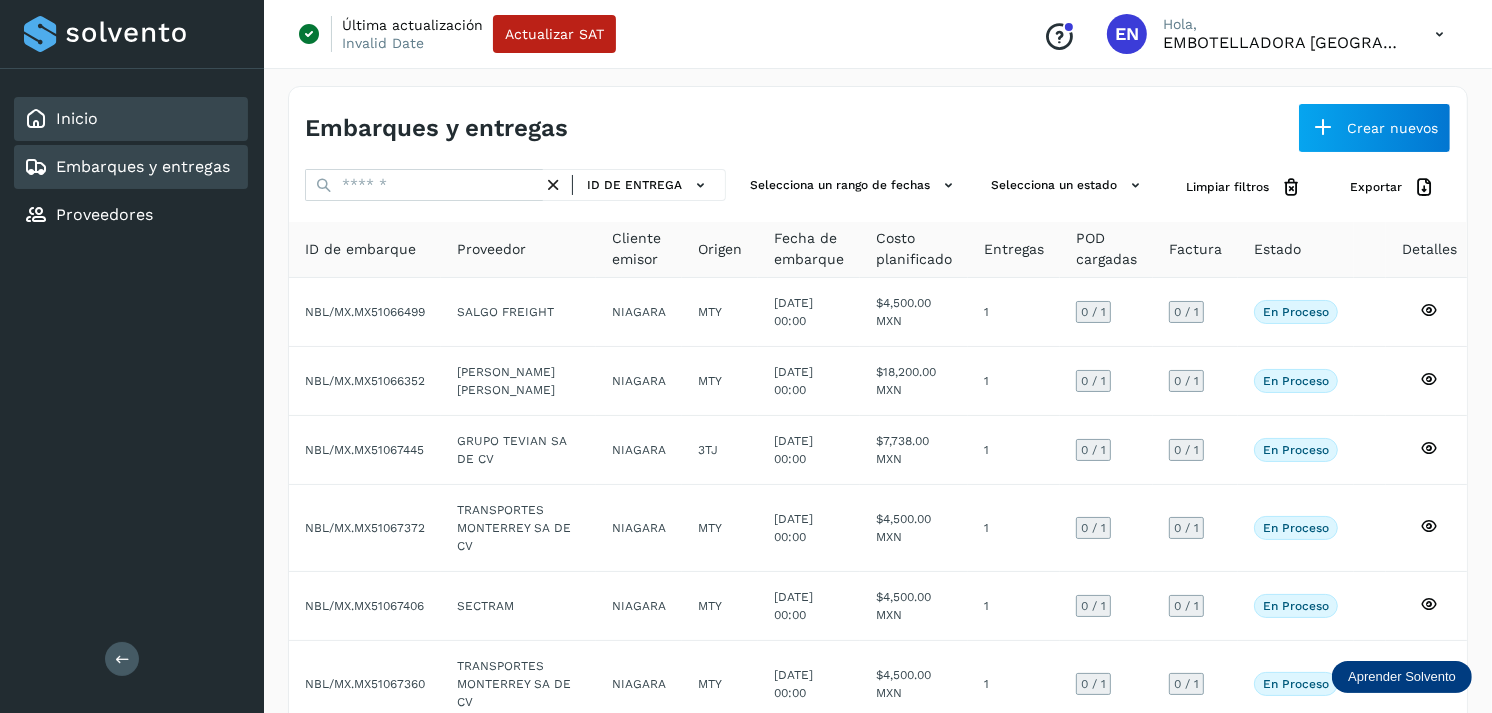 click on "Inicio" 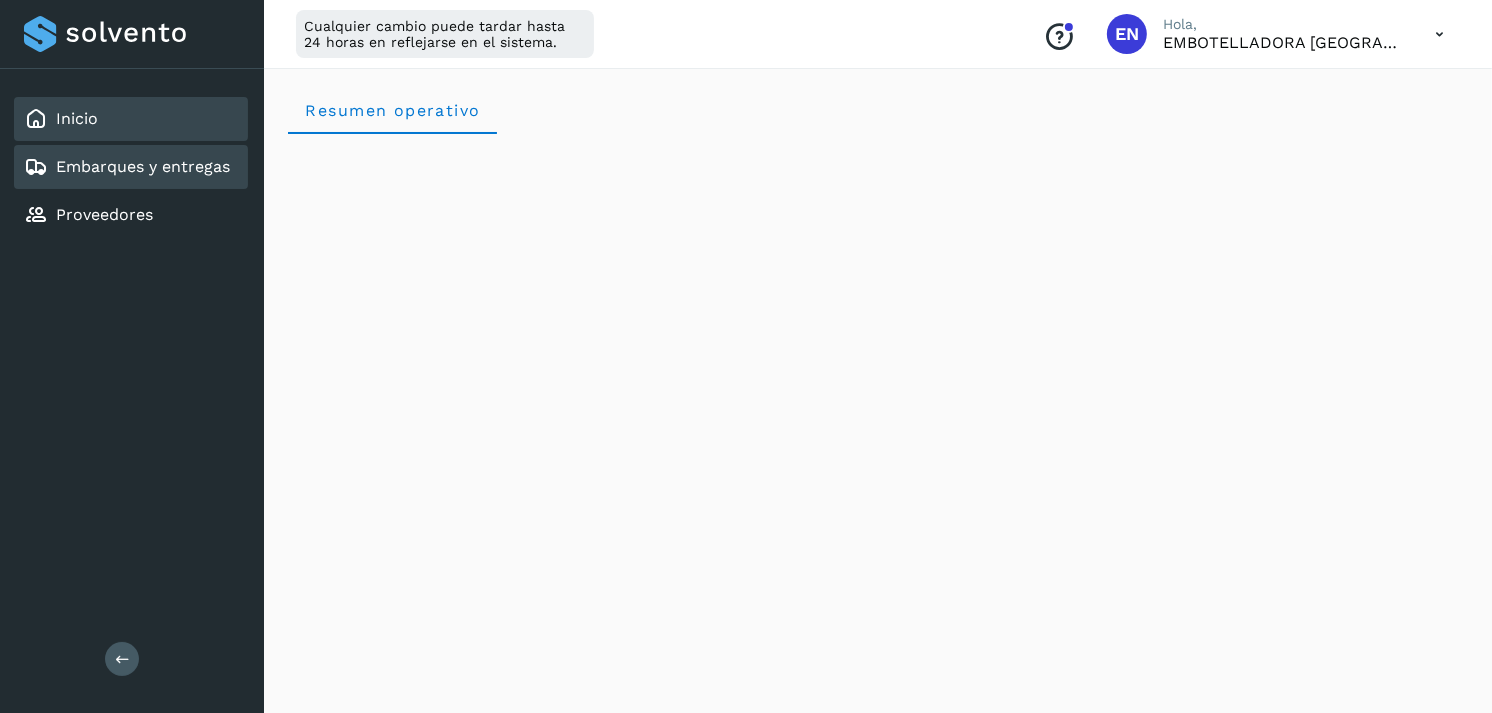 click on "Embarques y entregas" at bounding box center [143, 166] 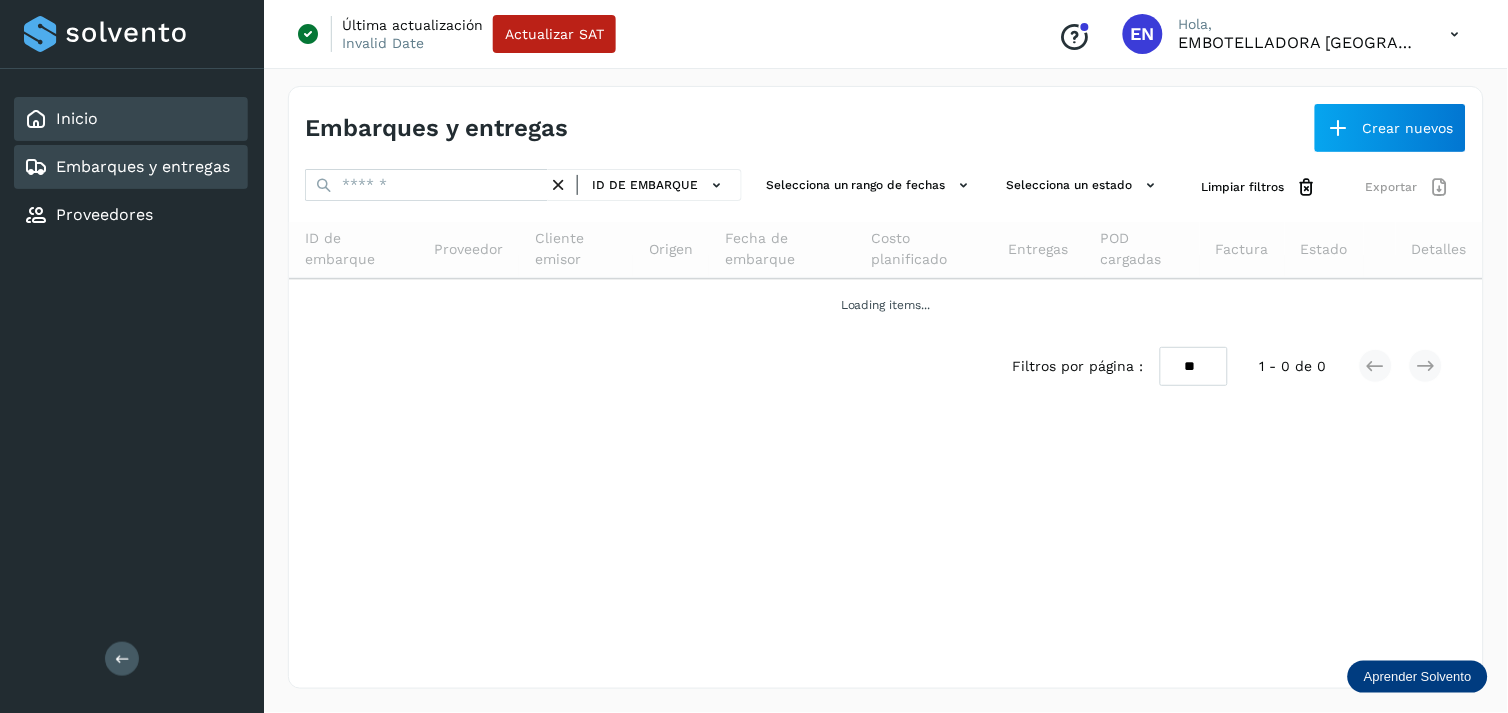 click on "Inicio" 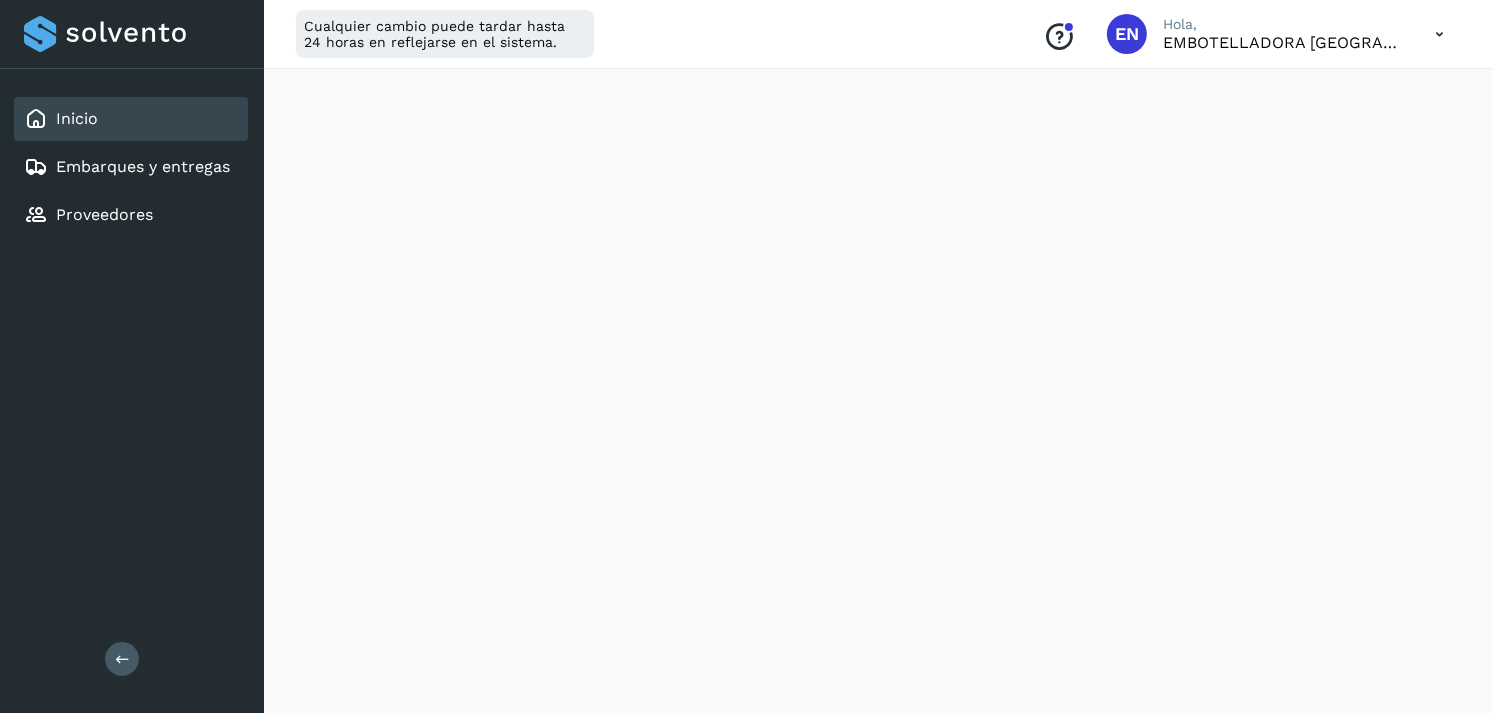 scroll, scrollTop: 2344, scrollLeft: 0, axis: vertical 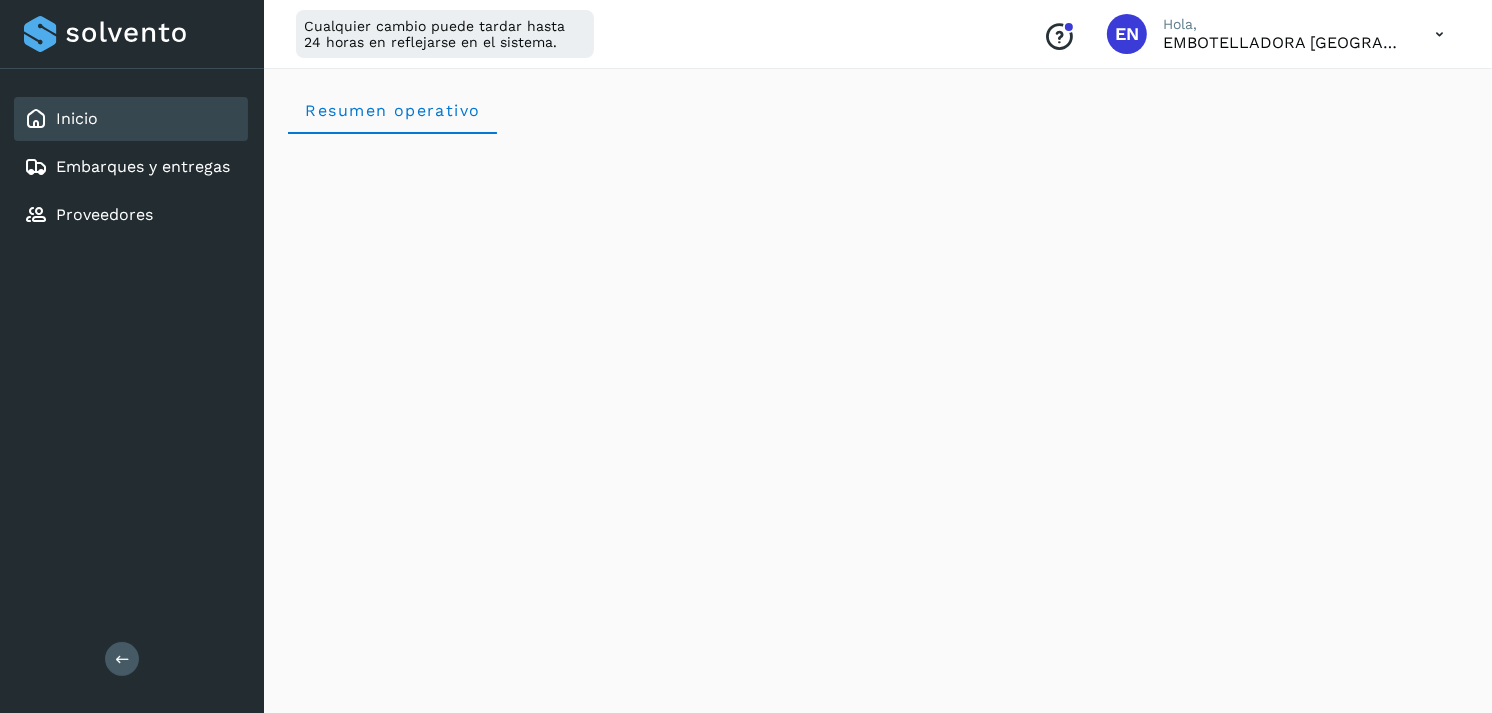 click on "Resumen operativo" at bounding box center [878, 110] 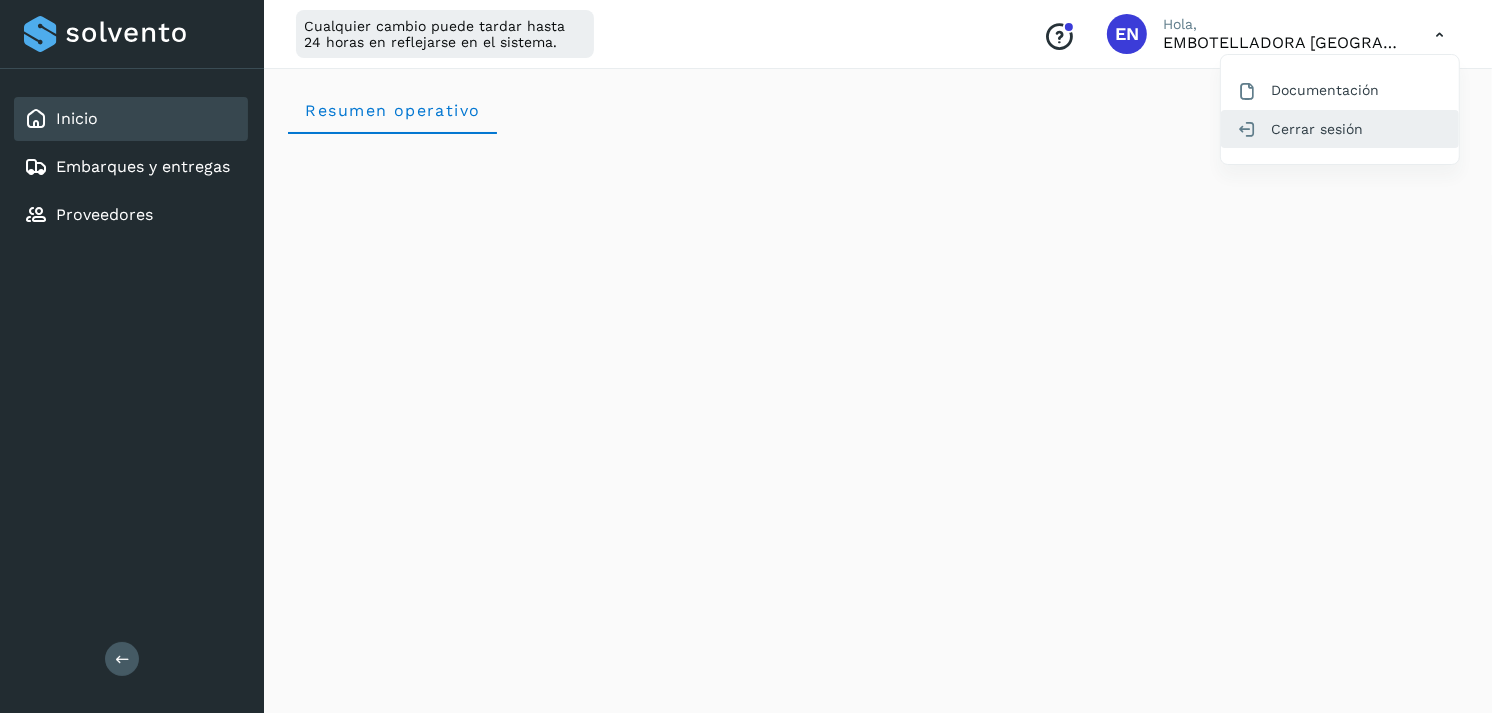 click on "Cerrar sesión" 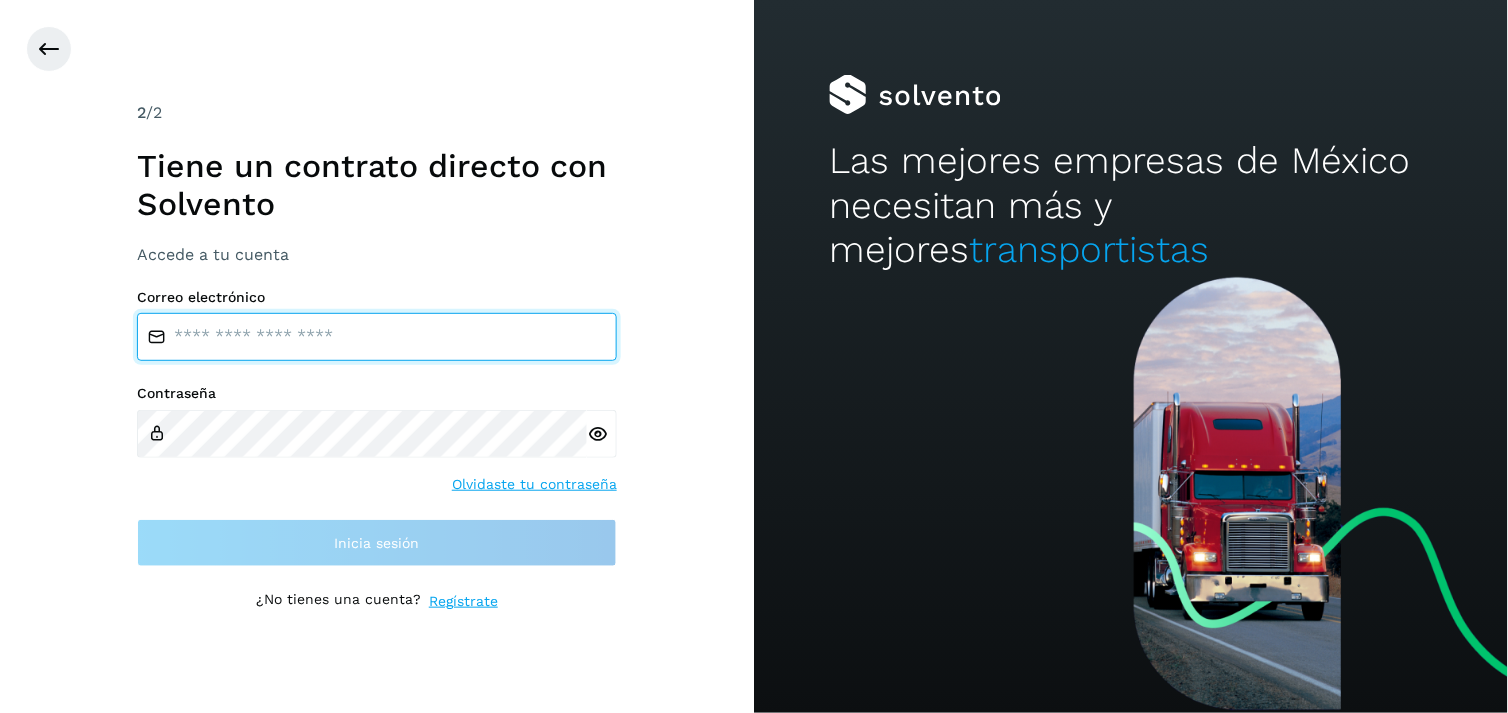 type on "**********" 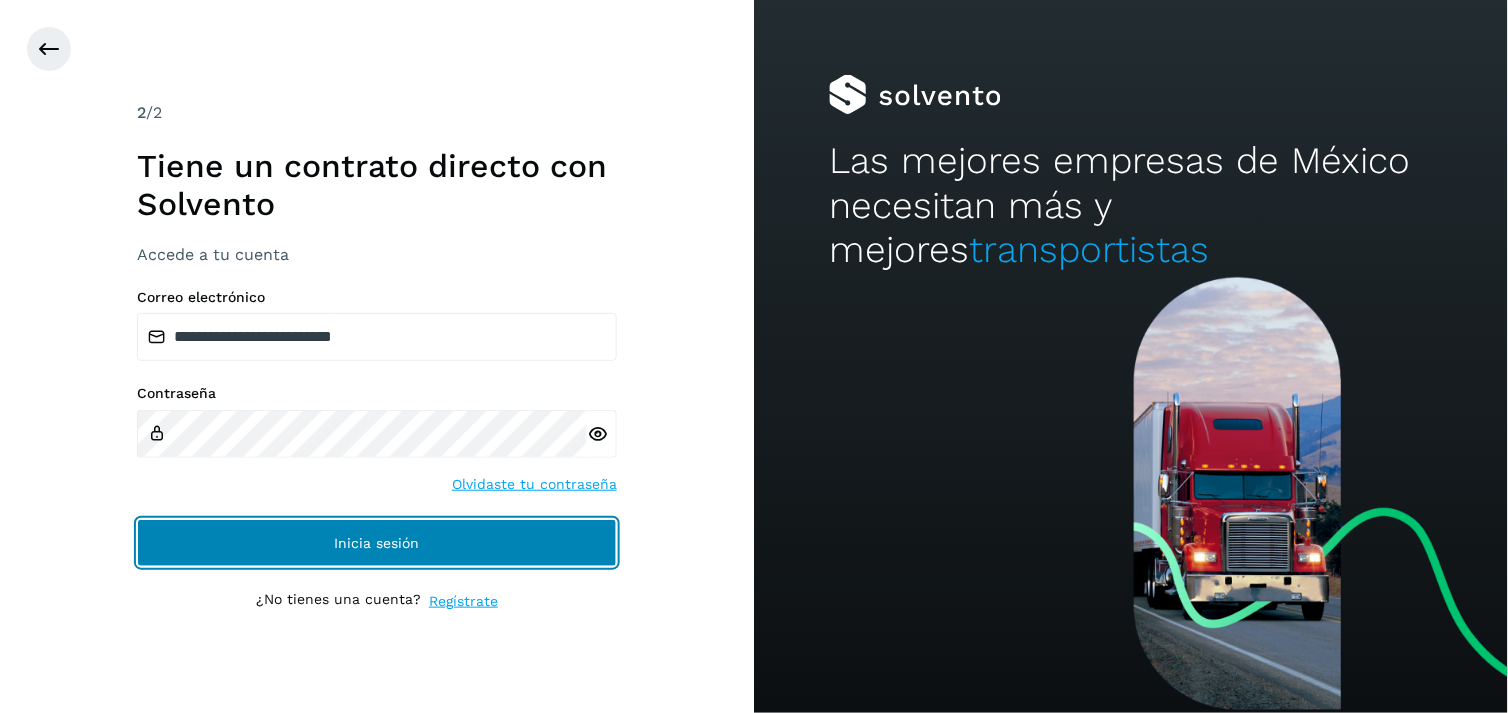 click on "Inicia sesión" at bounding box center [377, 543] 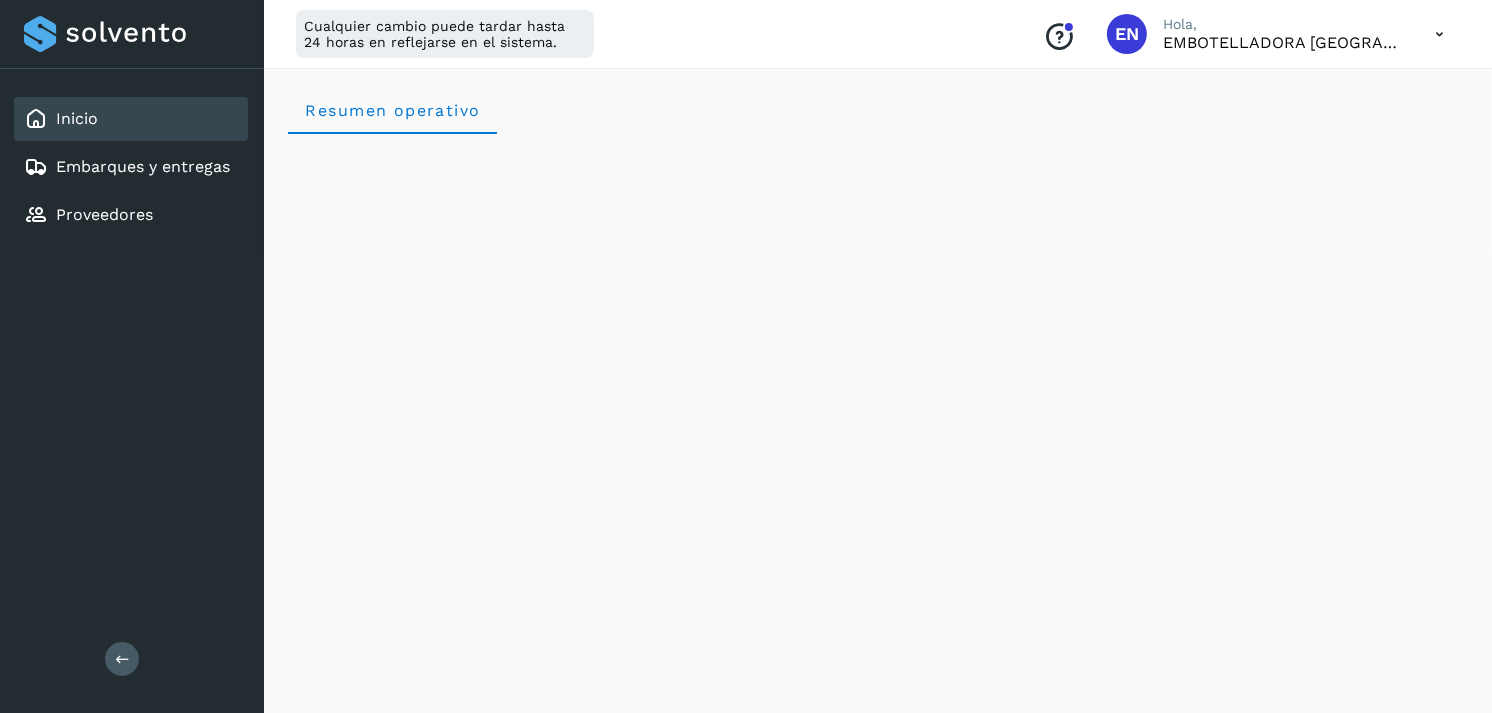 click at bounding box center [1439, 34] 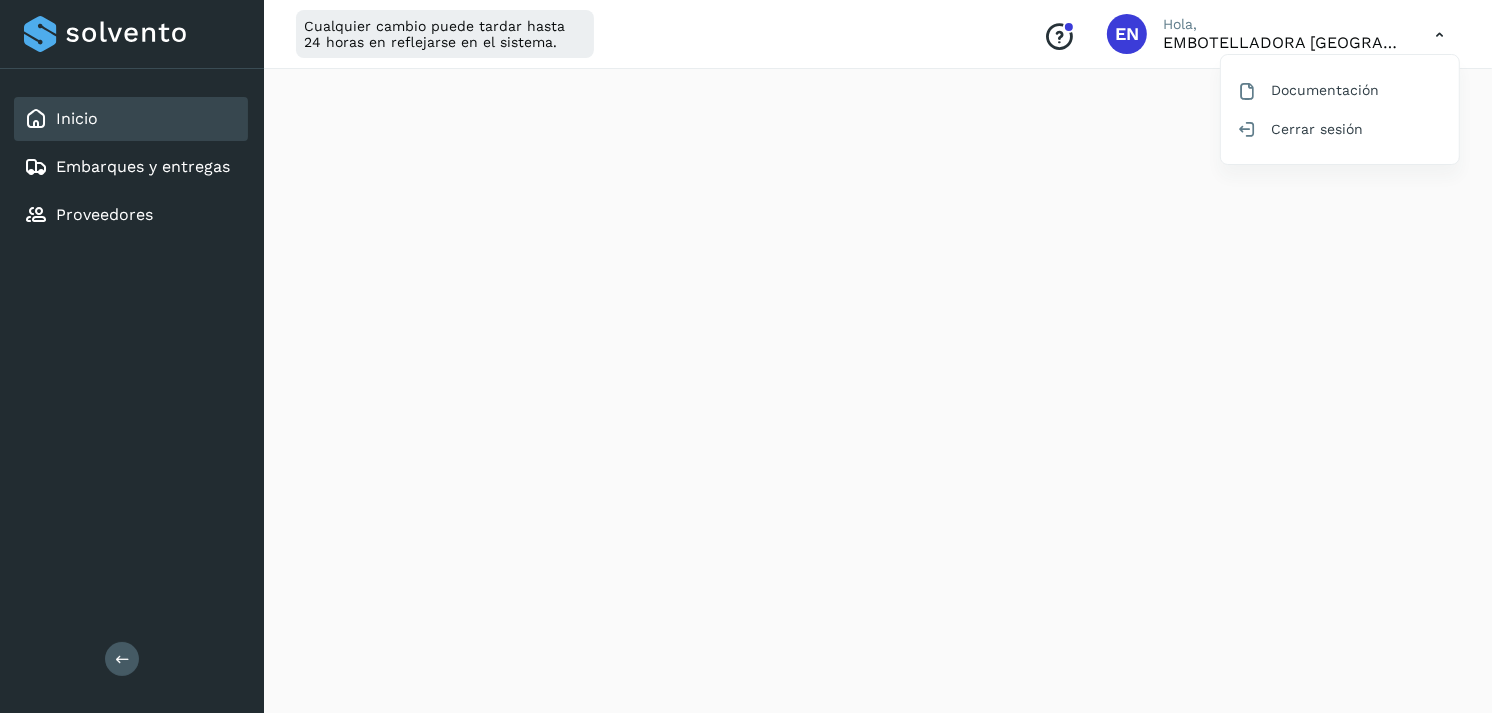 scroll, scrollTop: 2344, scrollLeft: 0, axis: vertical 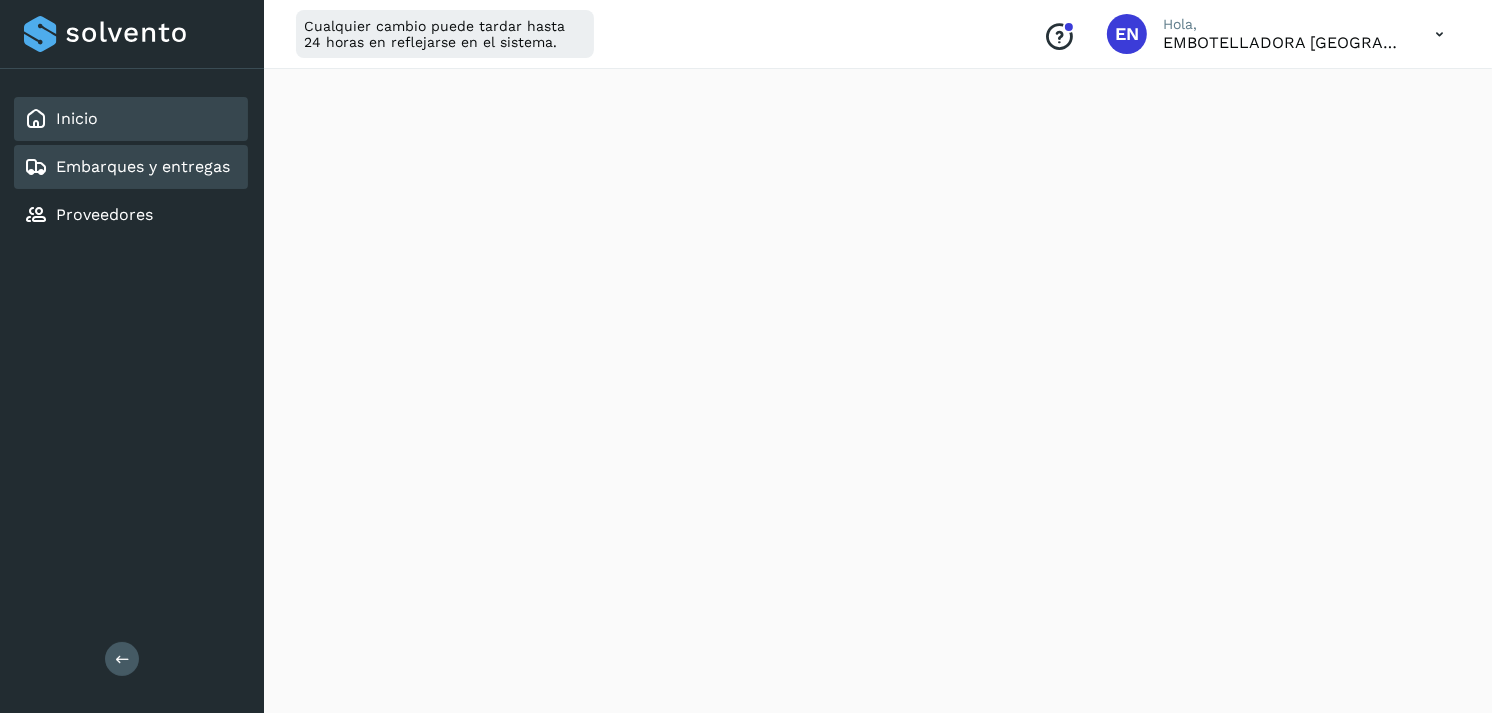 click on "Embarques y entregas" at bounding box center (143, 166) 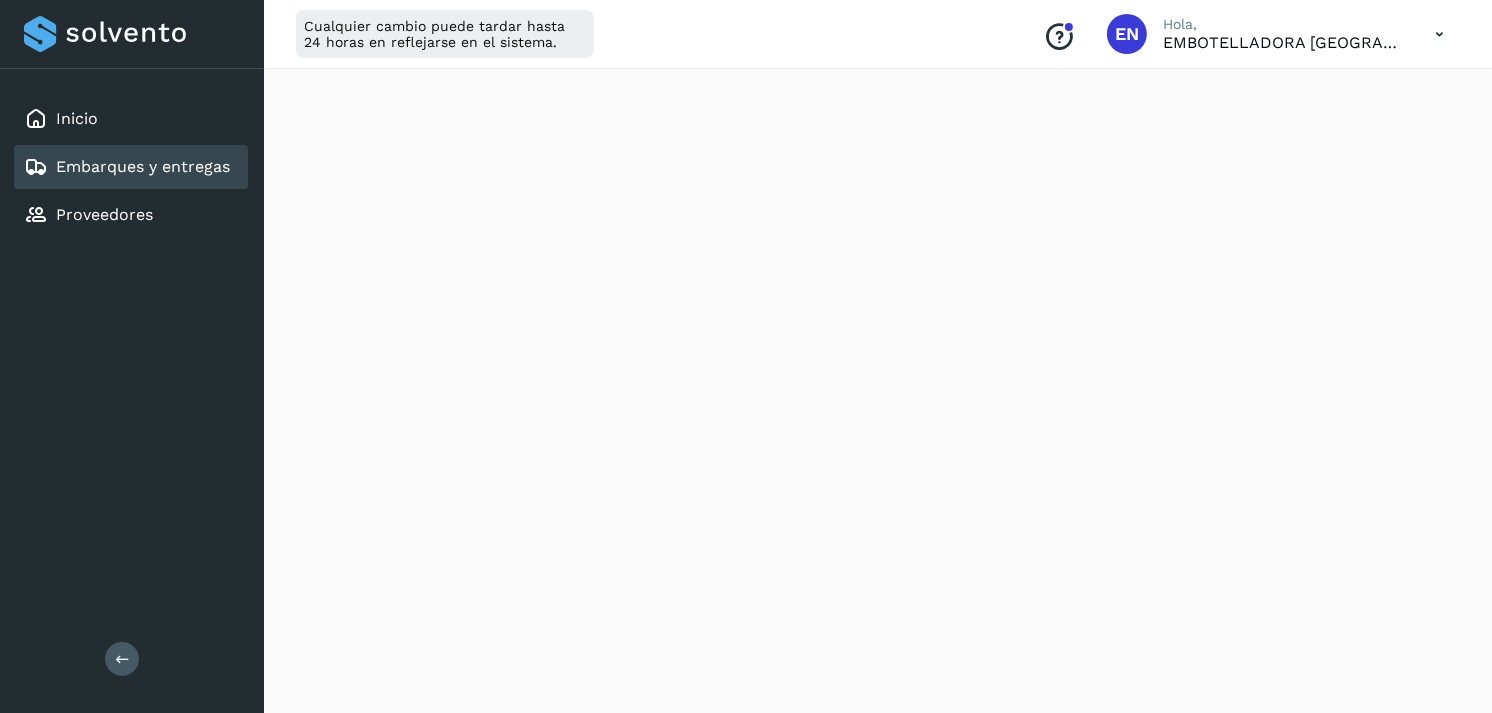 click on "Embarques y entregas" at bounding box center [143, 166] 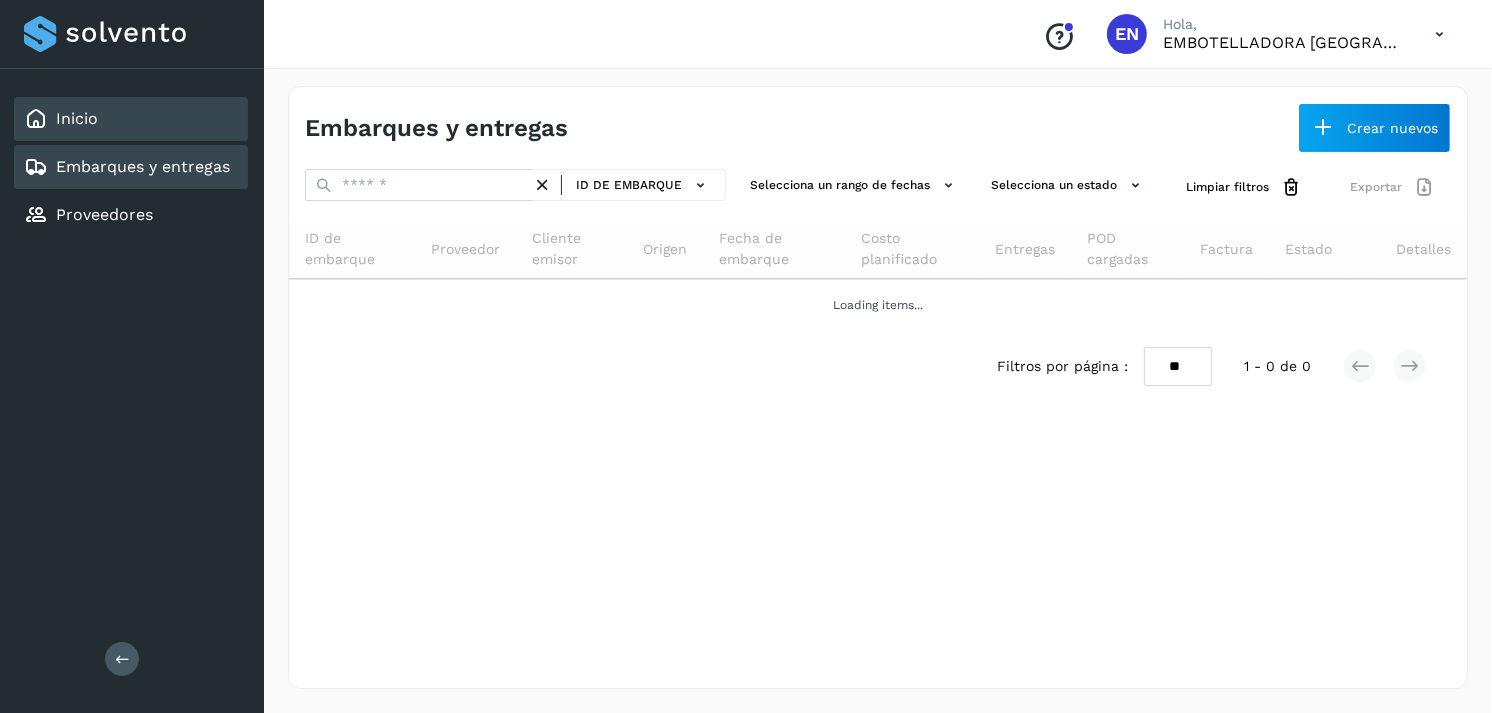 scroll, scrollTop: 0, scrollLeft: 0, axis: both 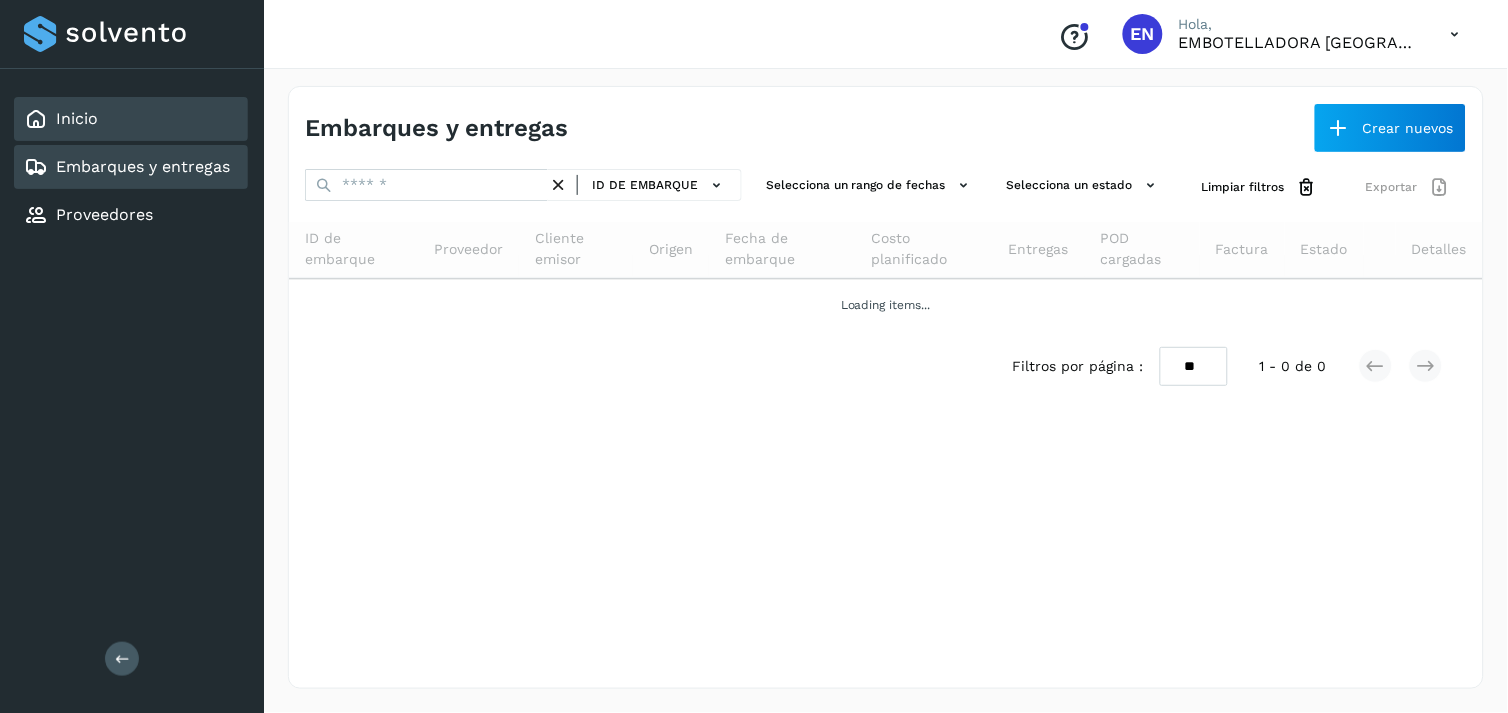 click on "Inicio" 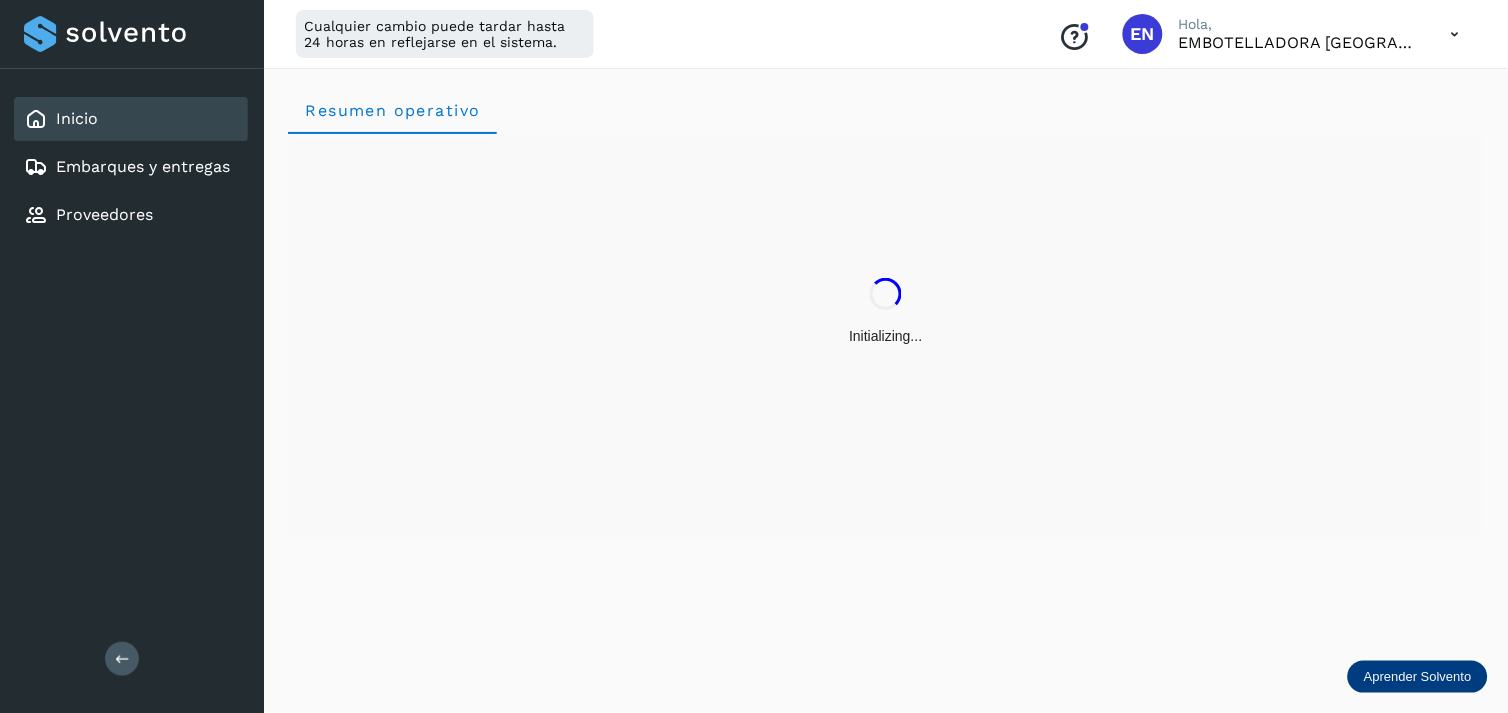 click on "Inicio" 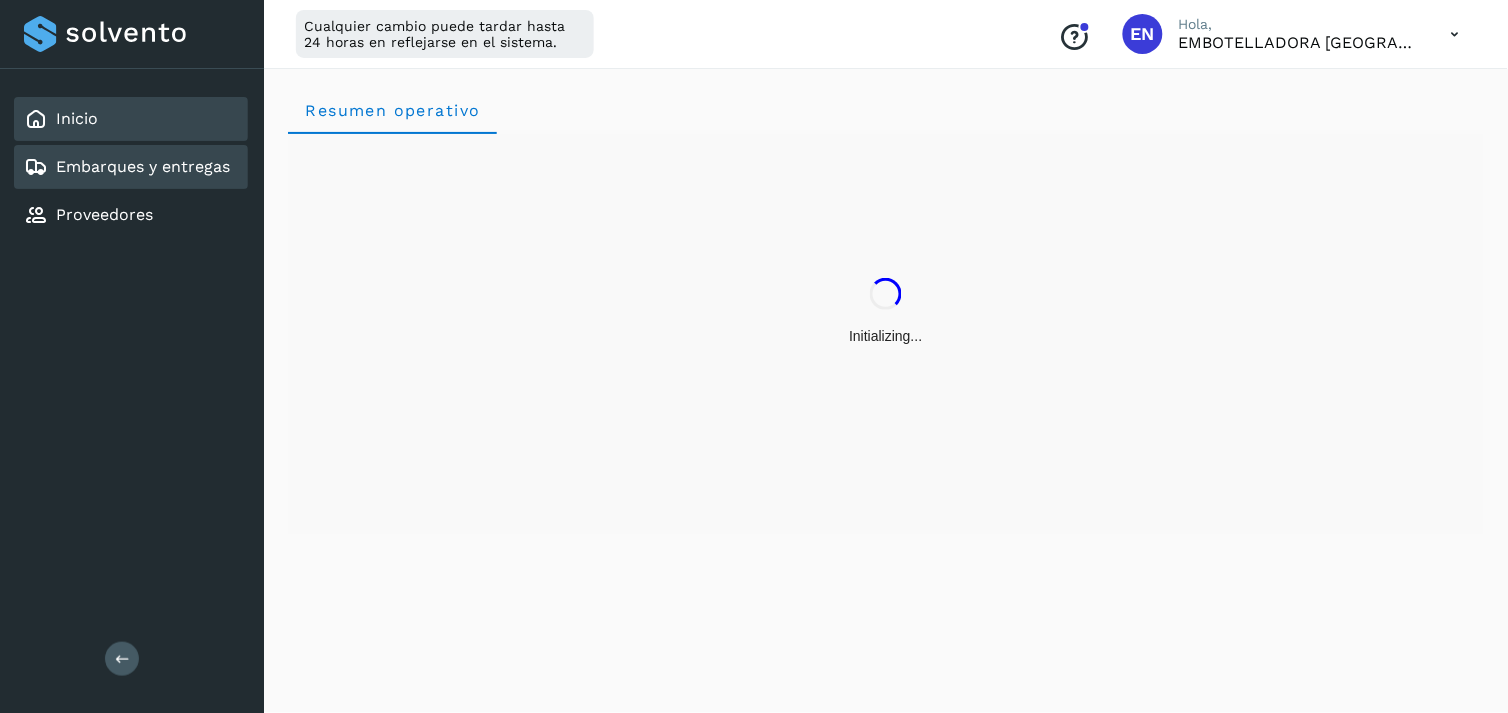 click on "Embarques y entregas" 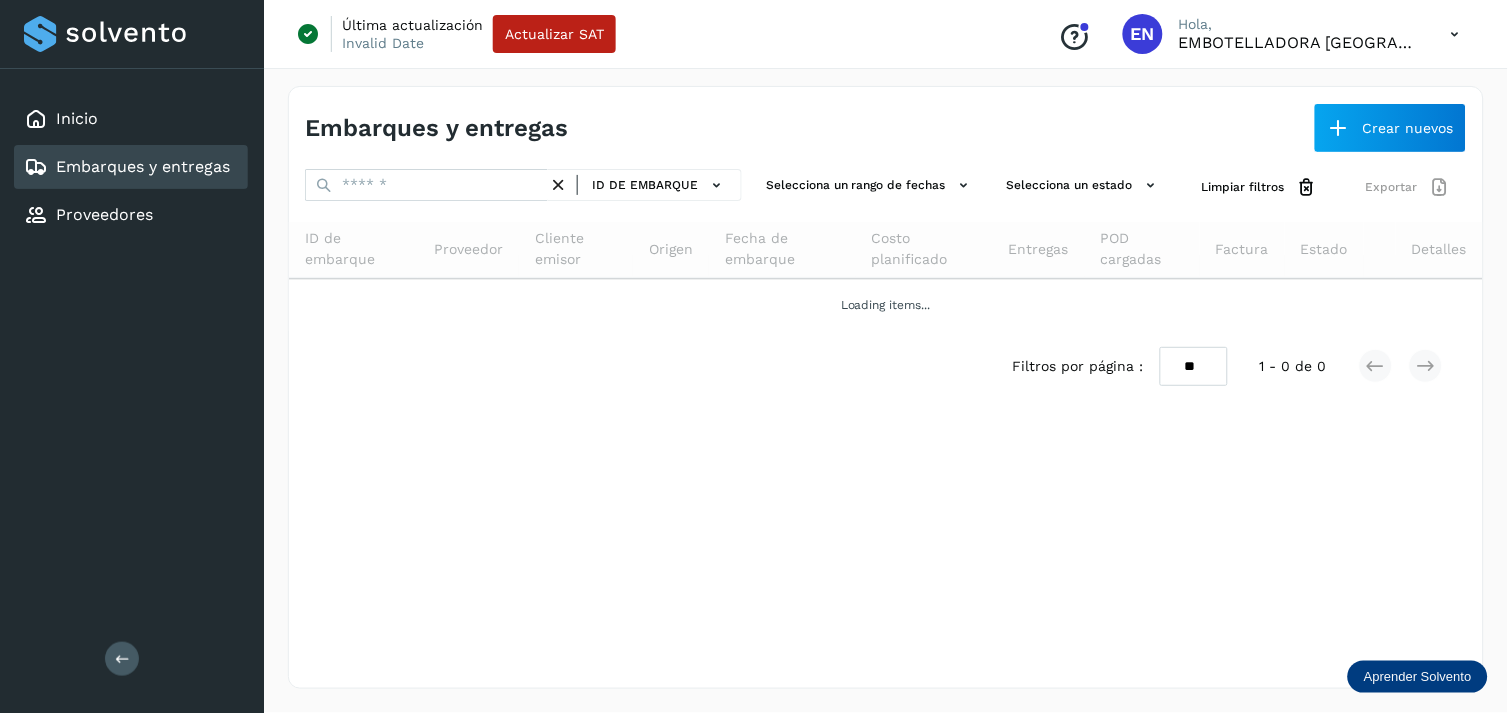 click on "Embarques y entregas Crear nuevos" at bounding box center [886, 120] 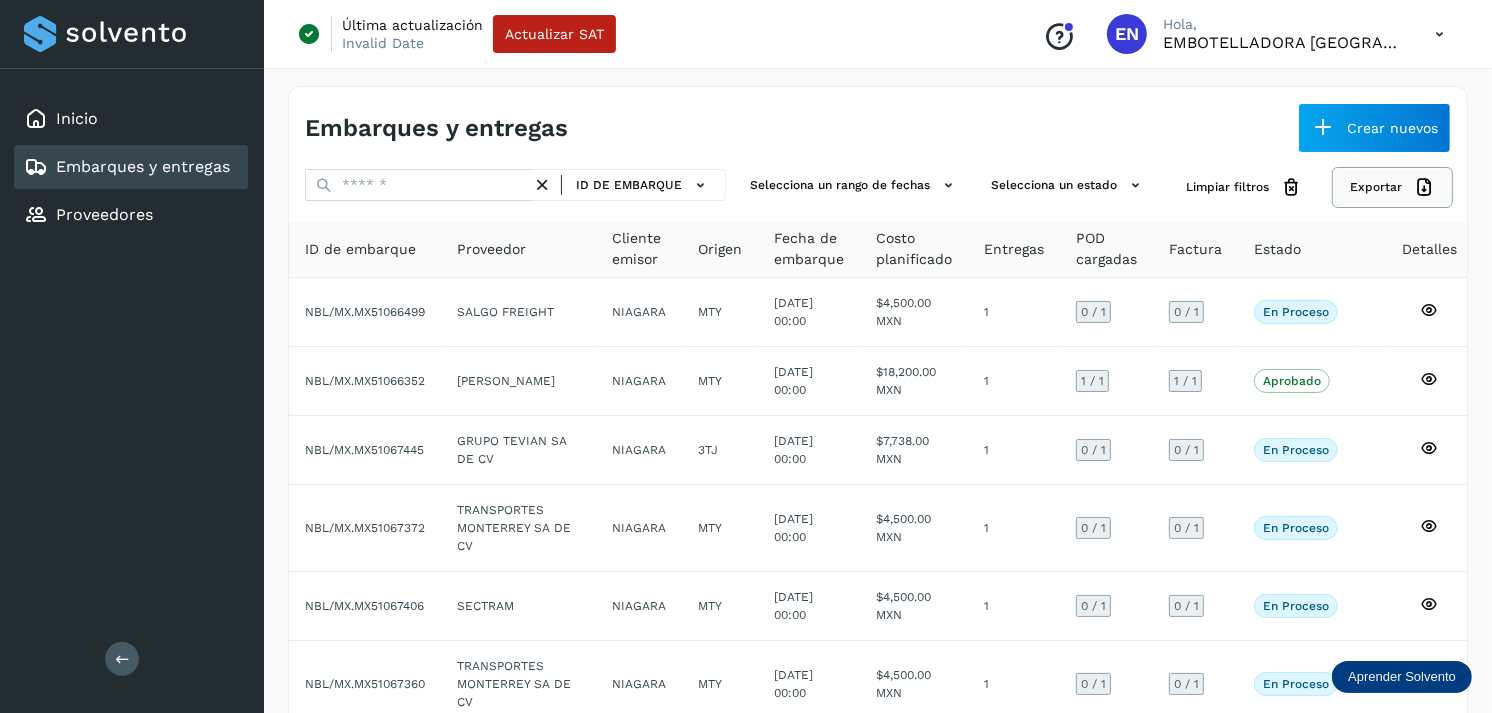click on "Exportar" 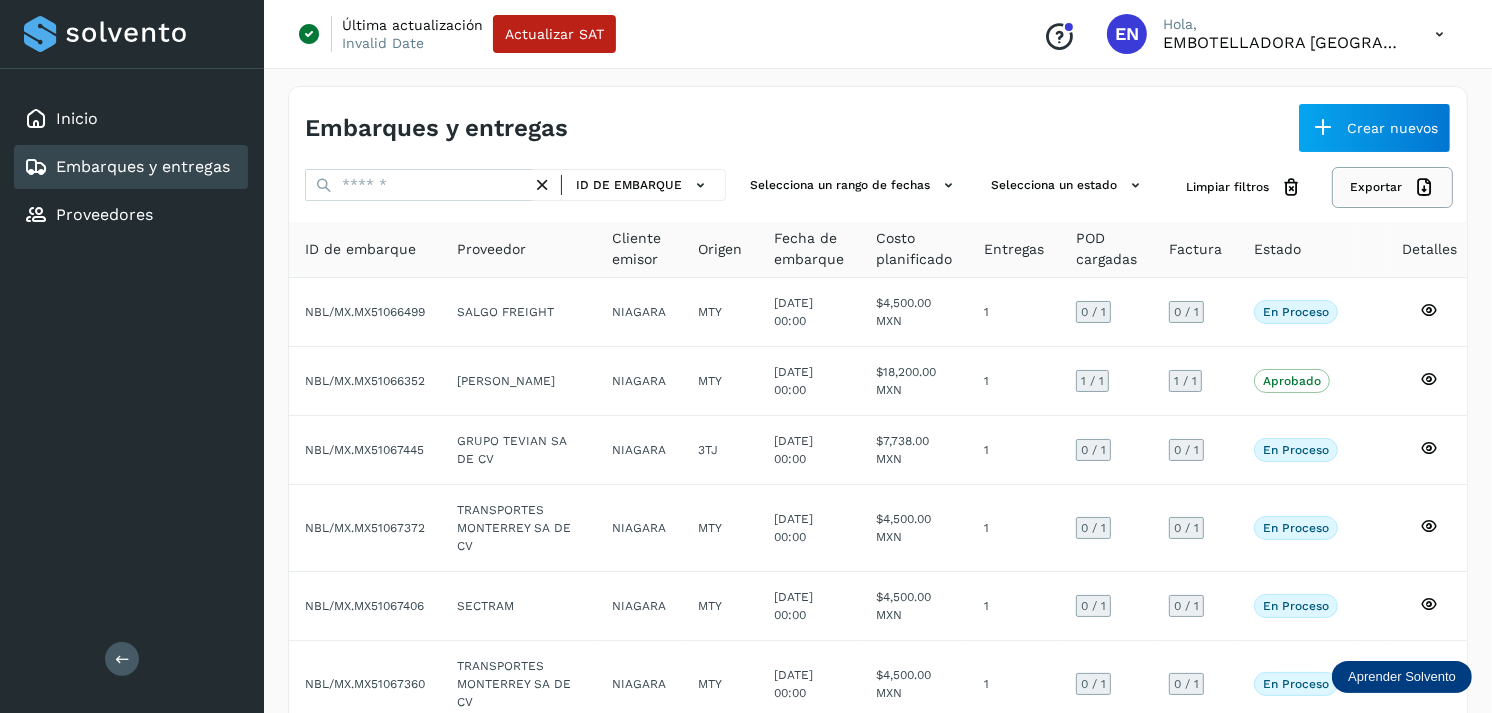 click on "Exportar" 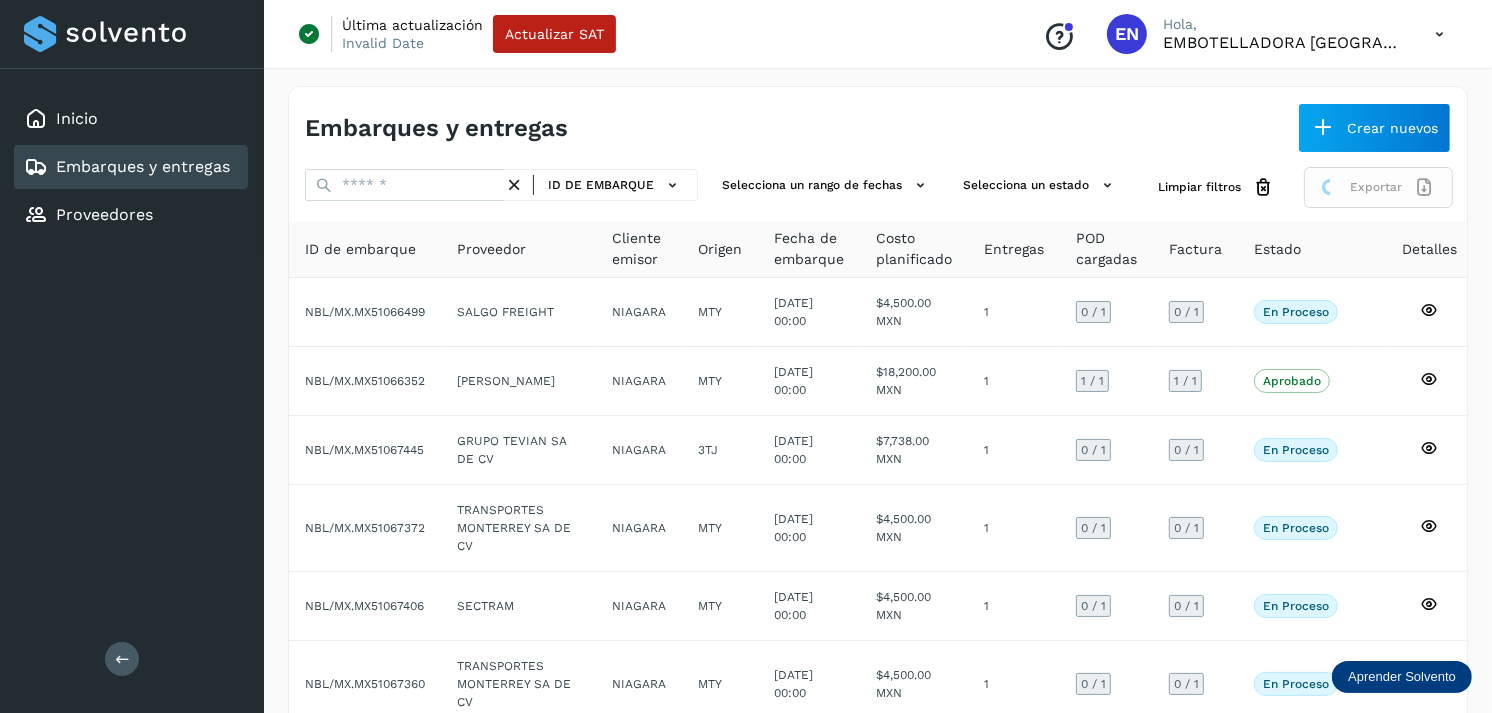 click on "Exportar" 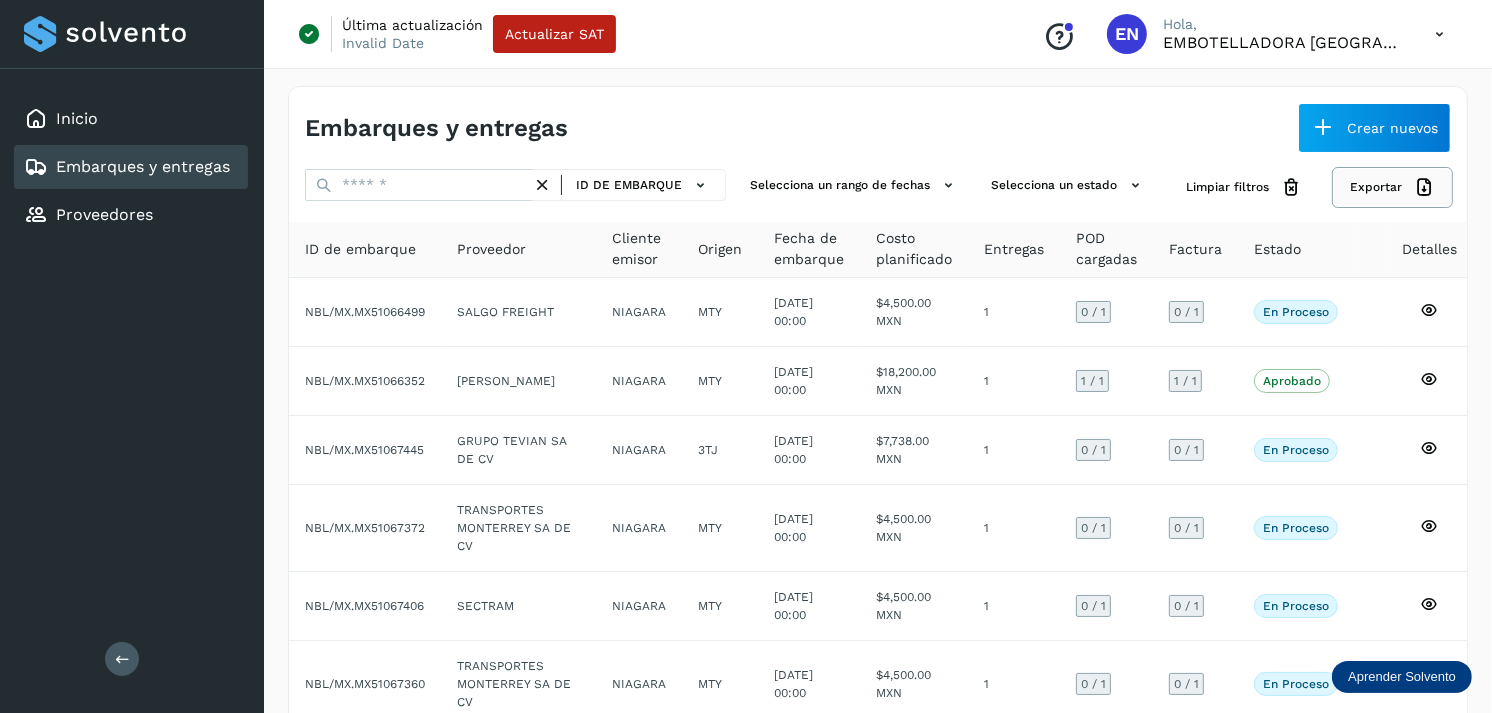 click on "Exportar" 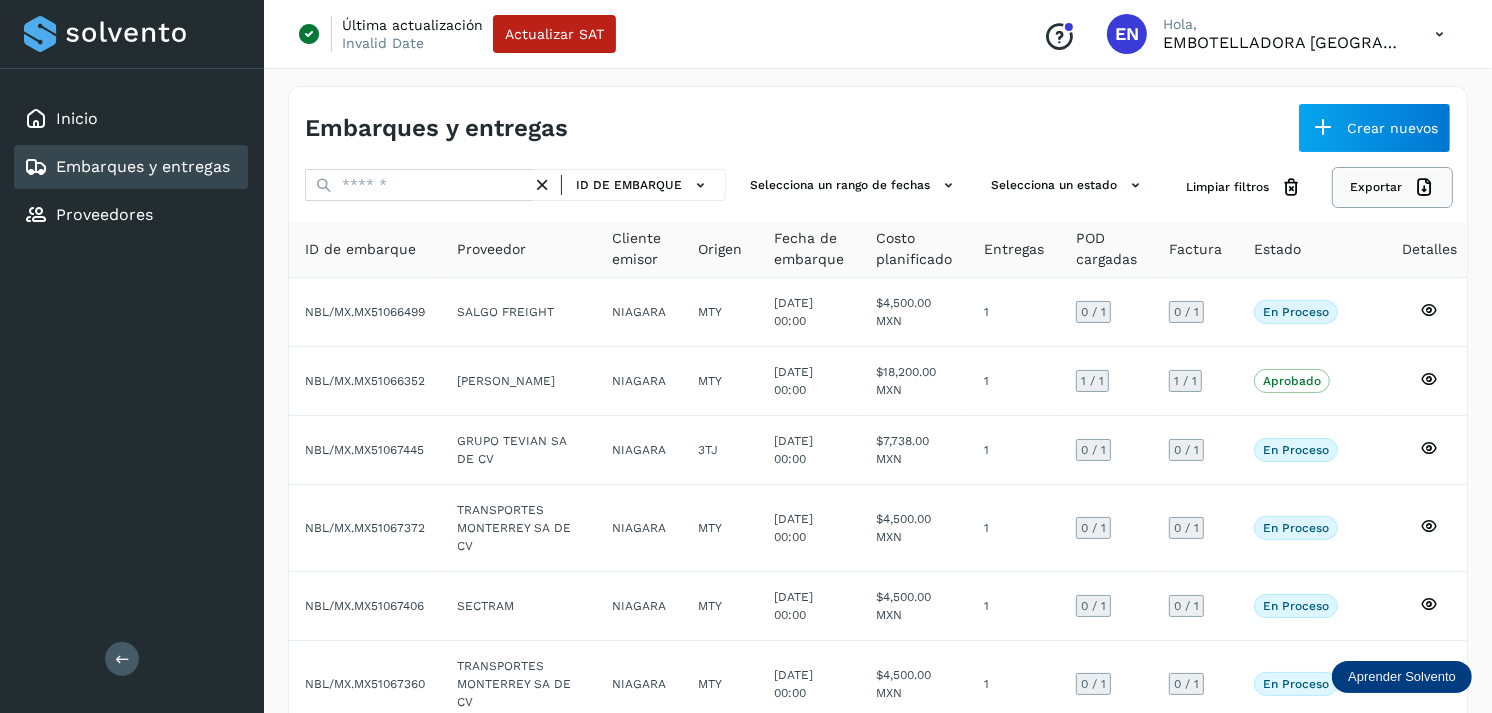 click on "Exportar" at bounding box center (1392, 187) 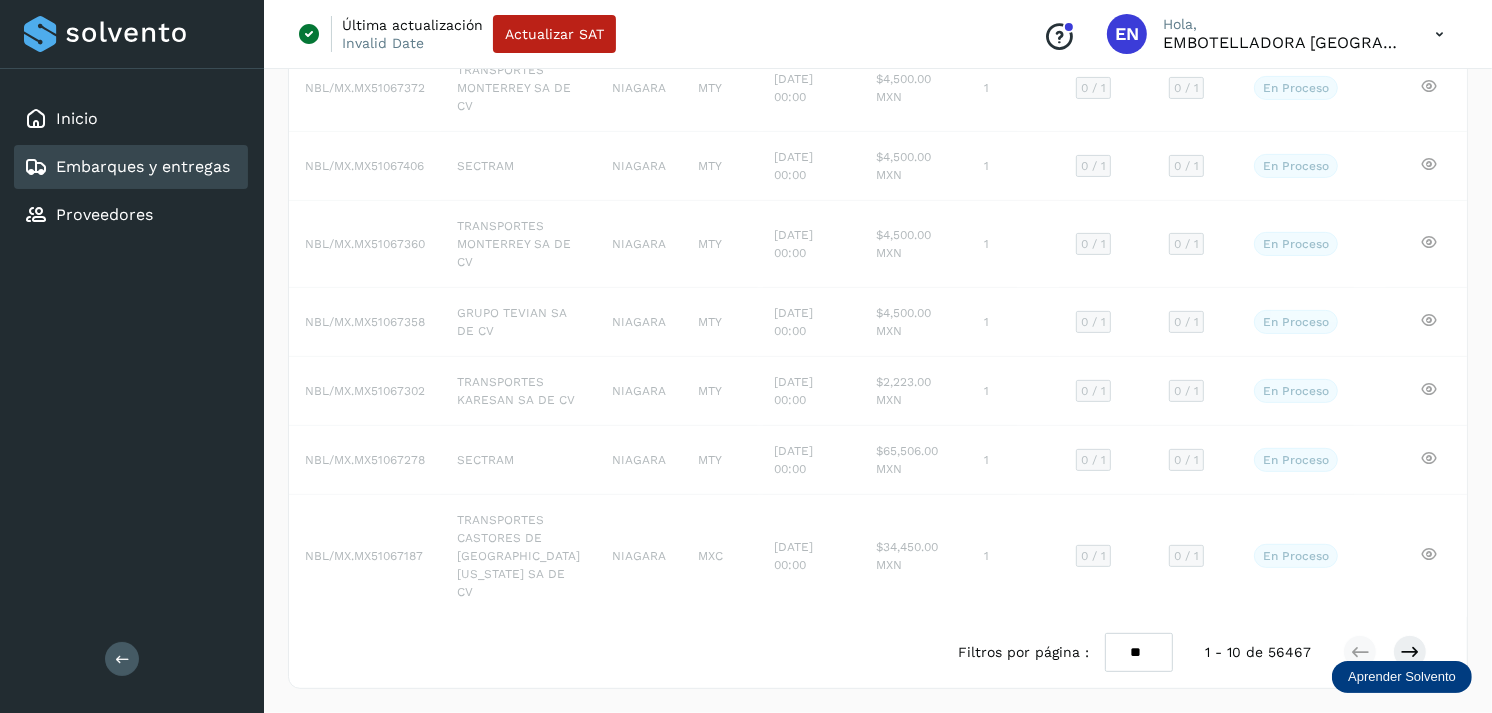 scroll, scrollTop: 0, scrollLeft: 0, axis: both 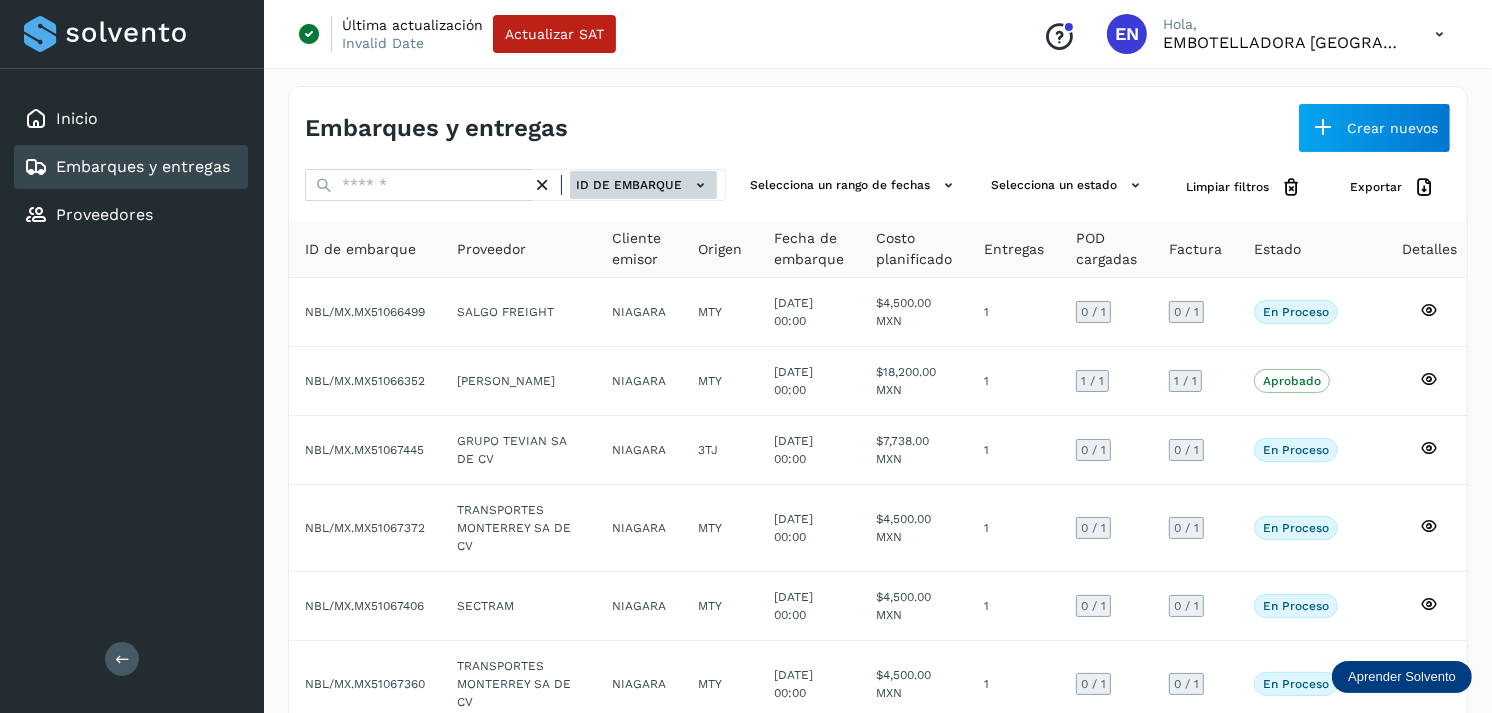 click on "ID de embarque" 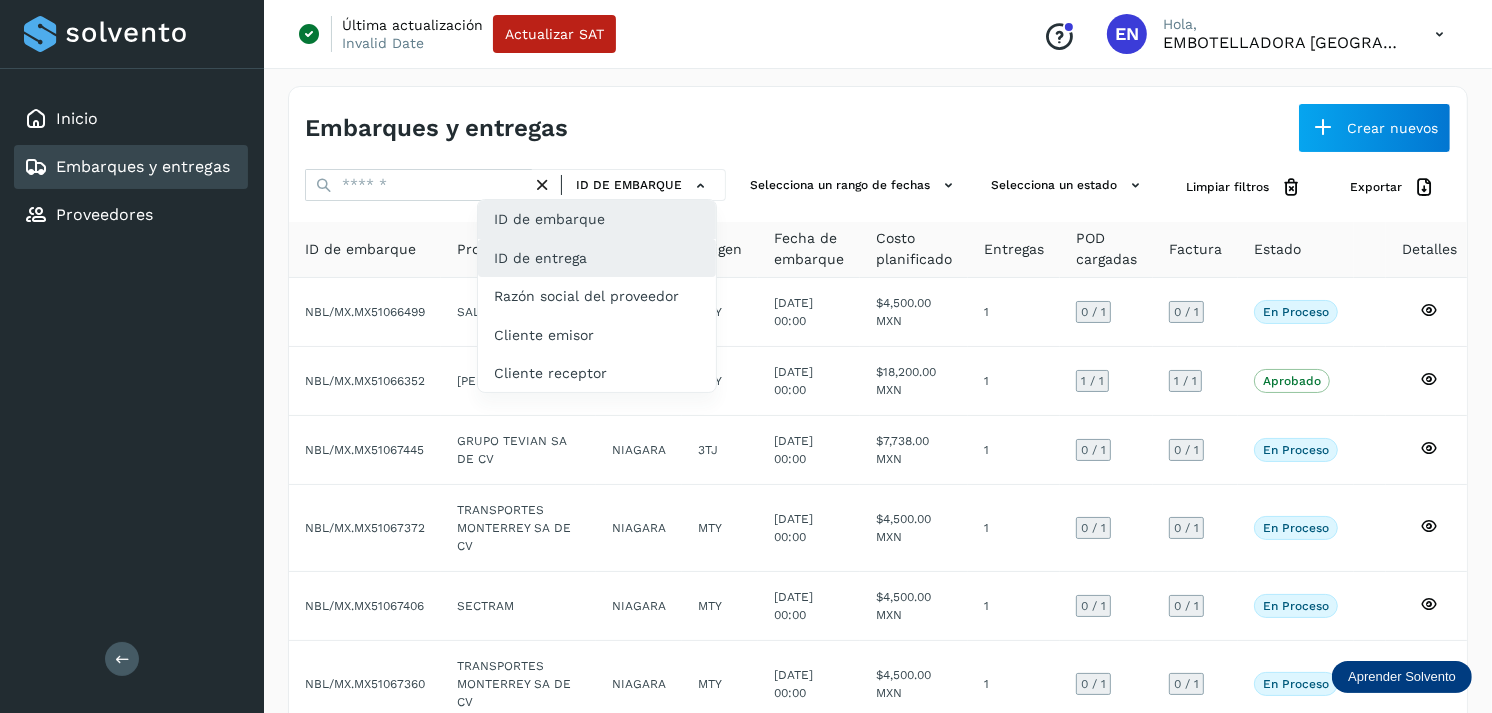 click on "ID de entrega" 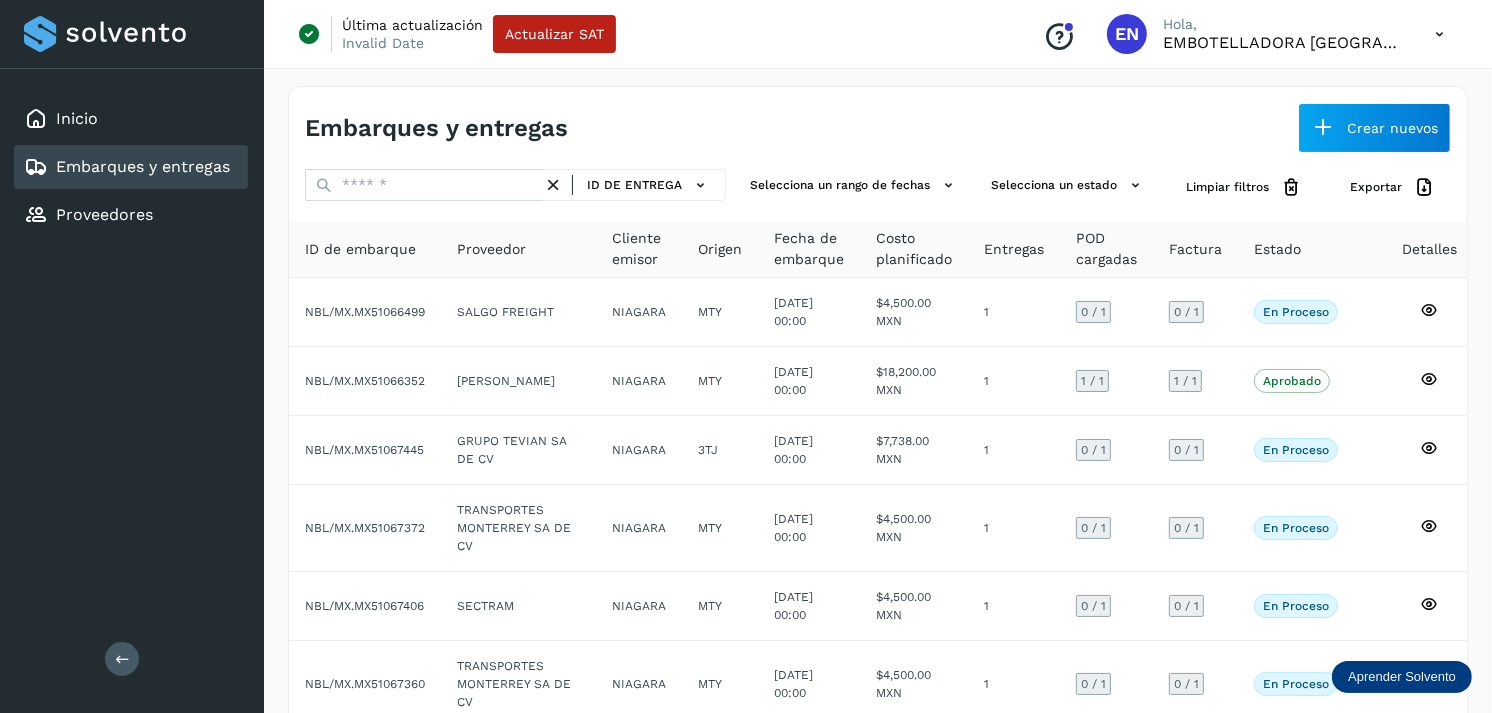 click at bounding box center [553, 185] 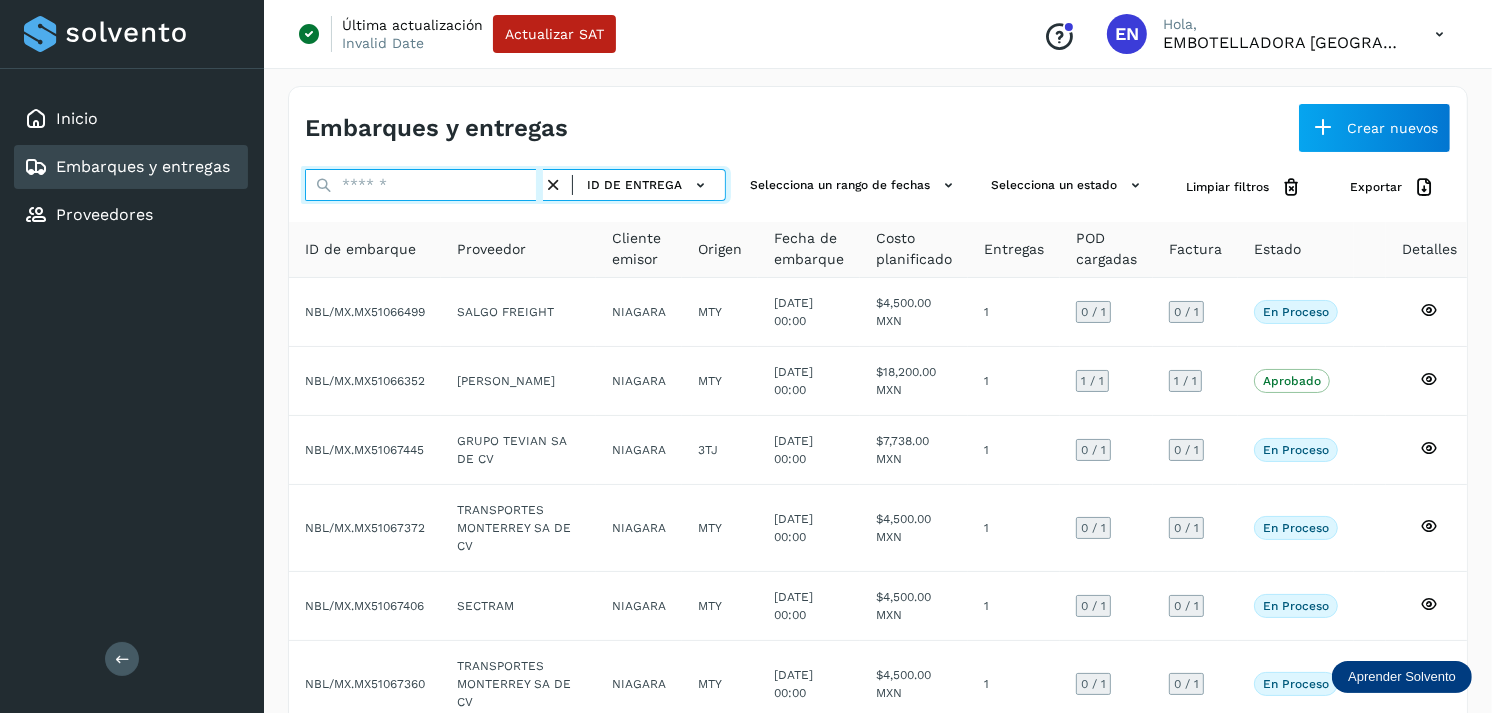 click at bounding box center (424, 185) 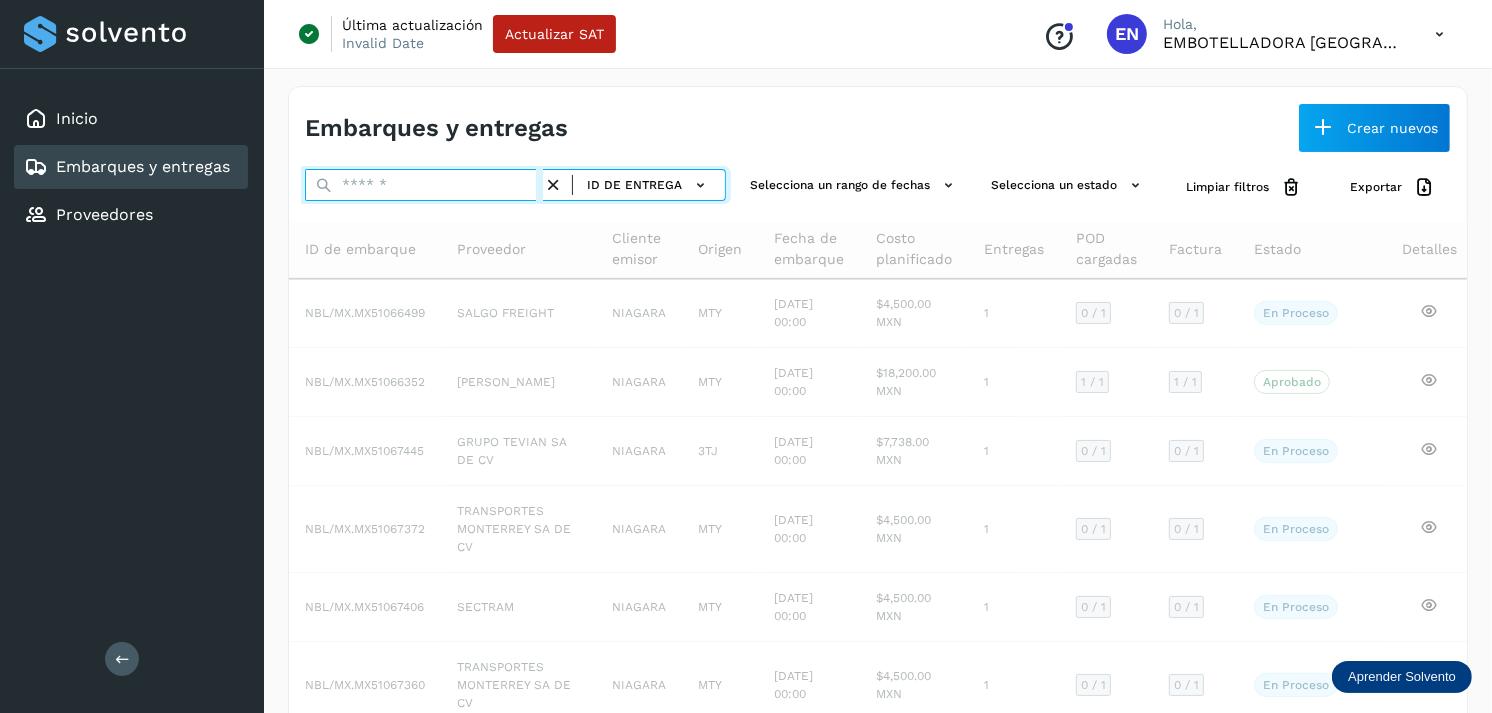 paste on "*********" 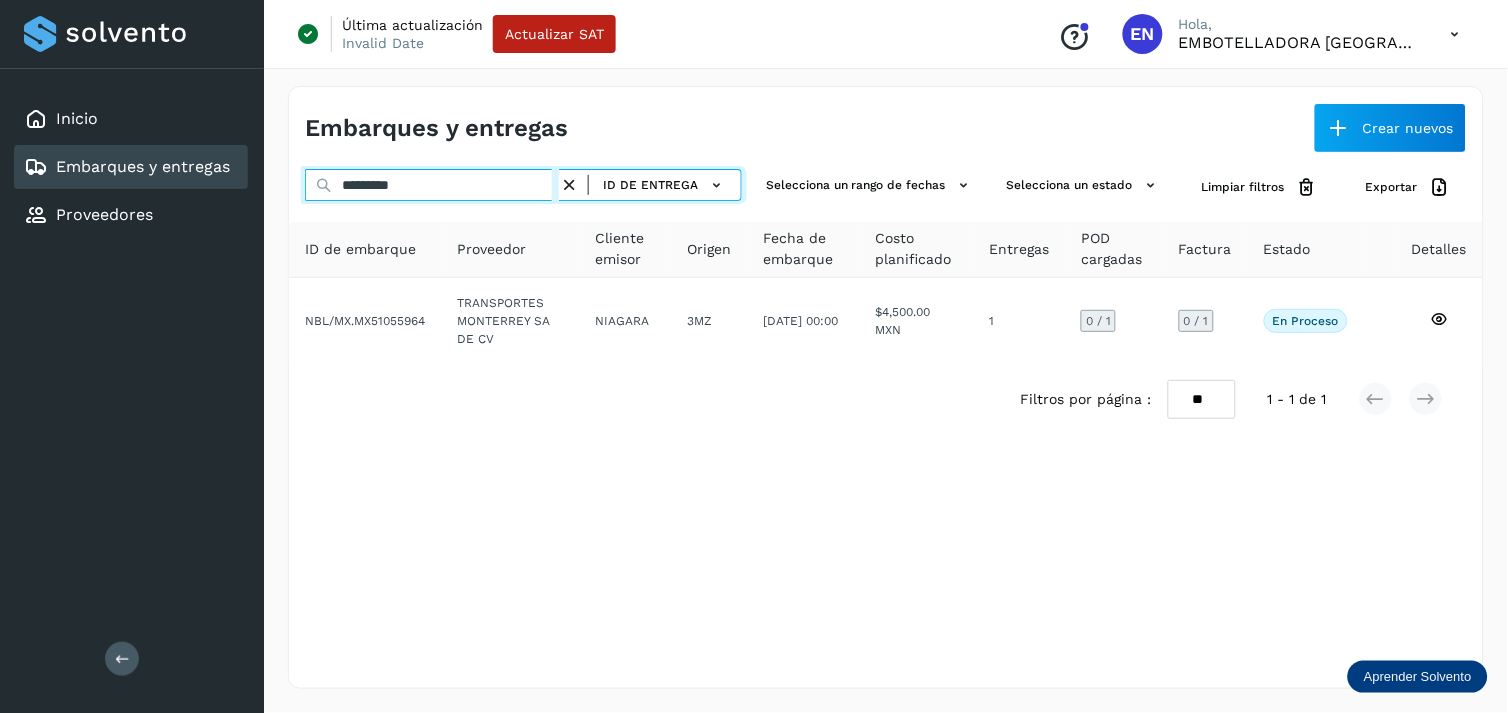 type on "*********" 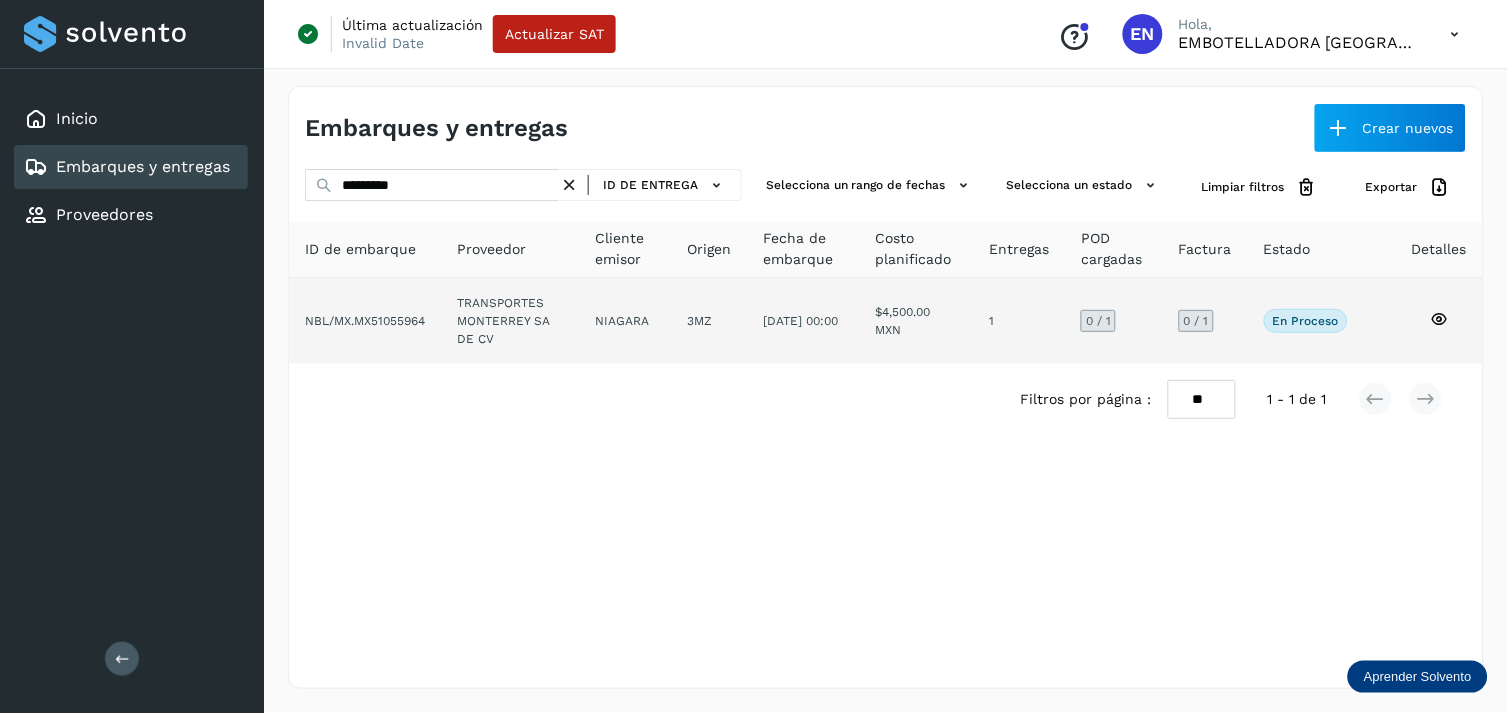 drag, startPoint x: 615, startPoint y: 266, endPoint x: 620, endPoint y: 317, distance: 51.24451 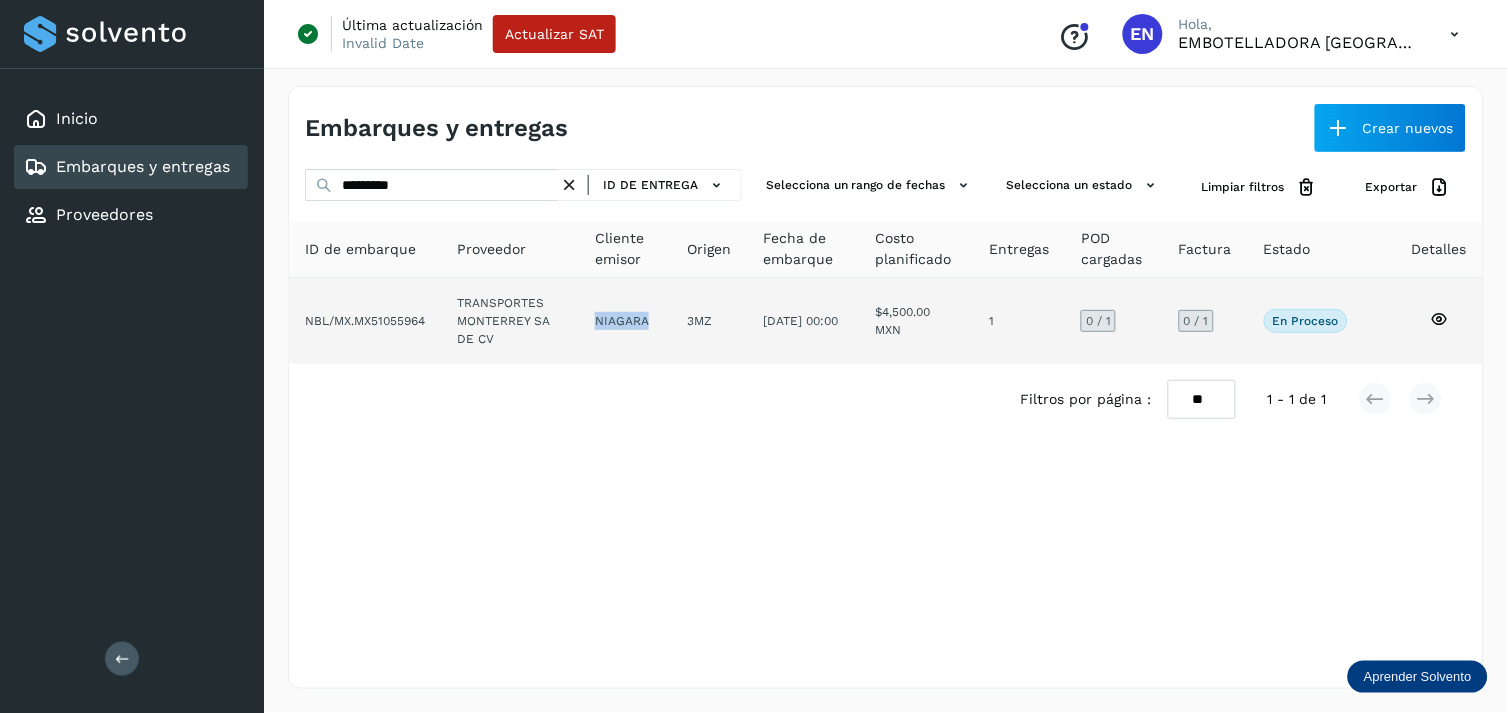 click on "NIAGARA" 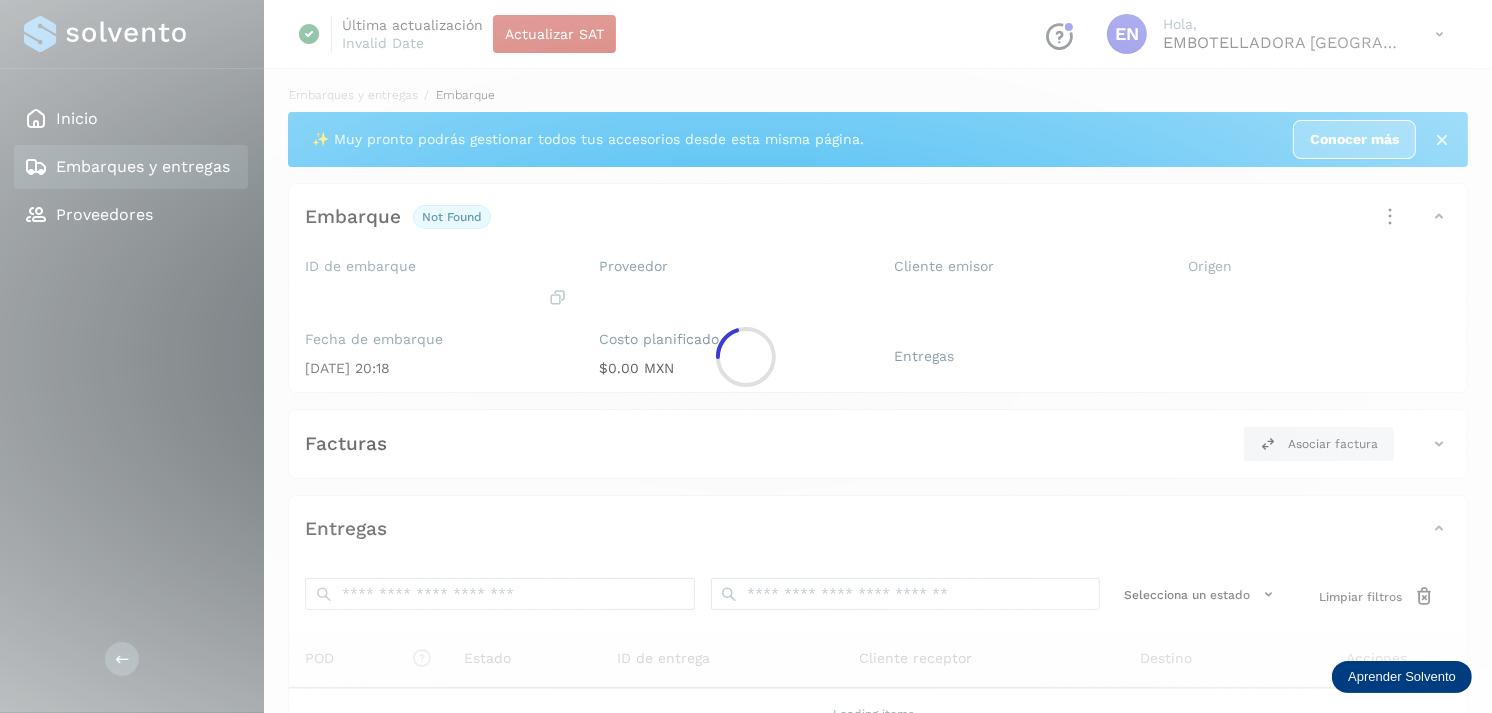 click 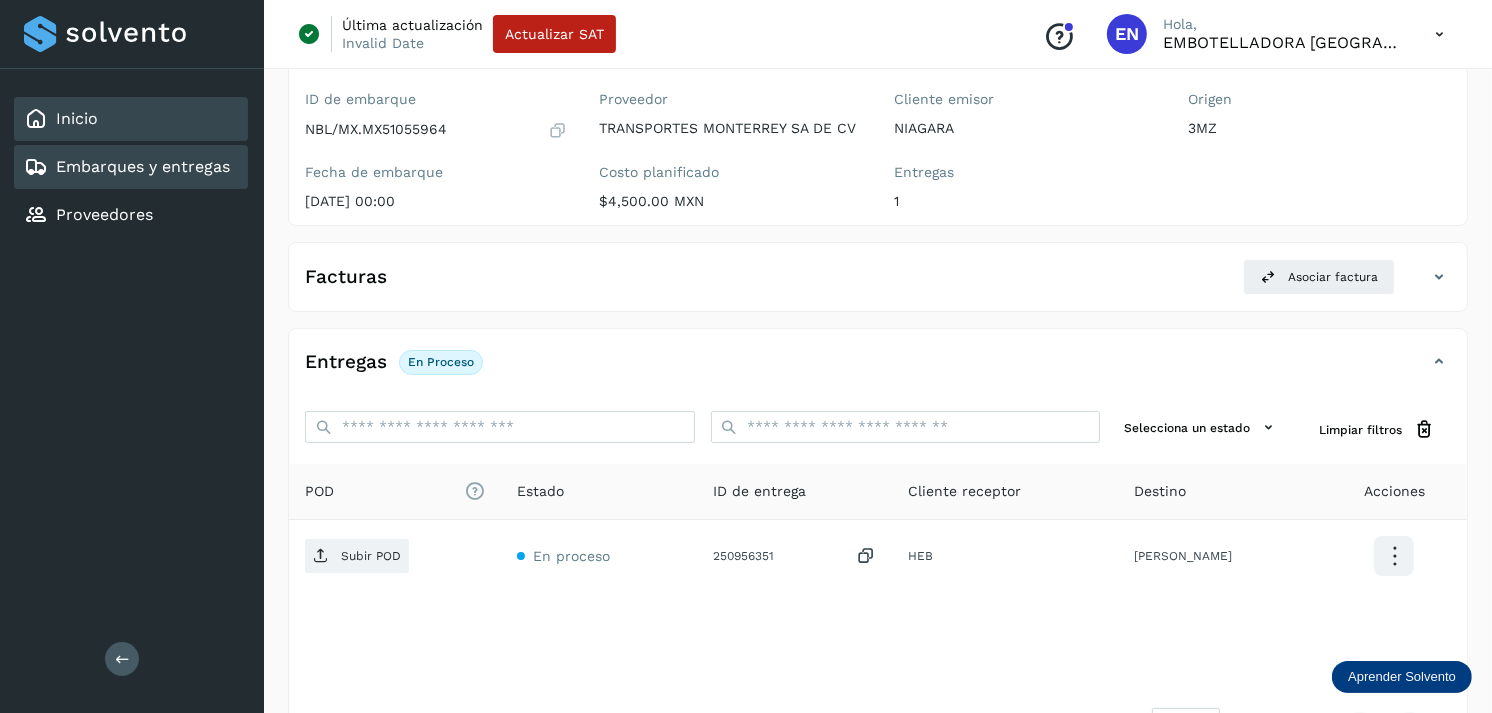 scroll, scrollTop: 243, scrollLeft: 0, axis: vertical 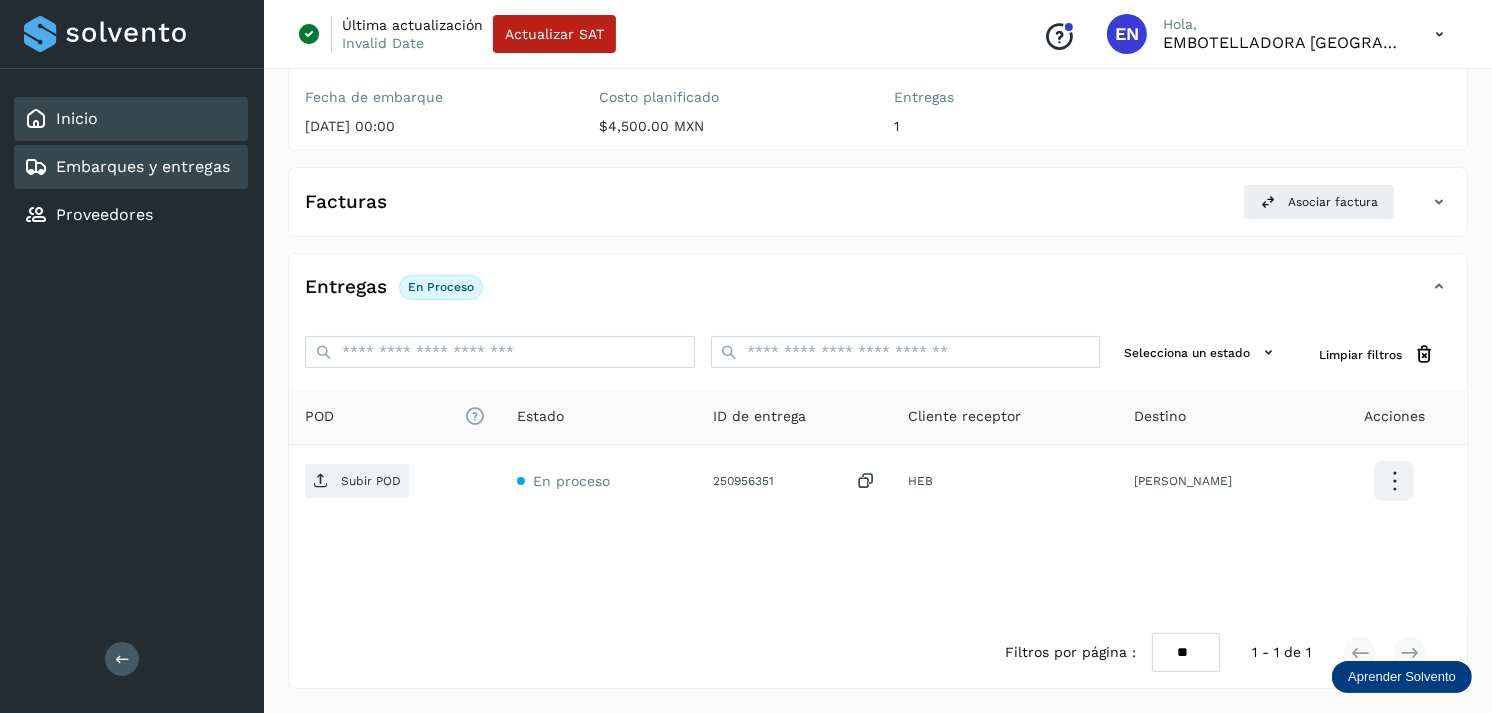 click on "Inicio" 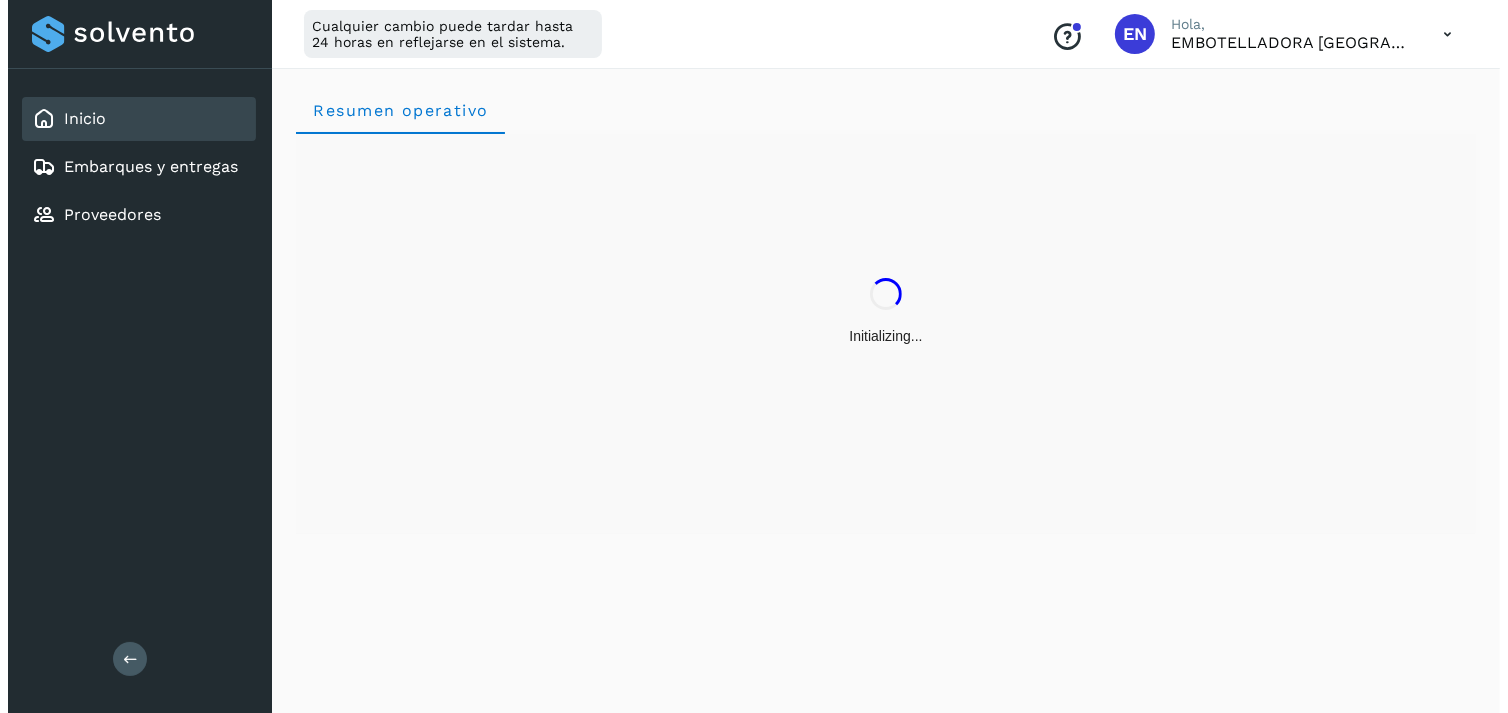 scroll, scrollTop: 0, scrollLeft: 0, axis: both 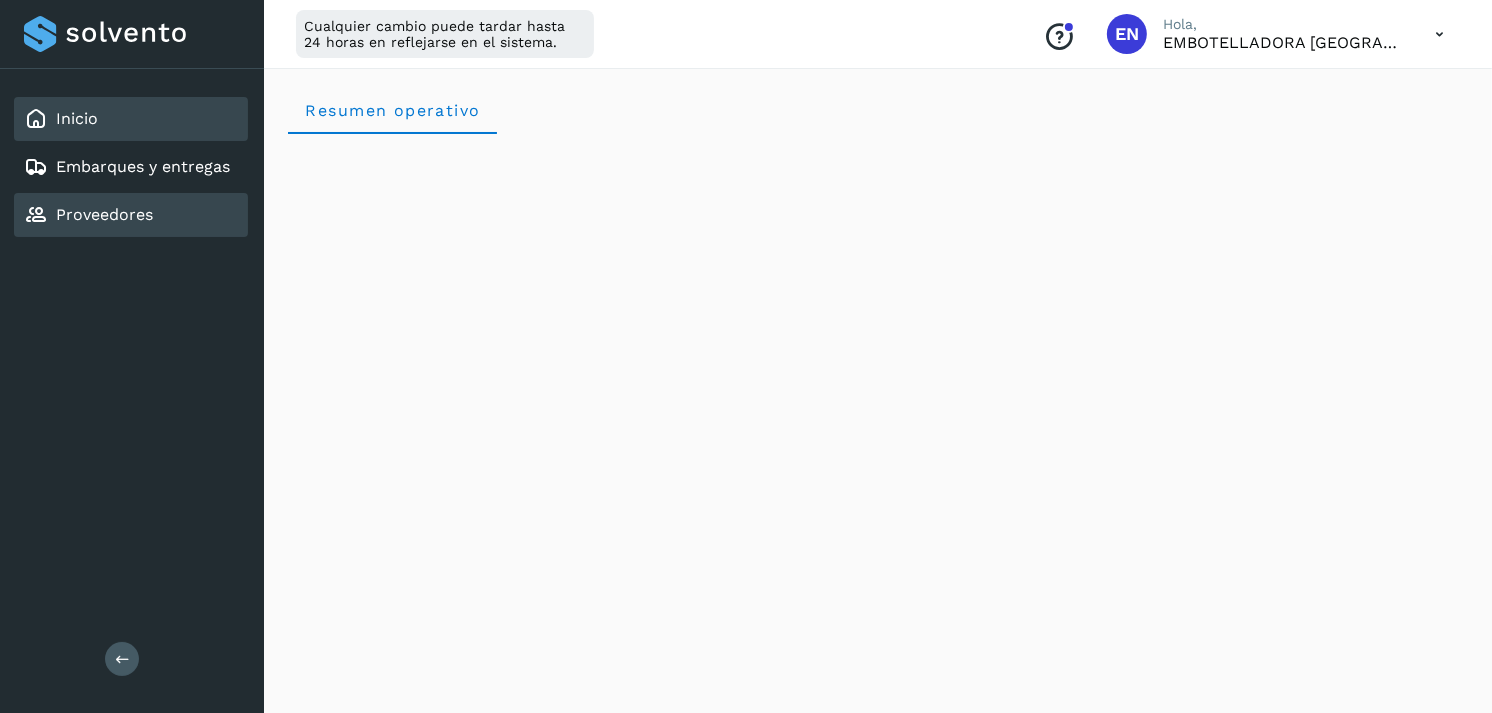 click on "Proveedores" 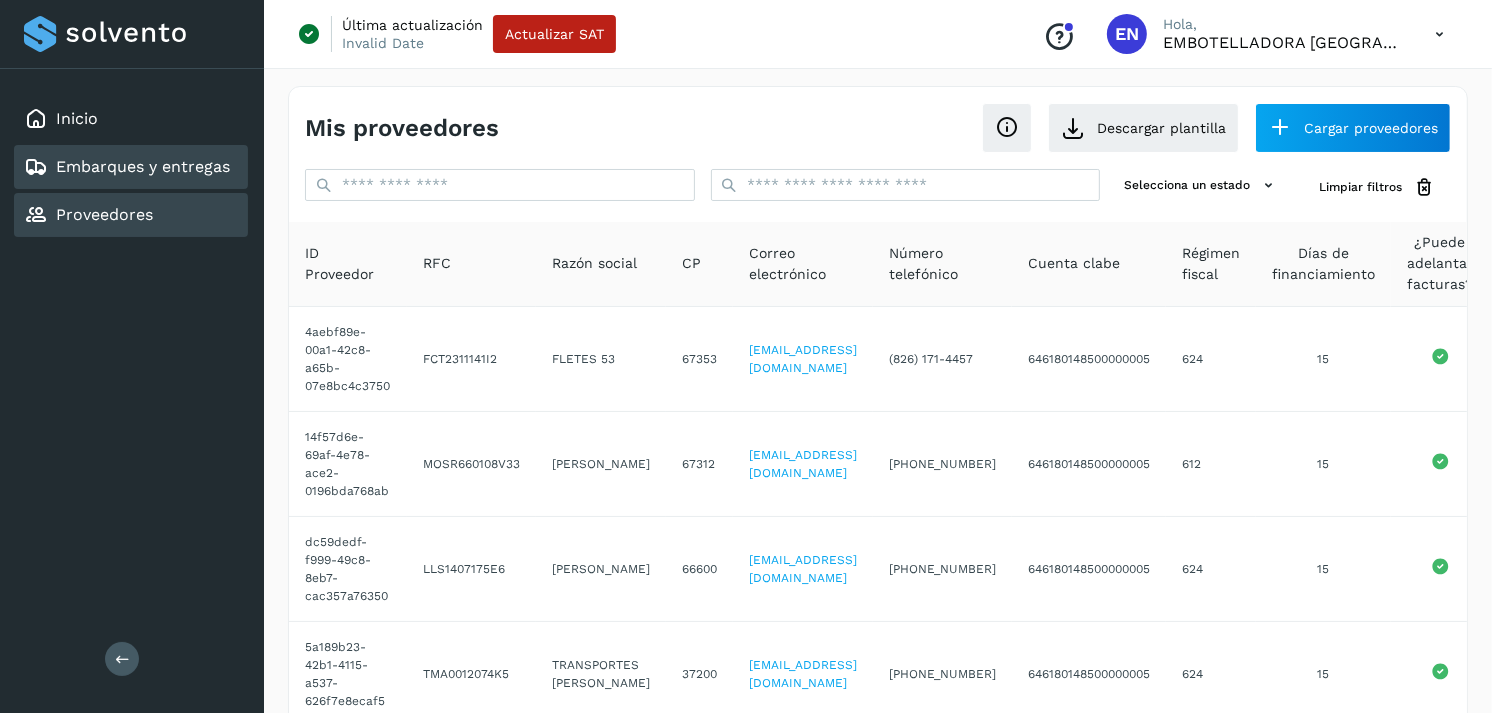 click on "Embarques y entregas" at bounding box center (143, 166) 